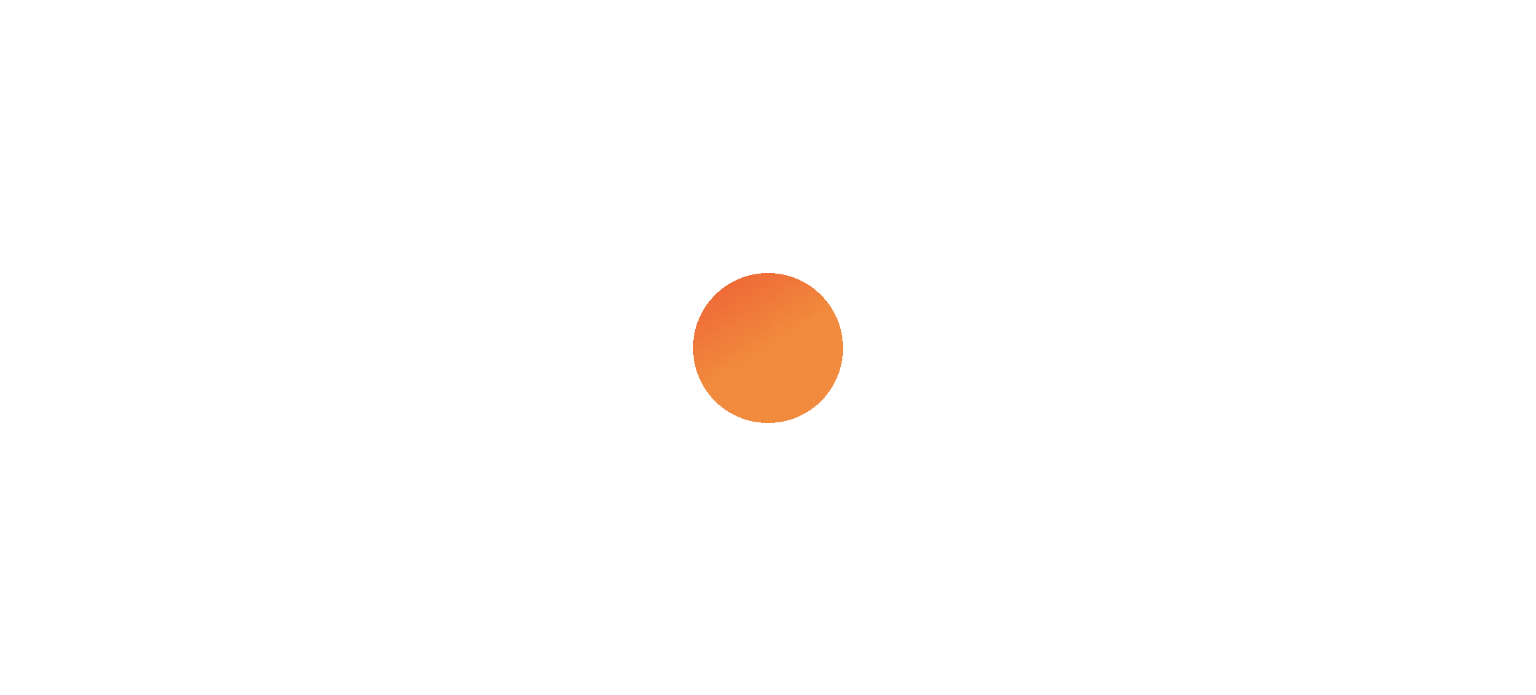 scroll, scrollTop: 0, scrollLeft: 0, axis: both 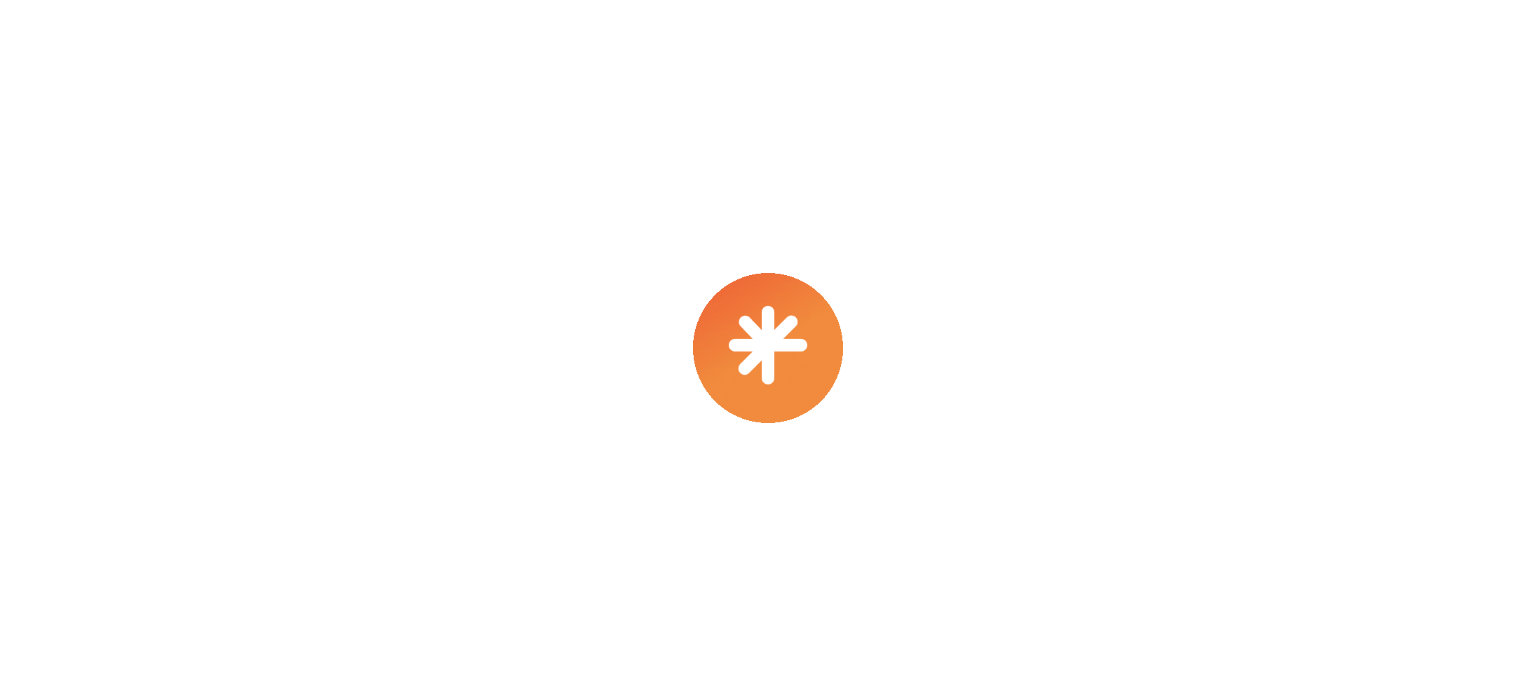 select on "****" 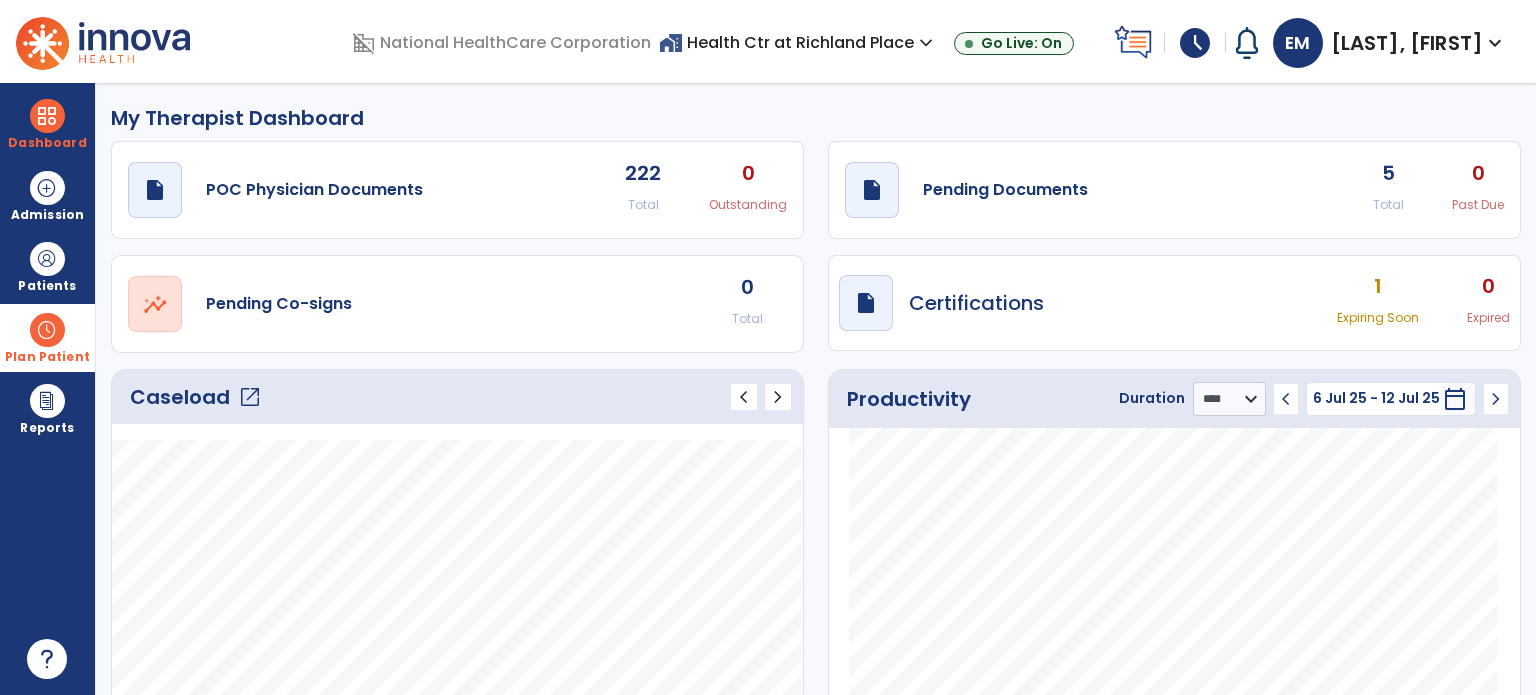 click at bounding box center [47, 330] 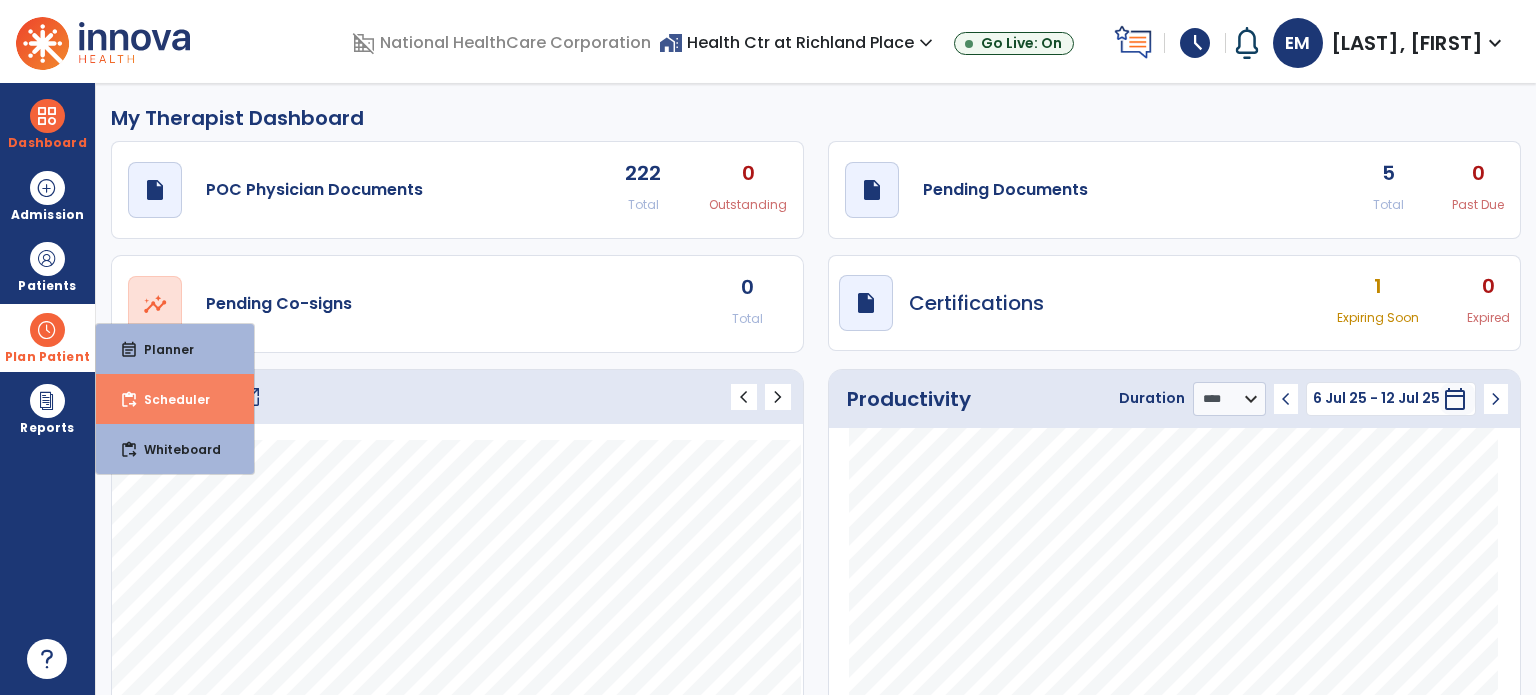 click on "Scheduler" at bounding box center [169, 399] 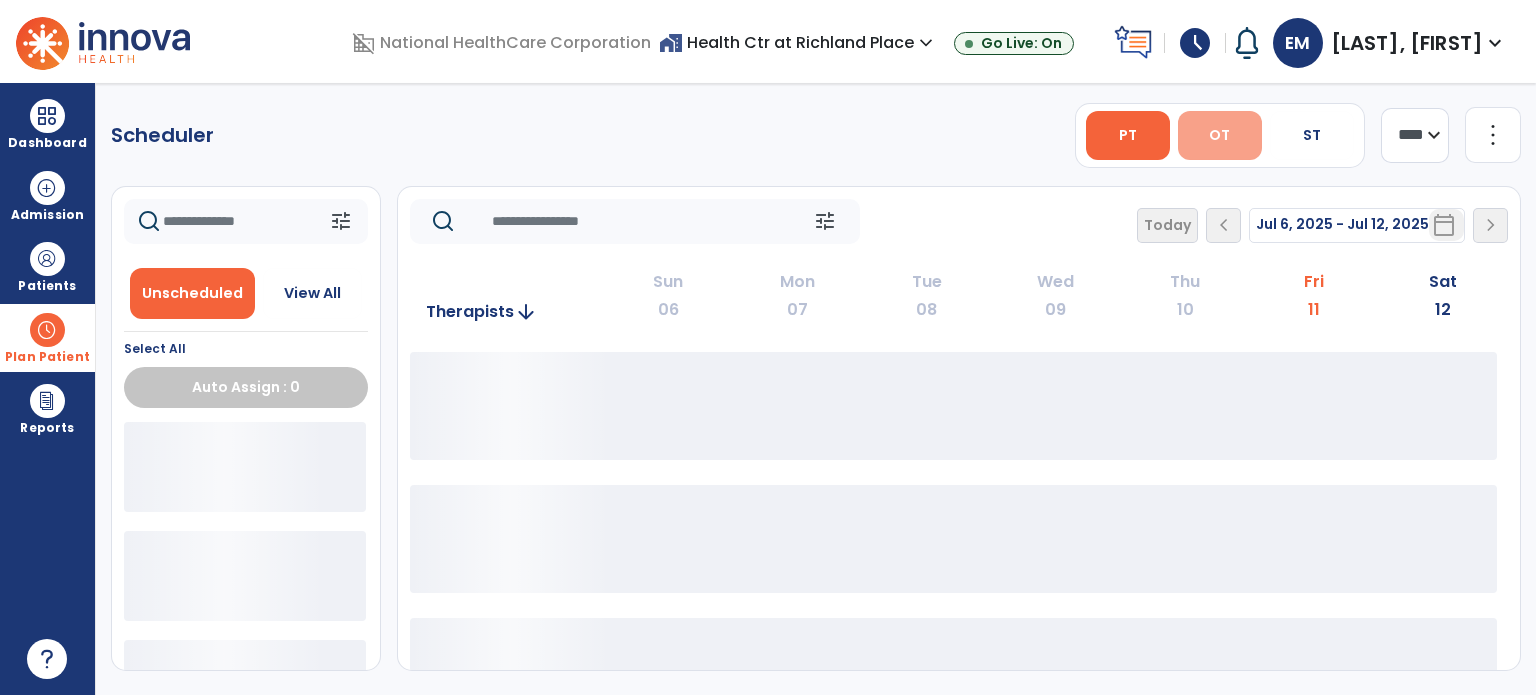 click on "OT" at bounding box center (1219, 135) 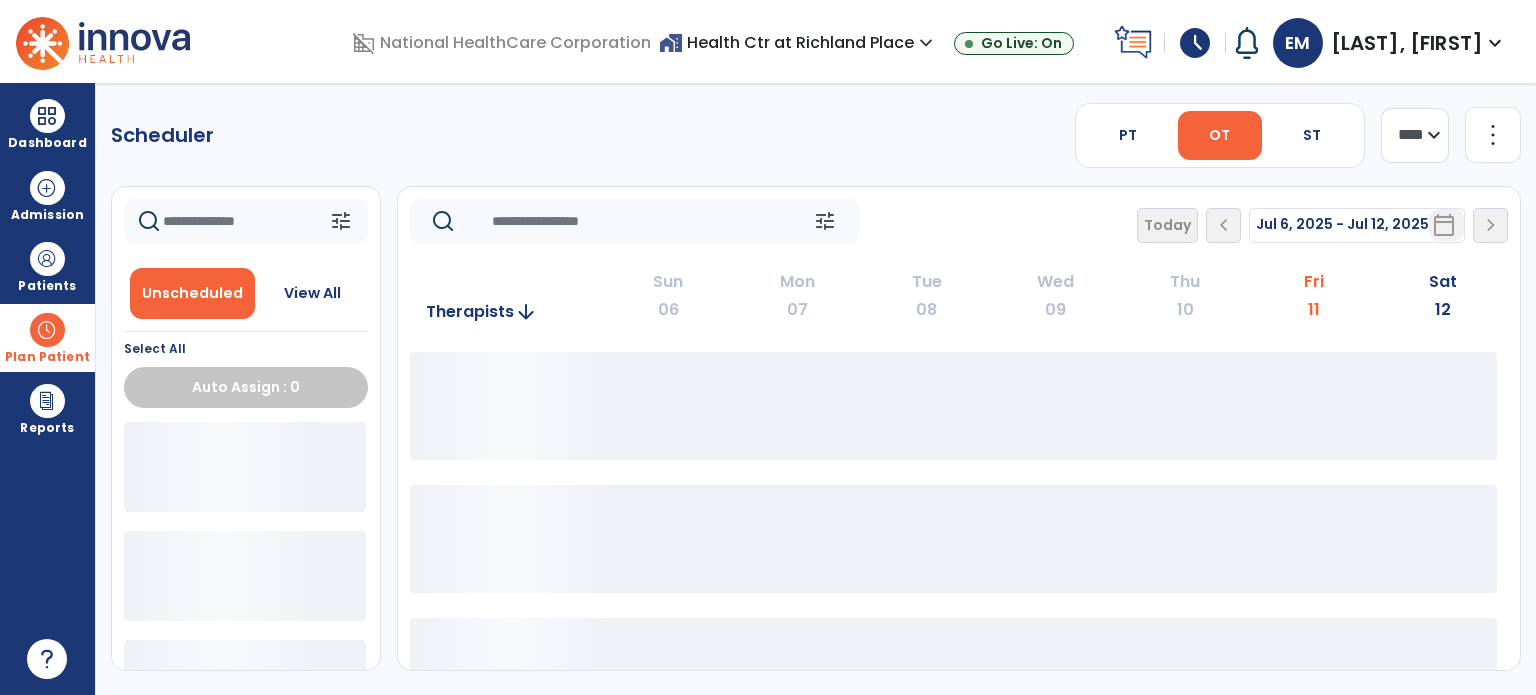 click on "Scheduler   PT   OT   ST  **** *** more_vert  Manage Labor   View All Therapists   Print" 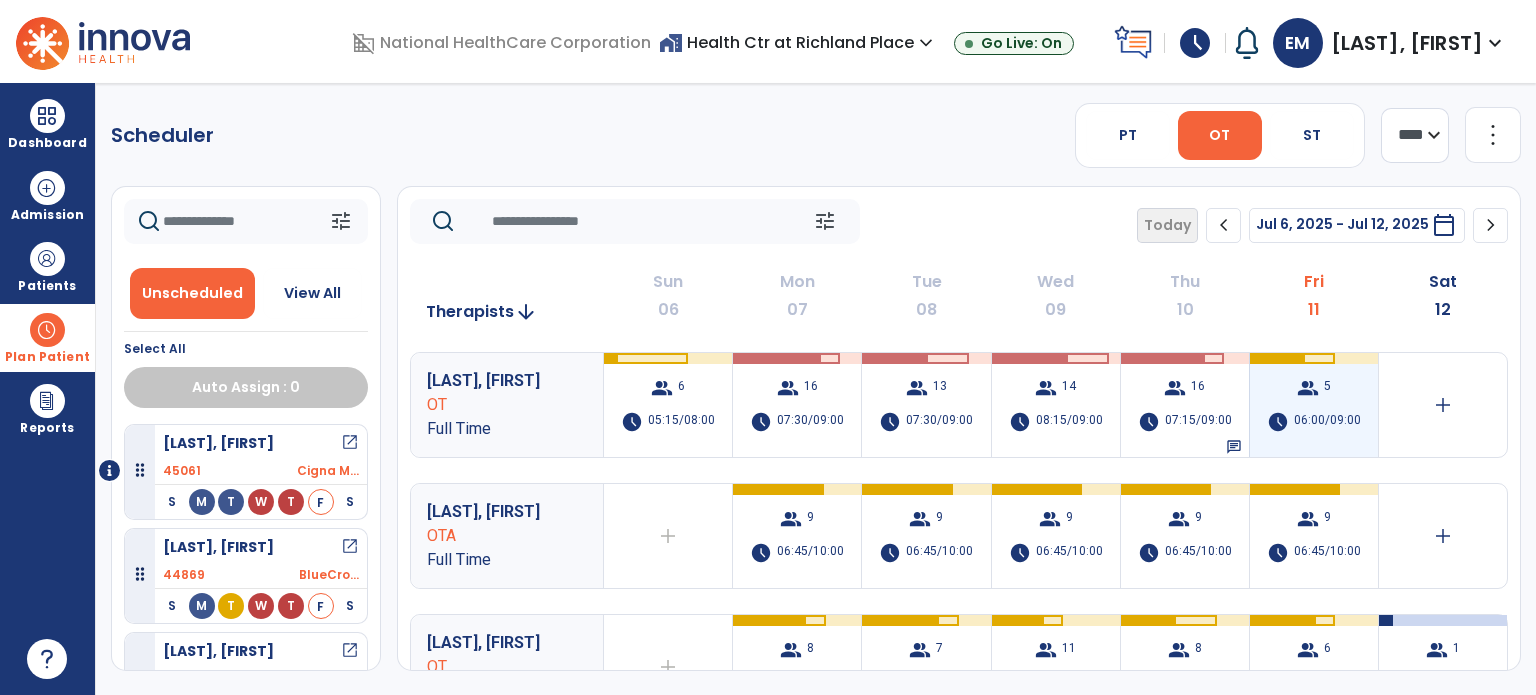 click on "group  5  schedule  06:00/09:00" at bounding box center (1314, 405) 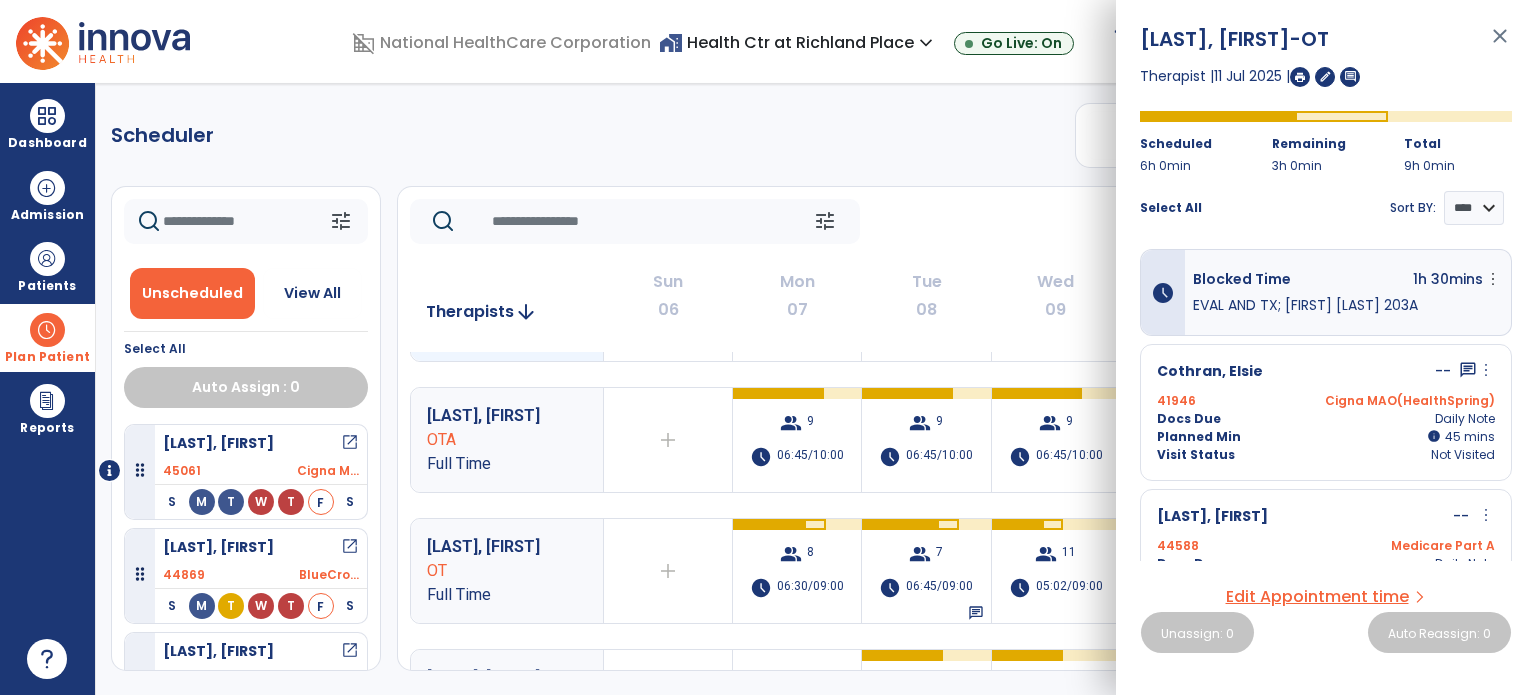 scroll, scrollTop: 0, scrollLeft: 0, axis: both 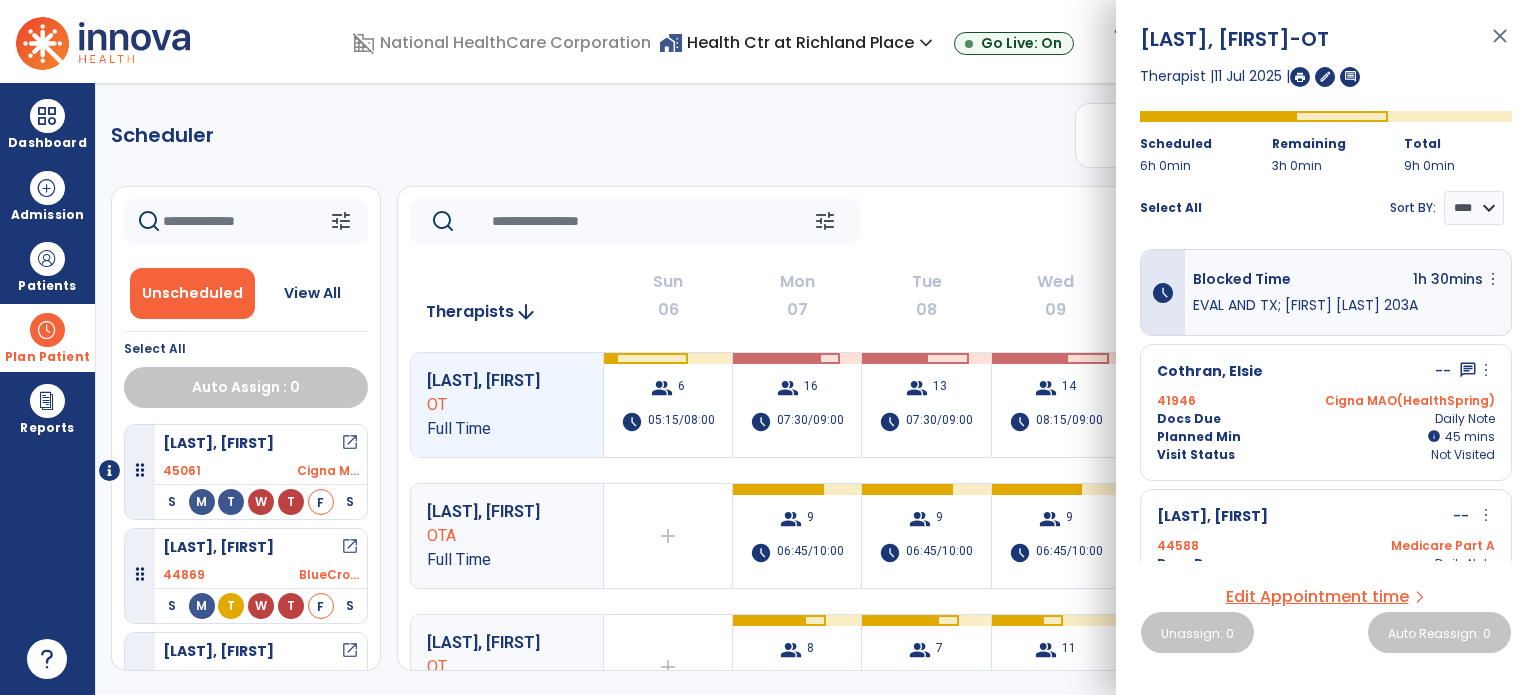 click at bounding box center (1300, 77) 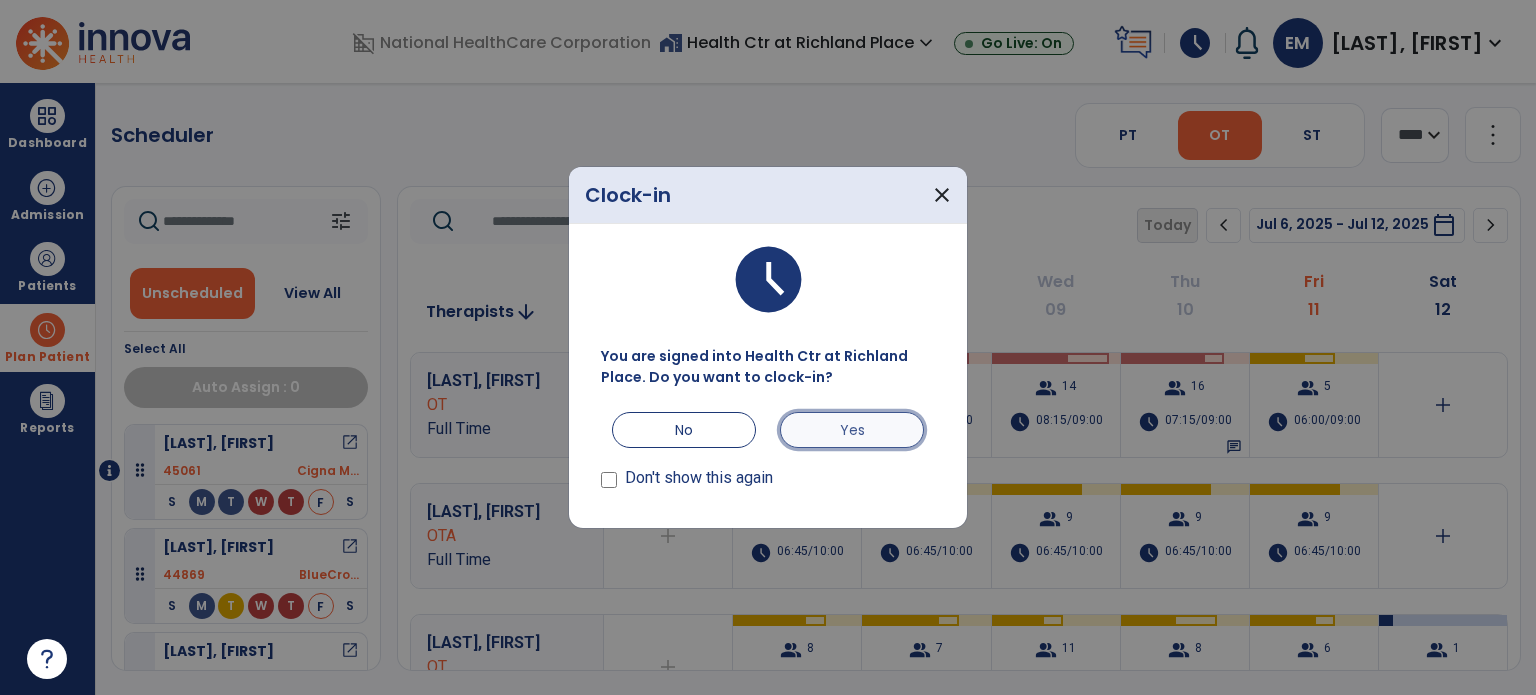 click on "Yes" at bounding box center [852, 430] 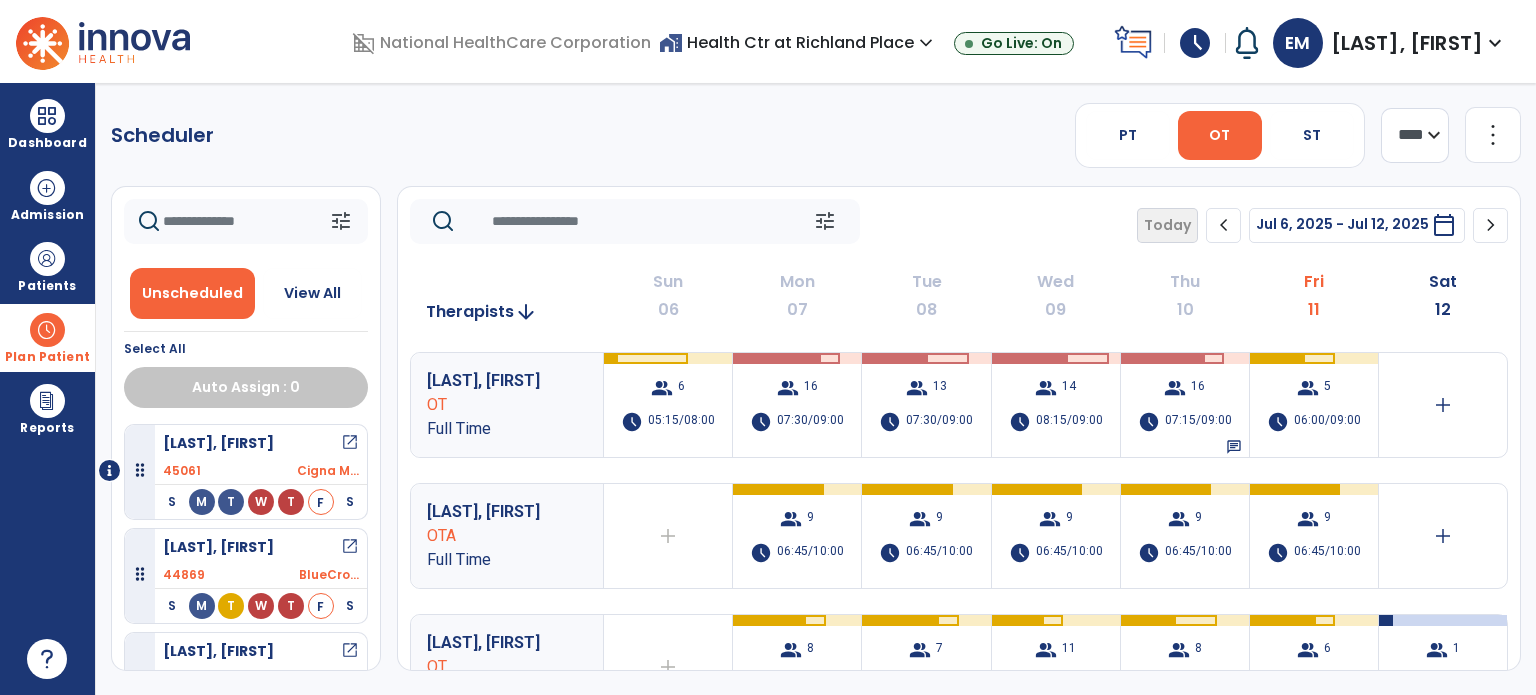 drag, startPoint x: 348, startPoint y: 38, endPoint x: 623, endPoint y: 54, distance: 275.46506 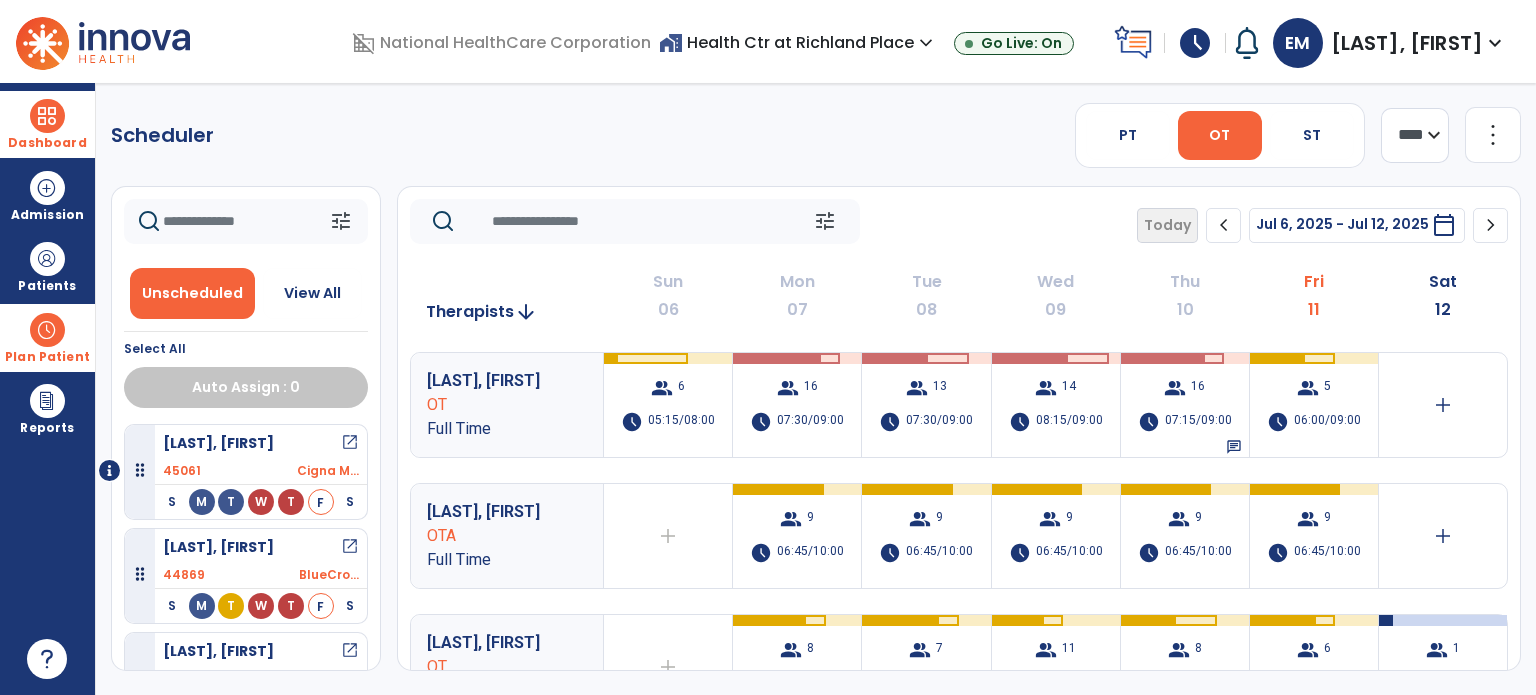 click at bounding box center (47, 116) 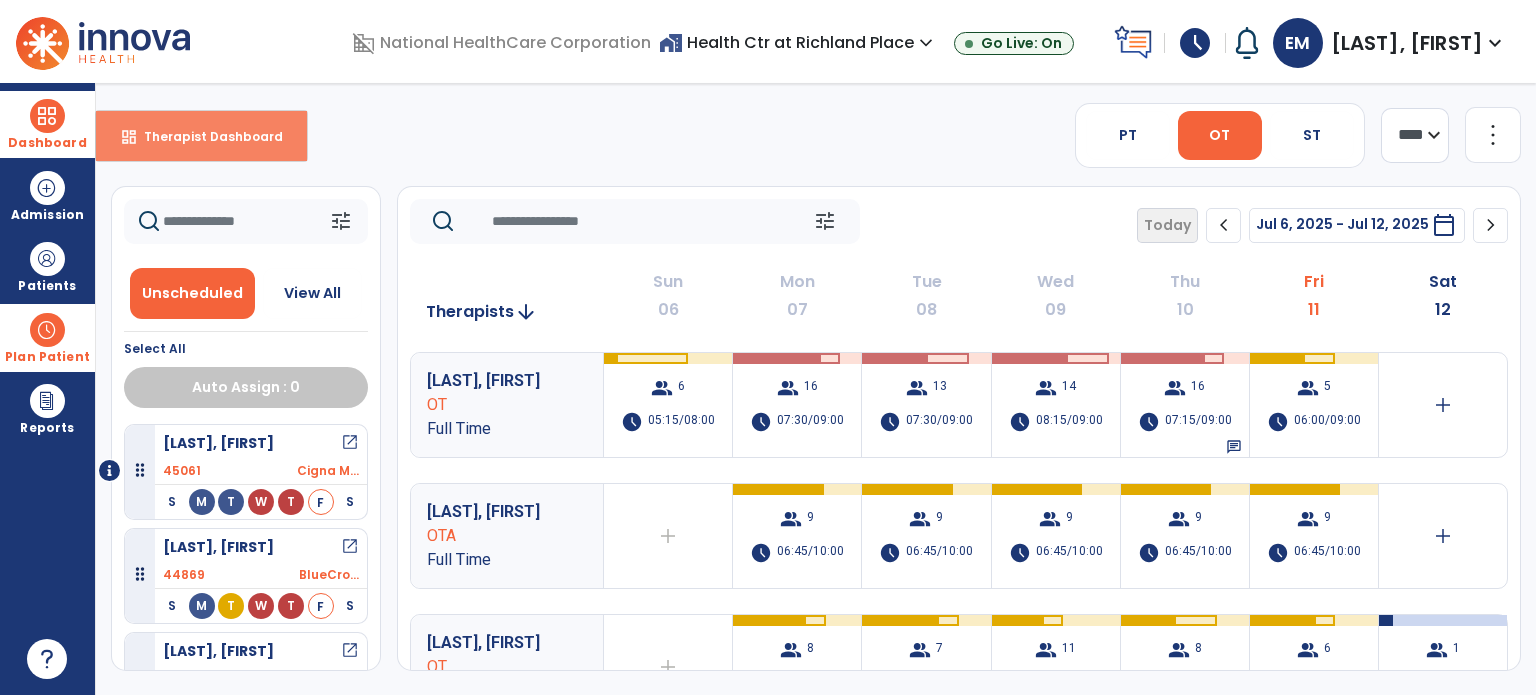 click on "dashboard  Therapist Dashboard" at bounding box center (201, 136) 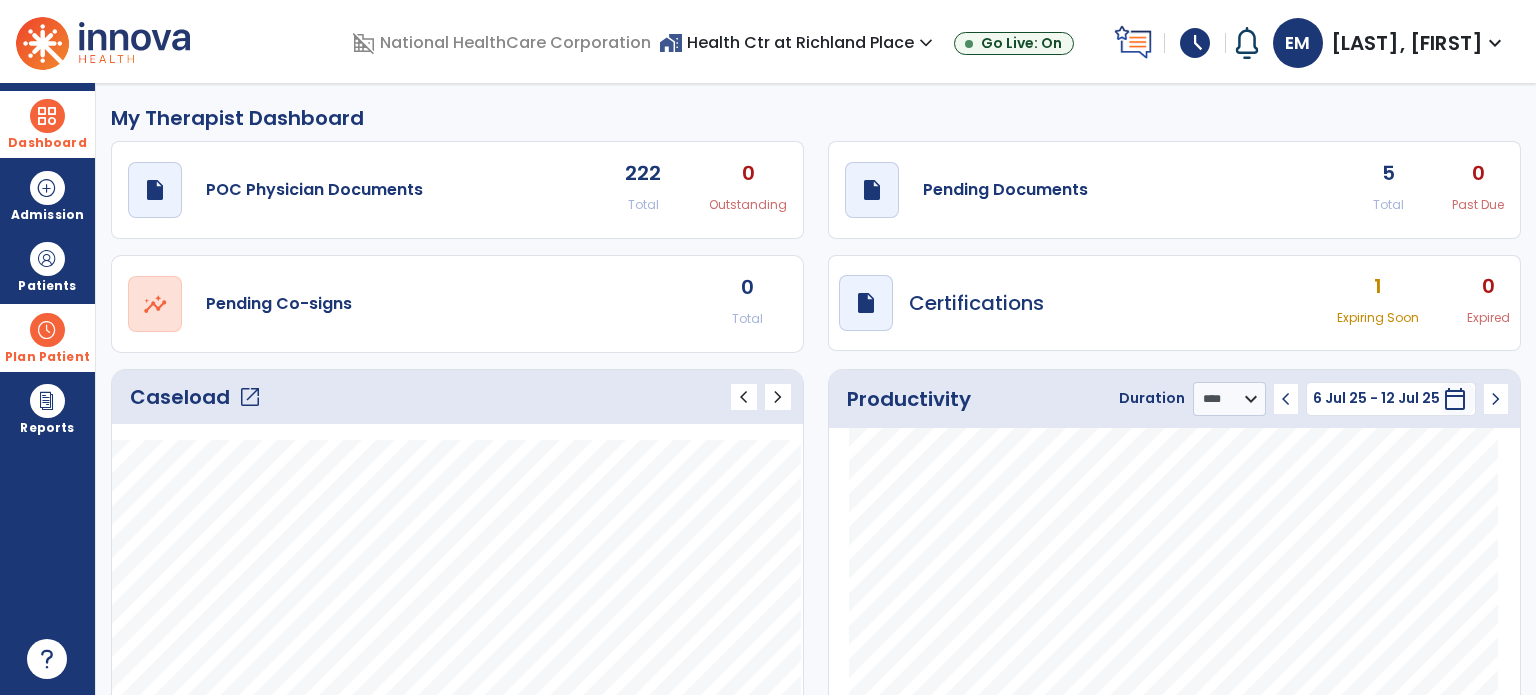 click on "draft   open_in_new  POC Physician Documents 222 Total 0 Outstanding" 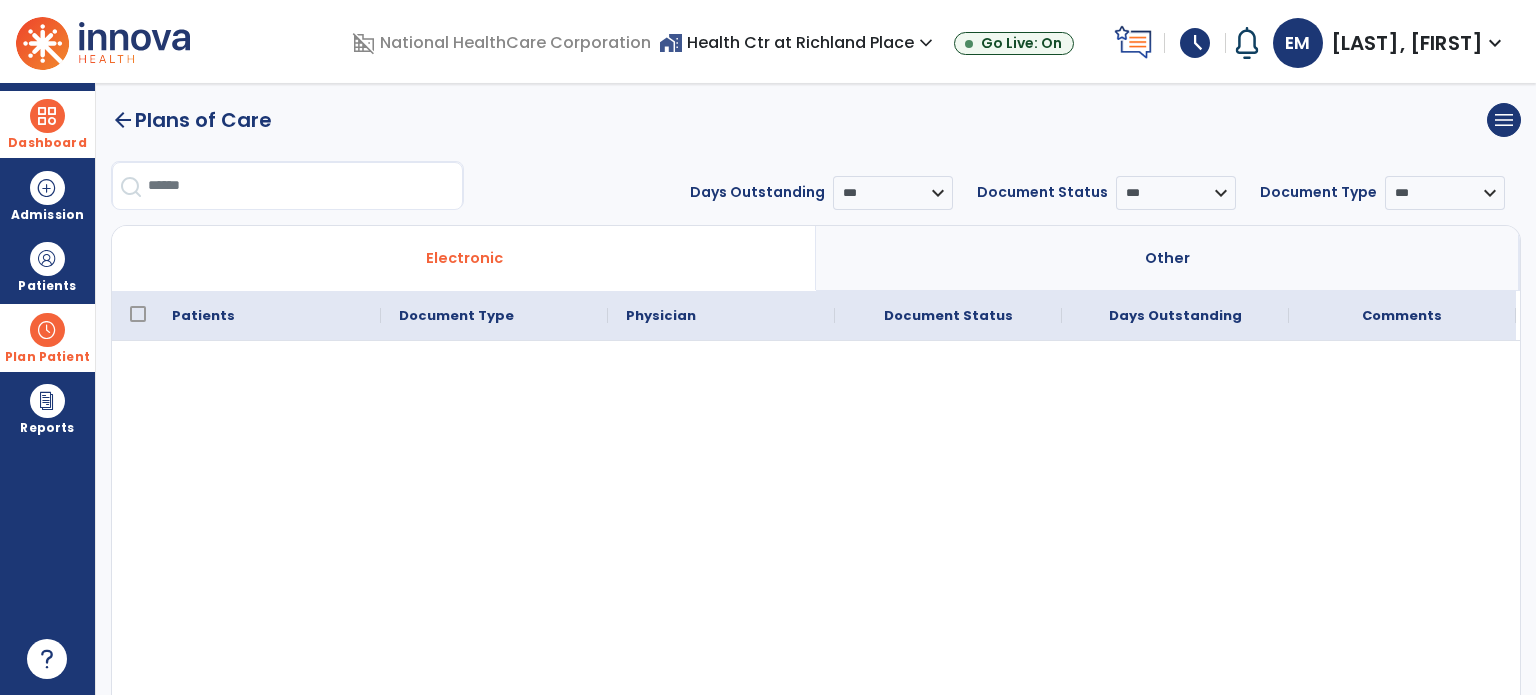 click on "Electronic" at bounding box center (464, 258) 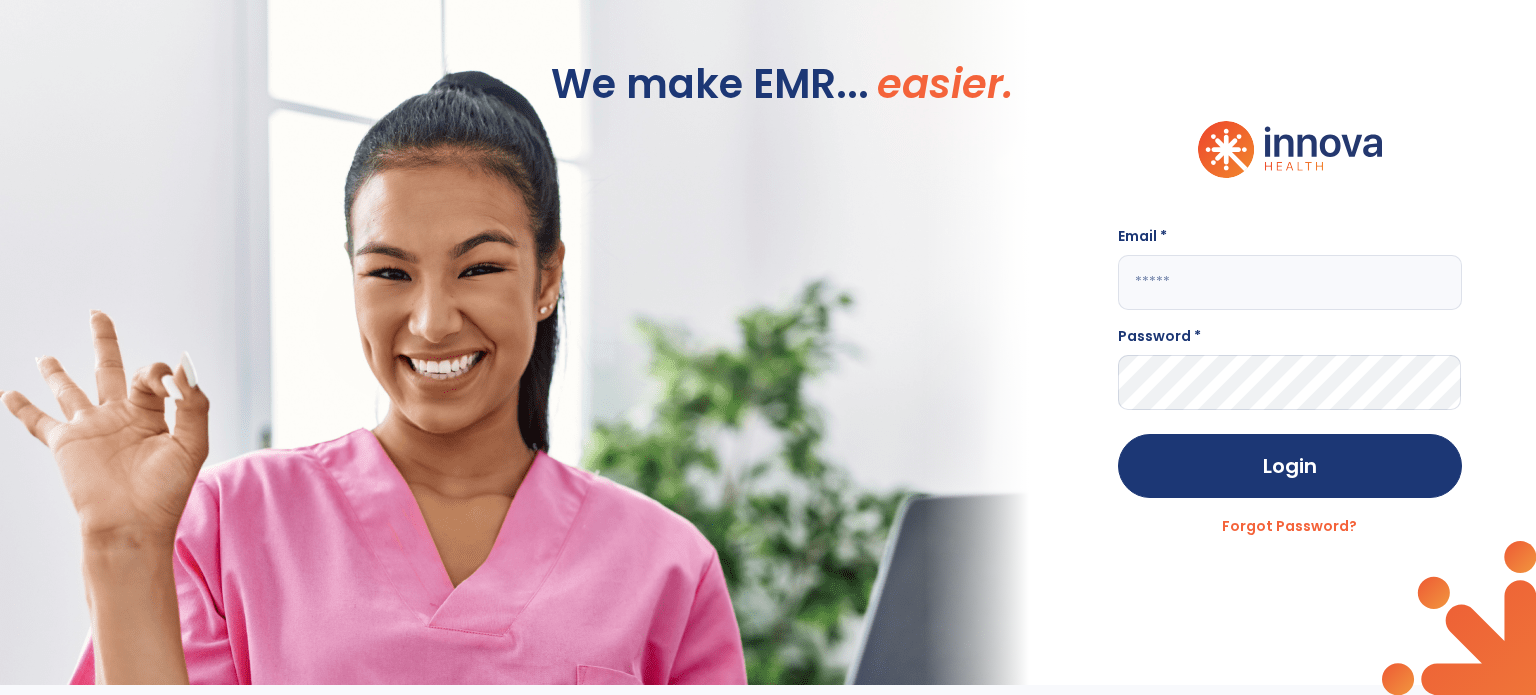 type on "**********" 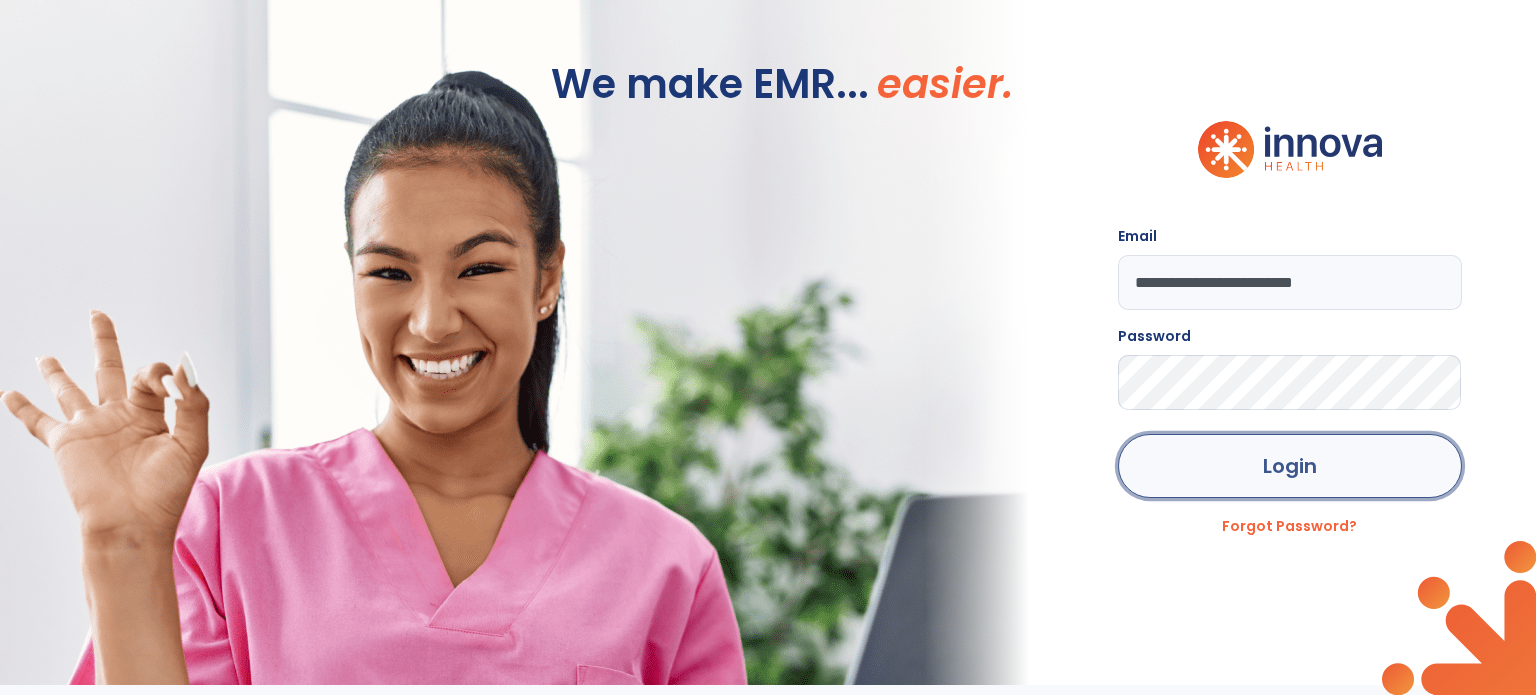 click on "Login" 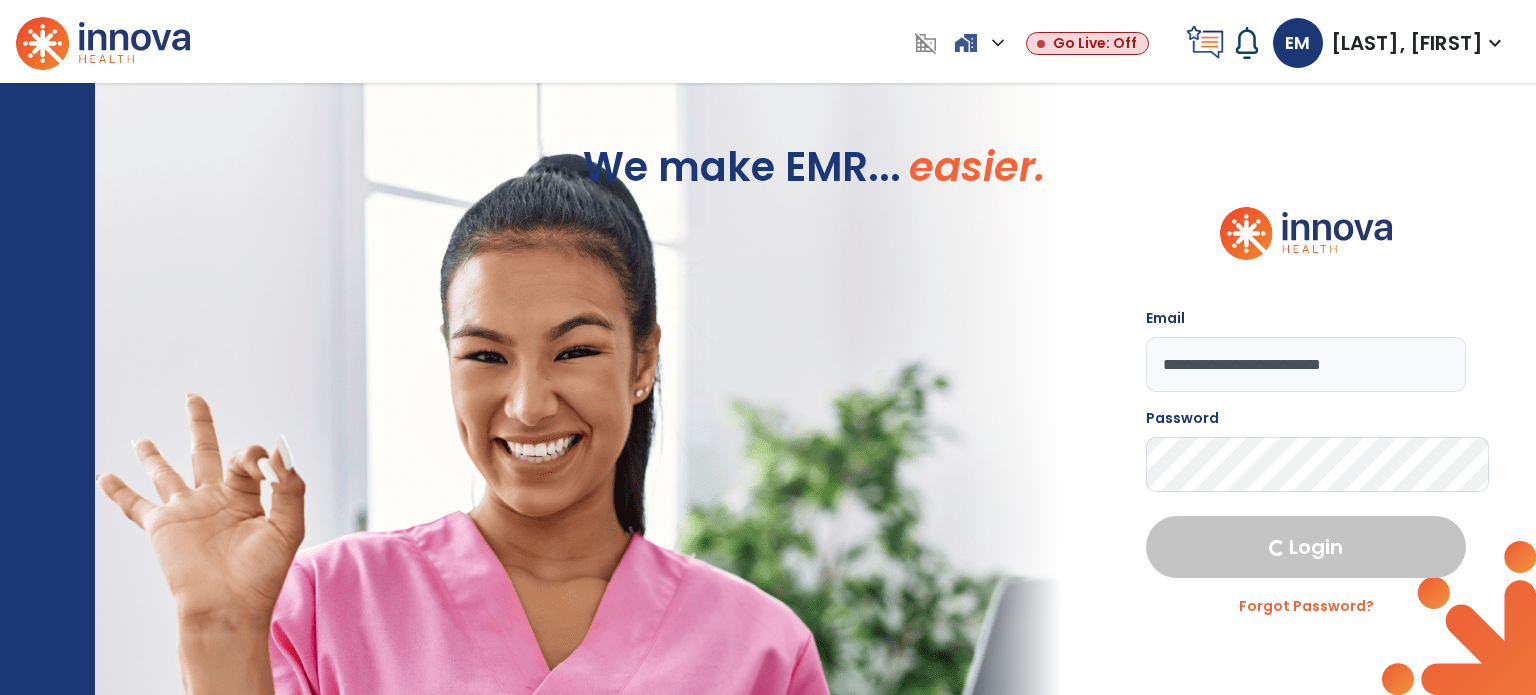 select on "****" 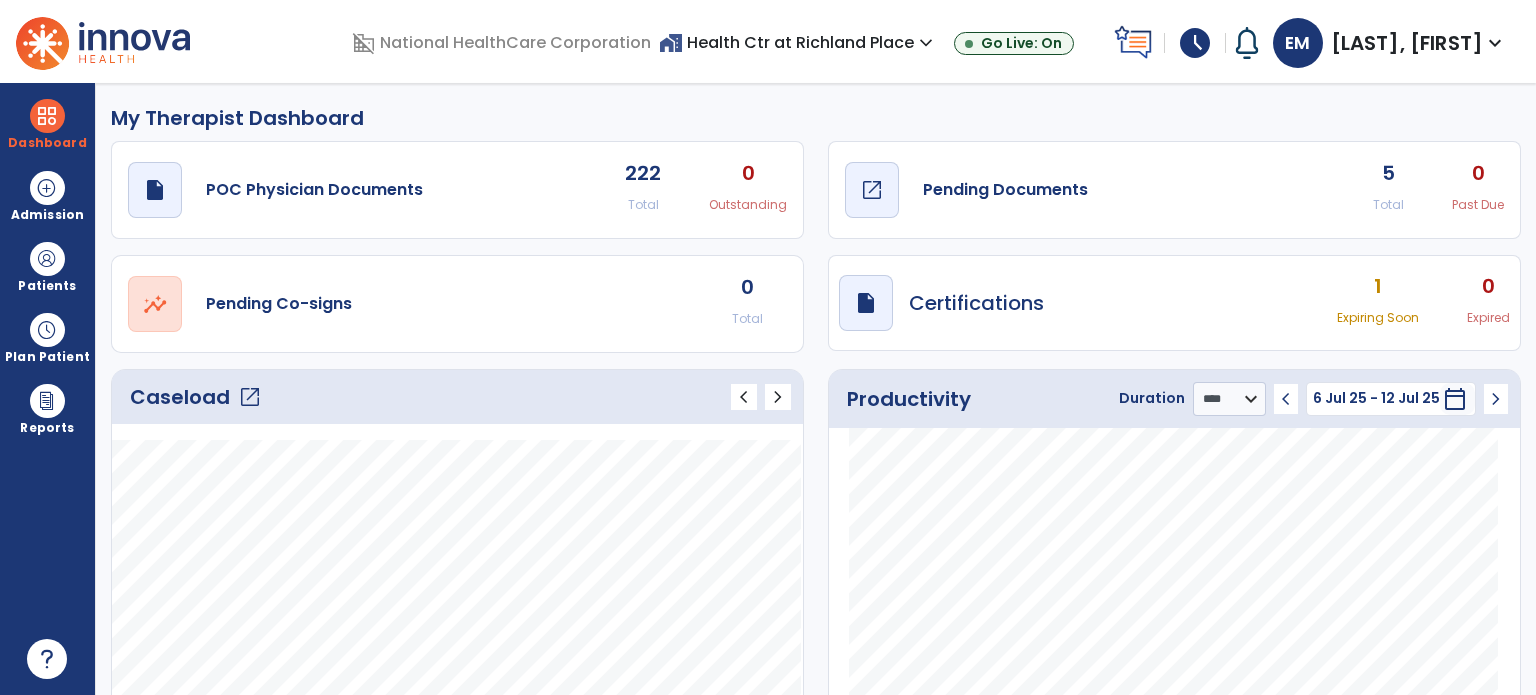 click on "draft   open_in_new  Pending Documents" 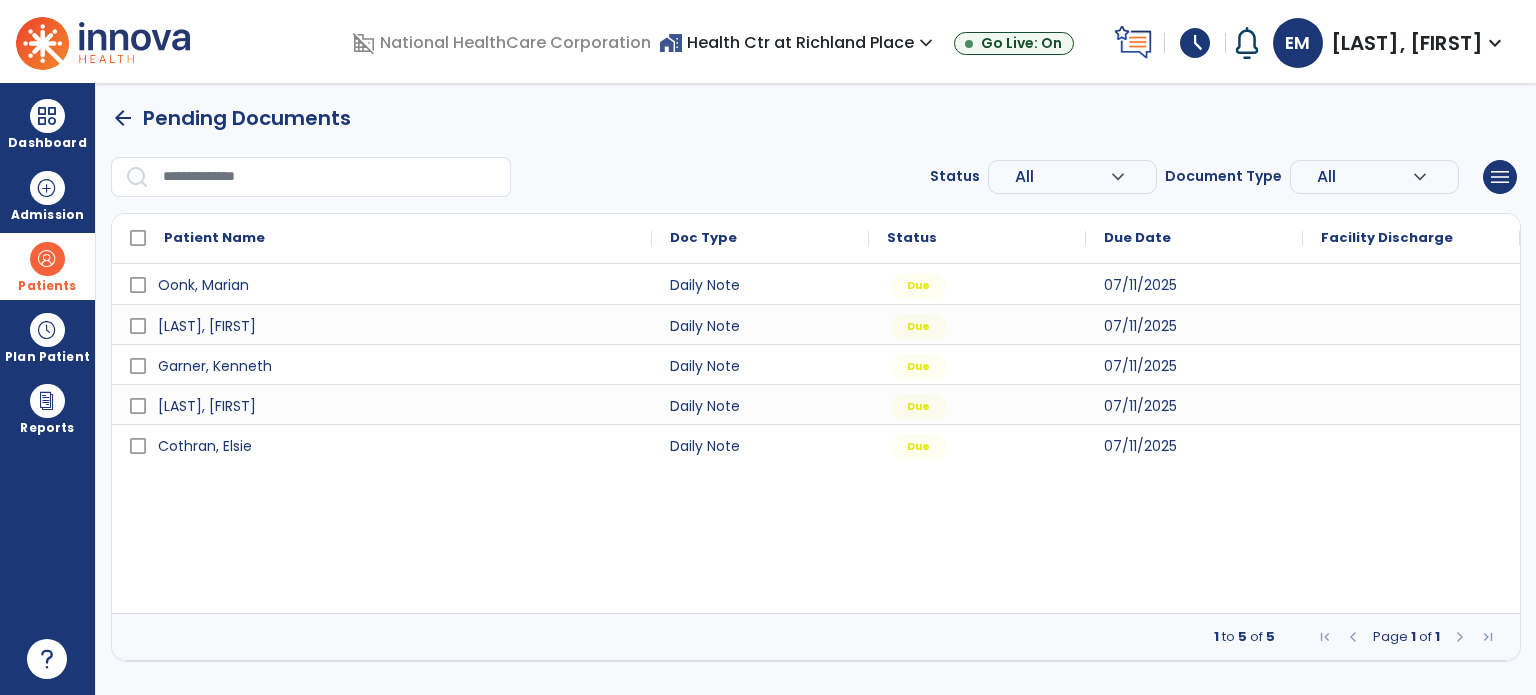 click at bounding box center (47, 259) 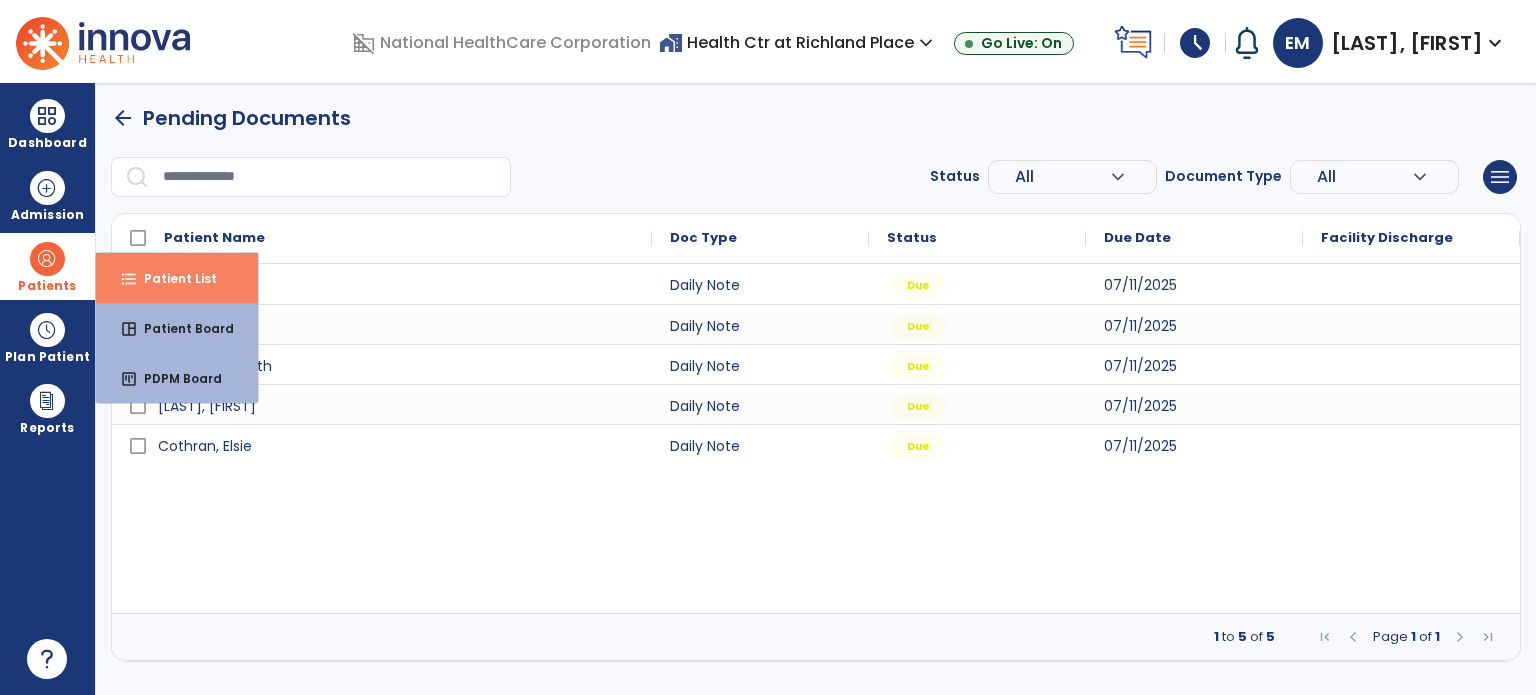 click on "Patient List" at bounding box center [172, 278] 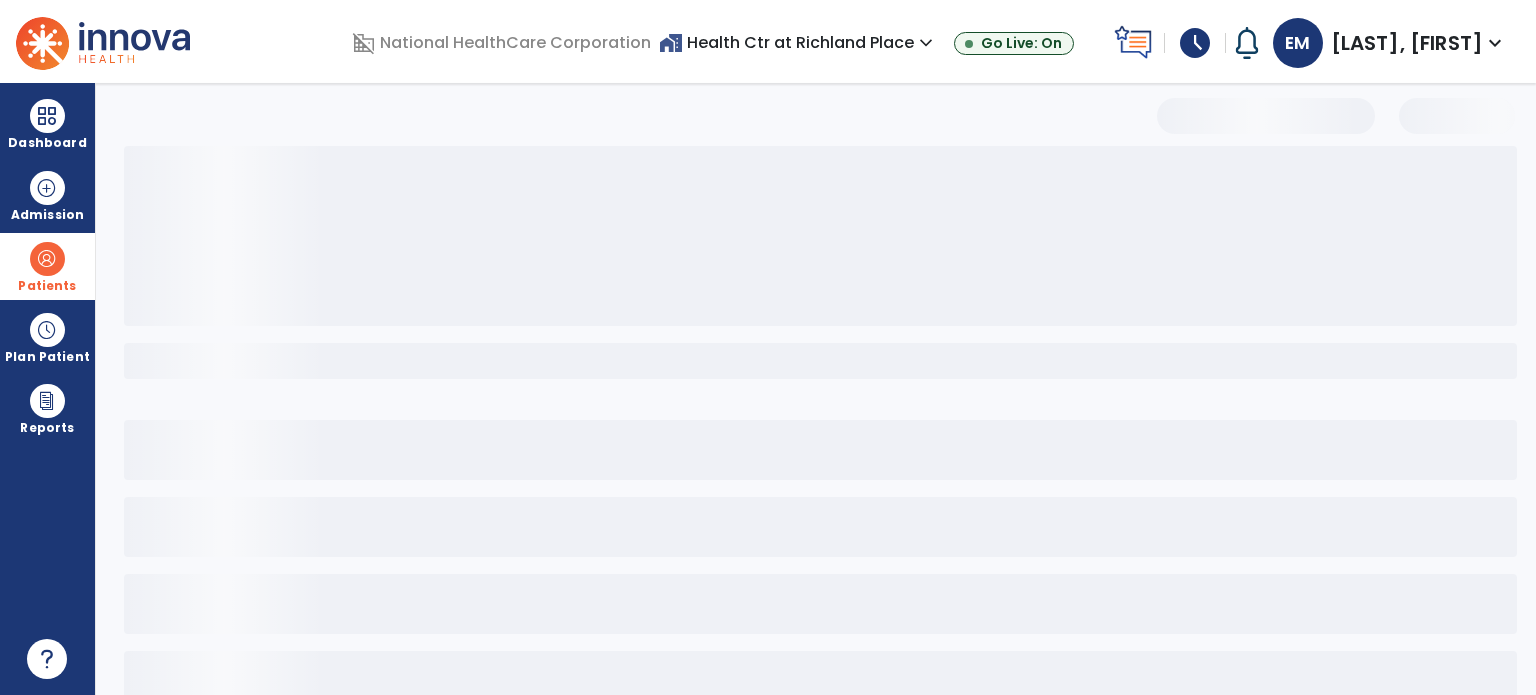 select on "***" 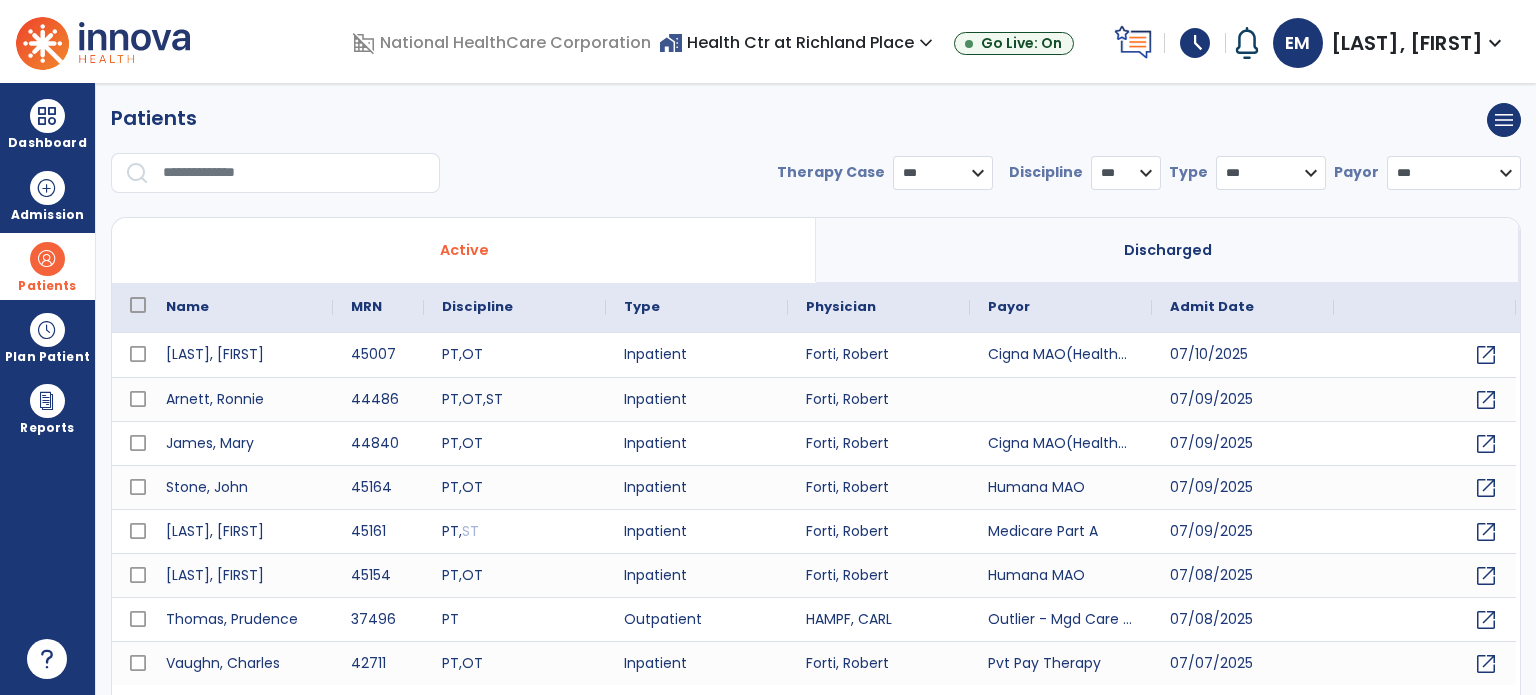 click at bounding box center [294, 173] 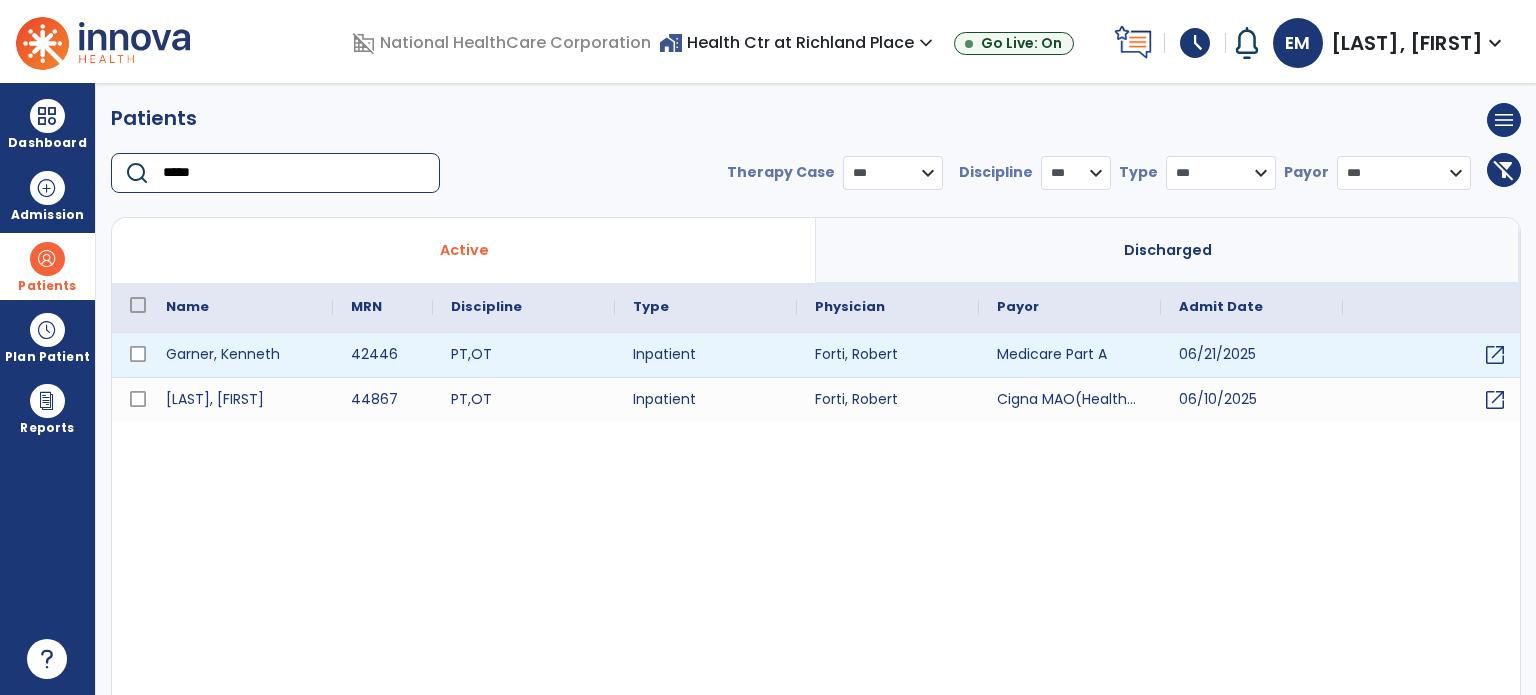 type on "*****" 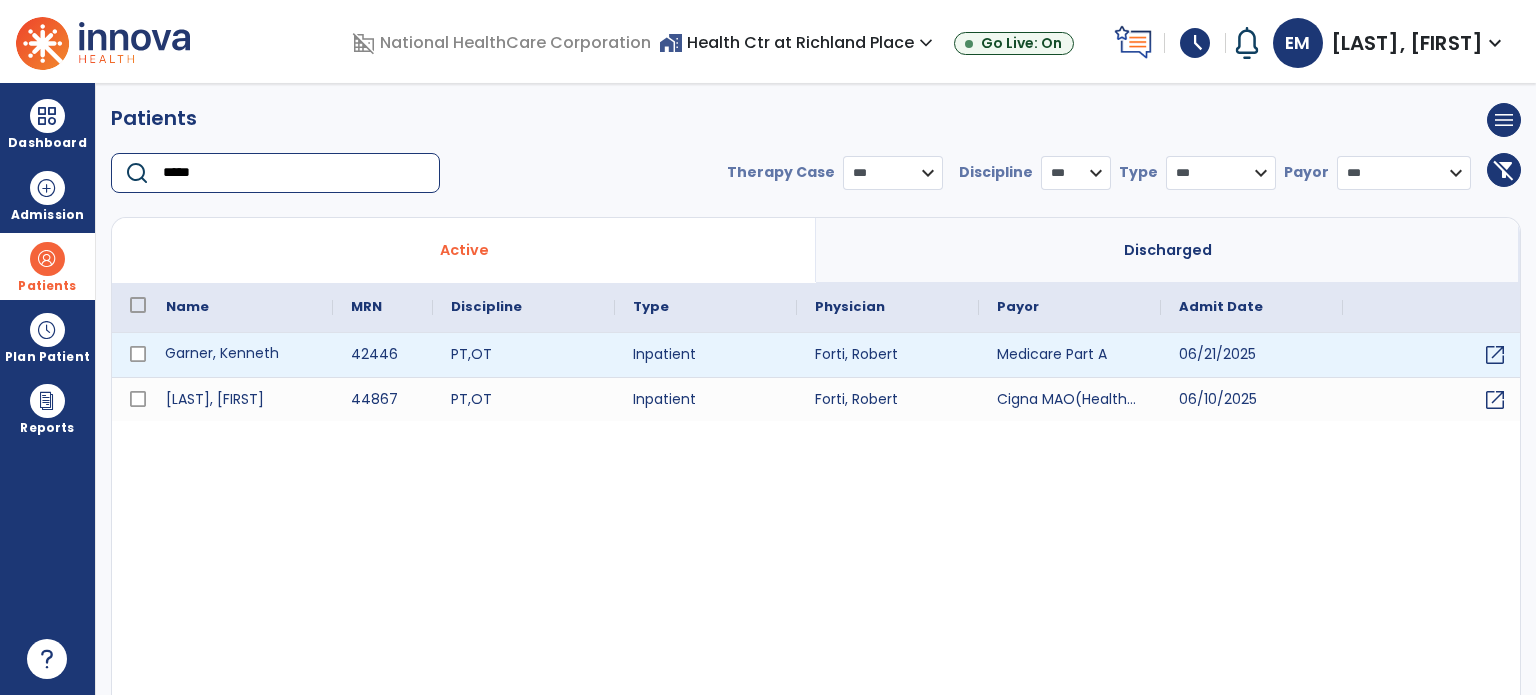 click on "Garner, Kenneth" at bounding box center (240, 355) 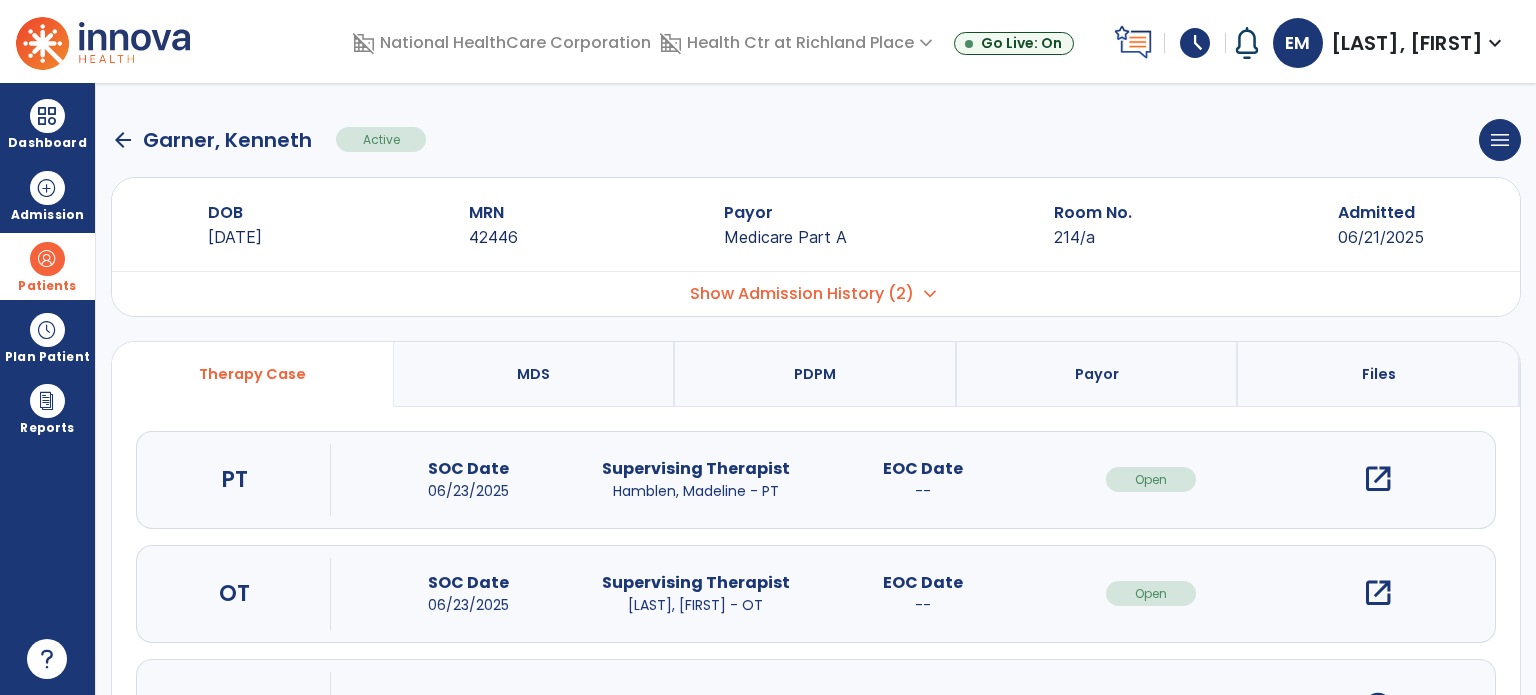 scroll, scrollTop: 107, scrollLeft: 0, axis: vertical 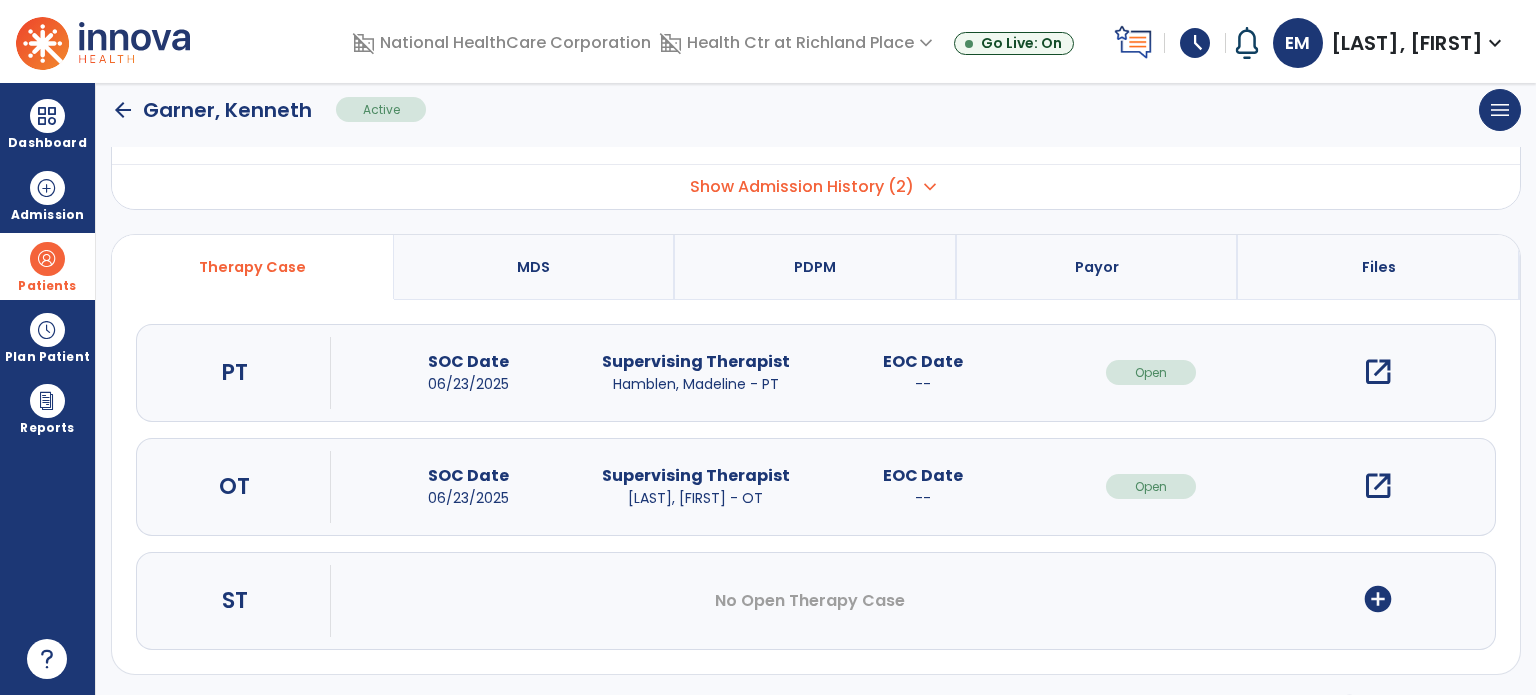 click on "open_in_new" at bounding box center (1378, 486) 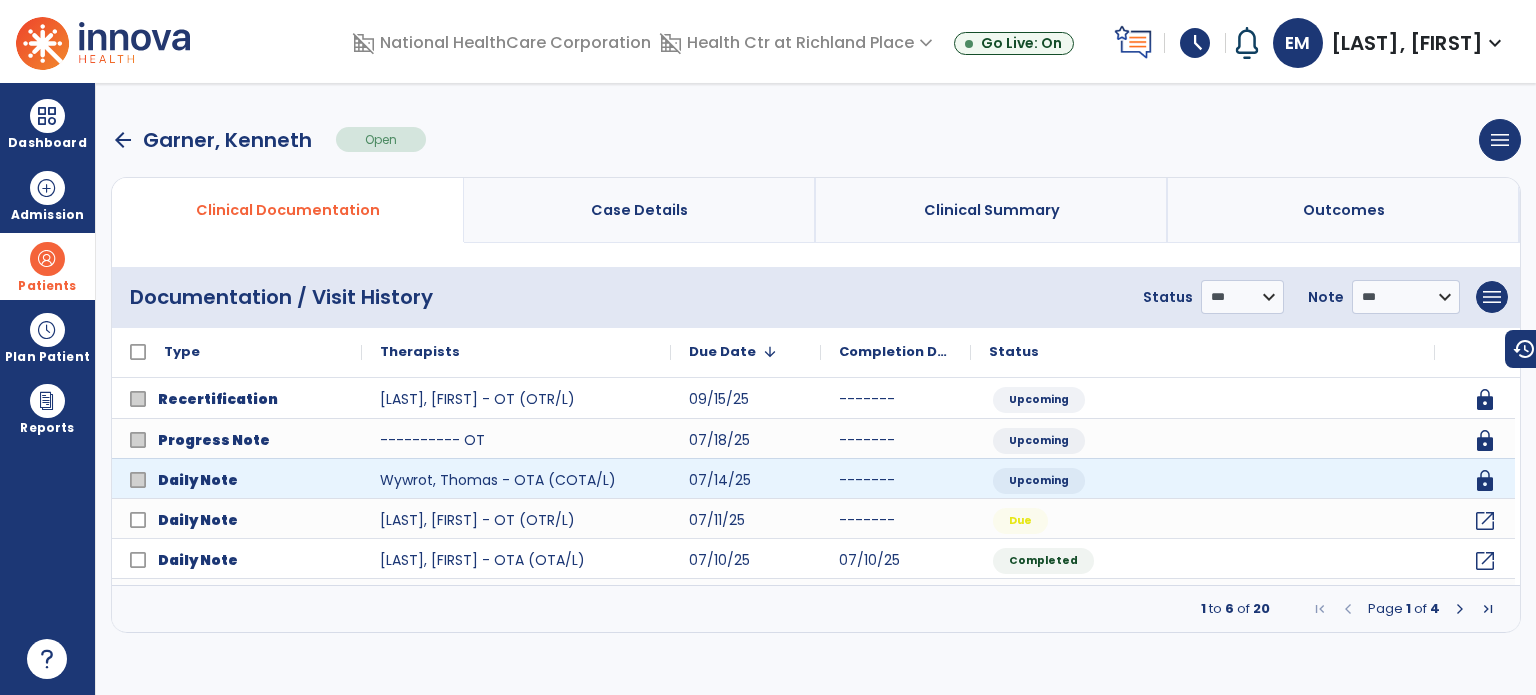 scroll, scrollTop: 0, scrollLeft: 0, axis: both 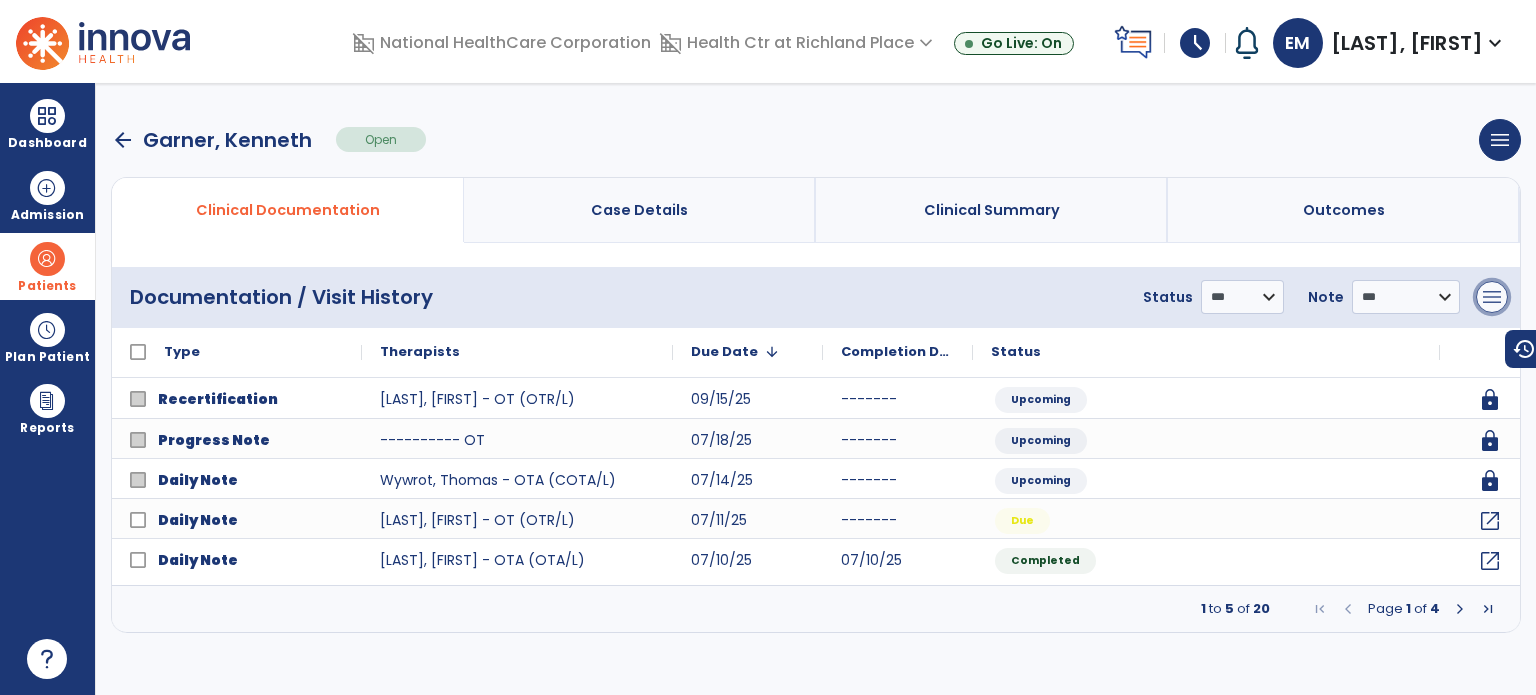 click on "menu" at bounding box center (1492, 297) 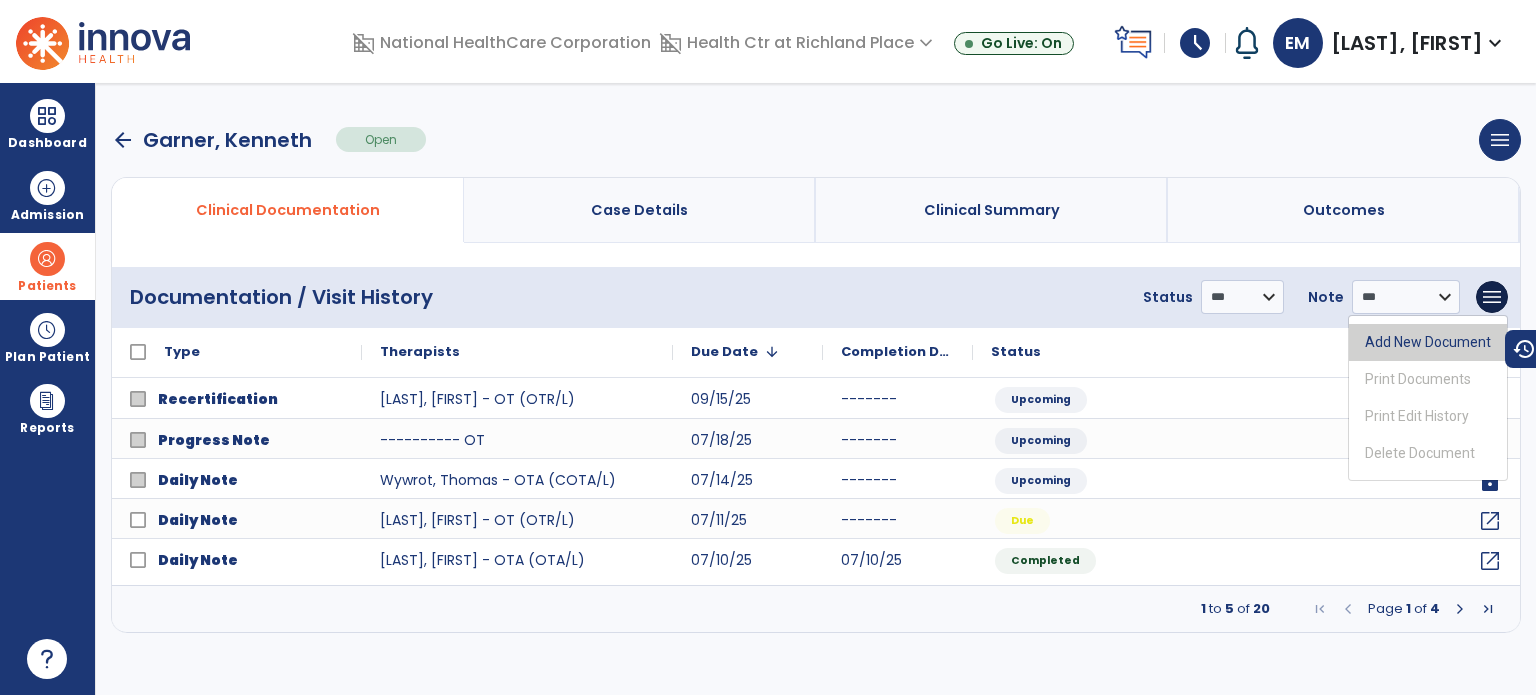 click on "Add New Document" at bounding box center (1428, 342) 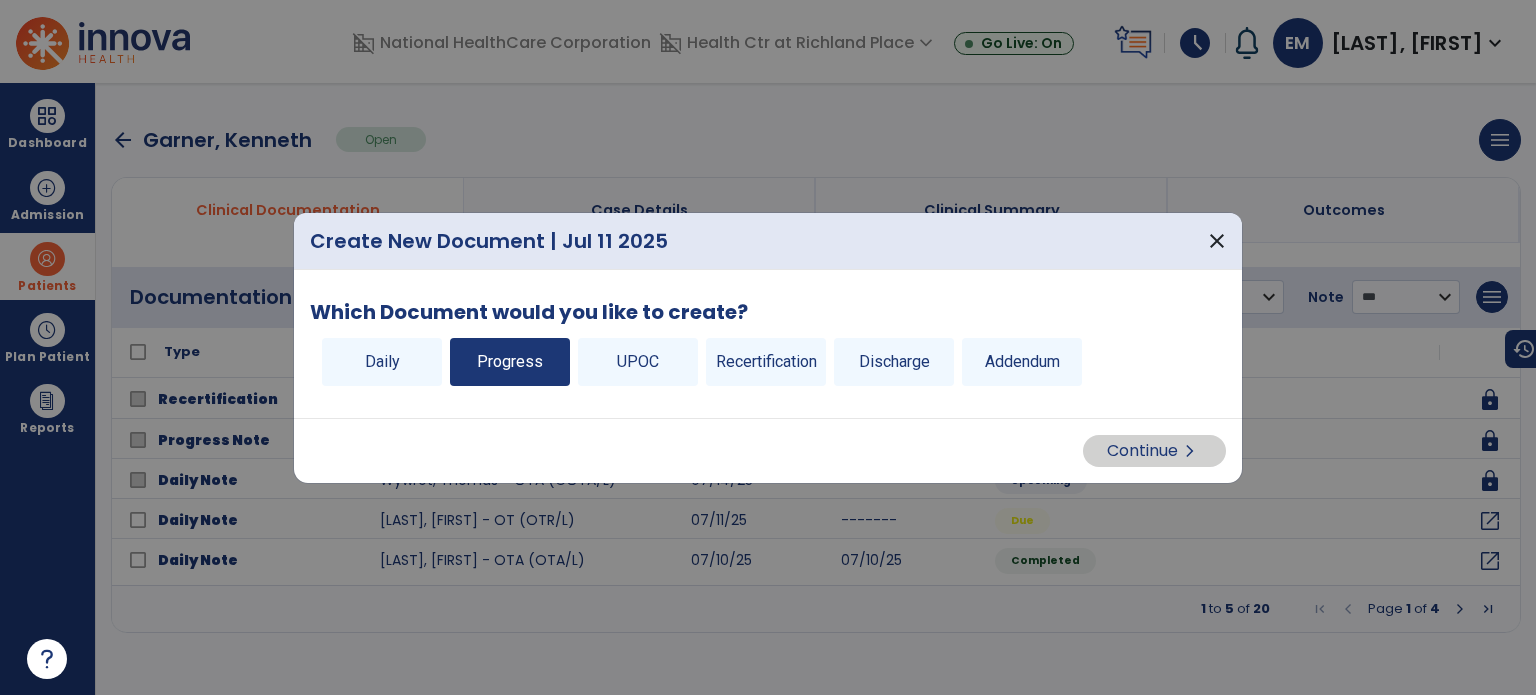 click on "Progress" at bounding box center [510, 362] 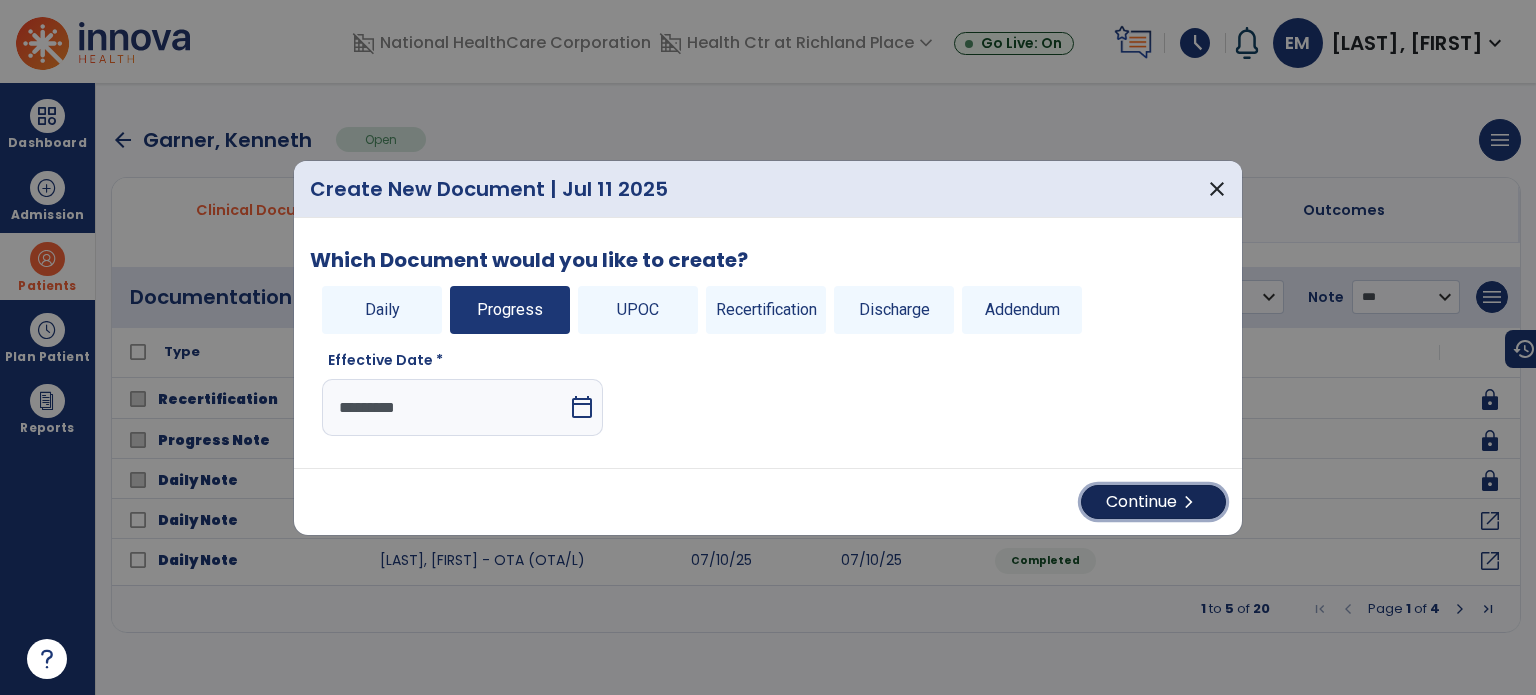 click on "Continue   chevron_right" at bounding box center (1153, 502) 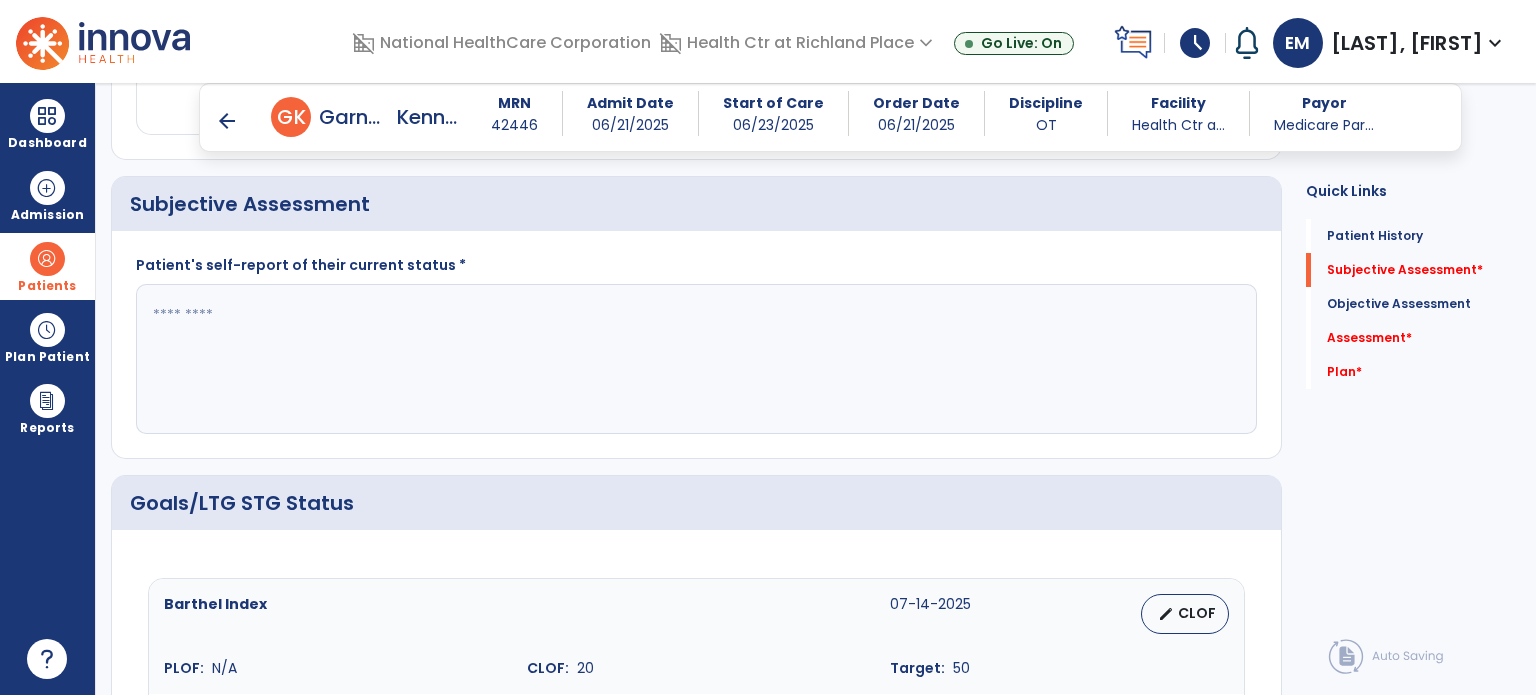 scroll, scrollTop: 463, scrollLeft: 0, axis: vertical 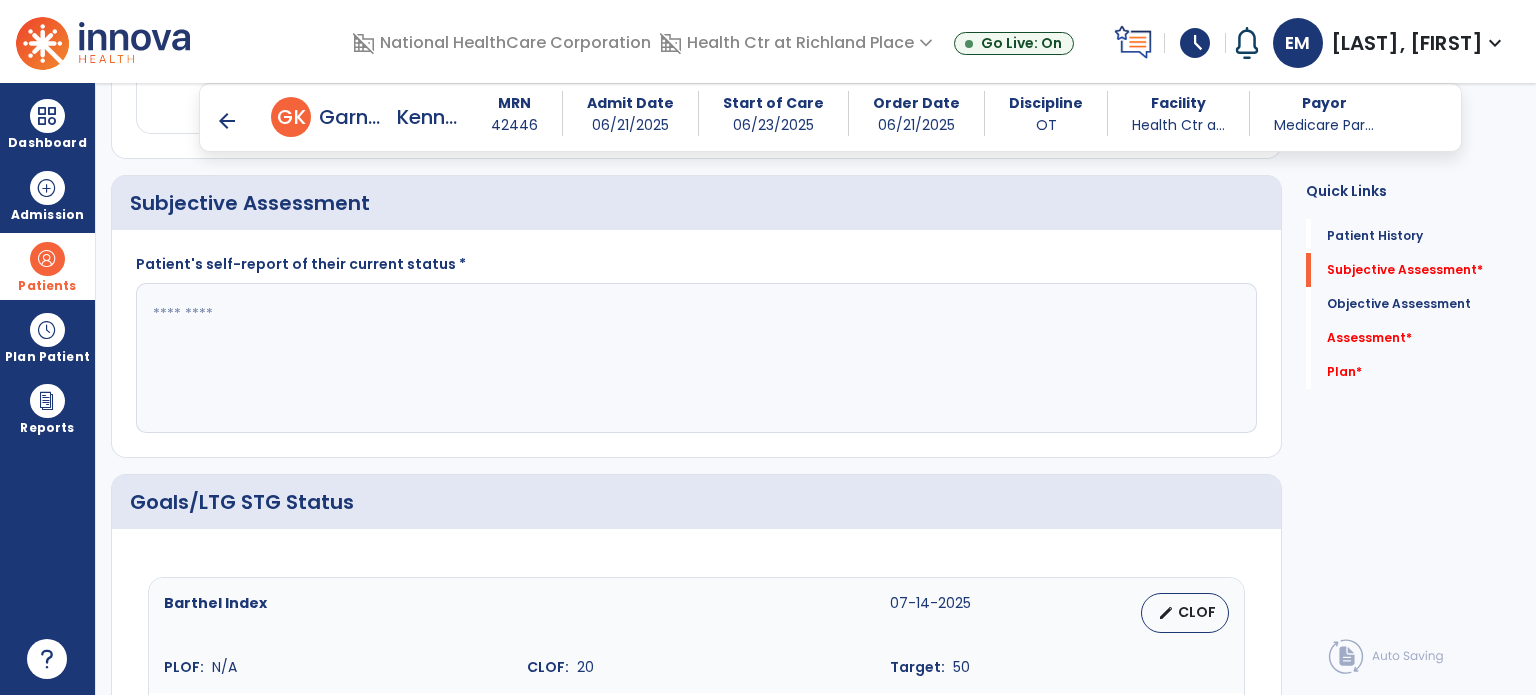 click 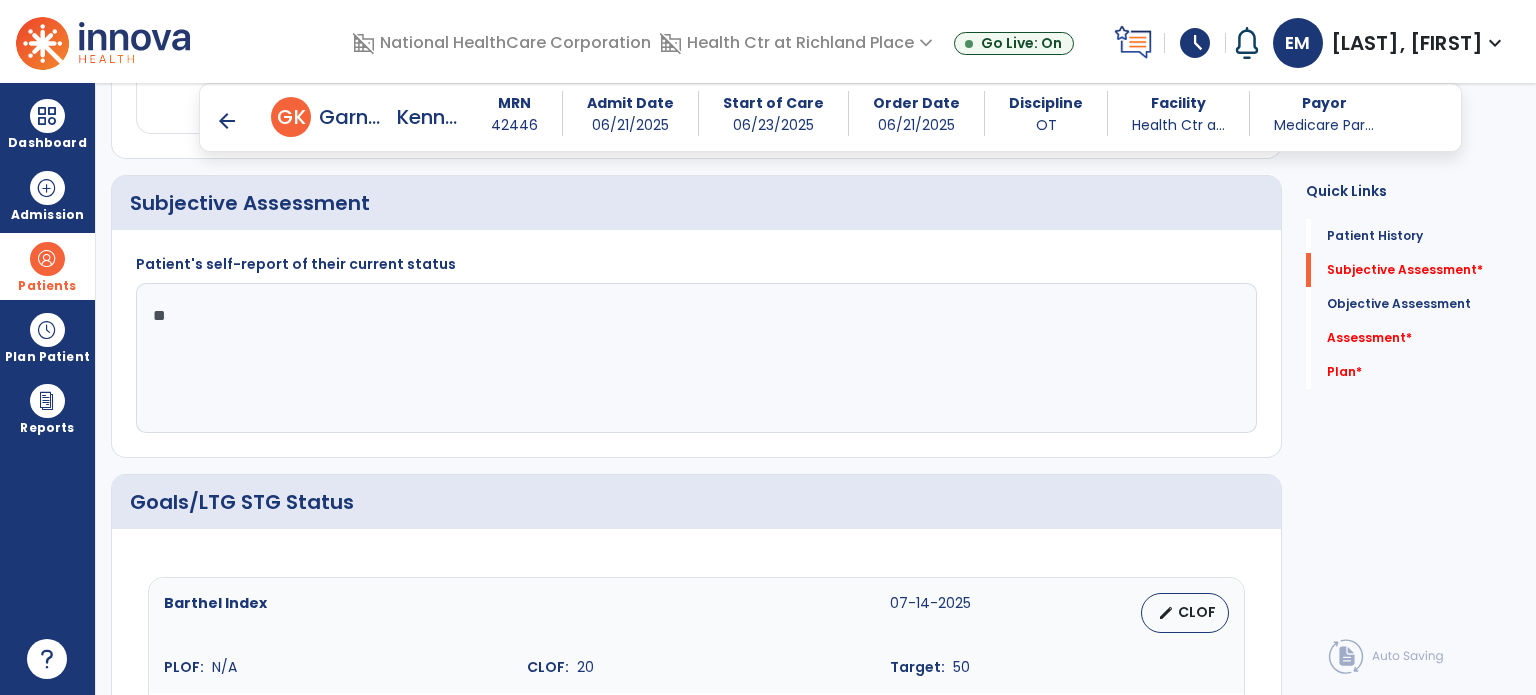 type on "*" 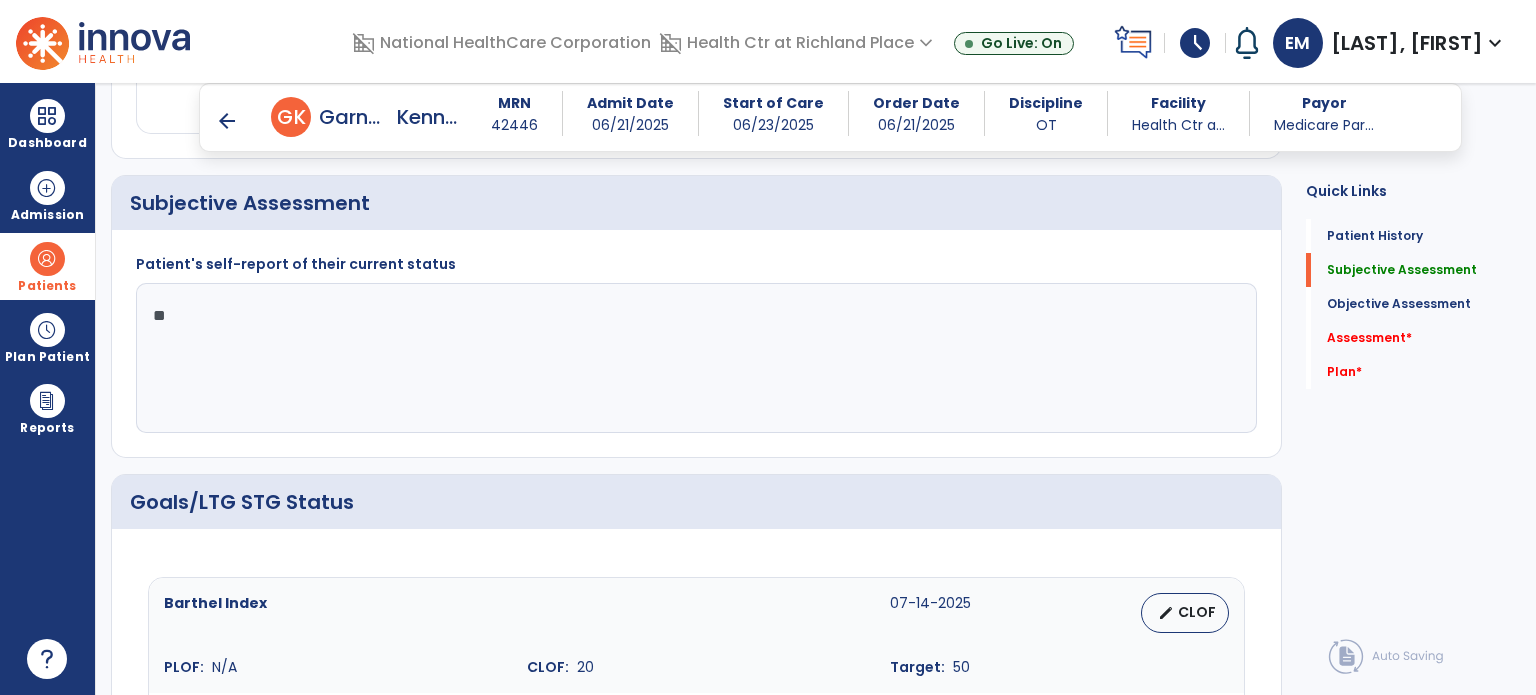 type on "*" 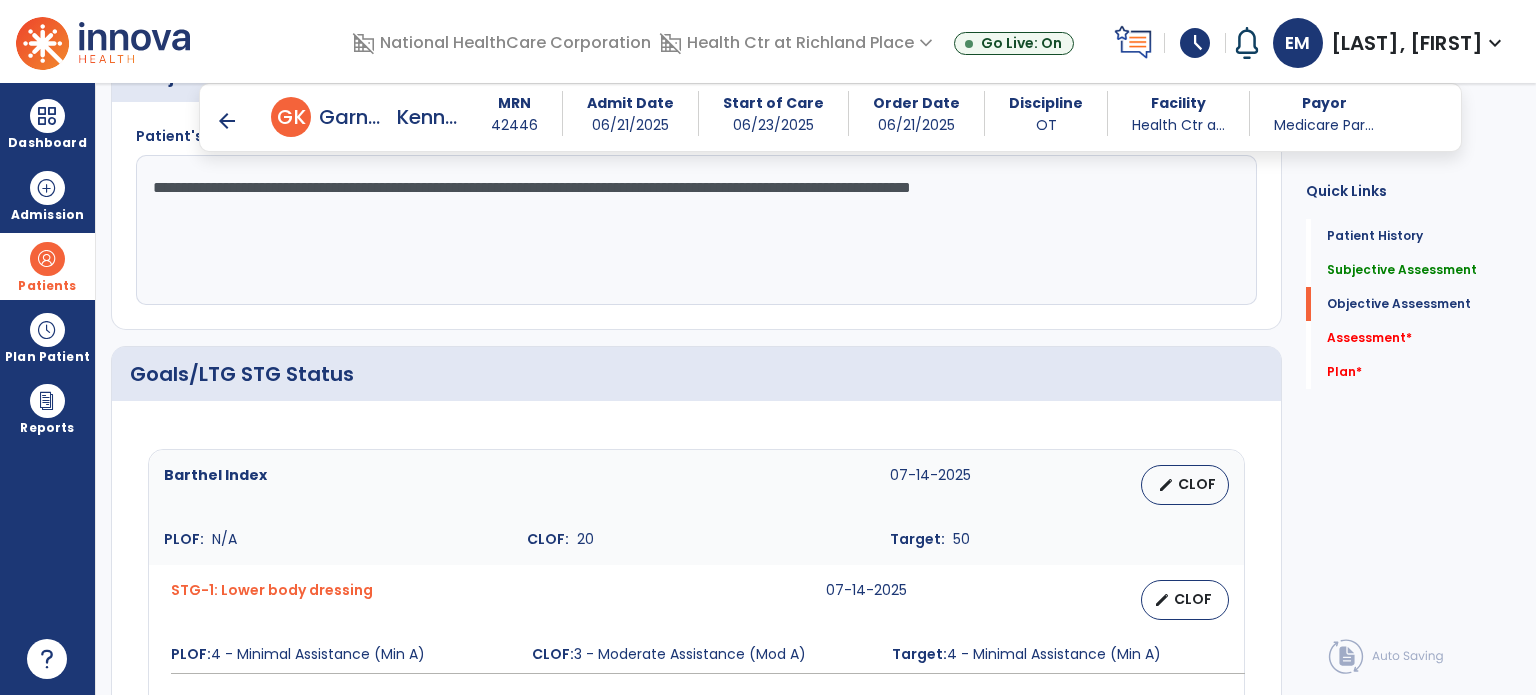 scroll, scrollTop: 592, scrollLeft: 0, axis: vertical 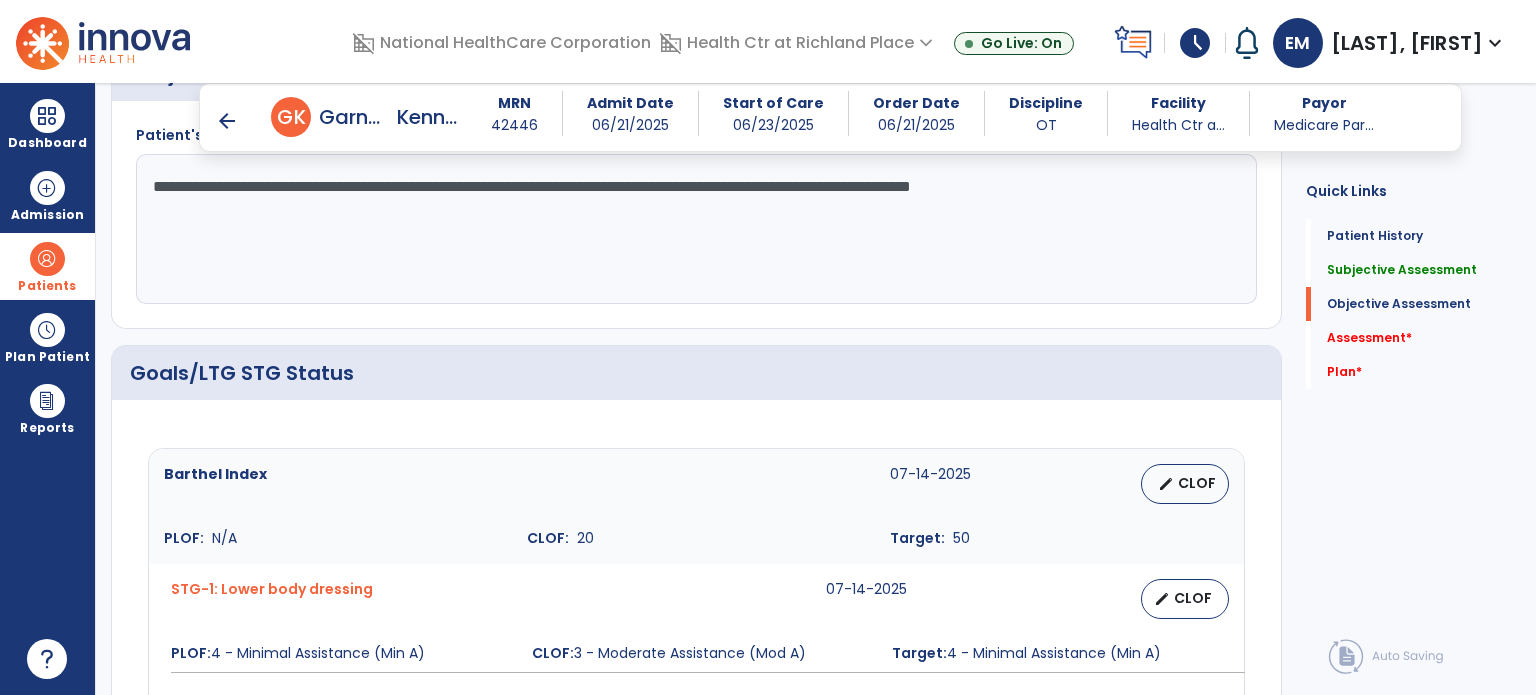 click on "**********" 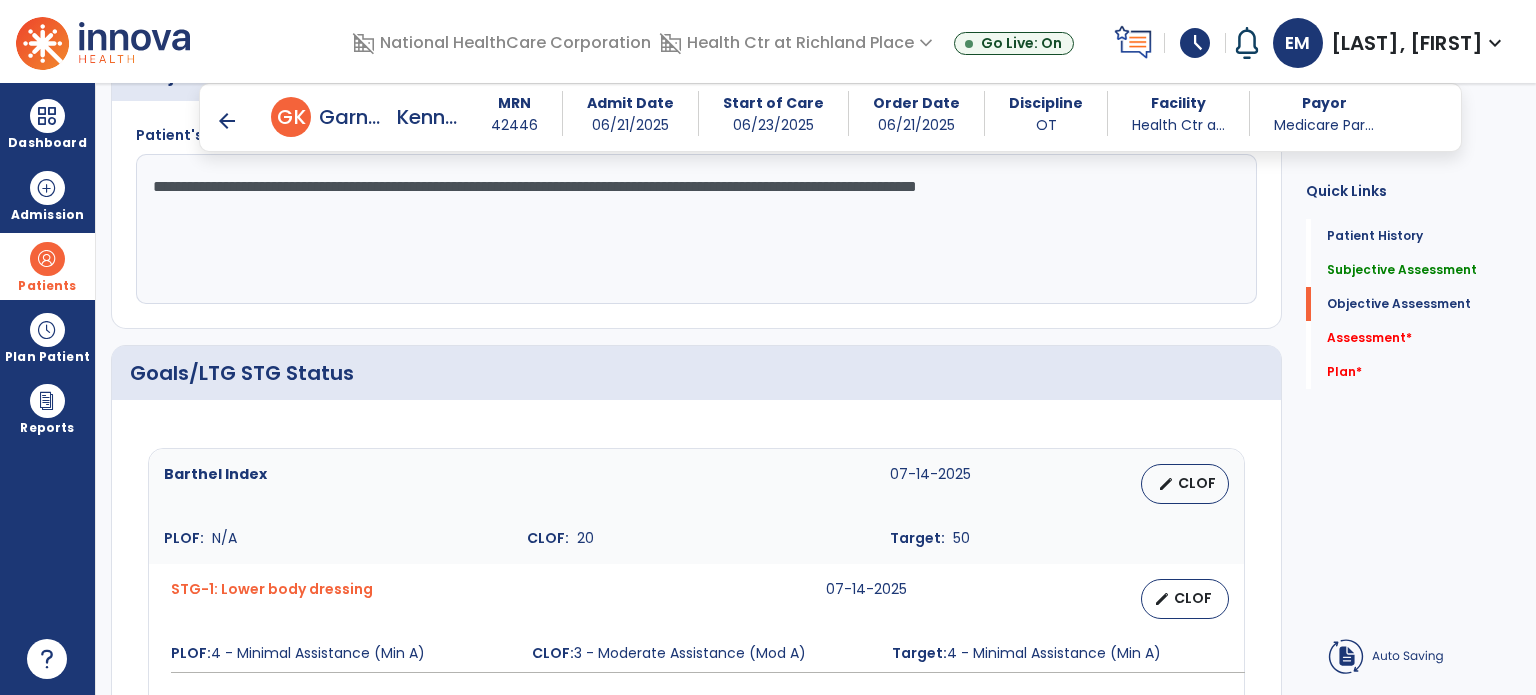 click on "**********" 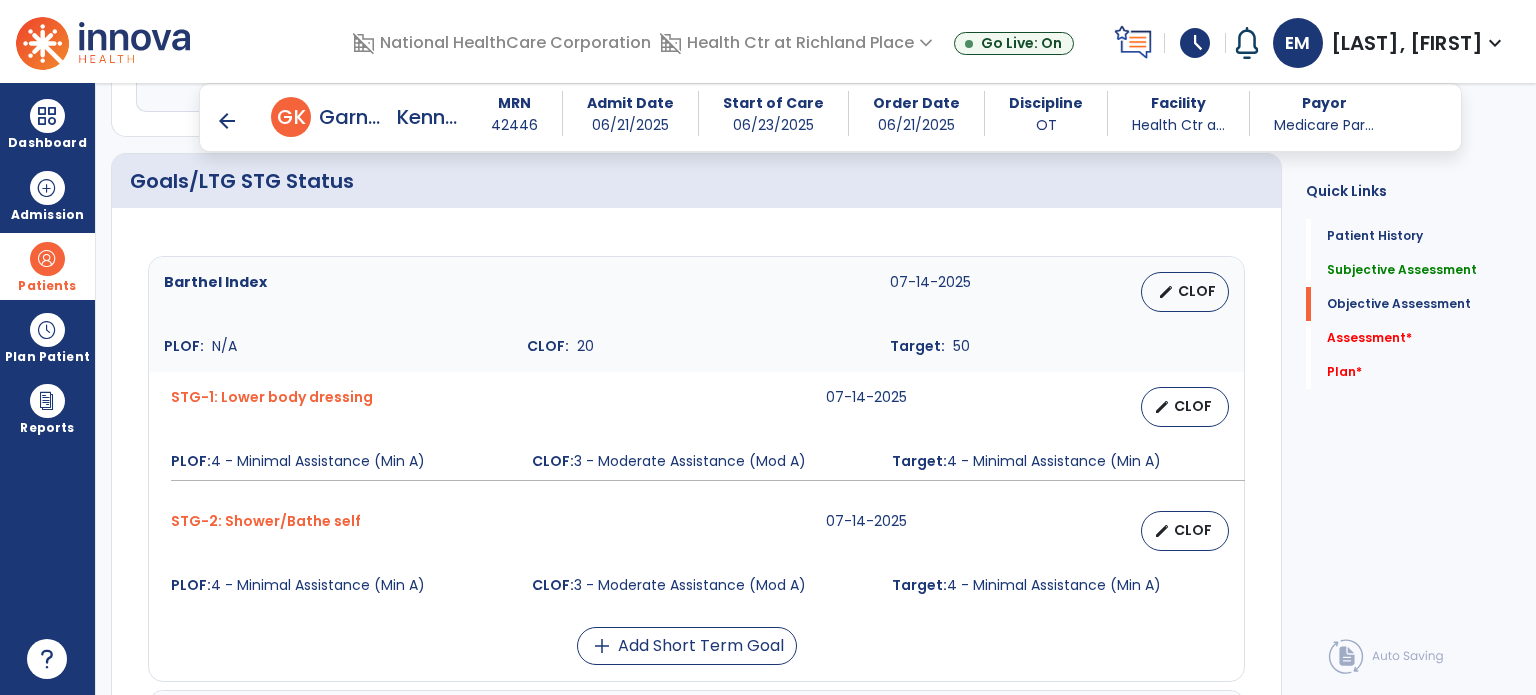 scroll, scrollTop: 808, scrollLeft: 0, axis: vertical 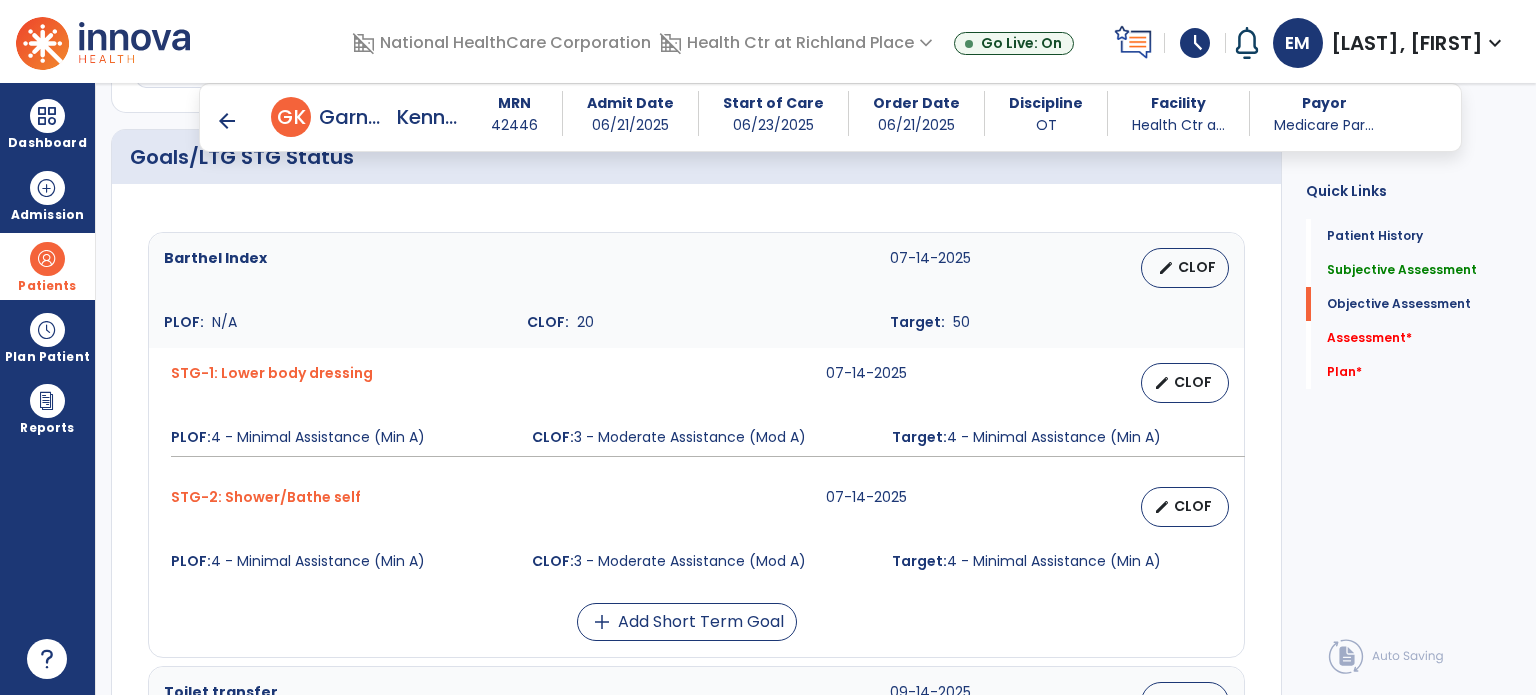 type on "**********" 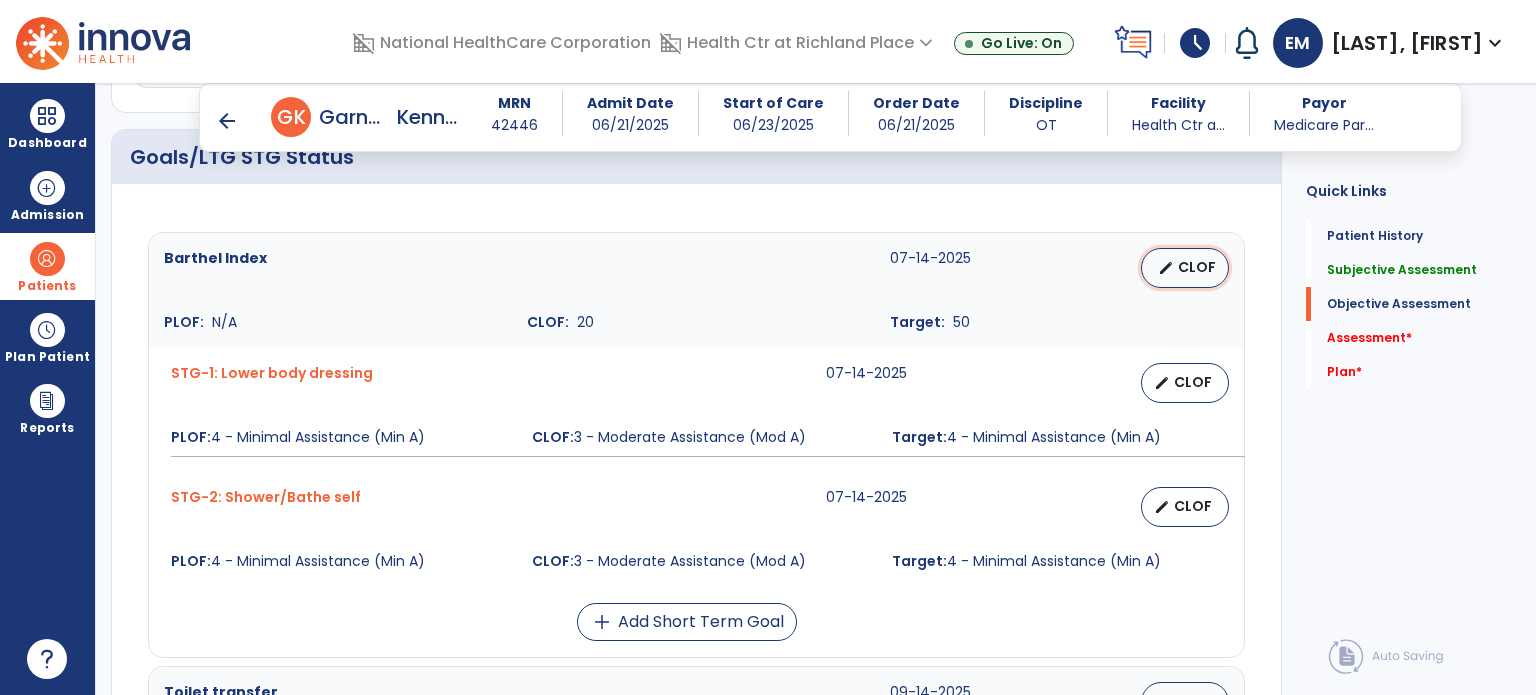 click on "edit   CLOF" at bounding box center (1185, 268) 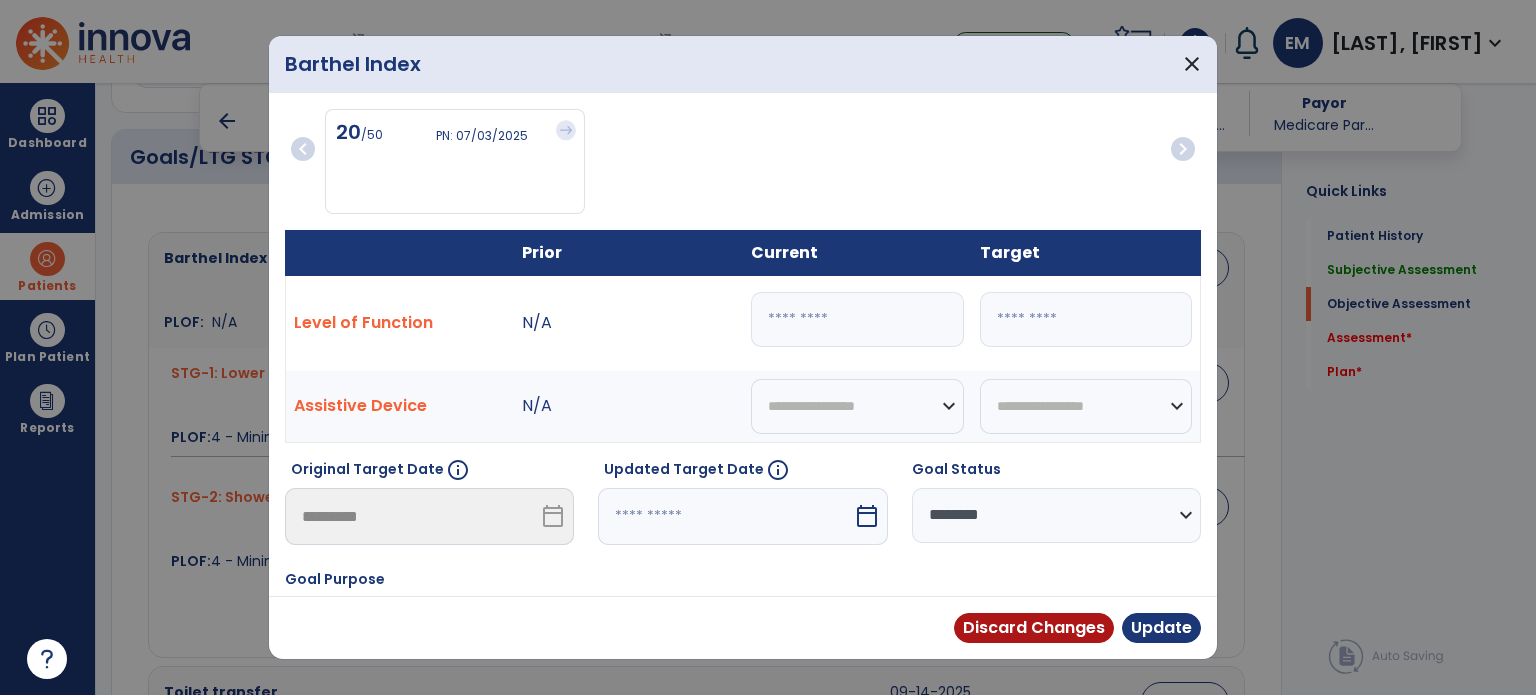click at bounding box center [725, 516] 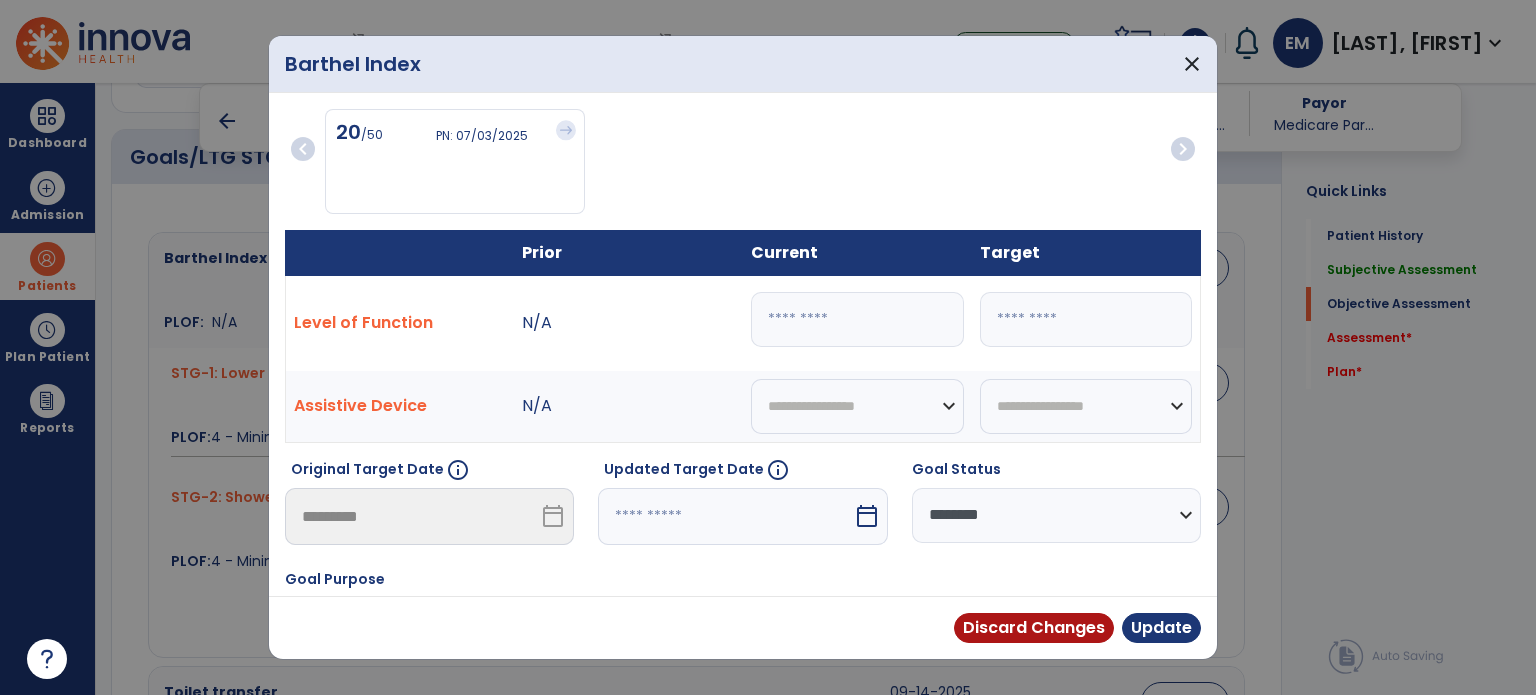 select on "*" 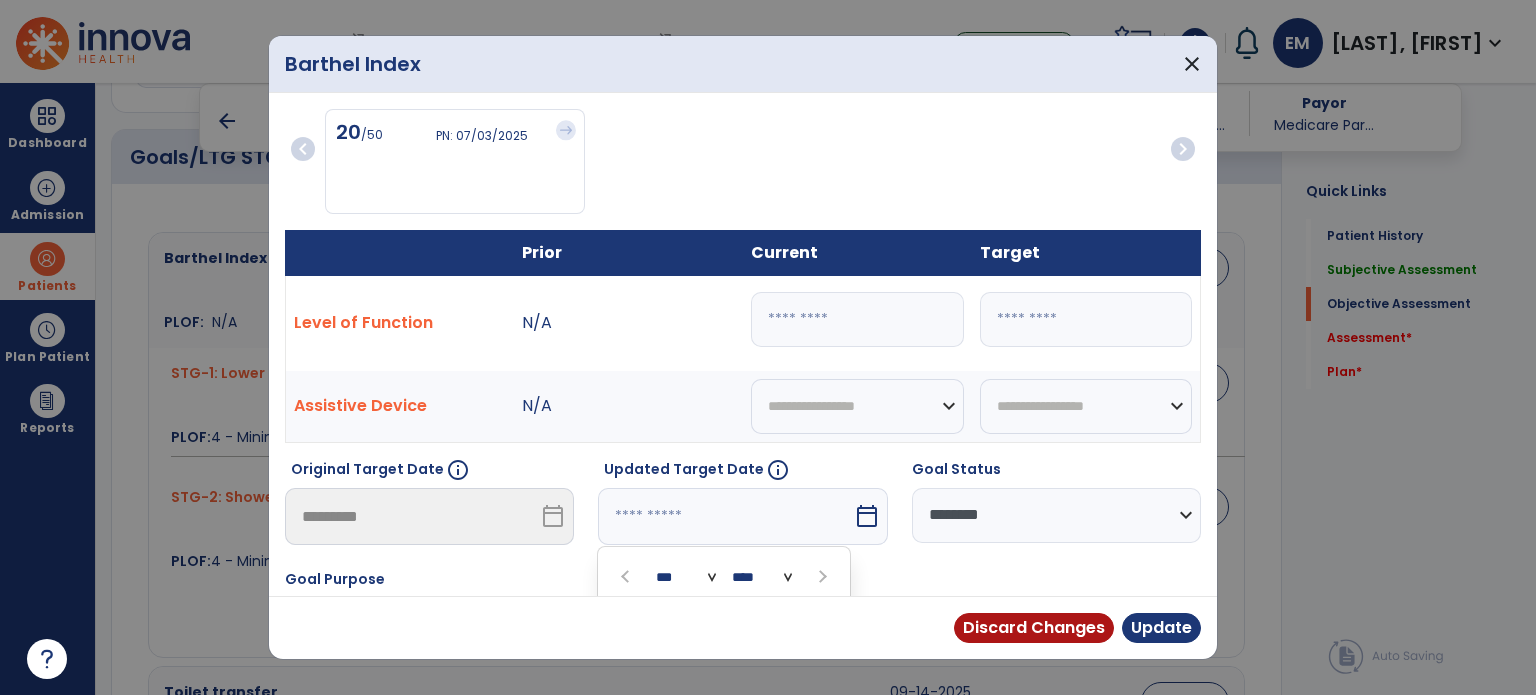 scroll, scrollTop: 243, scrollLeft: 0, axis: vertical 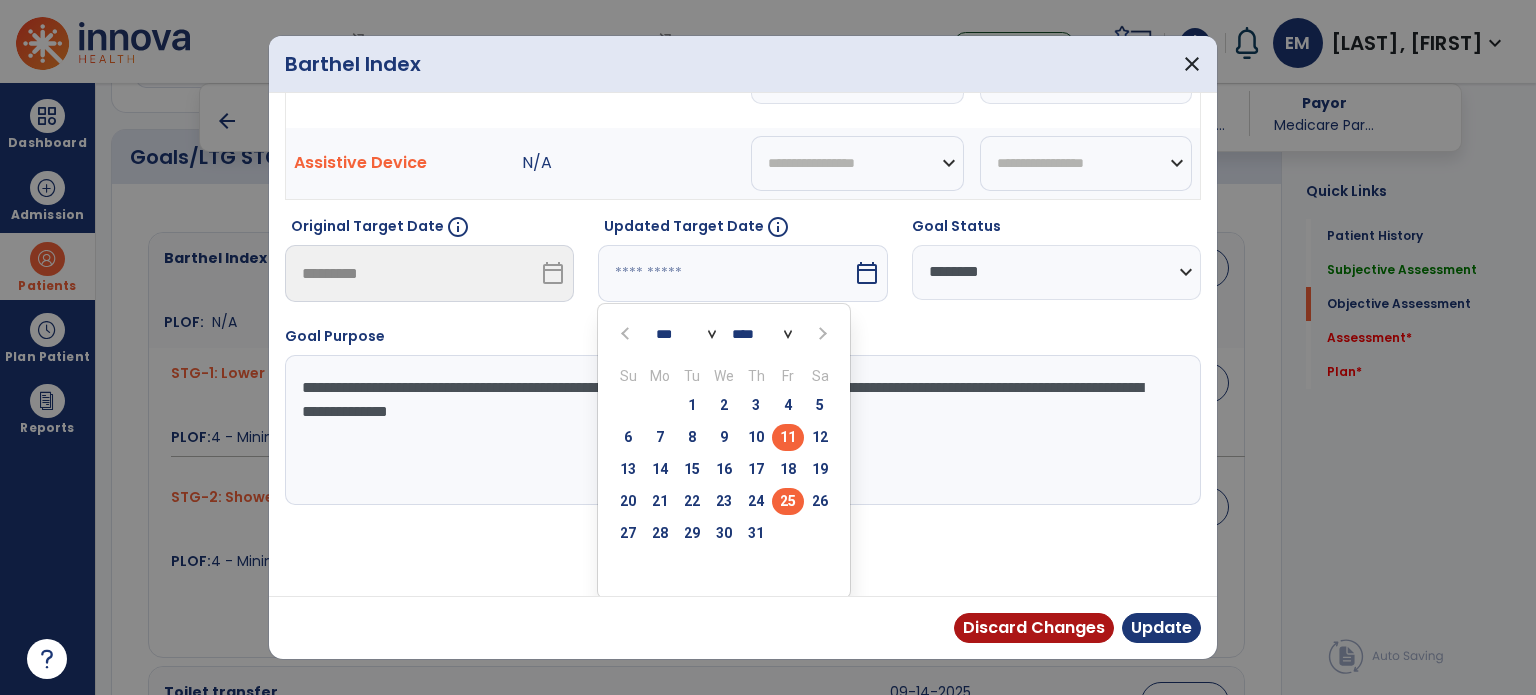 click on "25" at bounding box center (788, 501) 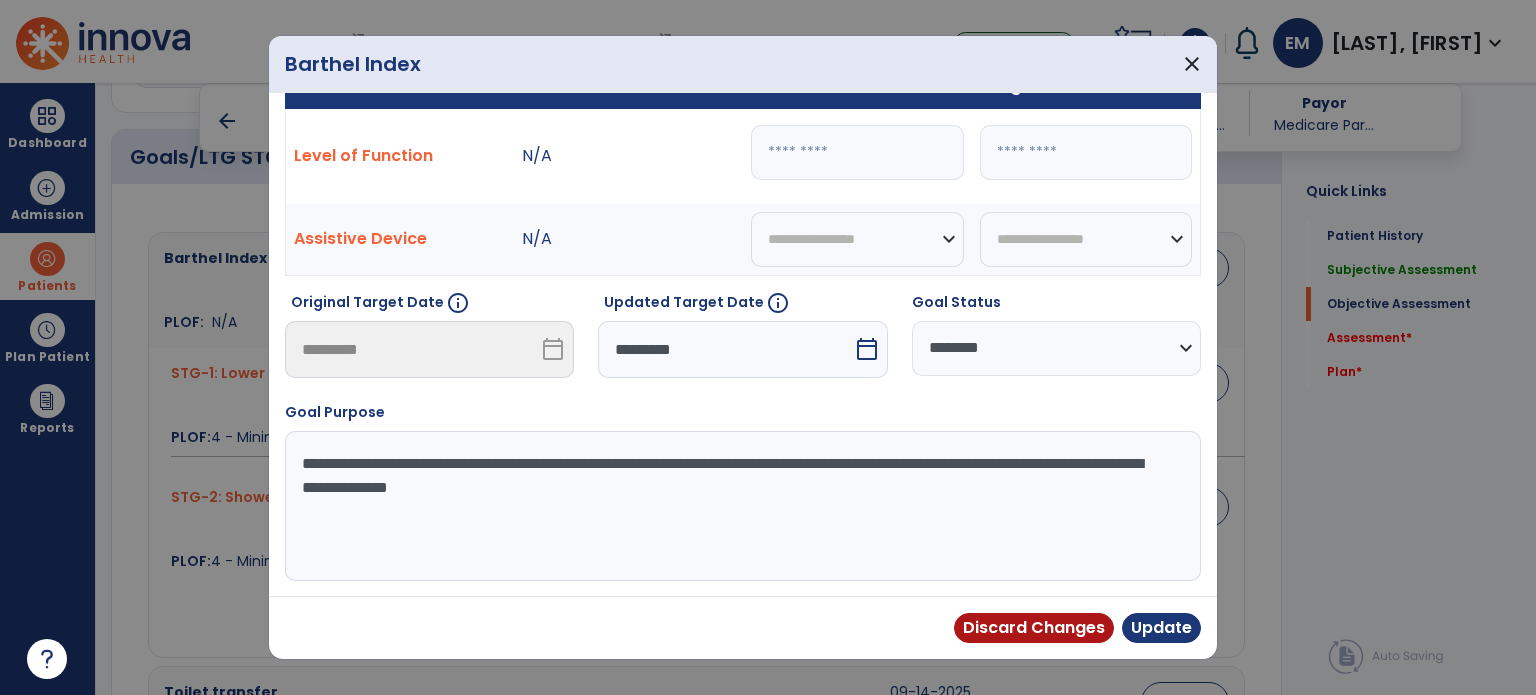 scroll, scrollTop: 164, scrollLeft: 0, axis: vertical 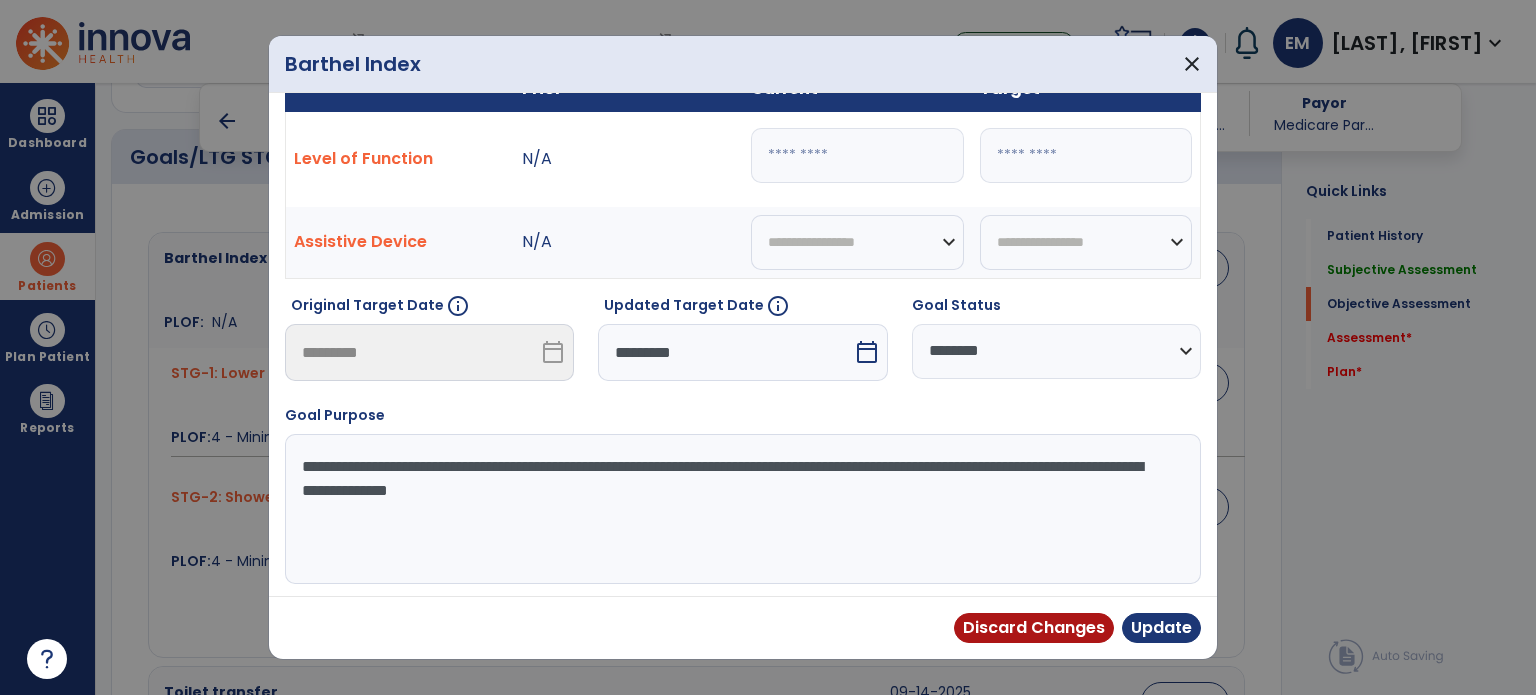 click on "Discard Changes  Update" at bounding box center [743, 627] 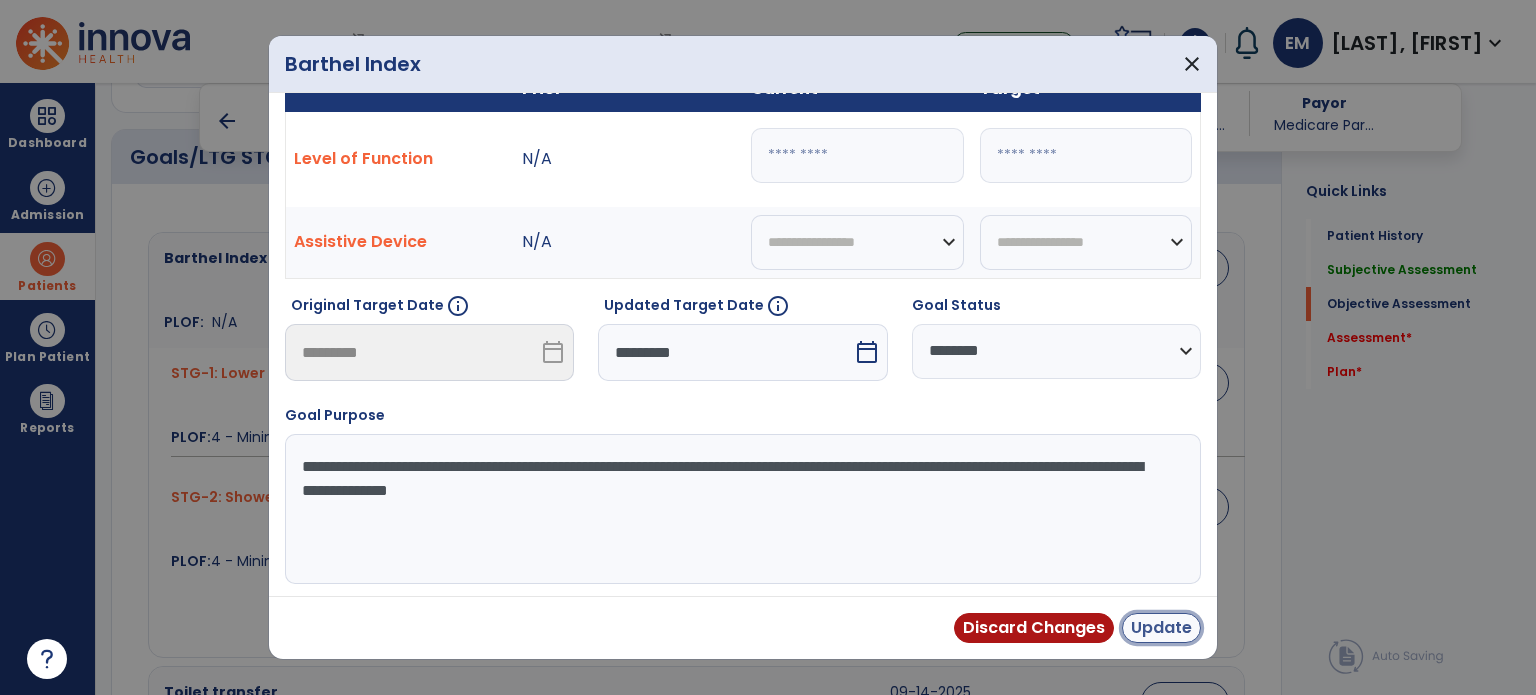 click on "Update" at bounding box center (1161, 628) 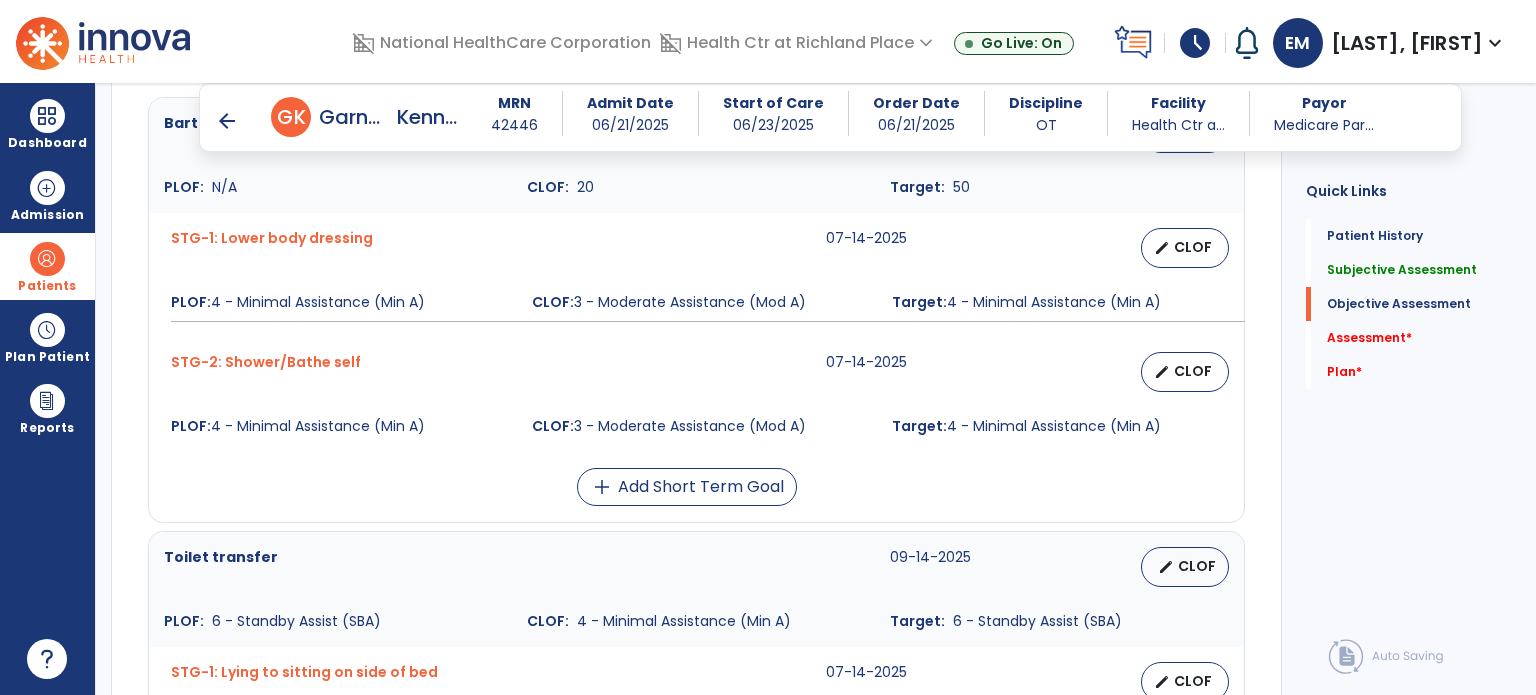 scroll, scrollTop: 944, scrollLeft: 0, axis: vertical 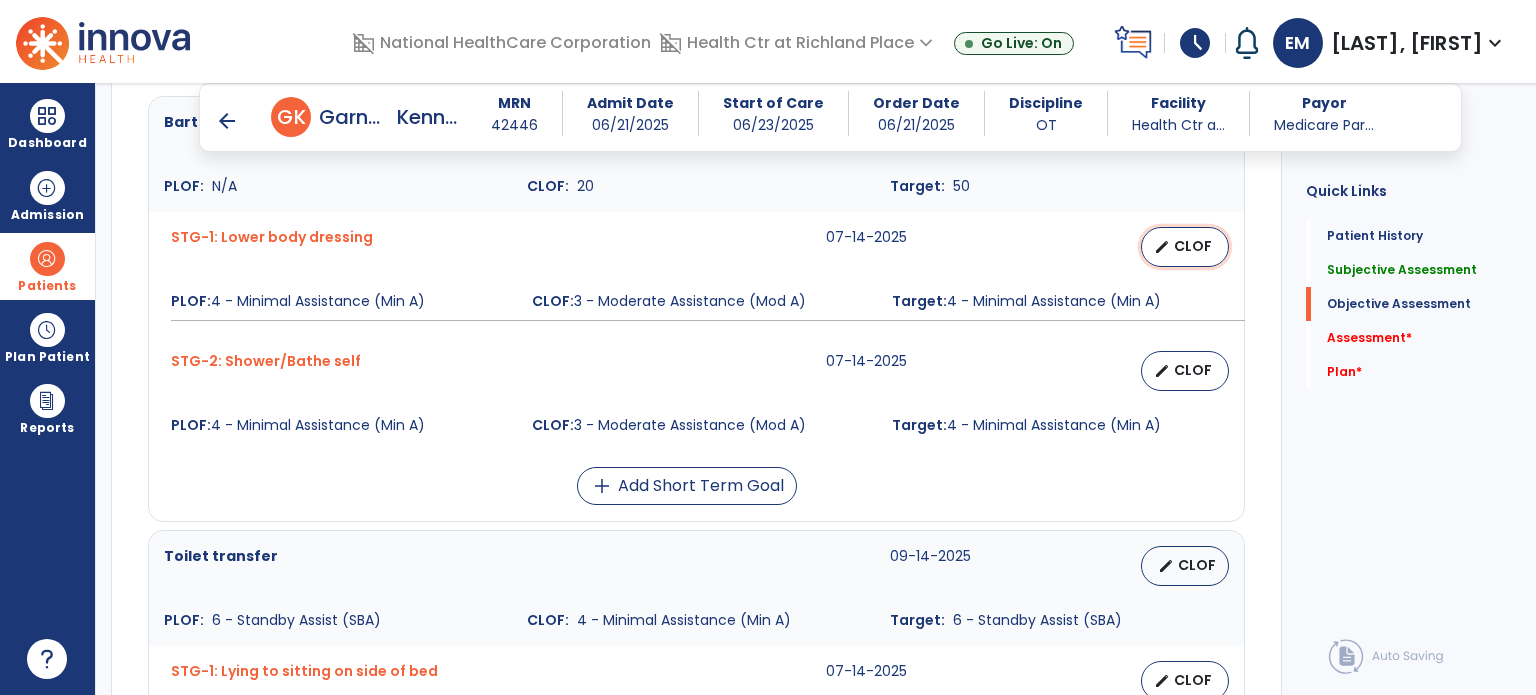 click on "CLOF" at bounding box center (1193, 246) 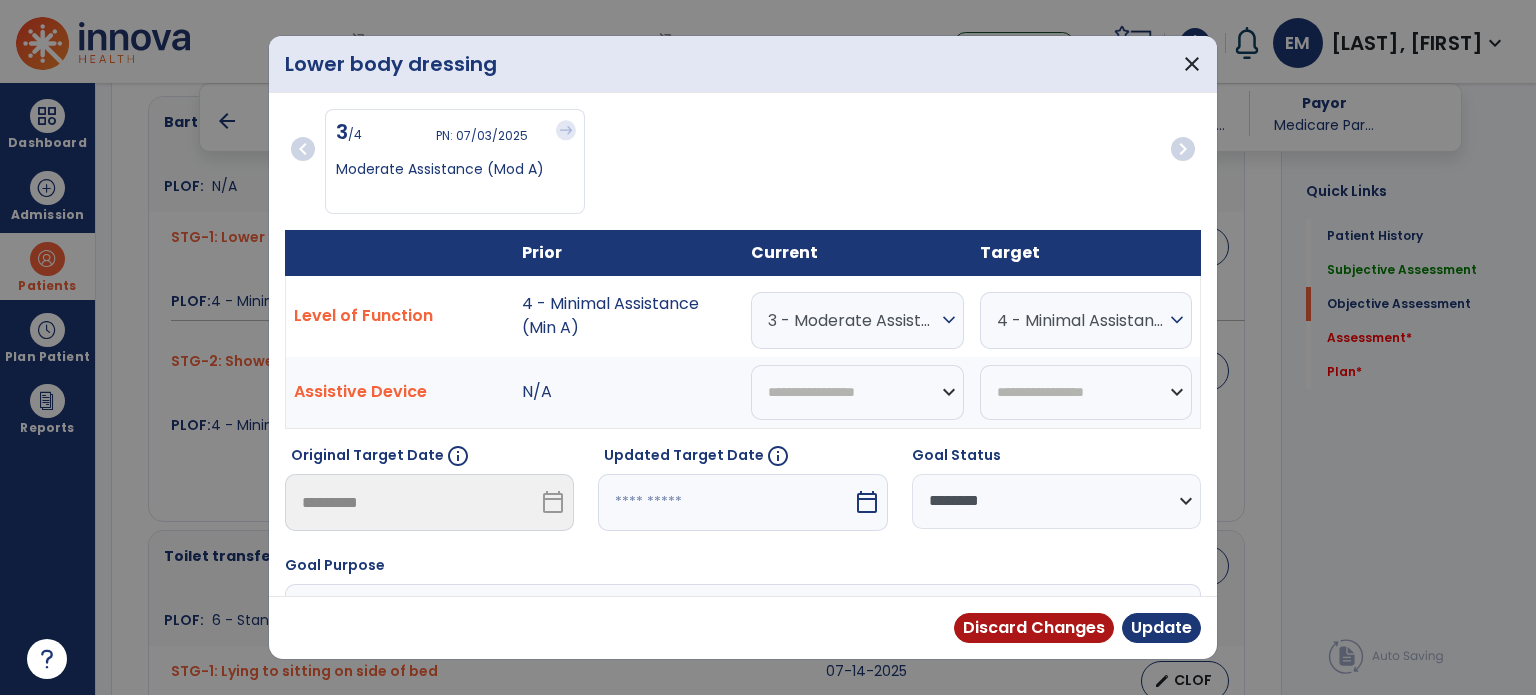 click at bounding box center [725, 502] 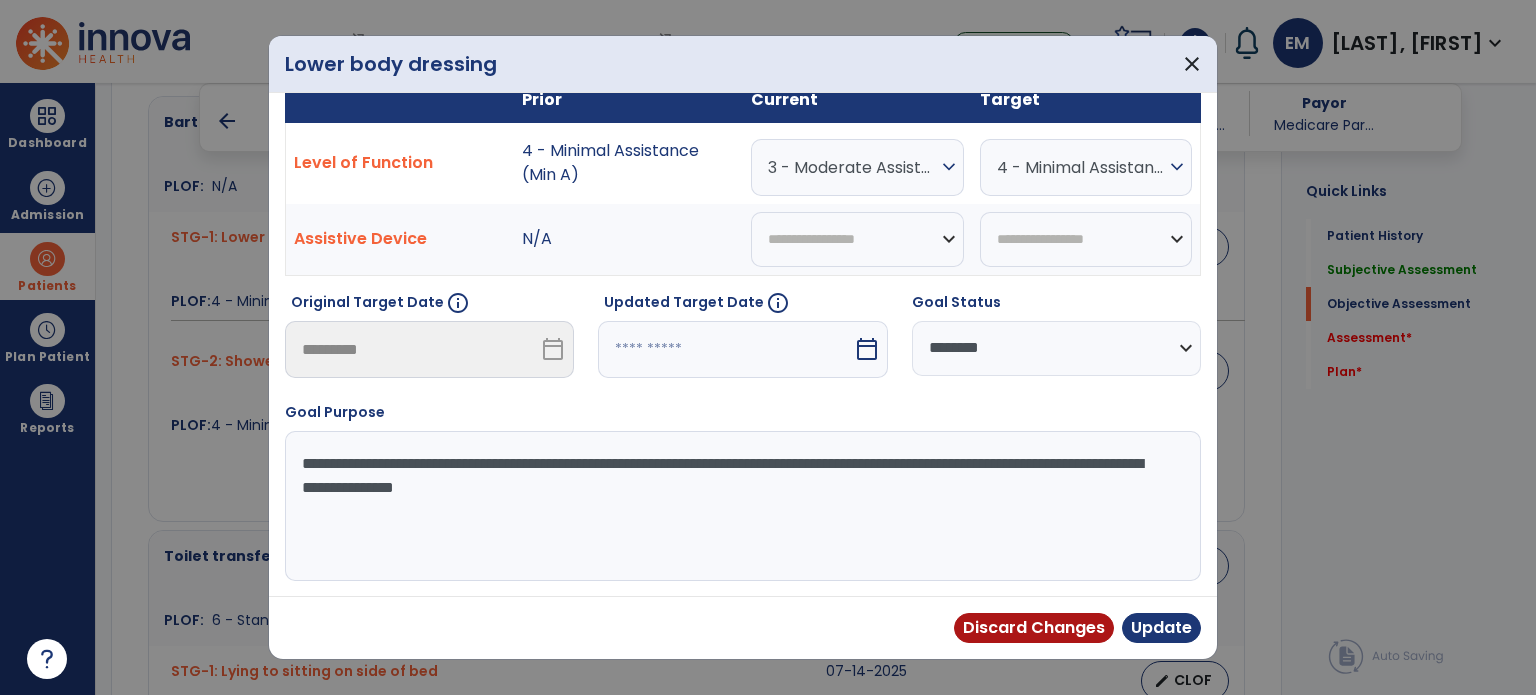 select on "*" 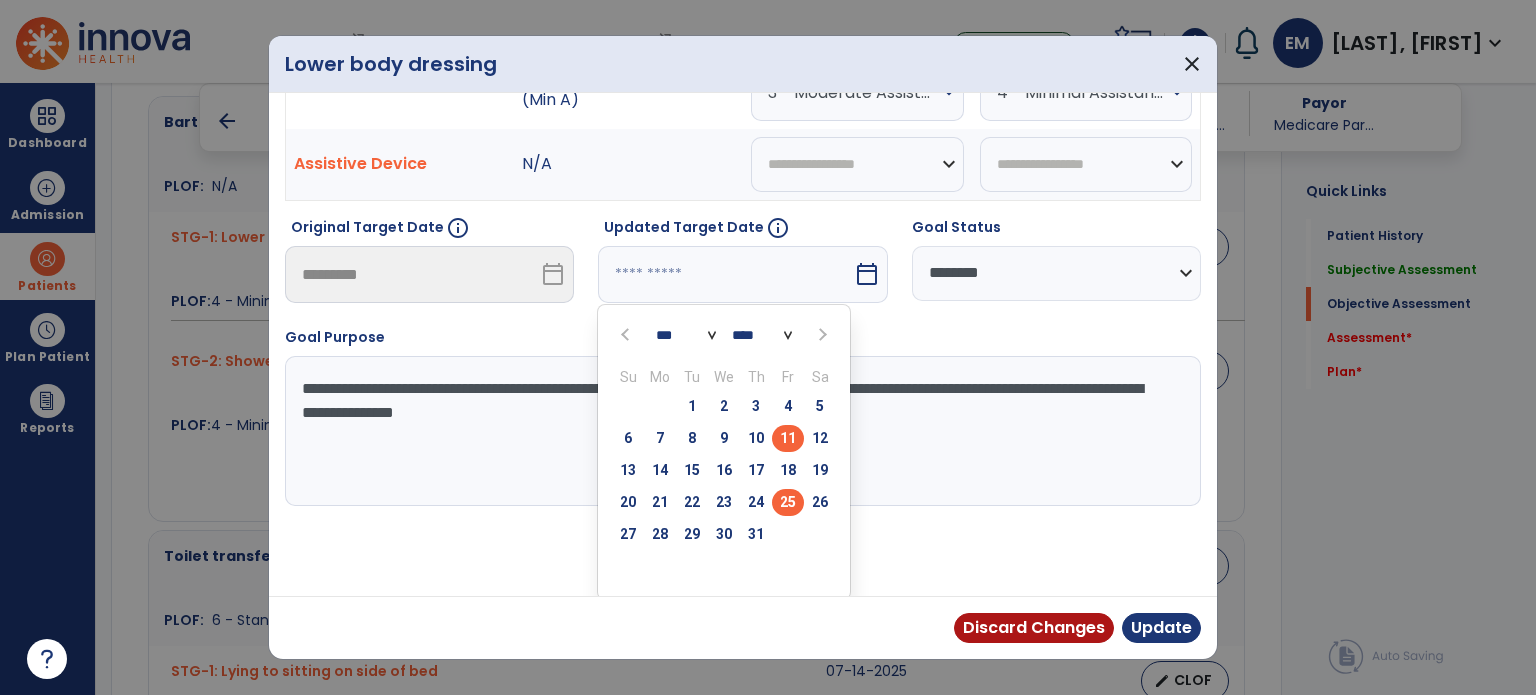 click on "25" at bounding box center [788, 502] 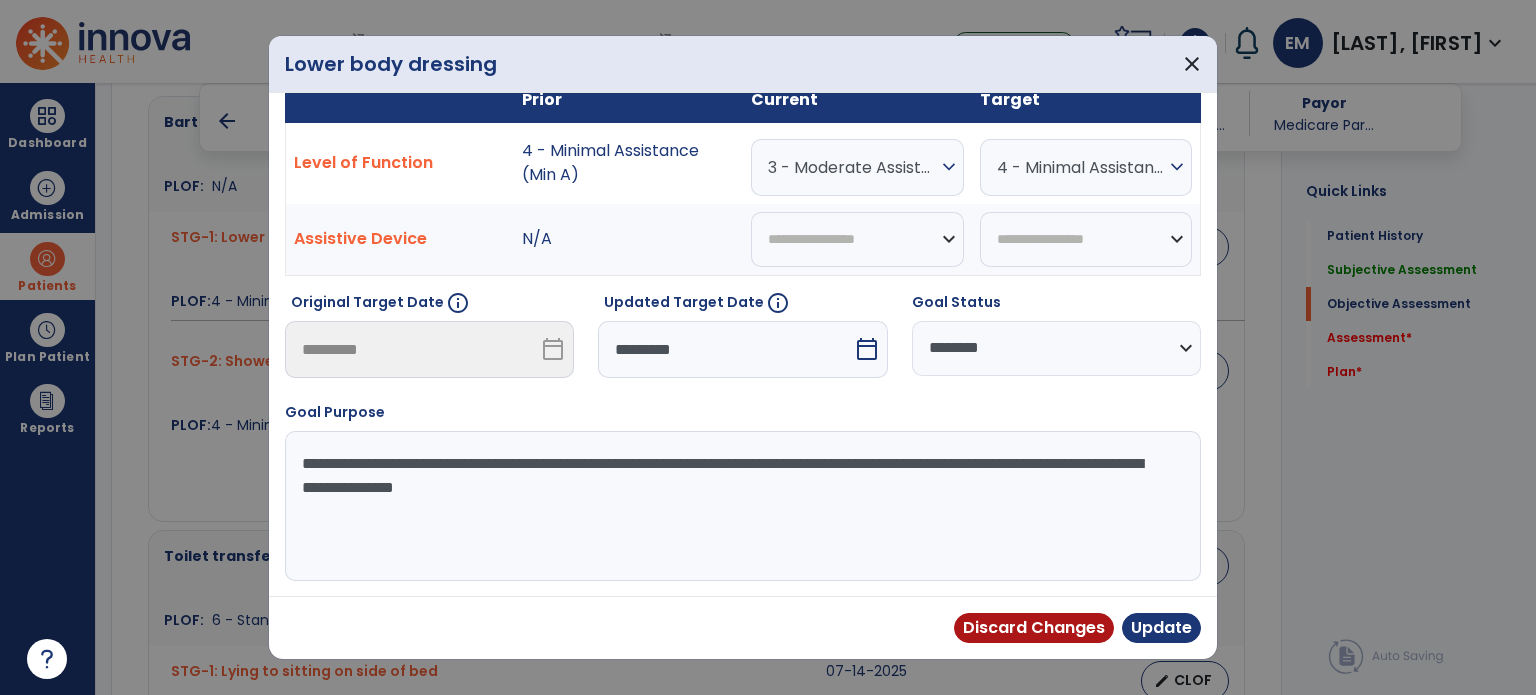 scroll, scrollTop: 150, scrollLeft: 0, axis: vertical 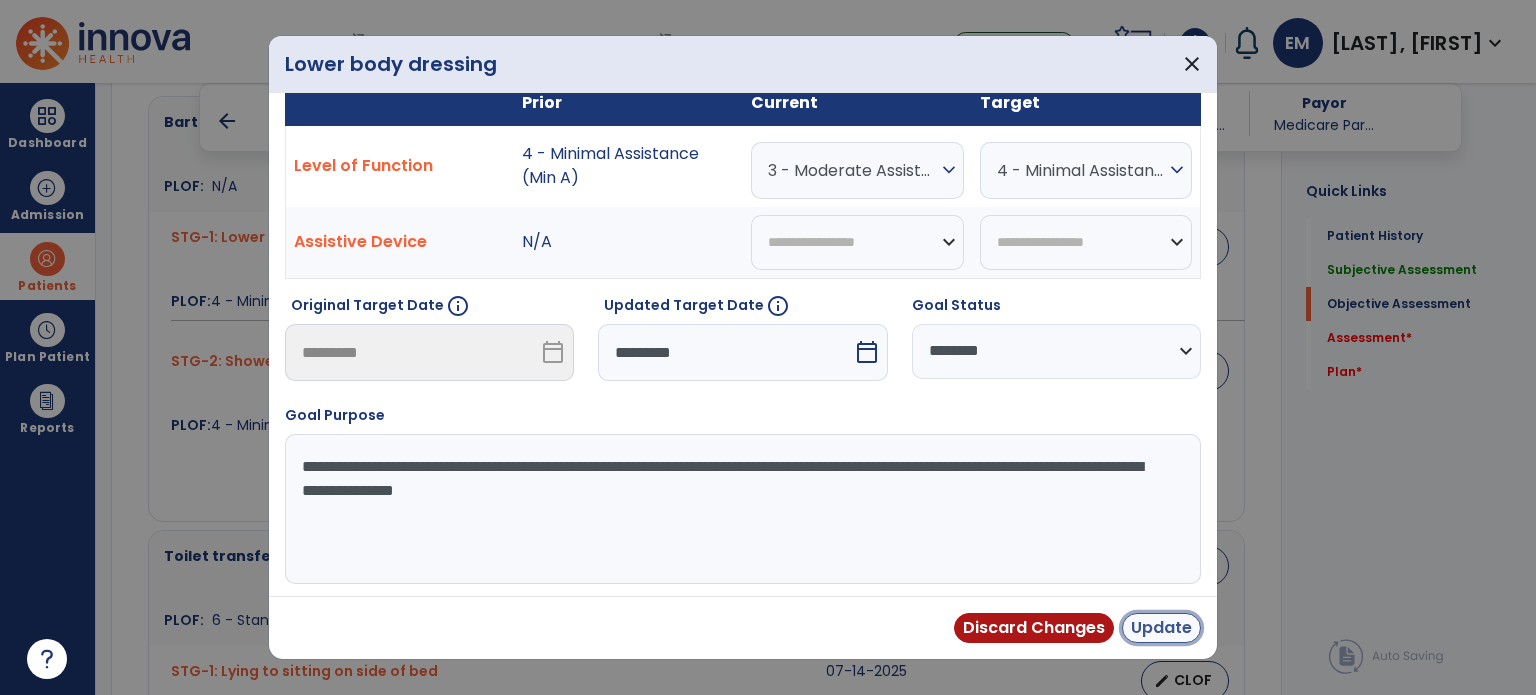 click on "Update" at bounding box center [1161, 628] 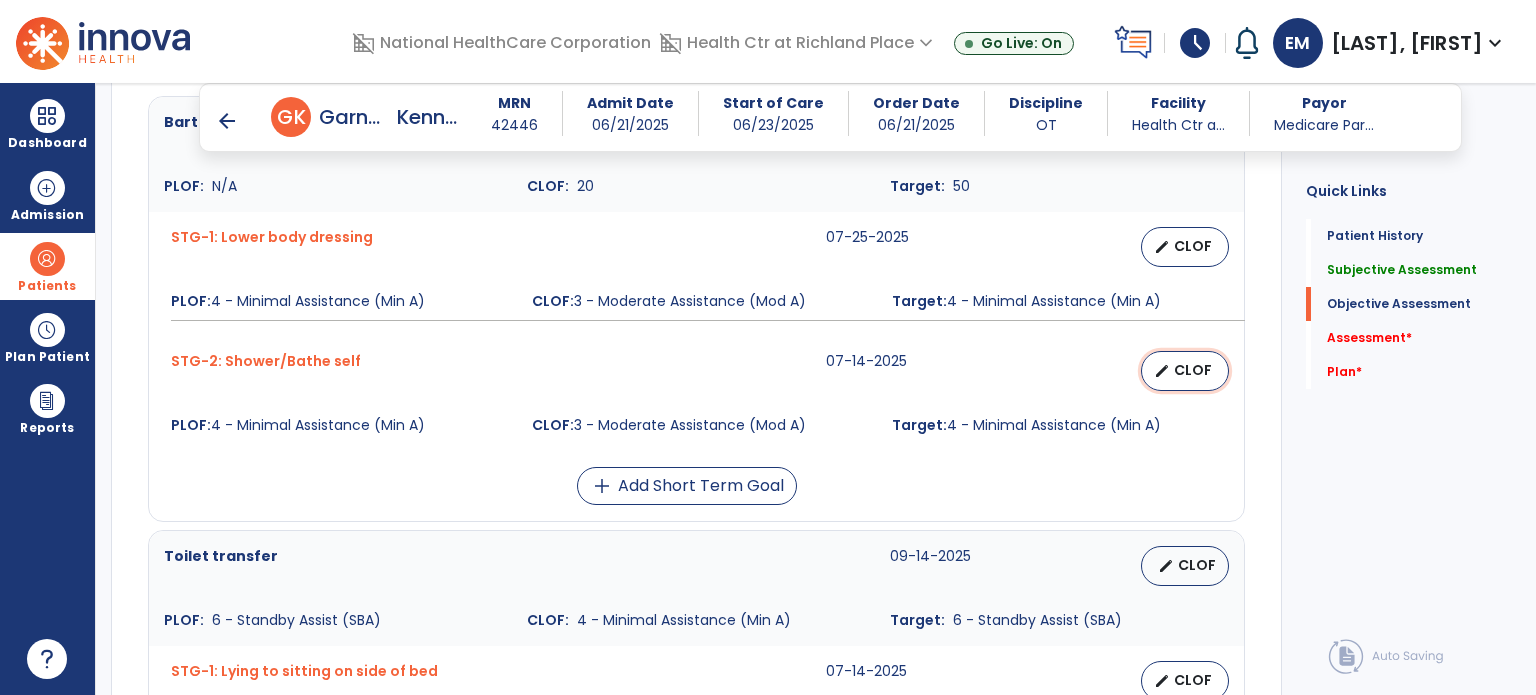 click on "CLOF" at bounding box center [1193, 370] 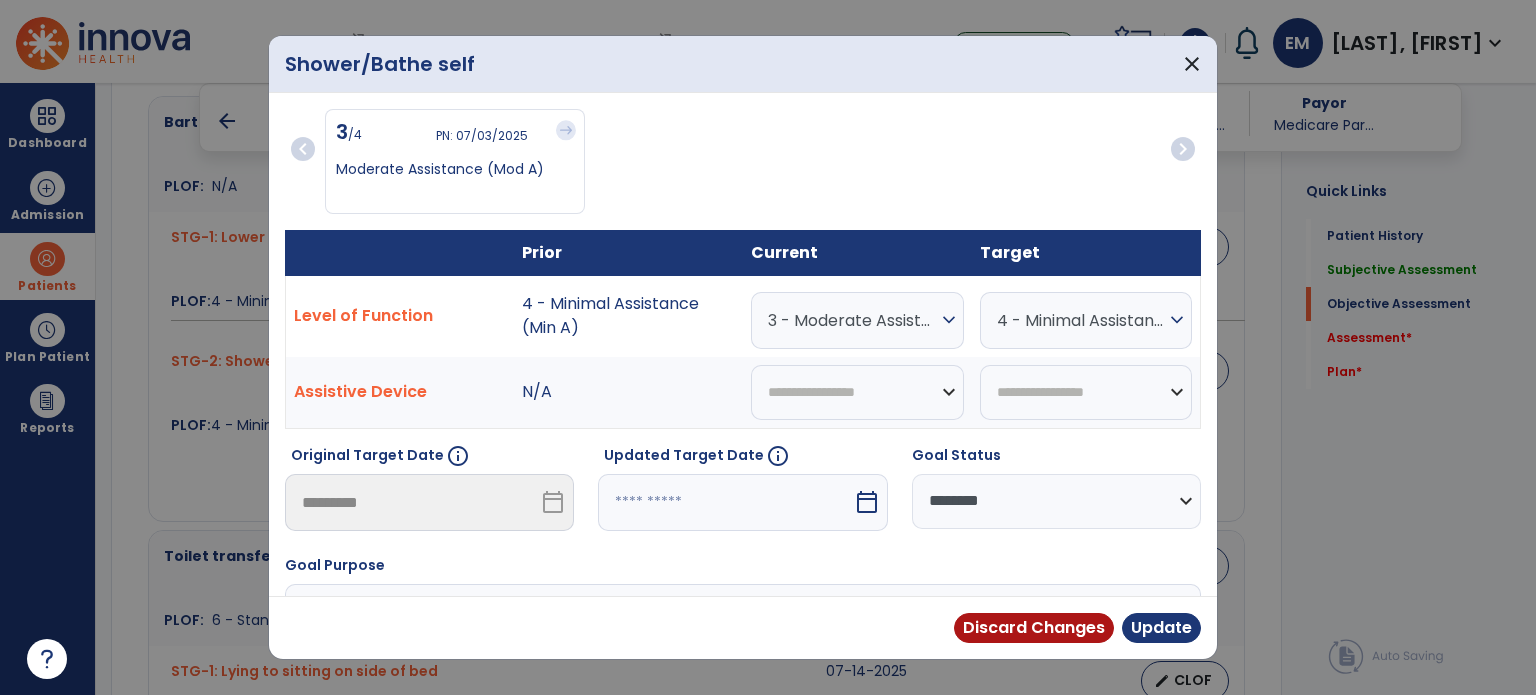 click at bounding box center [725, 502] 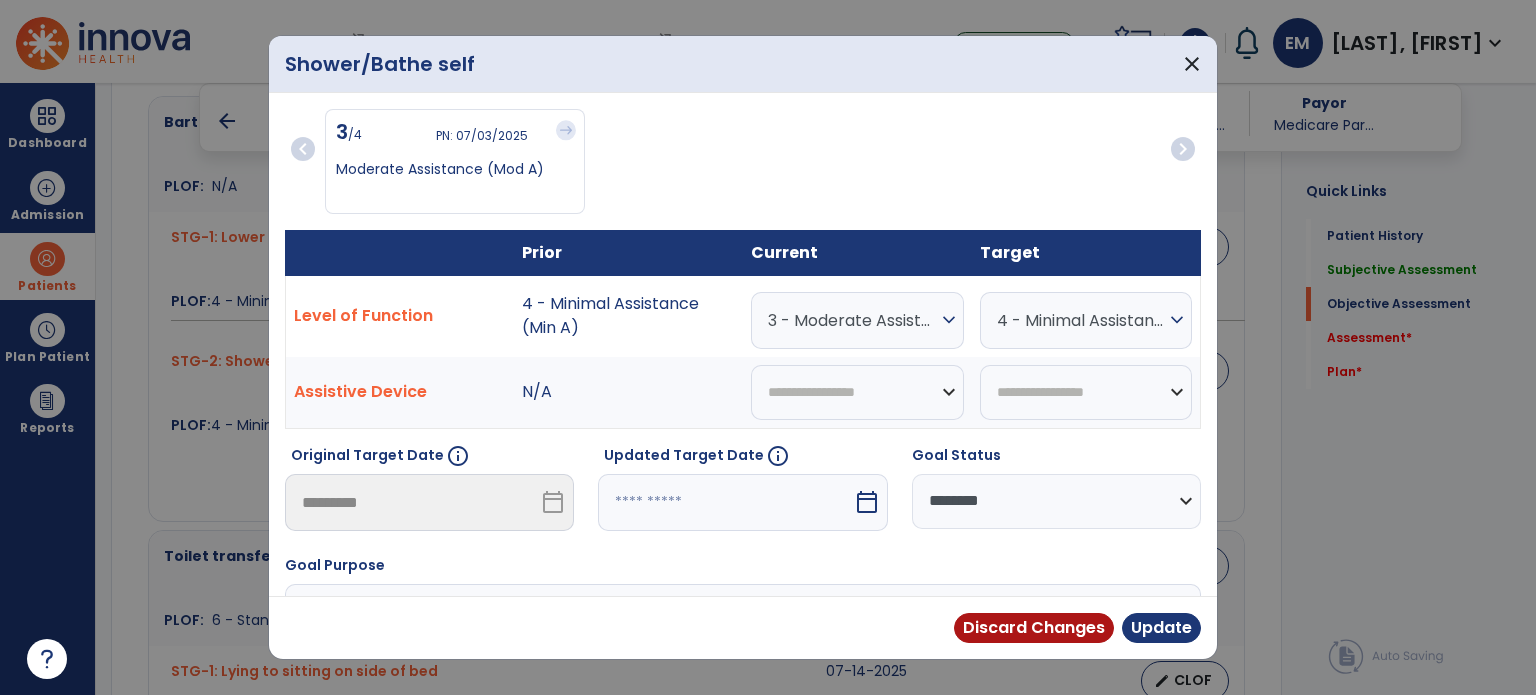 select on "*" 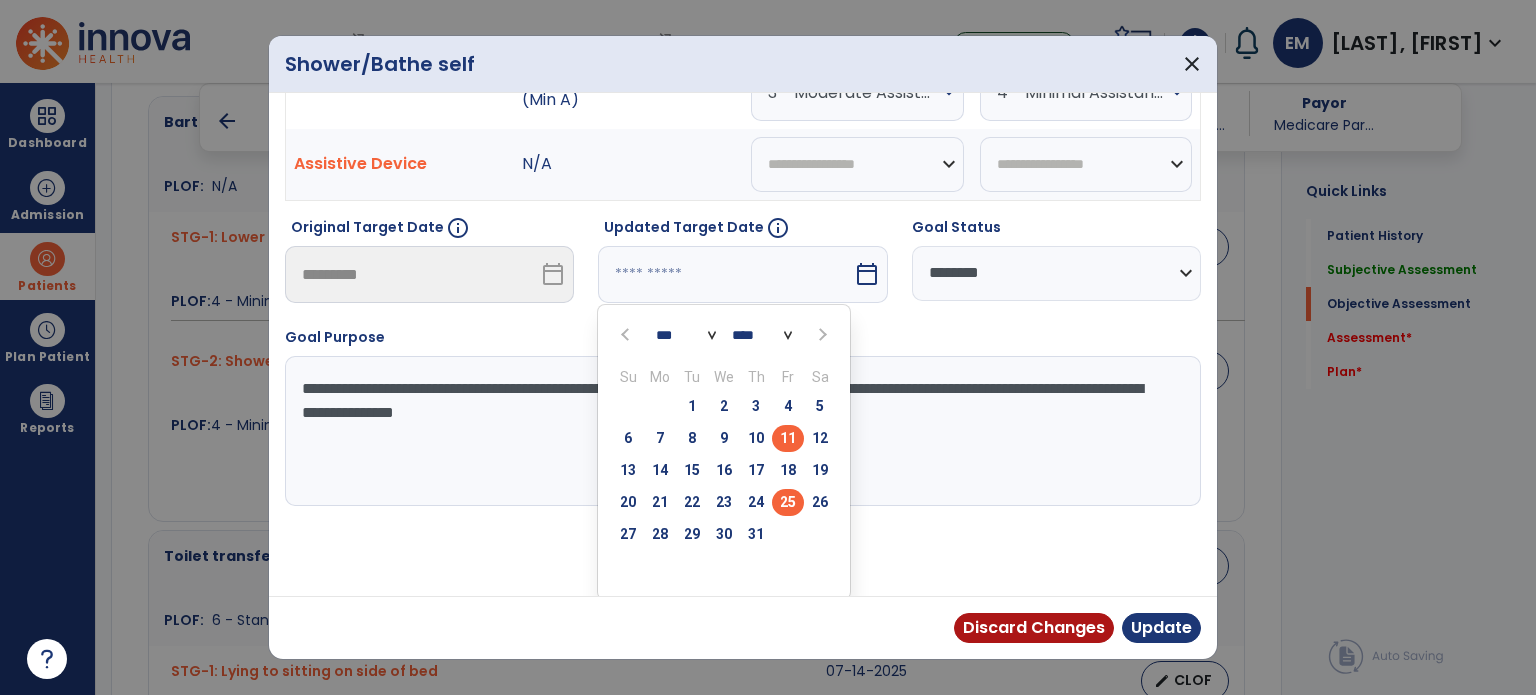 click on "25" at bounding box center (788, 502) 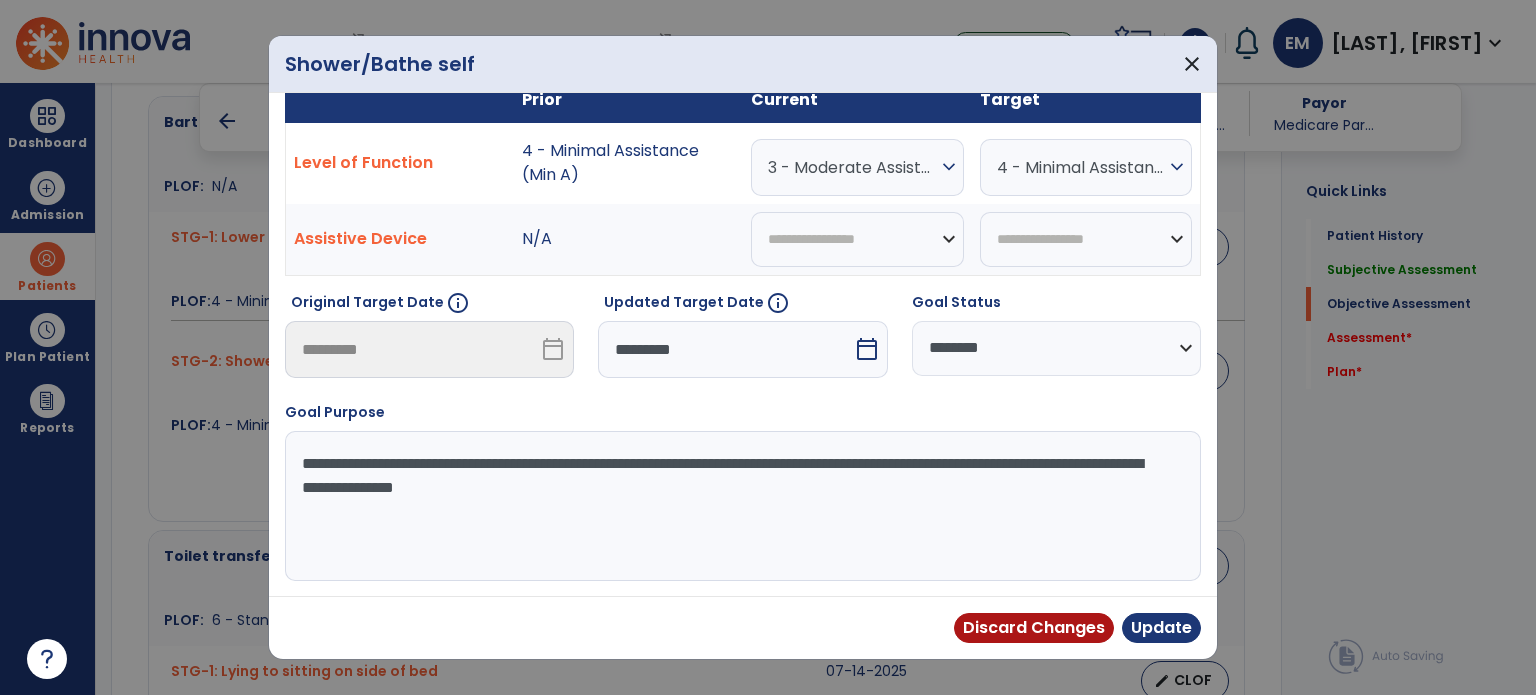 scroll, scrollTop: 150, scrollLeft: 0, axis: vertical 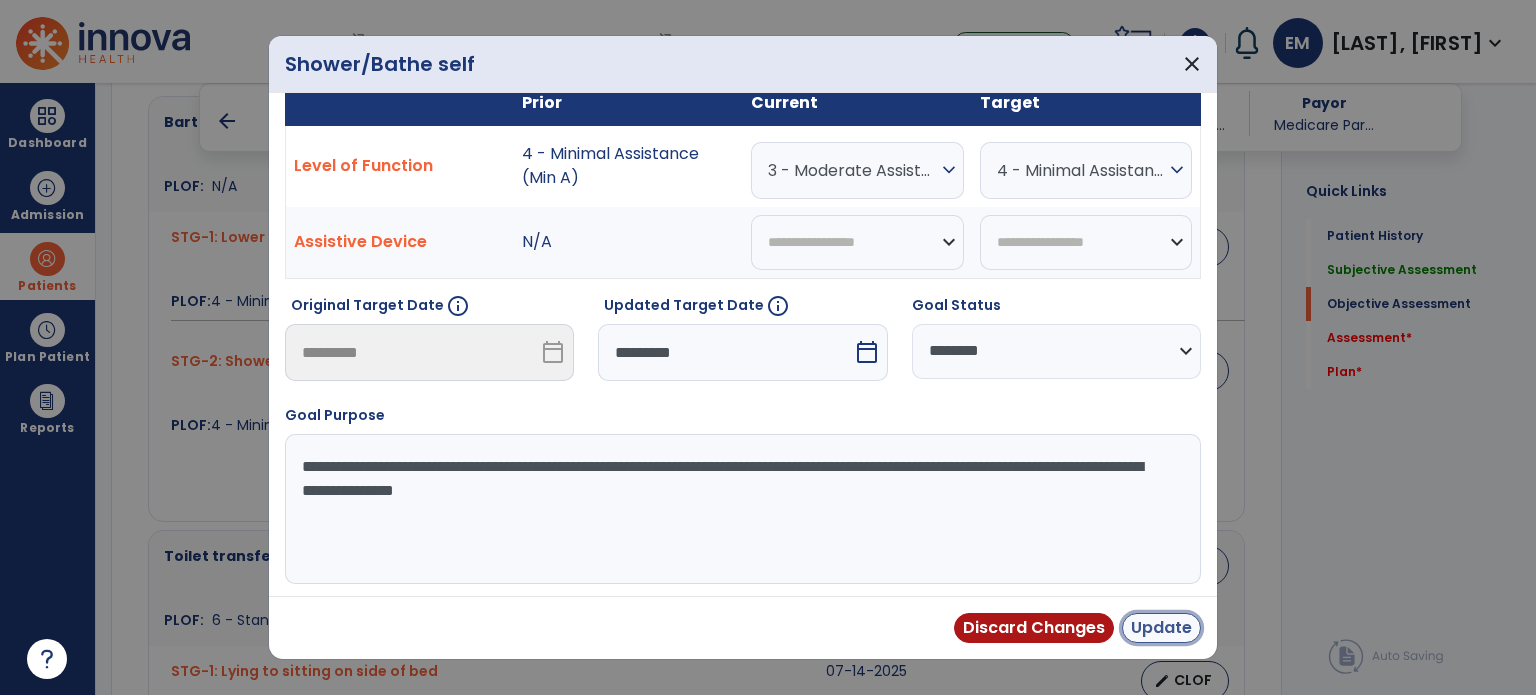 click on "Update" at bounding box center (1161, 628) 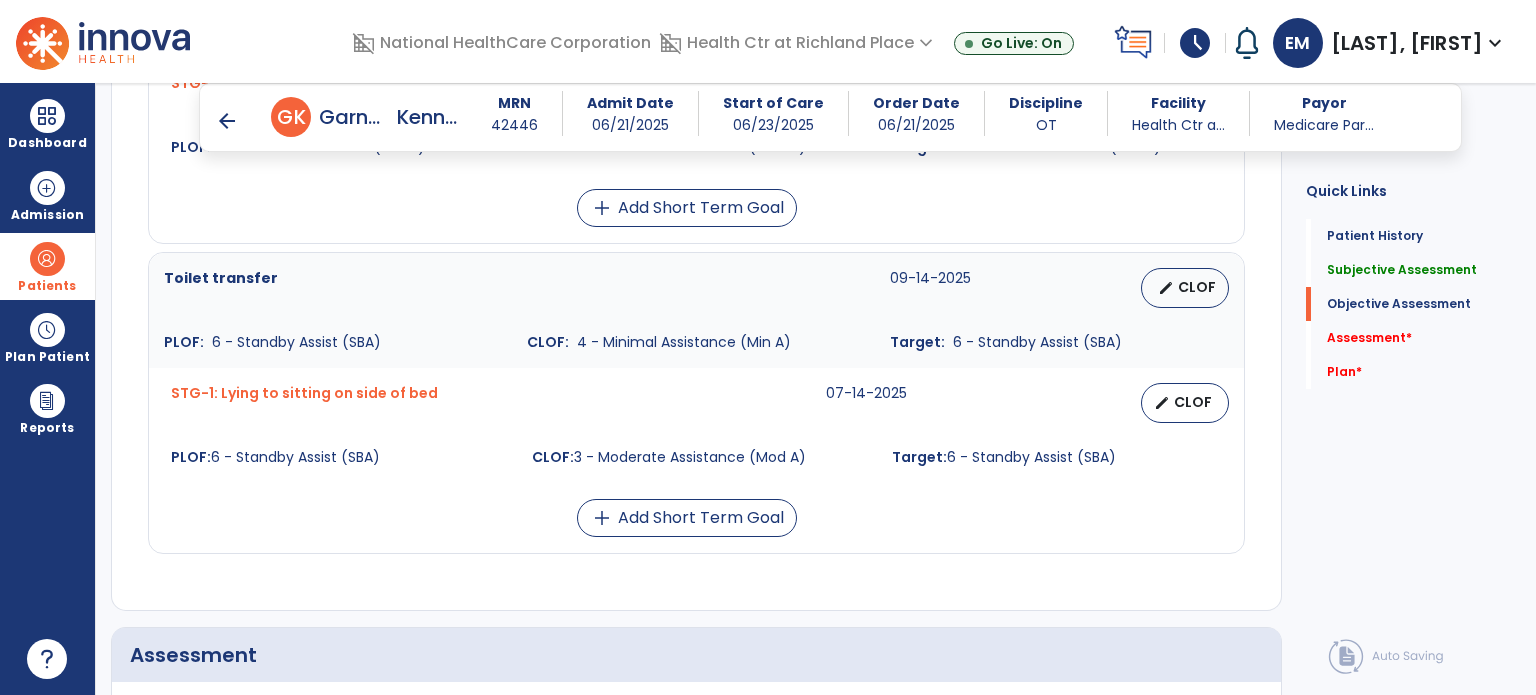 scroll, scrollTop: 1223, scrollLeft: 0, axis: vertical 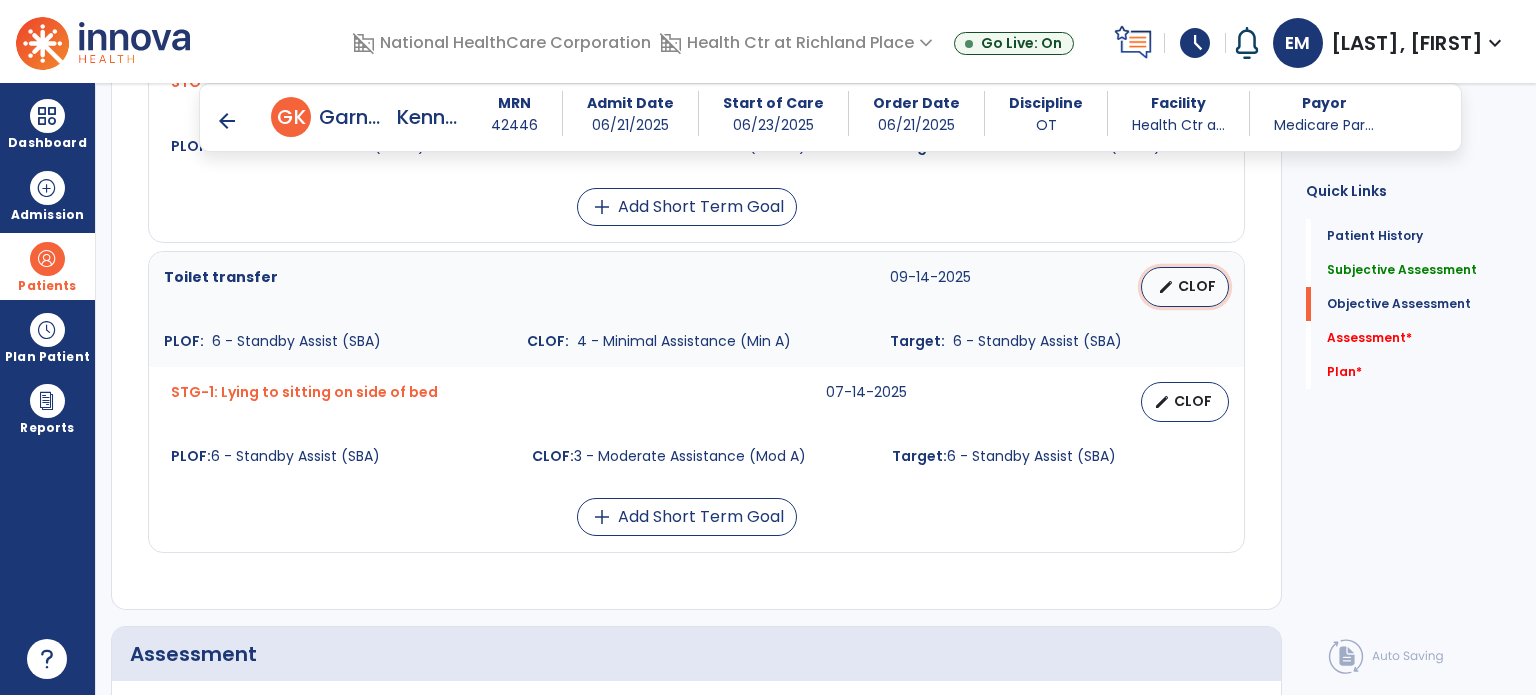 click on "CLOF" at bounding box center (1197, 286) 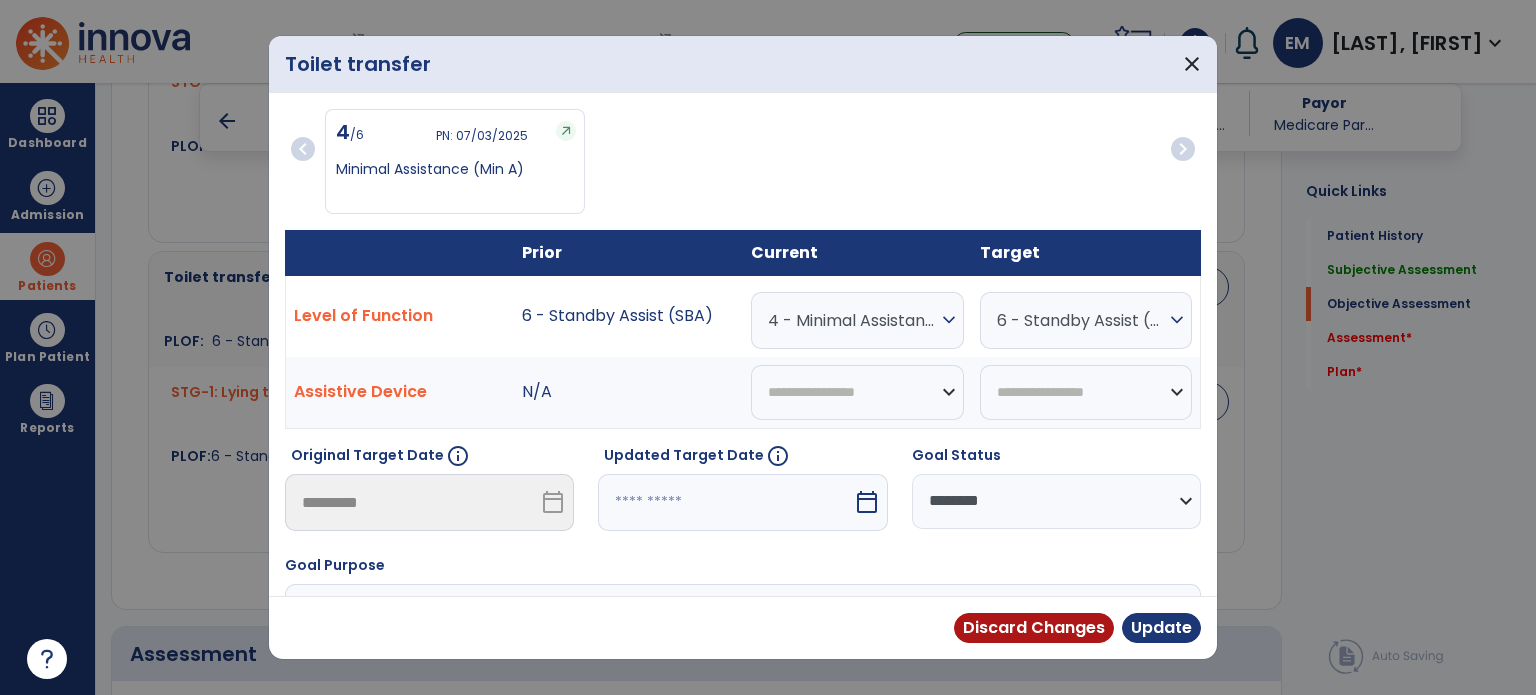 click at bounding box center (725, 502) 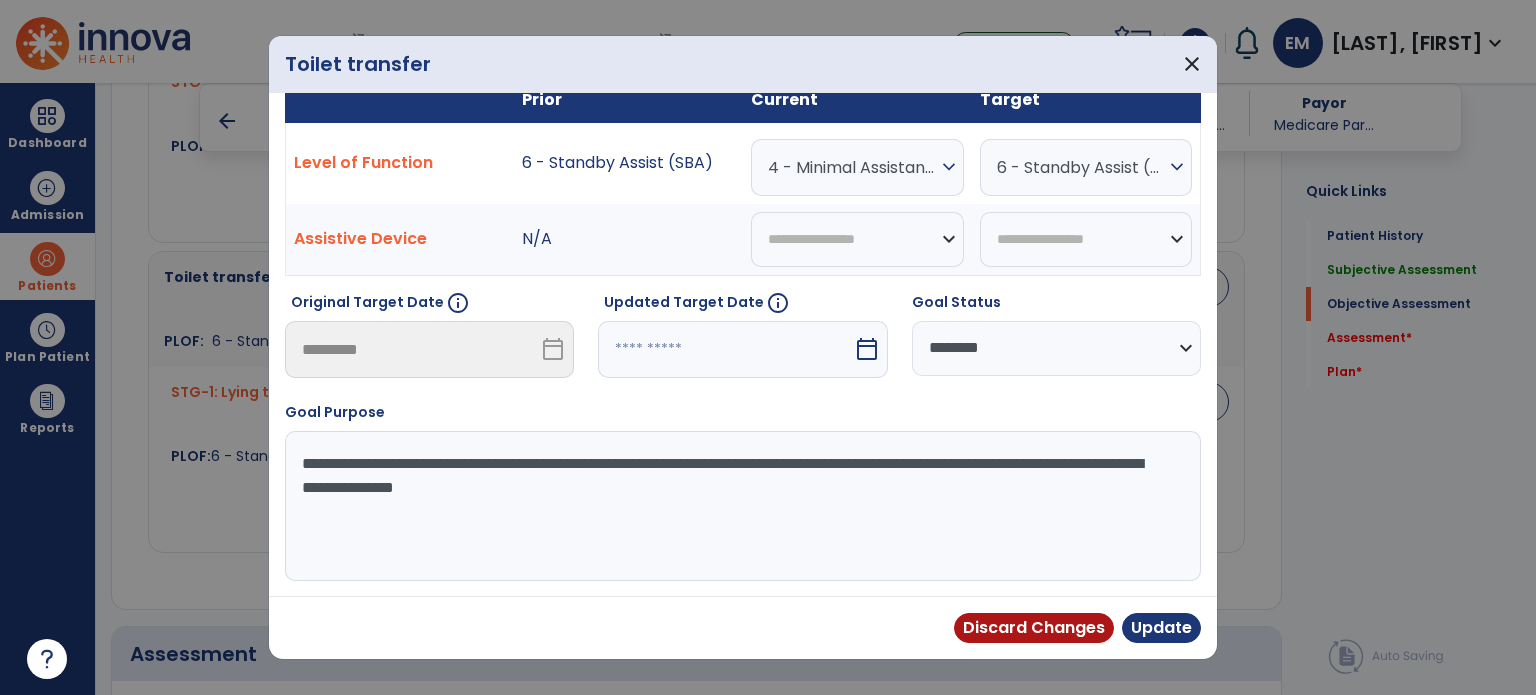 select on "*" 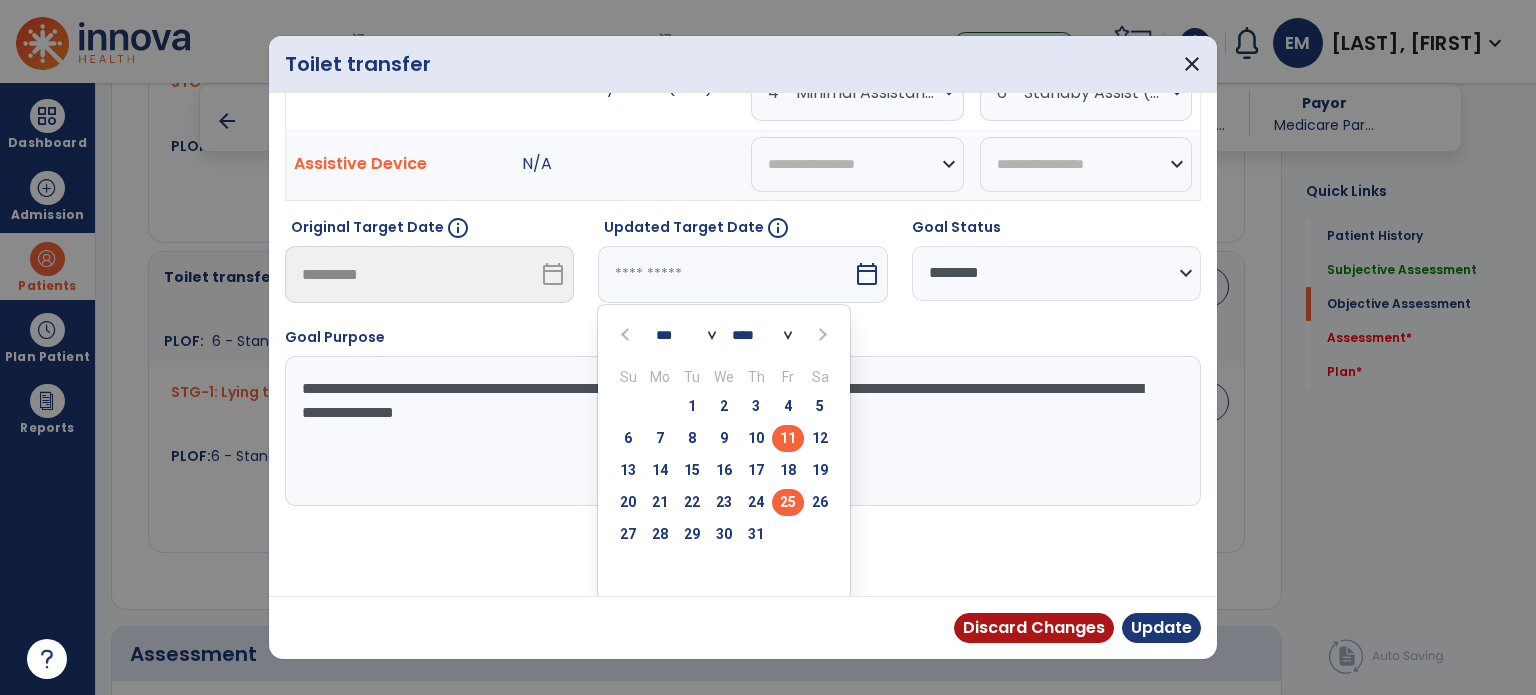 click on "25" at bounding box center (788, 502) 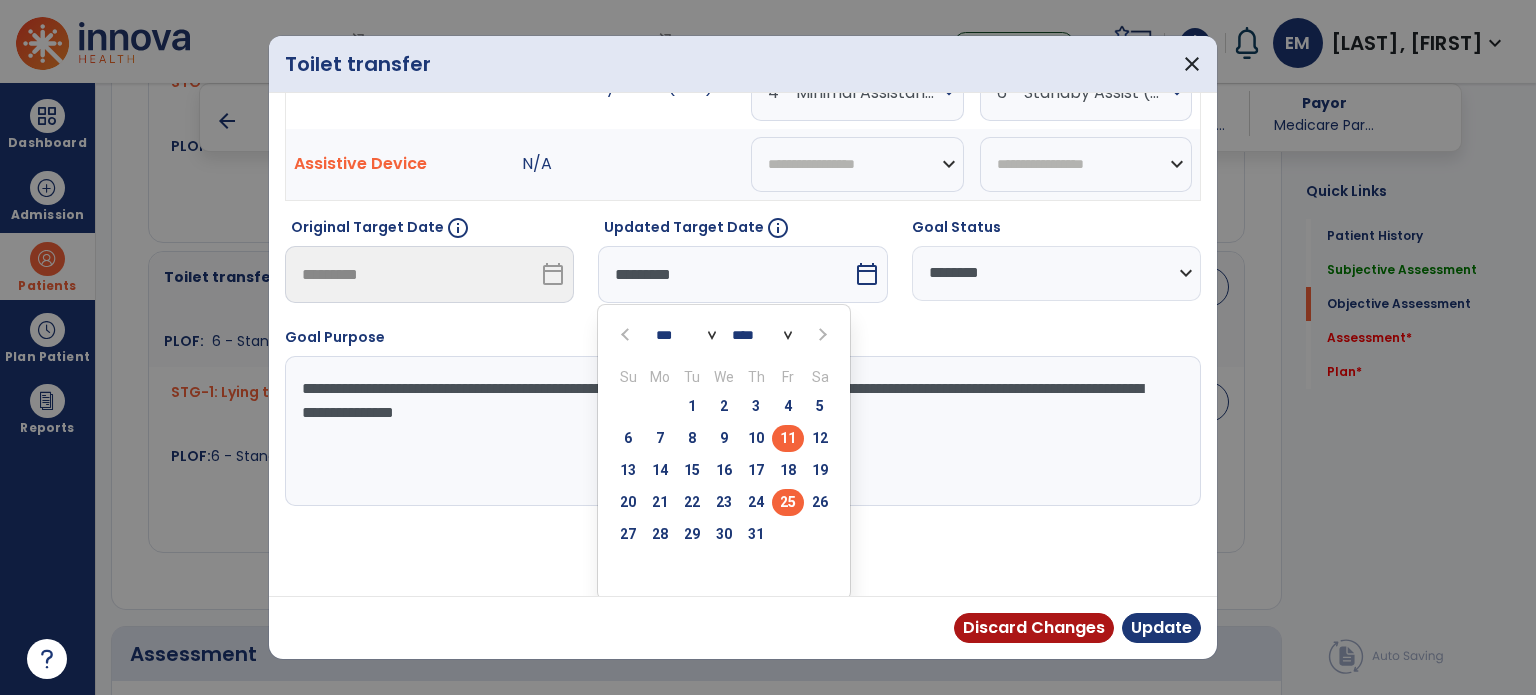 scroll, scrollTop: 150, scrollLeft: 0, axis: vertical 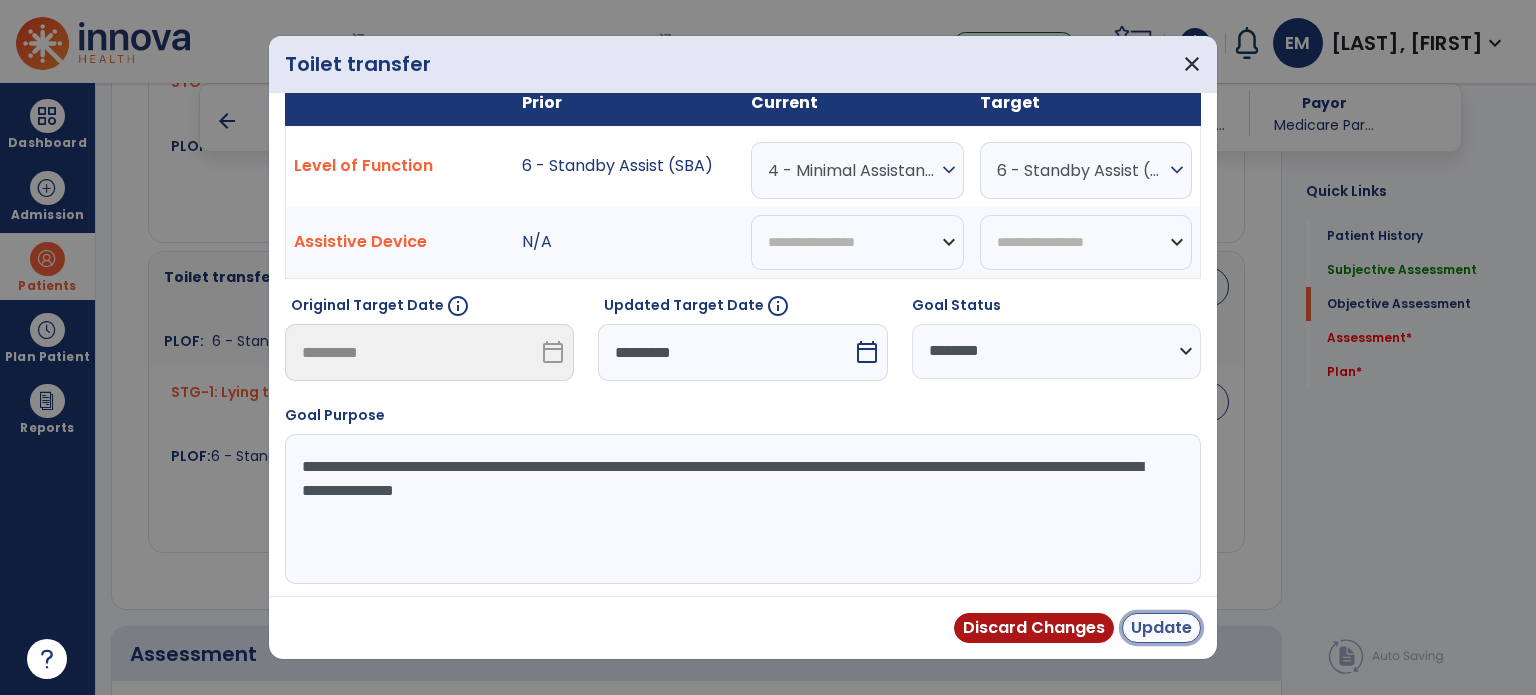 click on "Update" at bounding box center (1161, 628) 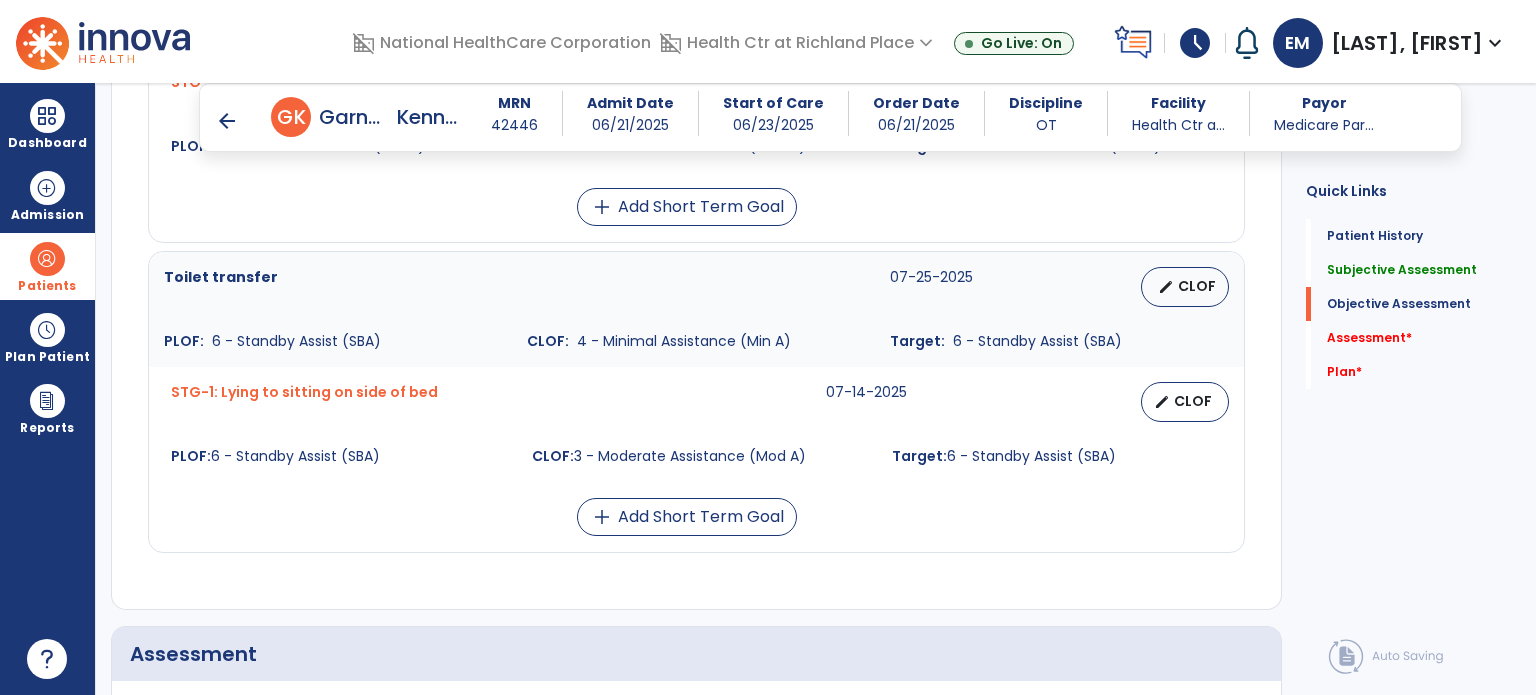 scroll, scrollTop: 1287, scrollLeft: 0, axis: vertical 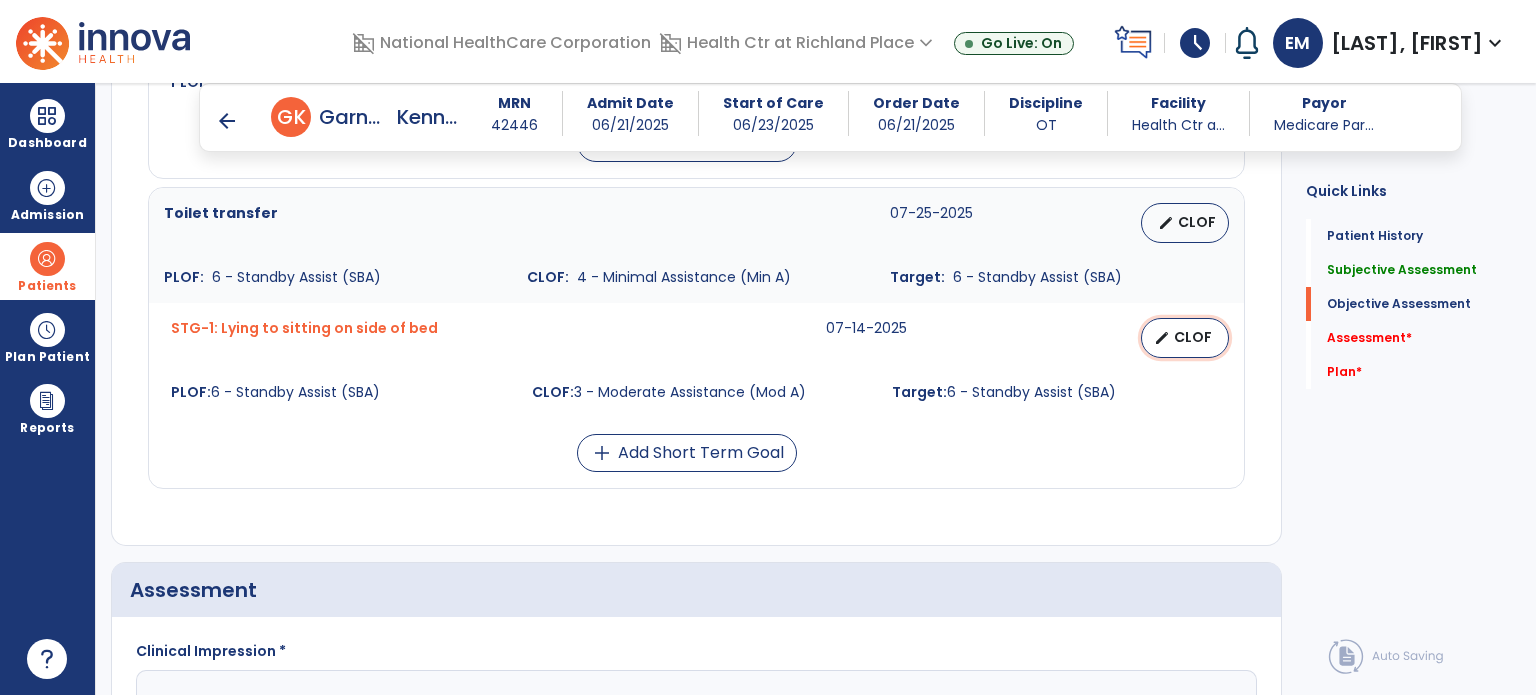 click on "CLOF" at bounding box center (1193, 337) 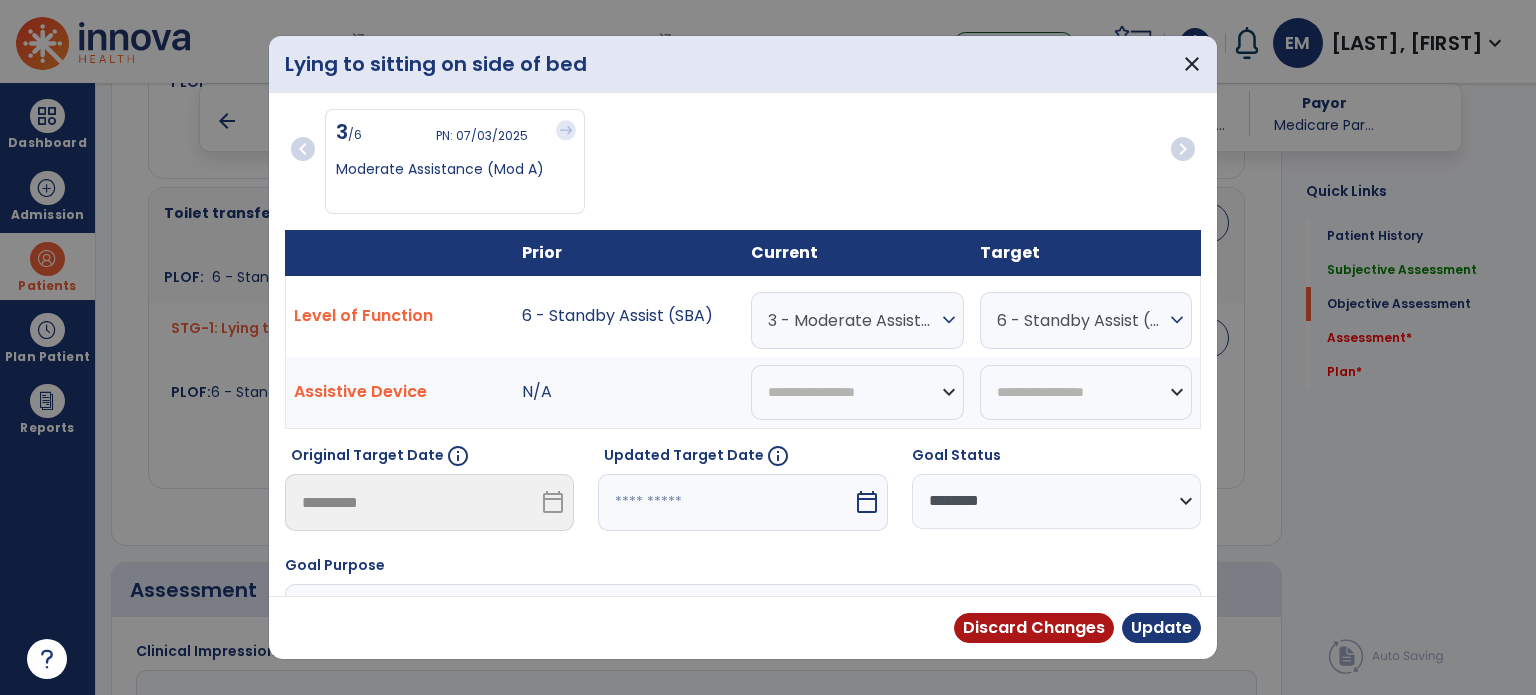 click on "3 - Moderate Assistance (Mod A)" at bounding box center (852, 320) 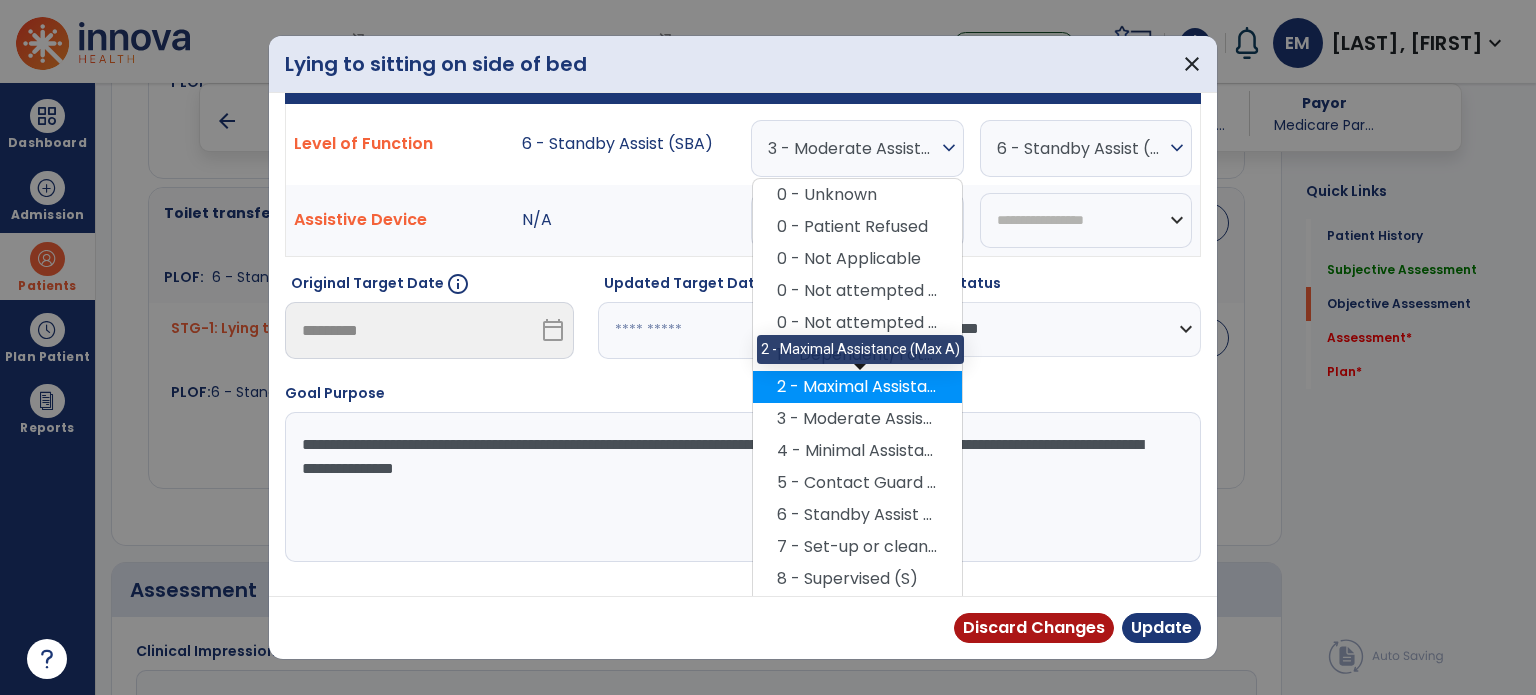 scroll, scrollTop: 195, scrollLeft: 0, axis: vertical 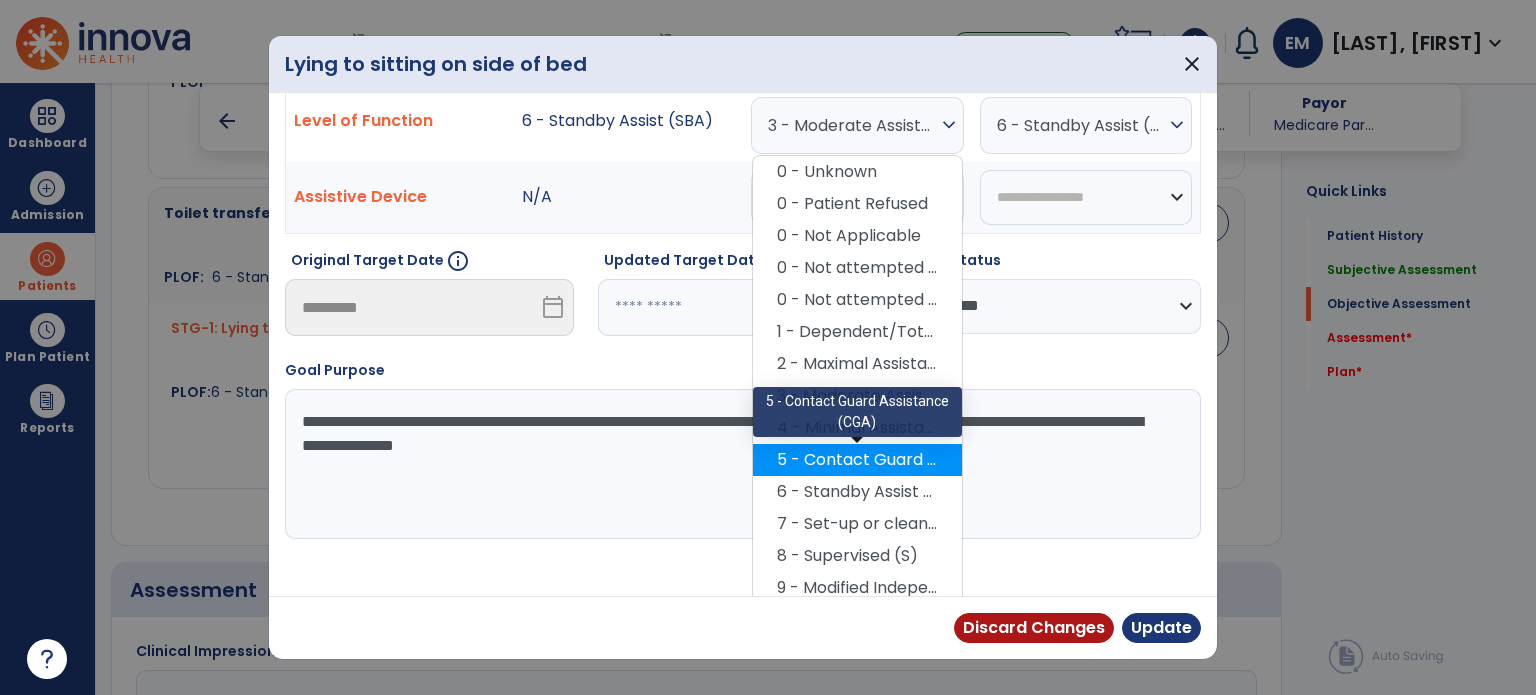 click on "5 - Contact Guard Assistance (CGA)" at bounding box center (857, 460) 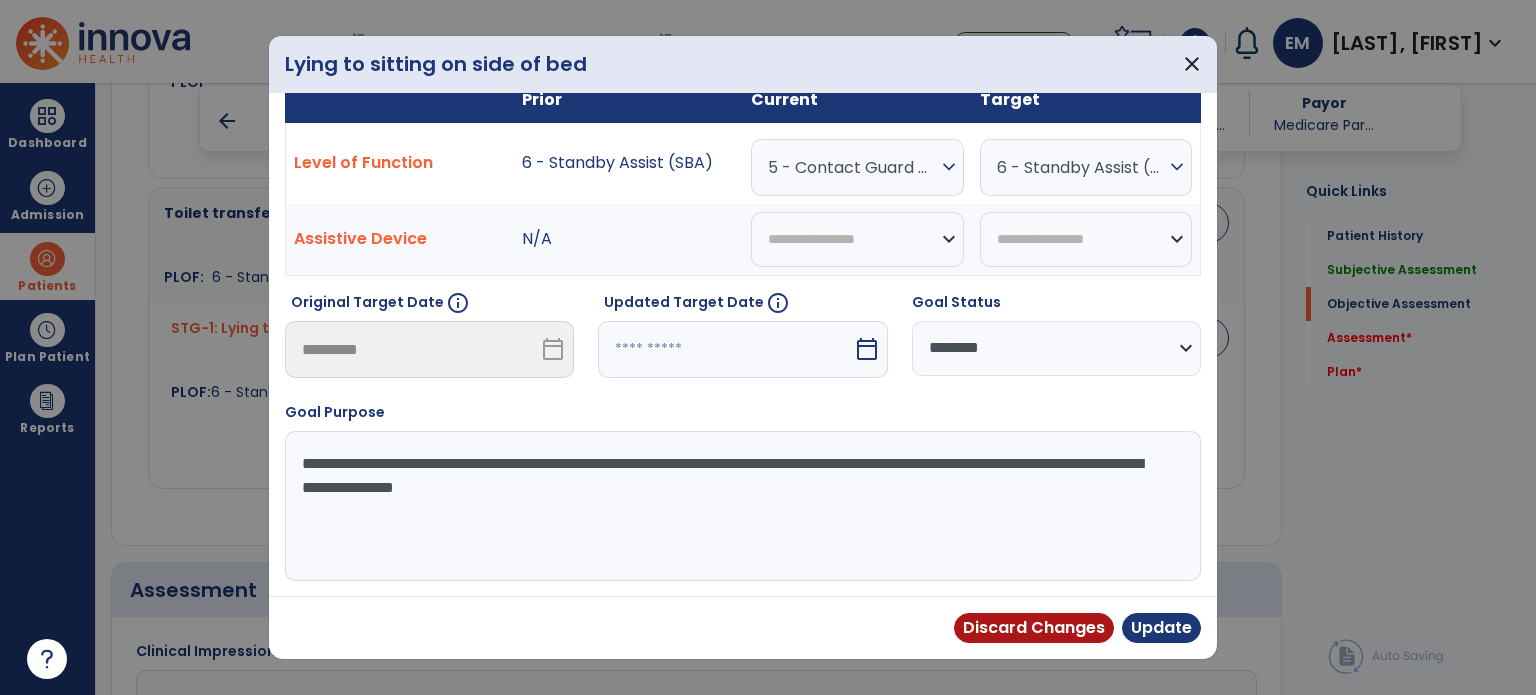 scroll, scrollTop: 150, scrollLeft: 0, axis: vertical 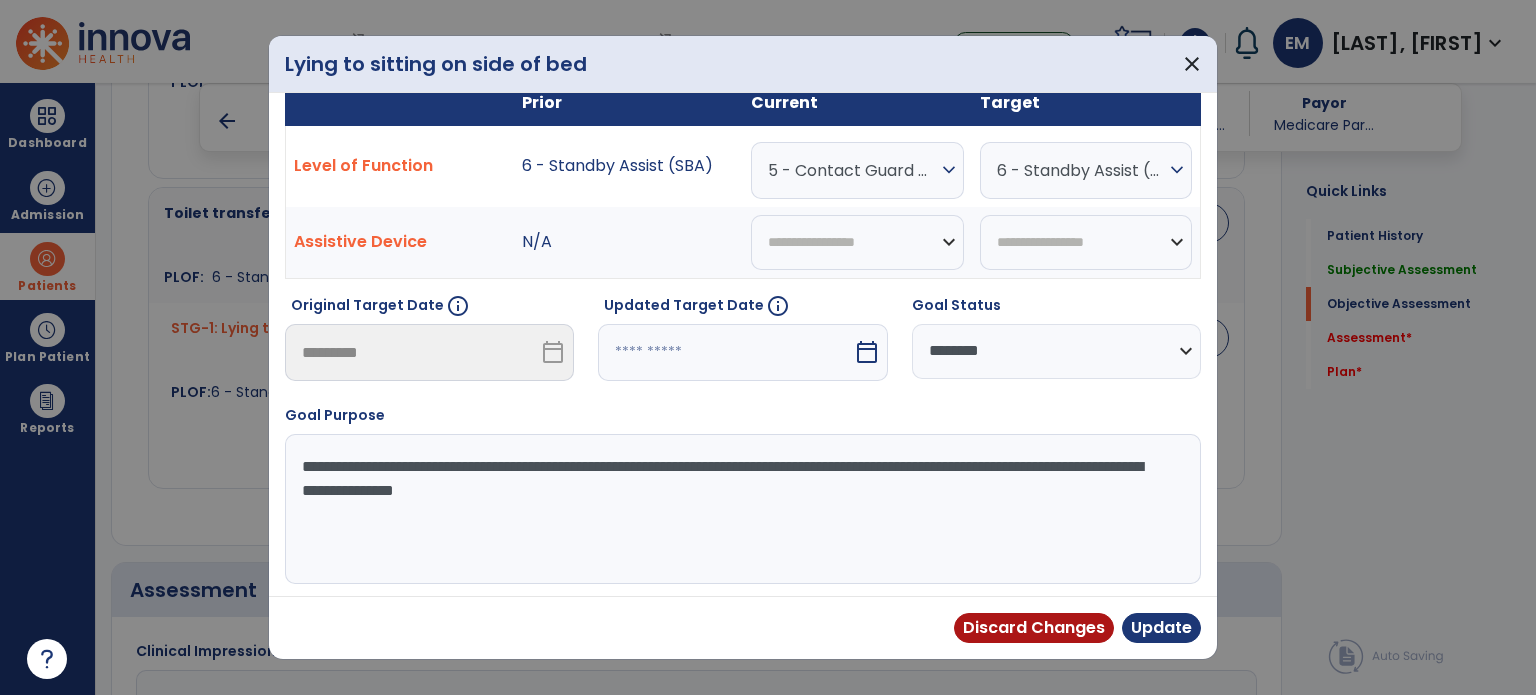 click at bounding box center [725, 352] 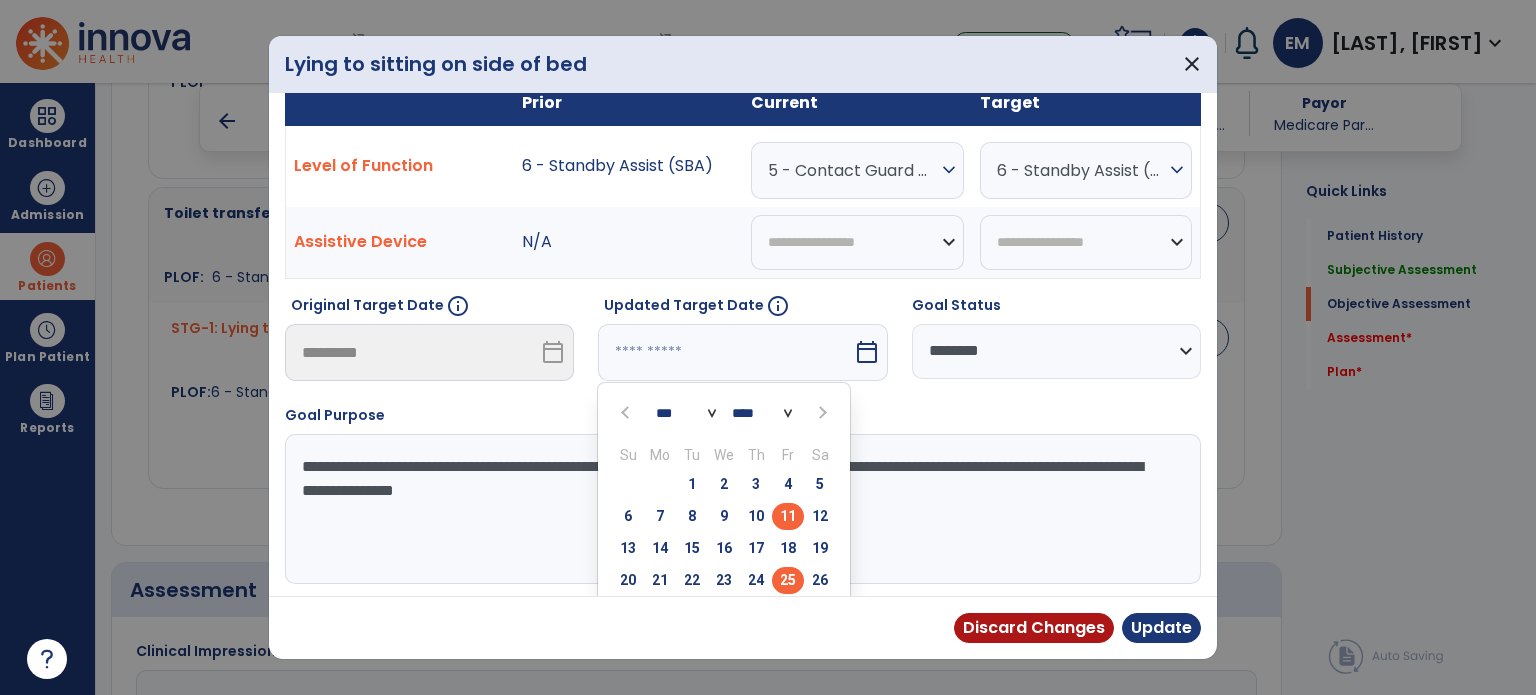click on "25" at bounding box center (788, 580) 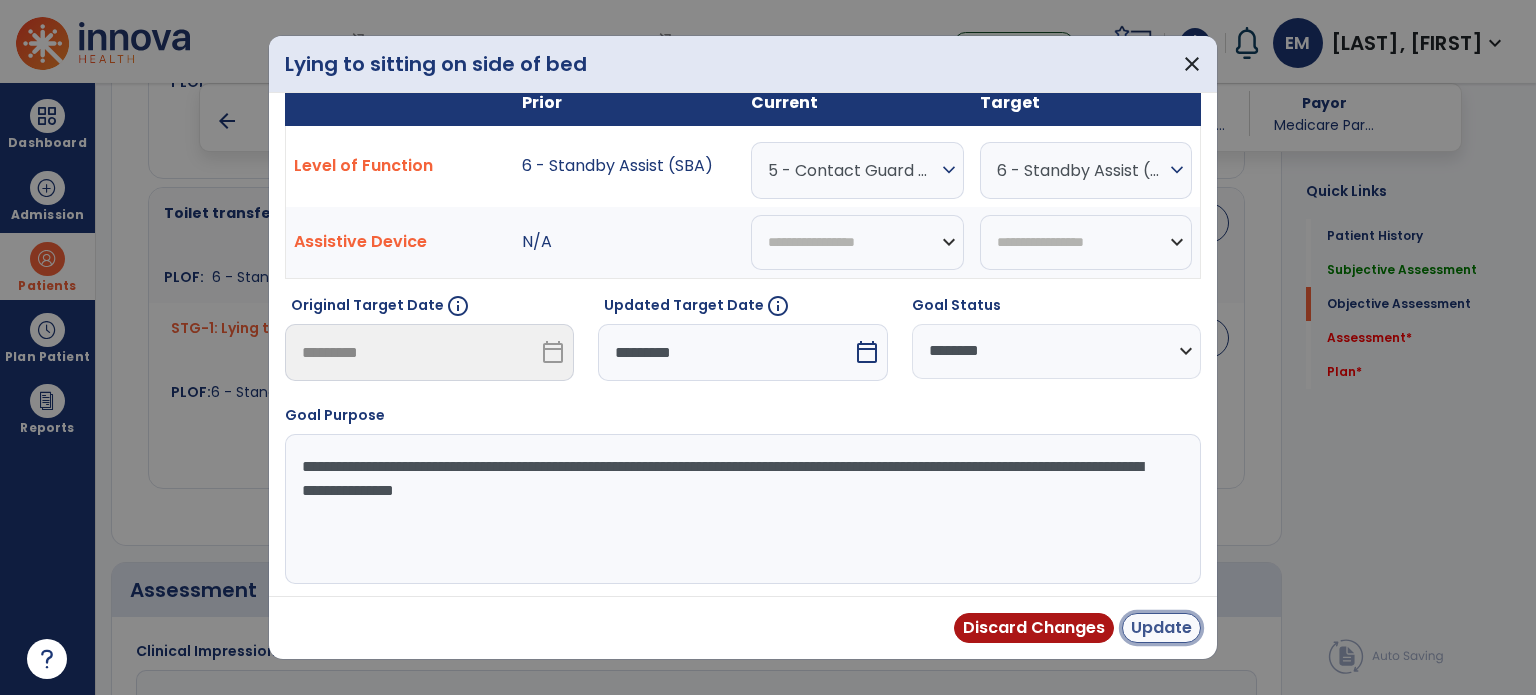 click on "Update" at bounding box center (1161, 628) 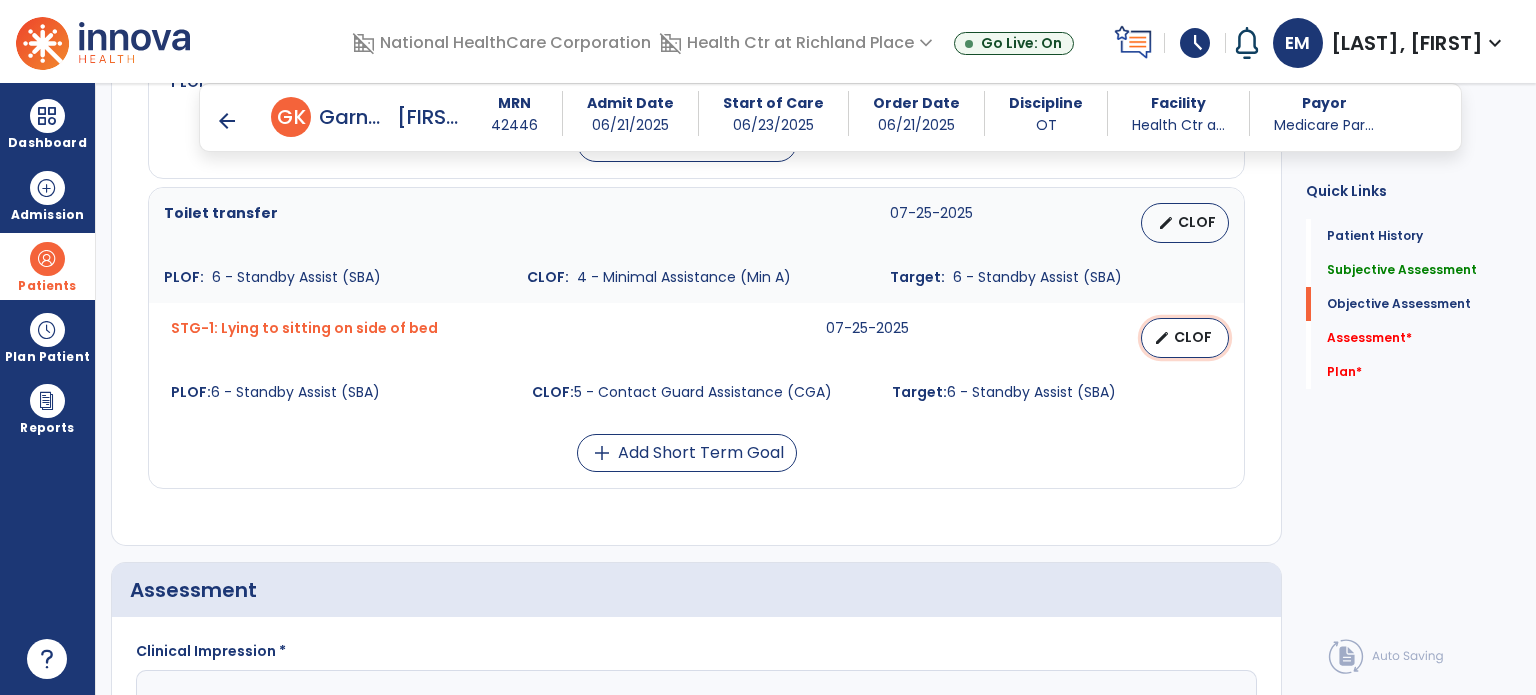 click on "edit   CLOF" at bounding box center [1185, 338] 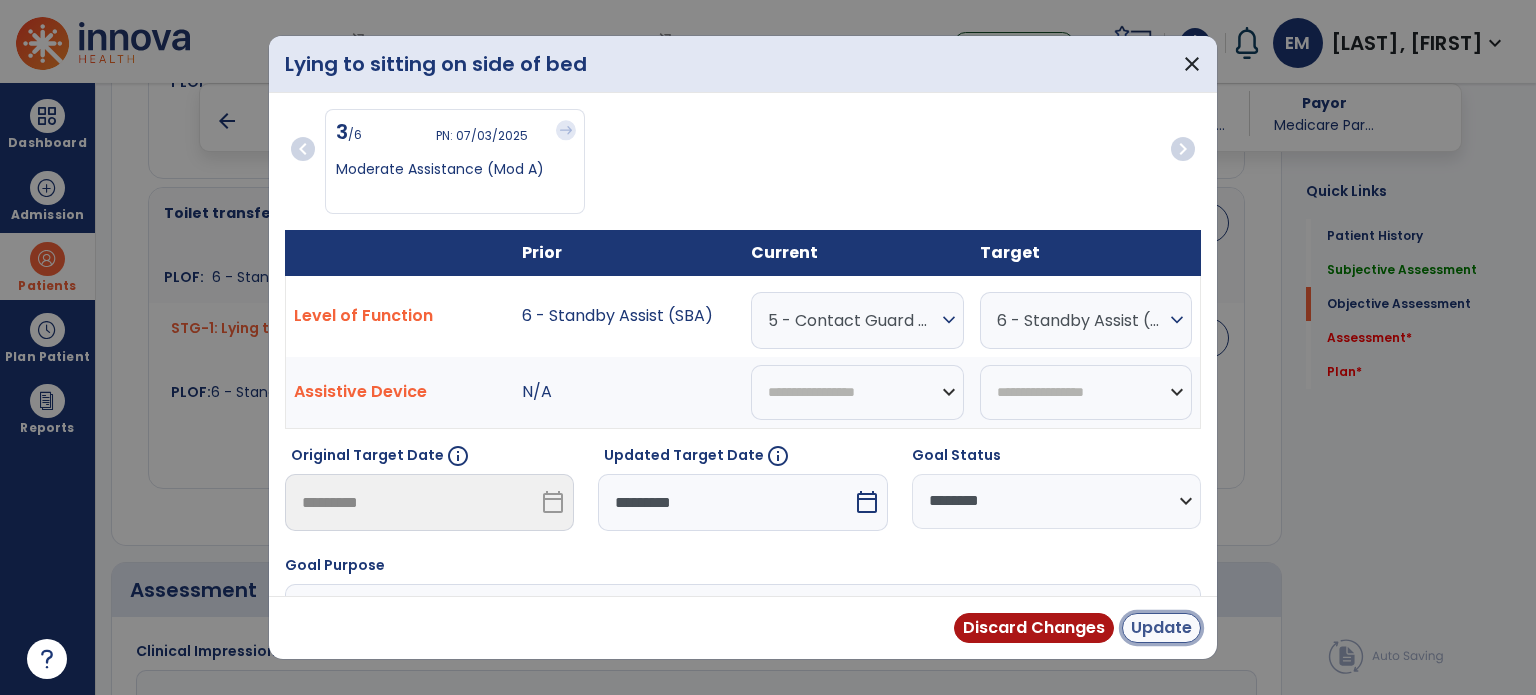 click on "Update" at bounding box center (1161, 628) 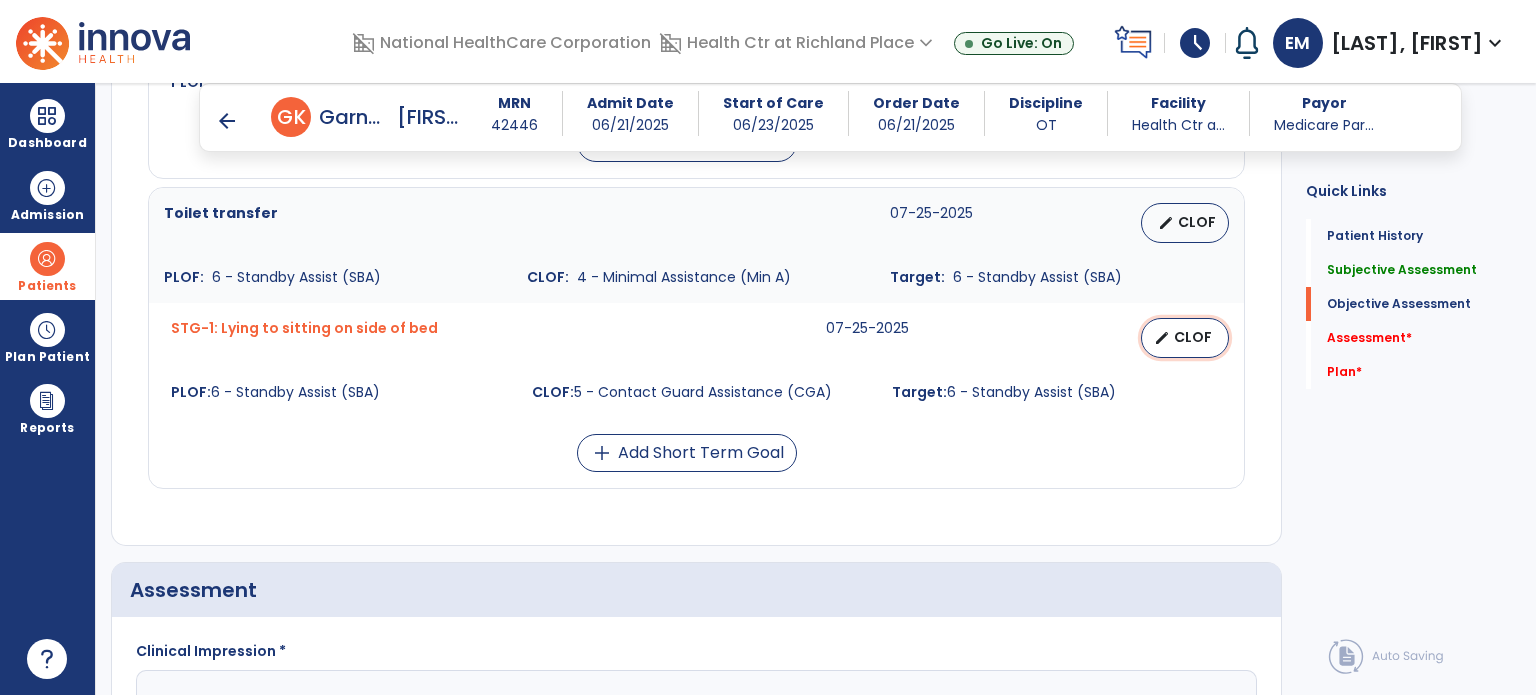 click on "CLOF" at bounding box center (1193, 337) 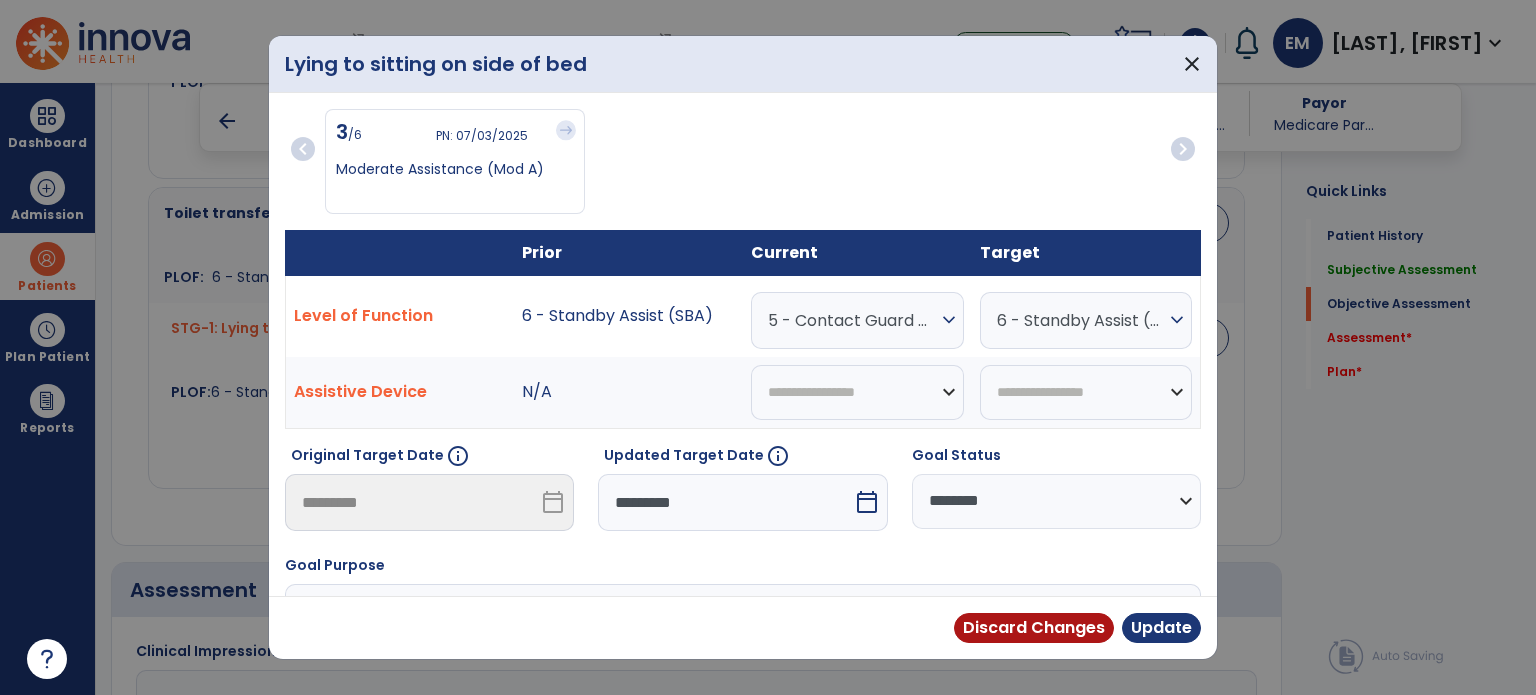 click on "5 - Contact Guard Assistance (CGA)   expand_more" at bounding box center [857, 320] 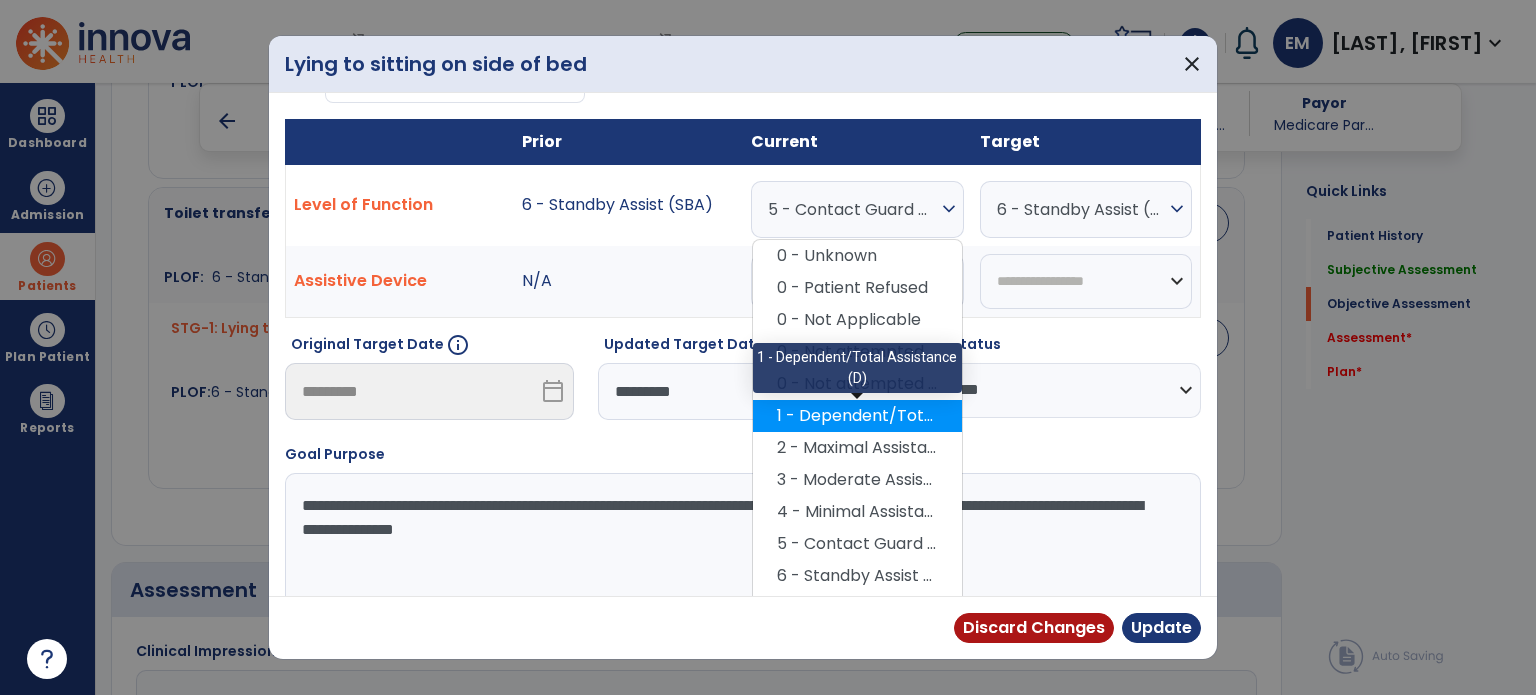 scroll, scrollTop: 116, scrollLeft: 0, axis: vertical 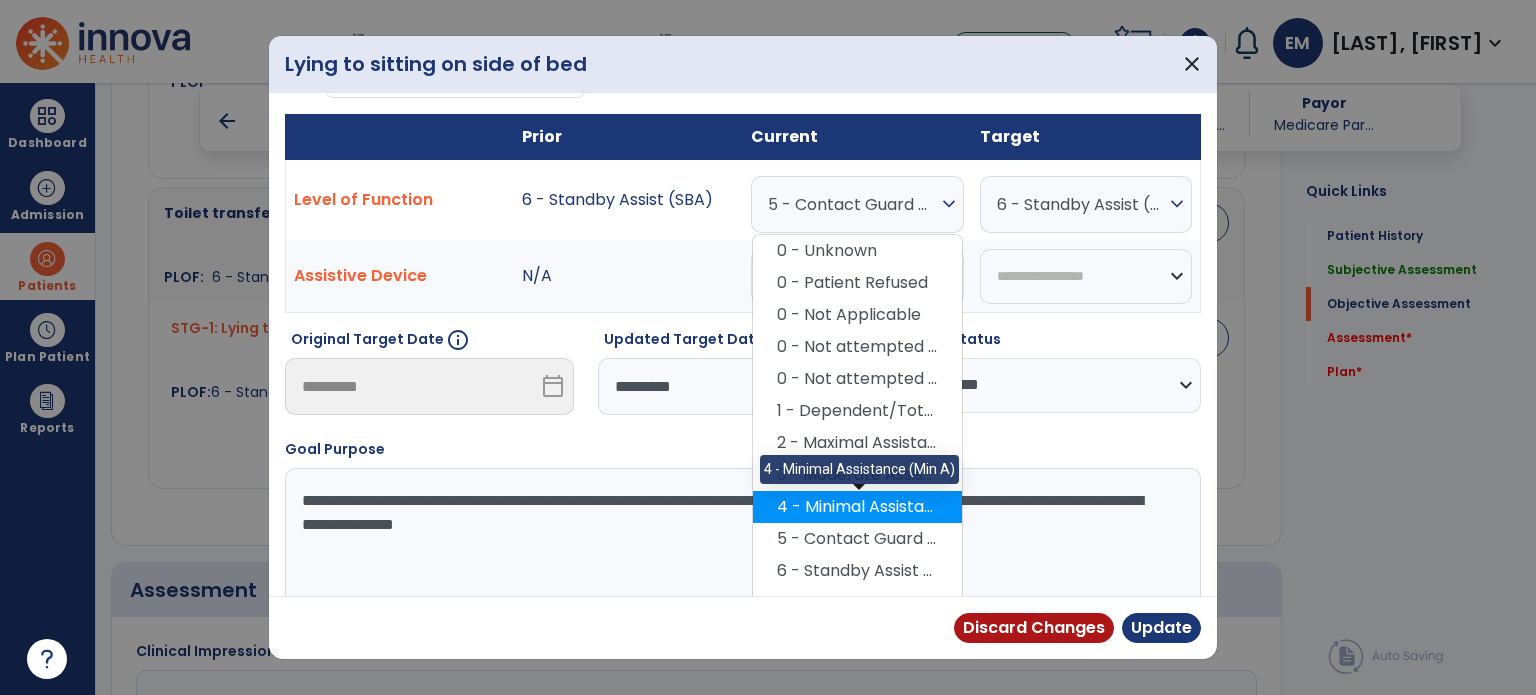 click on "4 - Minimal Assistance (Min A)" at bounding box center [857, 507] 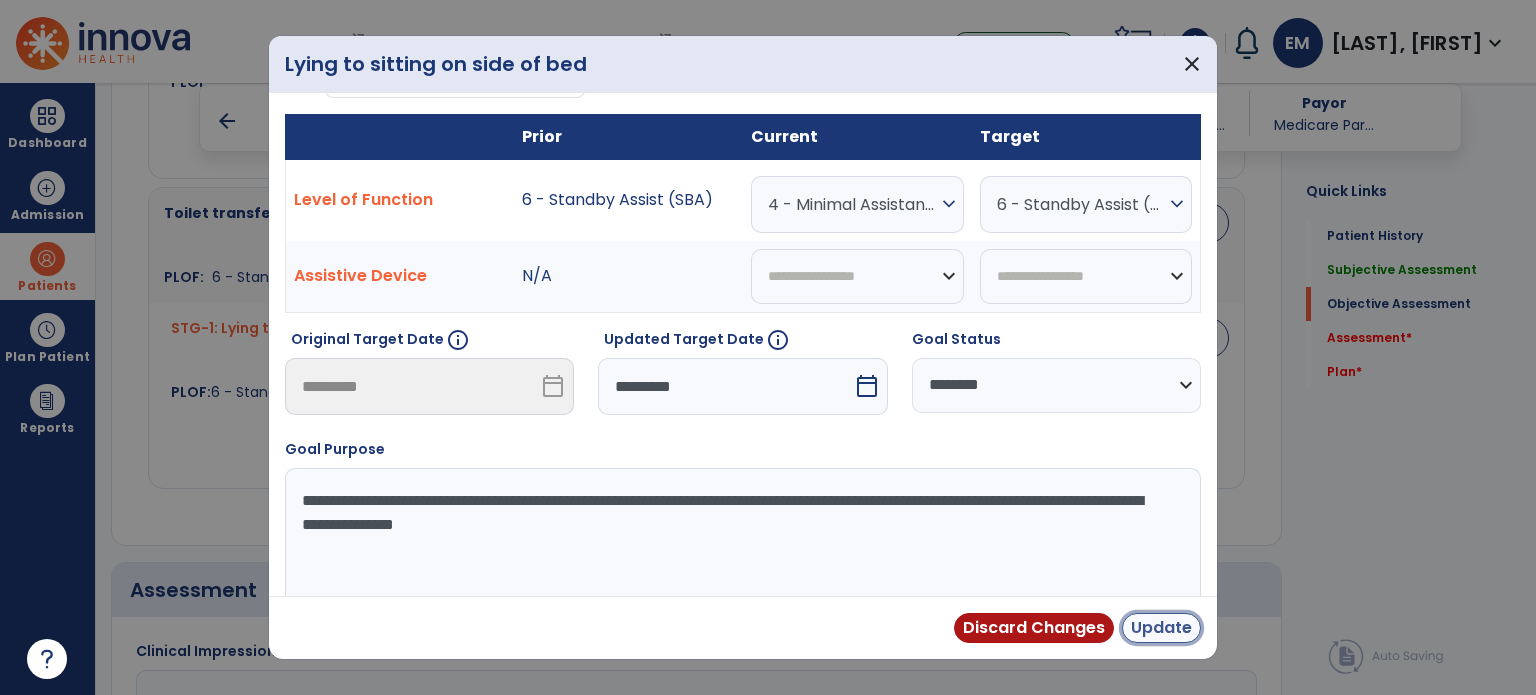 click on "Update" at bounding box center (1161, 628) 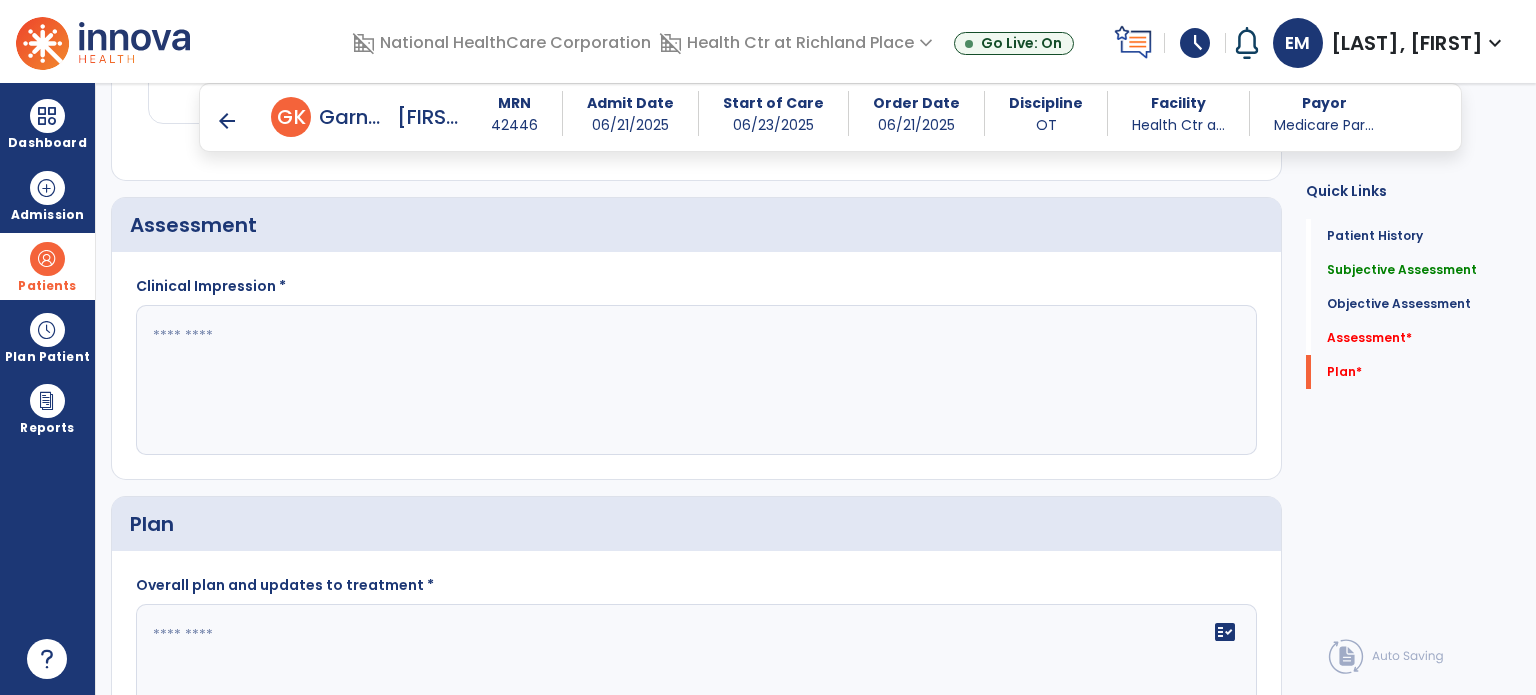 scroll, scrollTop: 1652, scrollLeft: 0, axis: vertical 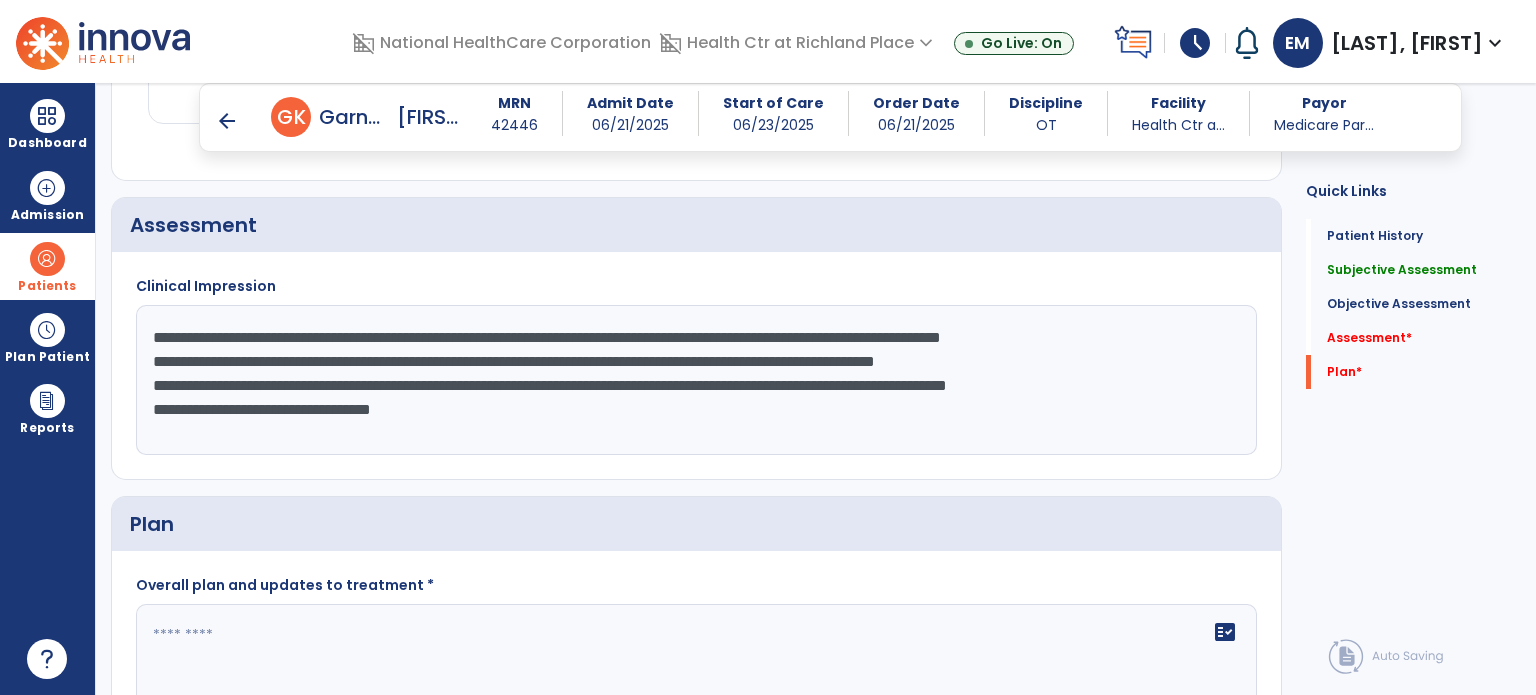click on "**********" 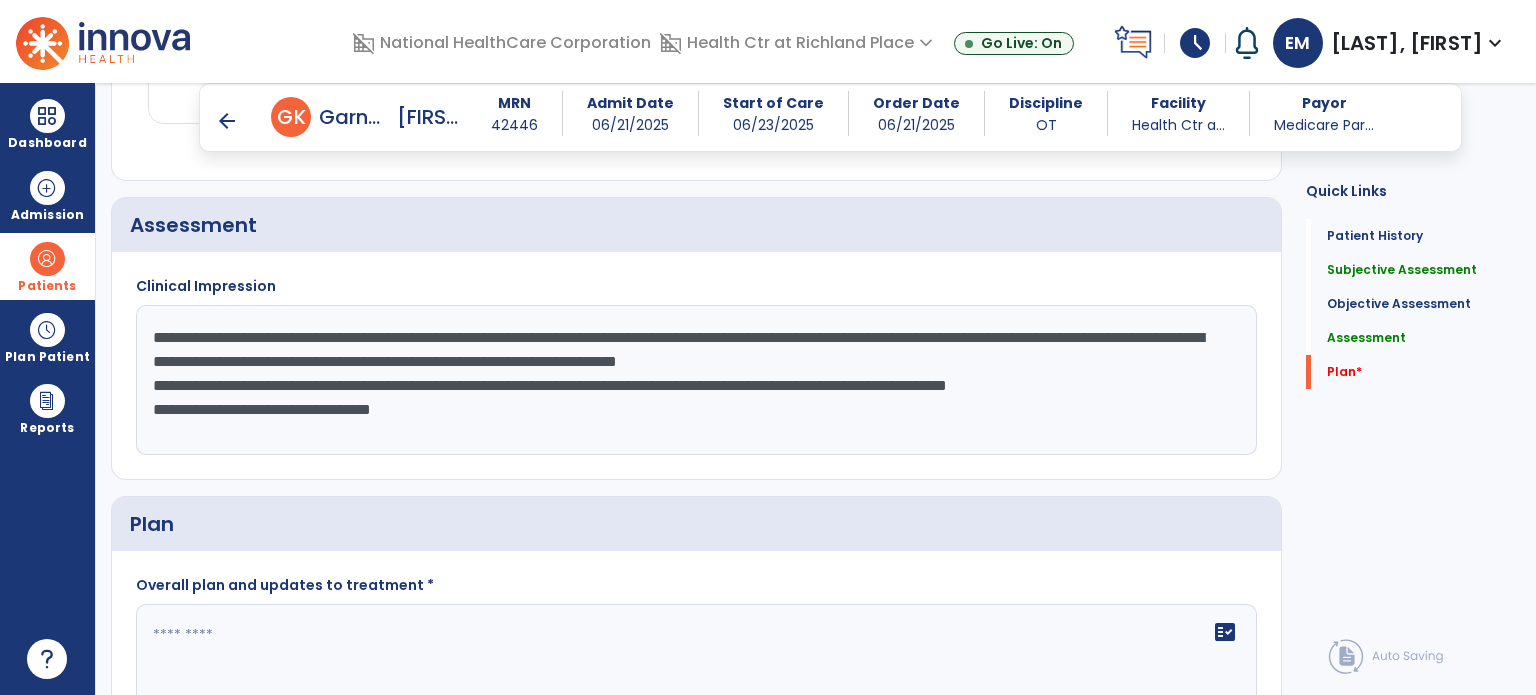 click on "**********" 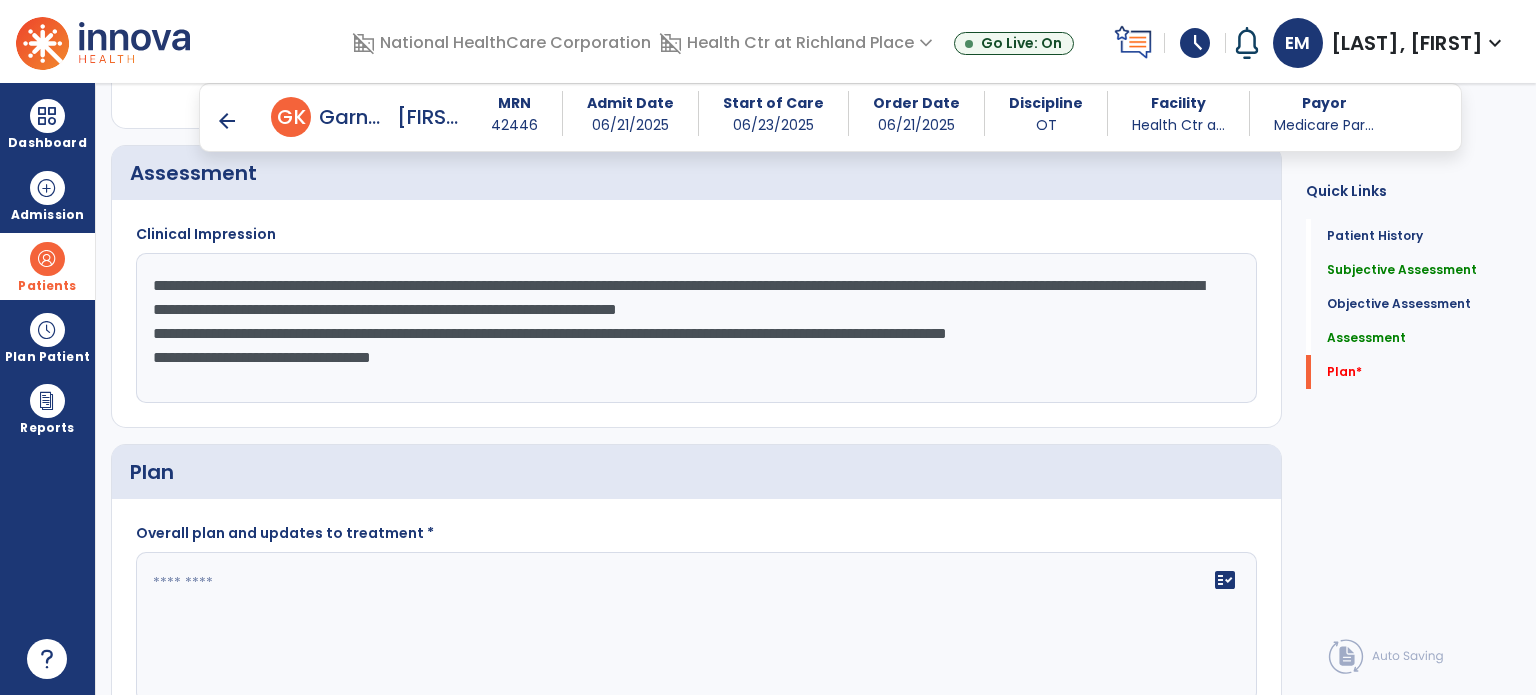 scroll, scrollTop: 1801, scrollLeft: 0, axis: vertical 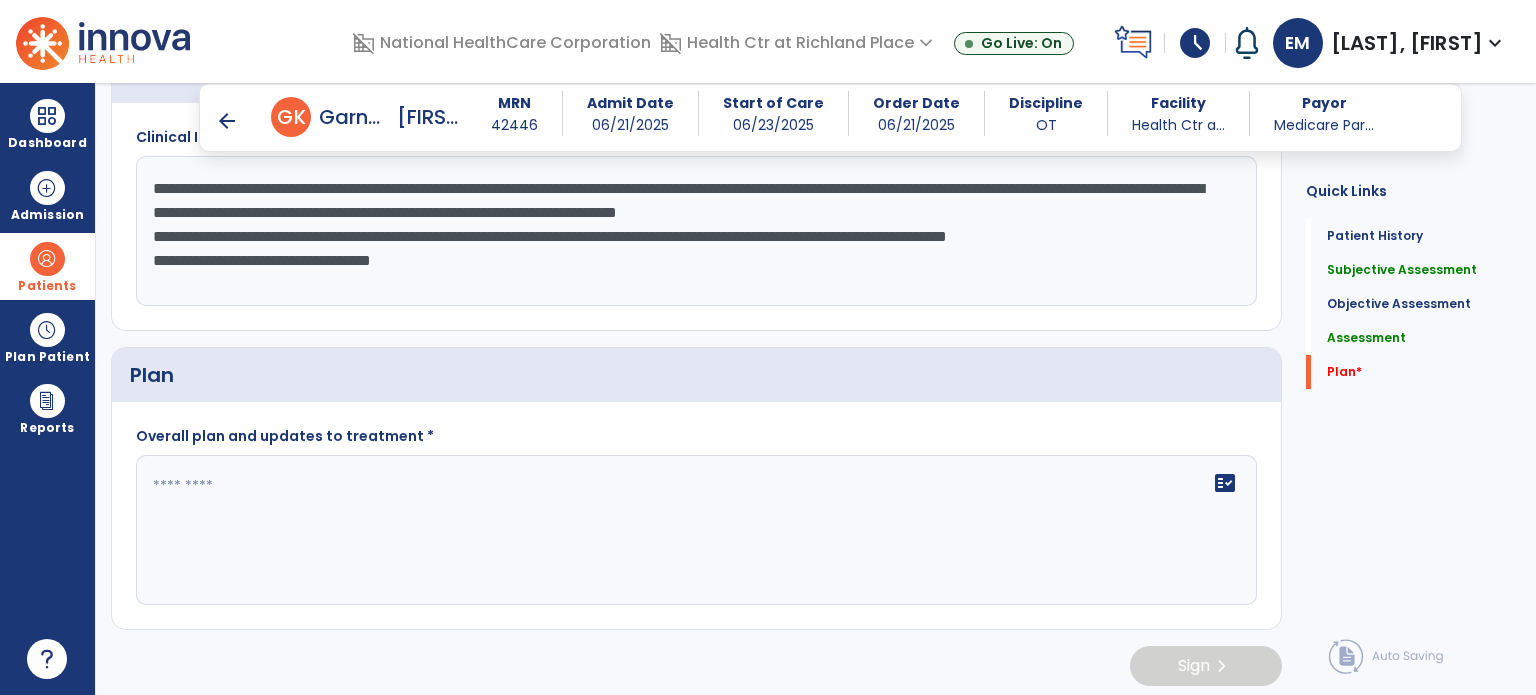 type on "**********" 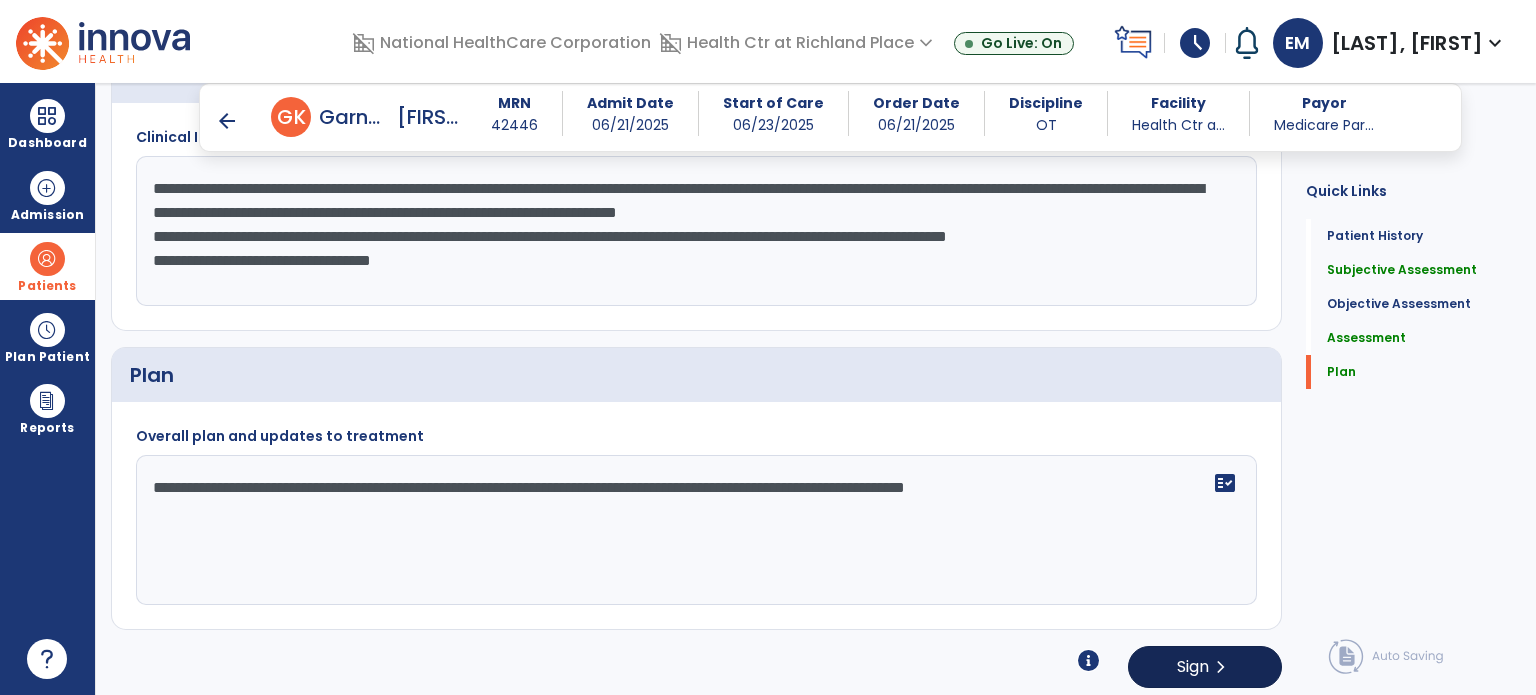 type on "**********" 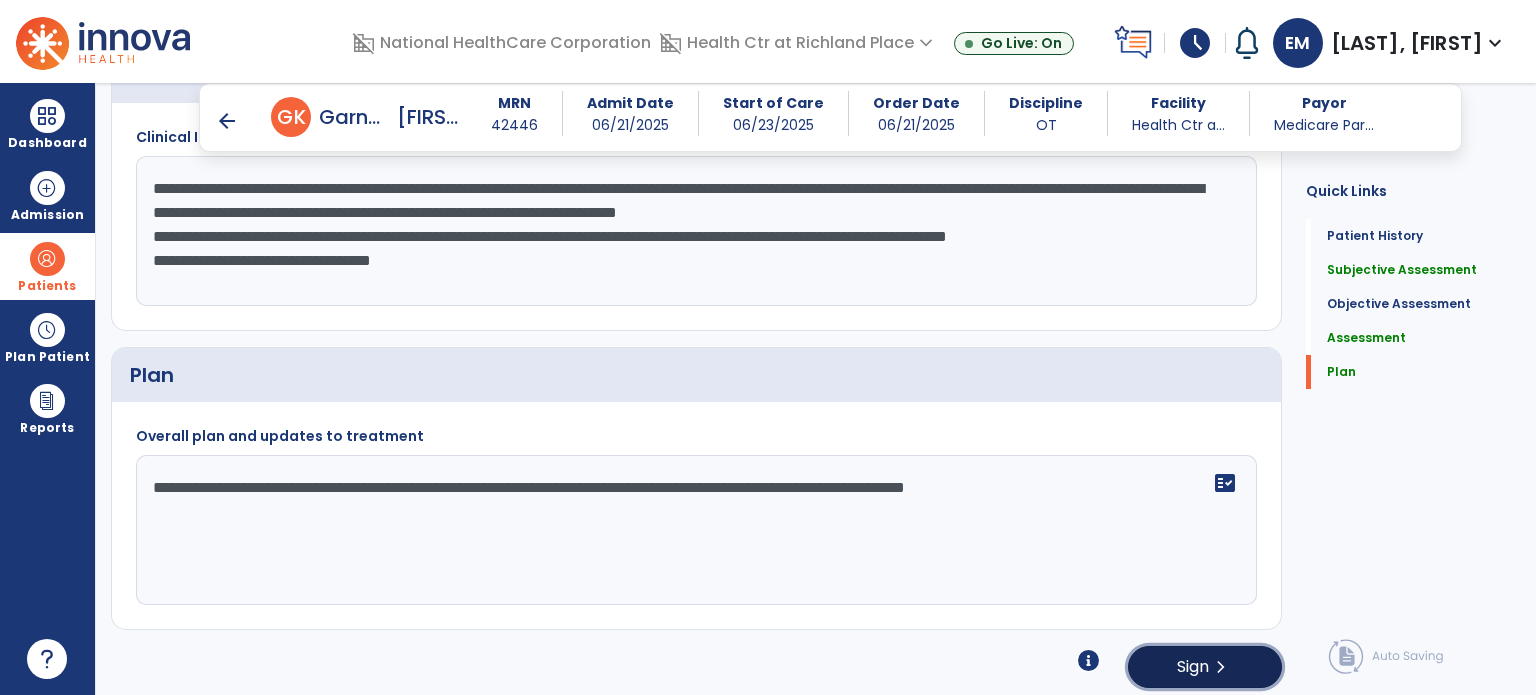 click on "Sign" 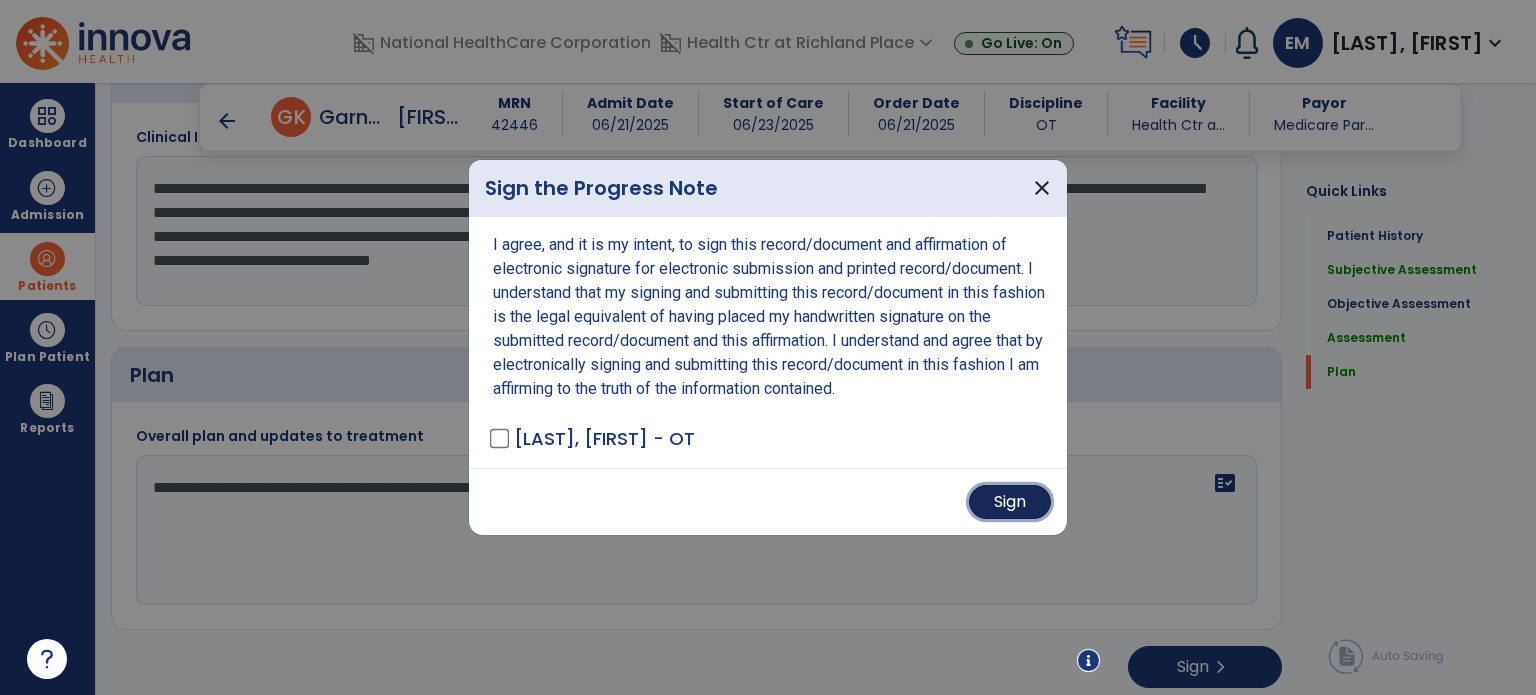 click on "Sign" at bounding box center [1010, 502] 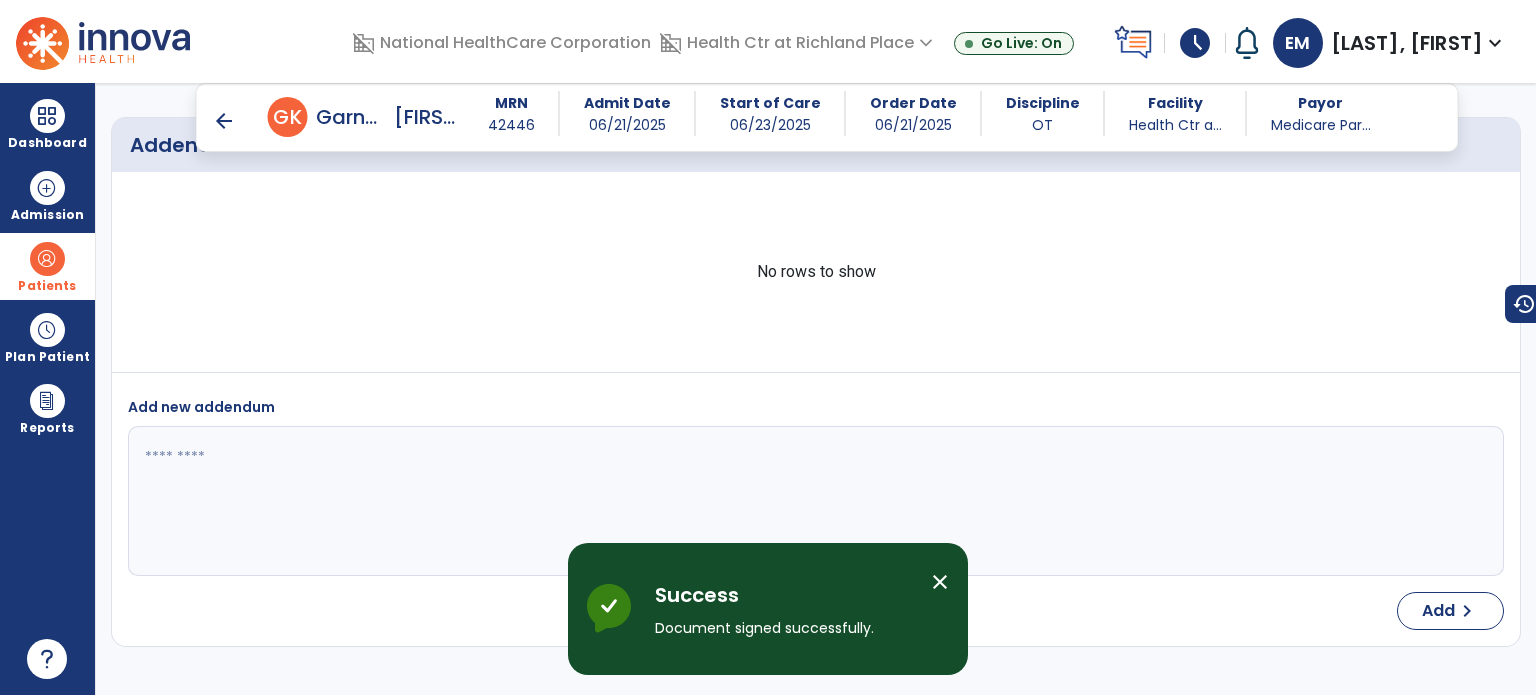 scroll, scrollTop: 2400, scrollLeft: 0, axis: vertical 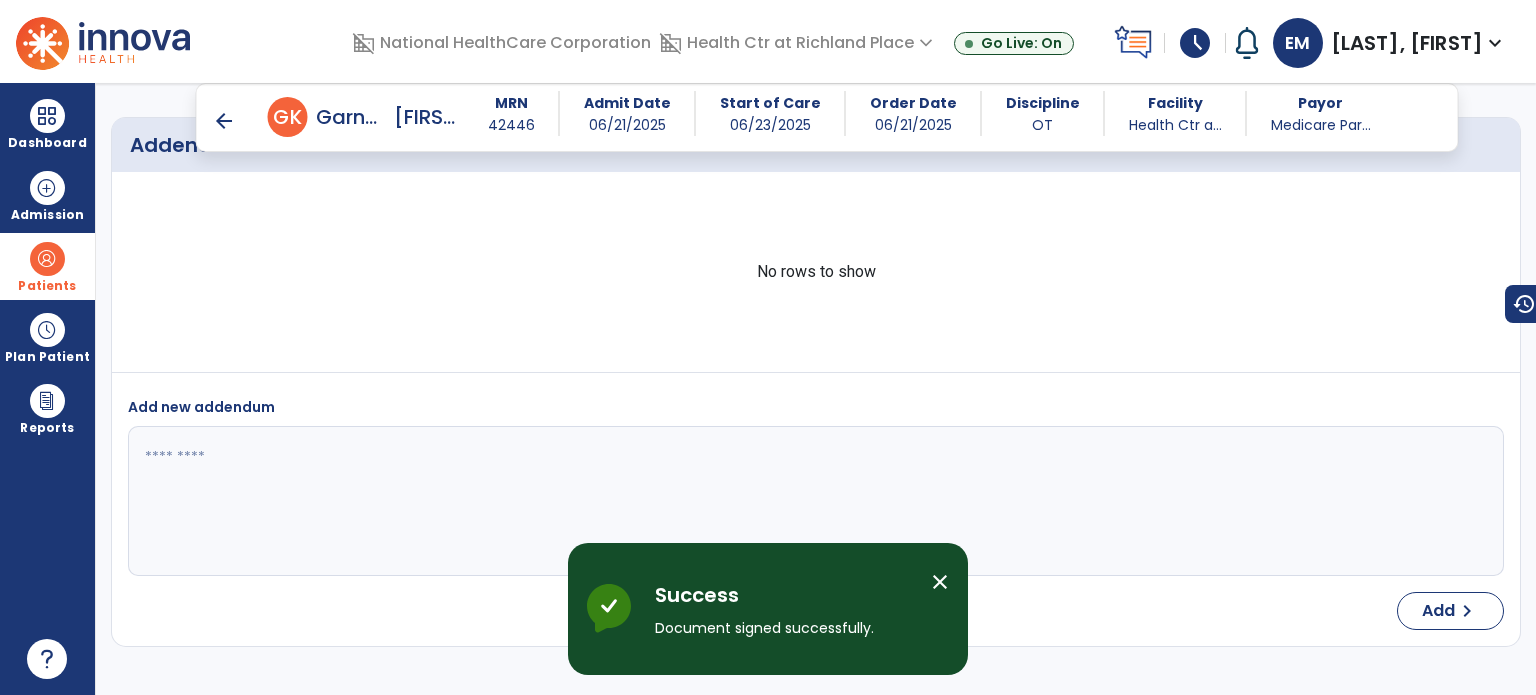 click on "arrow_back" at bounding box center (224, 121) 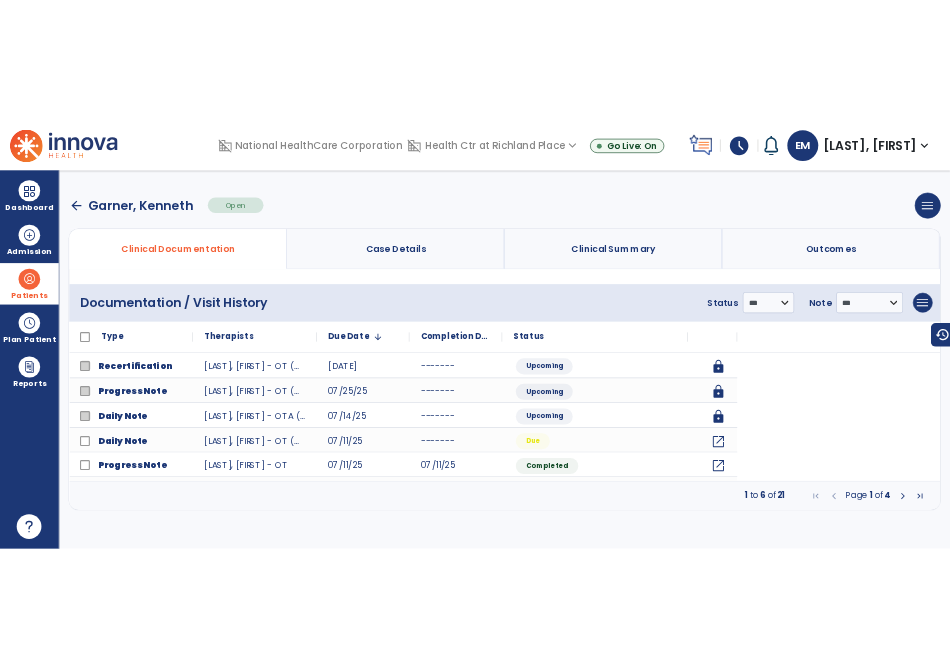 scroll, scrollTop: 0, scrollLeft: 0, axis: both 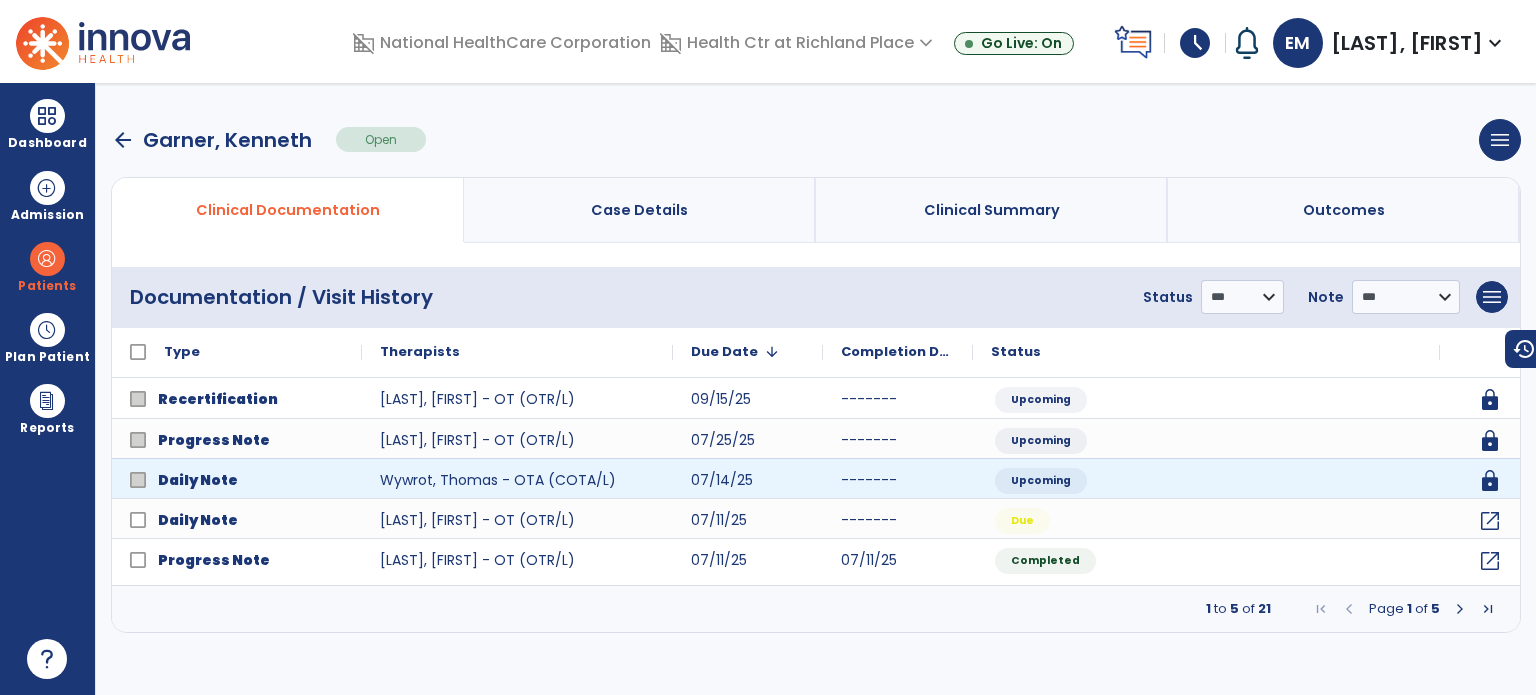 click at bounding box center (100, 41) 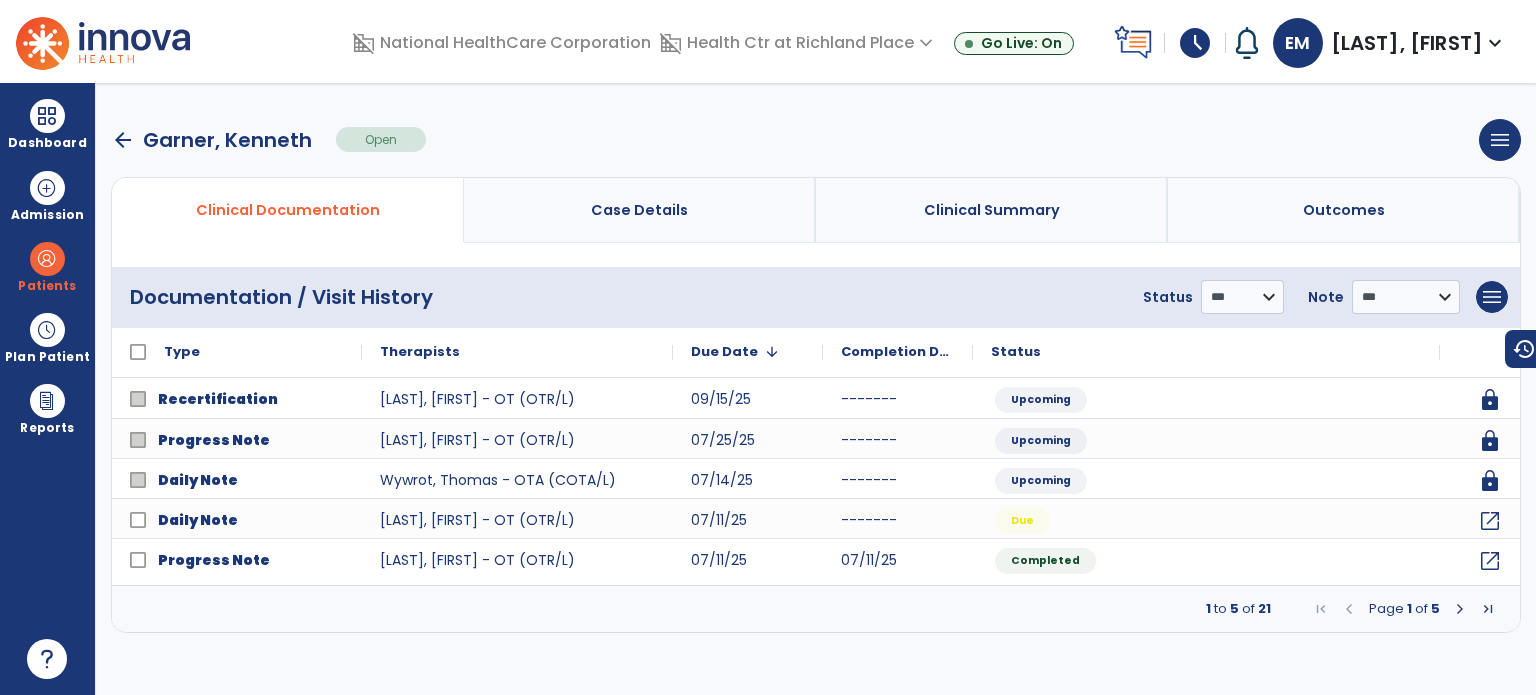click on "domain_disabled   National HealthCare Corporation" at bounding box center (338, 43) 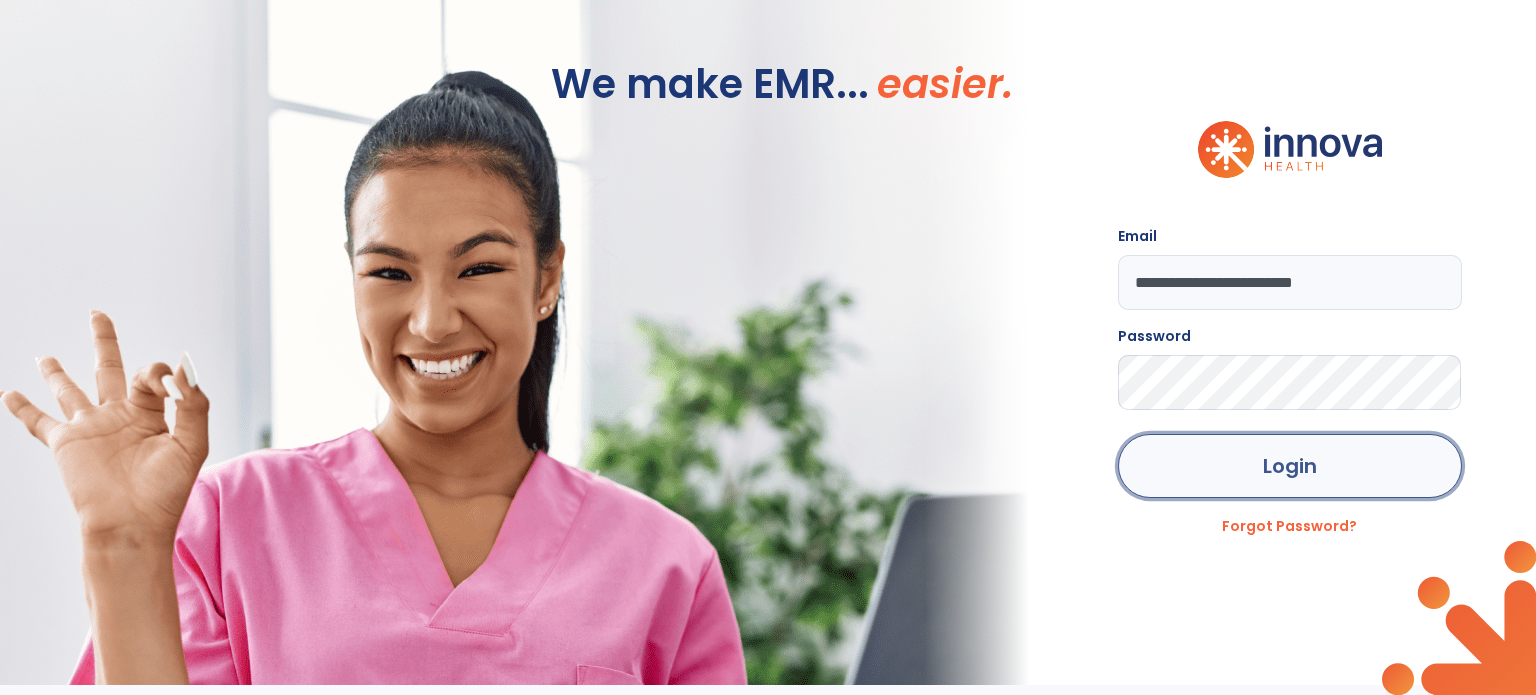 click on "Login" 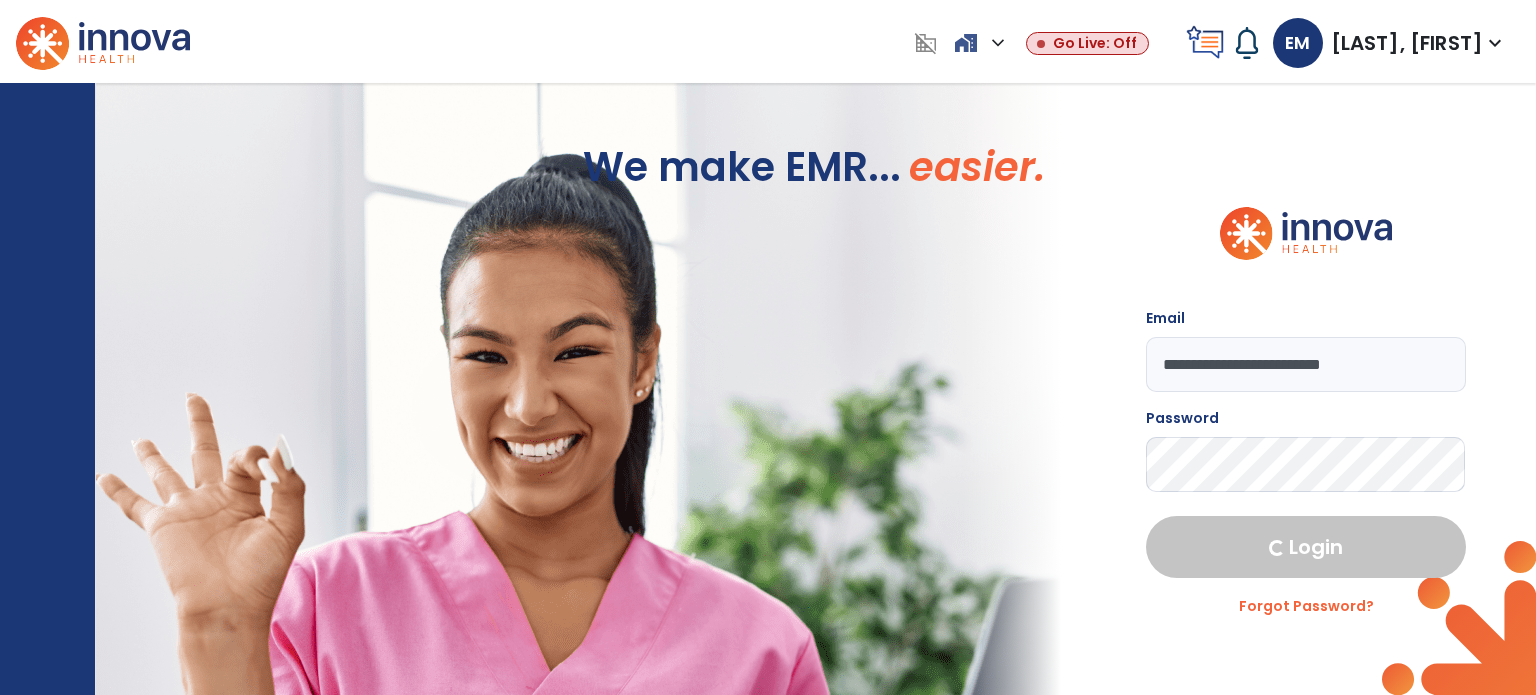 select on "****" 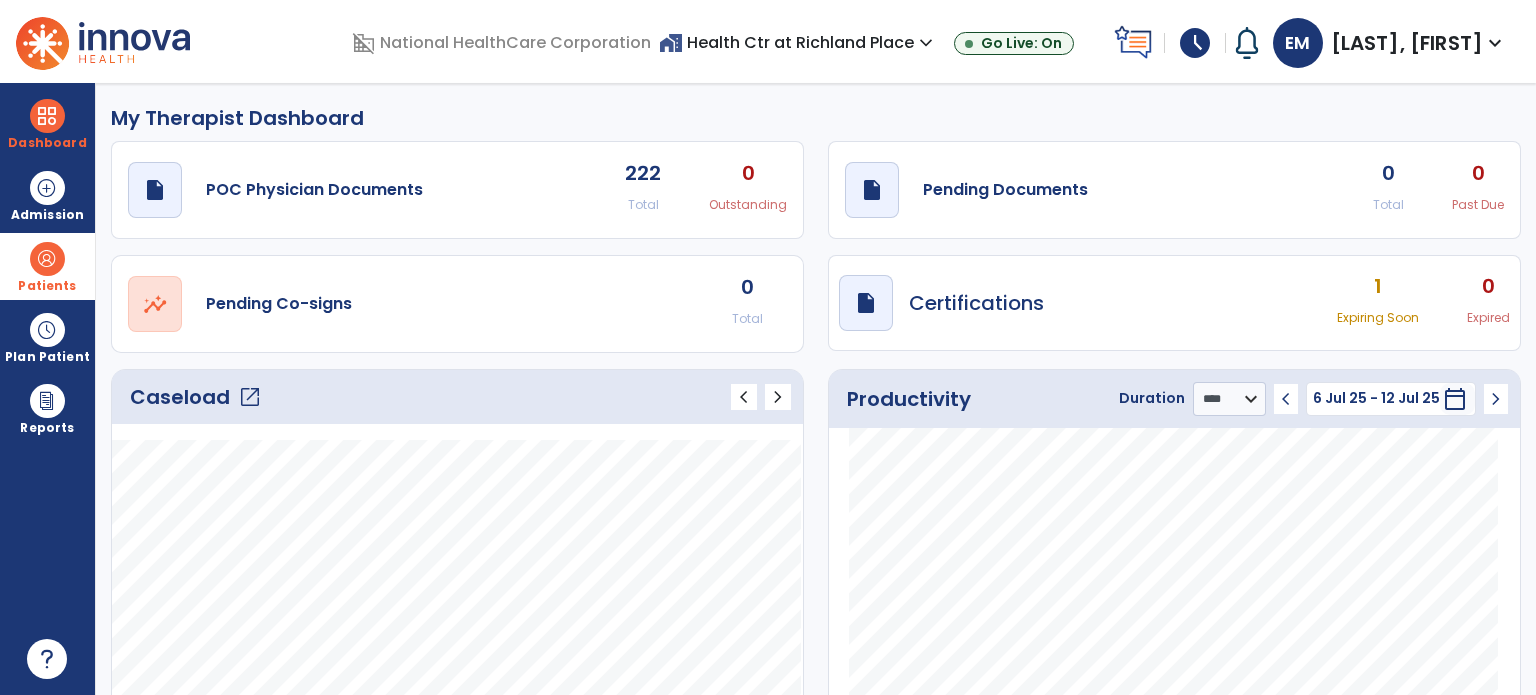 click on "Patients" at bounding box center (47, 266) 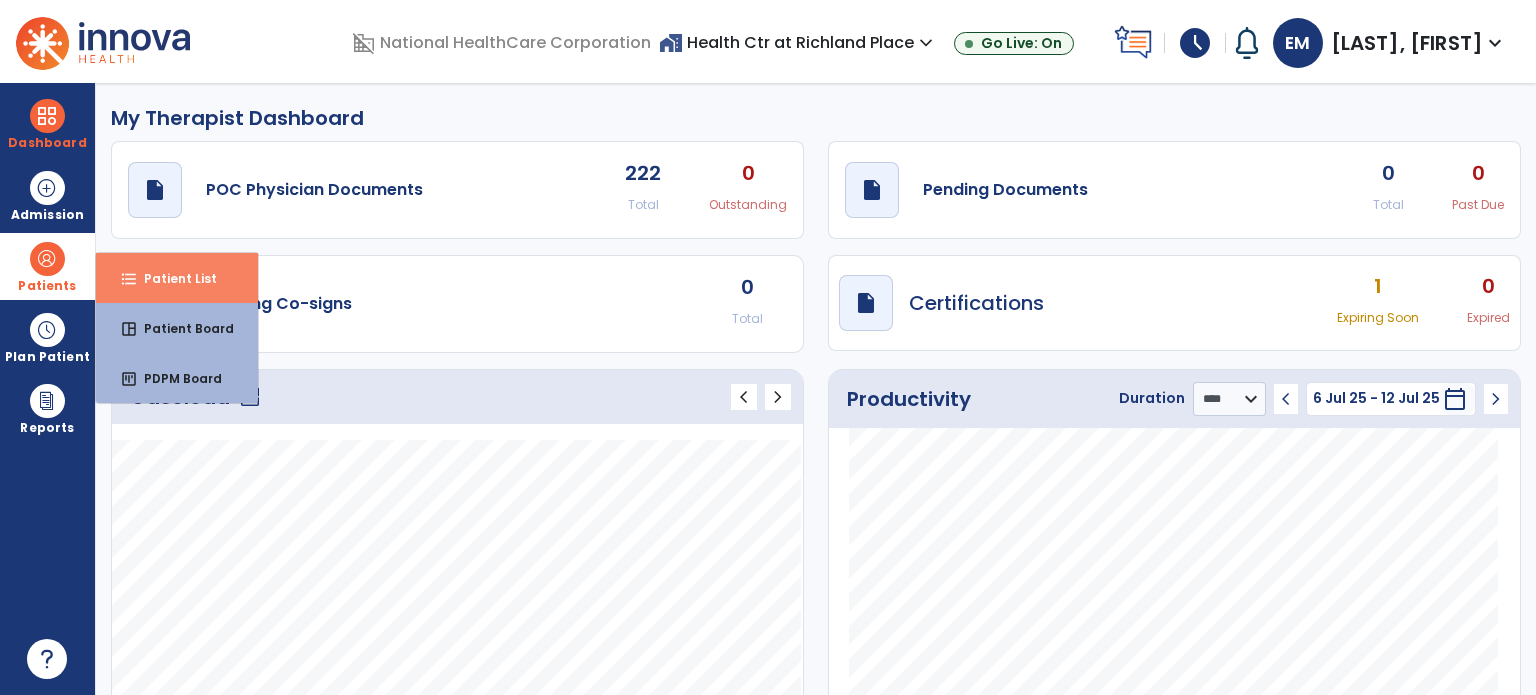 click on "format_list_bulleted  Patient List" at bounding box center (177, 278) 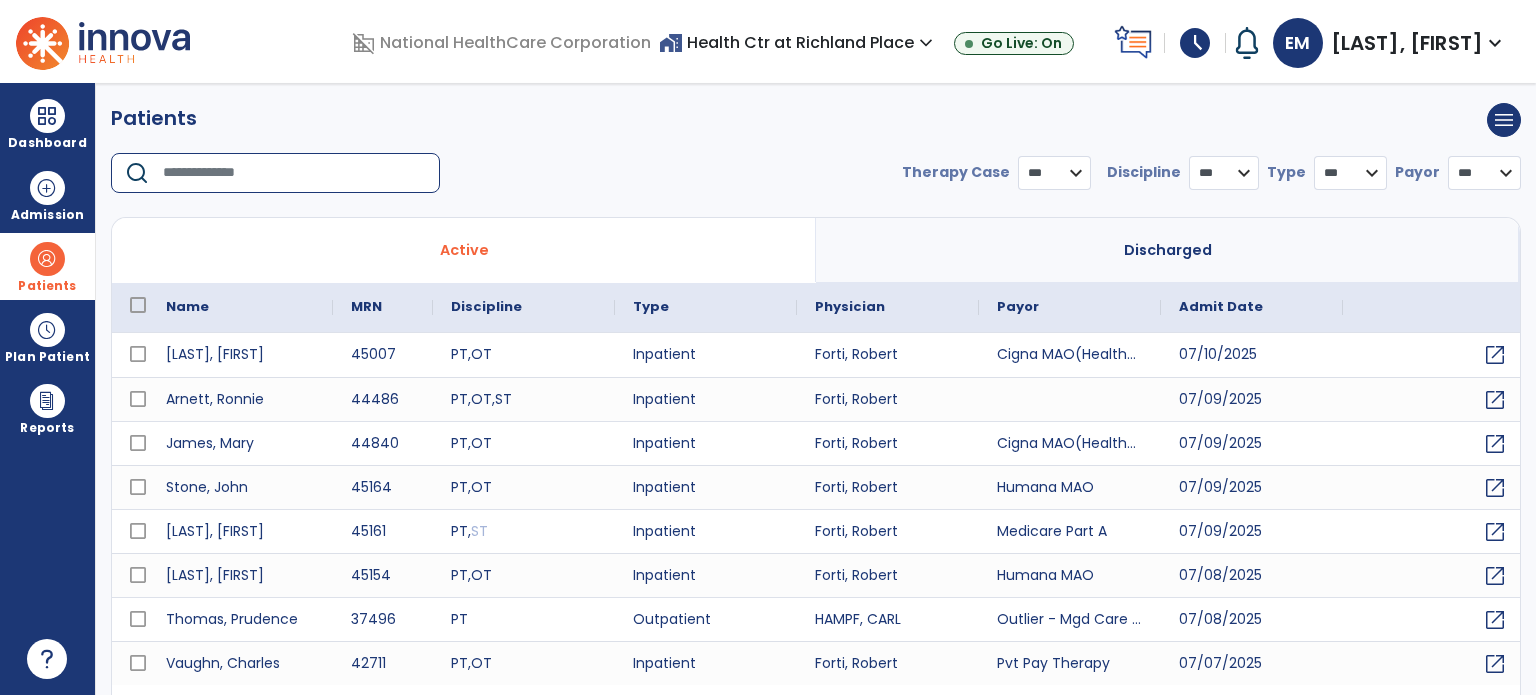 click at bounding box center (294, 173) 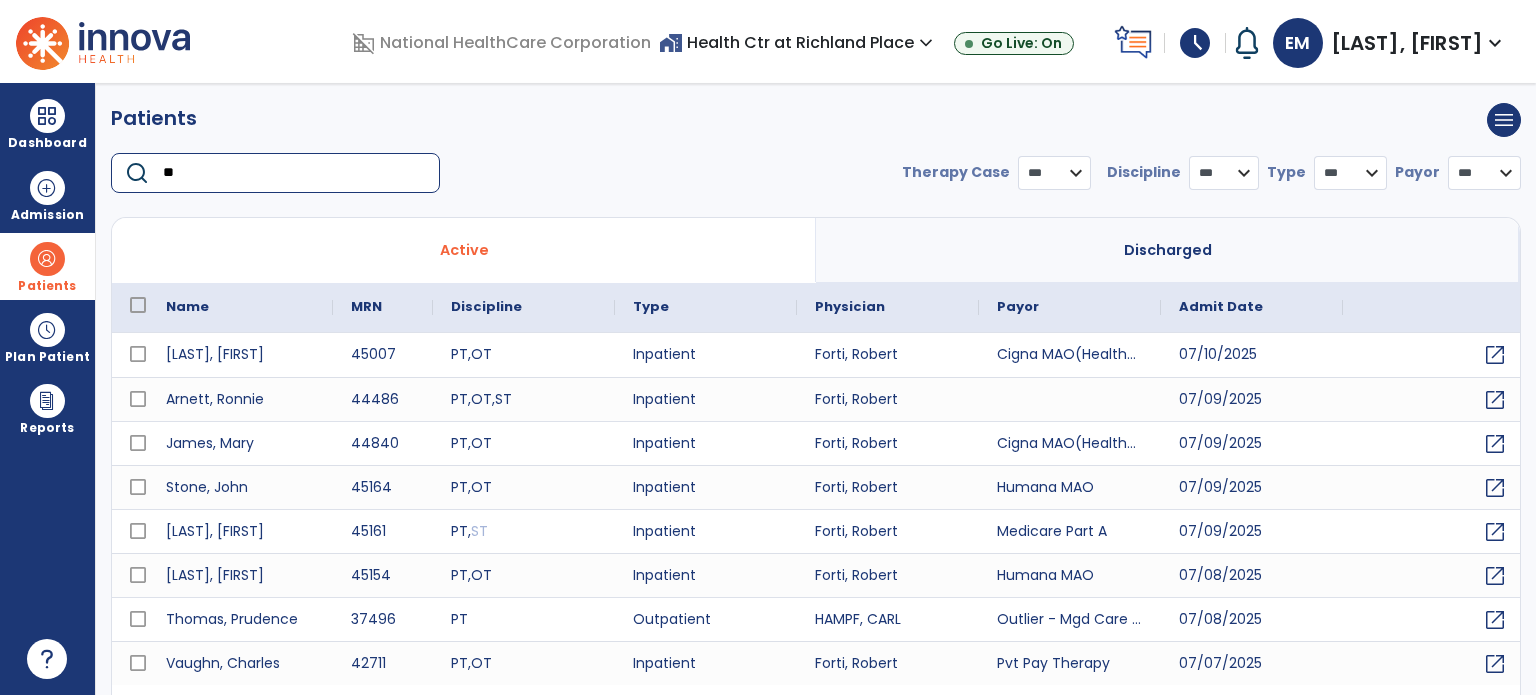 type on "***" 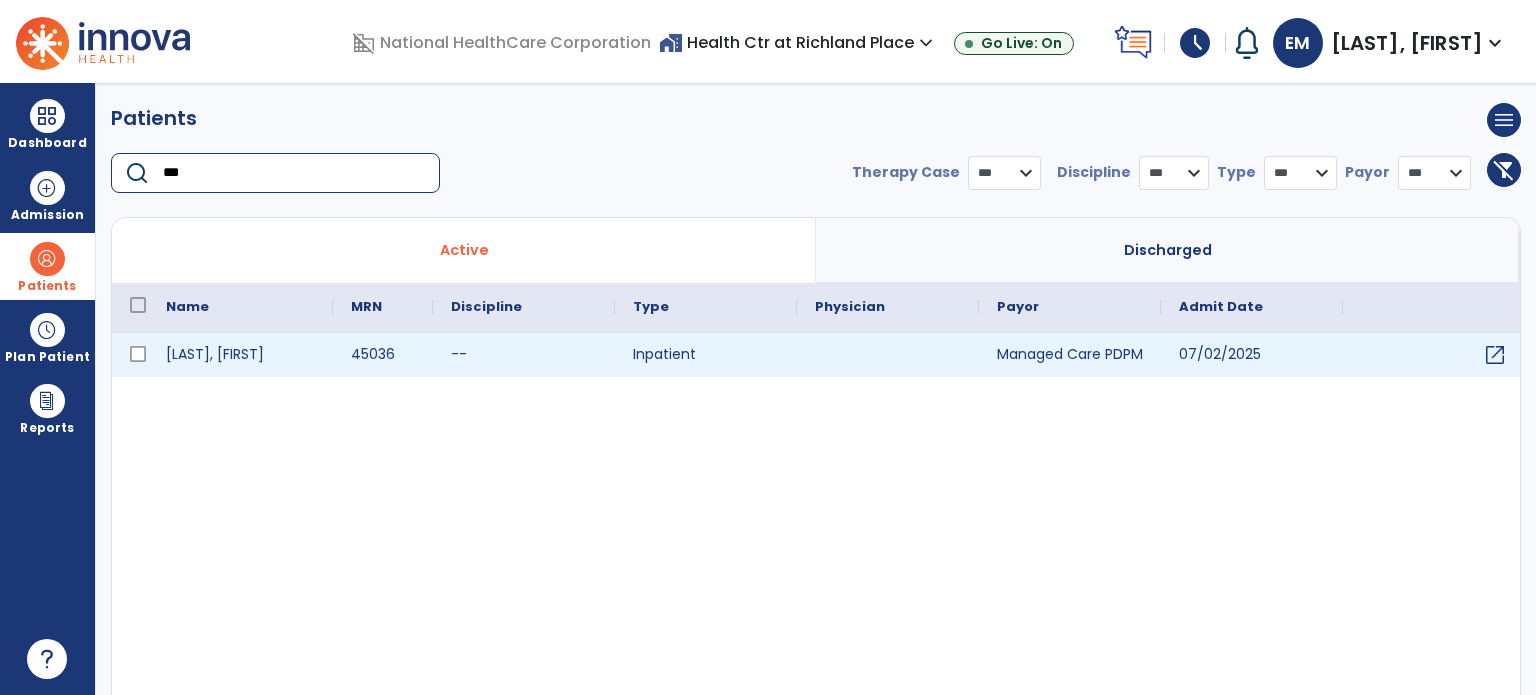 select on "***" 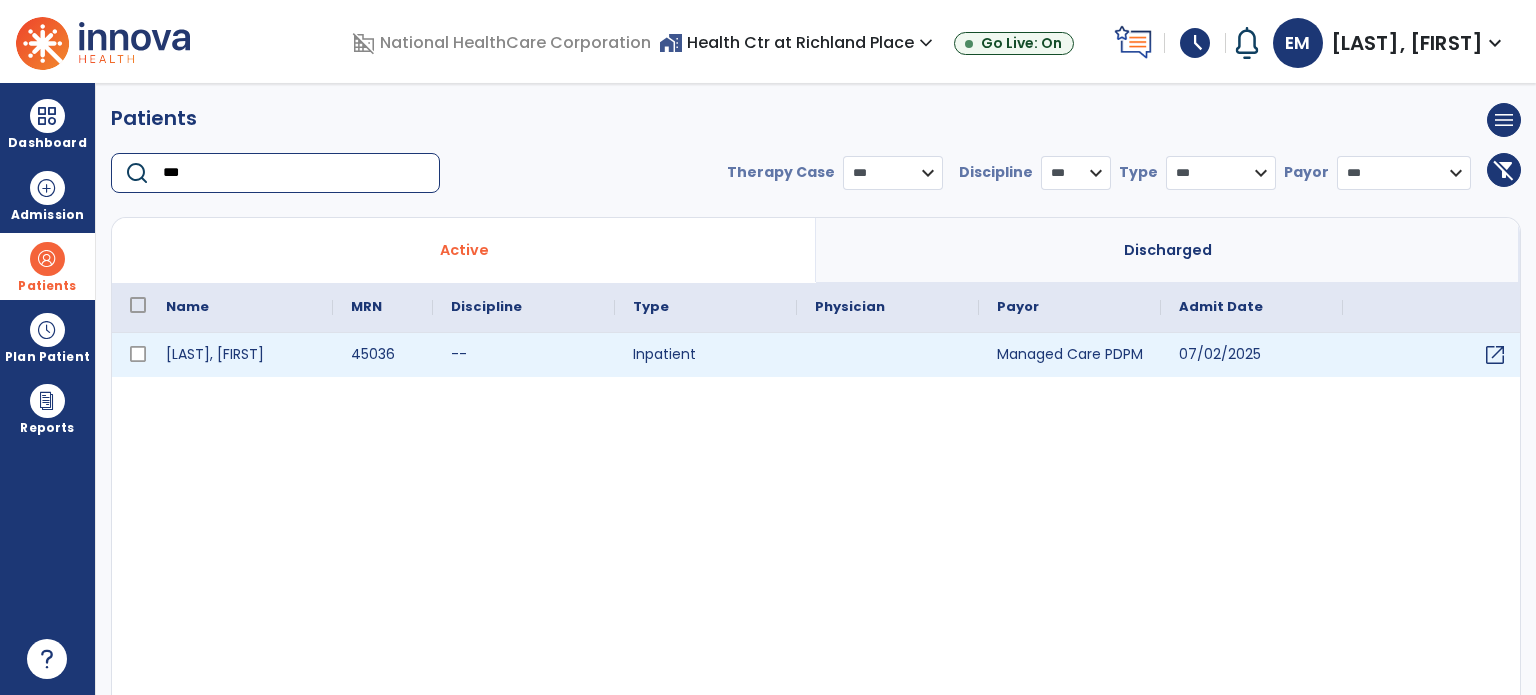 type on "***" 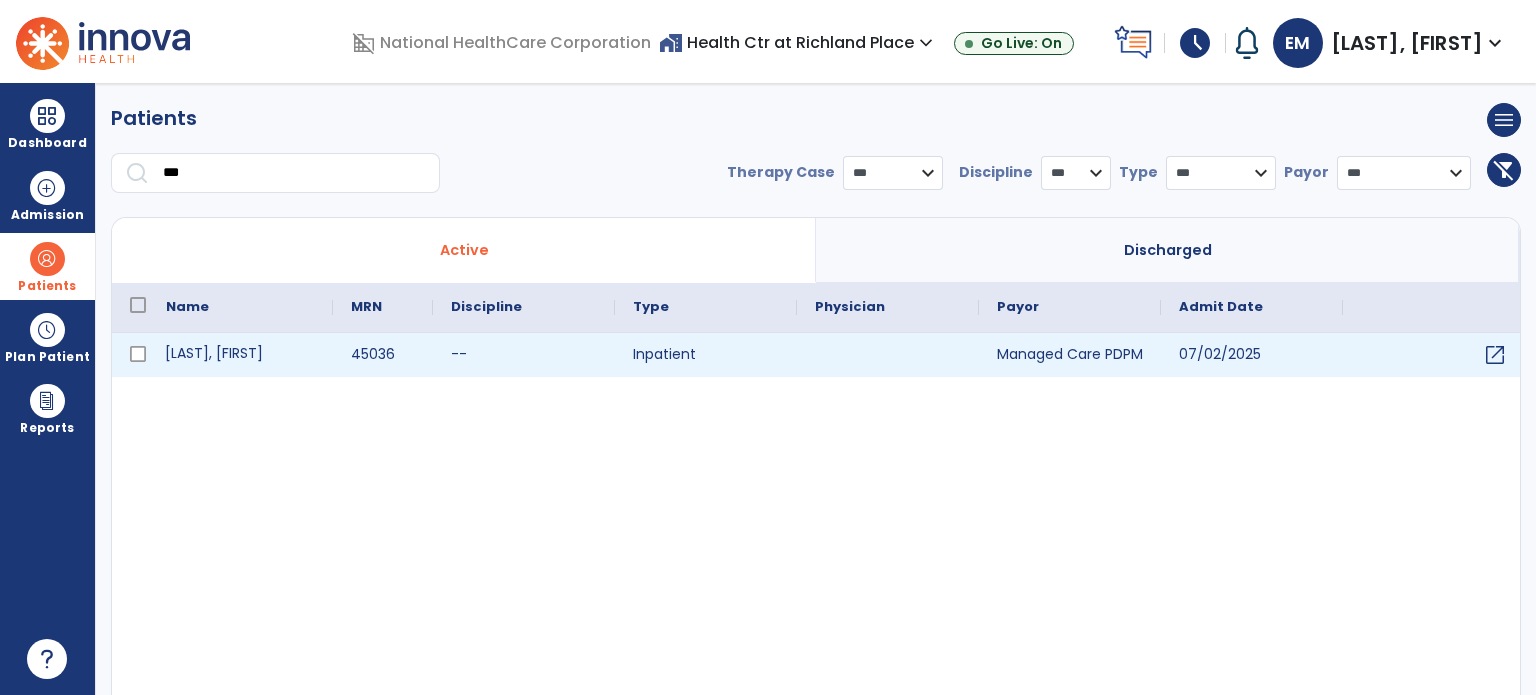 click on "[LAST], [FIRST]" at bounding box center (240, 355) 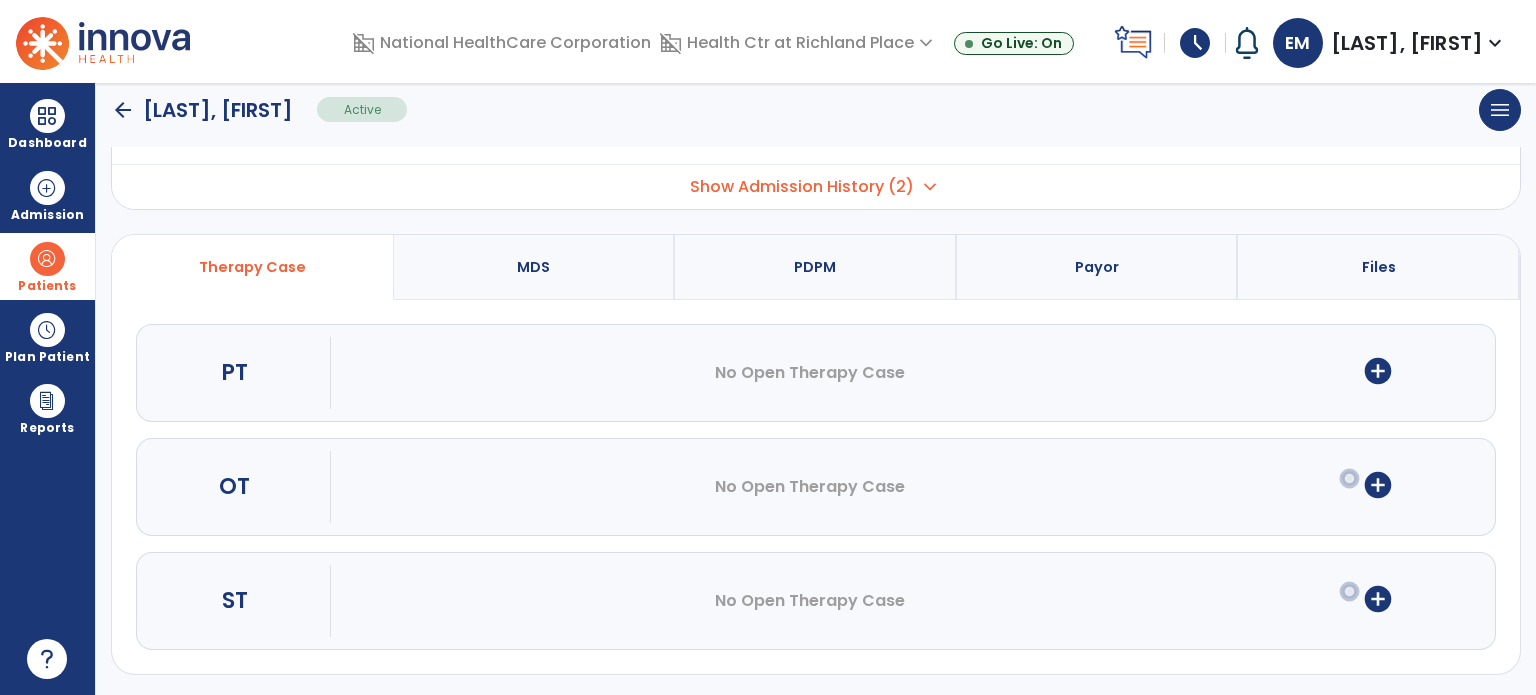scroll, scrollTop: 0, scrollLeft: 0, axis: both 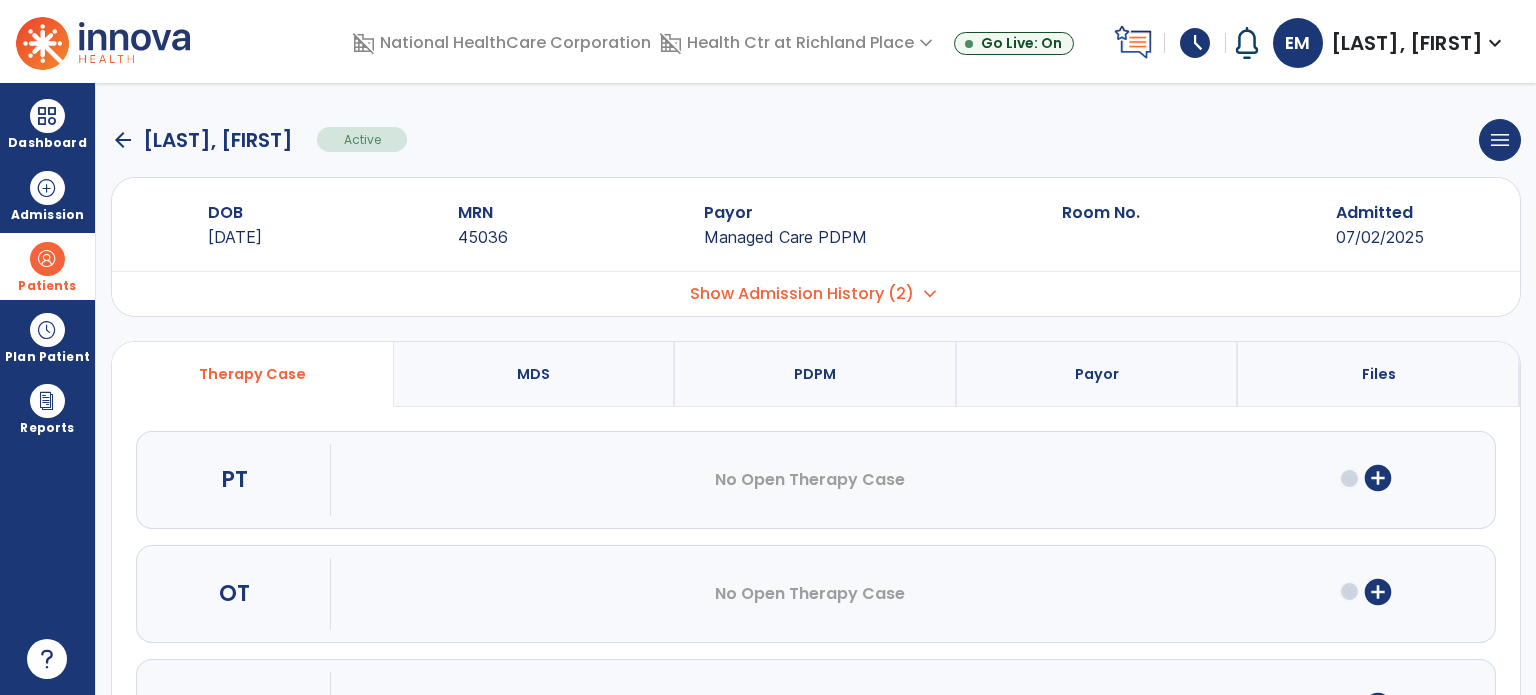 click on "Show Admission History (2)" at bounding box center (802, 294) 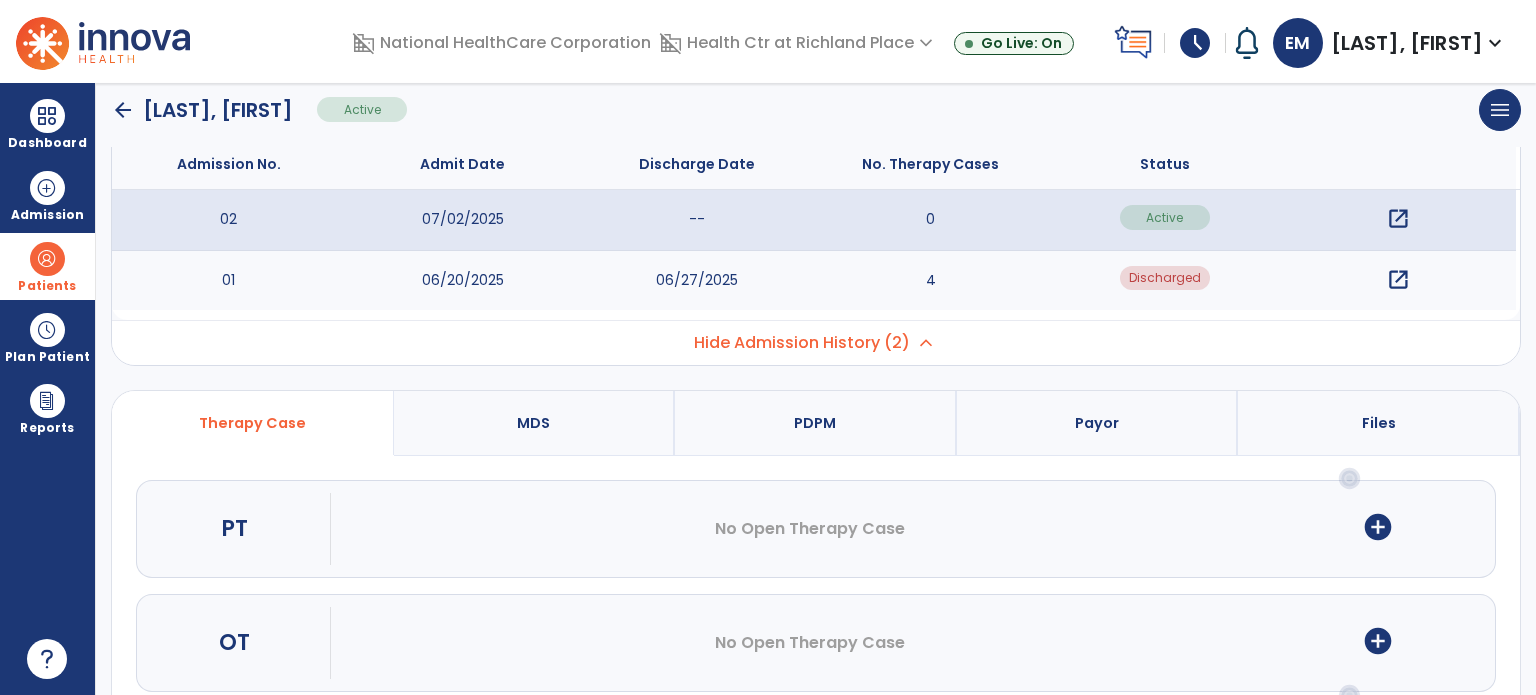 scroll, scrollTop: 0, scrollLeft: 0, axis: both 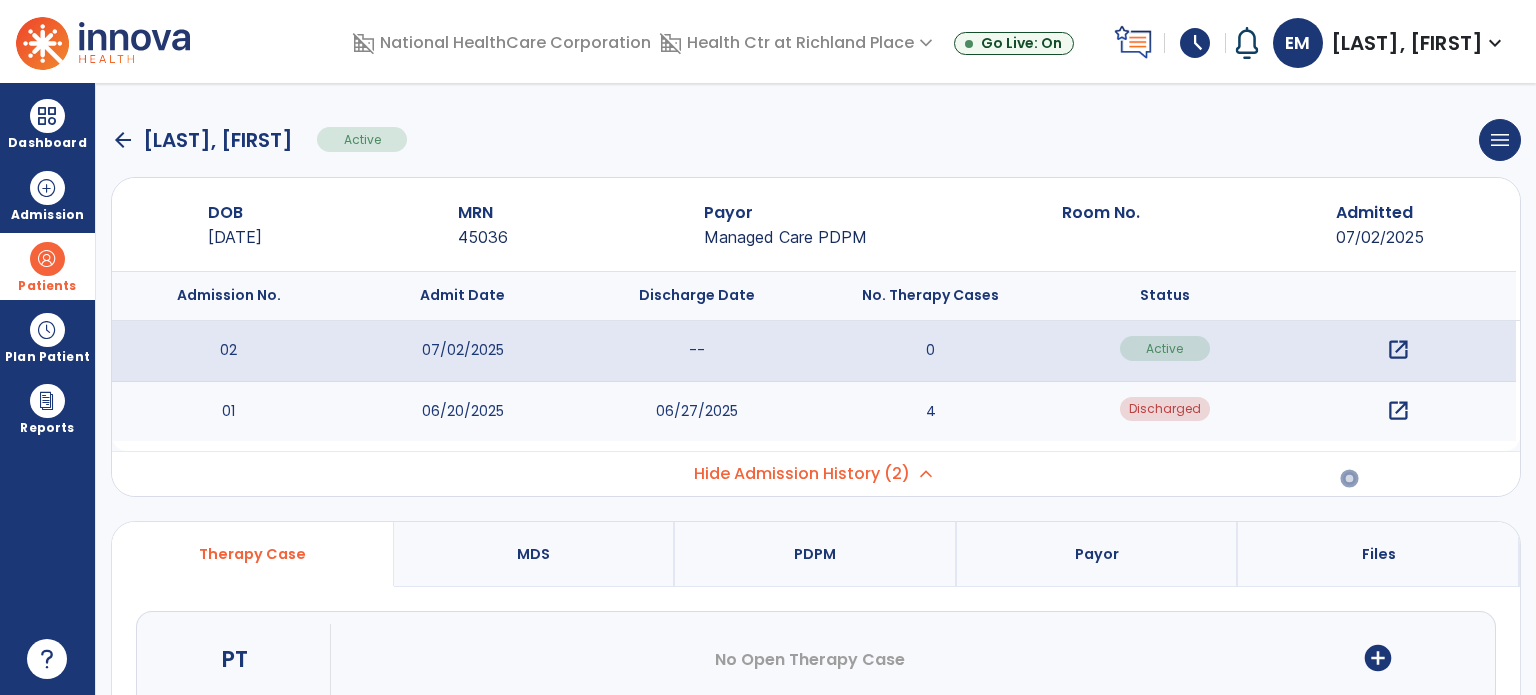 click on "arrow_back" 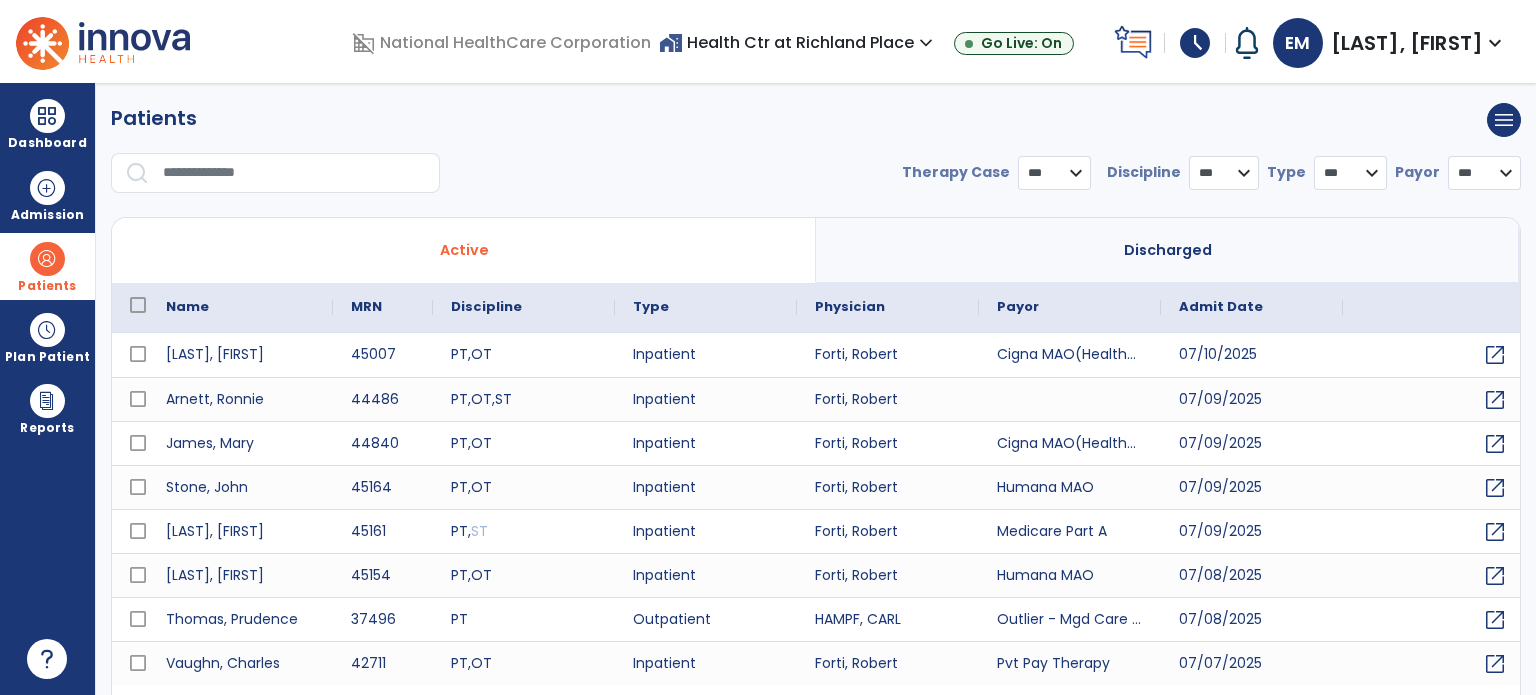select on "***" 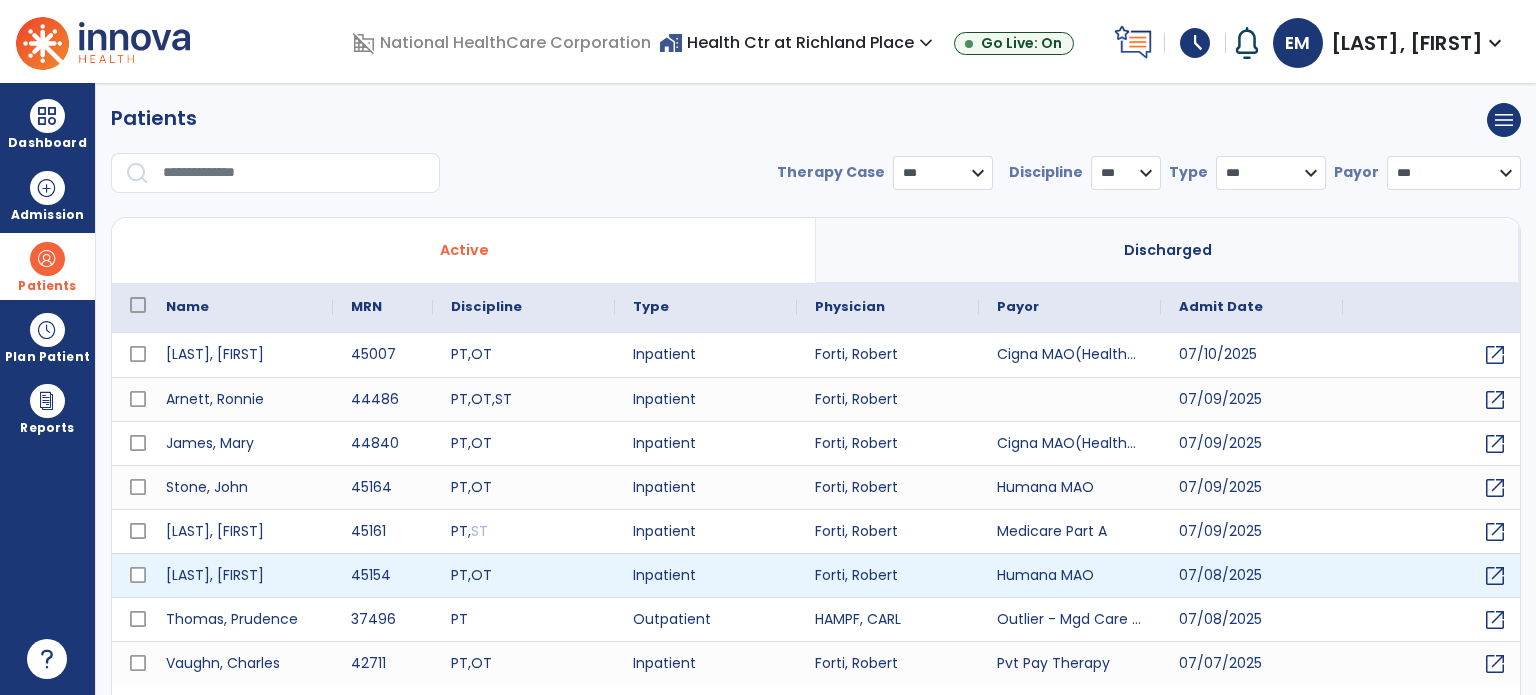 scroll, scrollTop: 46, scrollLeft: 0, axis: vertical 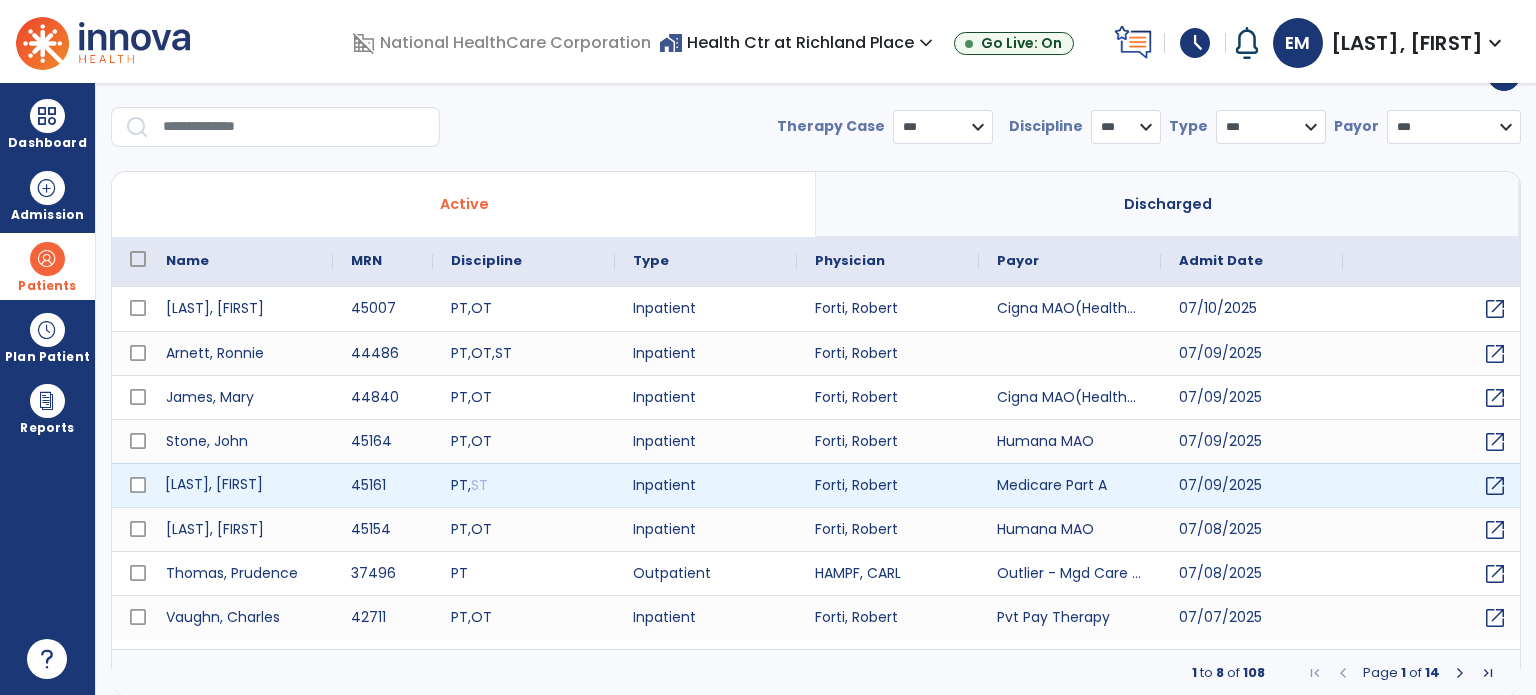 click on "[LAST], [FIRST]" at bounding box center [240, 485] 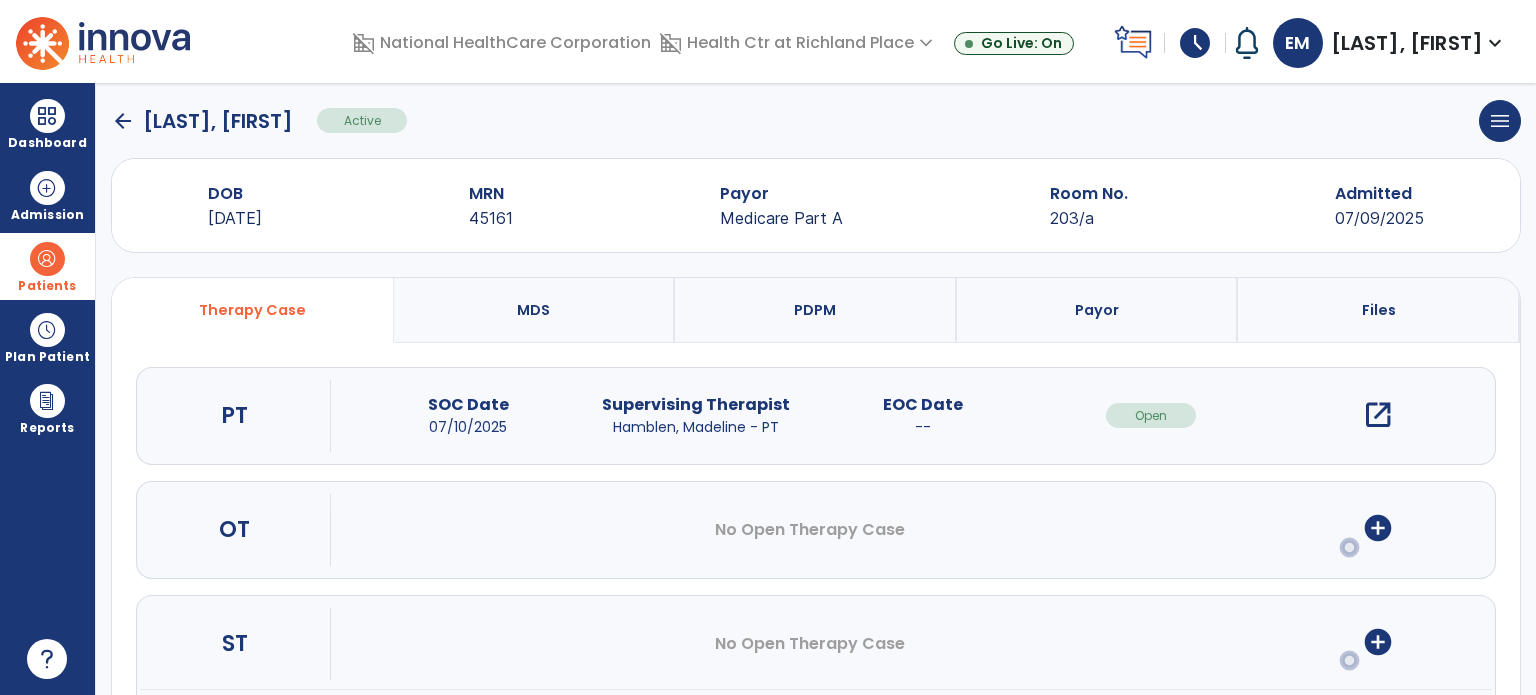 scroll, scrollTop: 0, scrollLeft: 0, axis: both 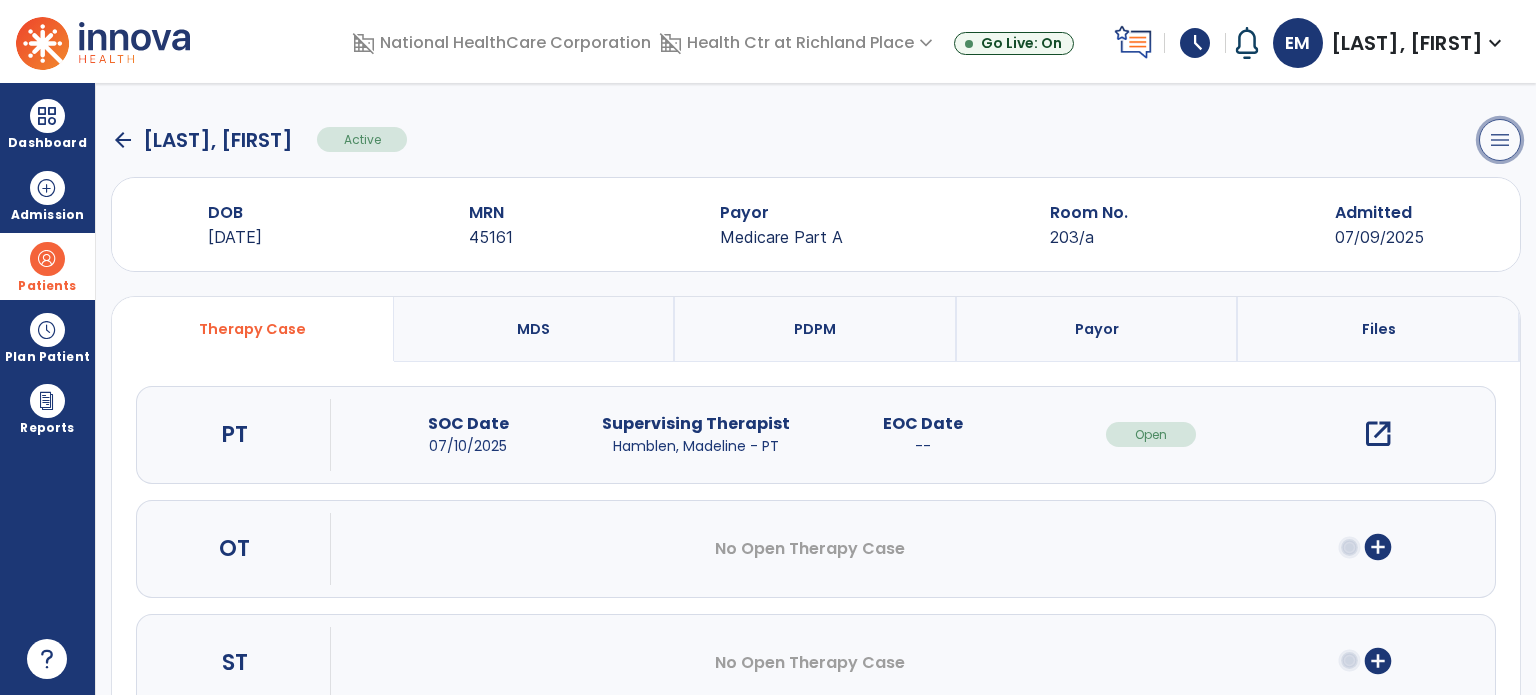 click on "menu" at bounding box center (1500, 140) 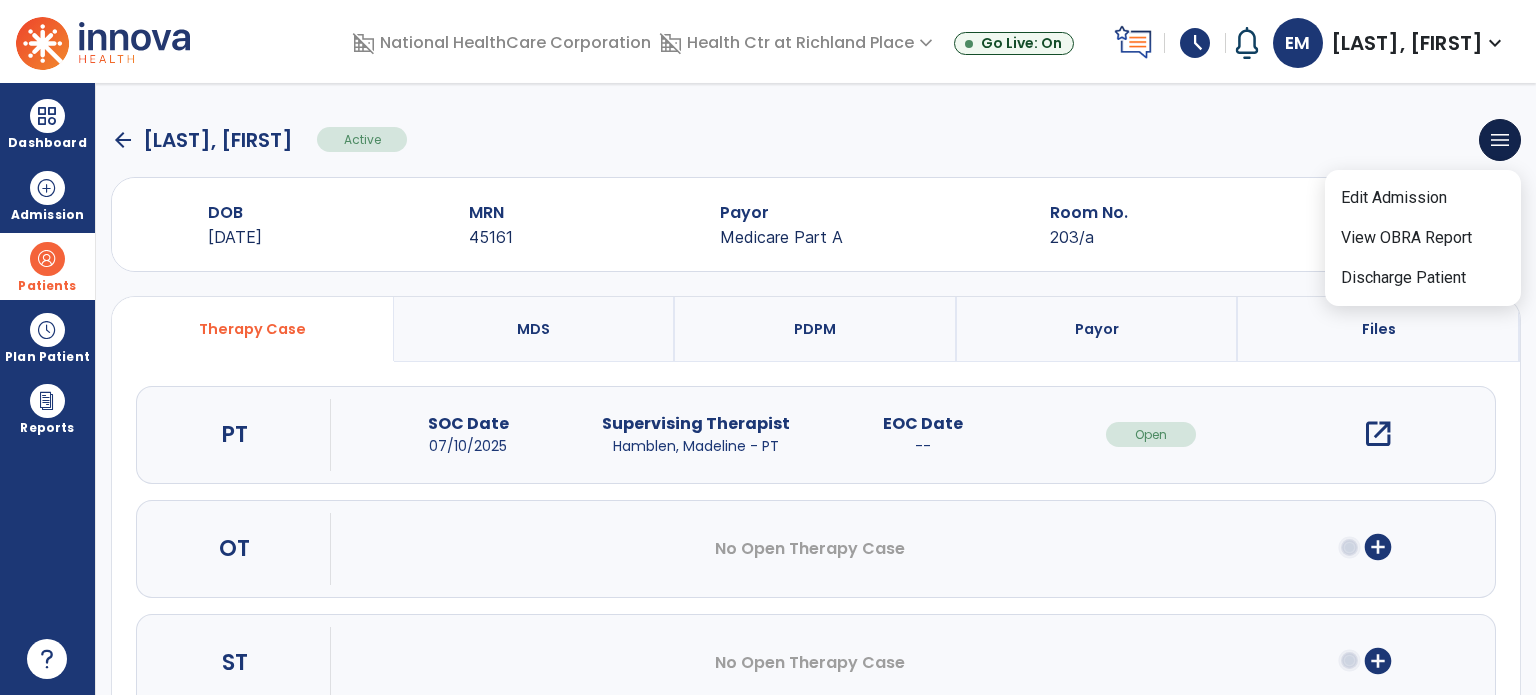 click on "arrow_back [LAST], [NAME] Active menu Edit Admission View OBRA Report Discharge Patient" 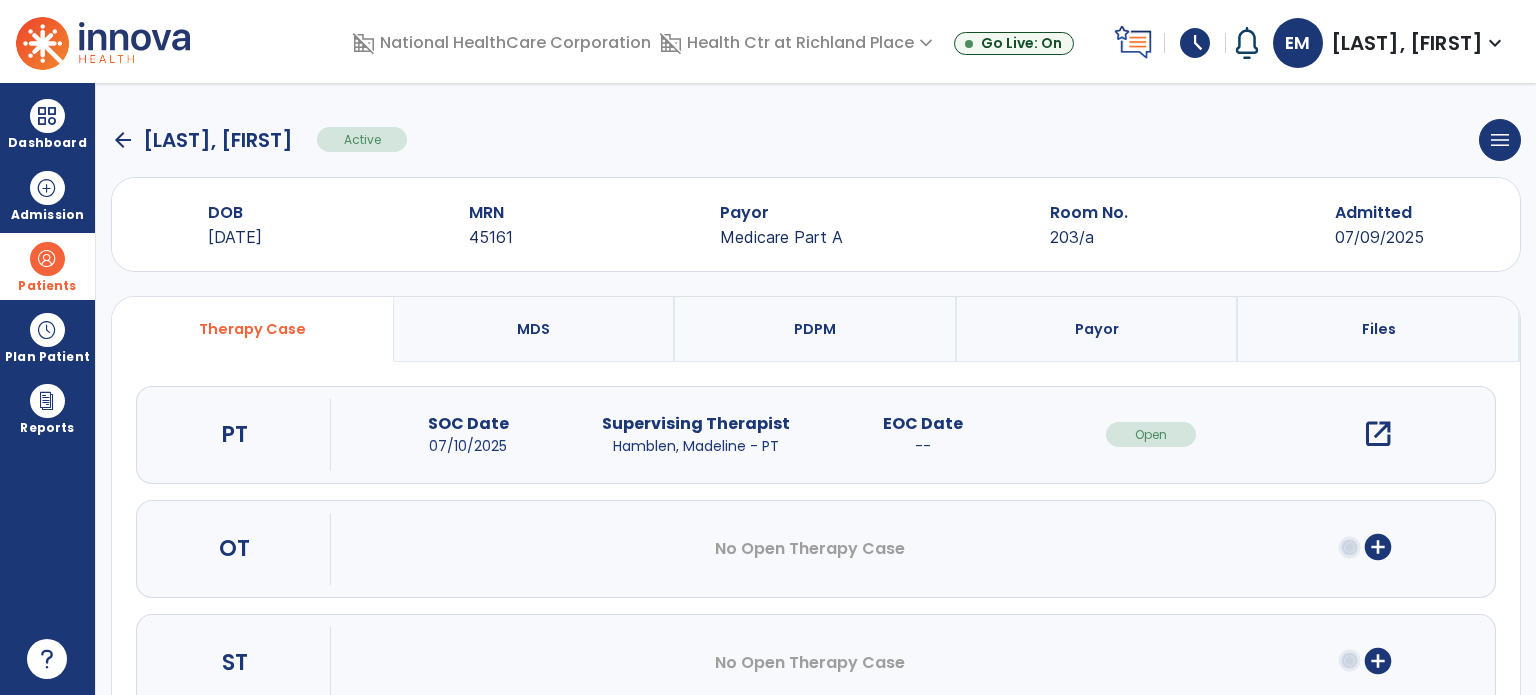 click on "MDS" at bounding box center [535, 329] 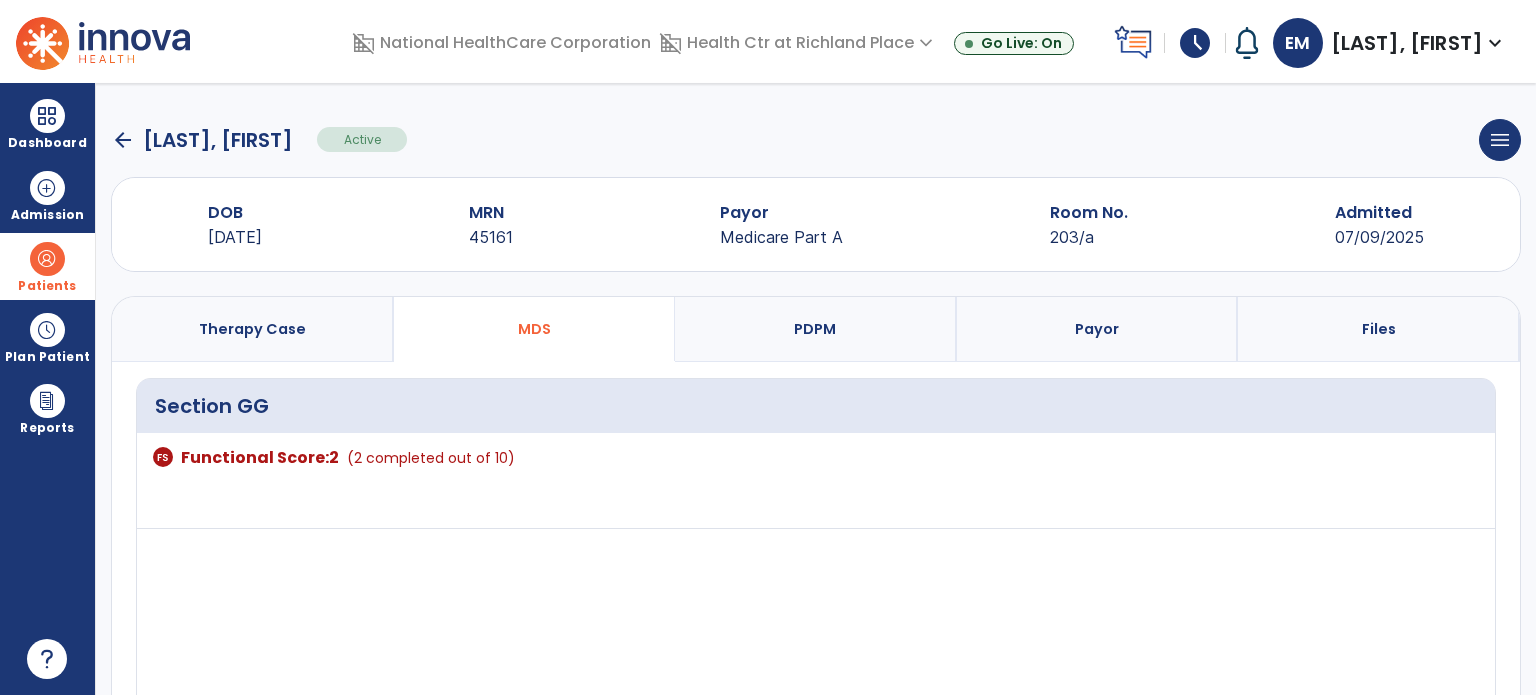 select on "*********" 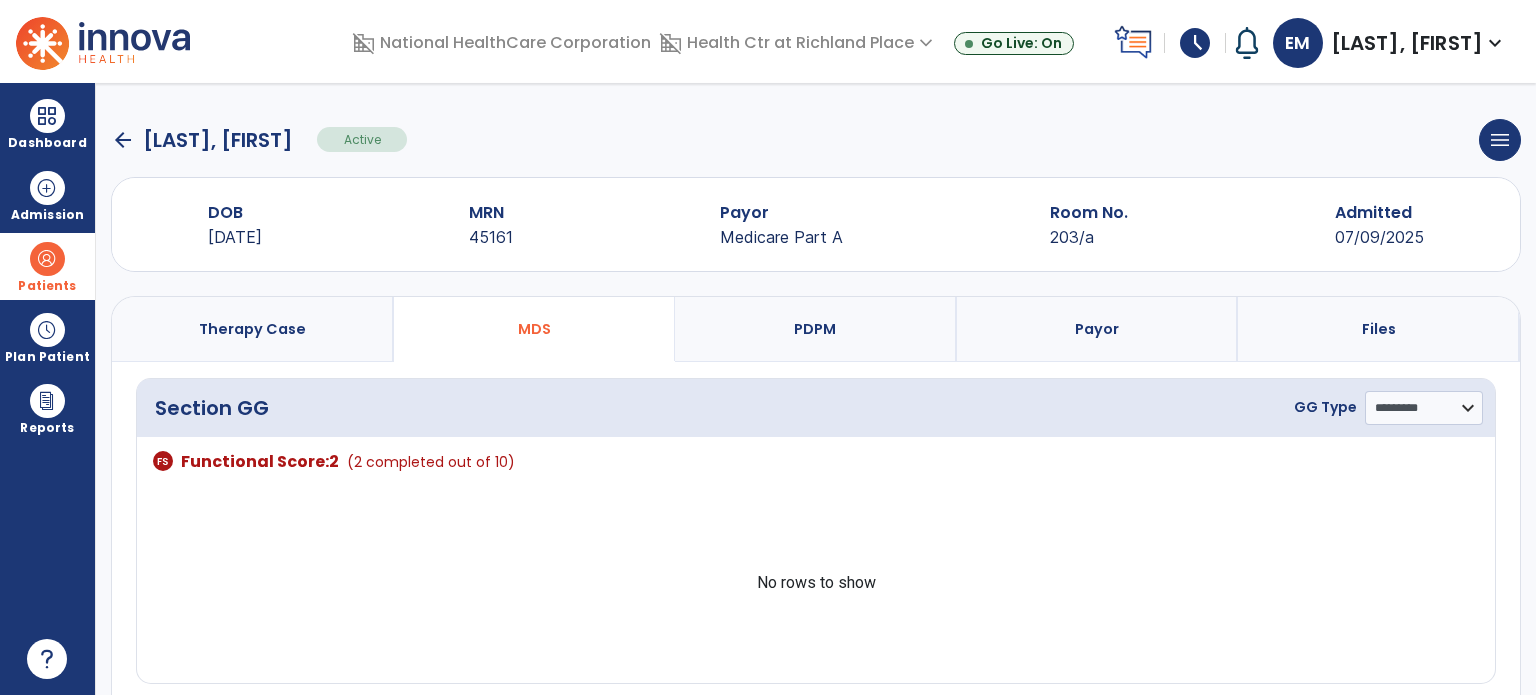 click on "PDPM" at bounding box center (816, 329) 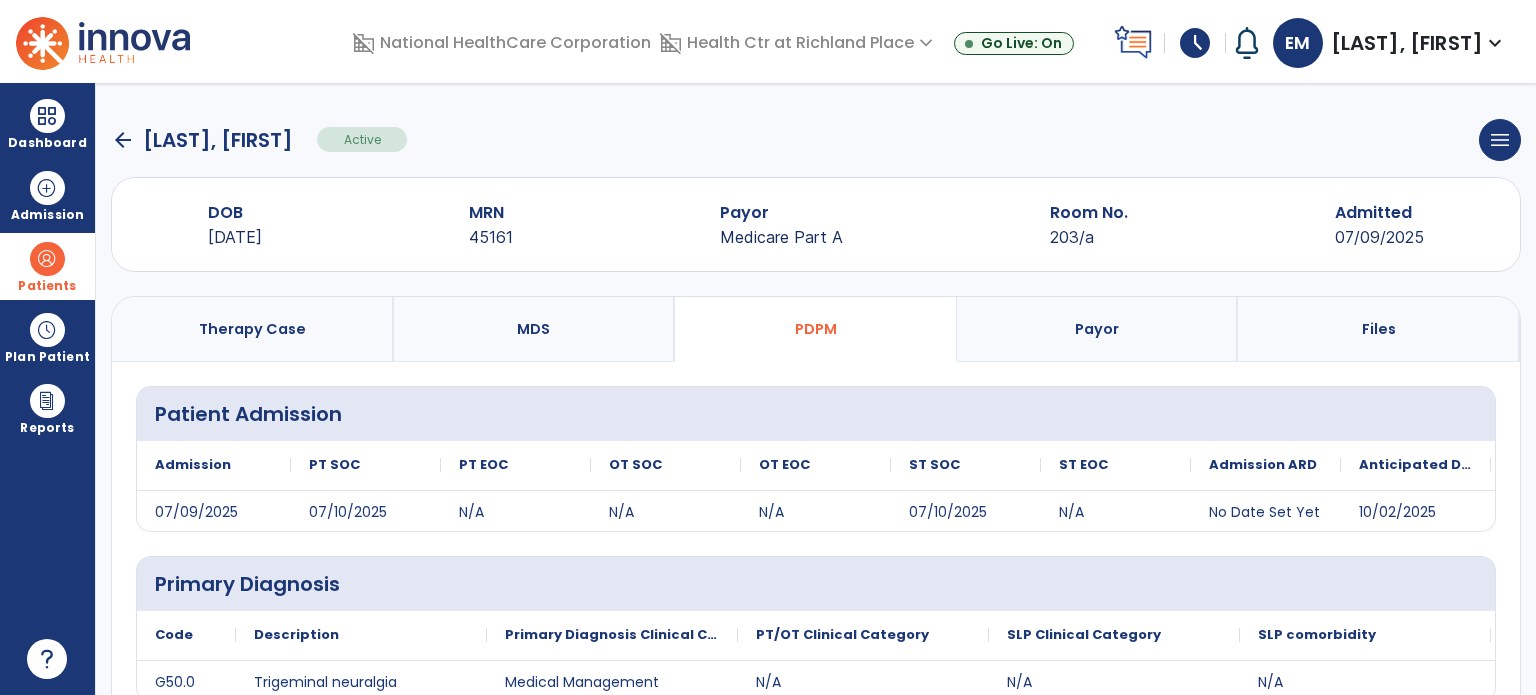 click on "Therapy Case" at bounding box center (252, 329) 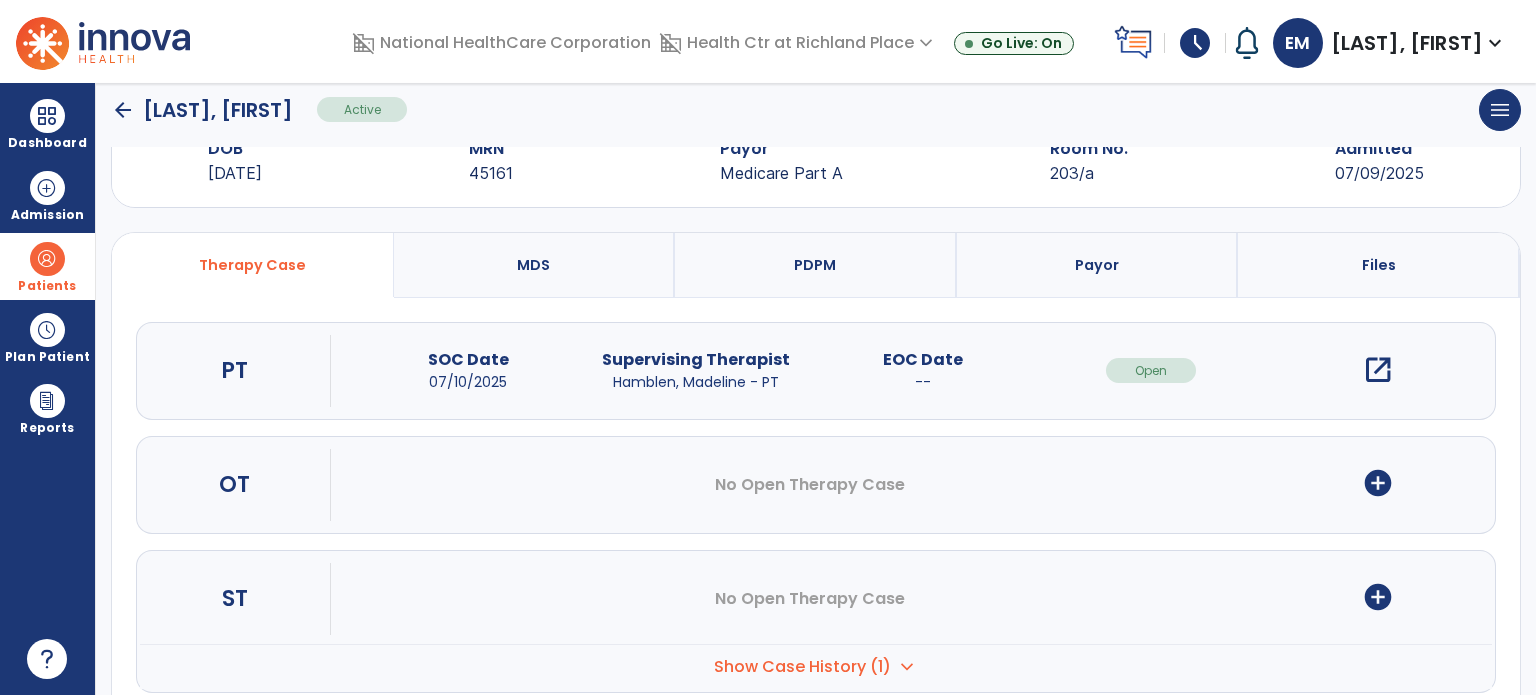 scroll, scrollTop: 107, scrollLeft: 0, axis: vertical 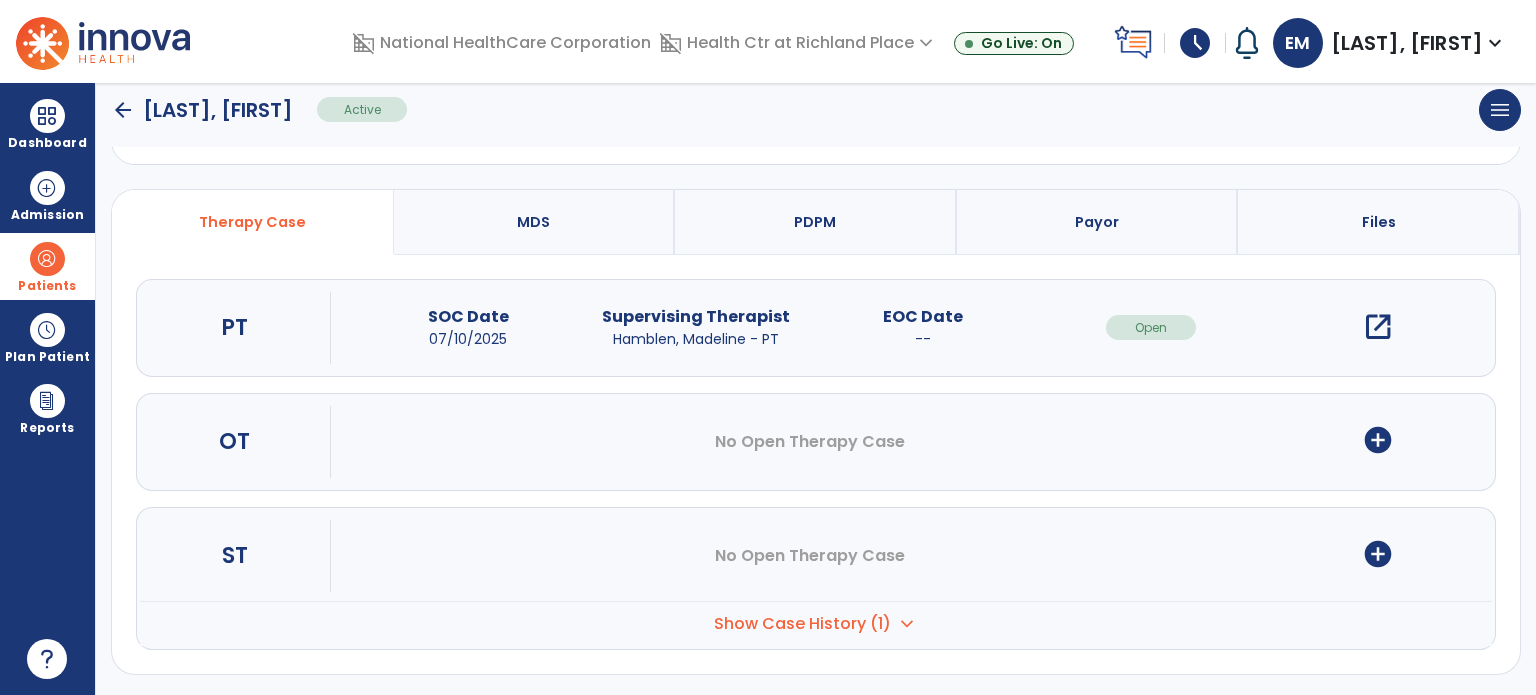 click on "Show Case History (1)     expand_more" at bounding box center [816, 623] 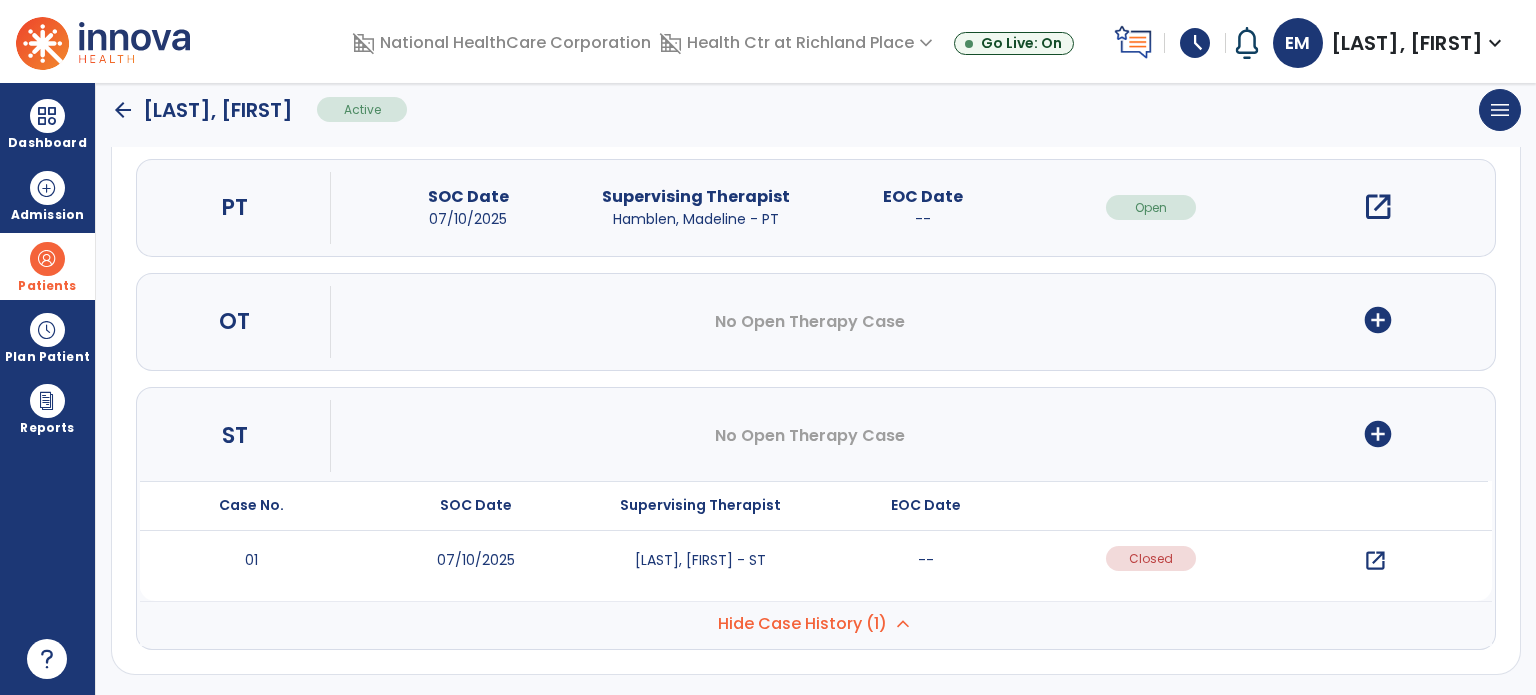 click on "Hide Case History (1)" at bounding box center [802, 624] 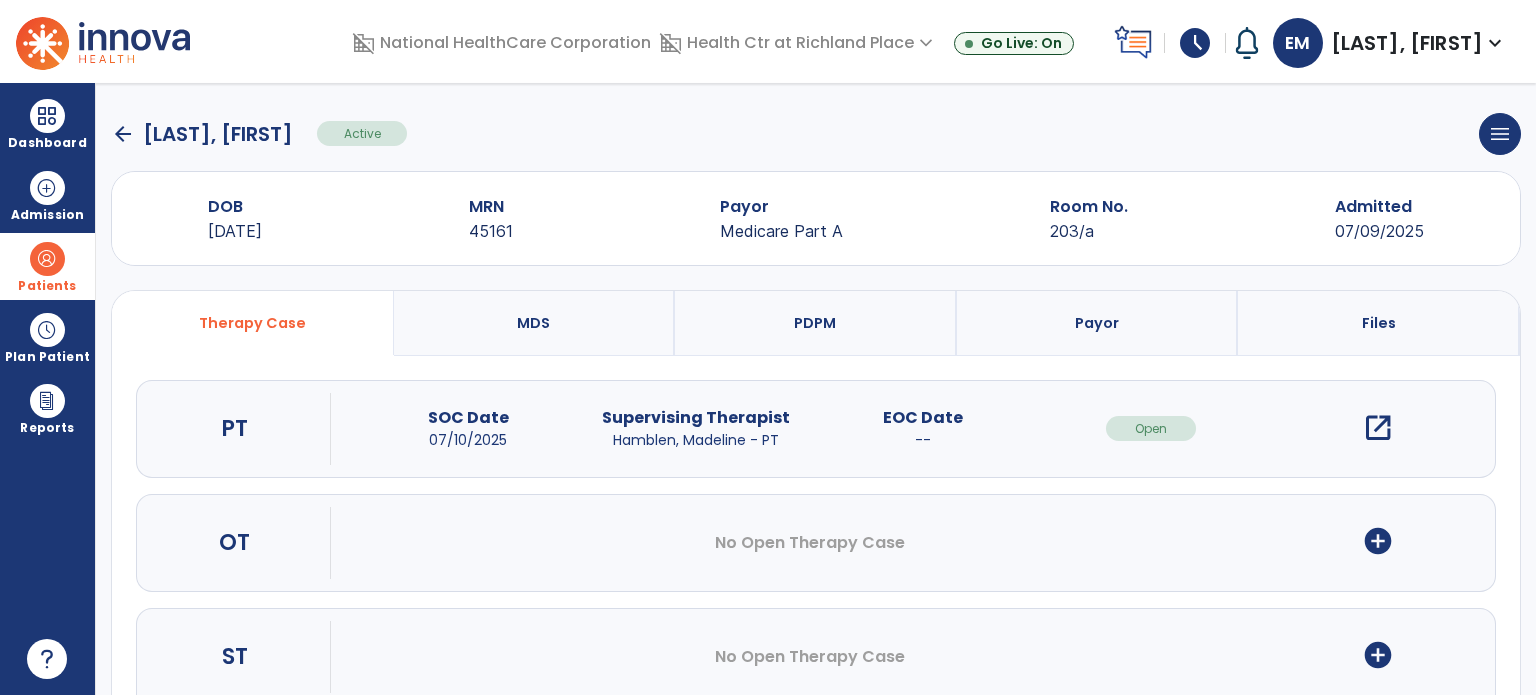 scroll, scrollTop: 0, scrollLeft: 0, axis: both 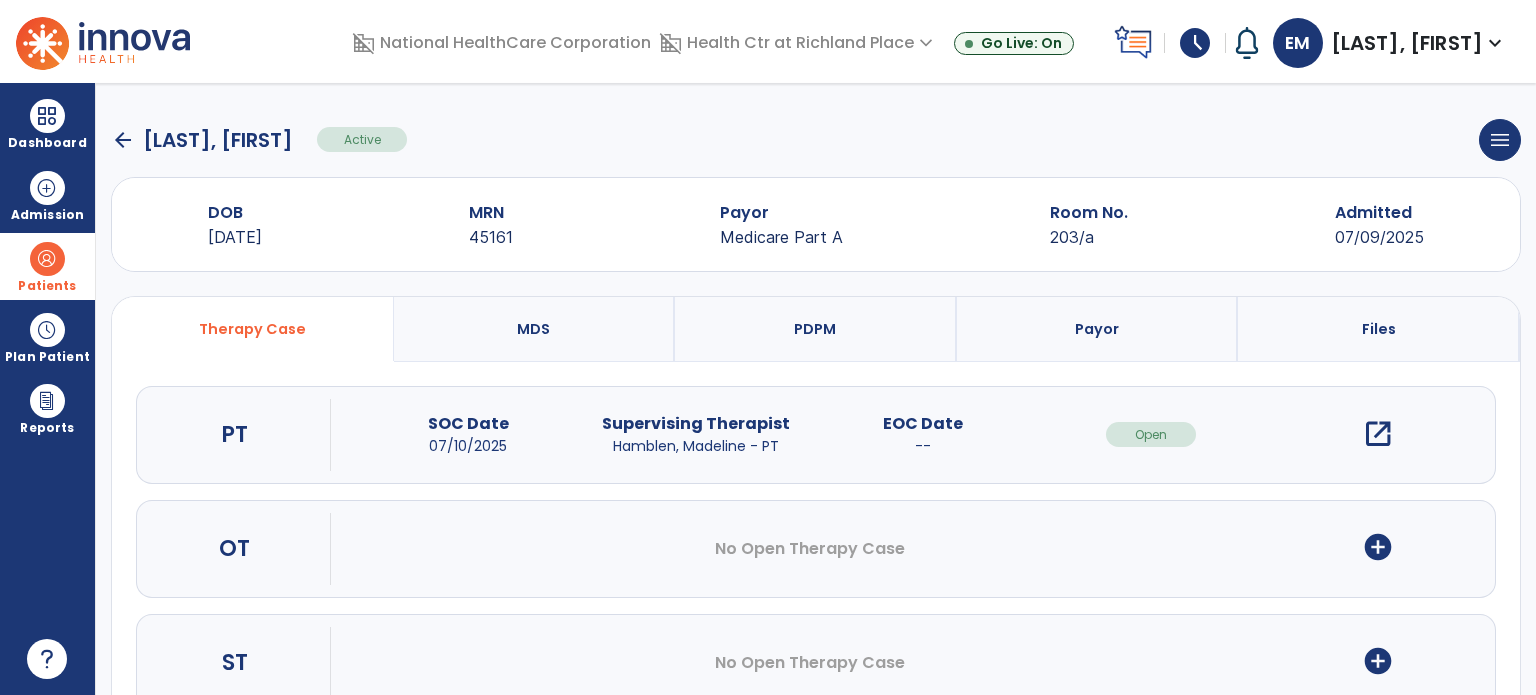 click on "EOC Date   --" at bounding box center [923, 434] 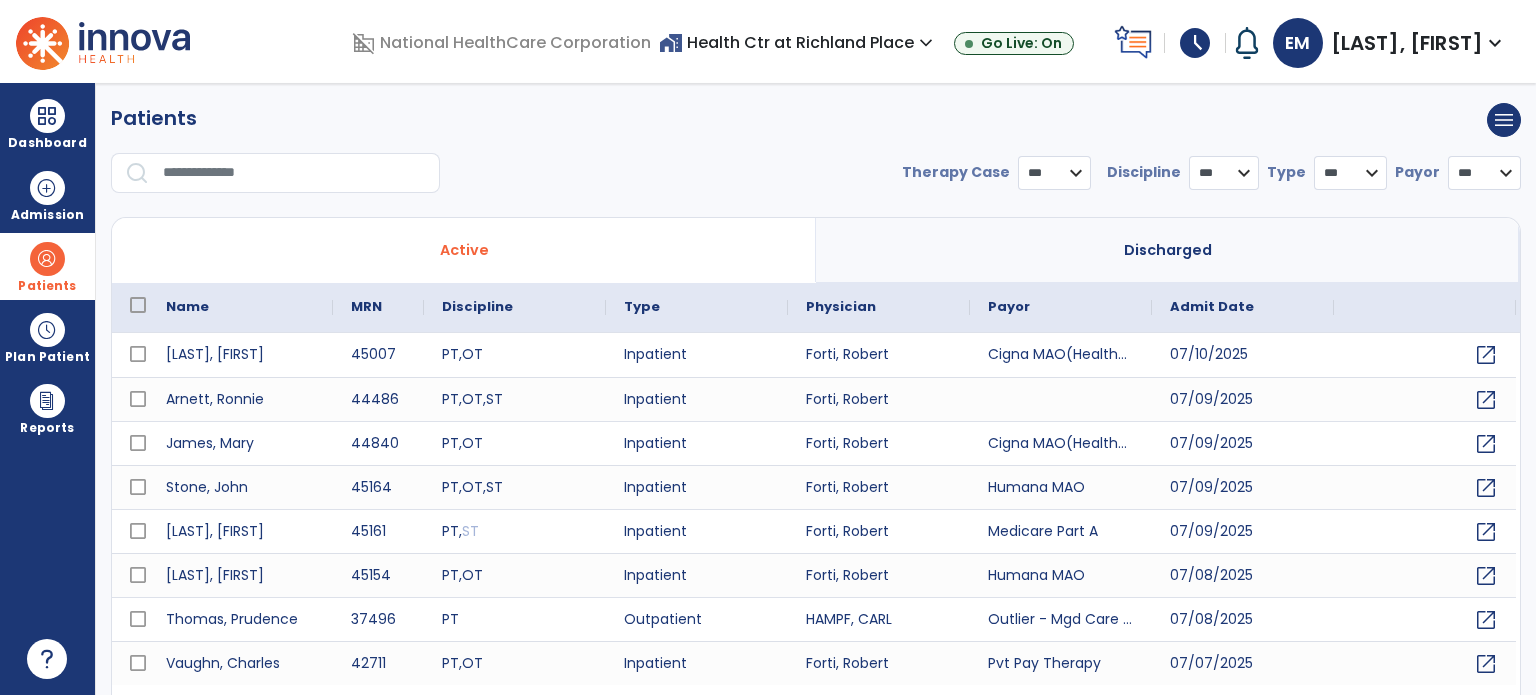 select on "***" 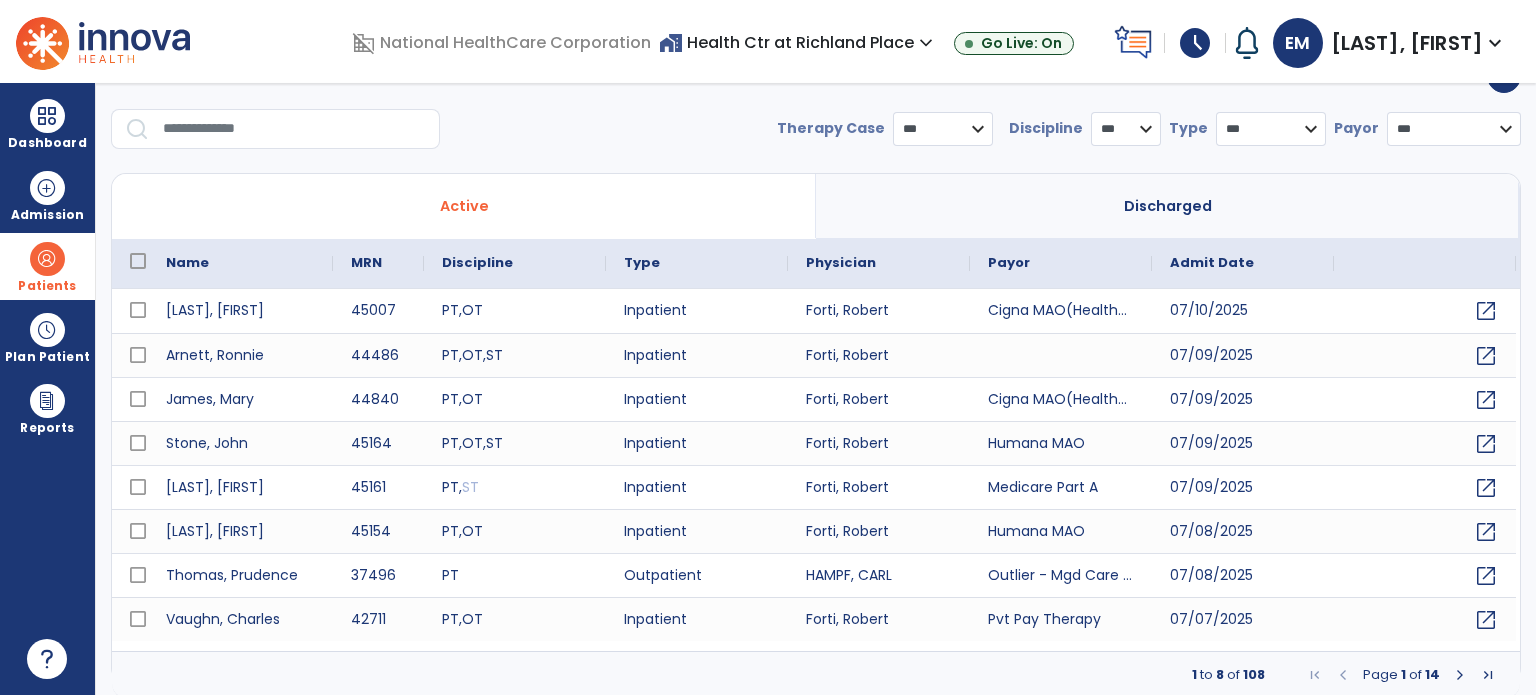 scroll, scrollTop: 46, scrollLeft: 0, axis: vertical 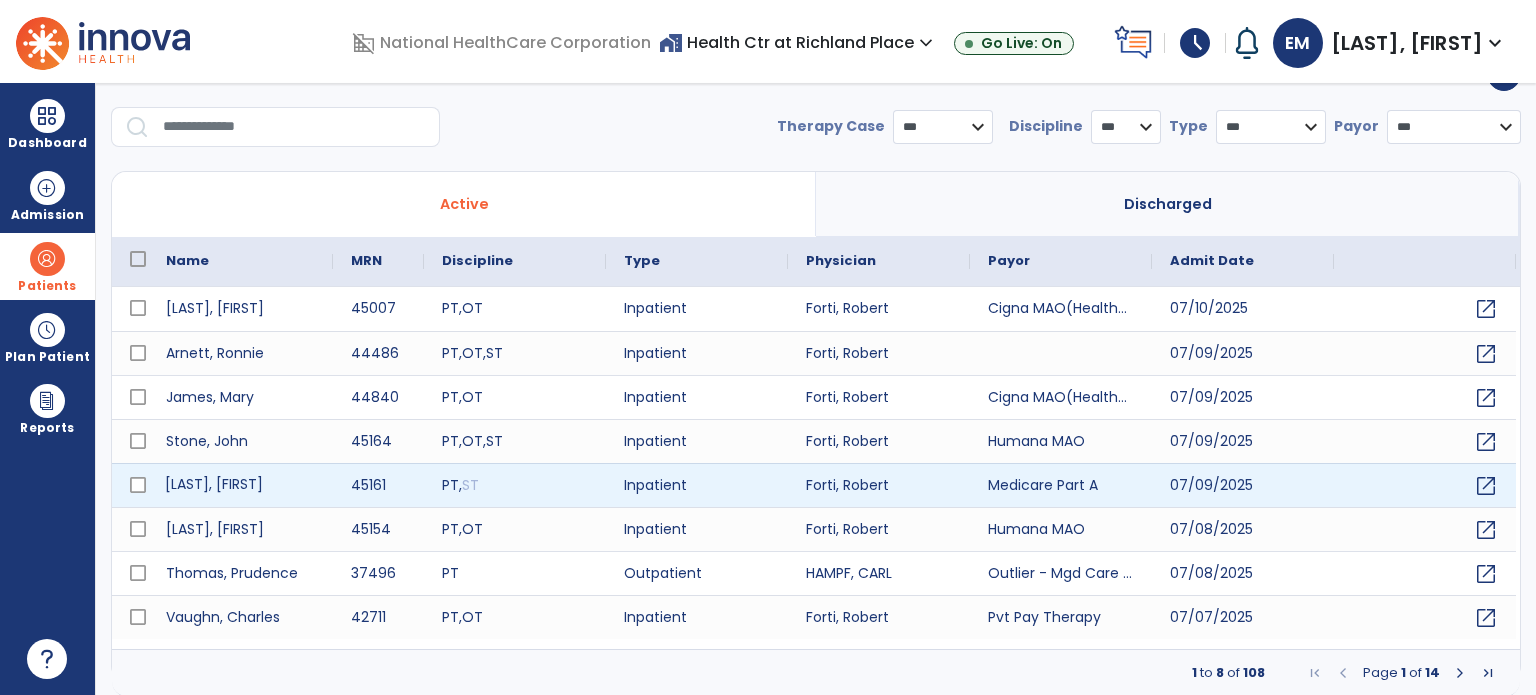 click on "[LAST], [FIRST]" at bounding box center [240, 485] 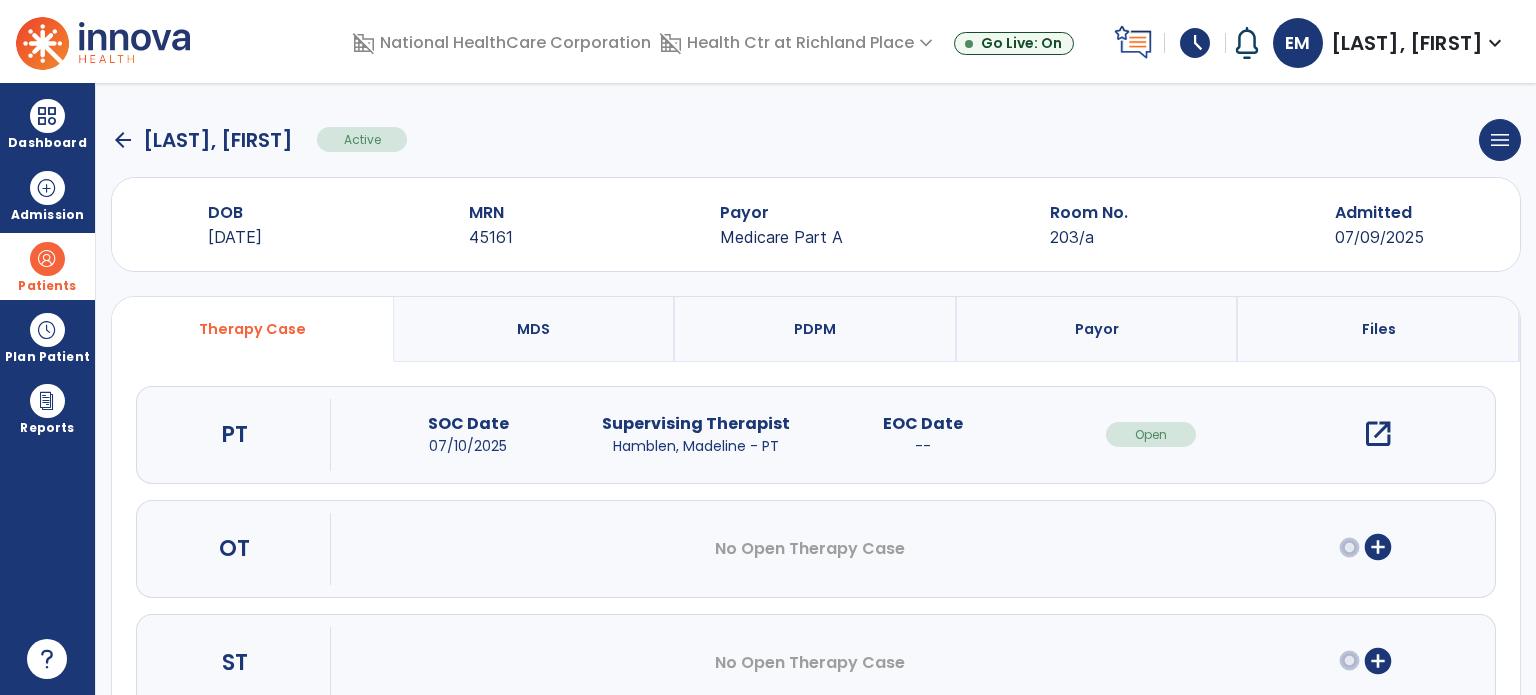 scroll, scrollTop: 107, scrollLeft: 0, axis: vertical 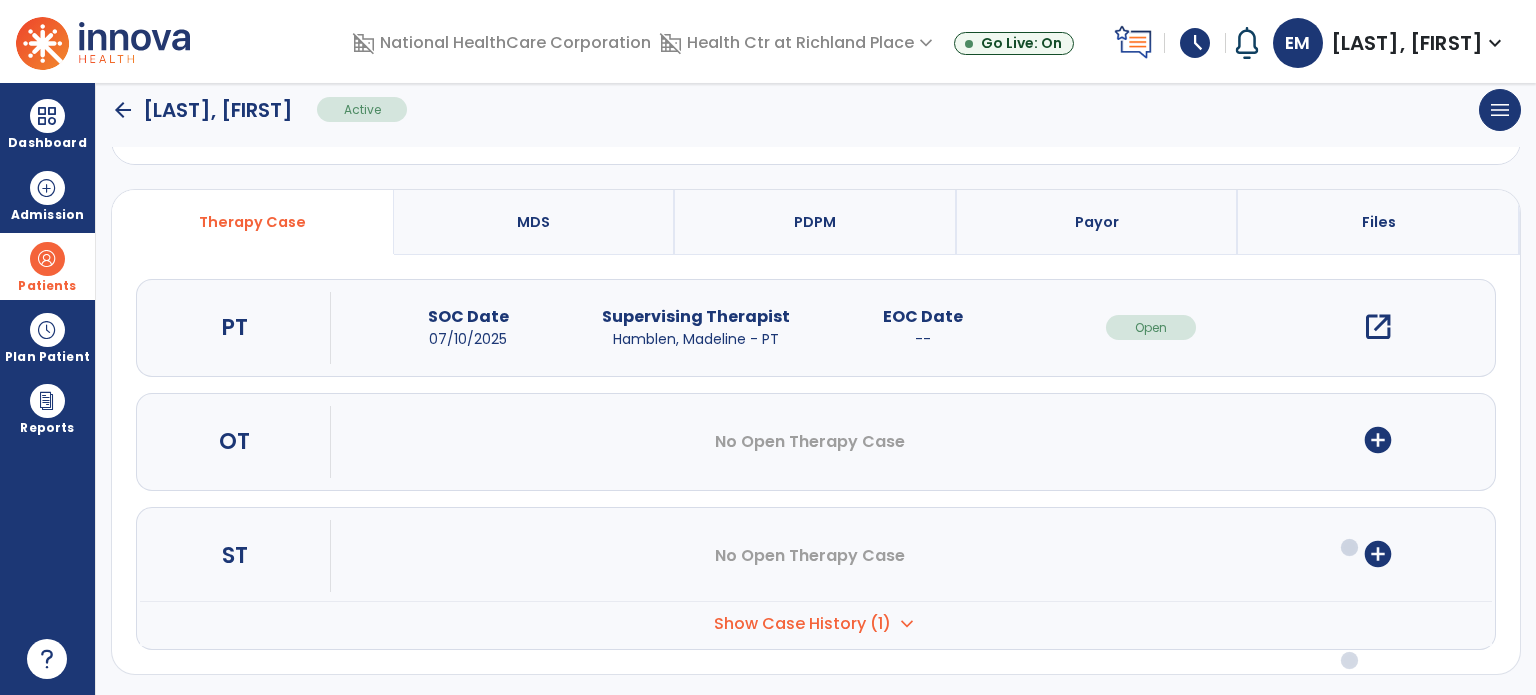 click on "Show Case History (1)" at bounding box center (802, 624) 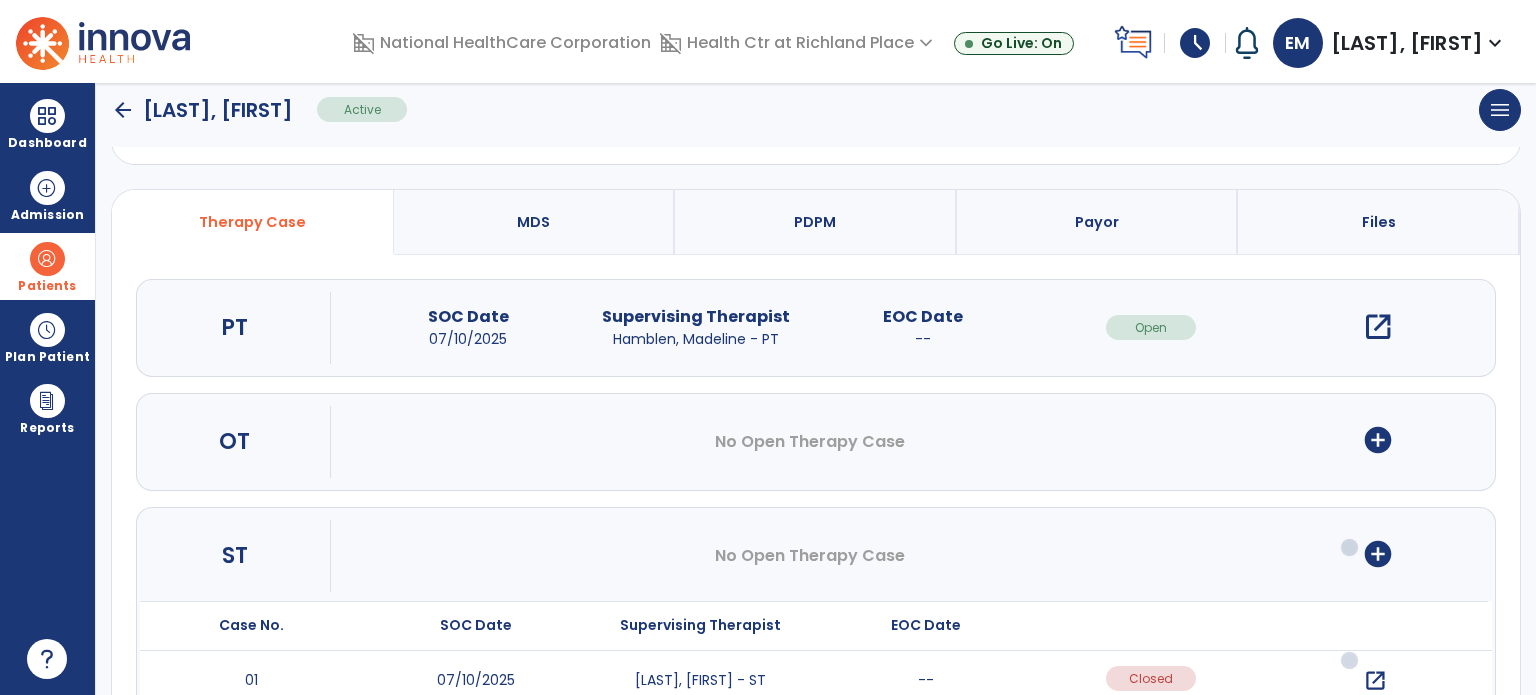 scroll, scrollTop: 227, scrollLeft: 0, axis: vertical 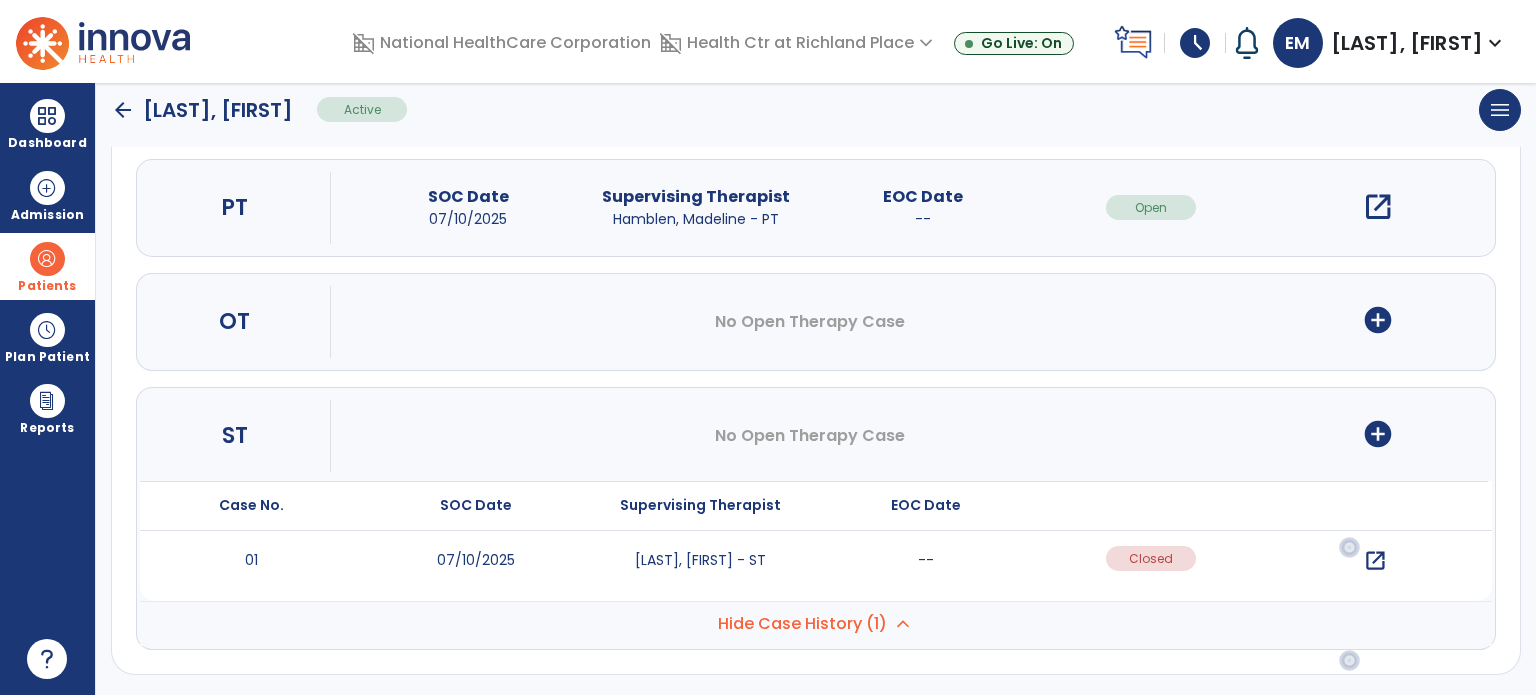 click on "open_in_new" at bounding box center [1375, 561] 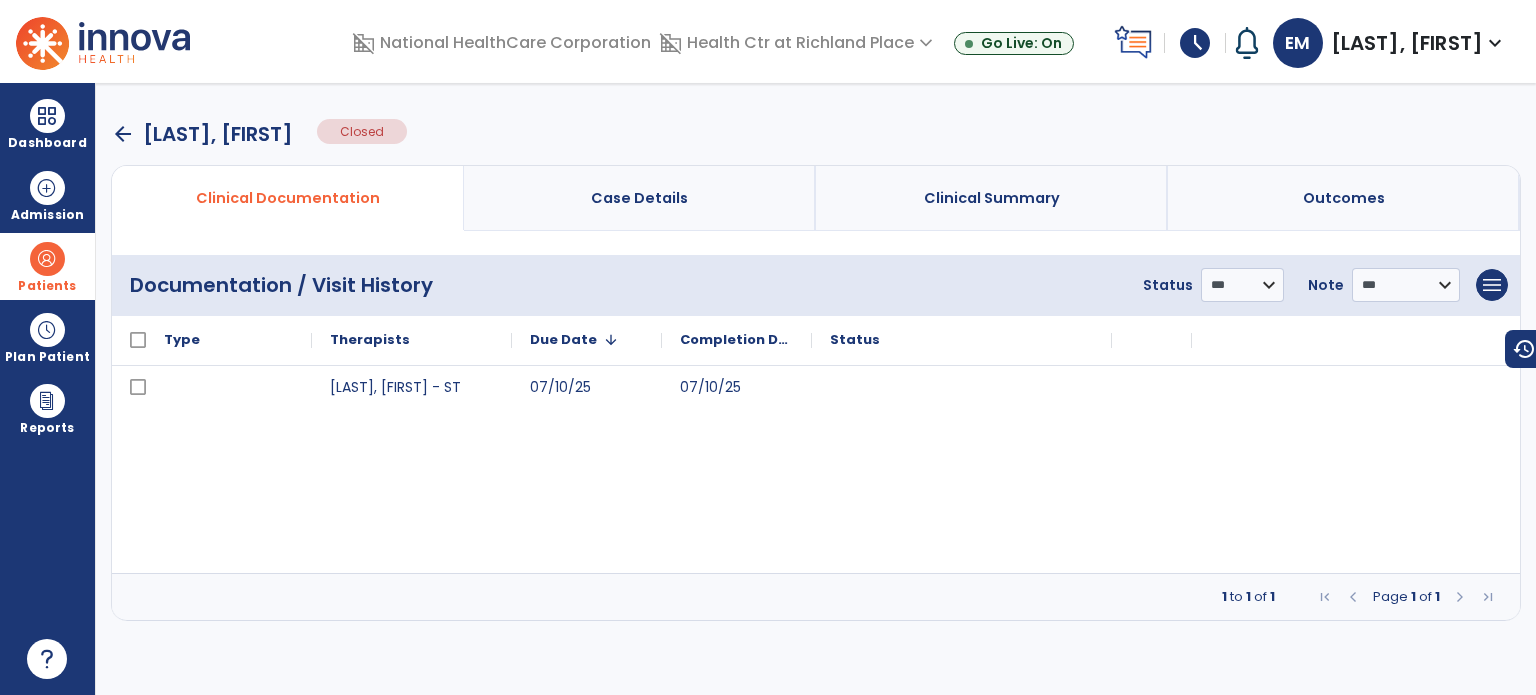 scroll, scrollTop: 0, scrollLeft: 0, axis: both 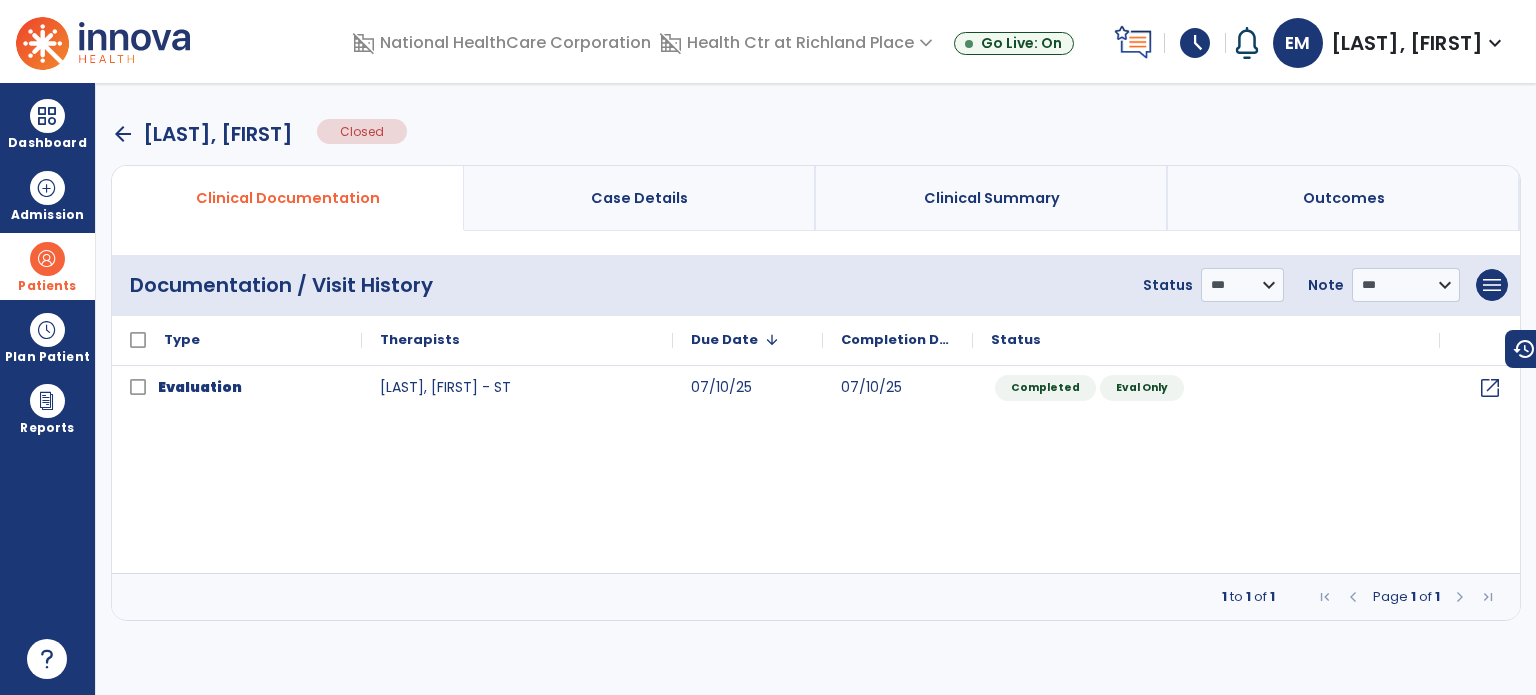 click on "arrow_back" at bounding box center (123, 134) 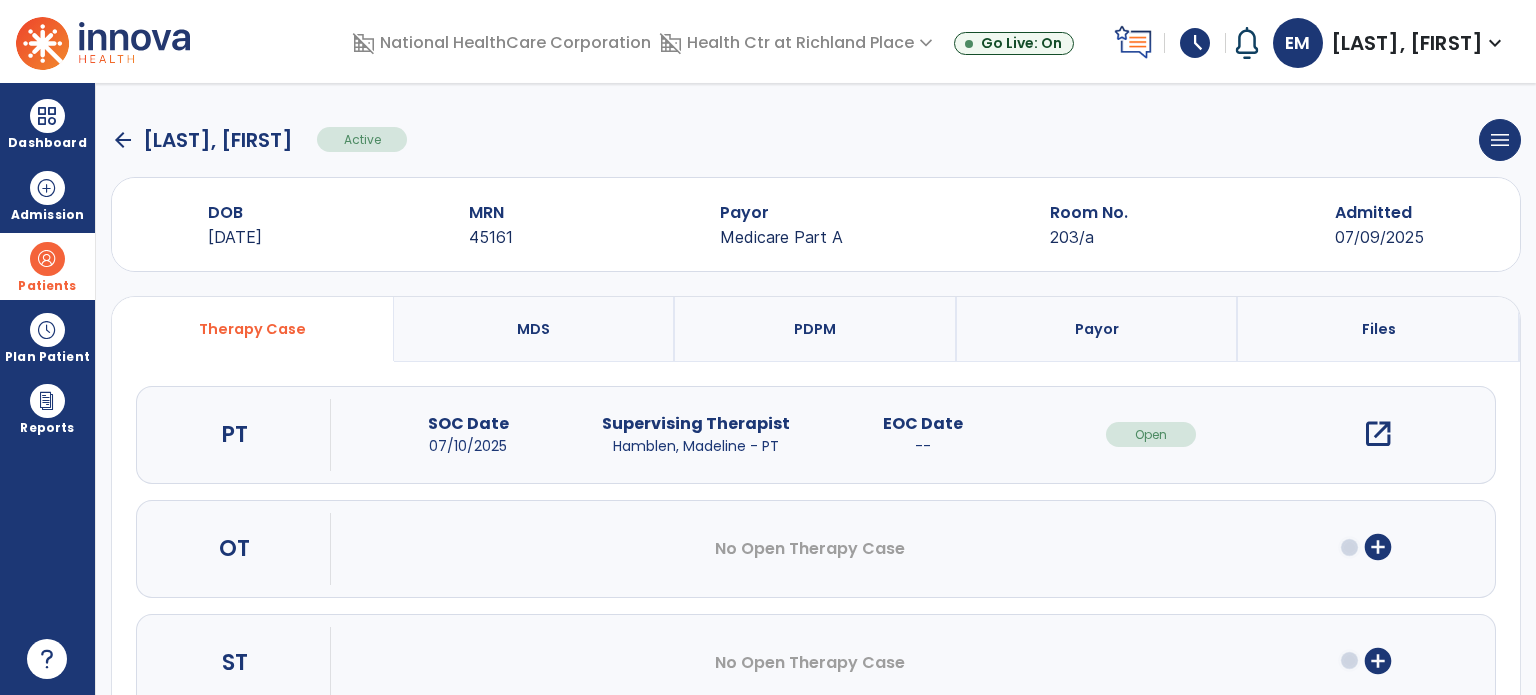 click on "add_circle" at bounding box center (1378, 547) 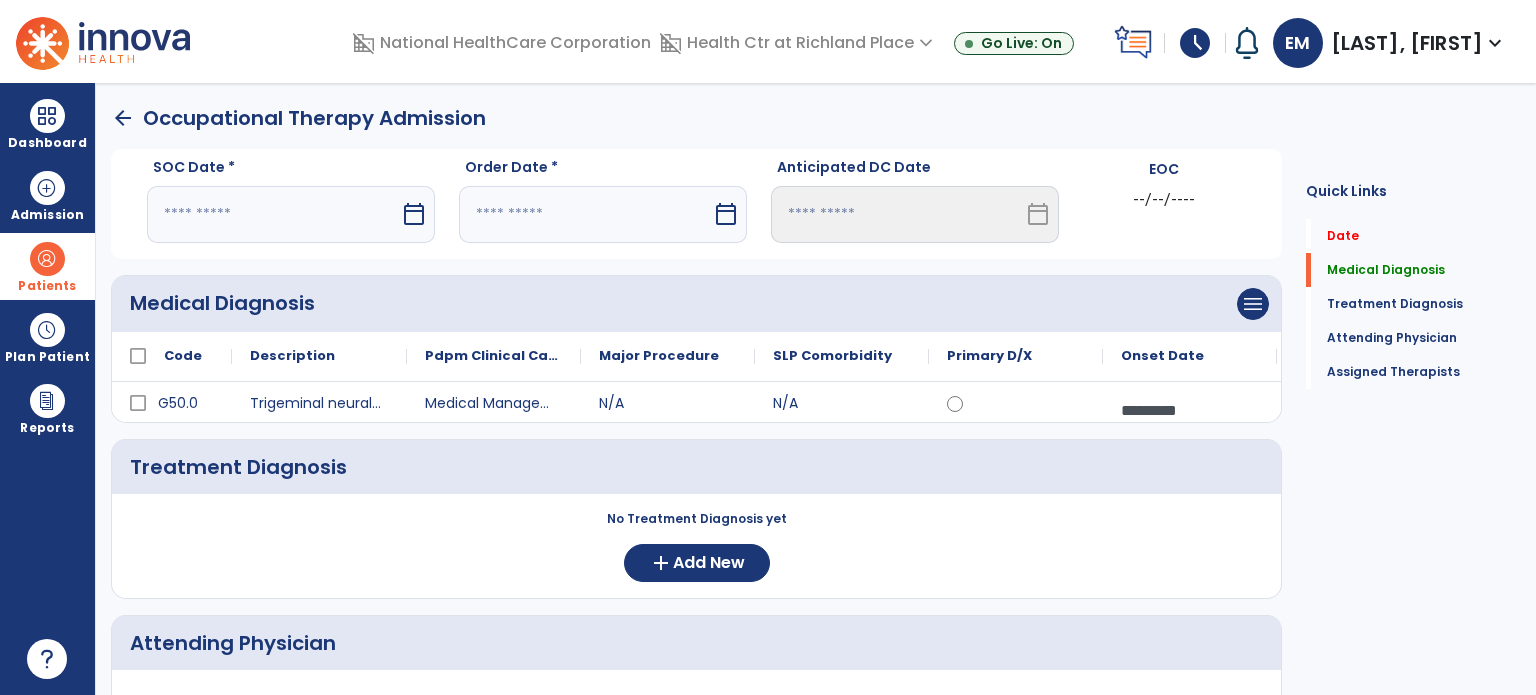 click at bounding box center [273, 214] 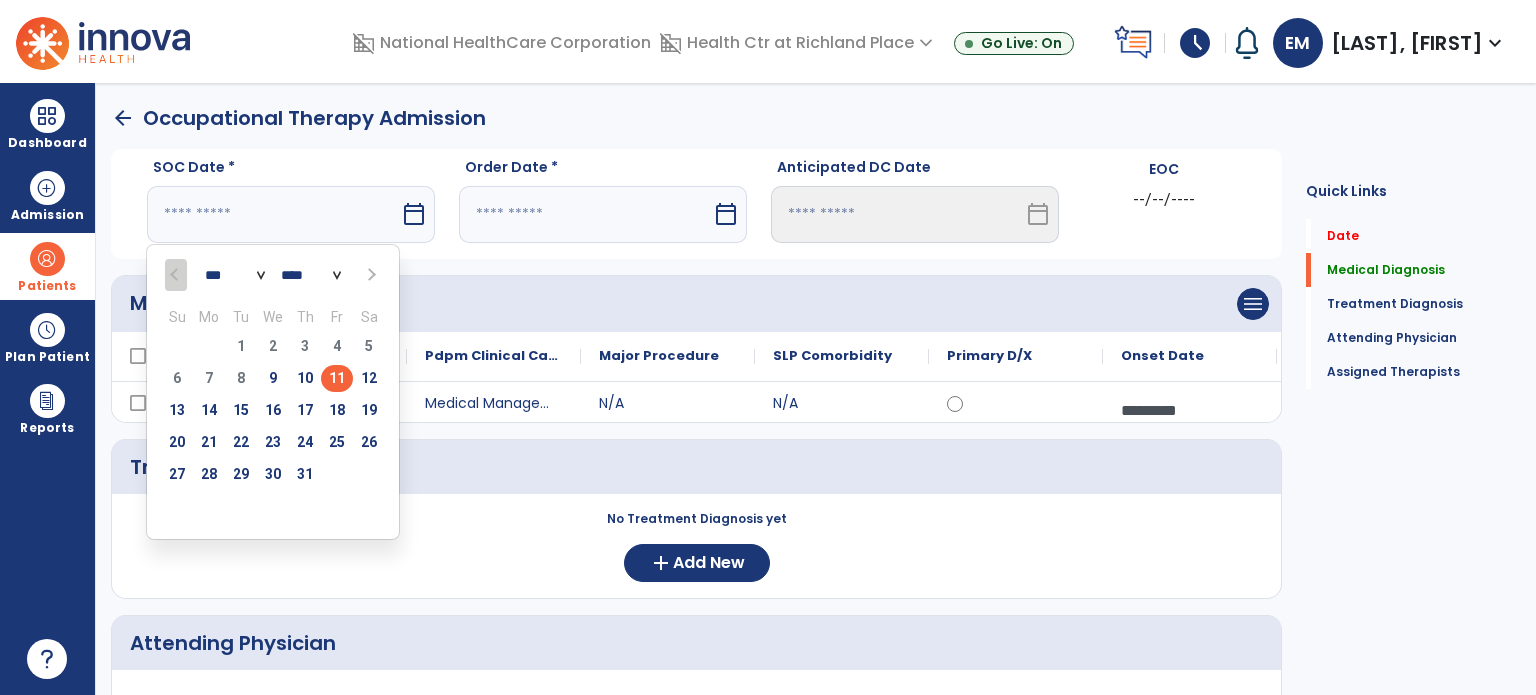 click on "11" at bounding box center [337, 378] 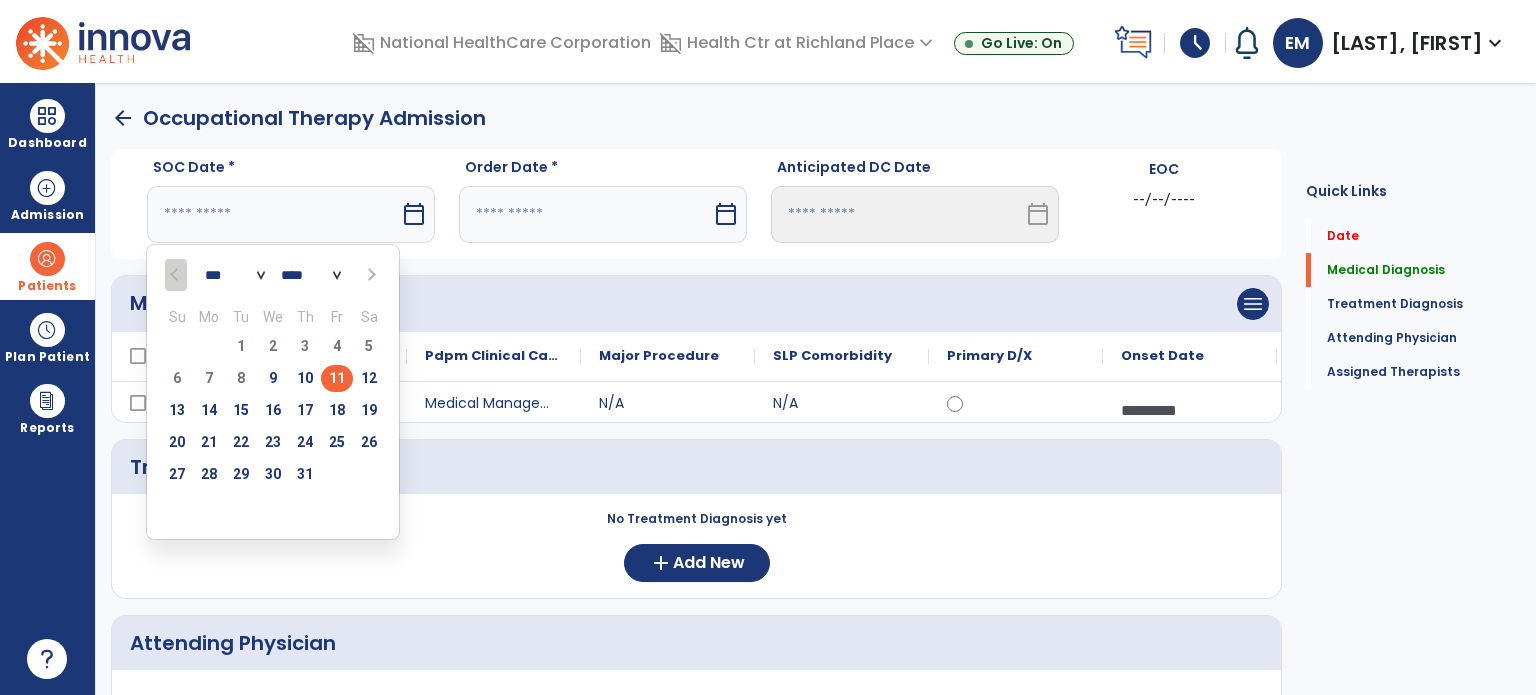 type on "*********" 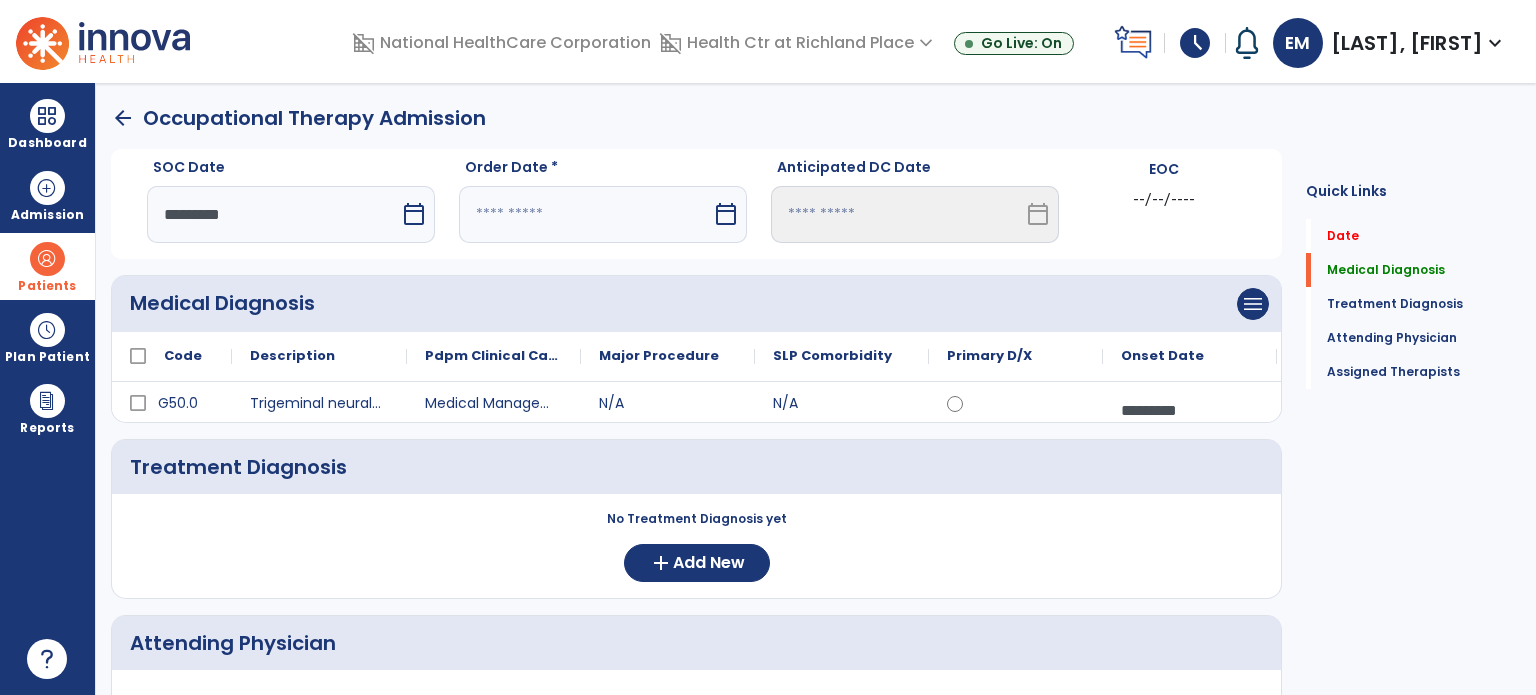 click at bounding box center (585, 214) 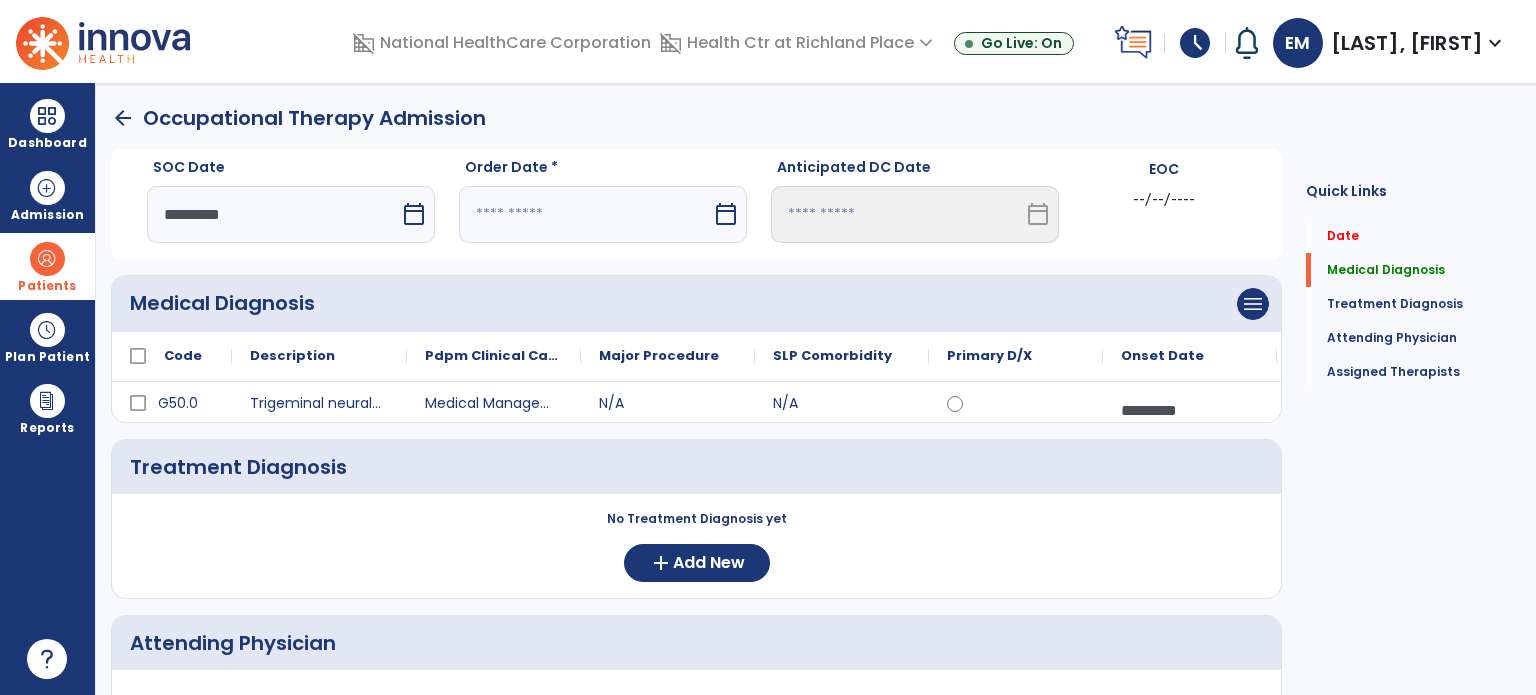 select on "*" 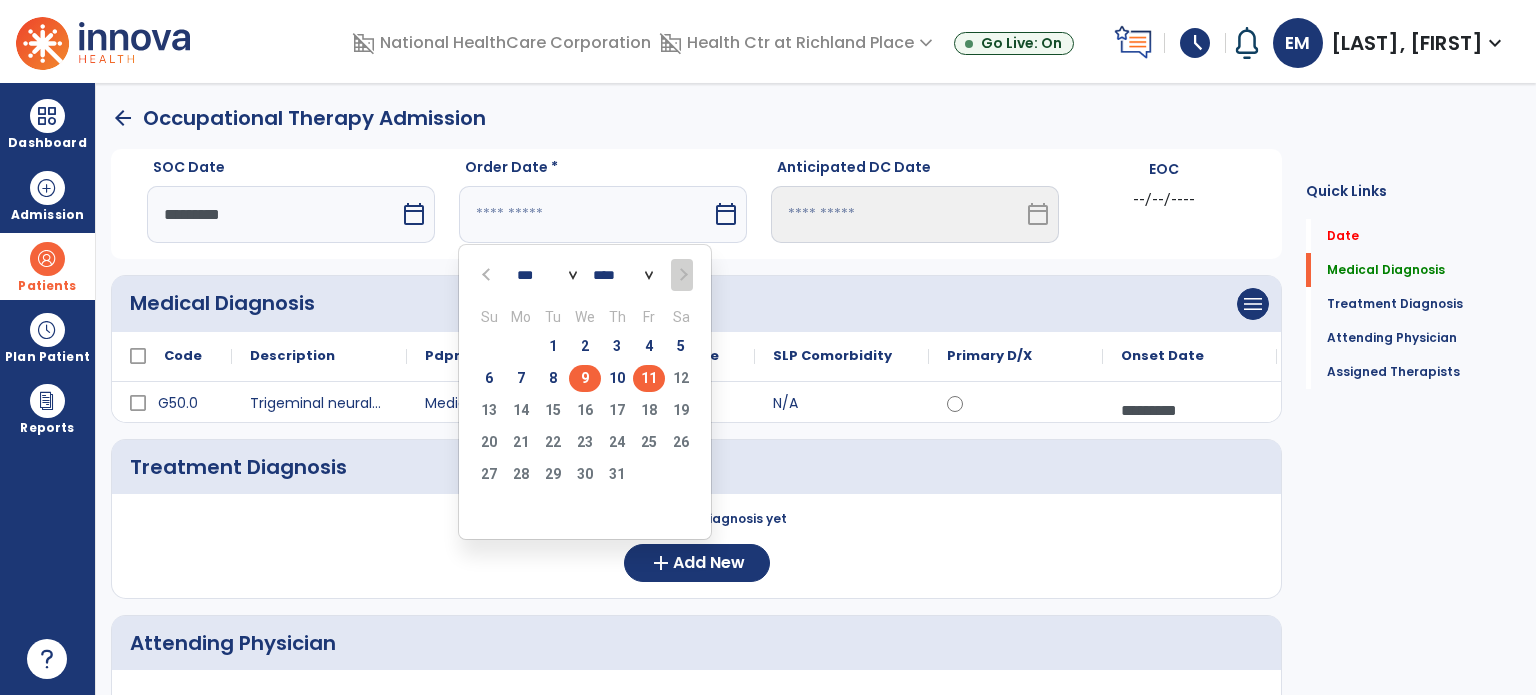 click on "9" at bounding box center [585, 378] 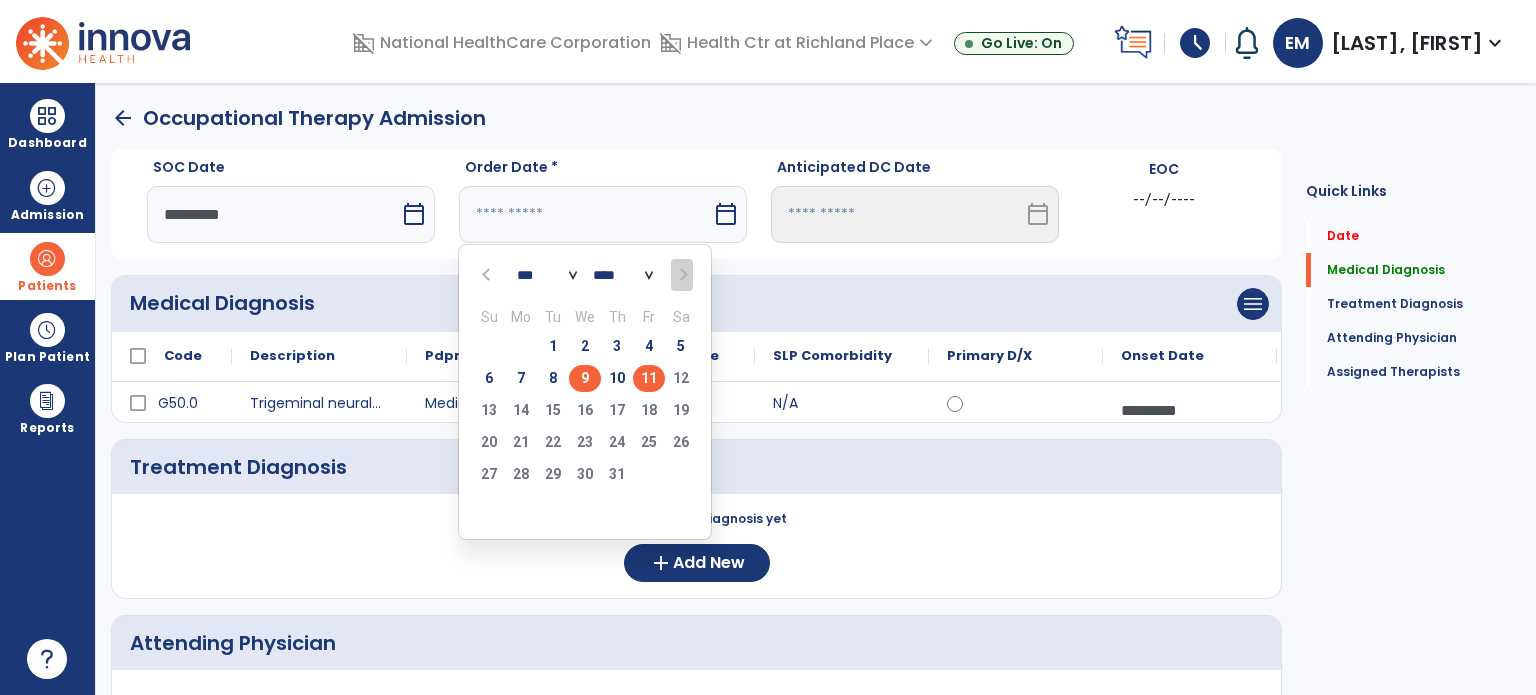 type on "********" 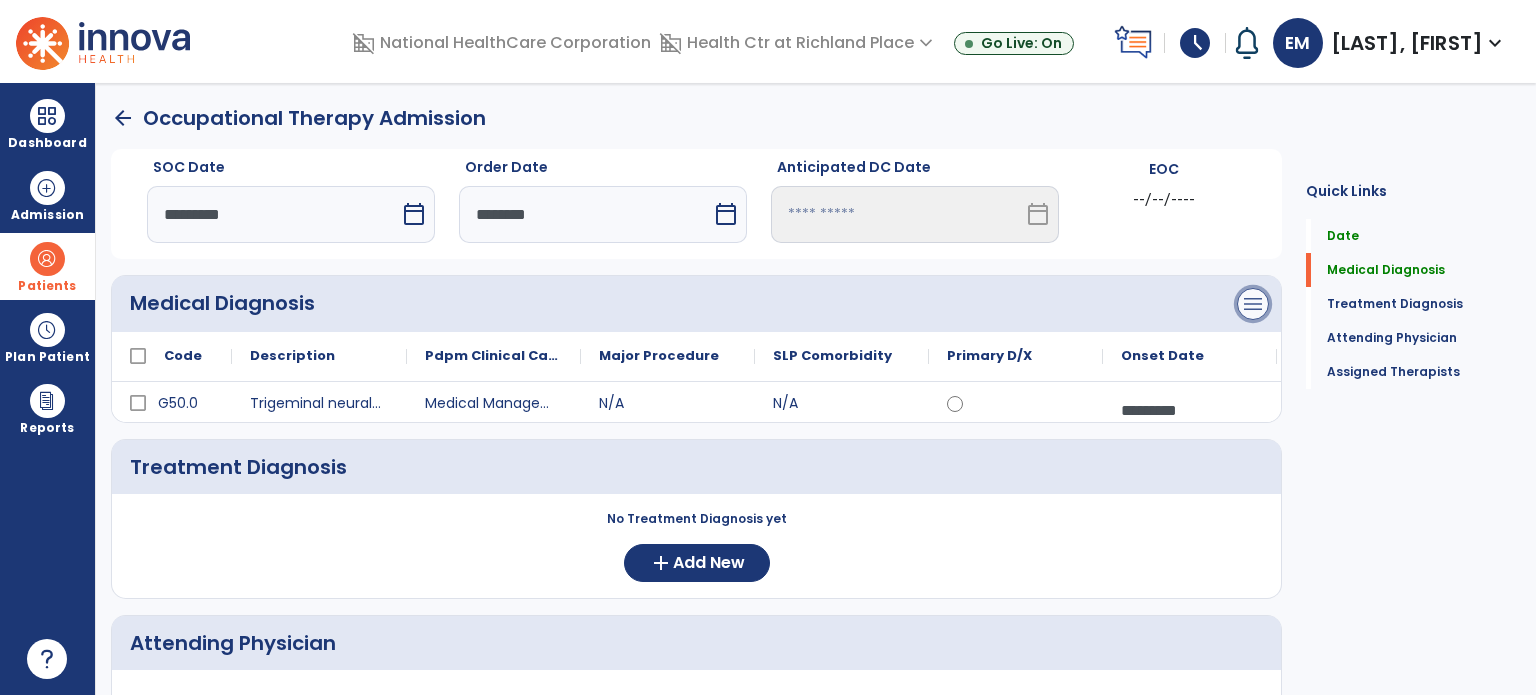 click on "menu" at bounding box center (1253, 304) 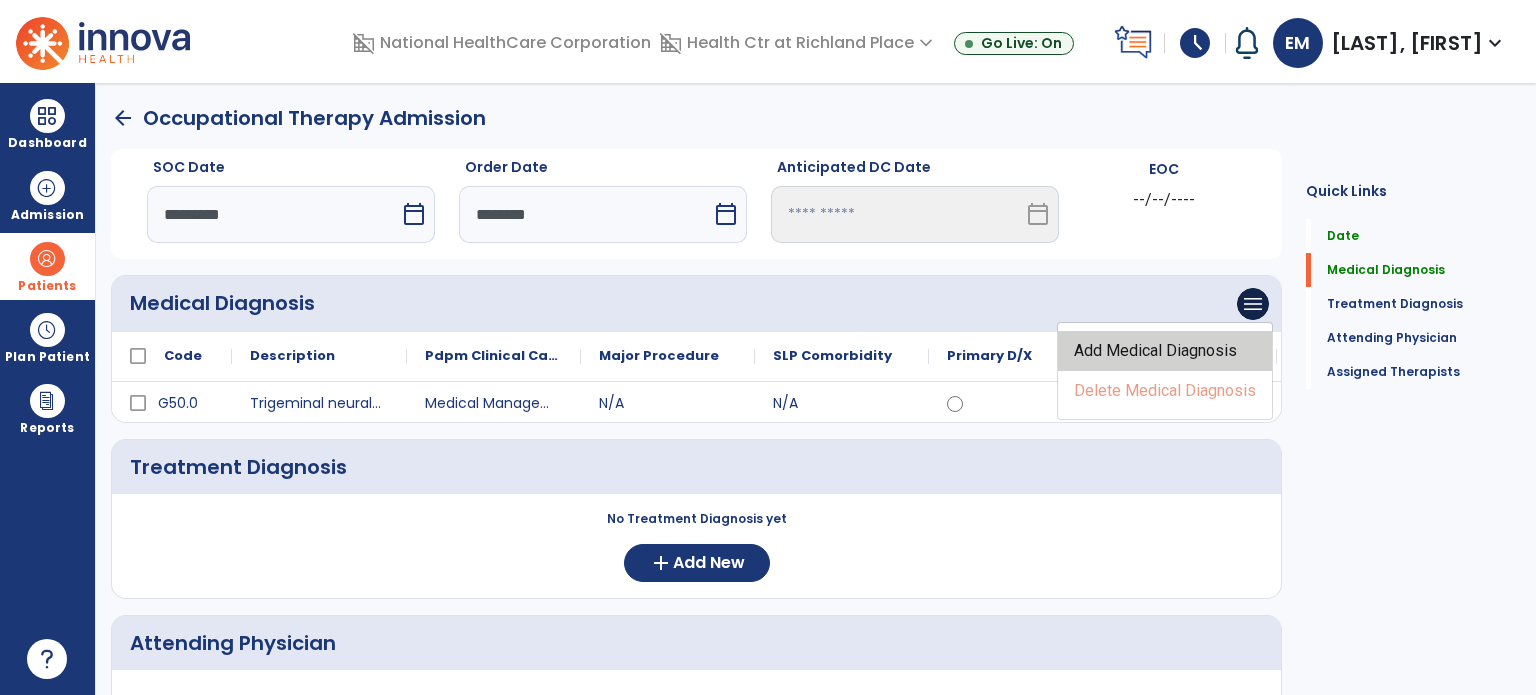 click on "Add Medical Diagnosis" 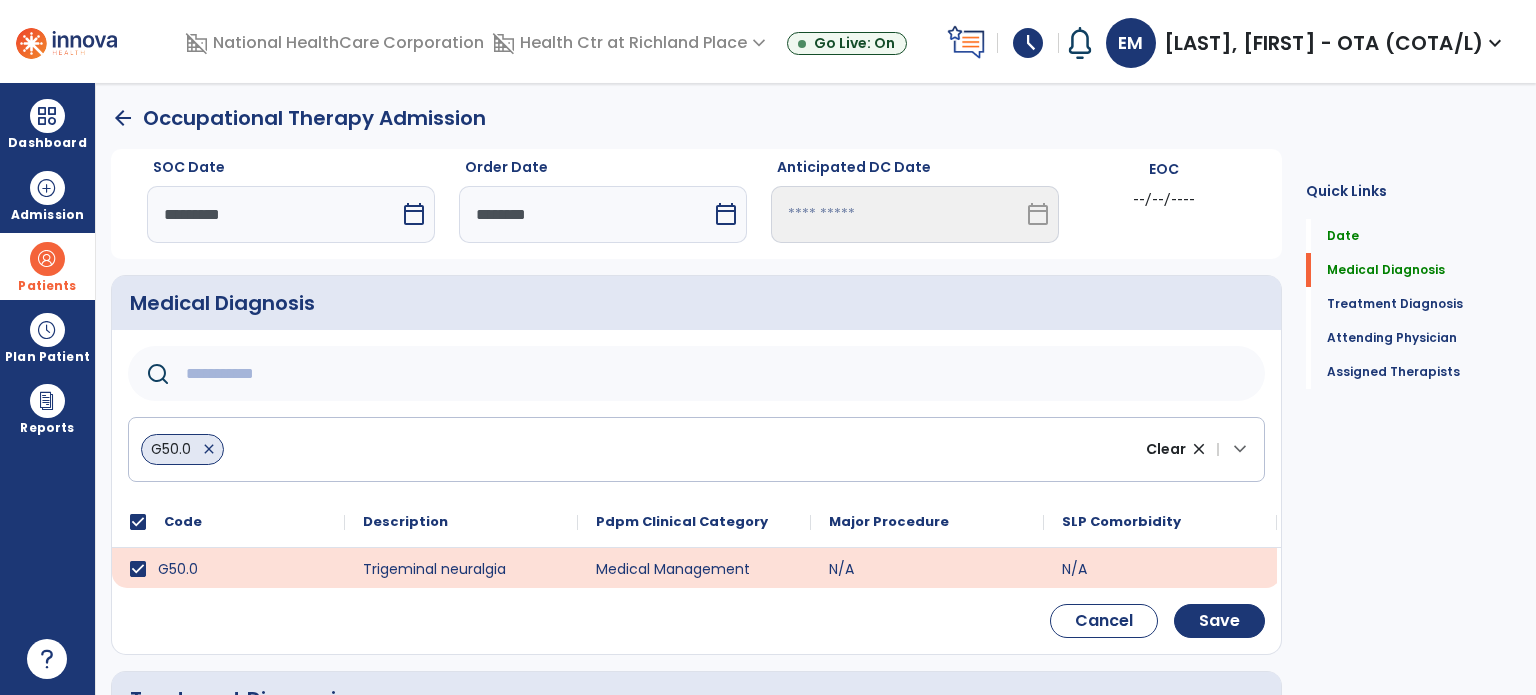 click 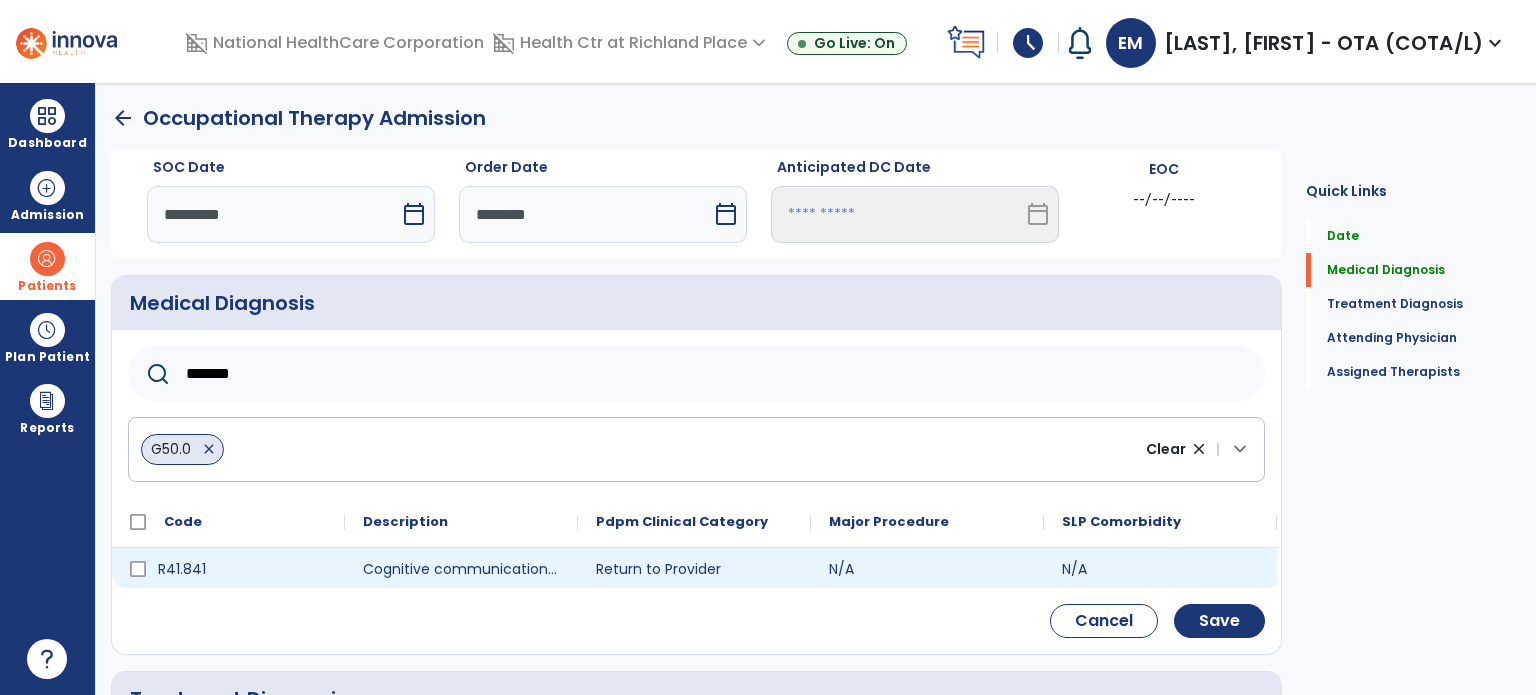 type on "*******" 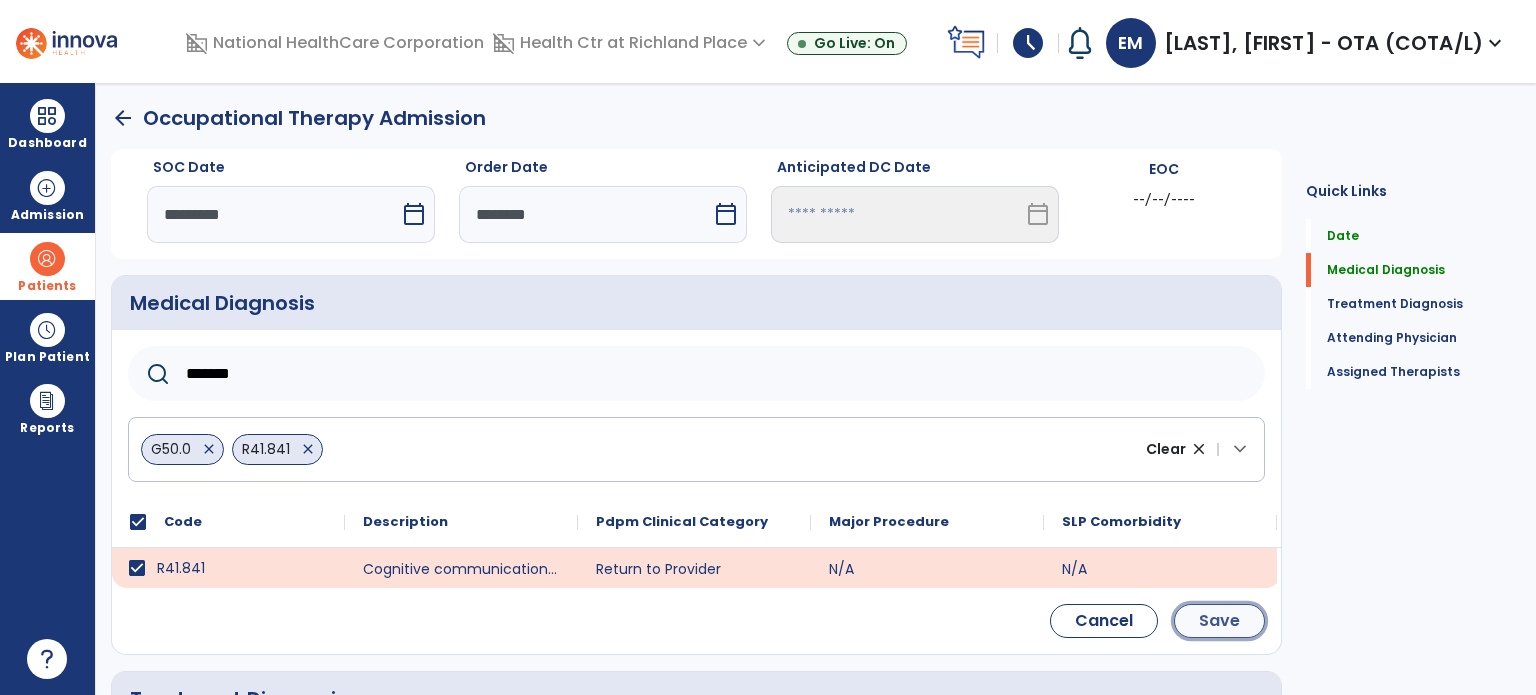 click on "Save" 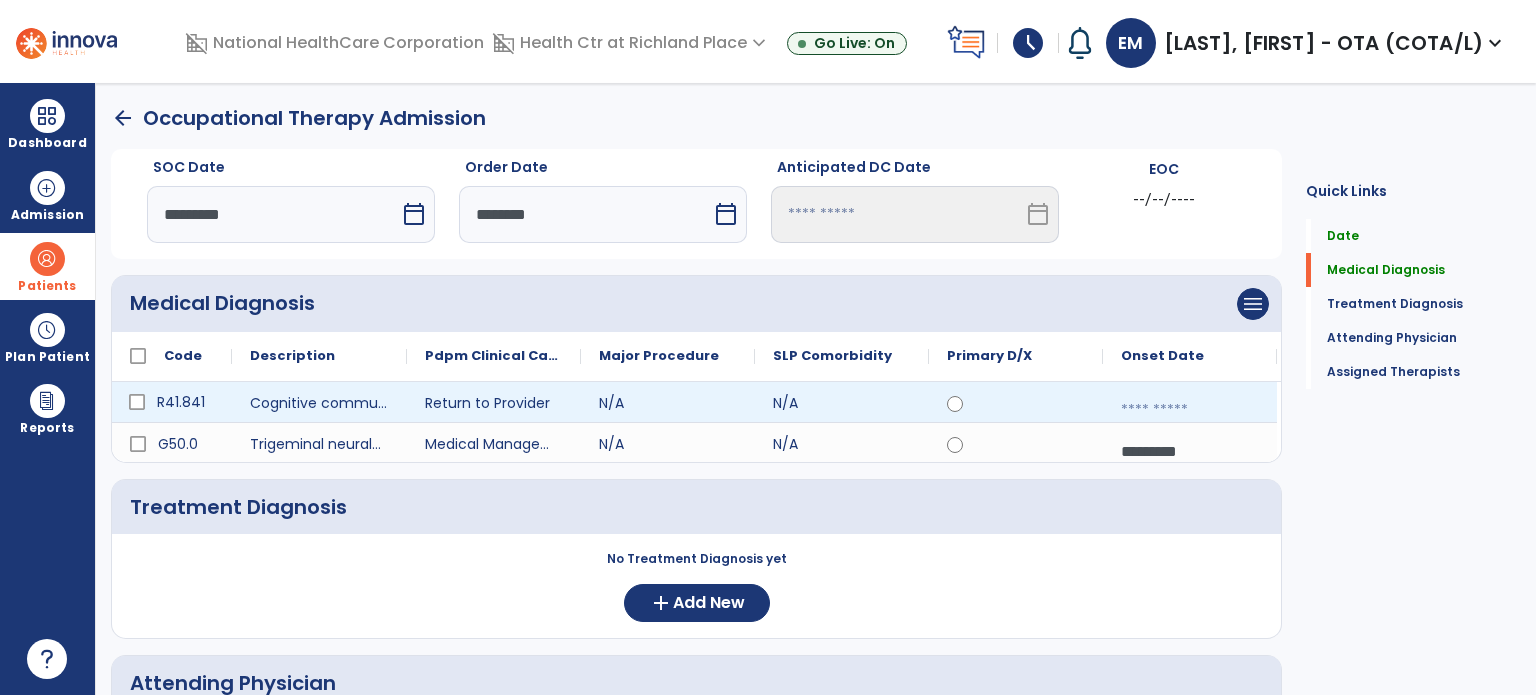 click at bounding box center (1190, 410) 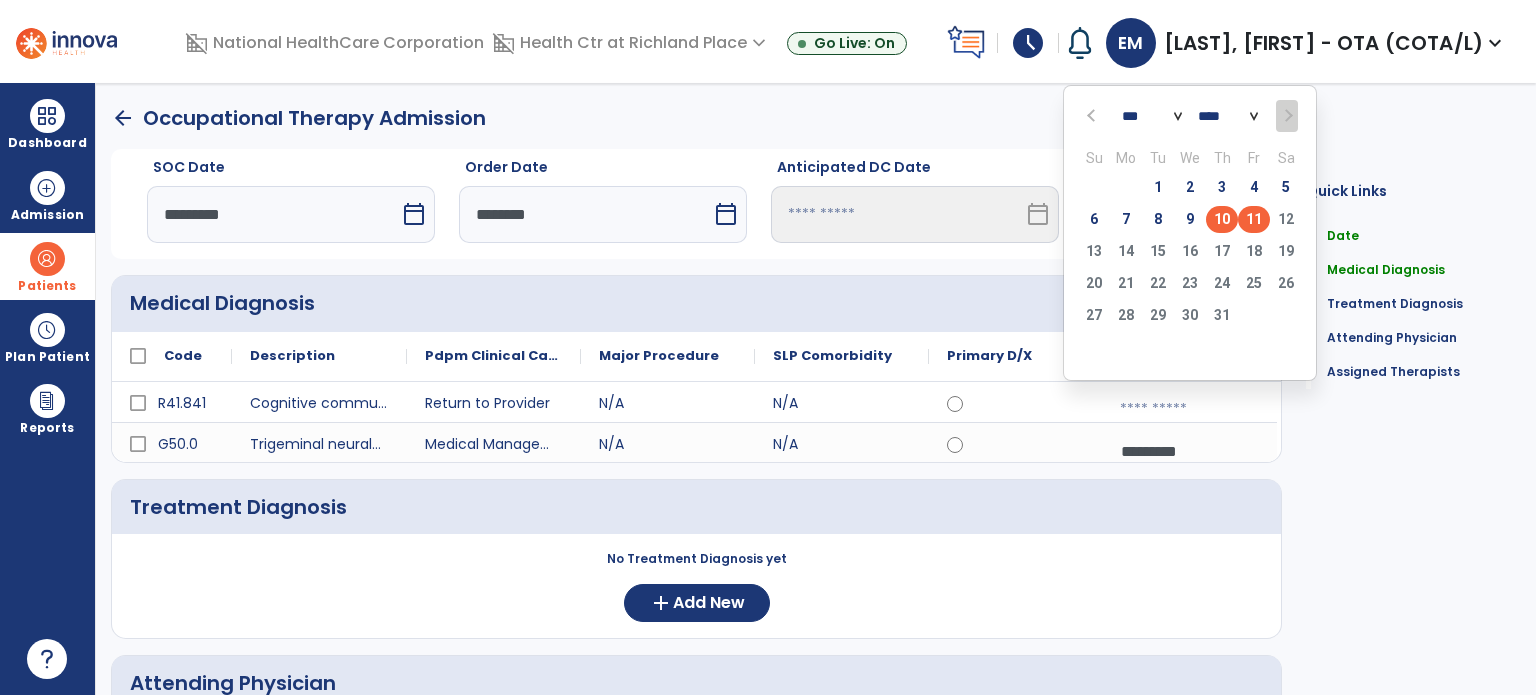 click on "10" 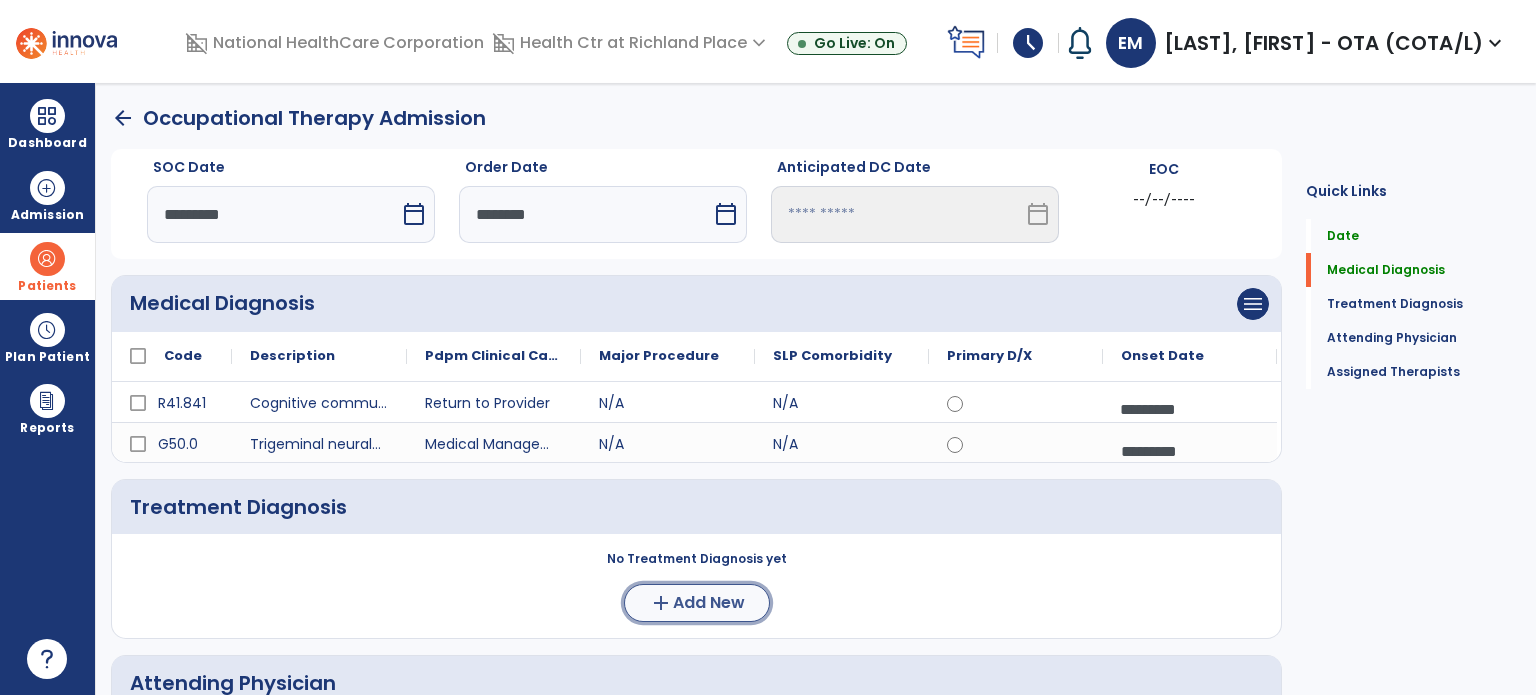 click on "Add New" 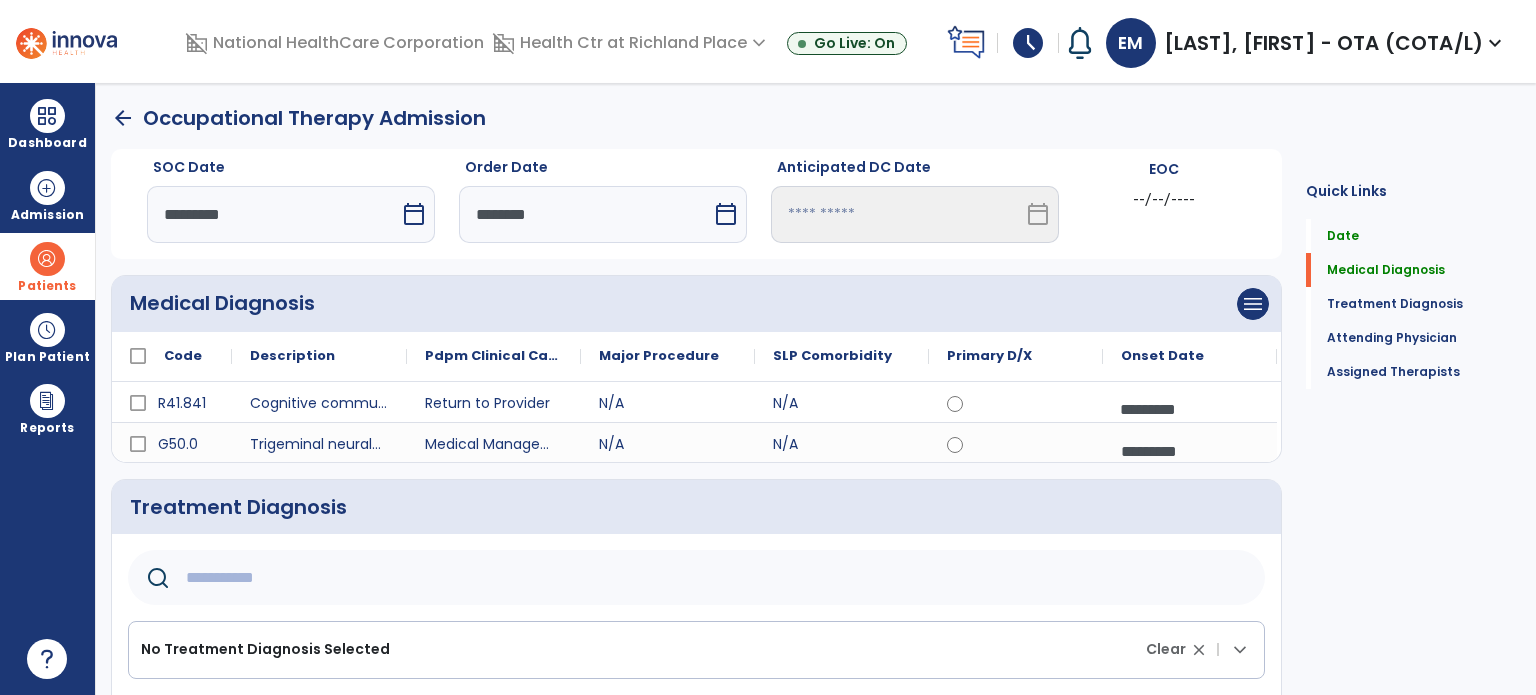 click 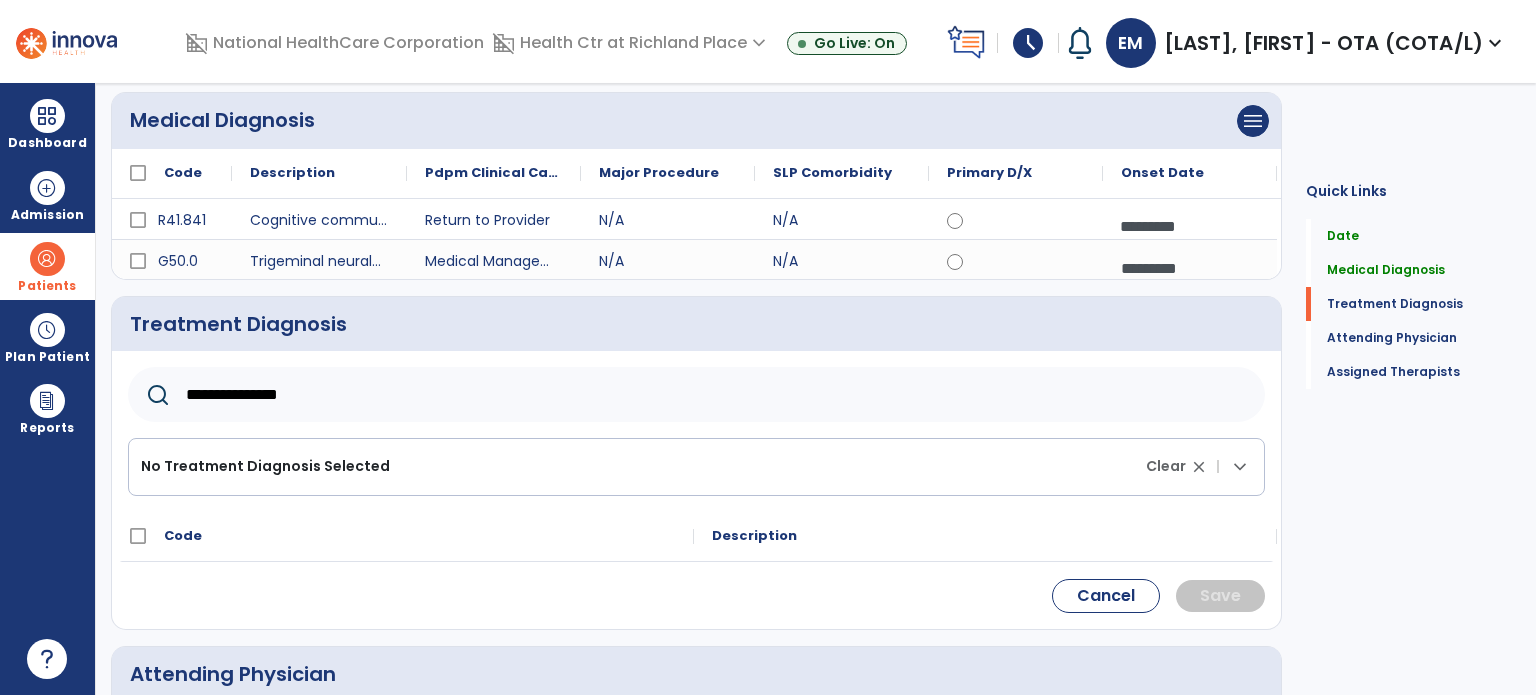 scroll, scrollTop: 184, scrollLeft: 0, axis: vertical 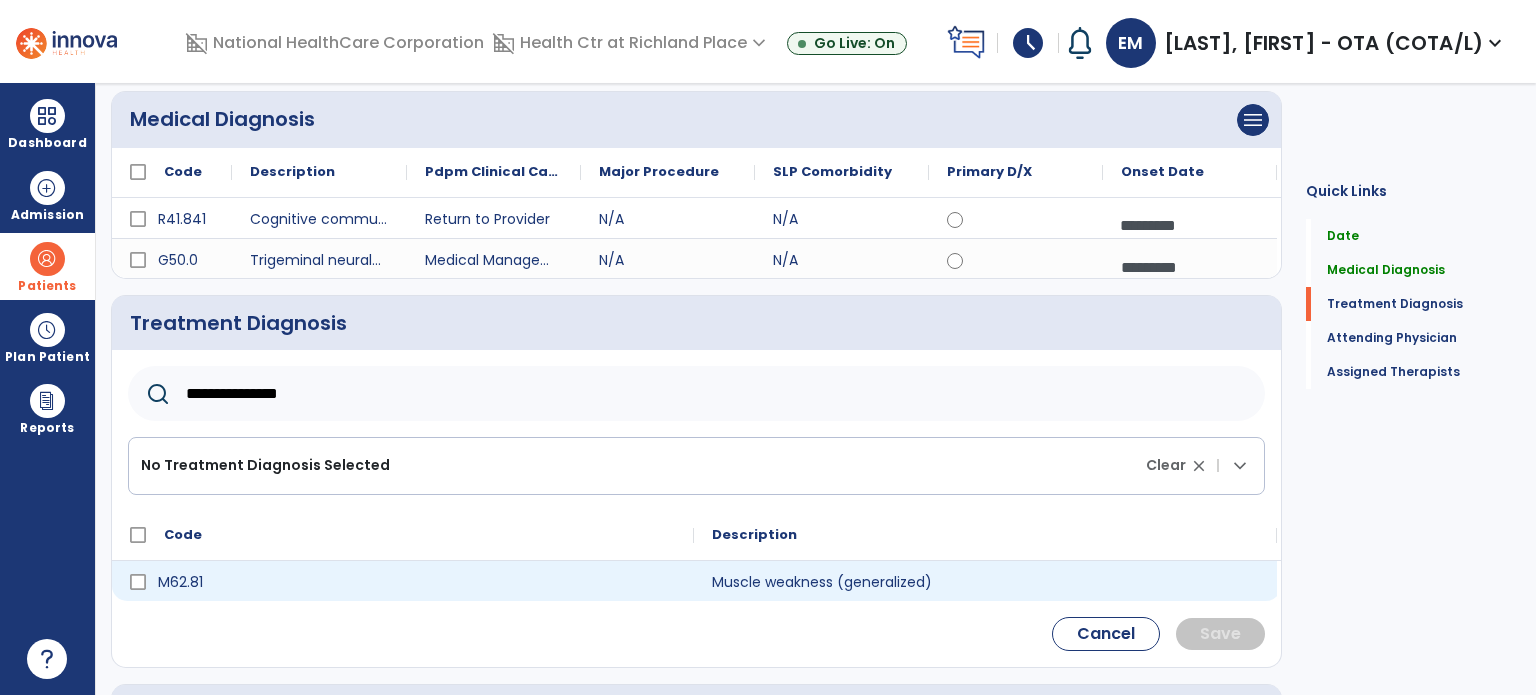 type on "**********" 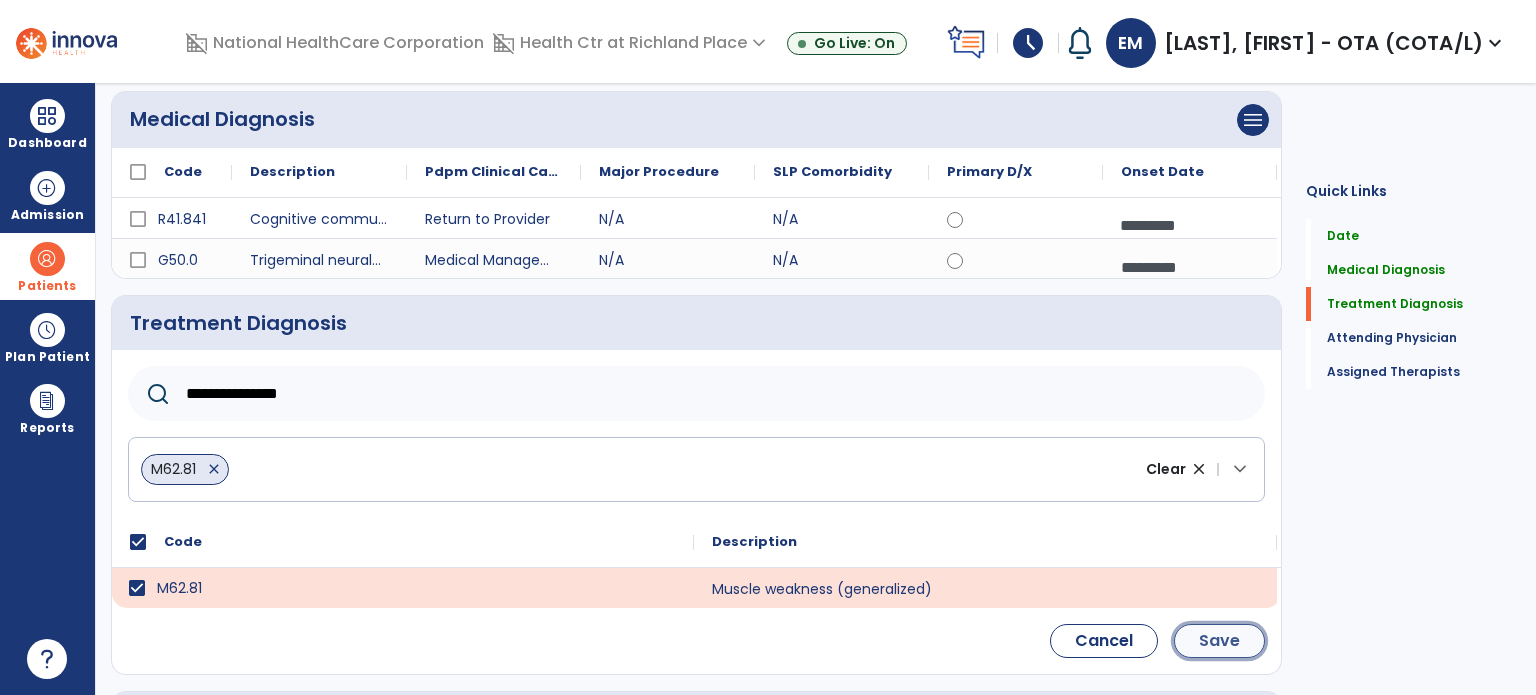 click on "Save" 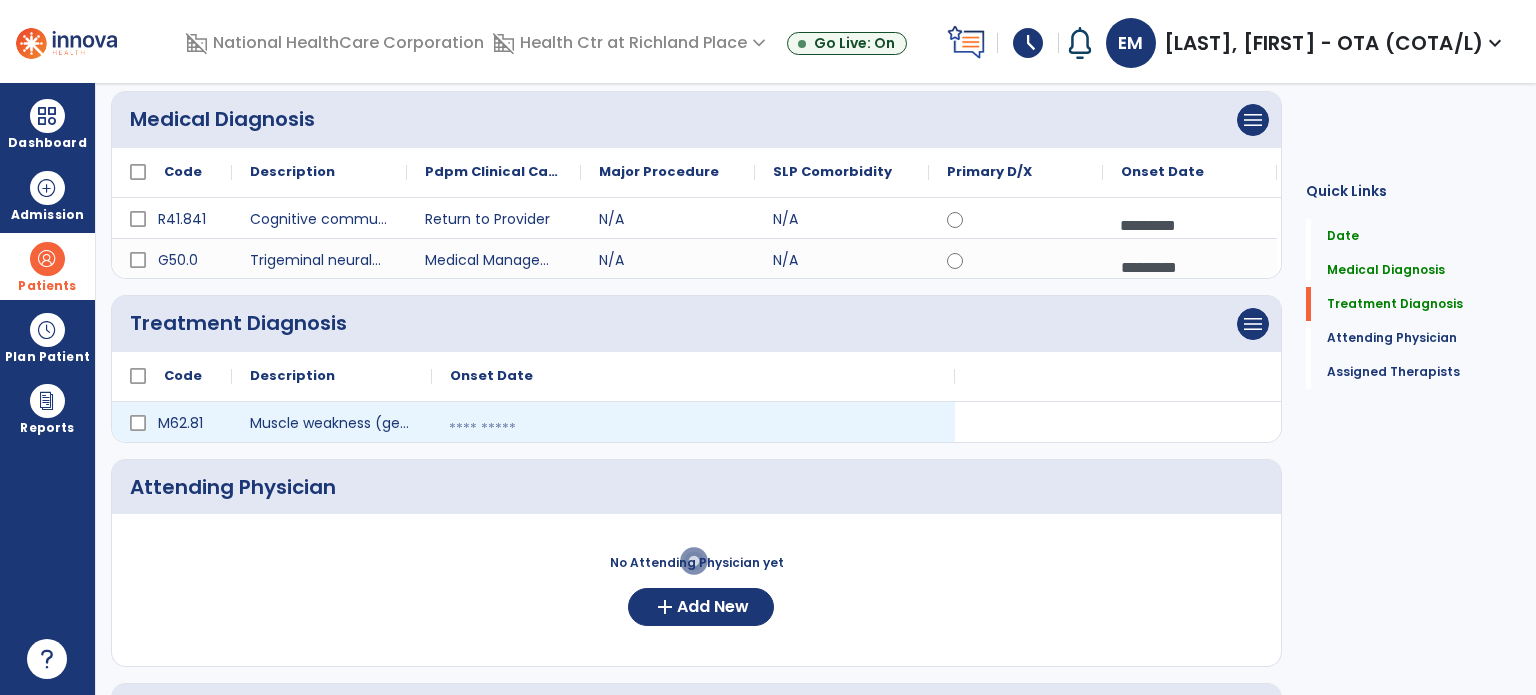 click at bounding box center [693, 429] 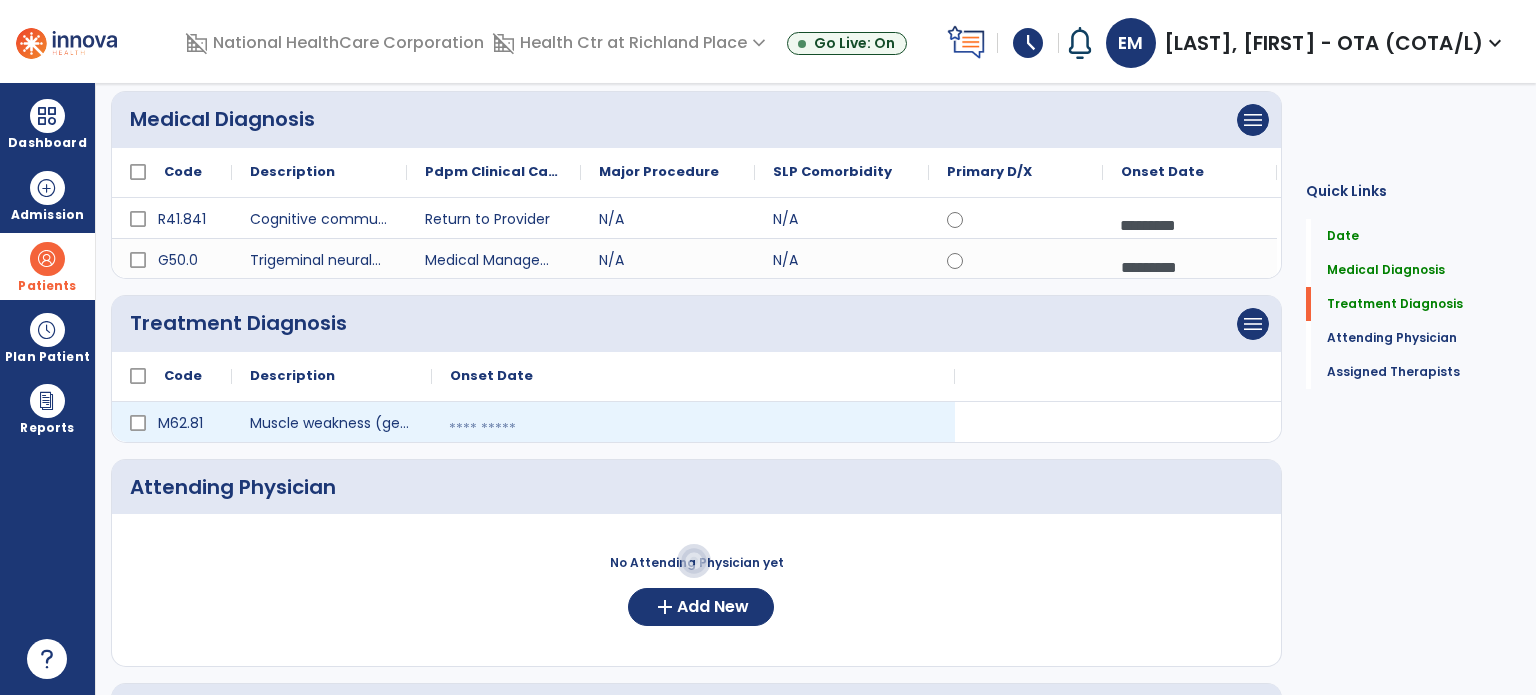 select on "*" 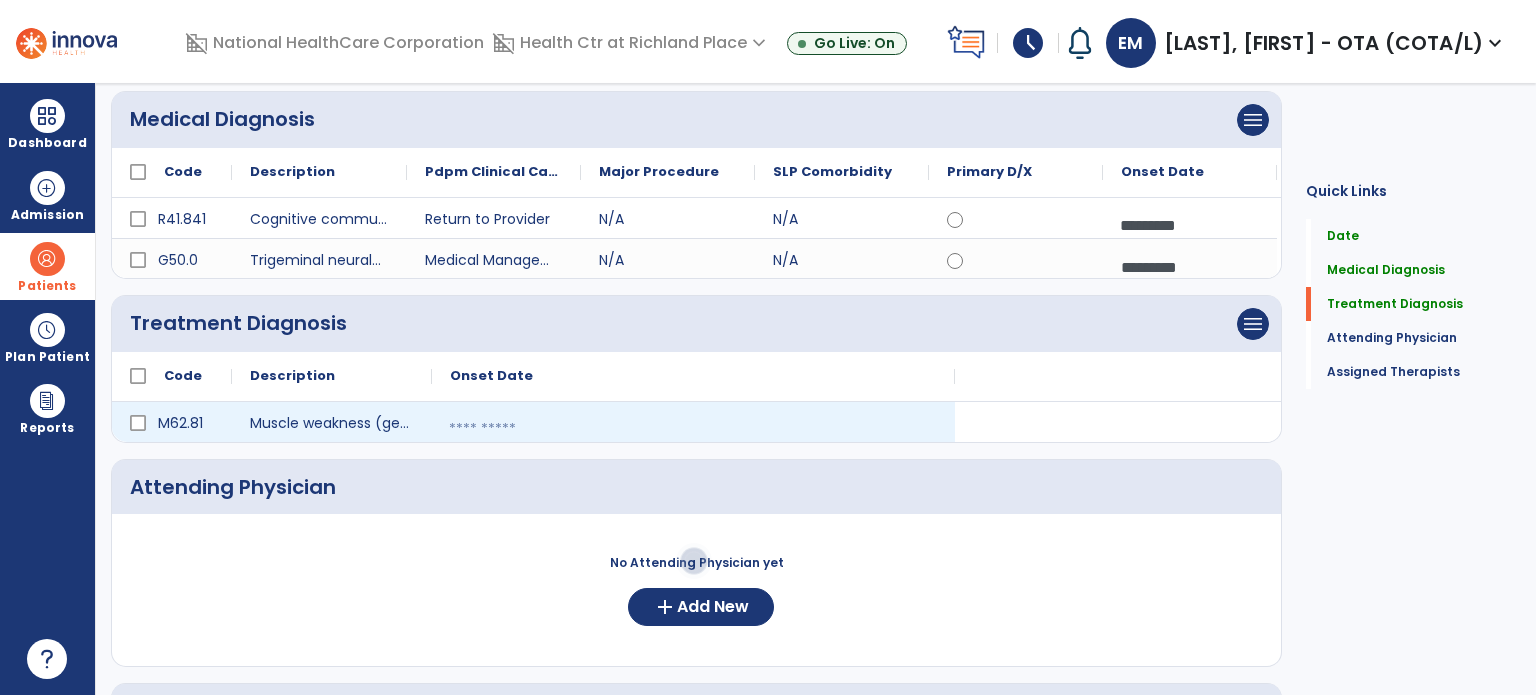 select on "****" 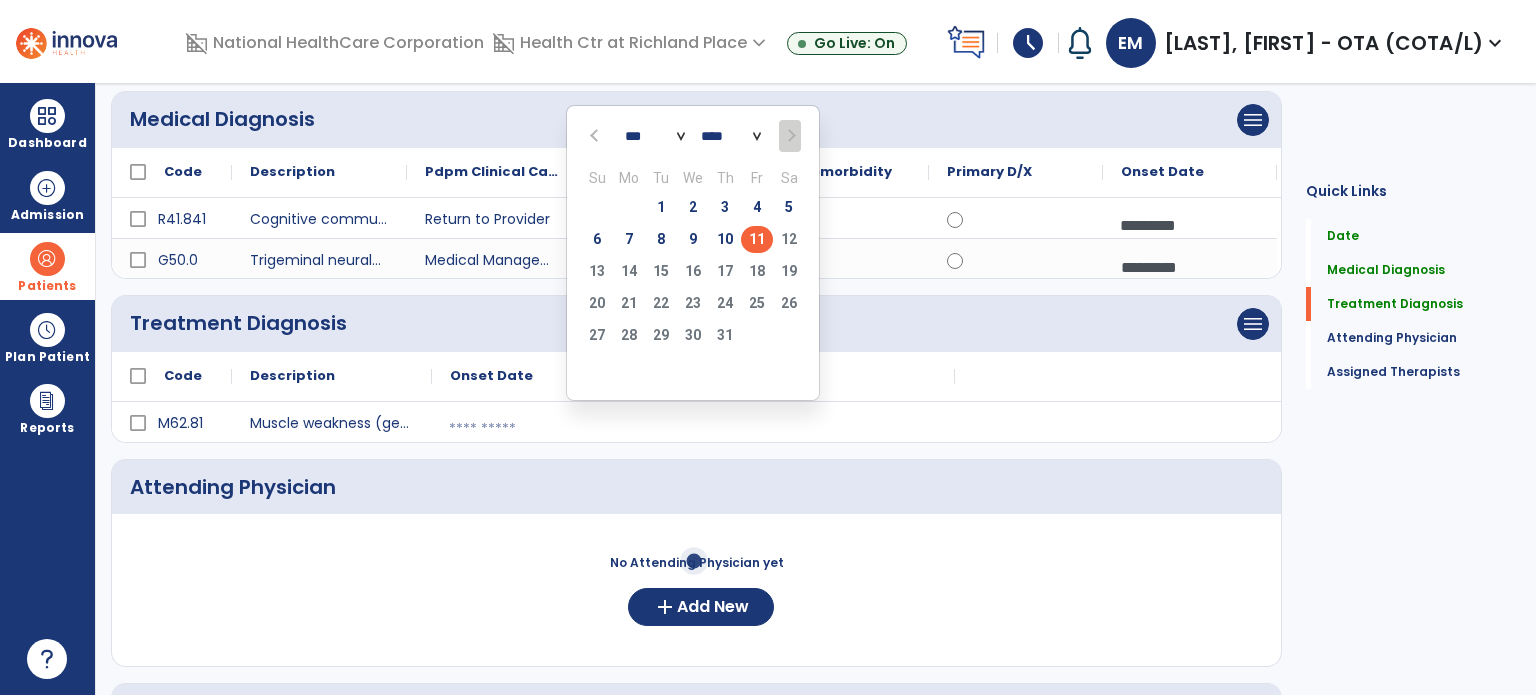 click on "11" 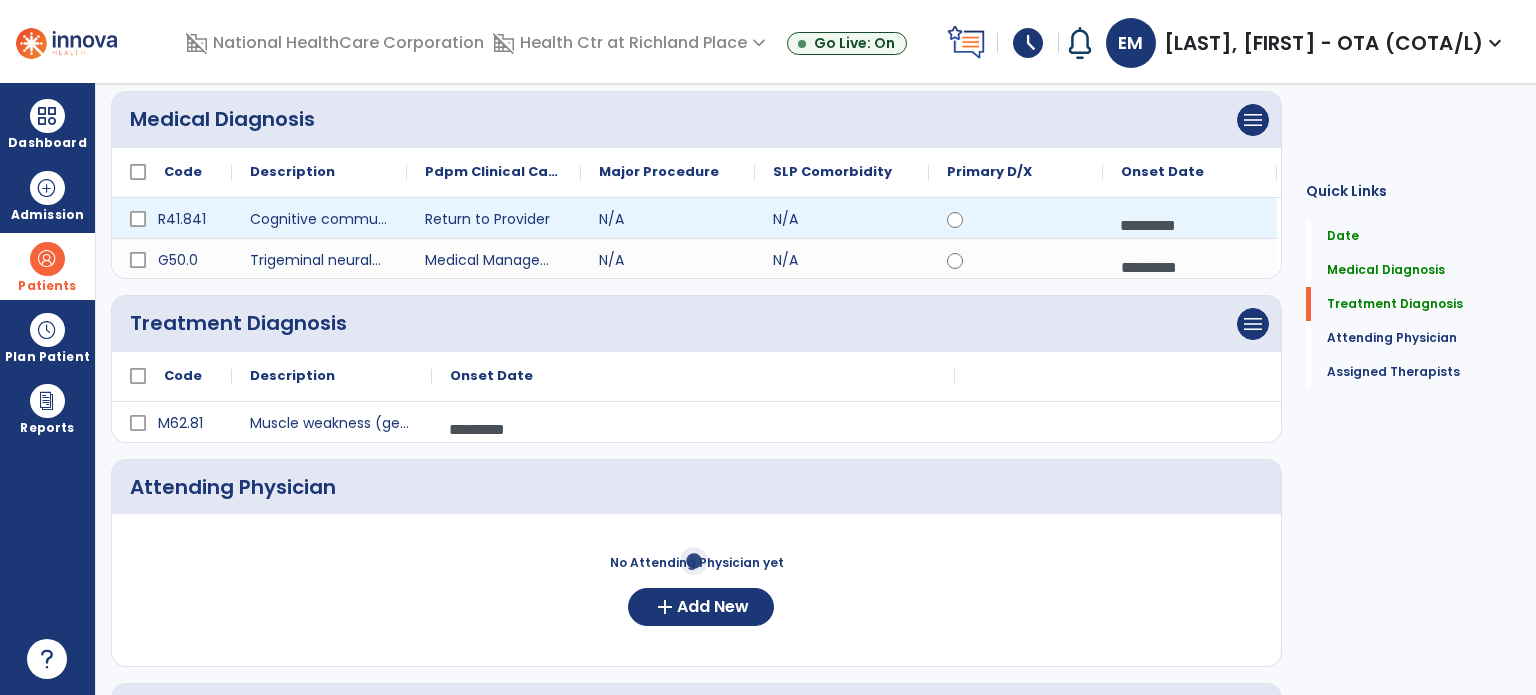 click on "*********" at bounding box center (1190, 225) 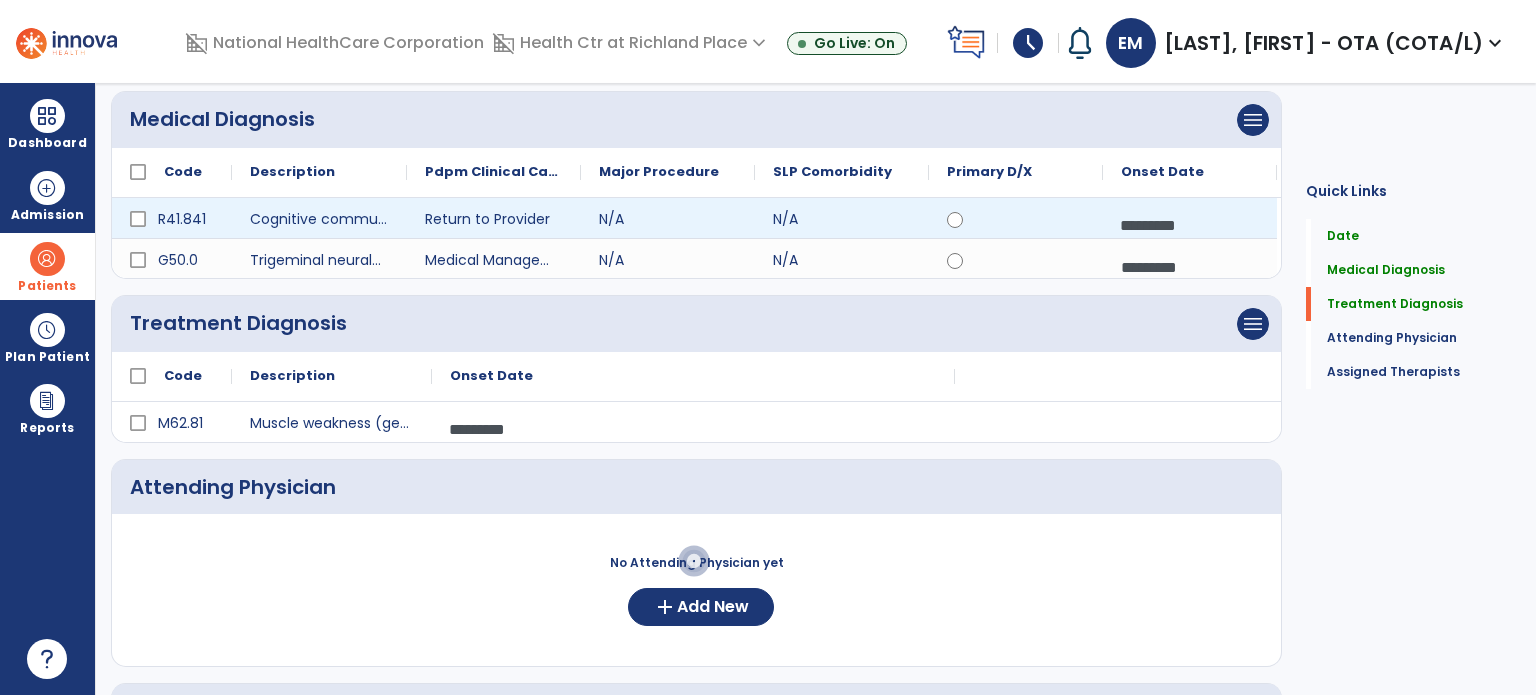 select on "*" 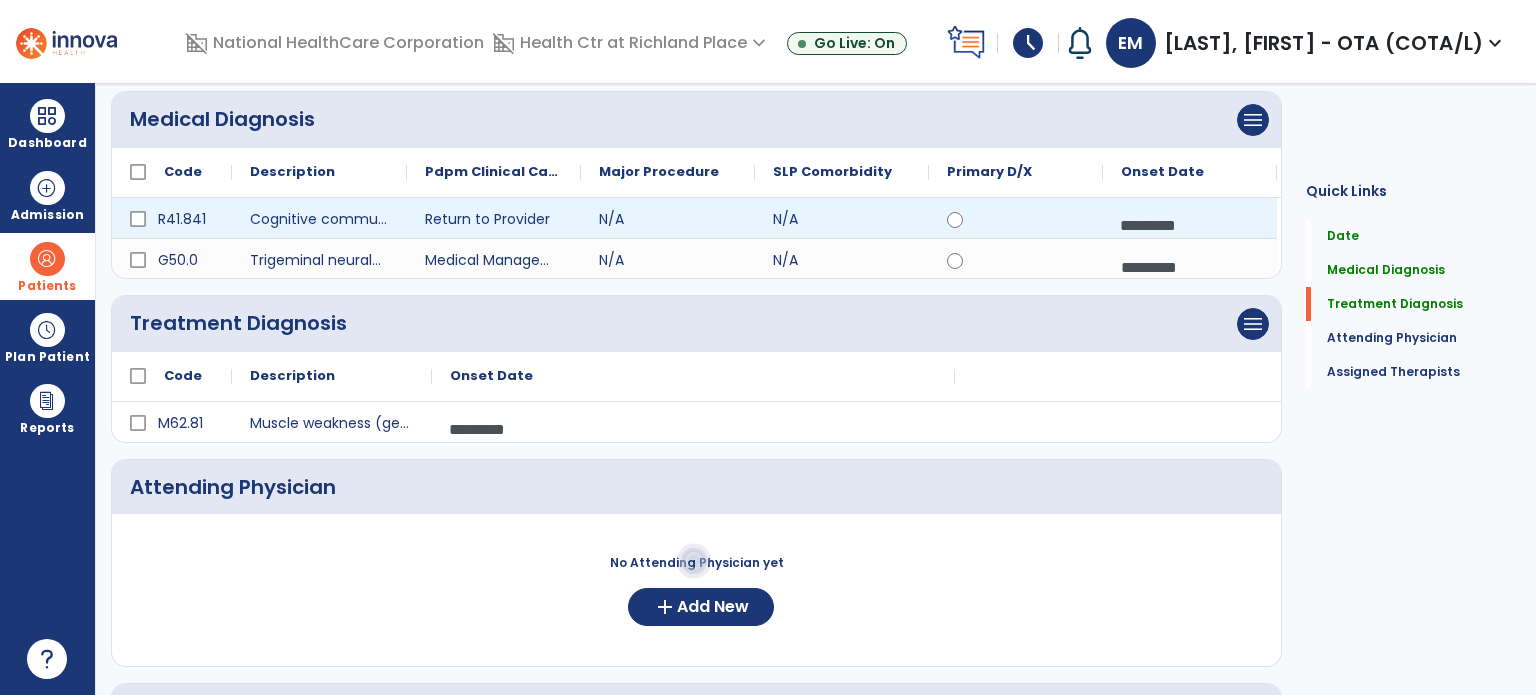 select on "****" 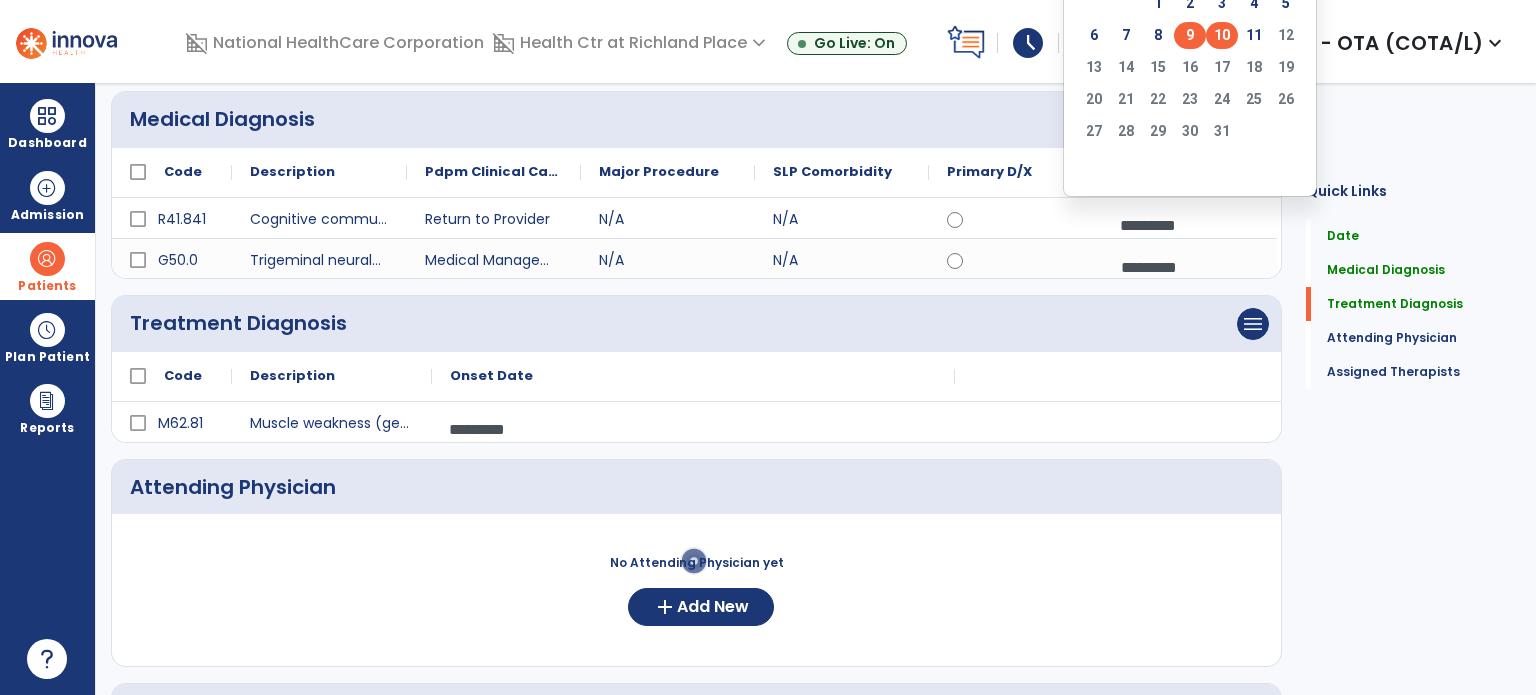 click on "9" 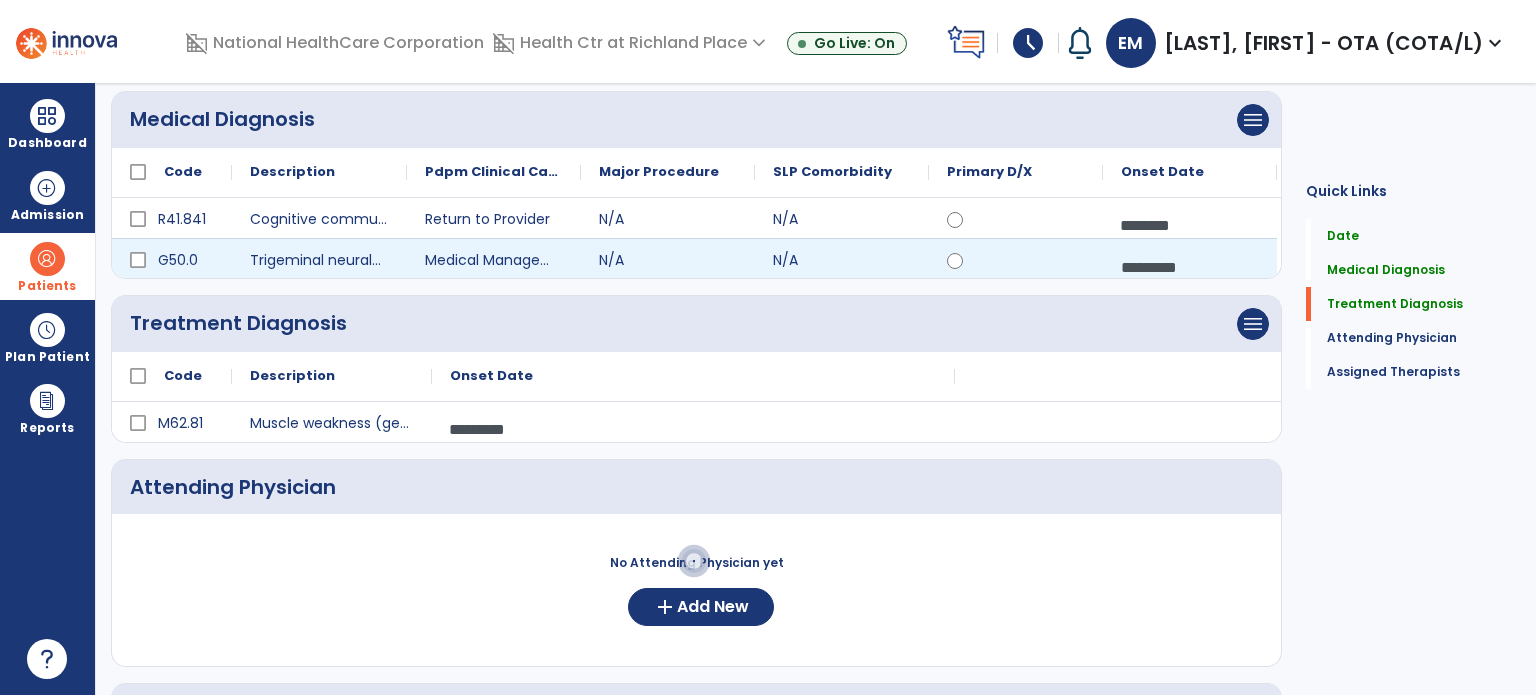 click on "*********" at bounding box center (1190, 267) 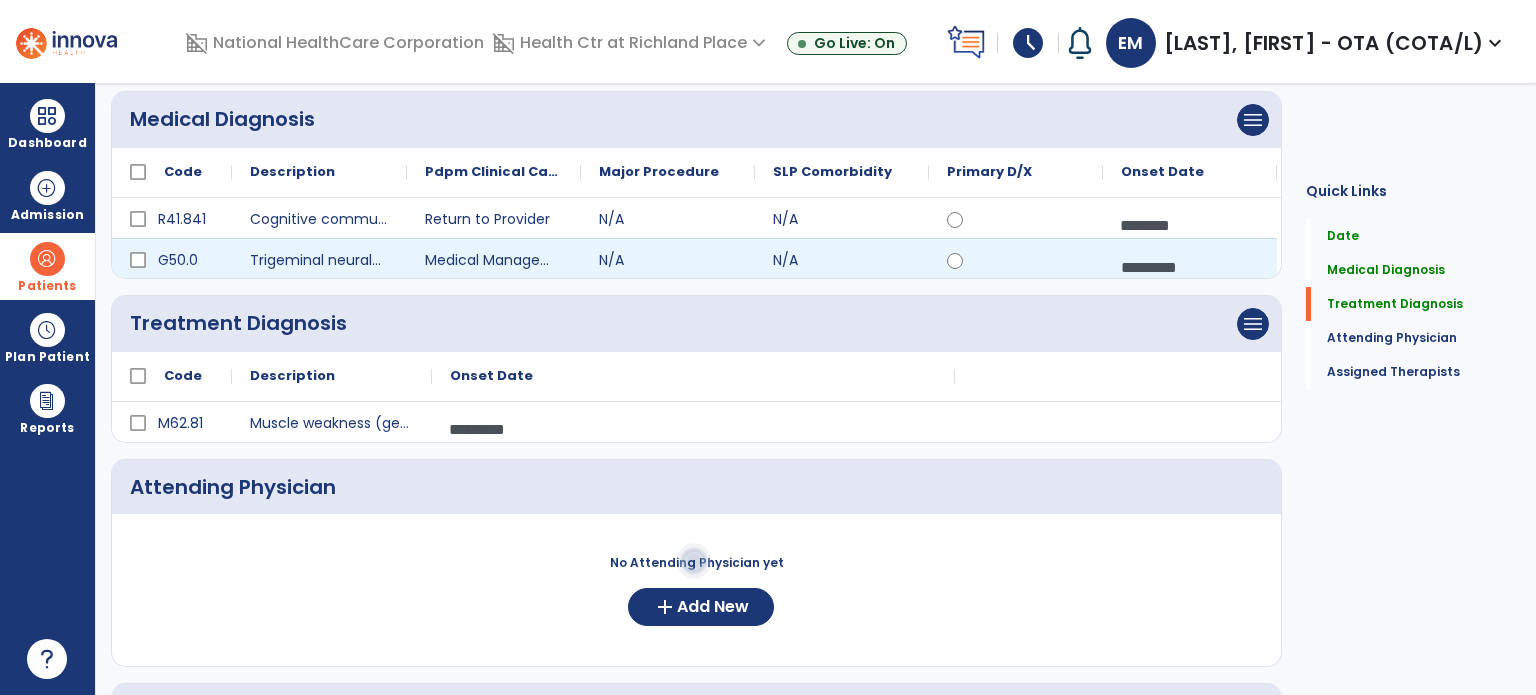 select on "*" 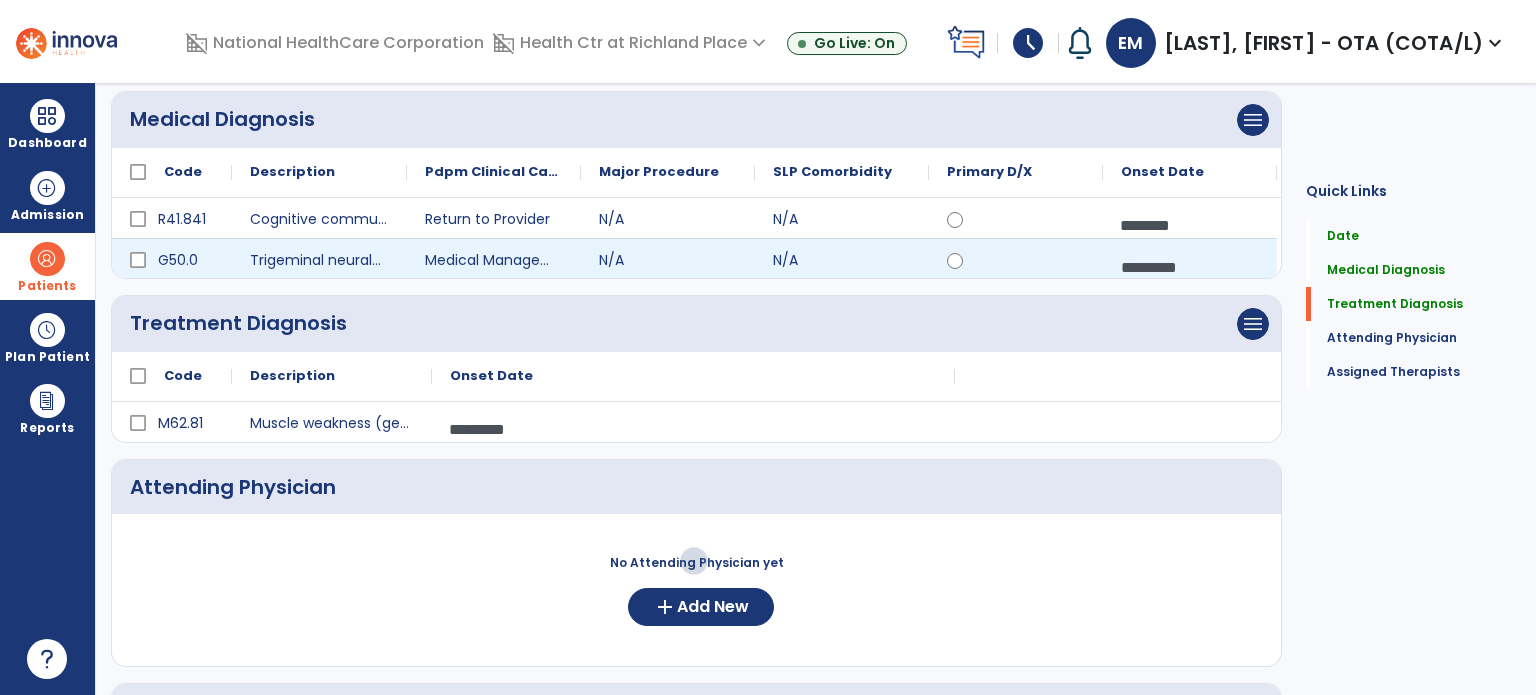 select on "****" 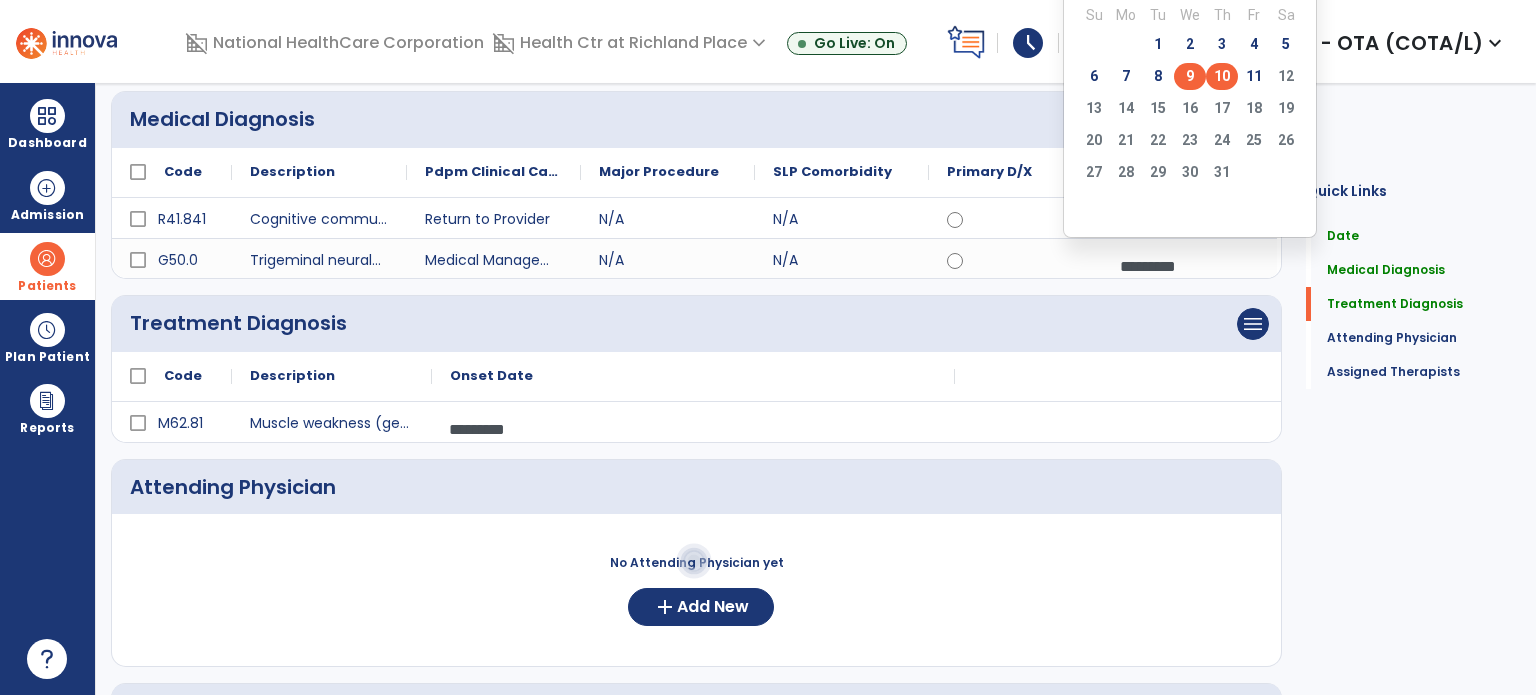 click on "9" 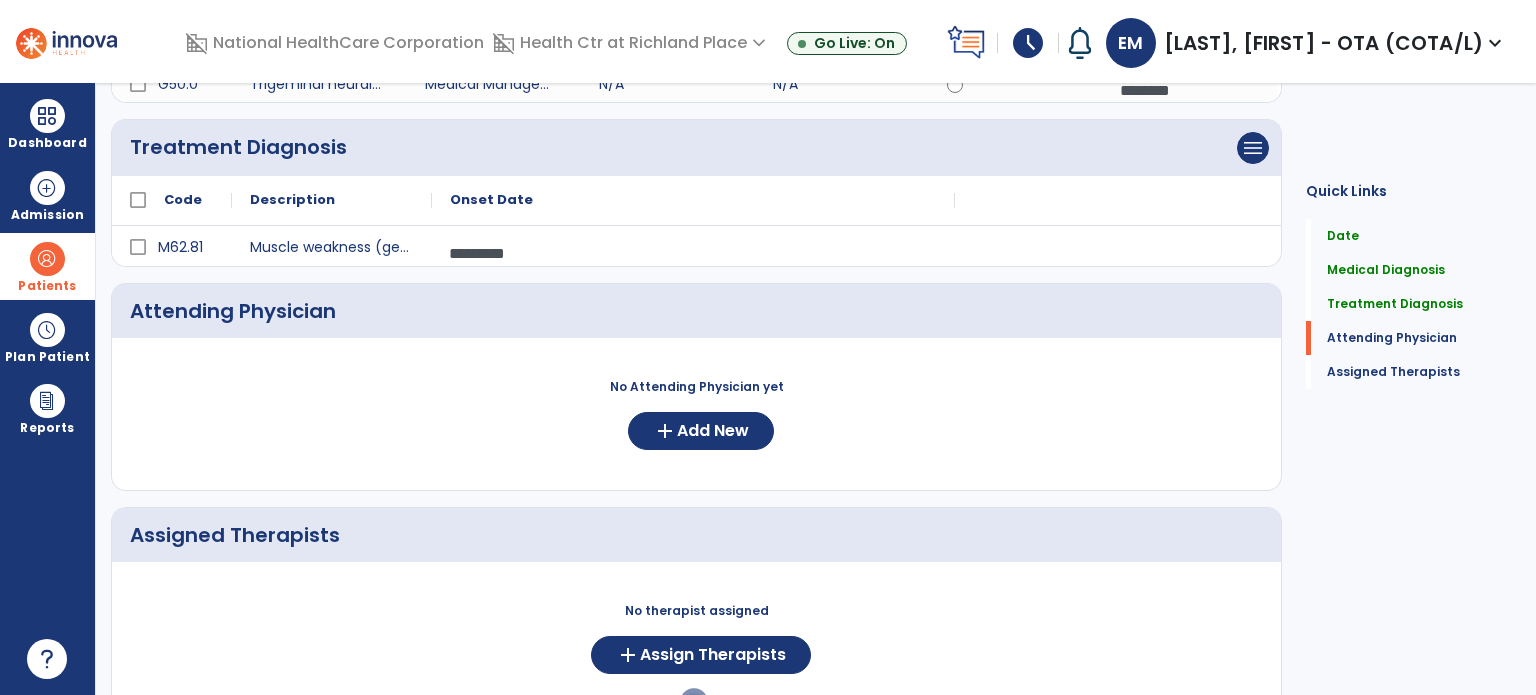 scroll, scrollTop: 469, scrollLeft: 0, axis: vertical 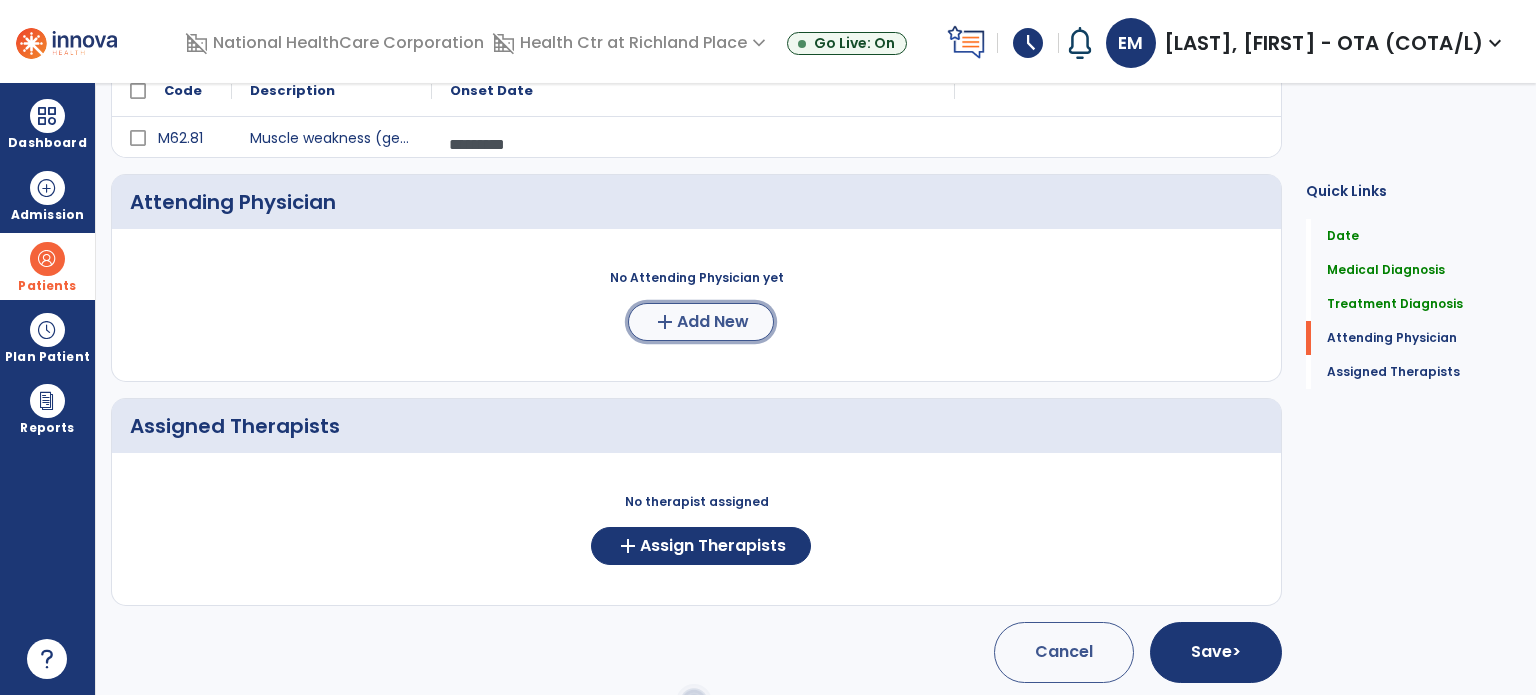 click on "Add New" 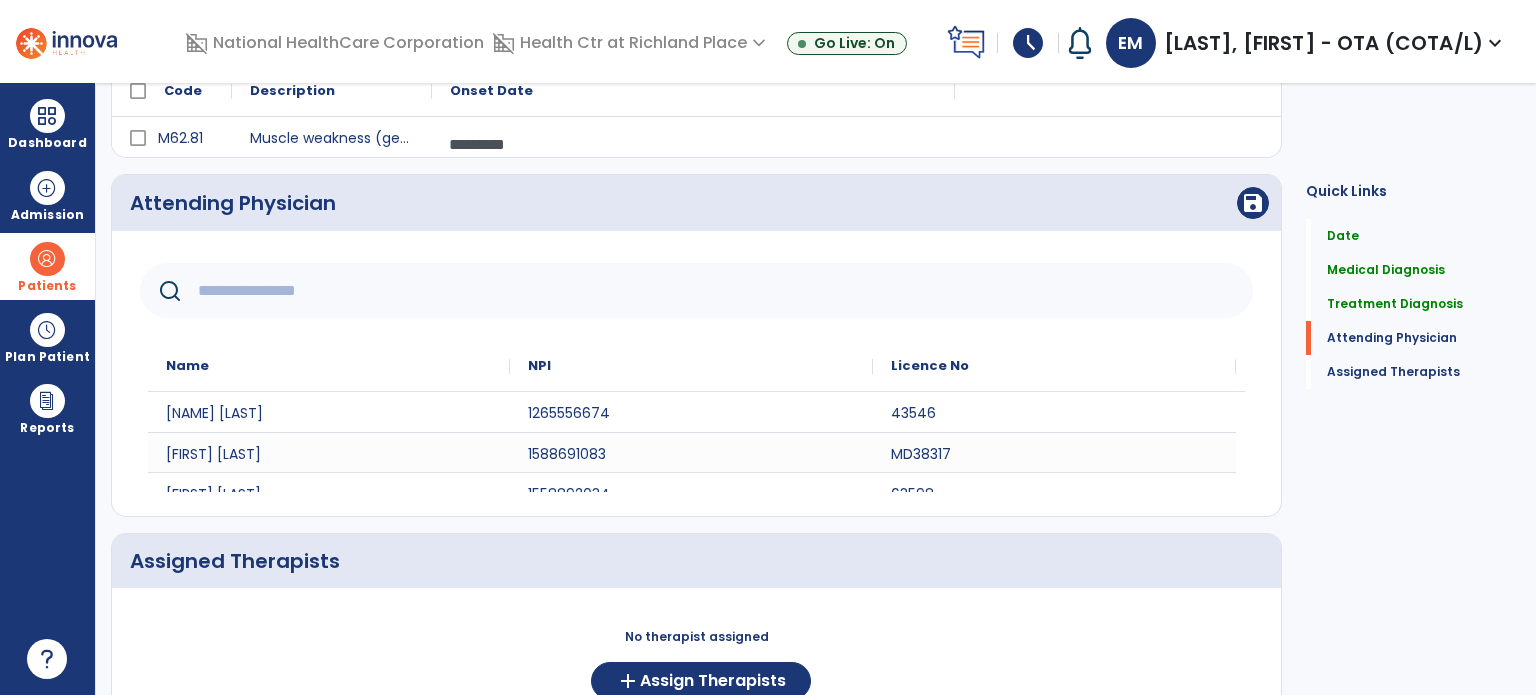click 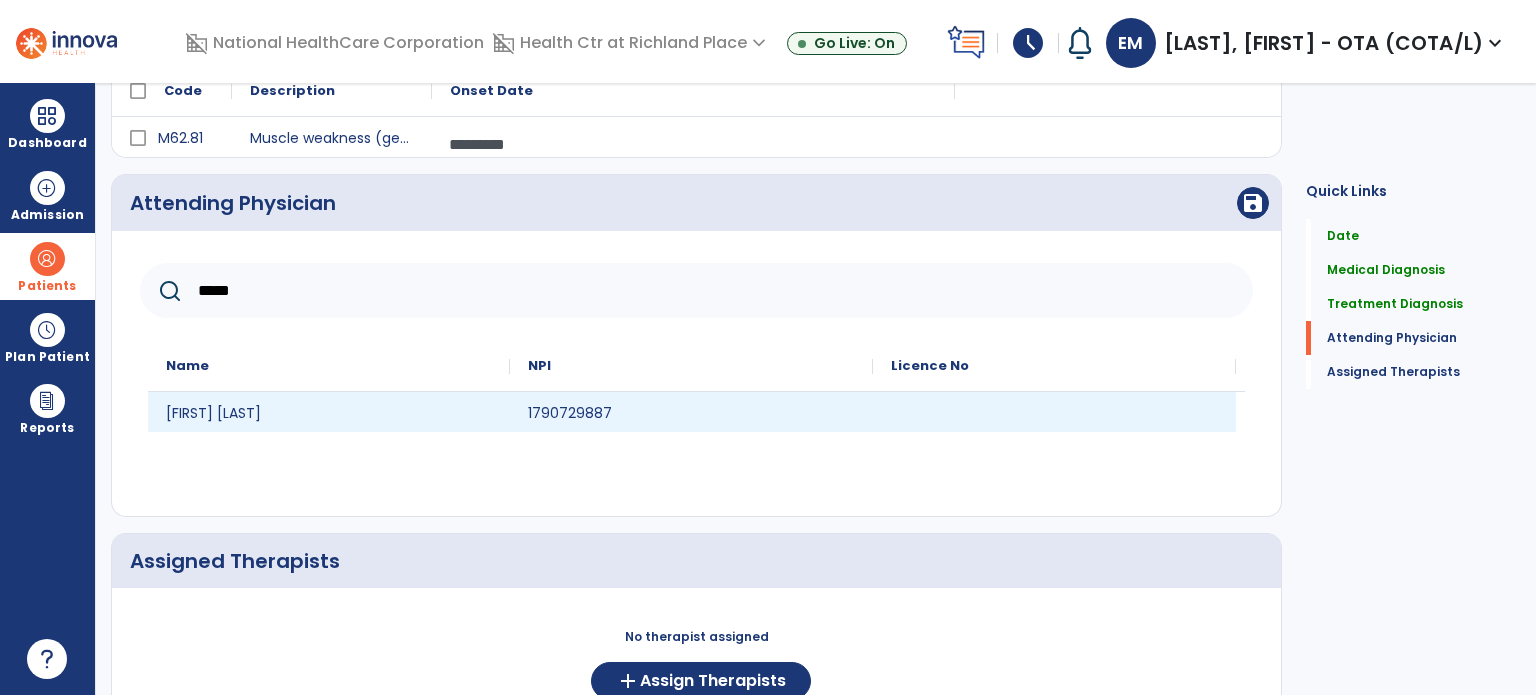 type on "*****" 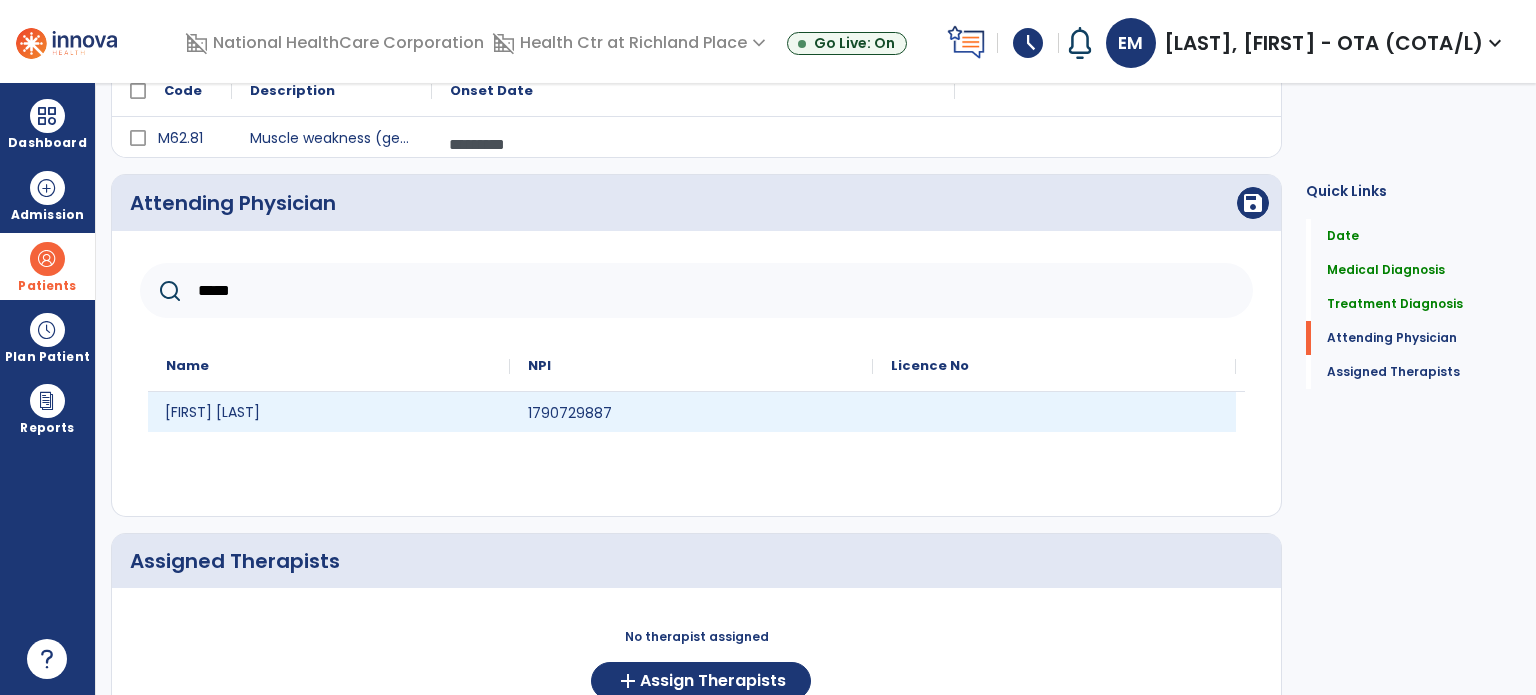 click on "[FIRST] [LAST]" 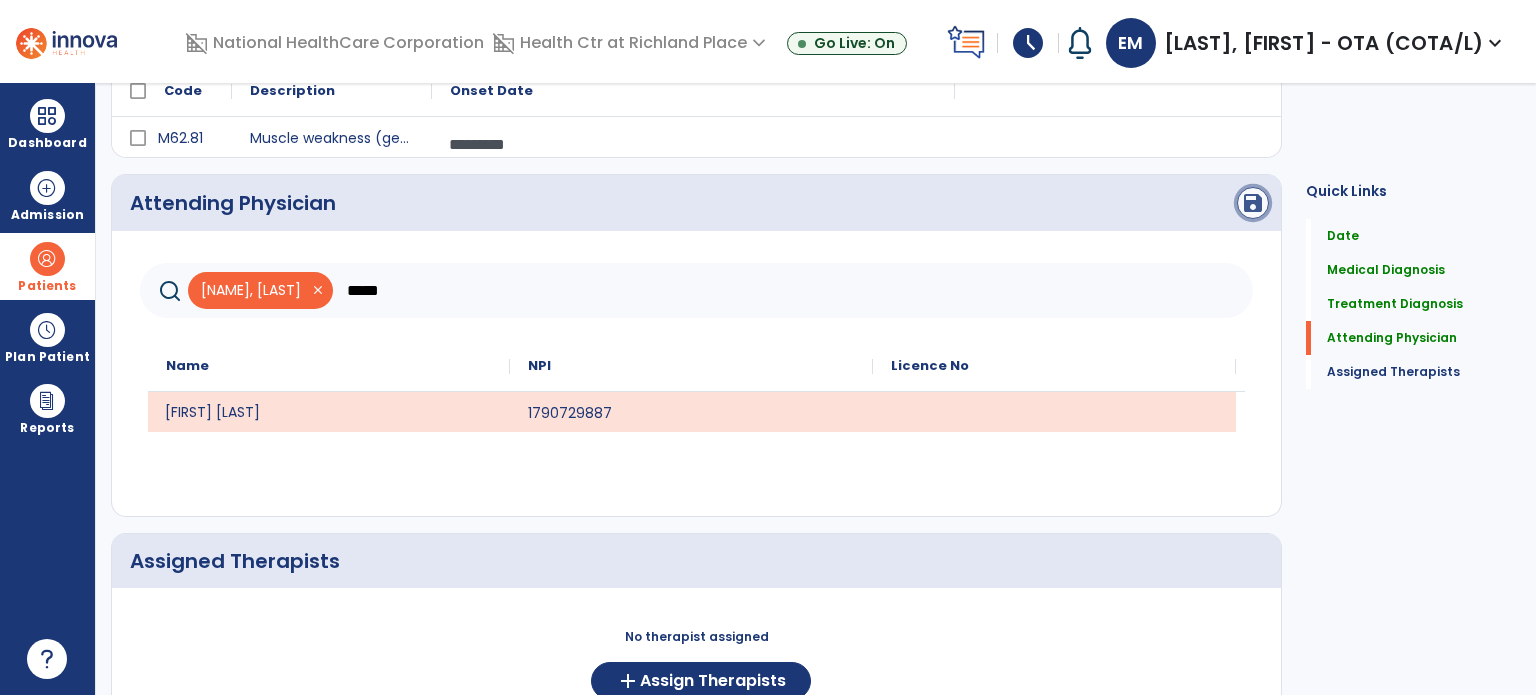 click on "save" 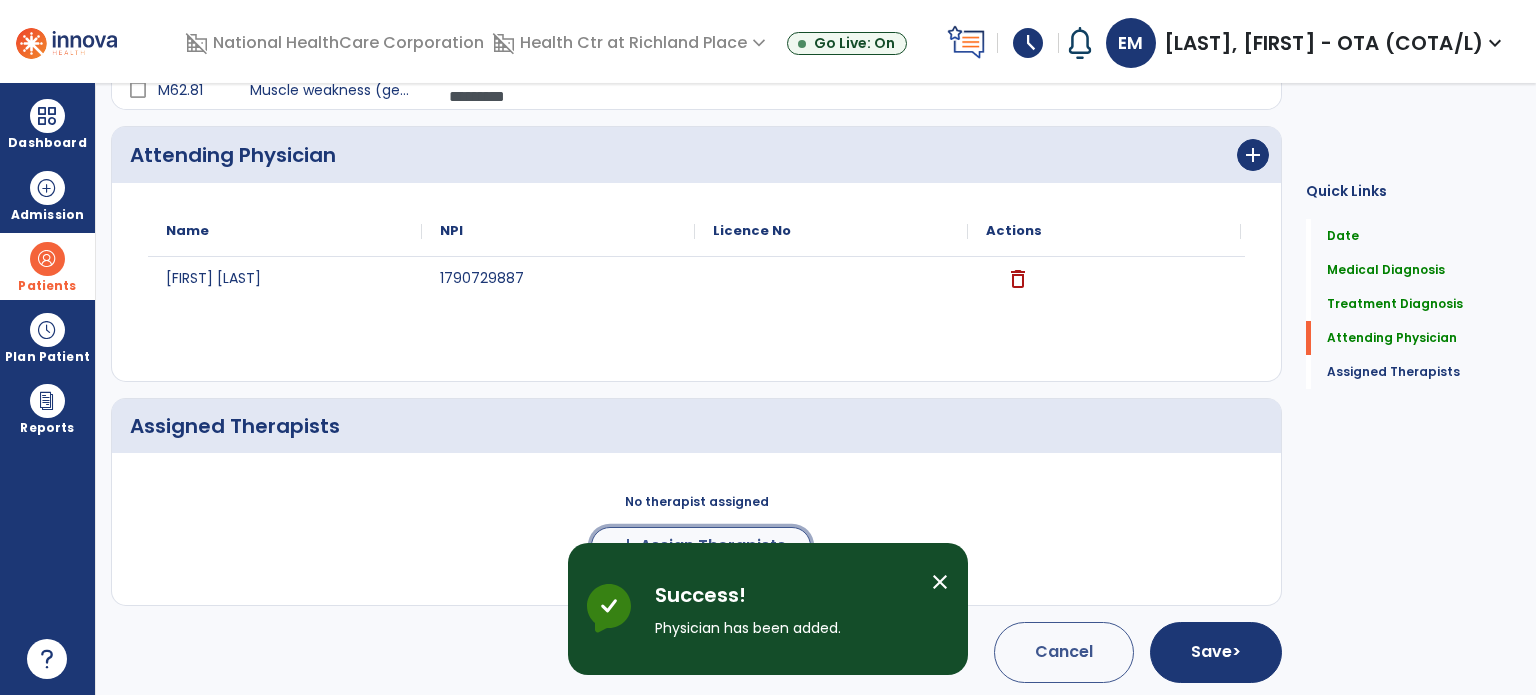 click on "add  Assign Therapists" 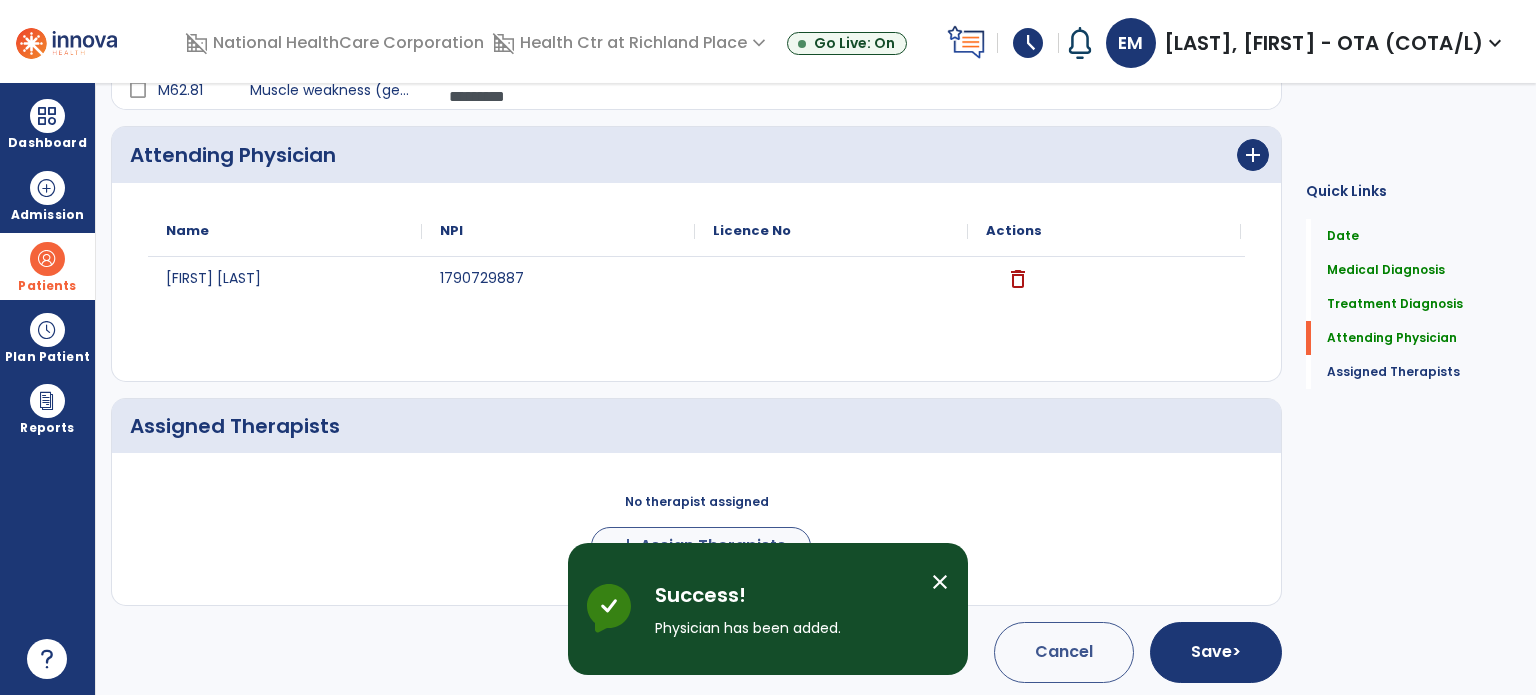 scroll, scrollTop: 514, scrollLeft: 0, axis: vertical 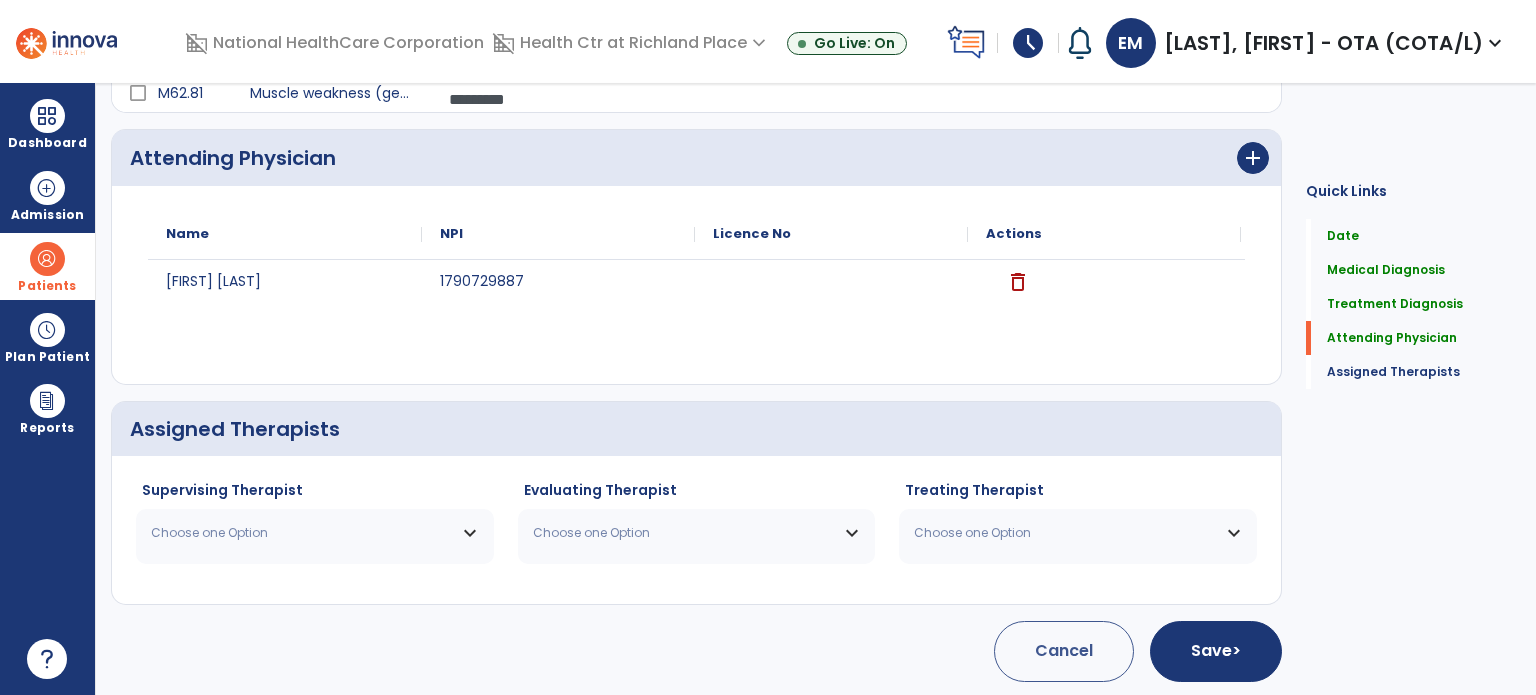 click on "Choose one Option" at bounding box center [302, 533] 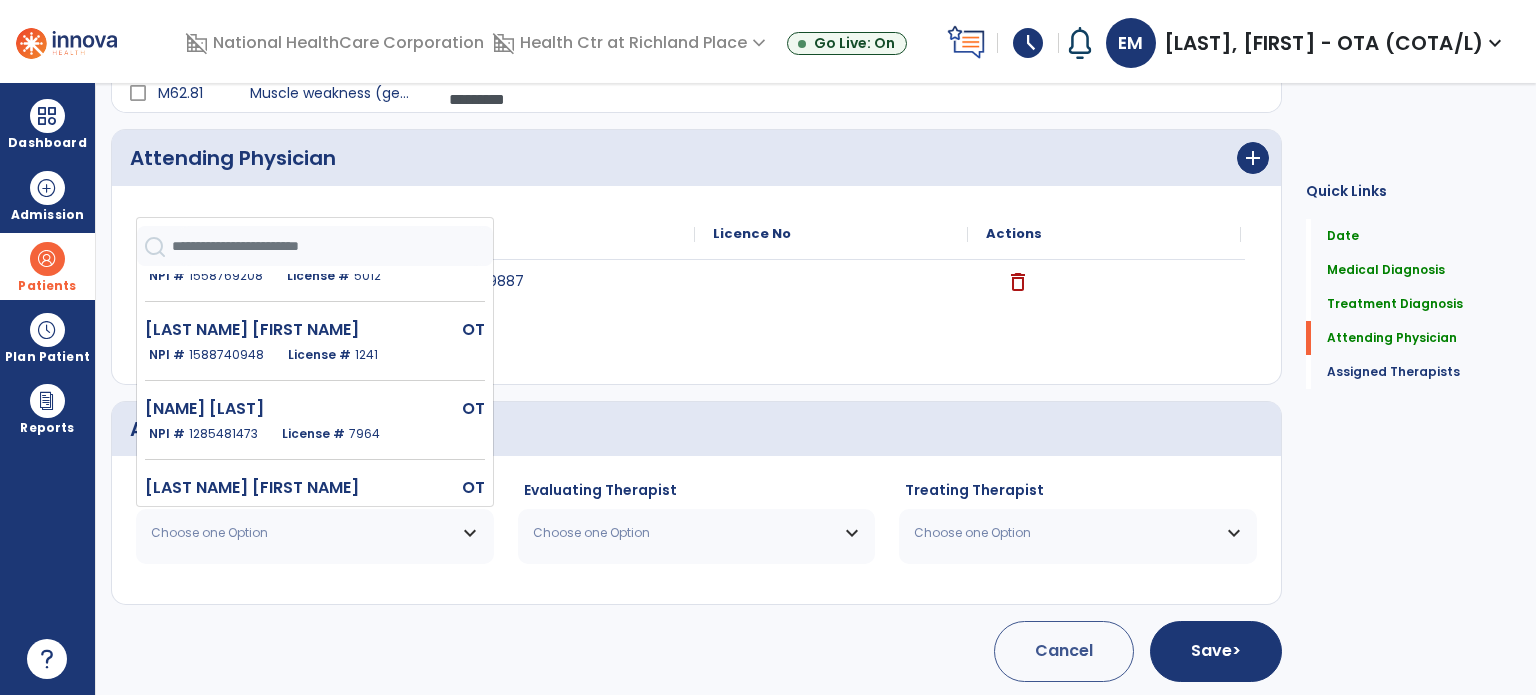 scroll, scrollTop: 279, scrollLeft: 0, axis: vertical 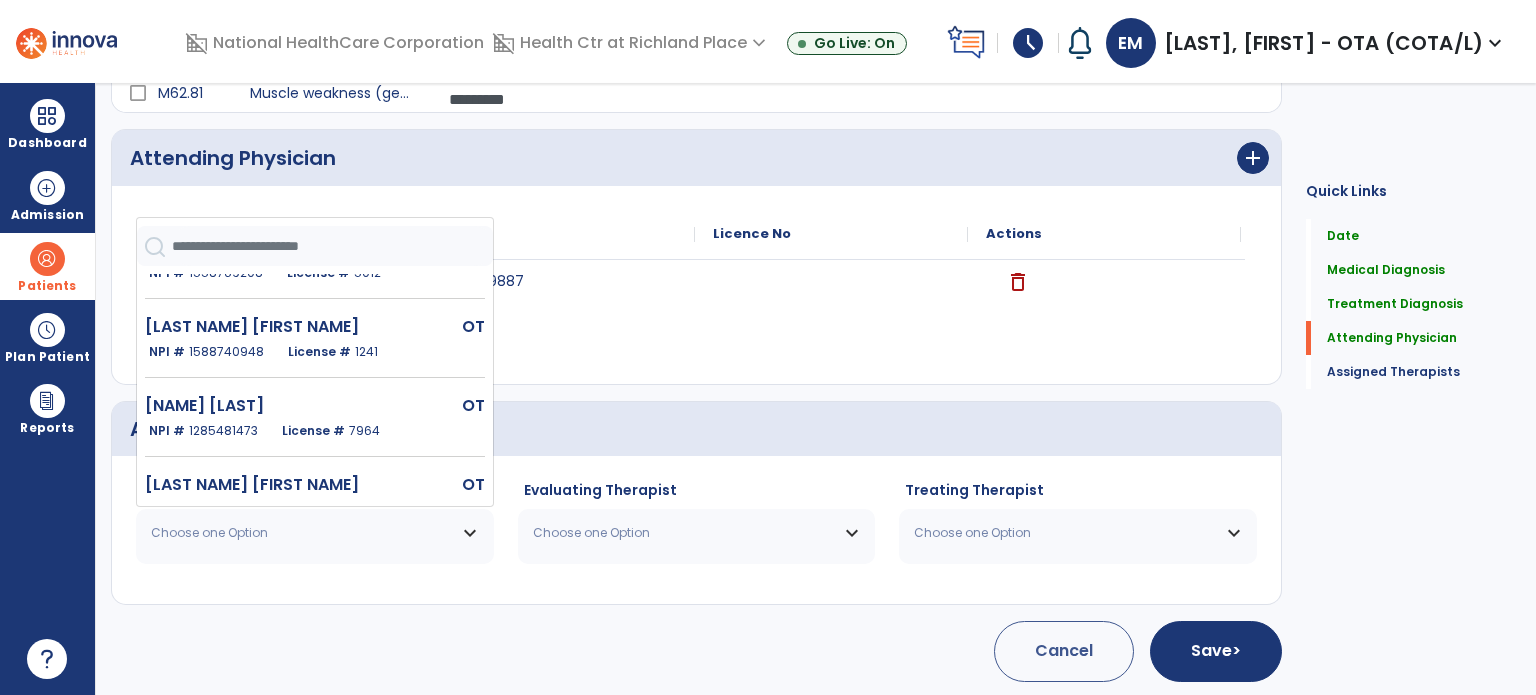 click on "7964" 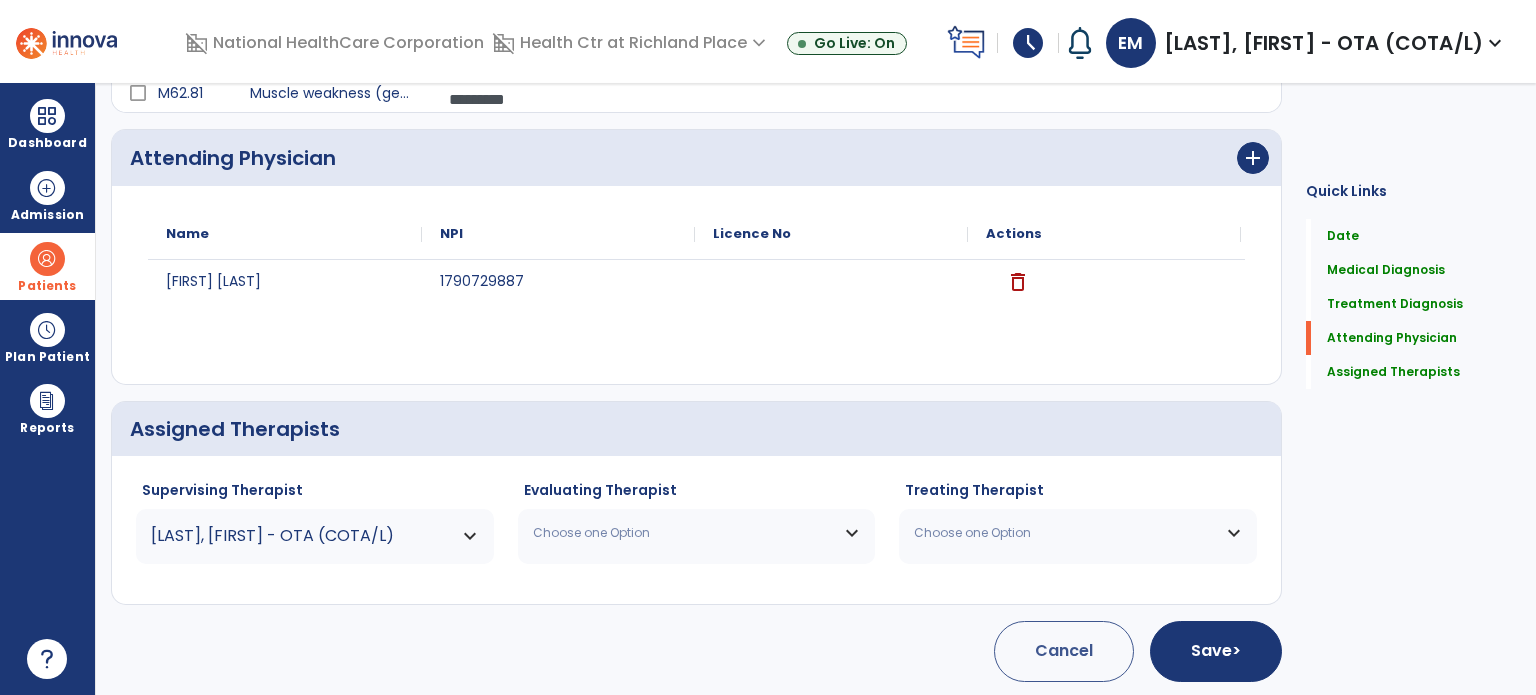 click on "Choose one Option" at bounding box center [684, 533] 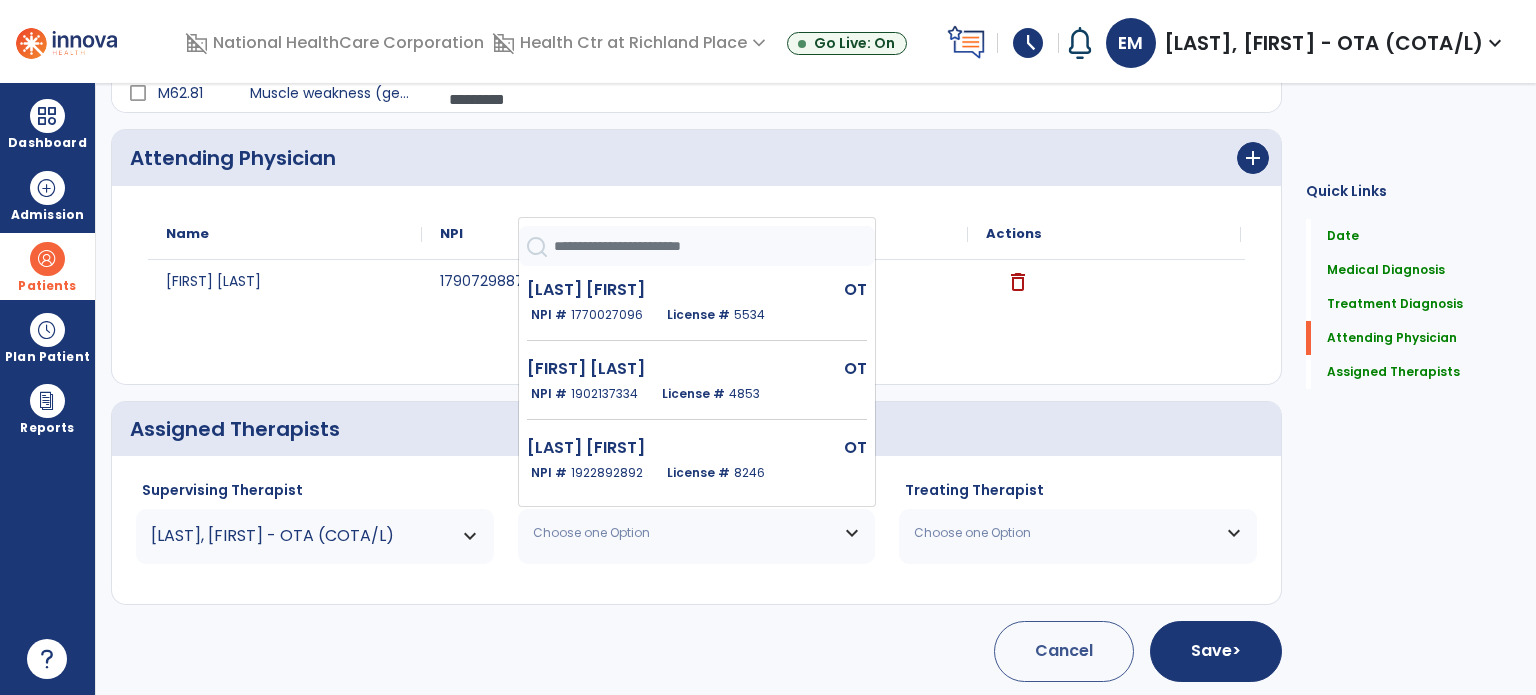 scroll, scrollTop: 288, scrollLeft: 0, axis: vertical 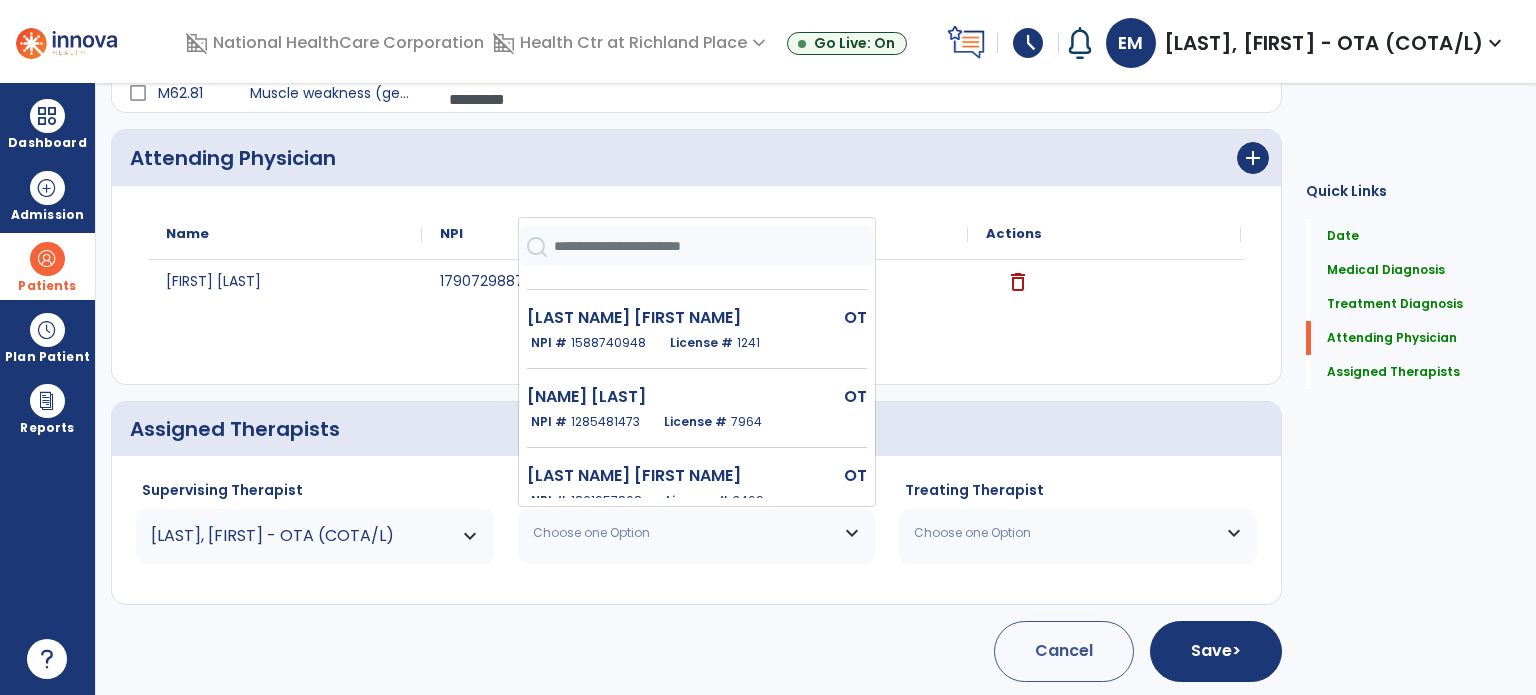 click on "[NAME] [LAST]" 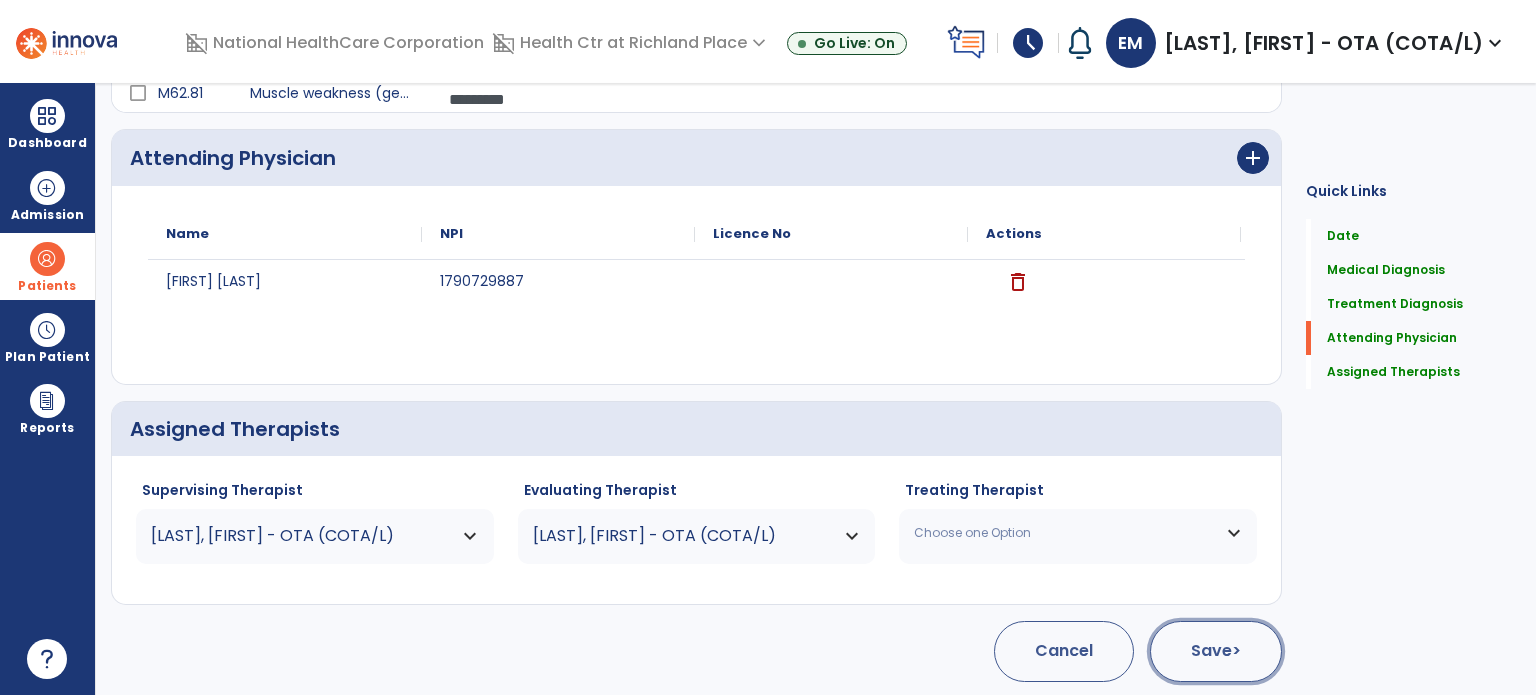 click on "Save  >" 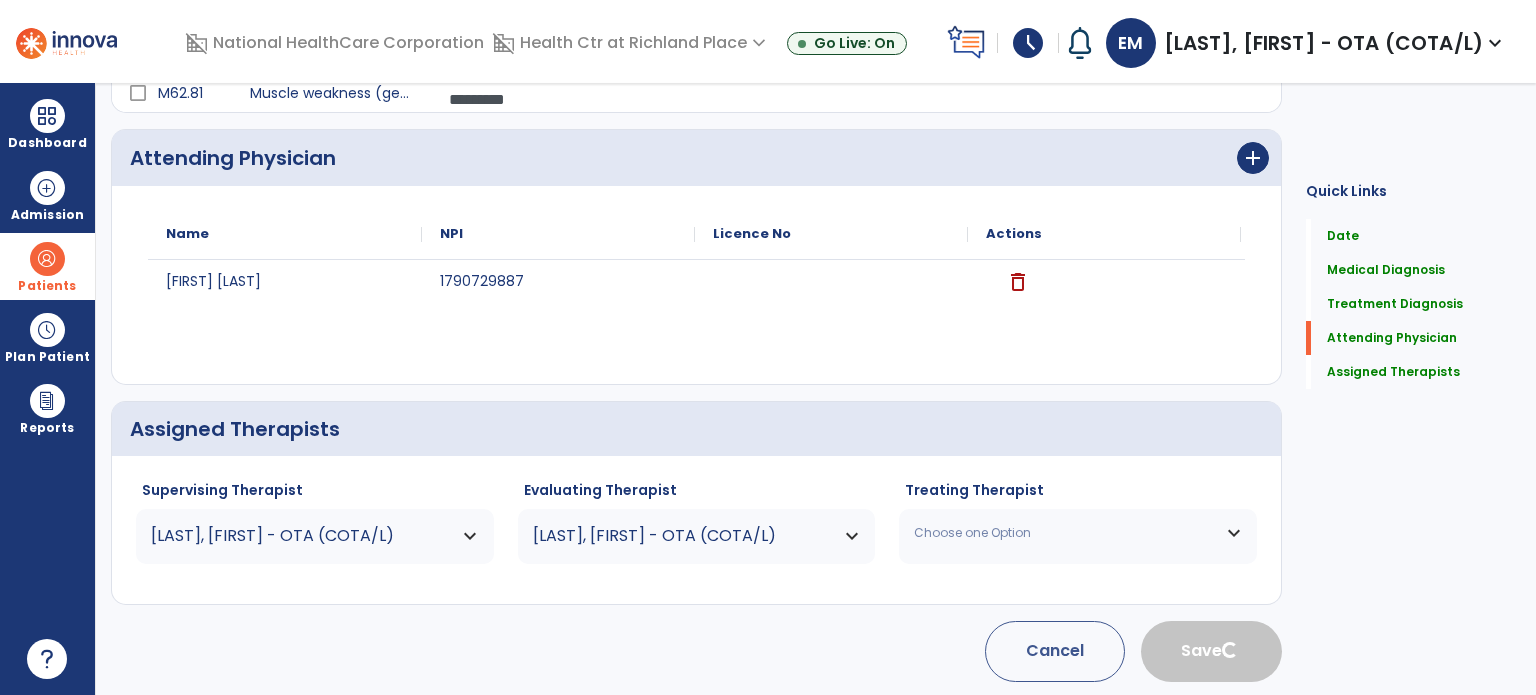 type 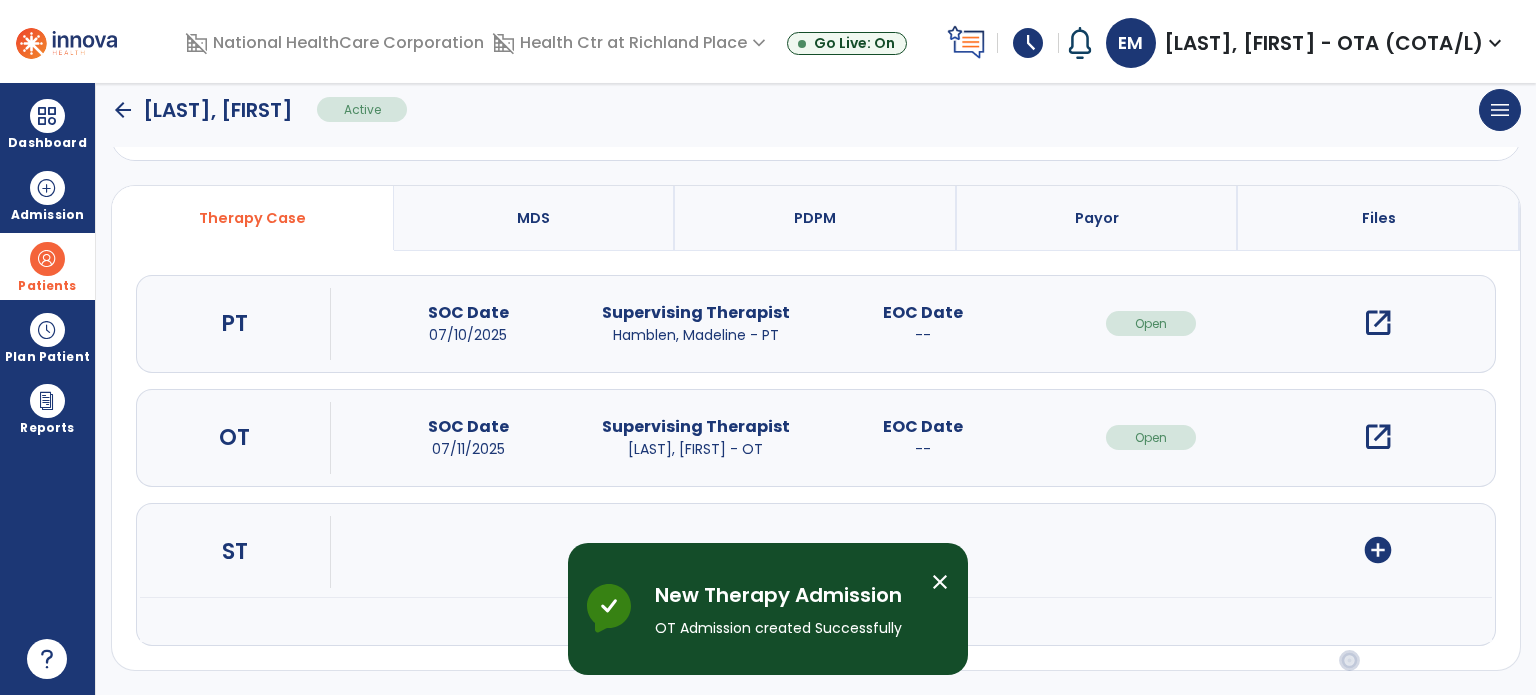scroll, scrollTop: 0, scrollLeft: 0, axis: both 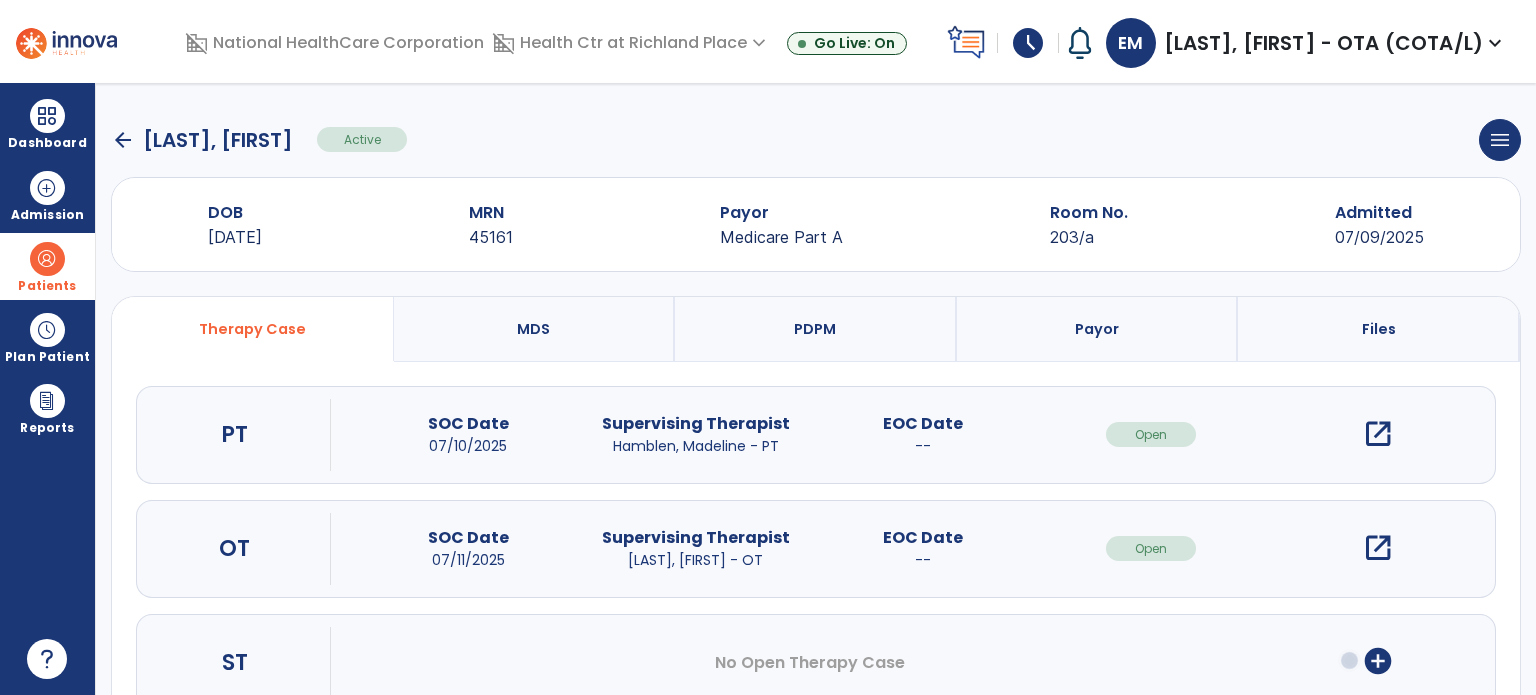 click on "open_in_new" at bounding box center (1378, 548) 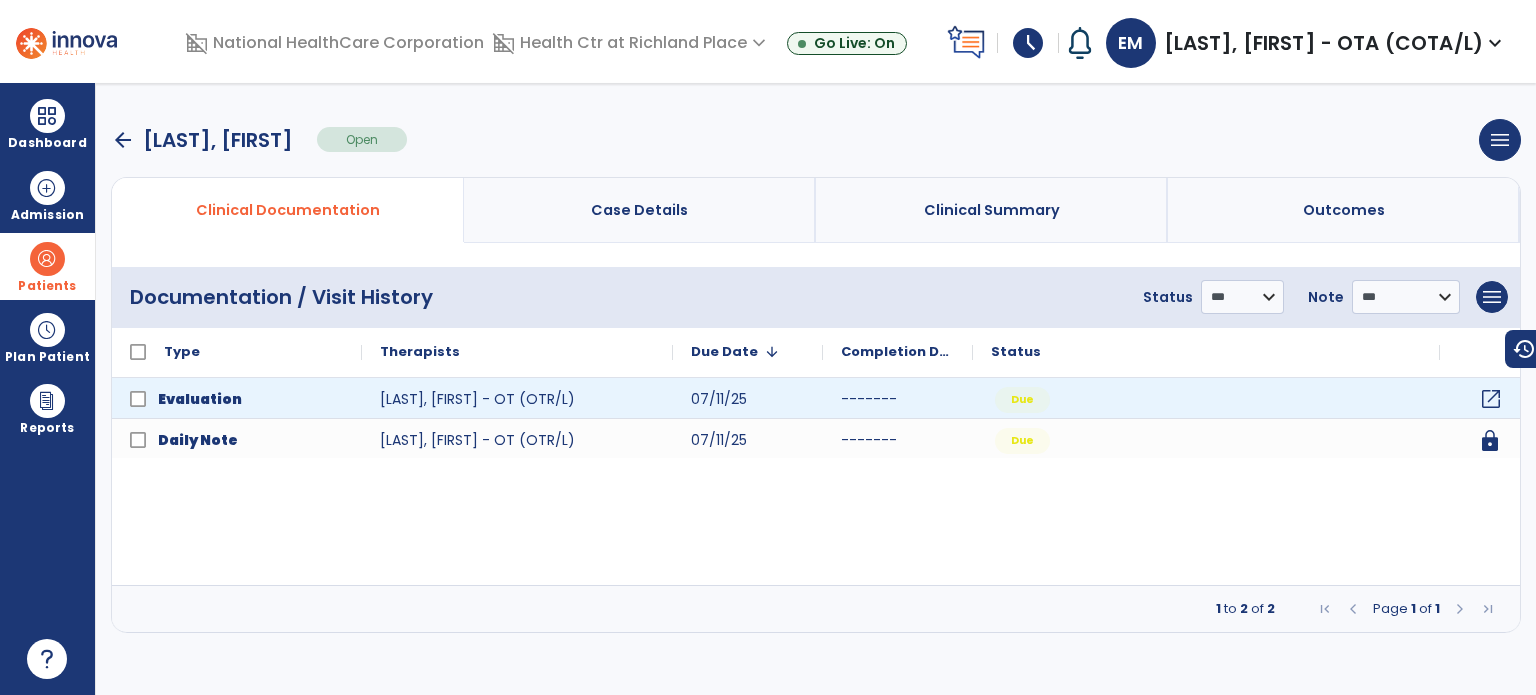 click on "open_in_new" 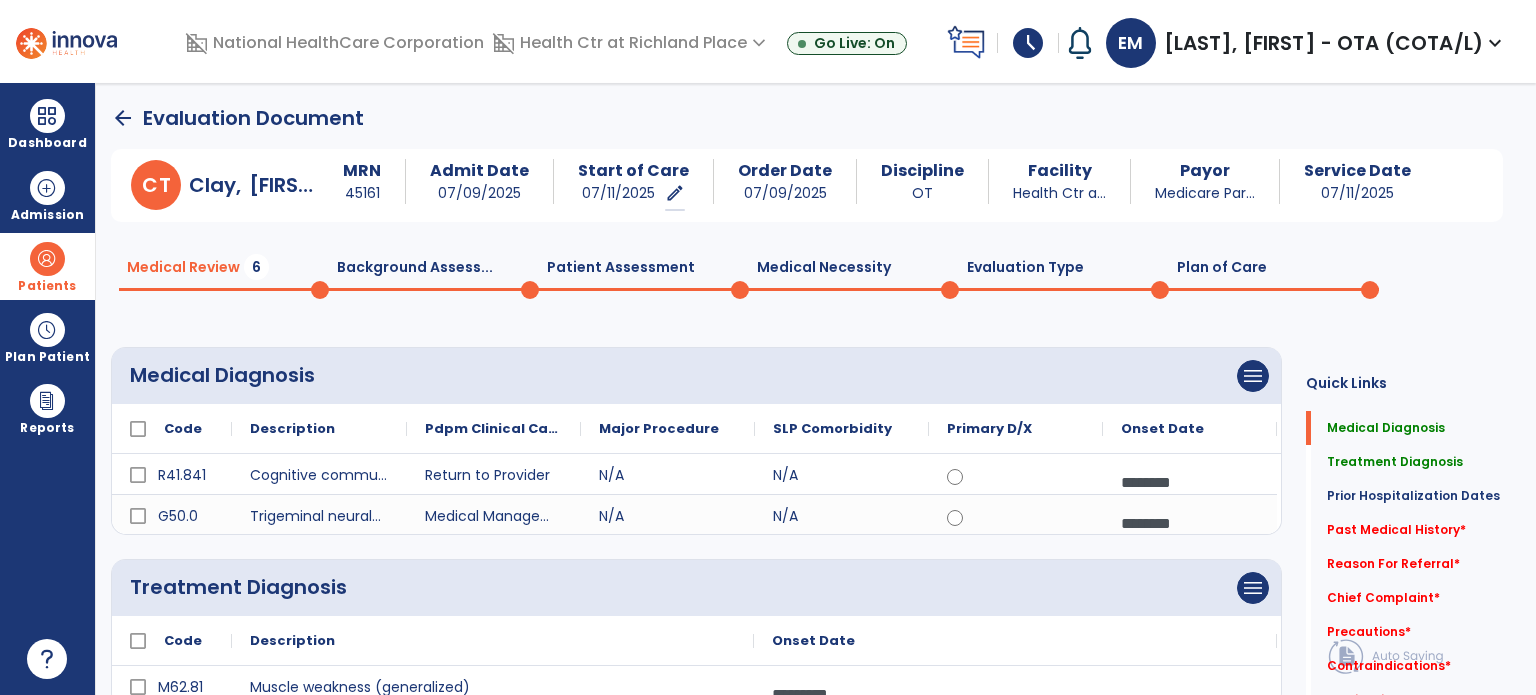 click on "Plan of Care  0" 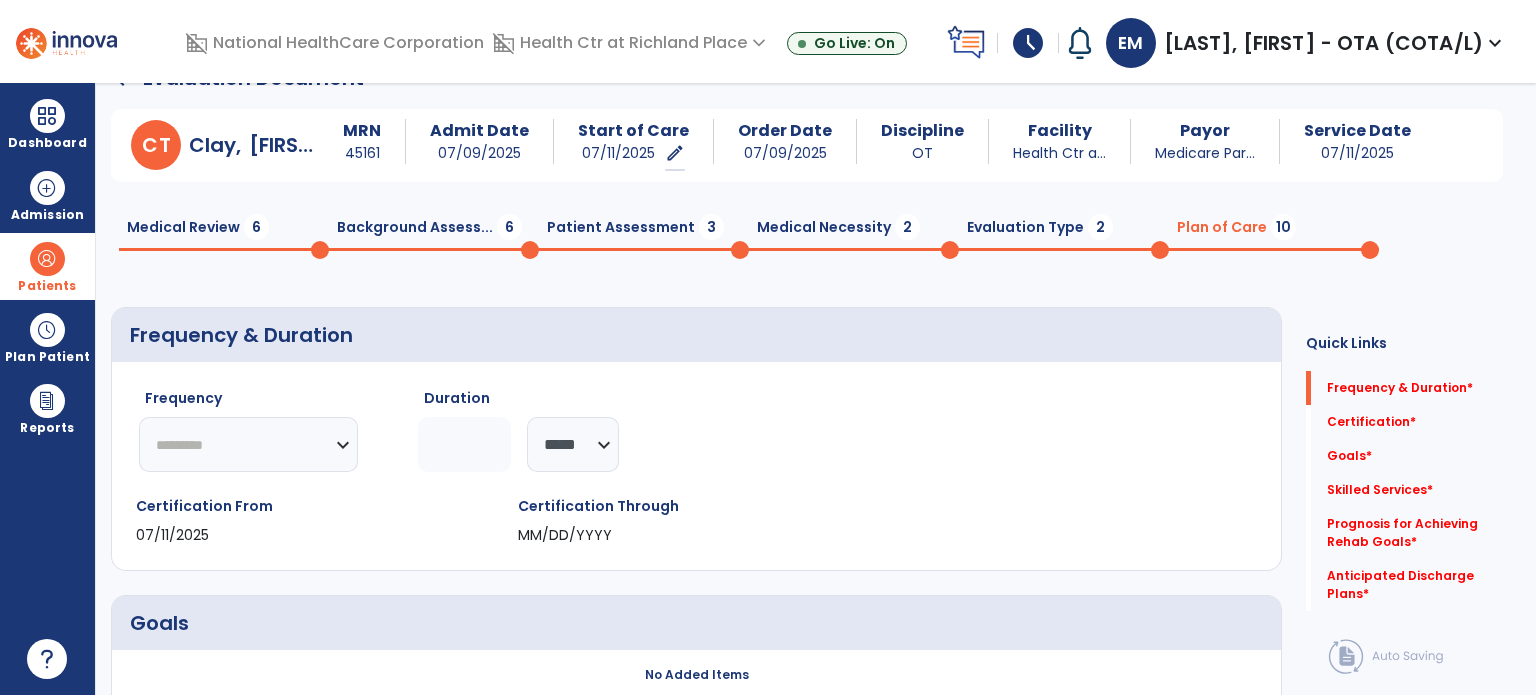 scroll, scrollTop: 46, scrollLeft: 0, axis: vertical 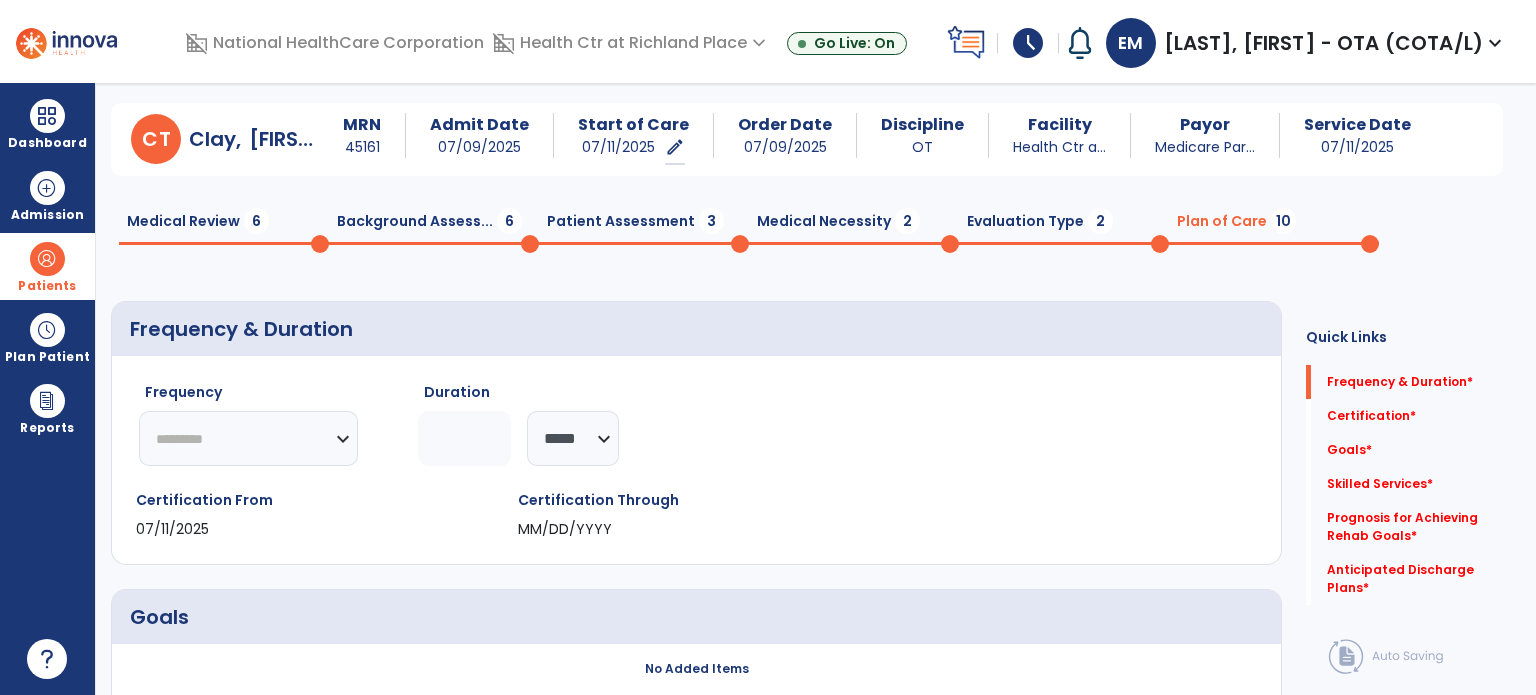 click on "********* ** ** ** ** ** ** **" 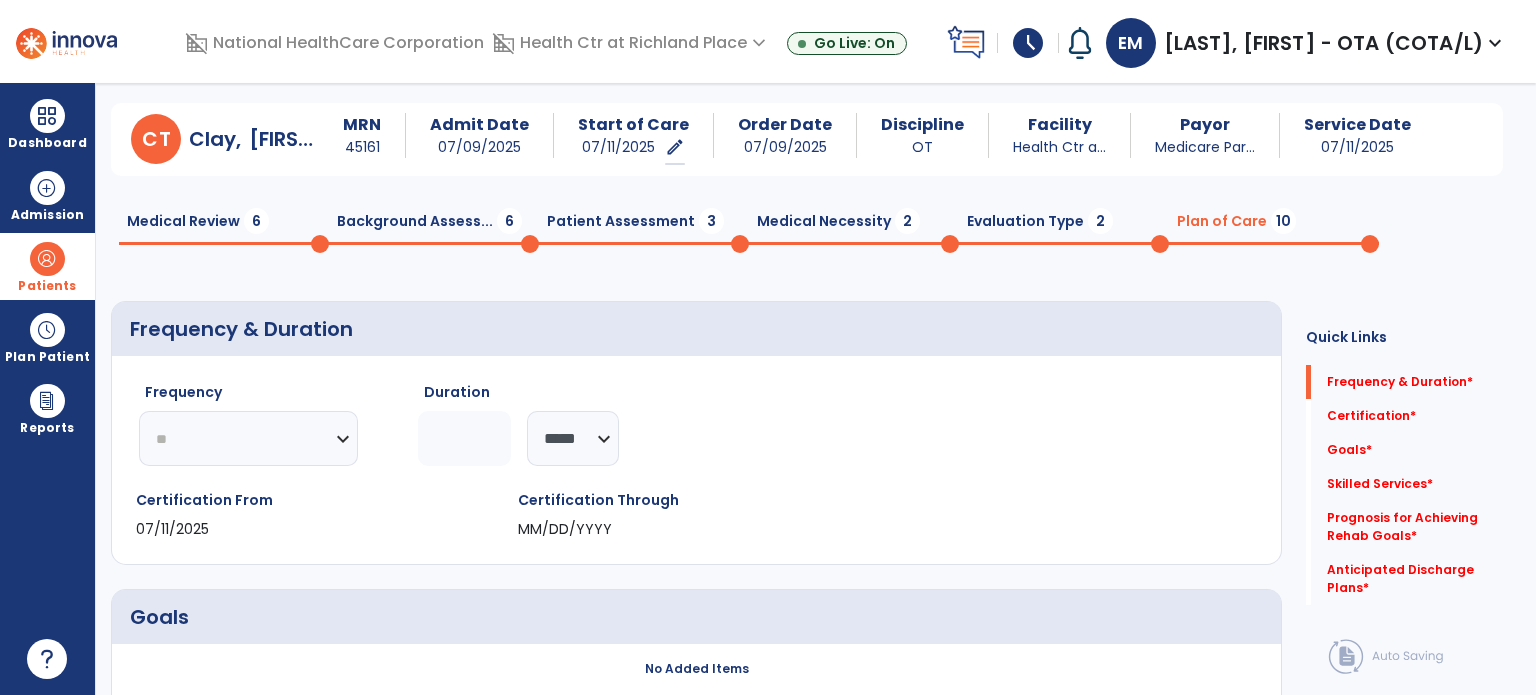 click on "********* ** ** ** ** ** ** **" 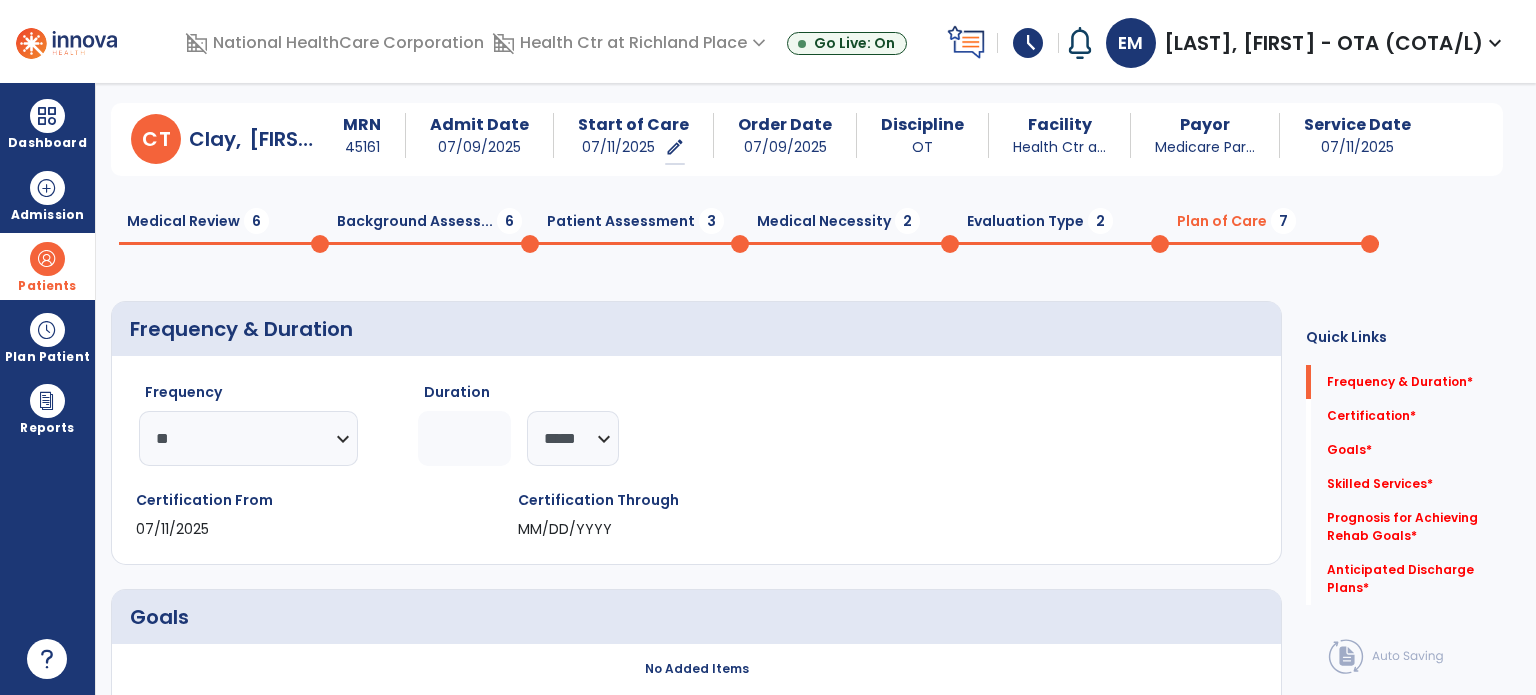 click 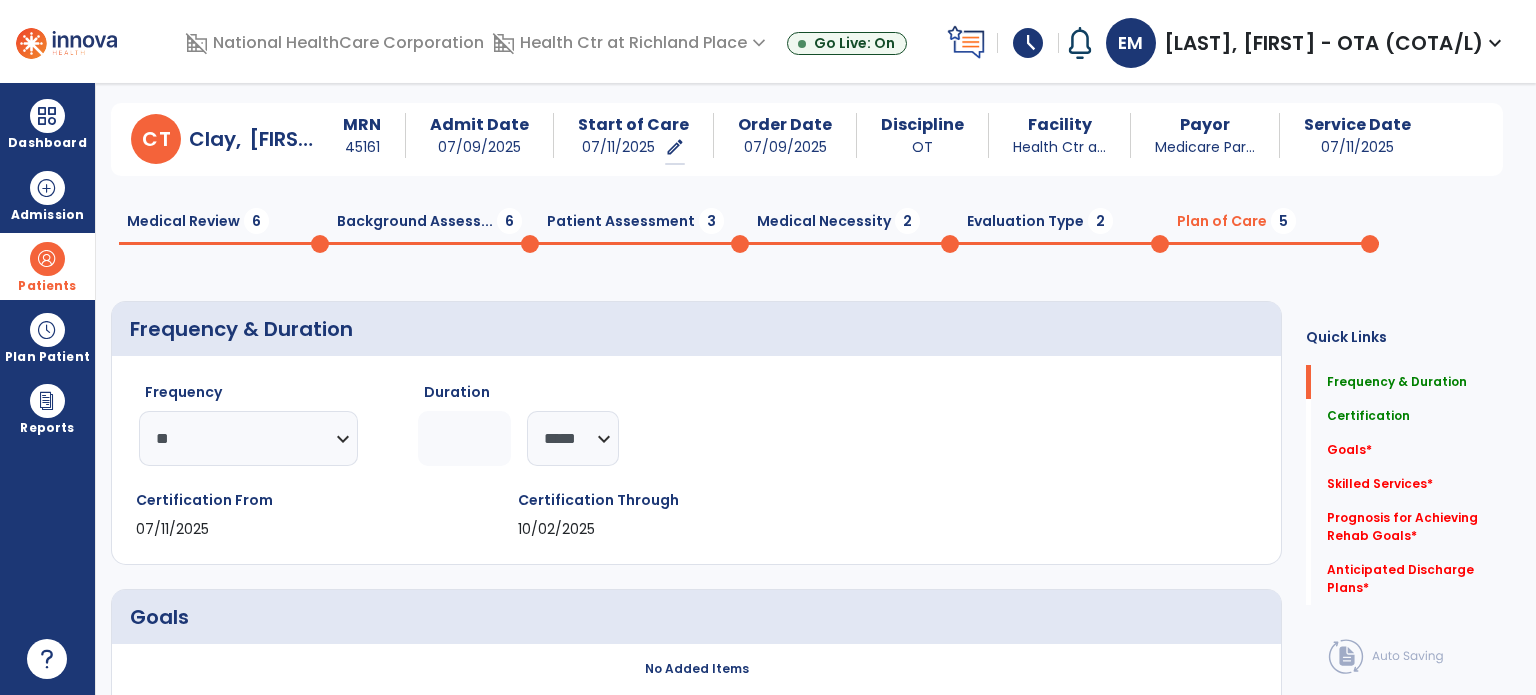 type on "**" 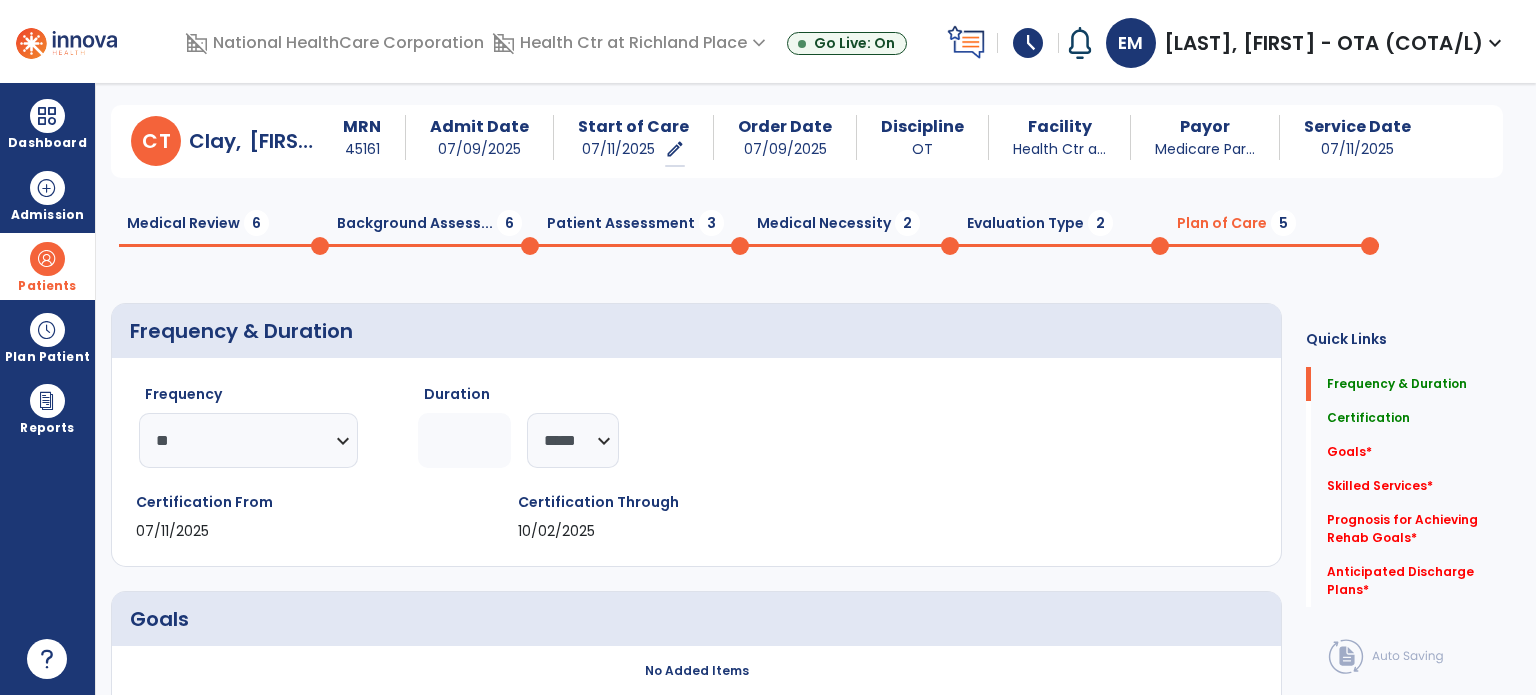 scroll, scrollTop: 0, scrollLeft: 0, axis: both 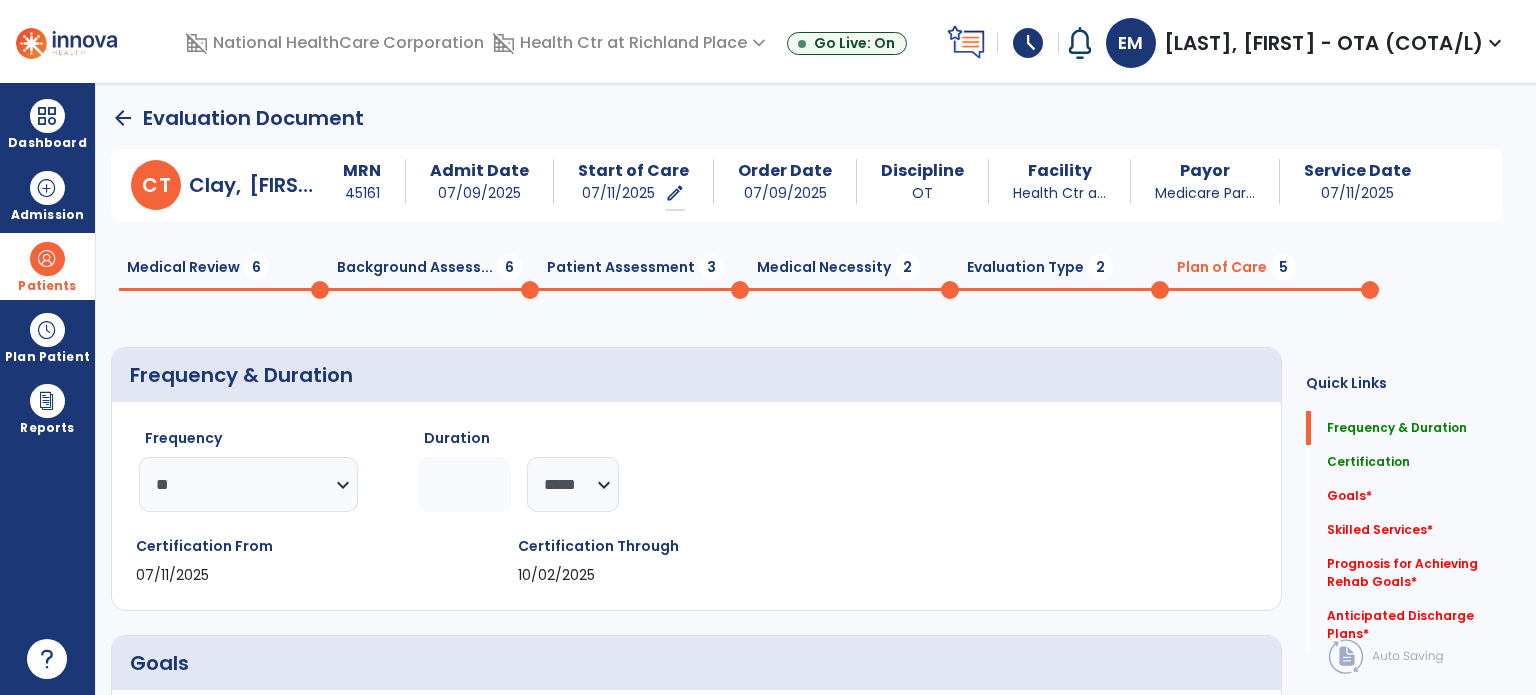 click on "Medical Review  6" 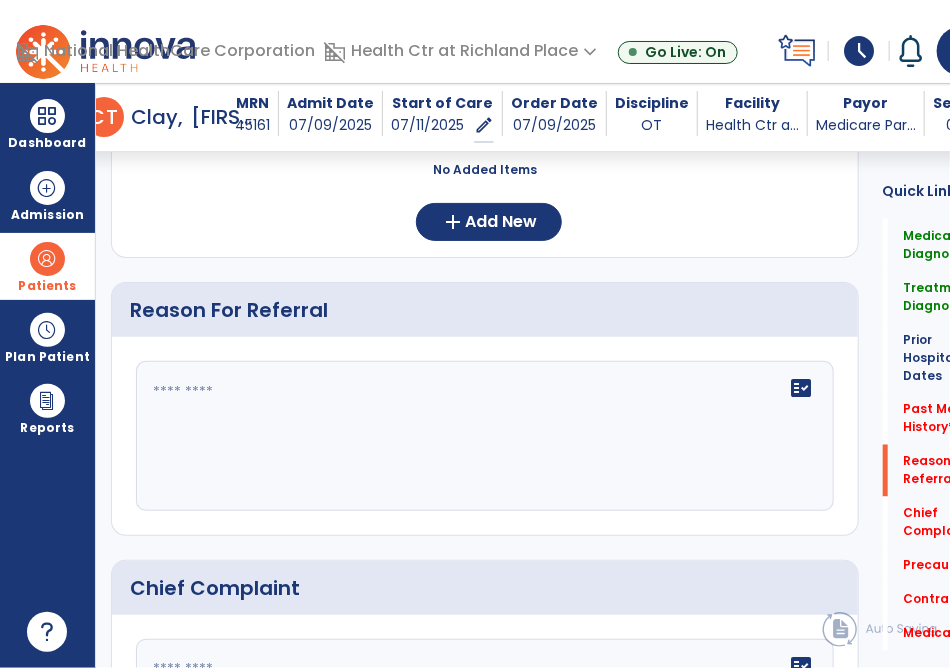 scroll, scrollTop: 871, scrollLeft: 0, axis: vertical 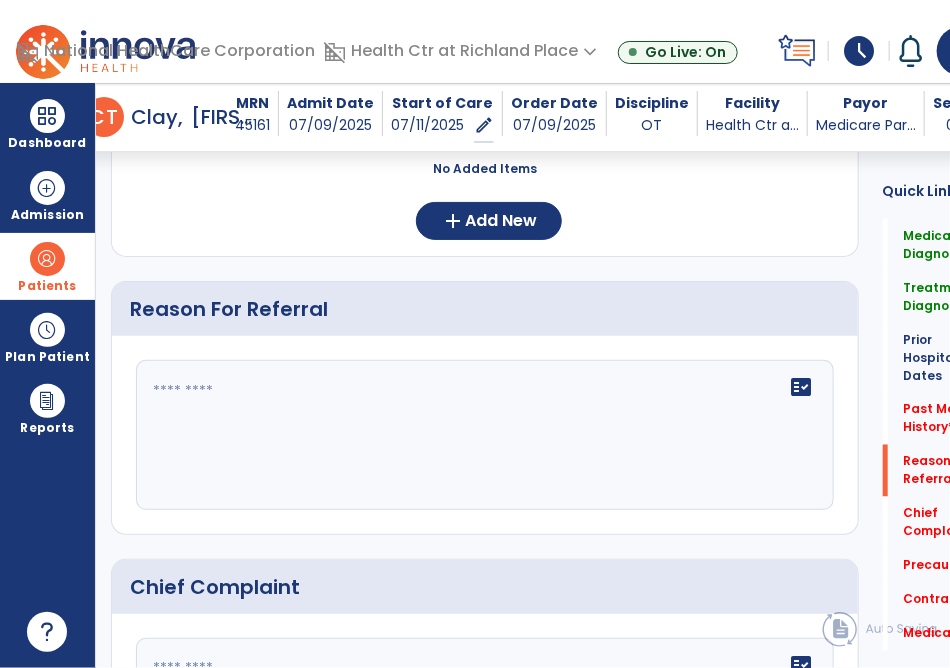 click 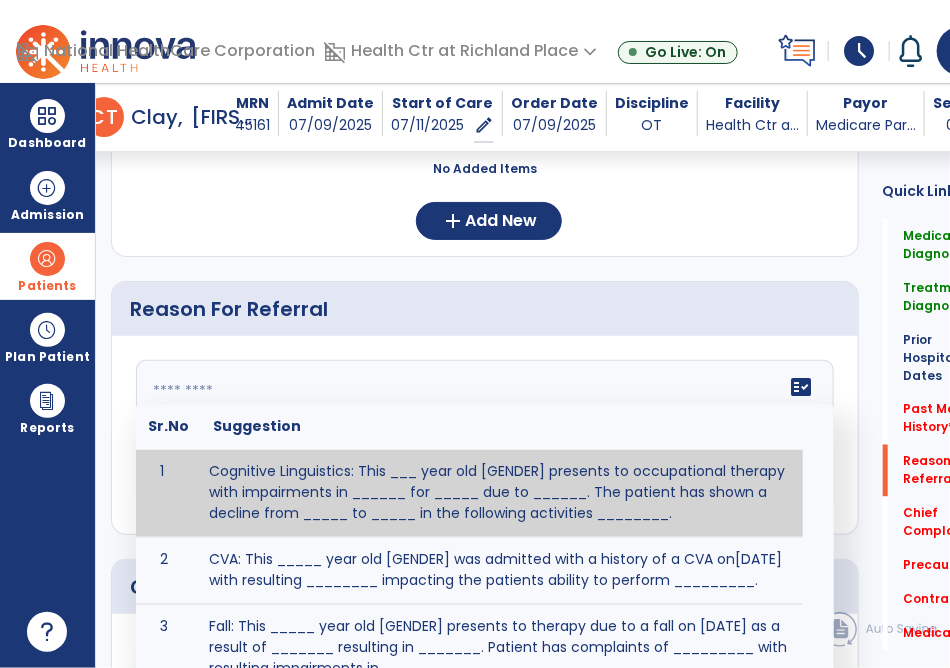 paste on "**********" 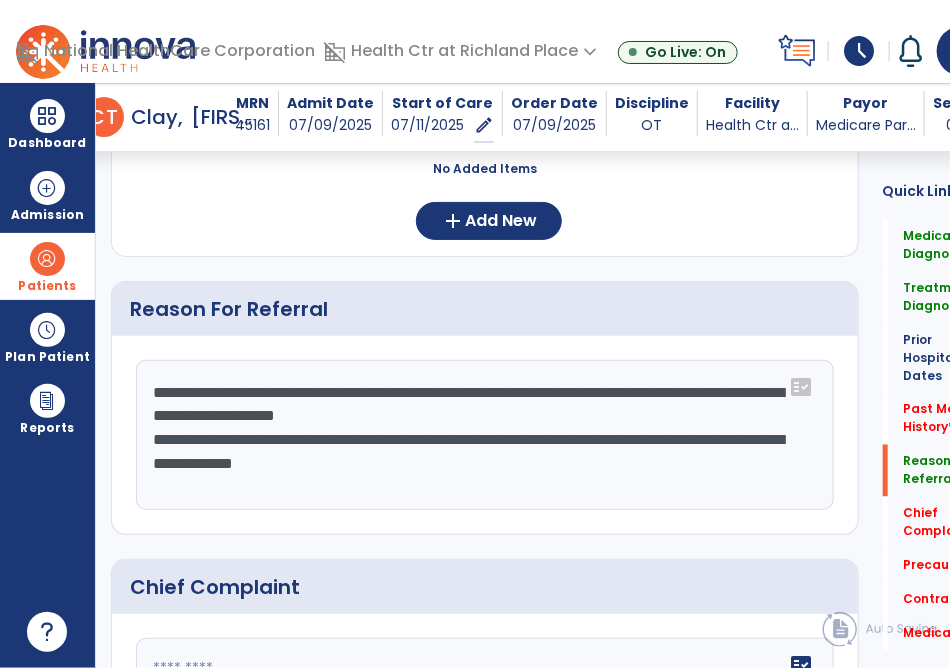 click on "**********" 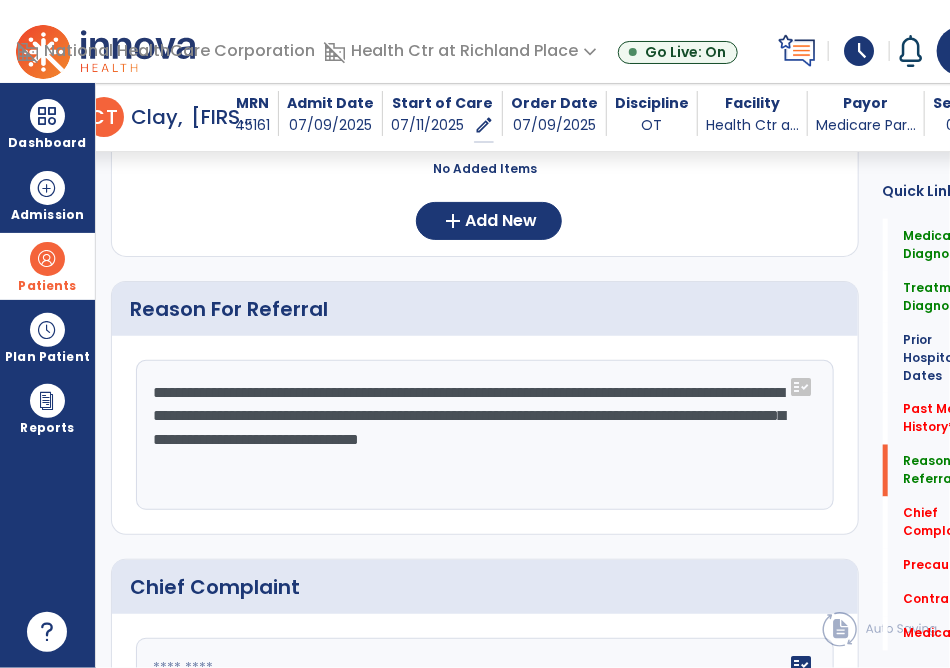 click on "**********" 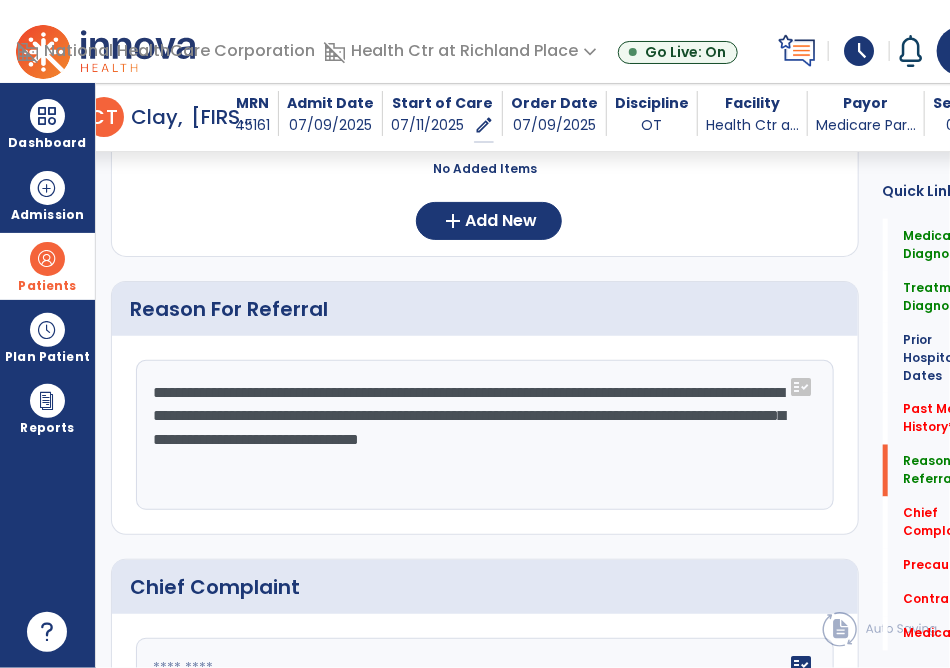 click on "**********" 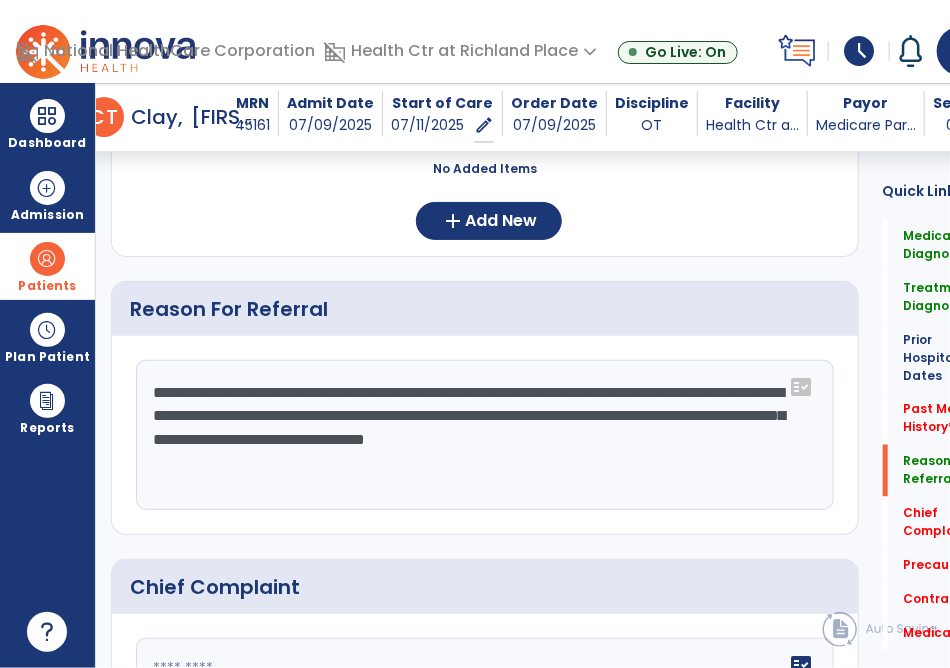 click on "**********" 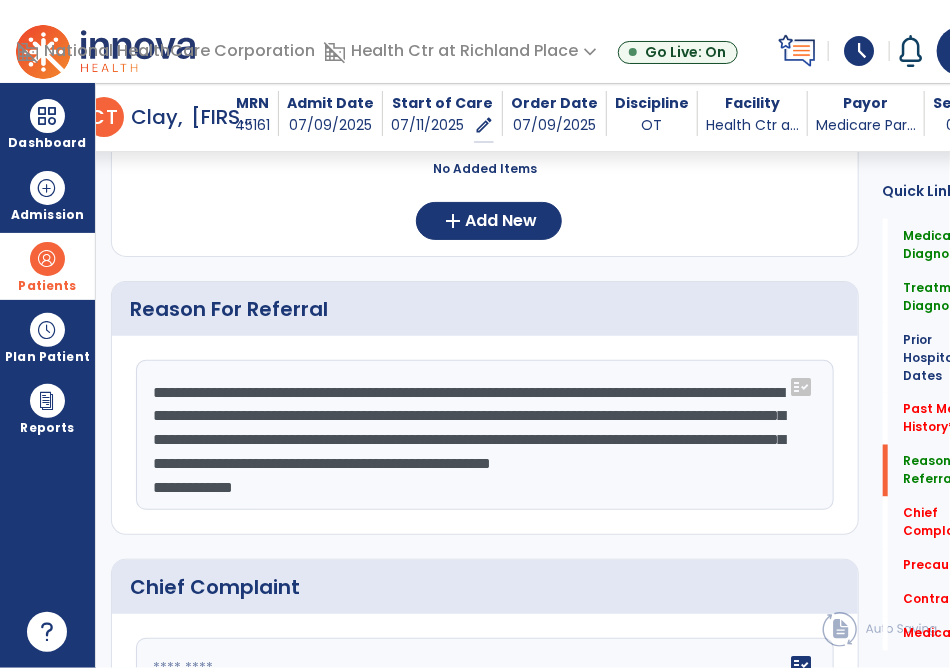 scroll, scrollTop: 40, scrollLeft: 0, axis: vertical 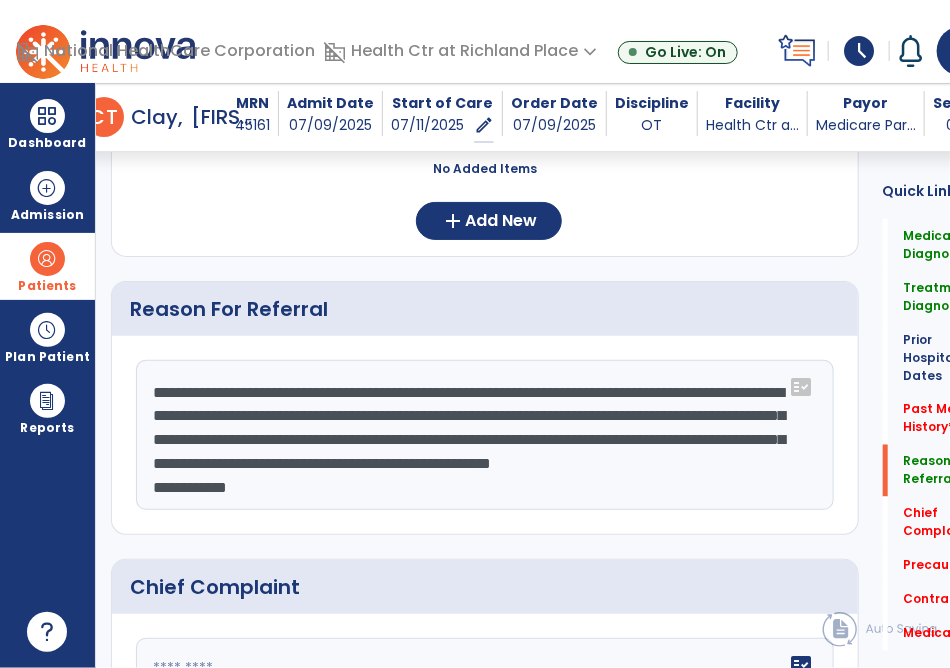 click on "**********" 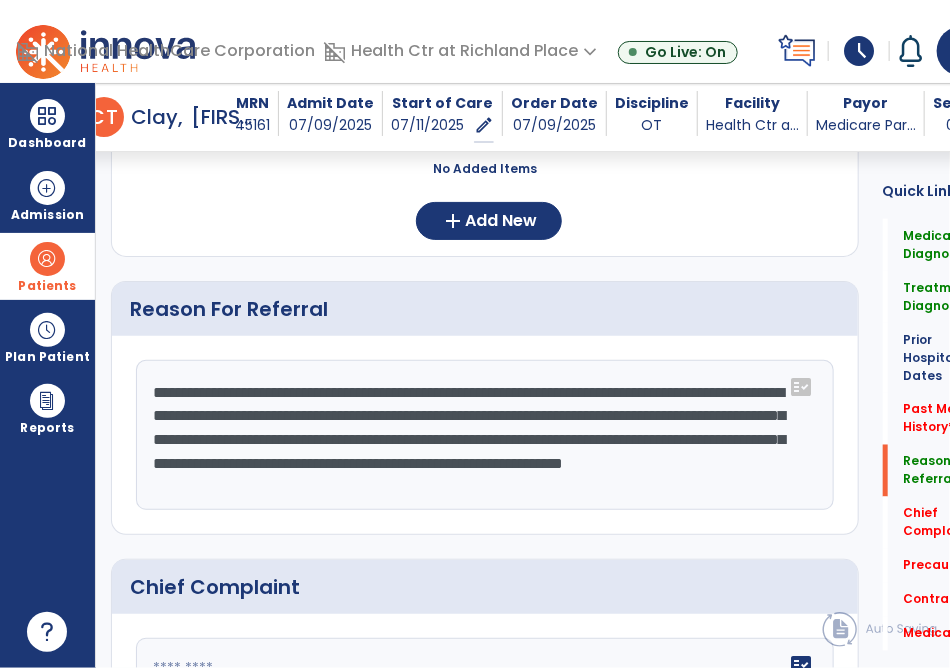 scroll, scrollTop: 0, scrollLeft: 0, axis: both 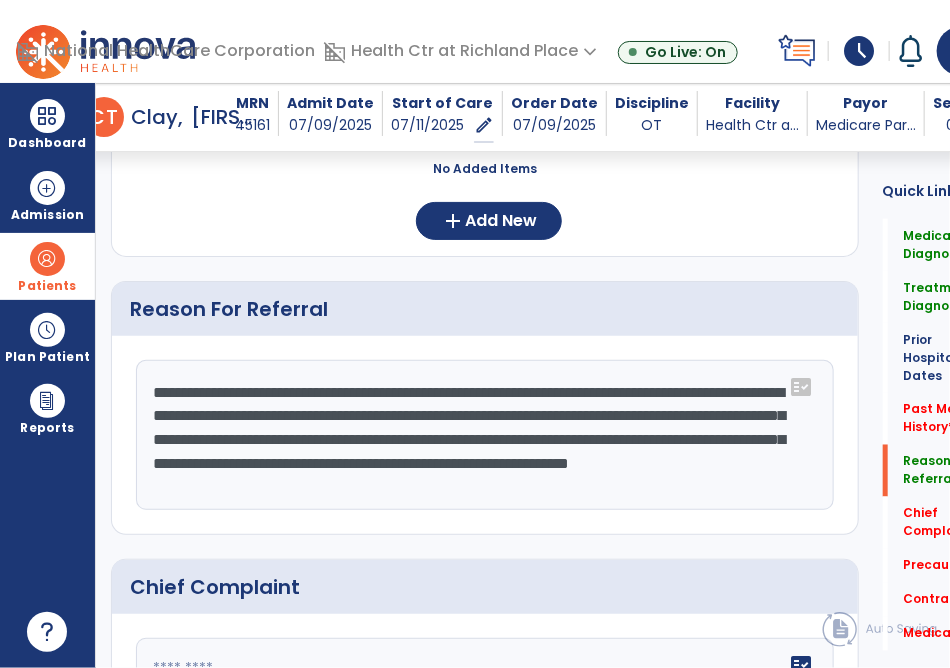 click on "**********" 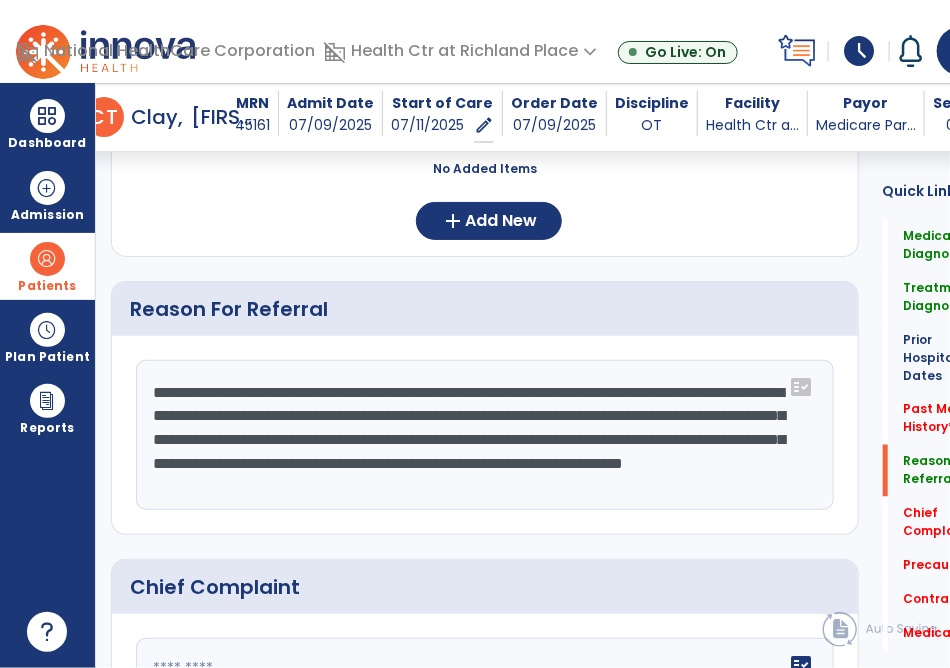 click on "**********" 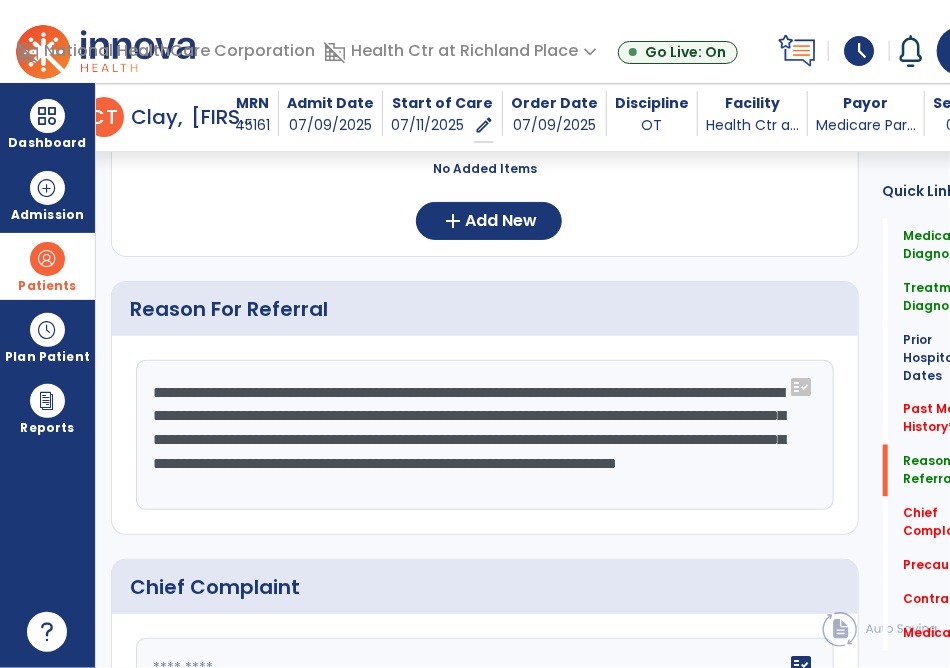 click on "**********" 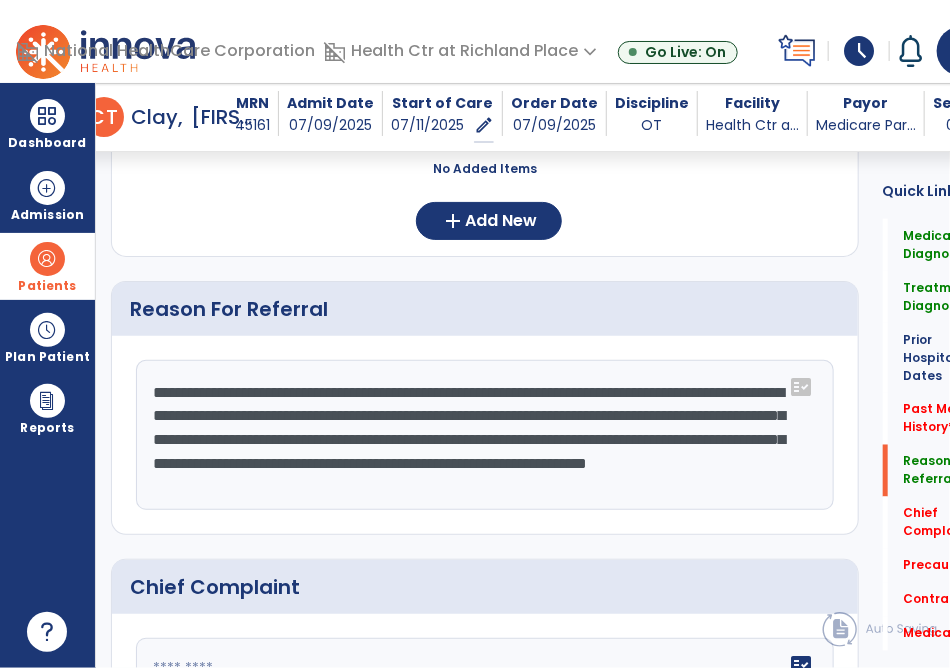 drag, startPoint x: 429, startPoint y: 390, endPoint x: 382, endPoint y: 387, distance: 47.095646 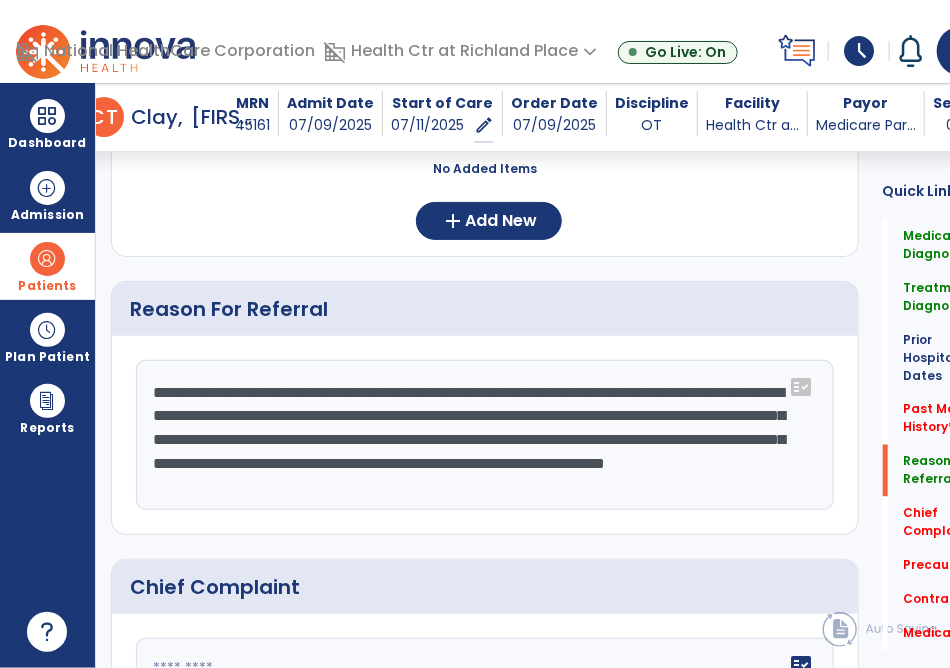 scroll, scrollTop: 10, scrollLeft: 0, axis: vertical 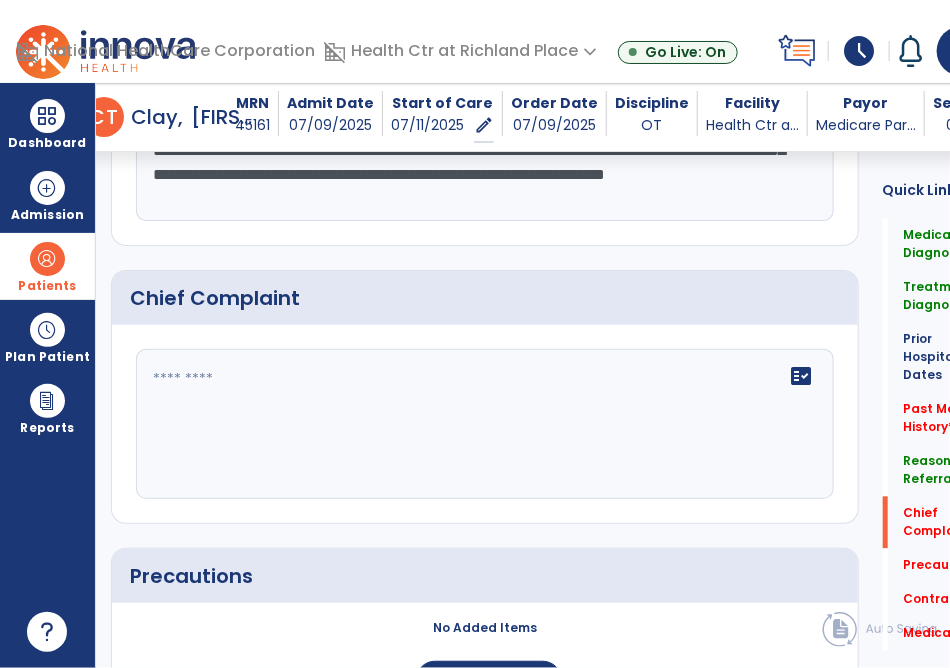 type on "**********" 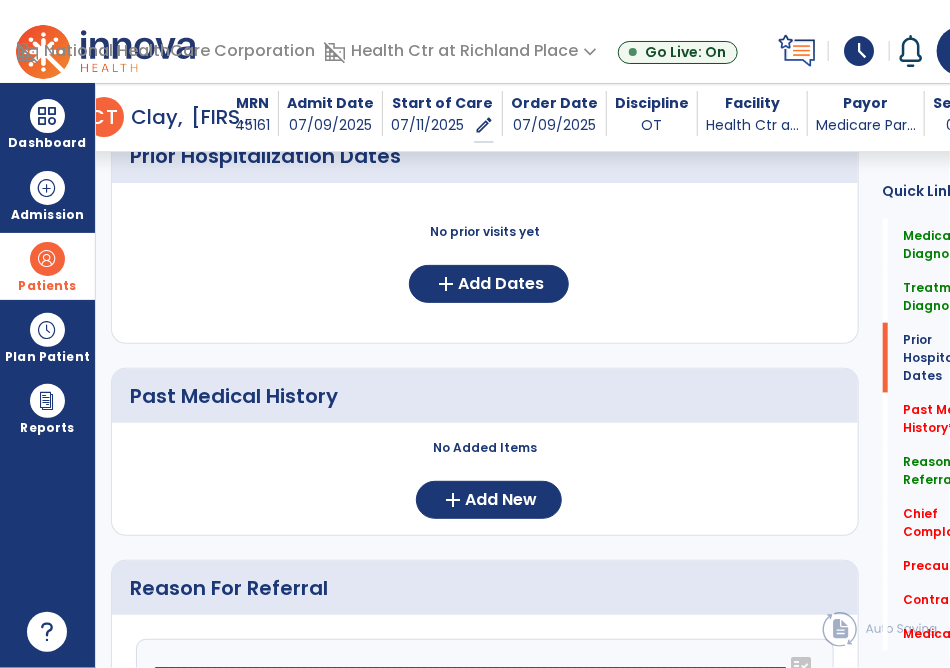scroll, scrollTop: 591, scrollLeft: 0, axis: vertical 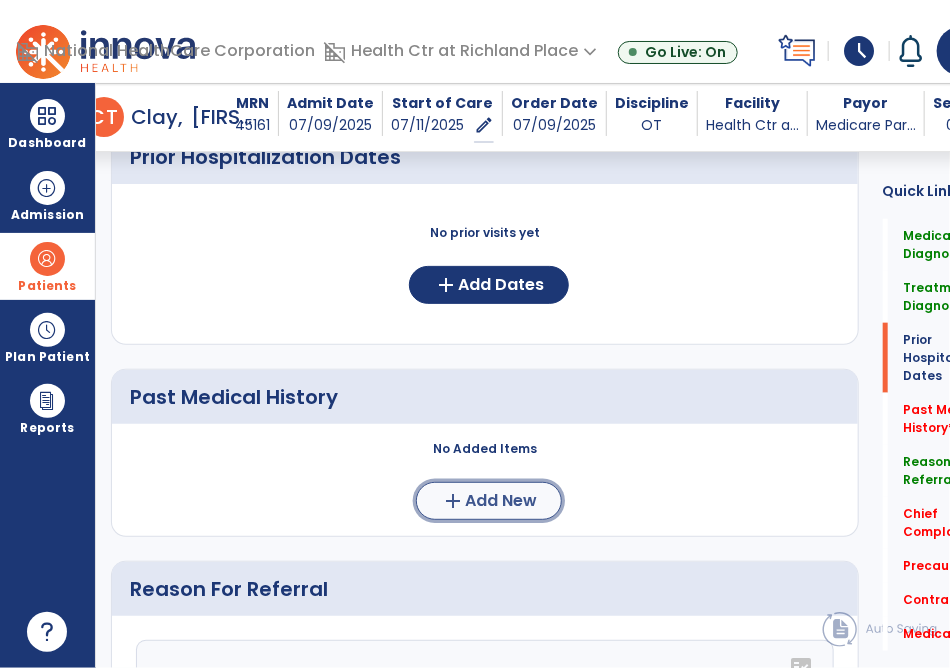click on "Add New" 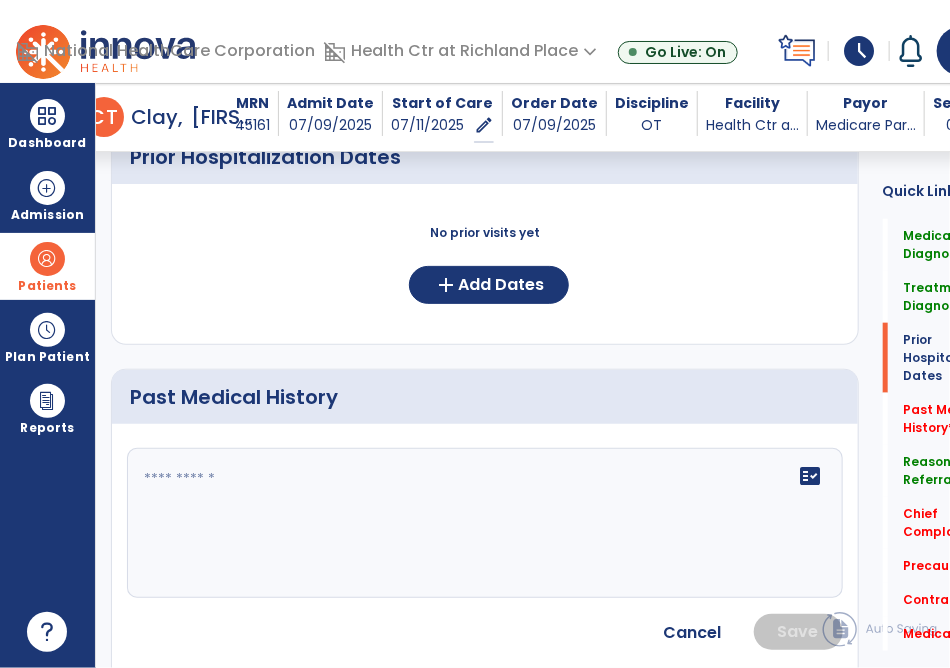click 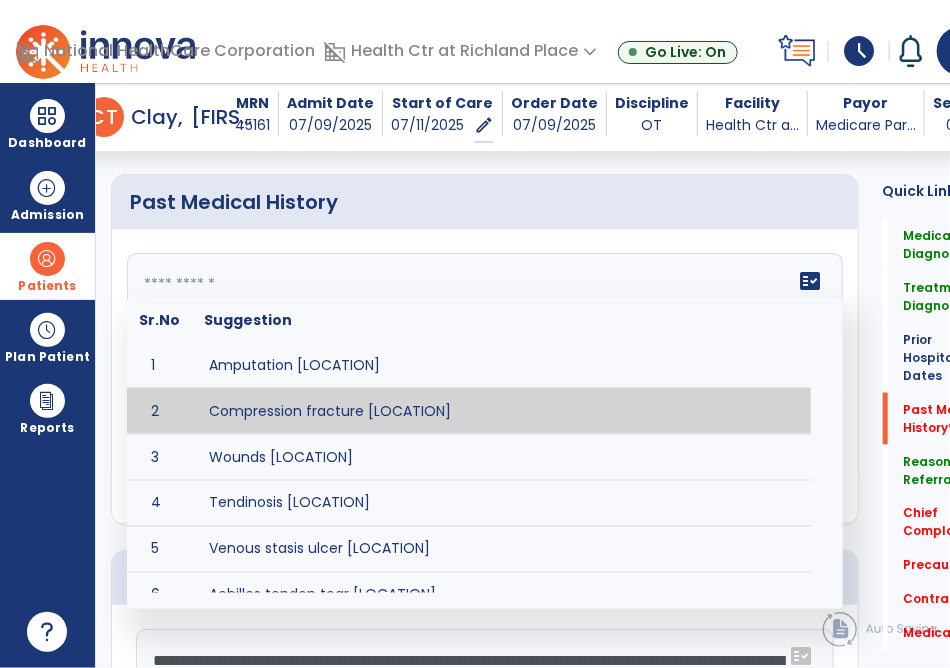 scroll, scrollTop: 787, scrollLeft: 0, axis: vertical 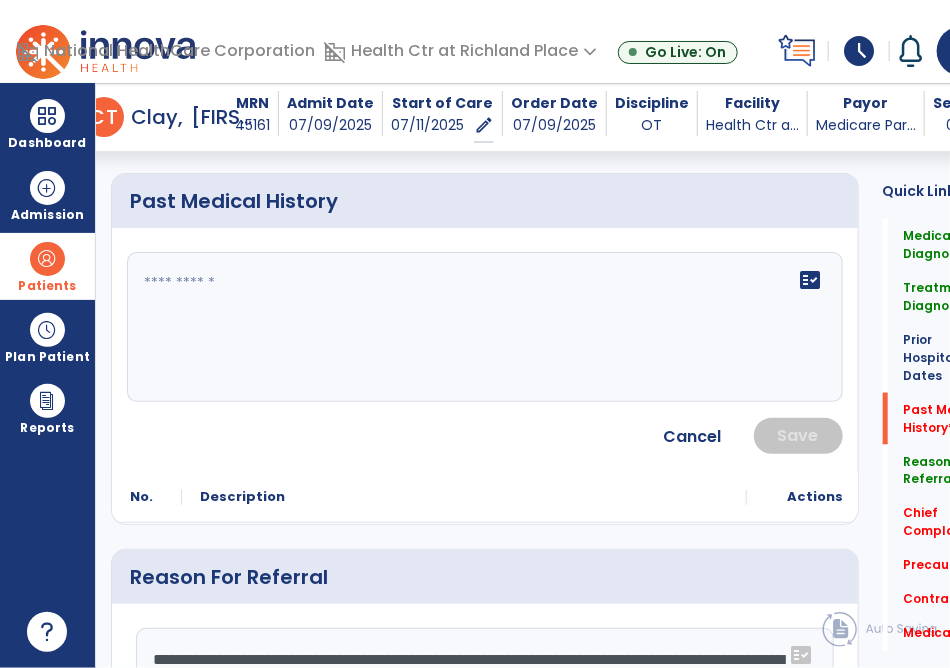 click on "fact_check" 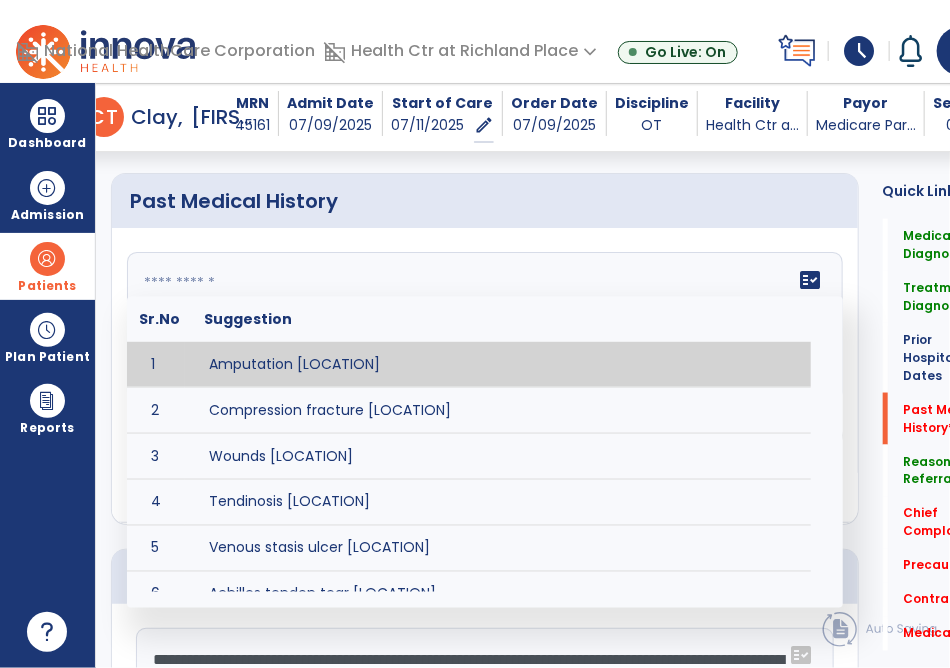 paste on "**********" 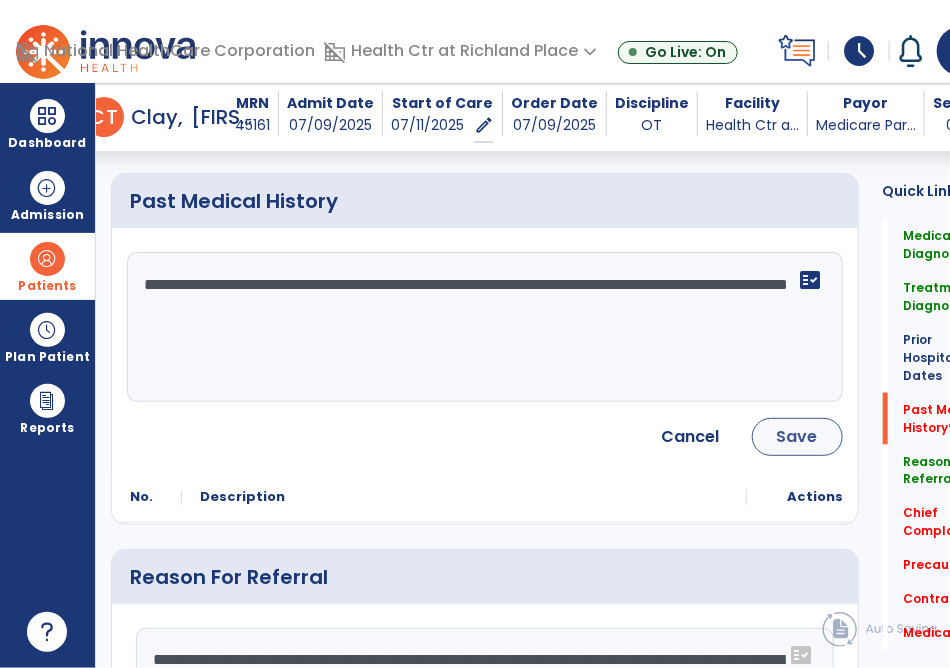 type on "**********" 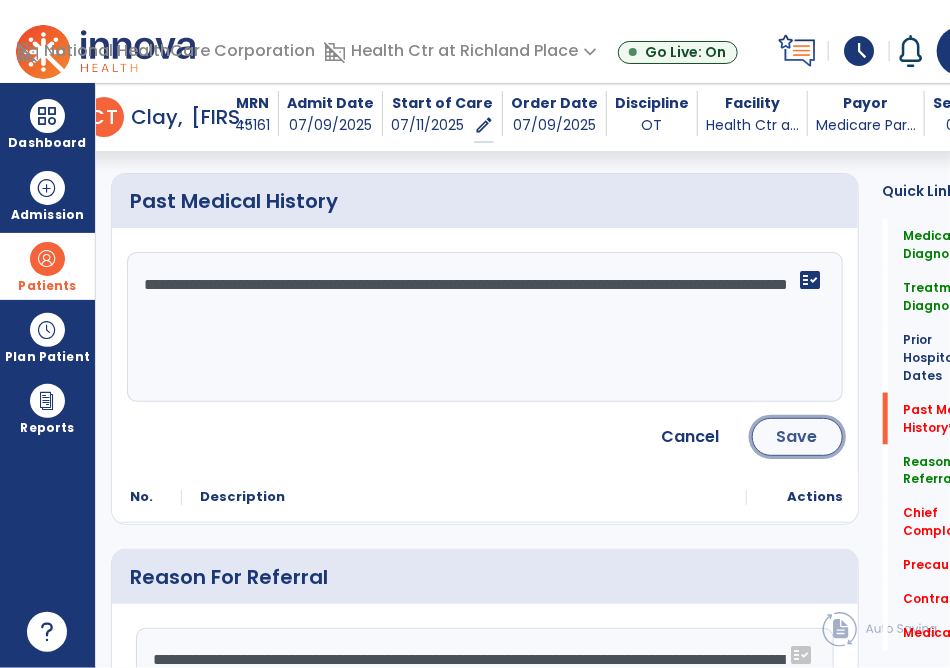 click on "Save" 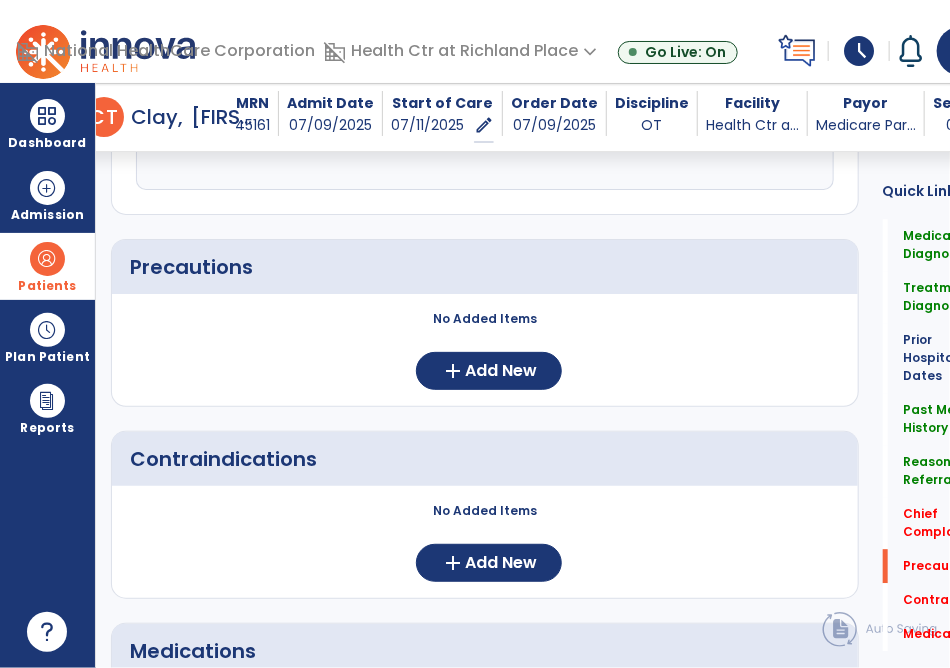 scroll, scrollTop: 1507, scrollLeft: 0, axis: vertical 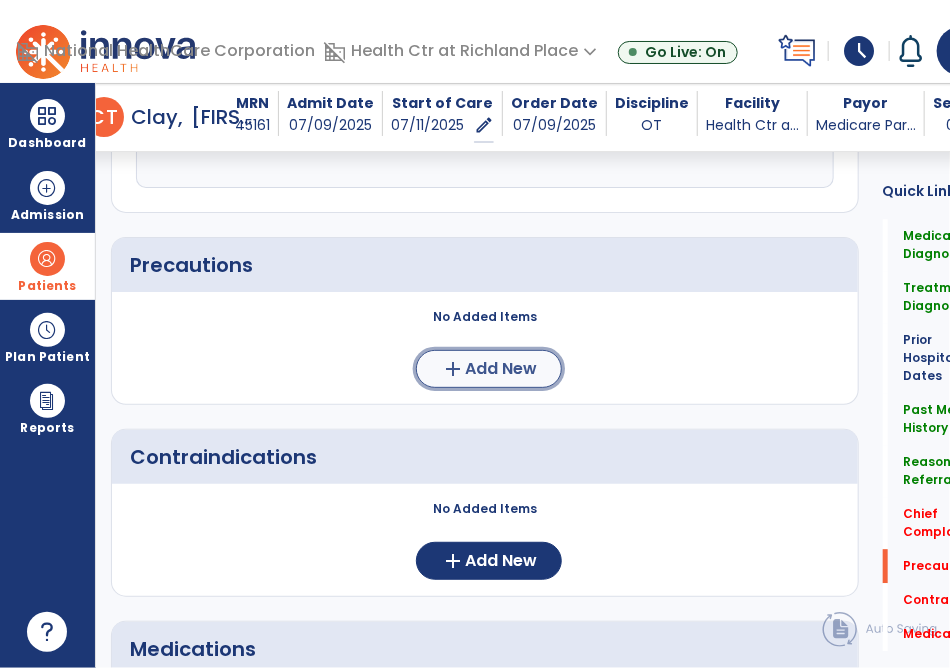click on "Add New" 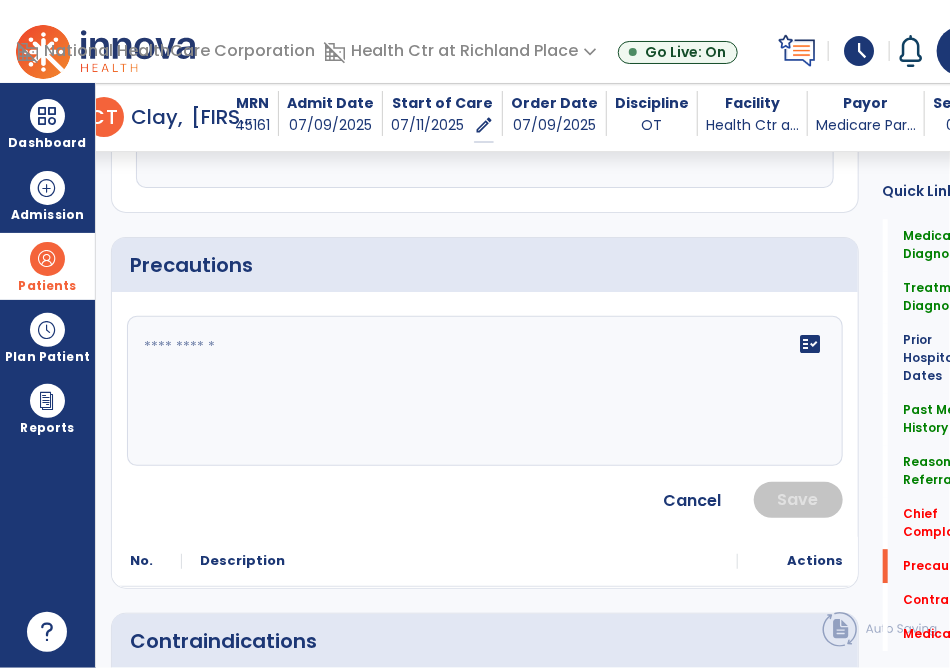click on "fact_check" 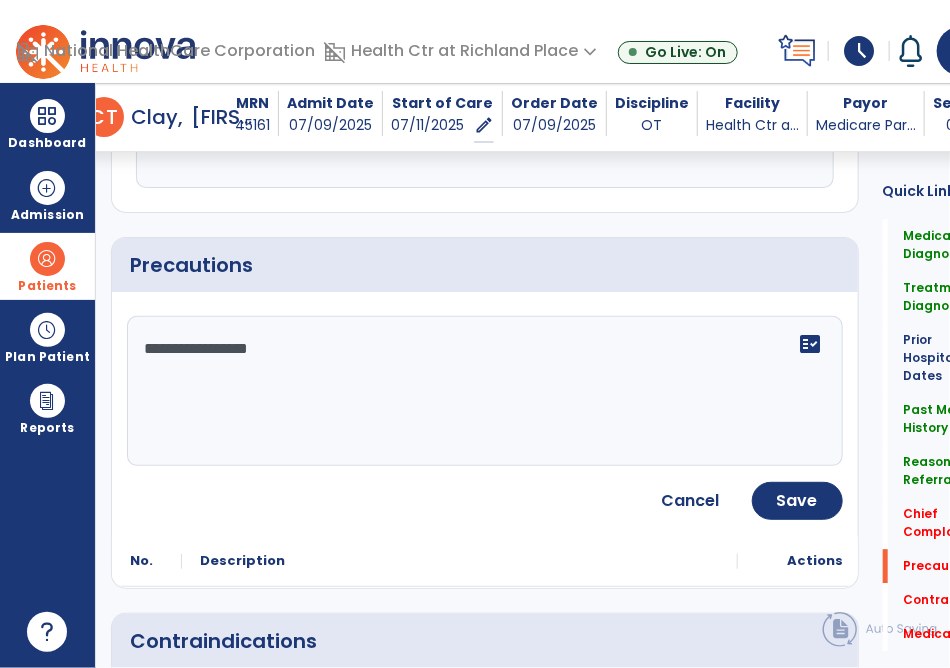 paste on "**********" 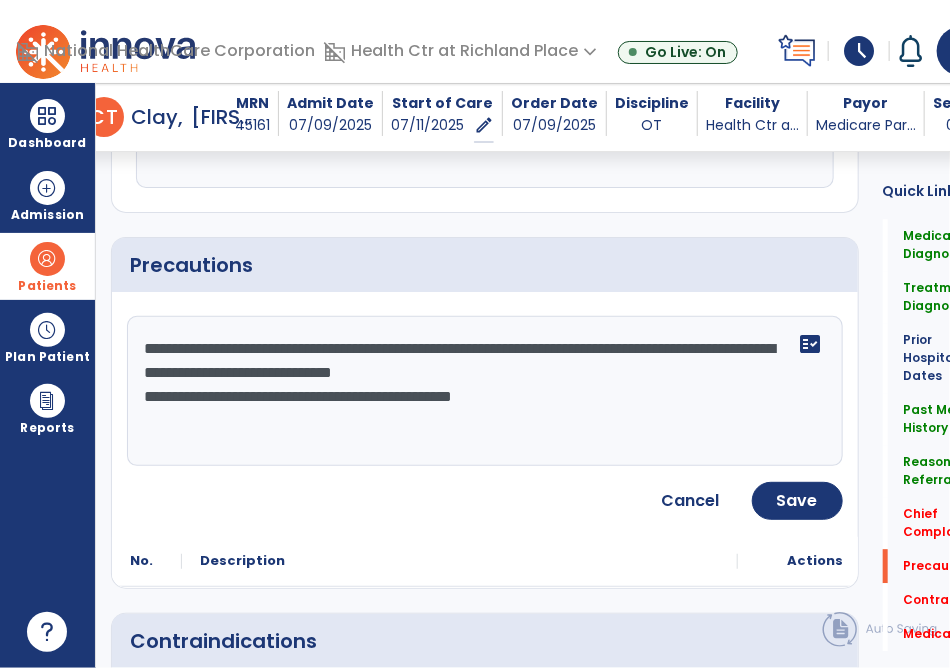 click on "**********" 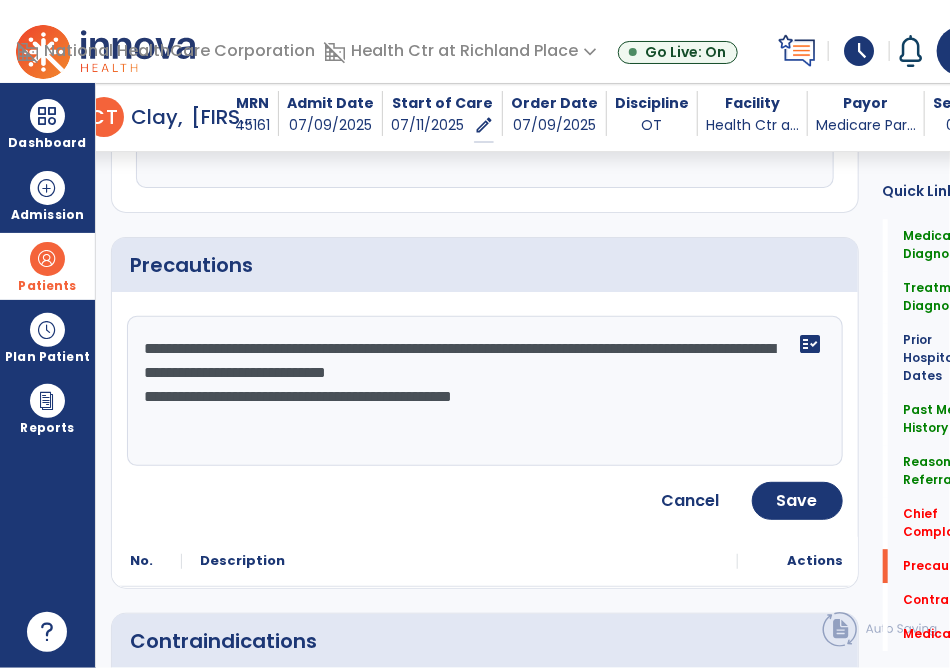 click on "**********" 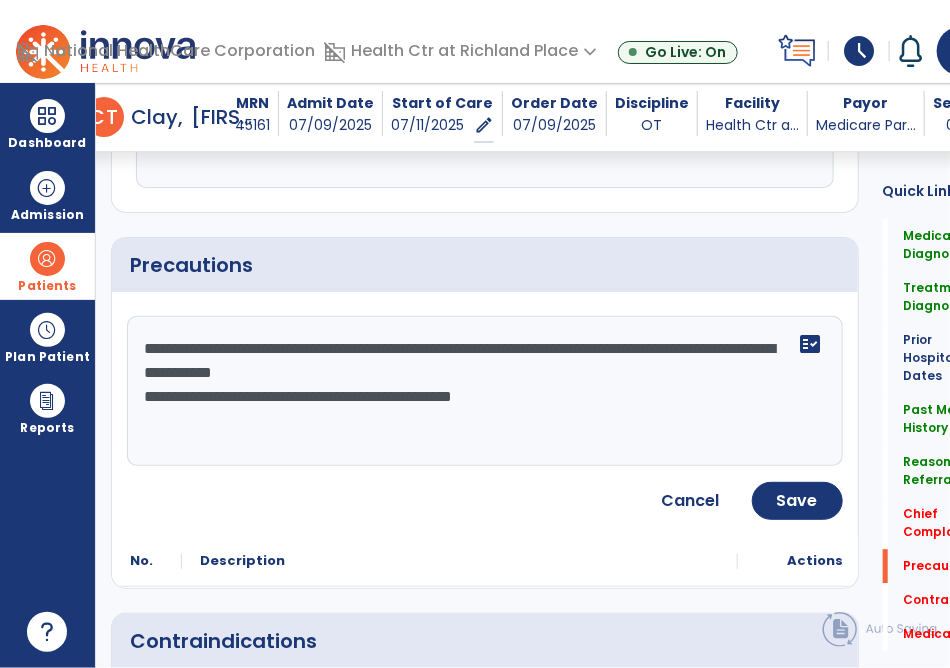 click on "**********" 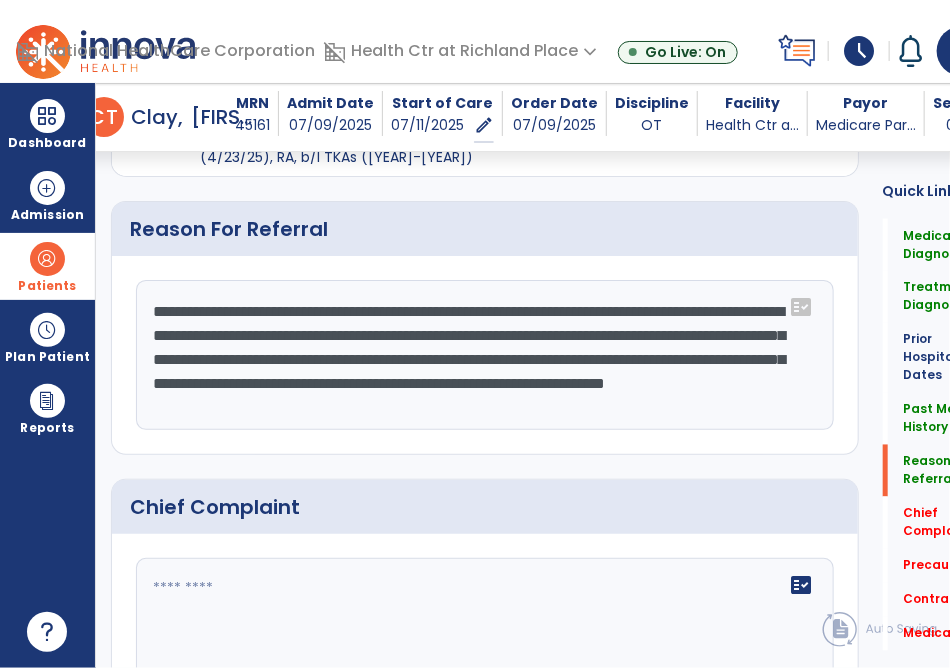 scroll, scrollTop: 985, scrollLeft: 0, axis: vertical 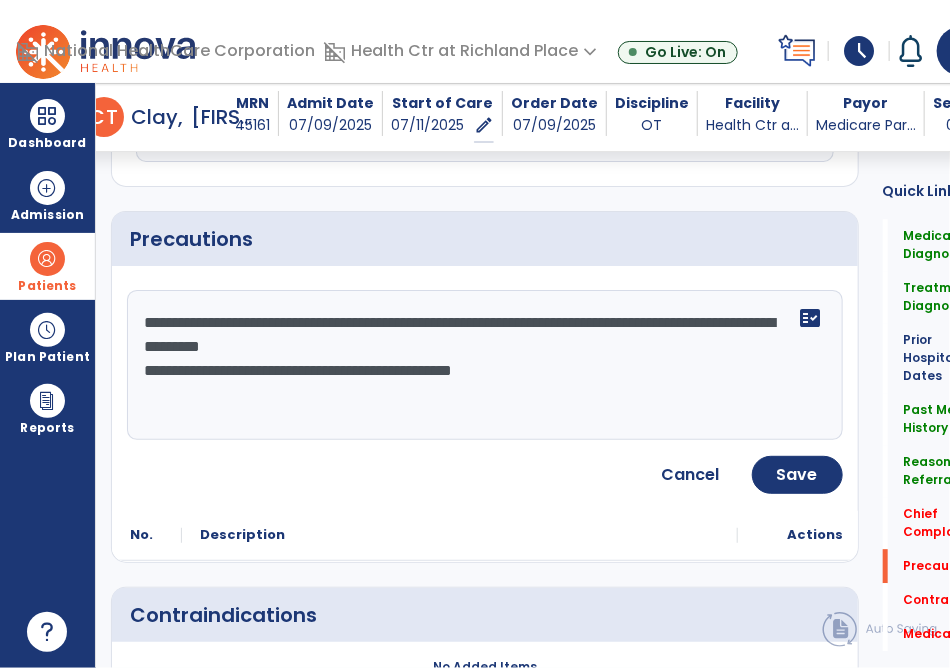 click on "**********" 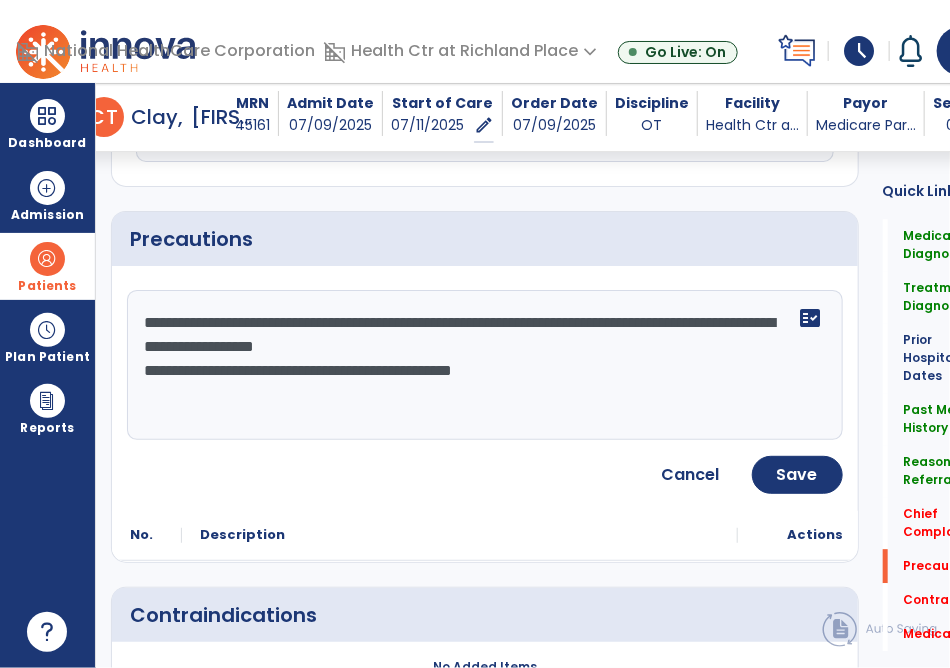 click on "**********" 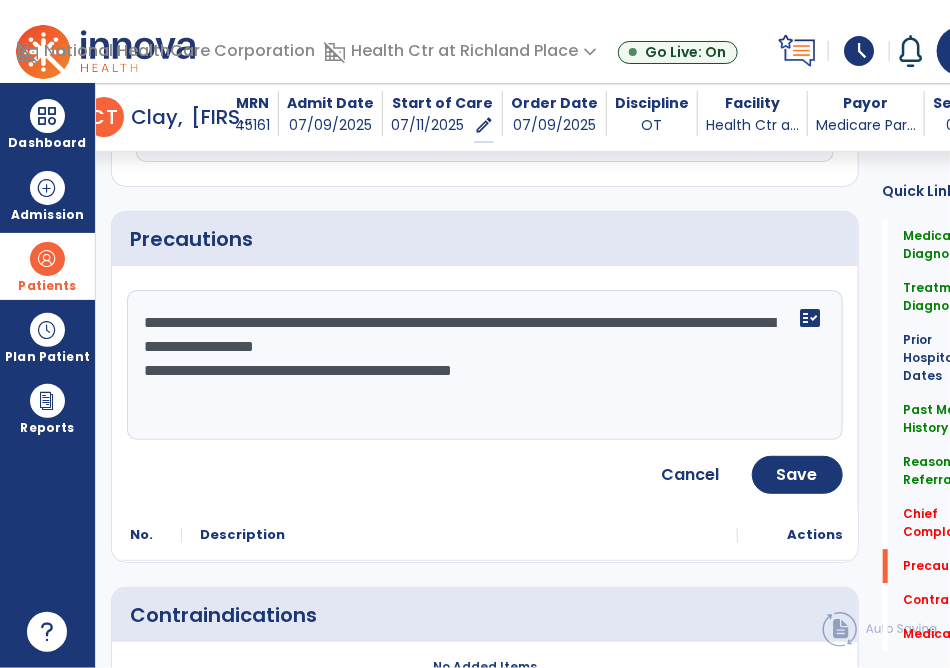 click on "**********" 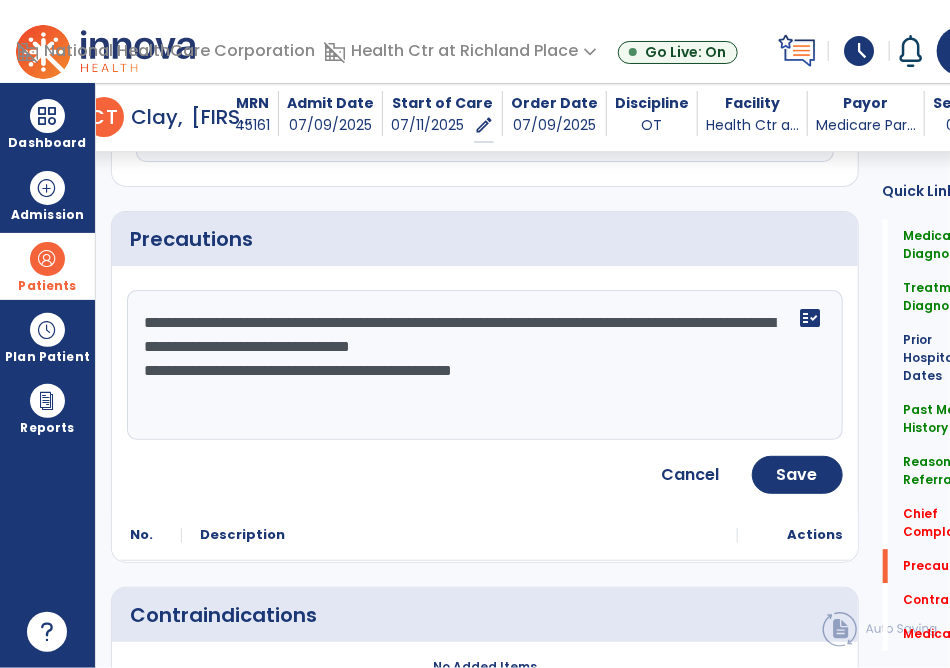 click on "**********" 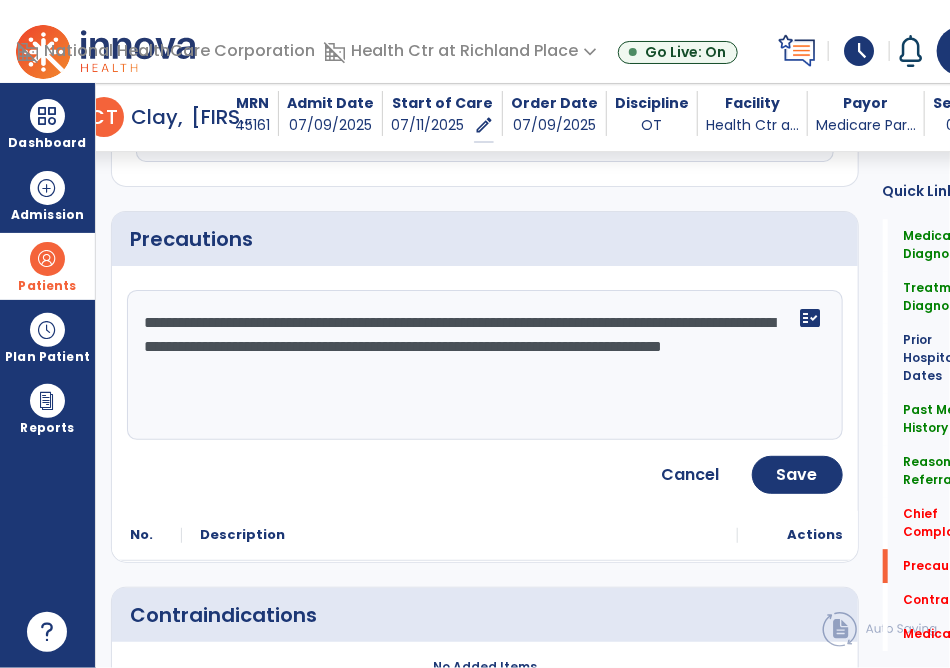 click on "**********" 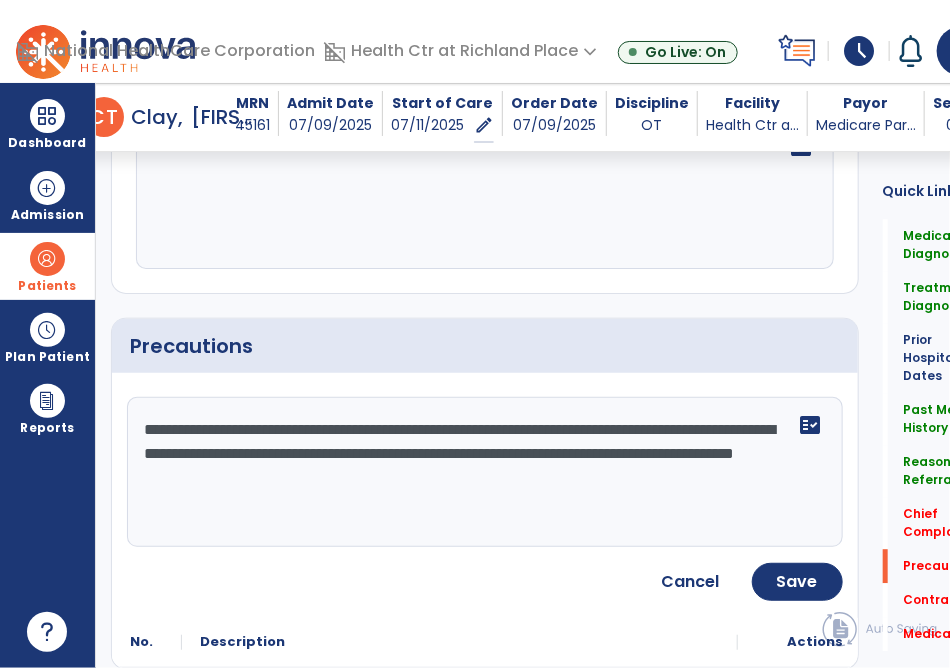 scroll, scrollTop: 1451, scrollLeft: 0, axis: vertical 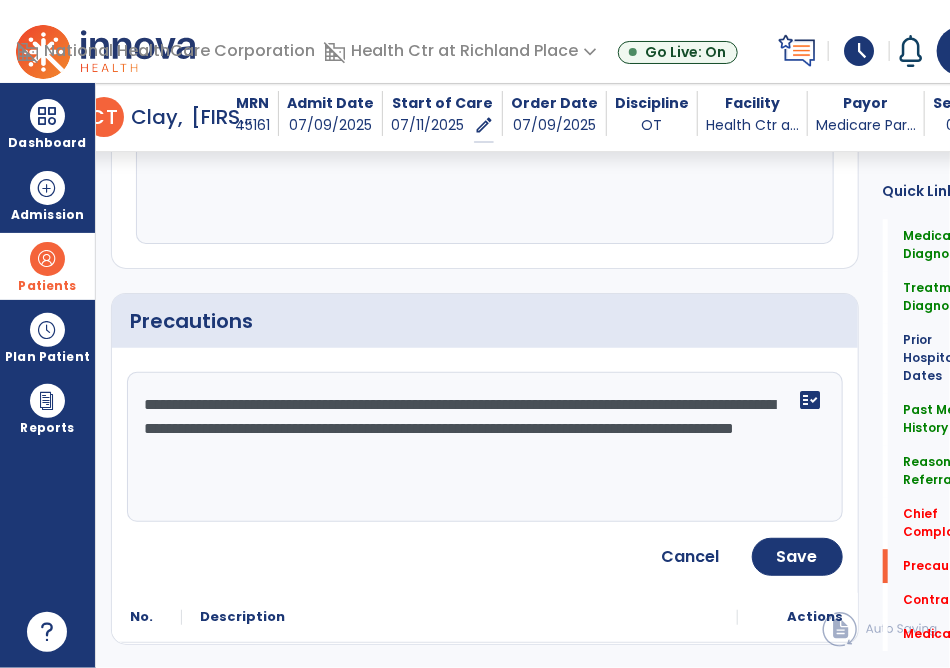click on "**********" 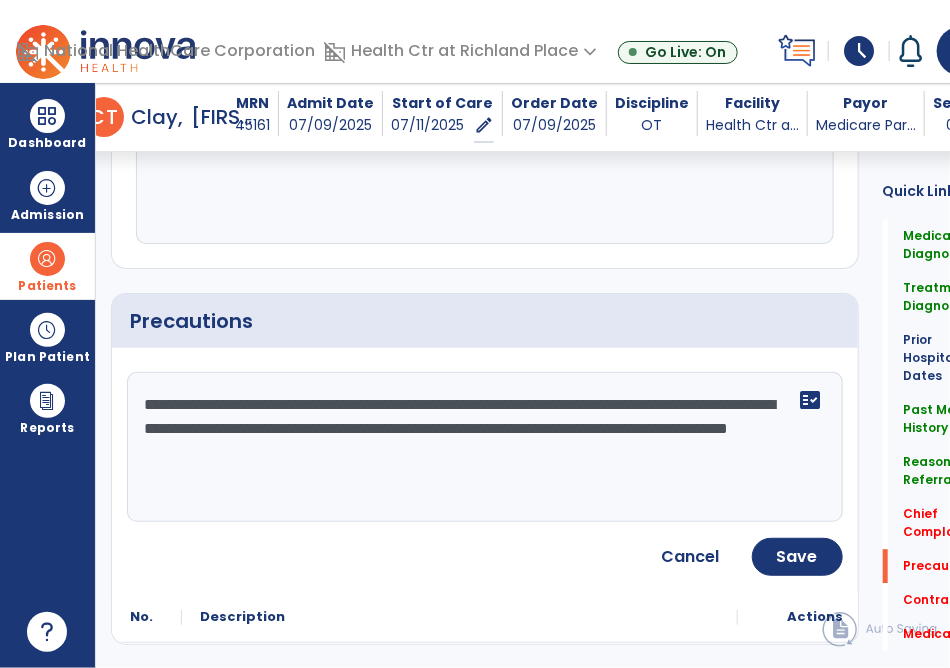 click on "**********" 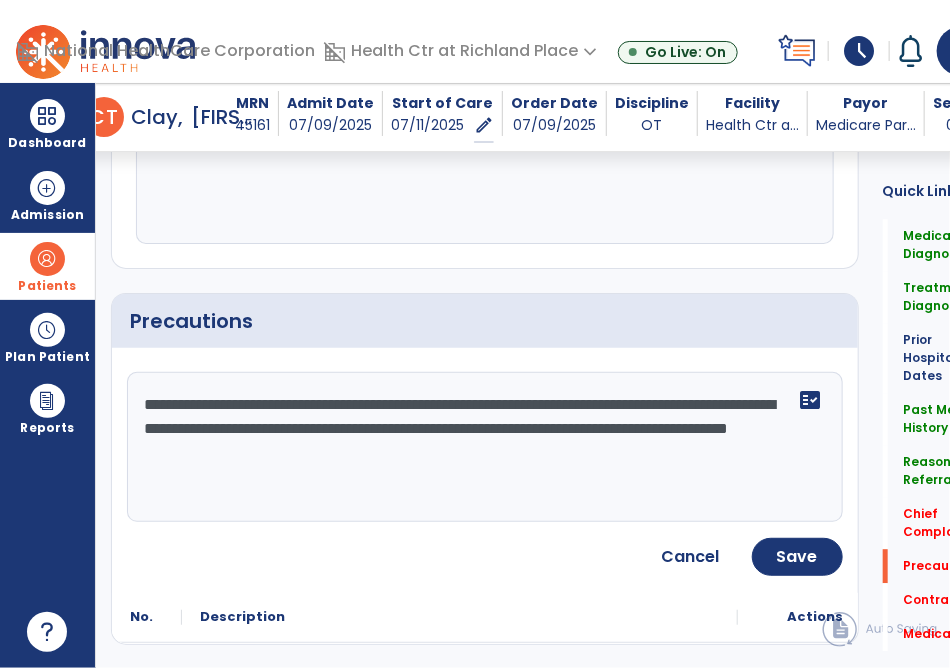 click on "**********" 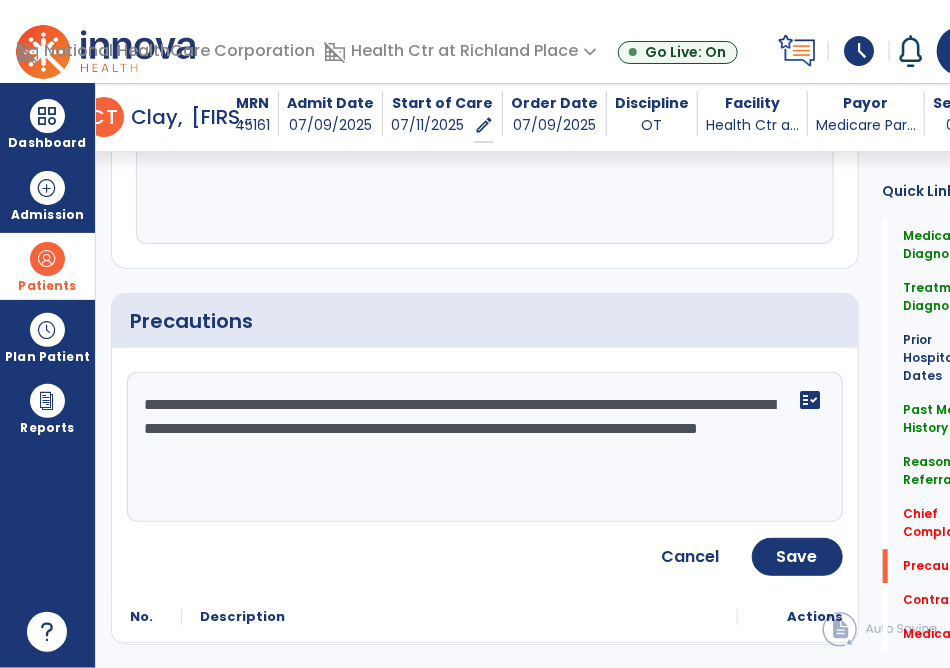 click on "**********" 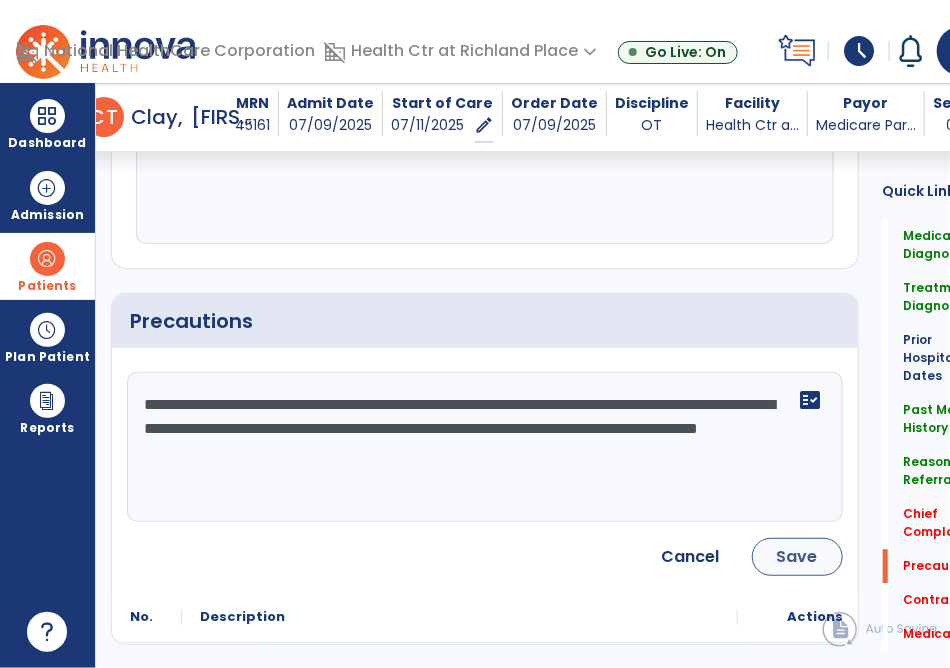 type on "**********" 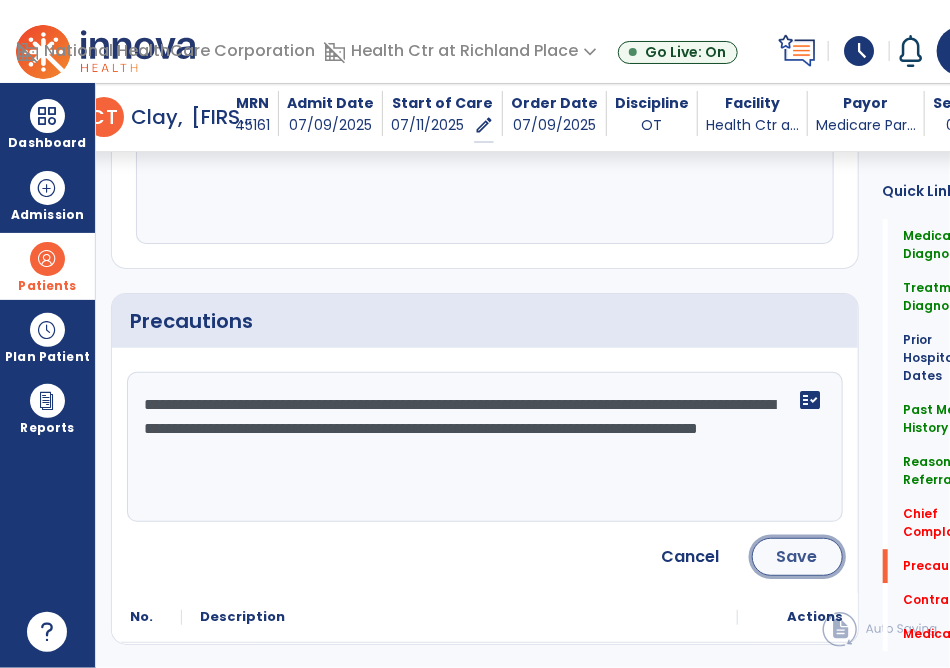 click on "Save" 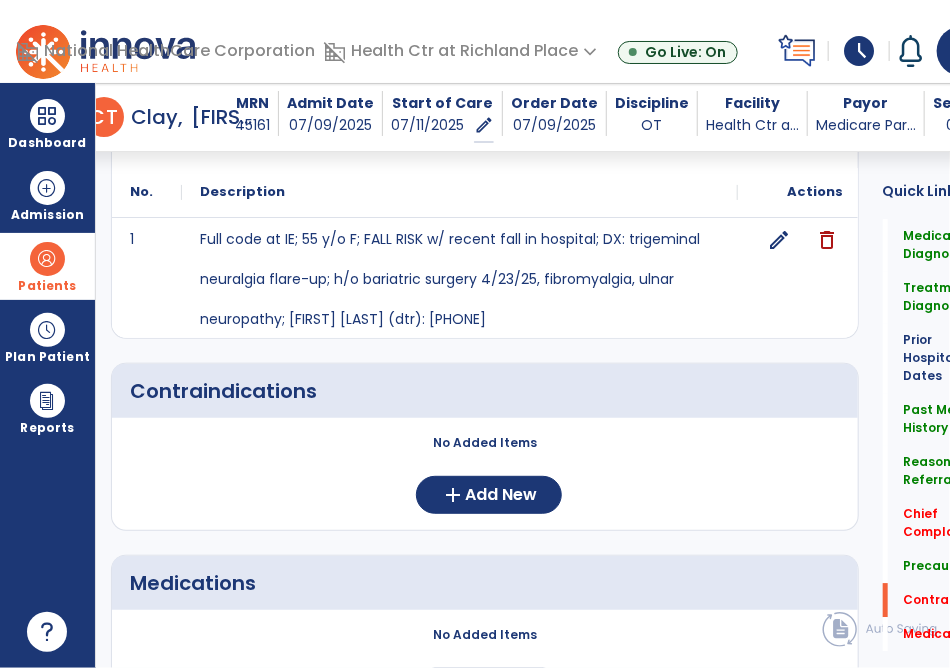 scroll, scrollTop: 1726, scrollLeft: 0, axis: vertical 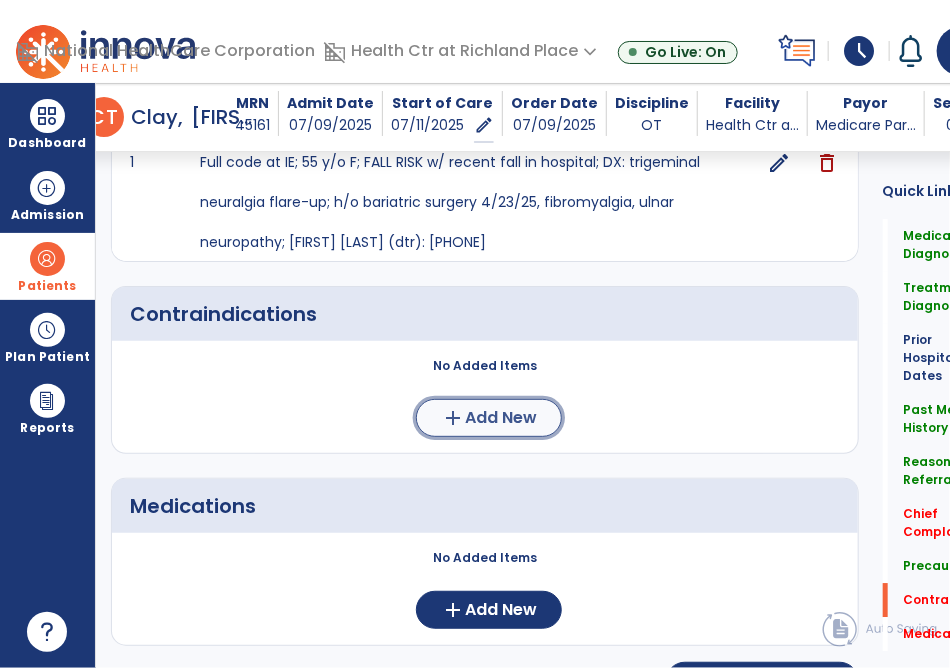 click on "Add New" 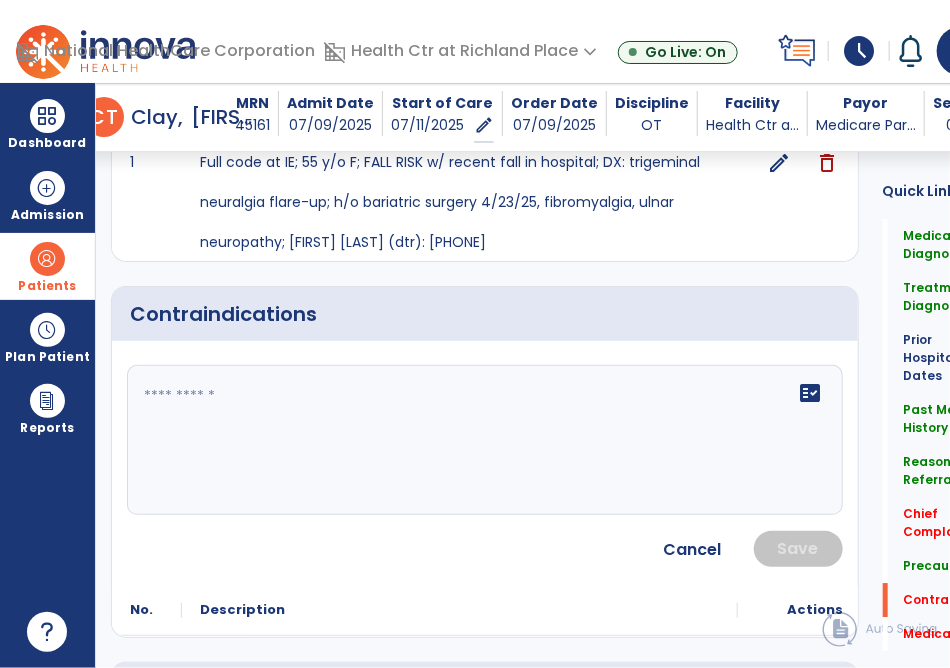 click 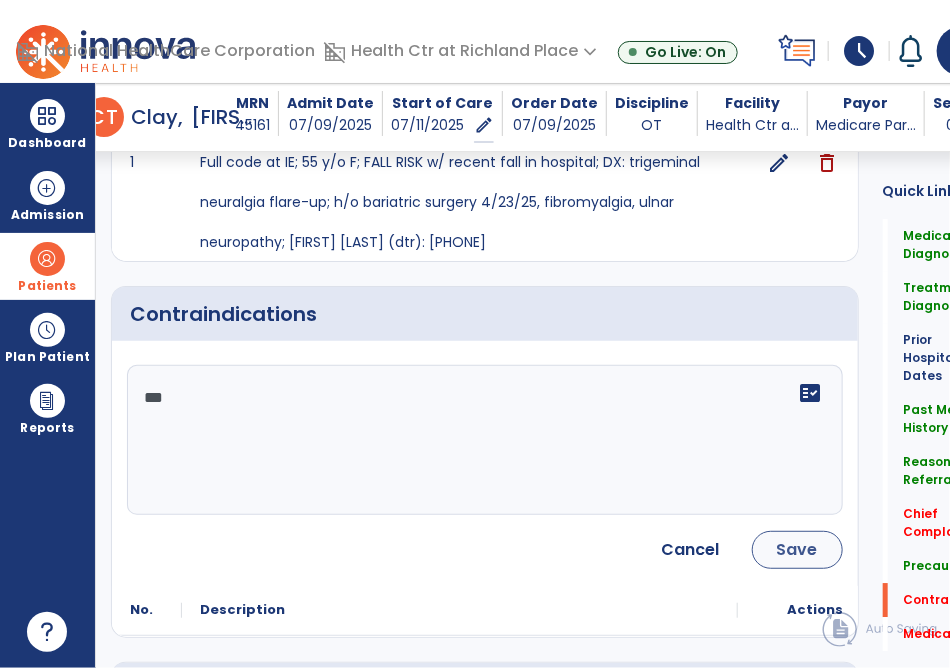 type on "***" 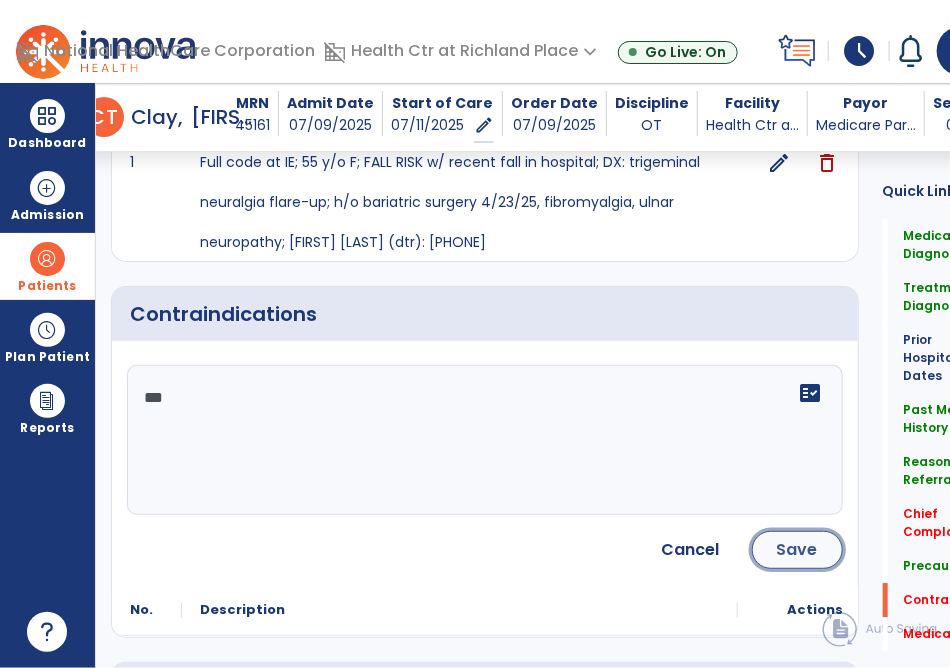 click on "Save" 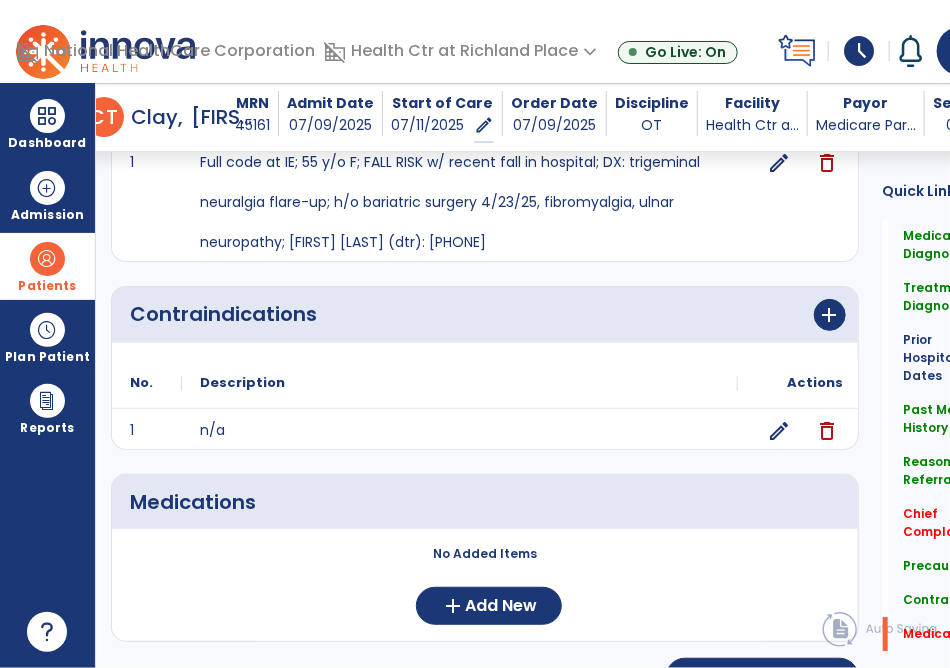 scroll, scrollTop: 1764, scrollLeft: 0, axis: vertical 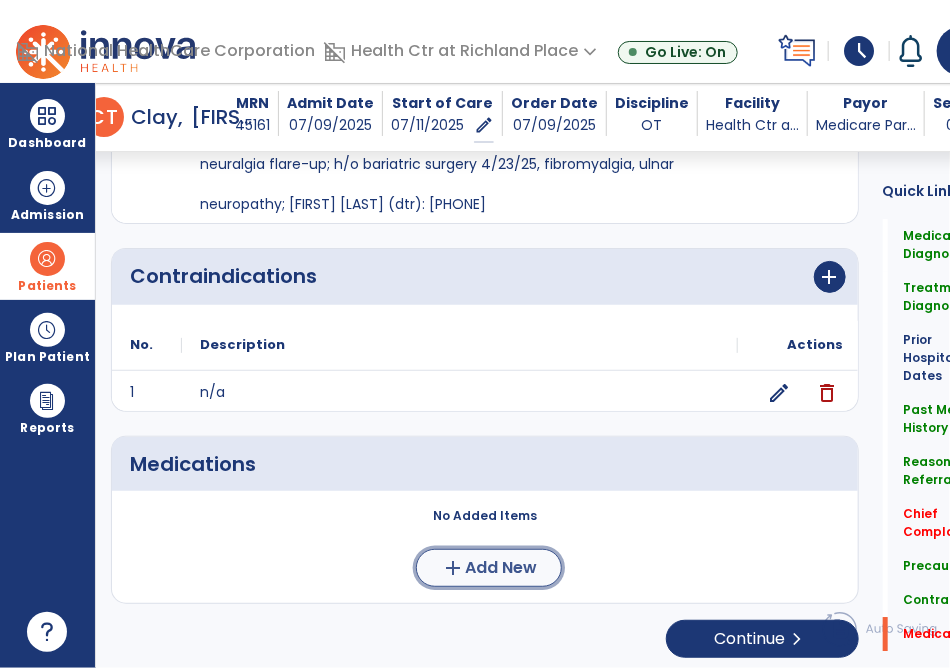click on "Add New" 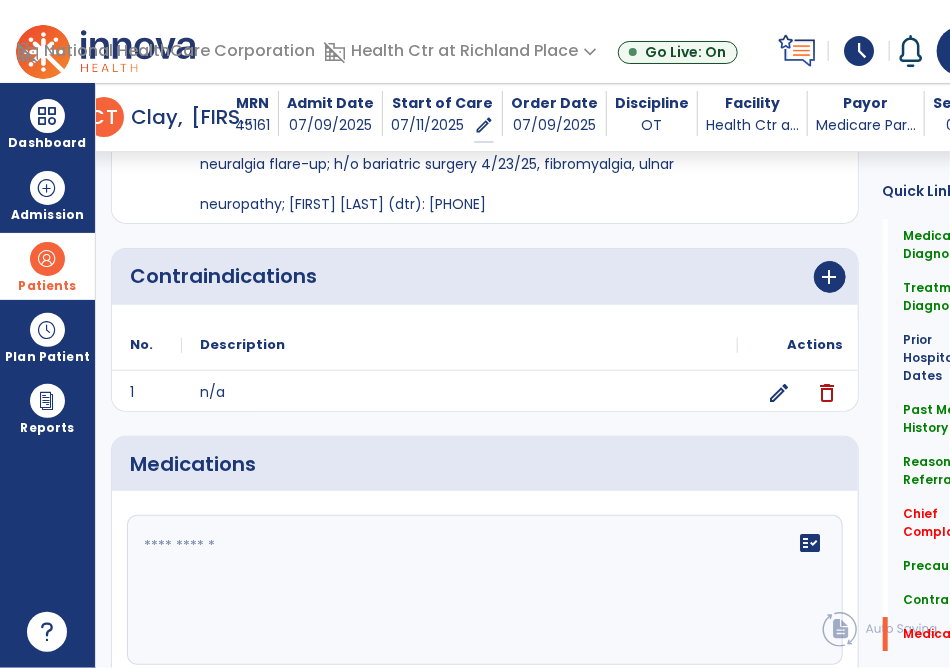 click 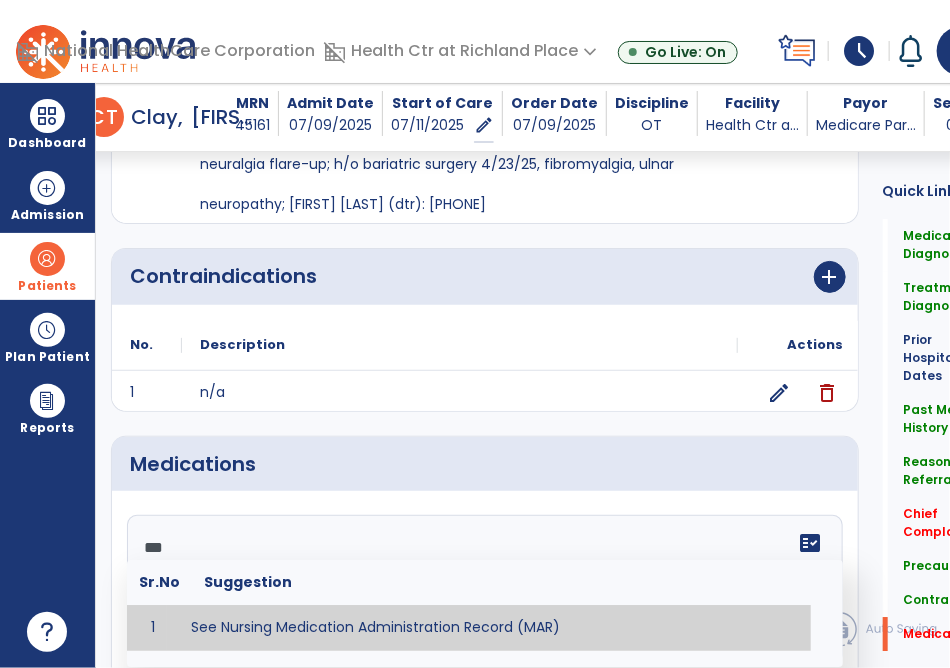 type on "**********" 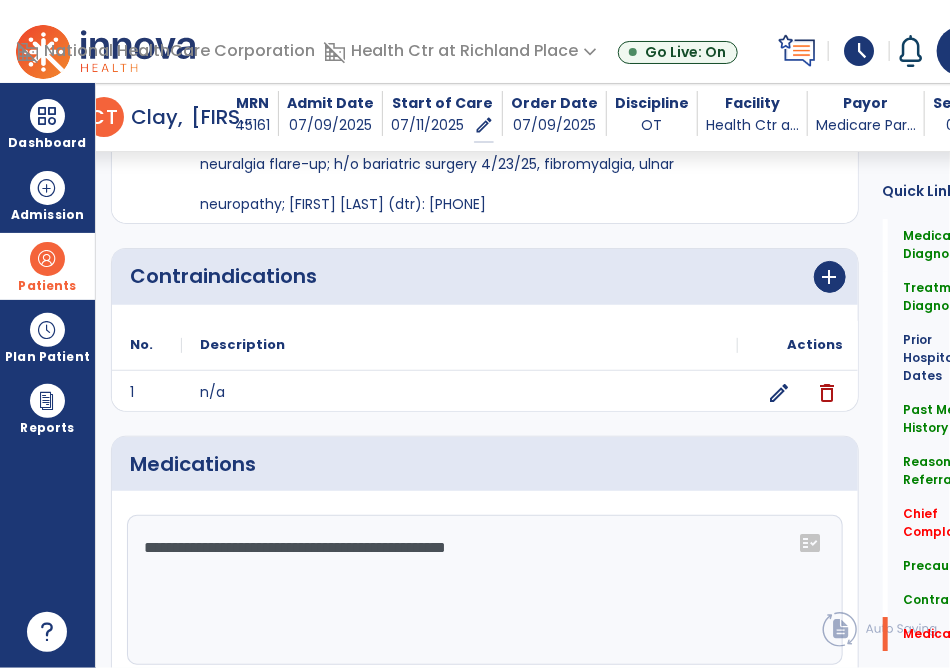 scroll, scrollTop: 1948, scrollLeft: 0, axis: vertical 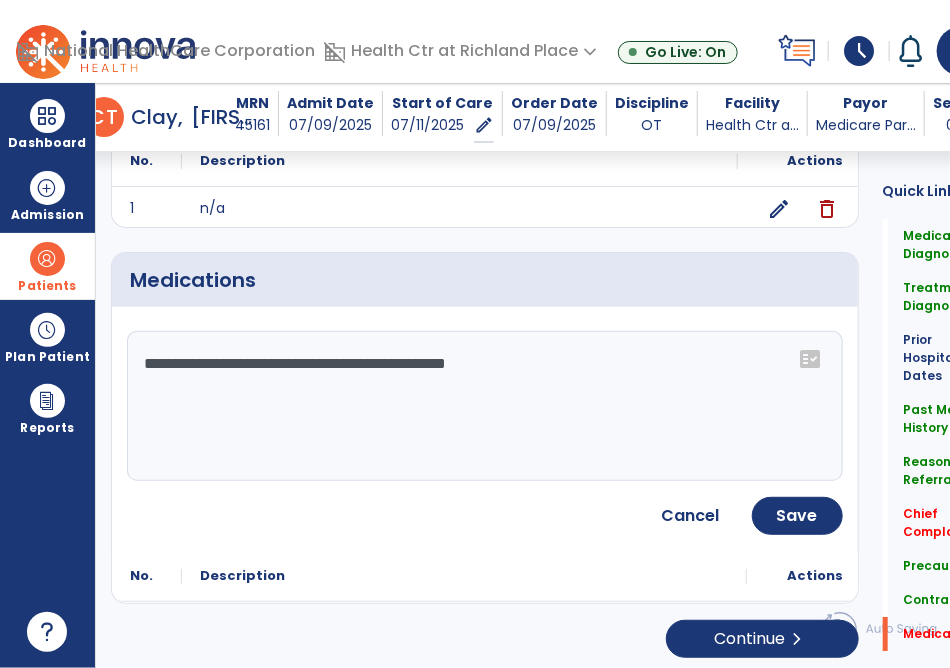click on "**********" 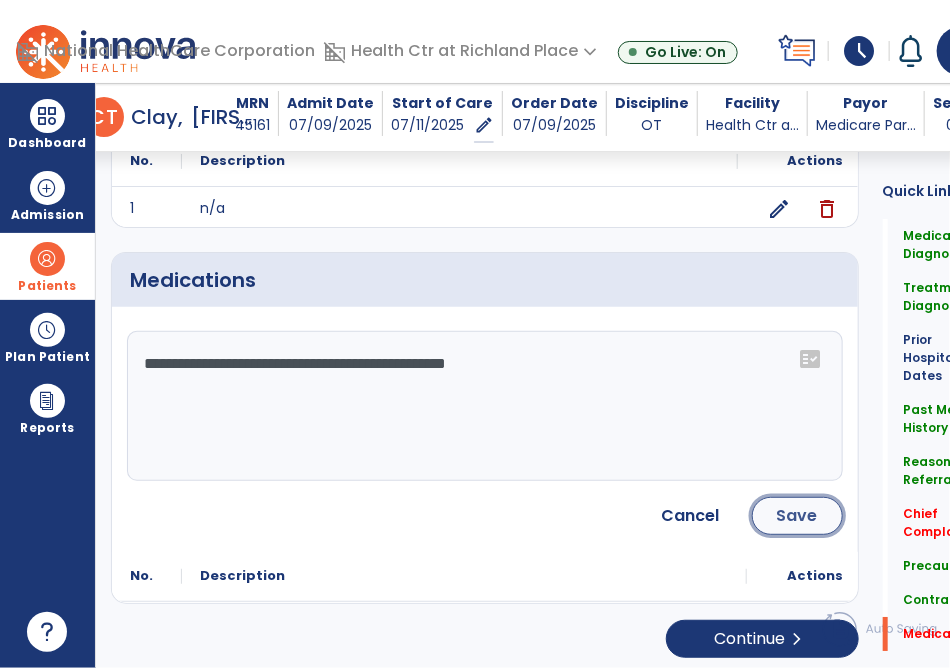 click on "Save" 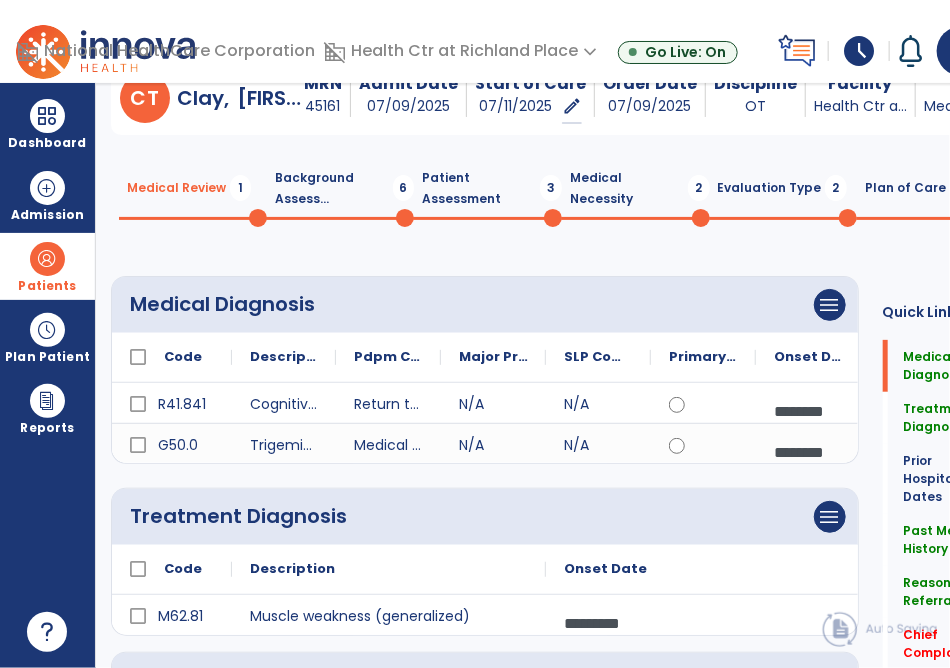 scroll, scrollTop: 0, scrollLeft: 0, axis: both 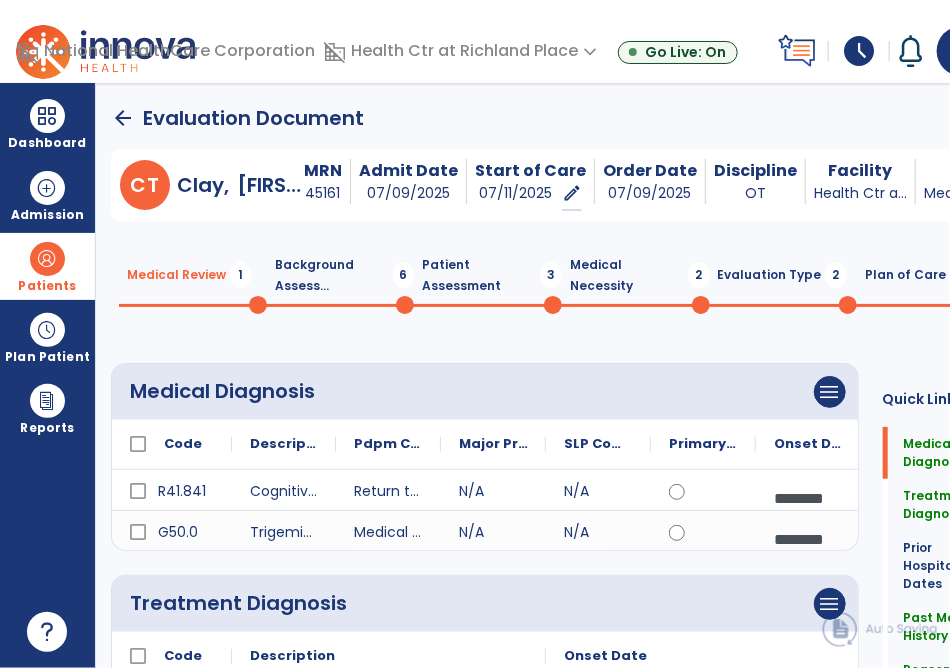 click on "Background Assess...  6" 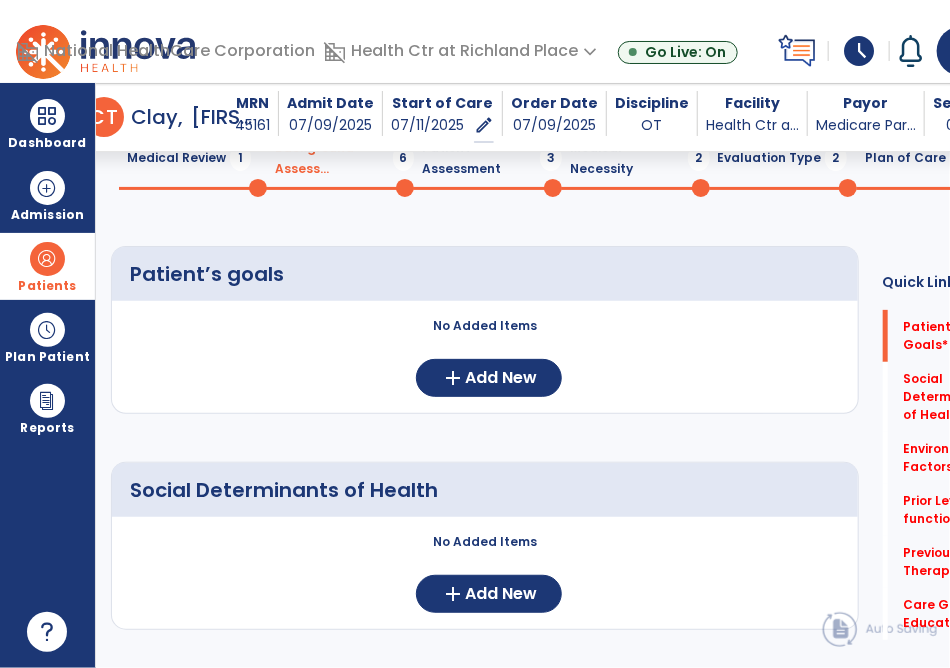 scroll, scrollTop: 292, scrollLeft: 0, axis: vertical 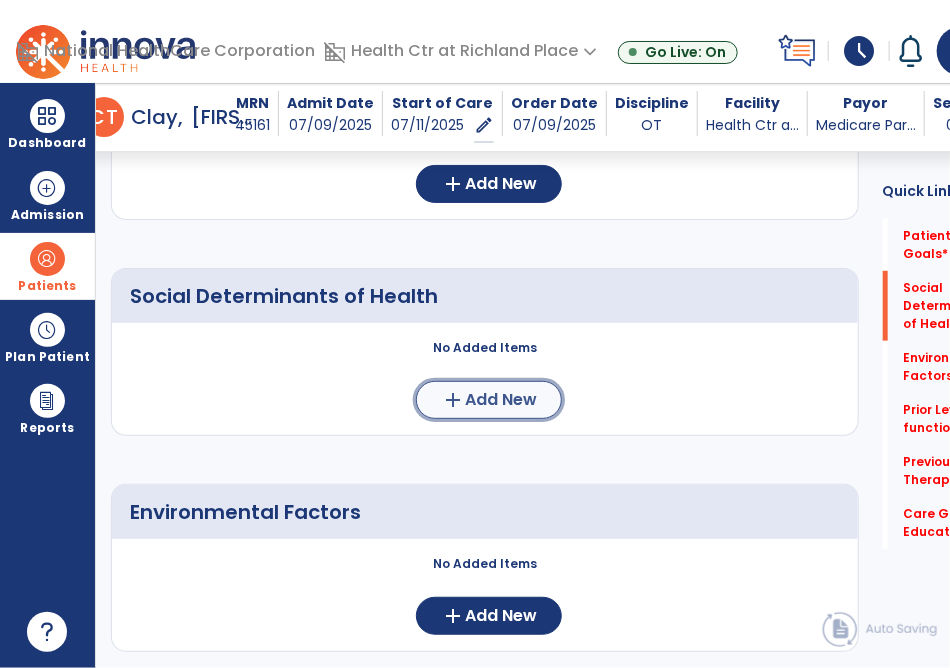 click on "Add New" 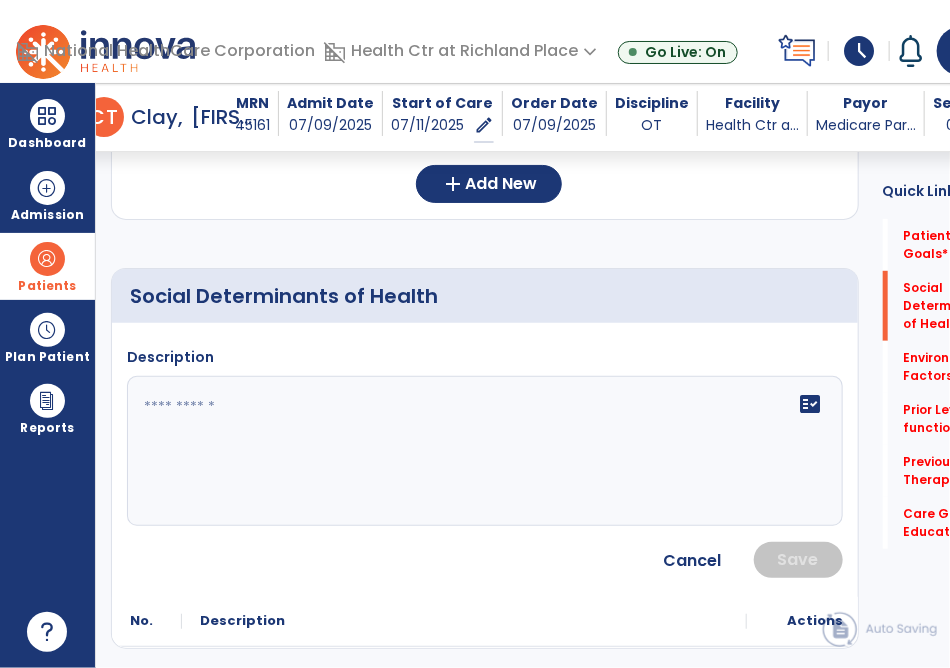 click 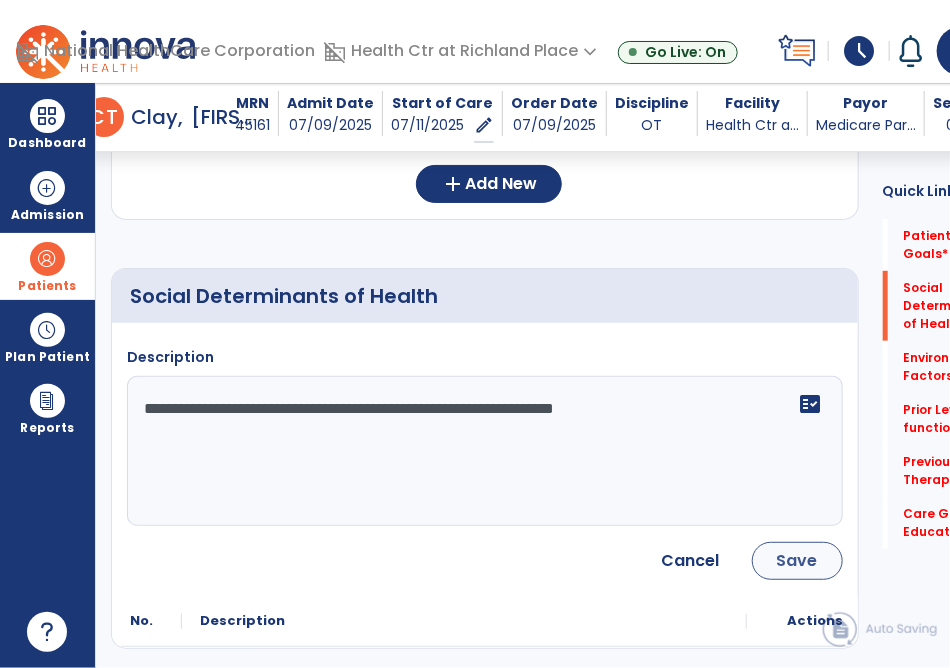 type on "**********" 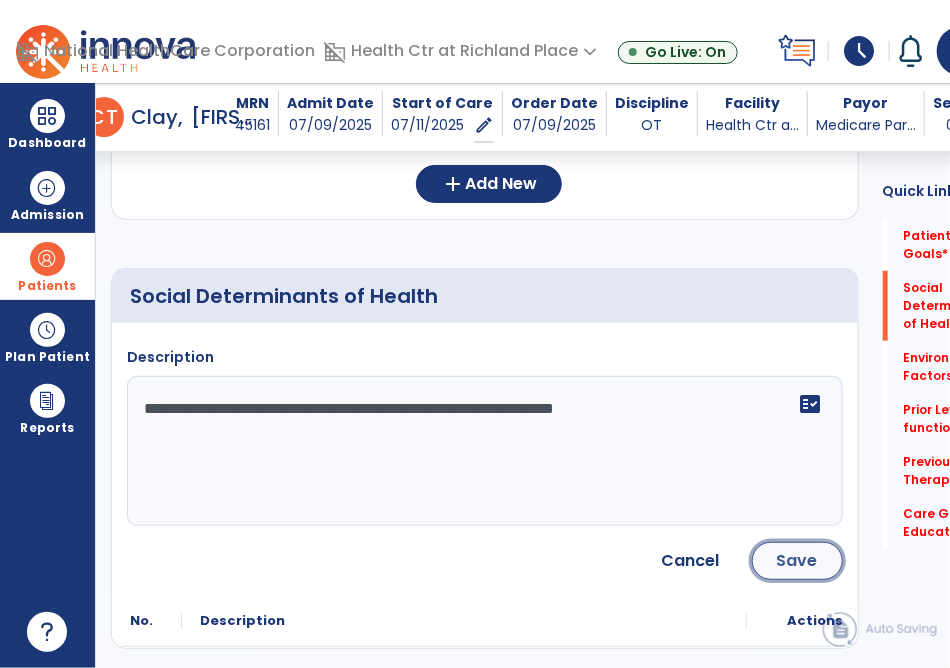 click on "Save" 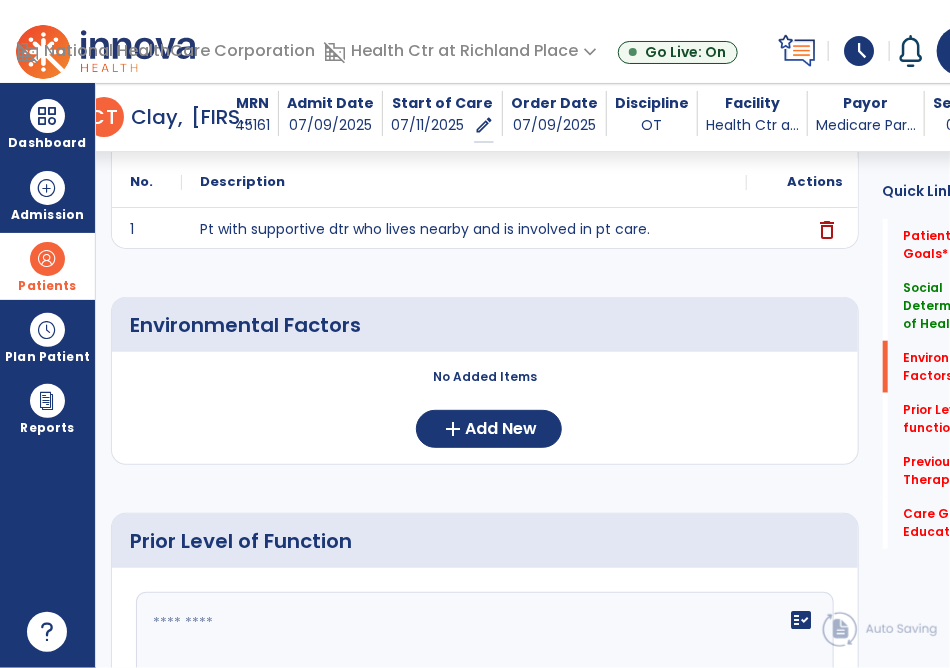 scroll, scrollTop: 480, scrollLeft: 0, axis: vertical 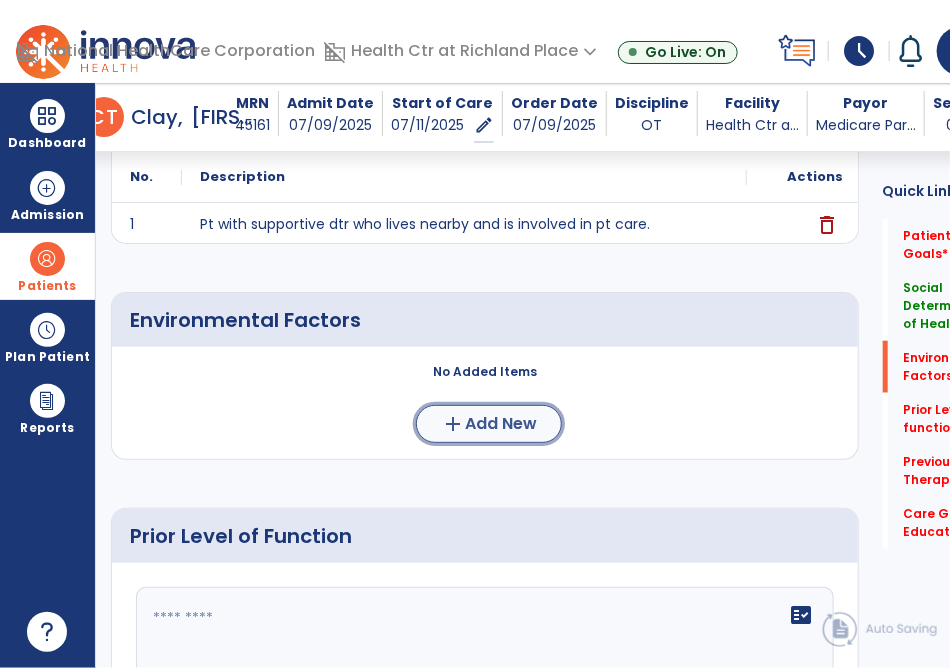 click on "Add New" 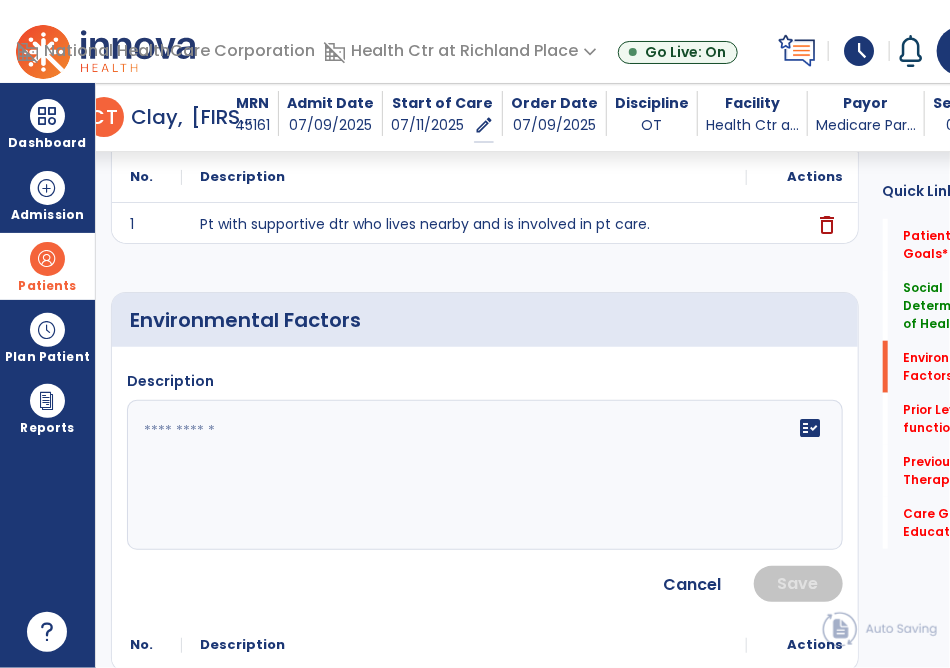 click 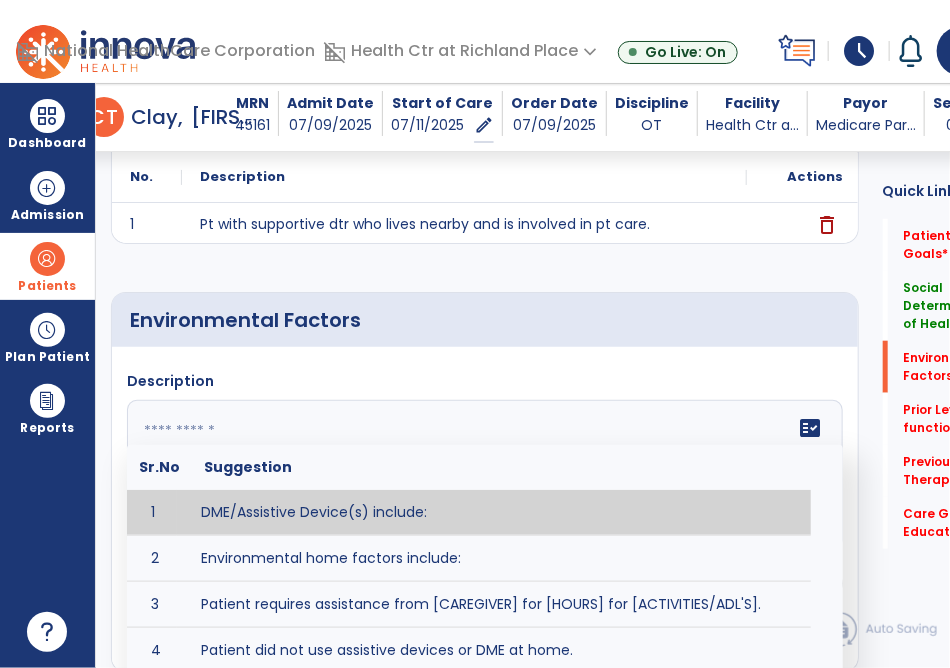 type on "*" 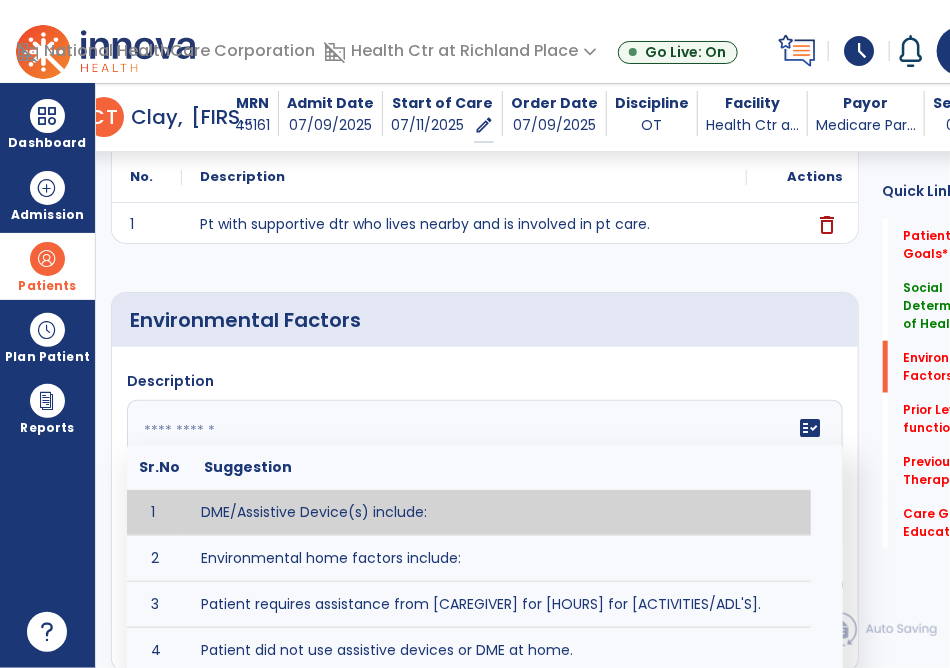 paste on "**********" 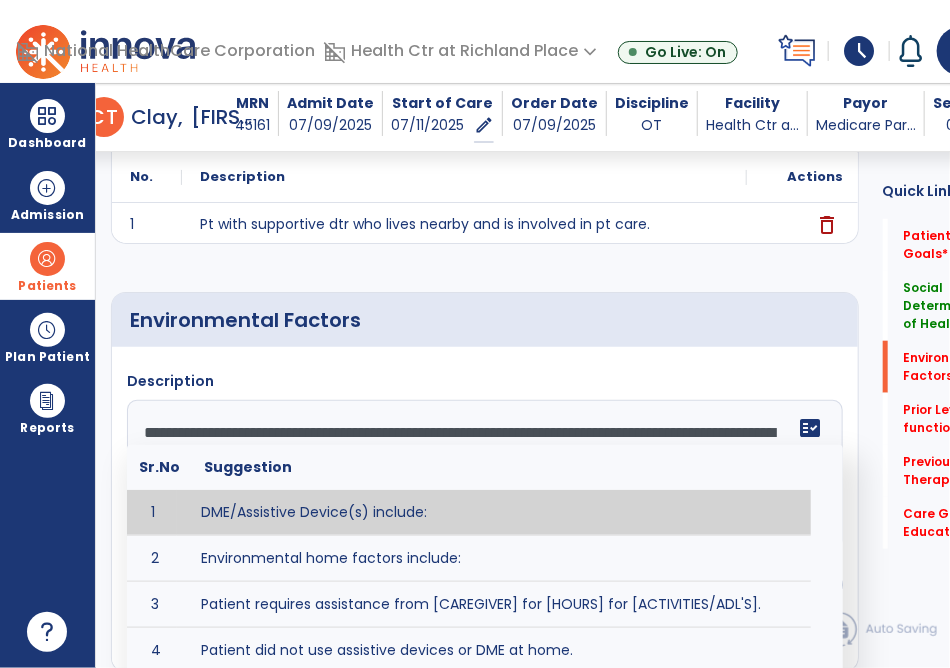 scroll, scrollTop: 15, scrollLeft: 0, axis: vertical 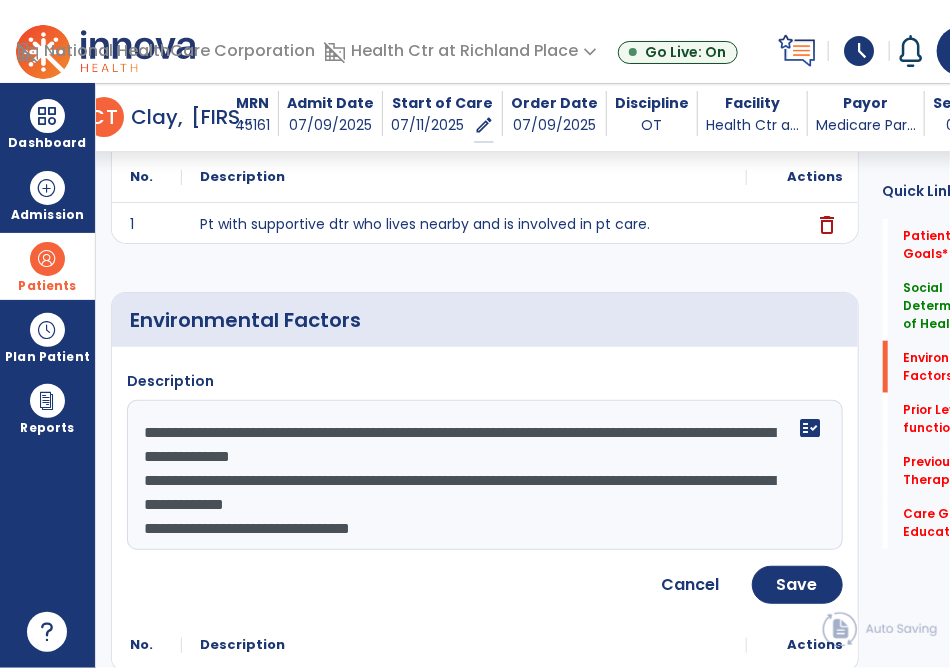 click on "**********" 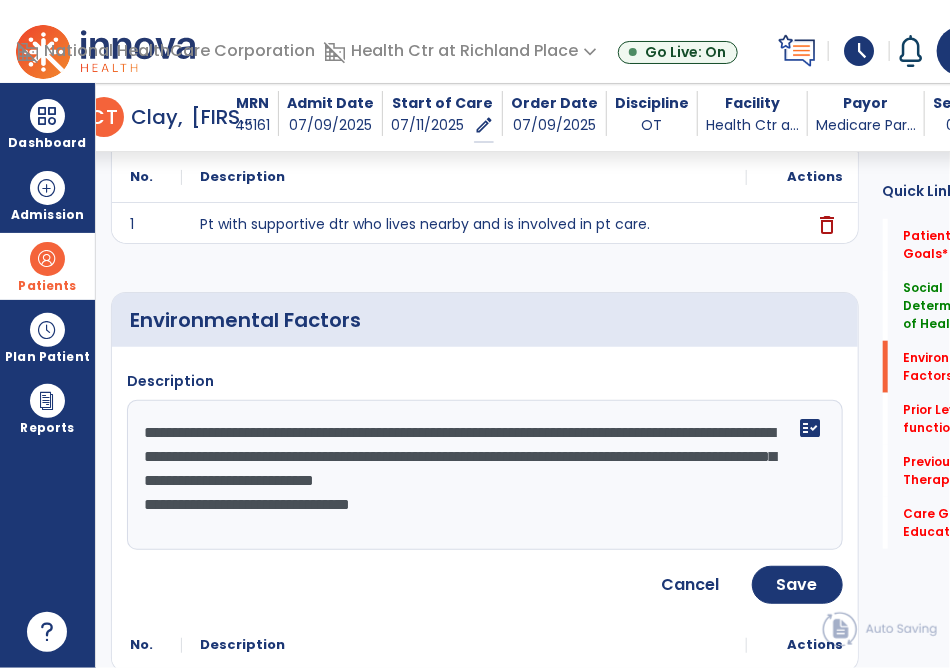 click on "**********" 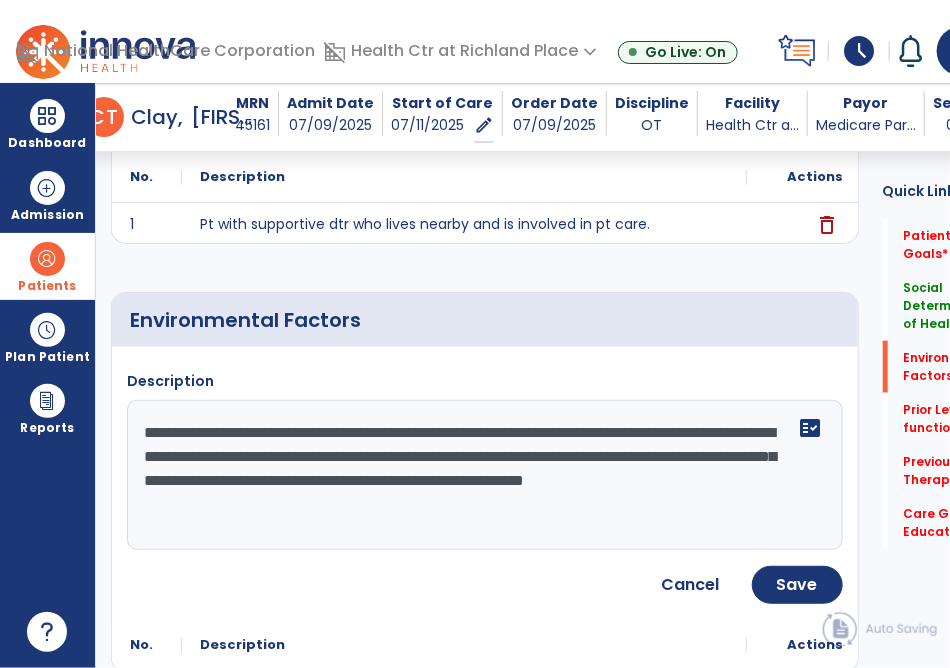 click on "**********" 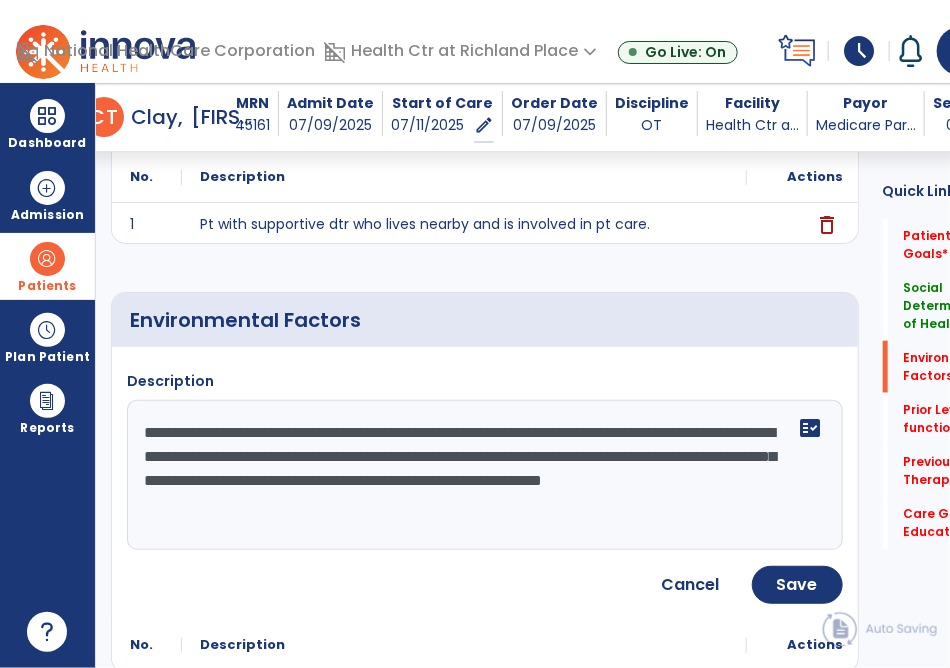 click on "**********" 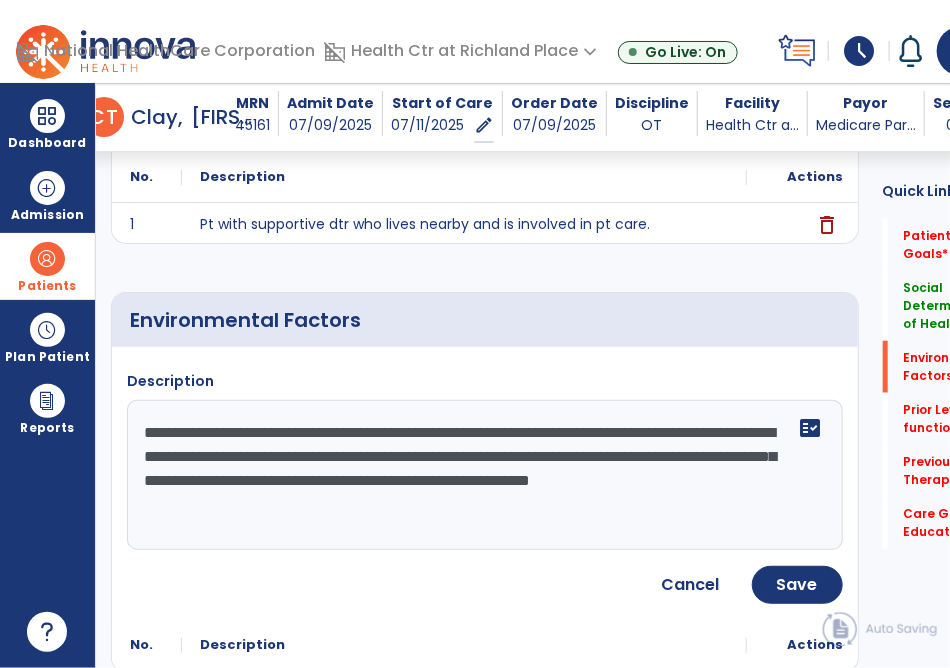 click on "**********" 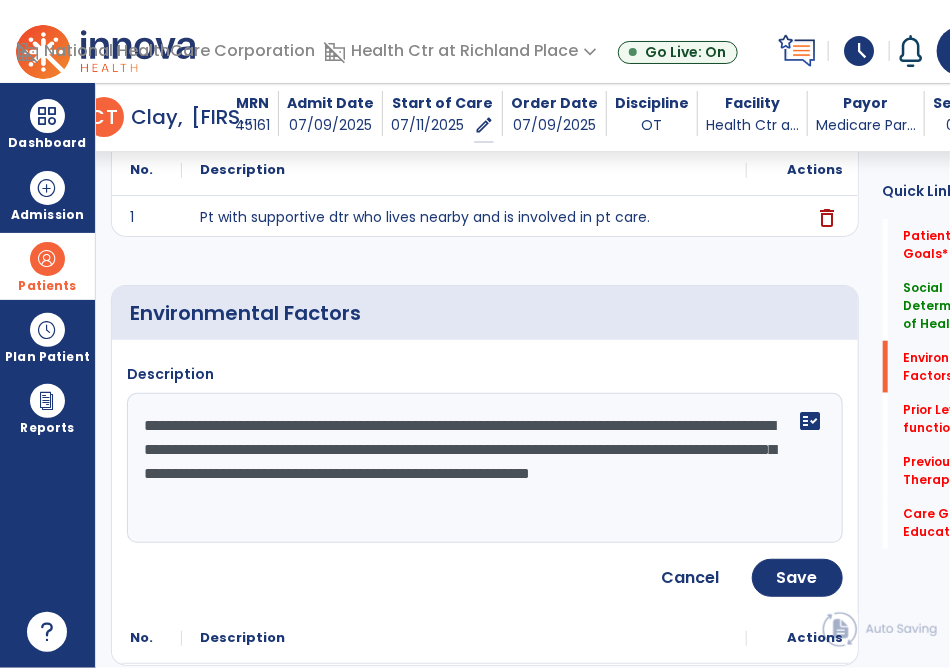scroll, scrollTop: 491, scrollLeft: 0, axis: vertical 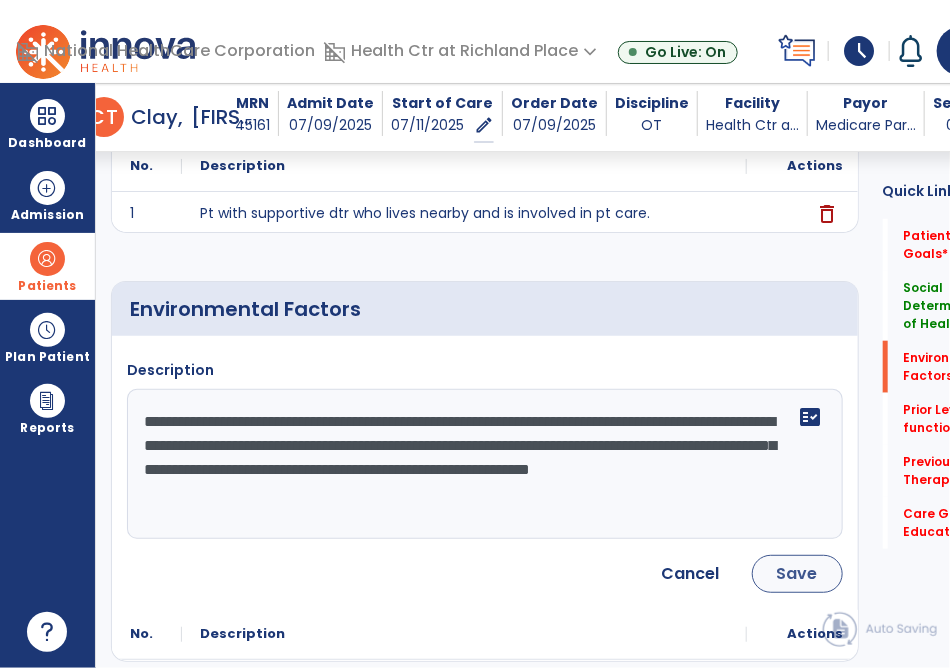 type on "**********" 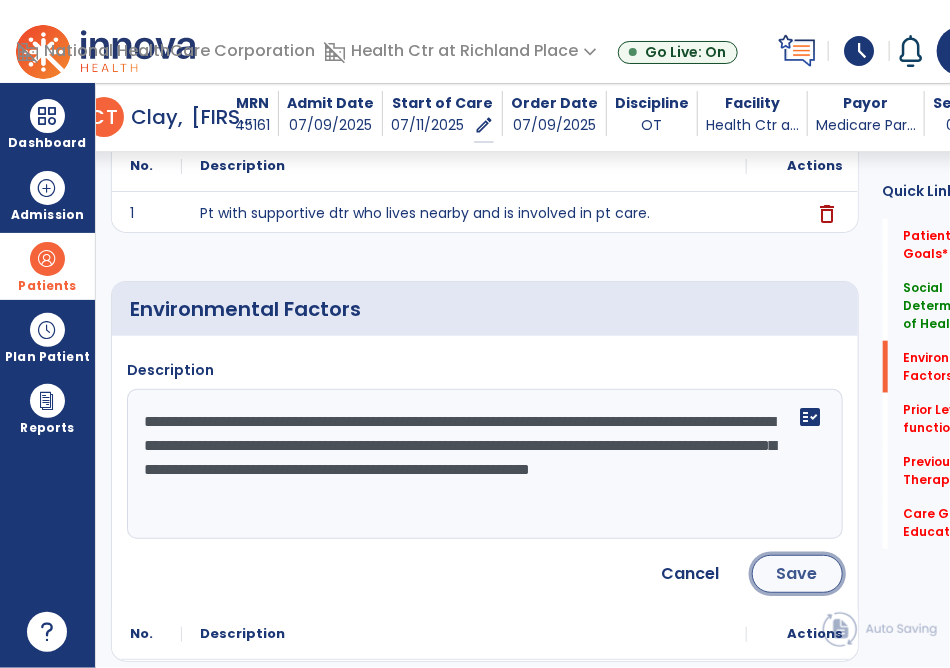 click on "Save" 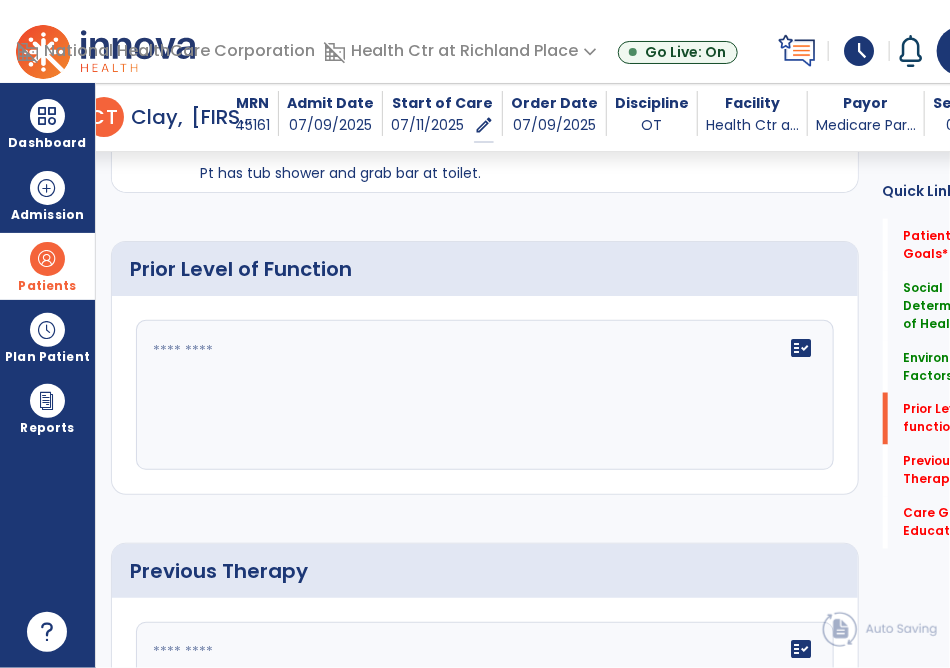 scroll, scrollTop: 864, scrollLeft: 0, axis: vertical 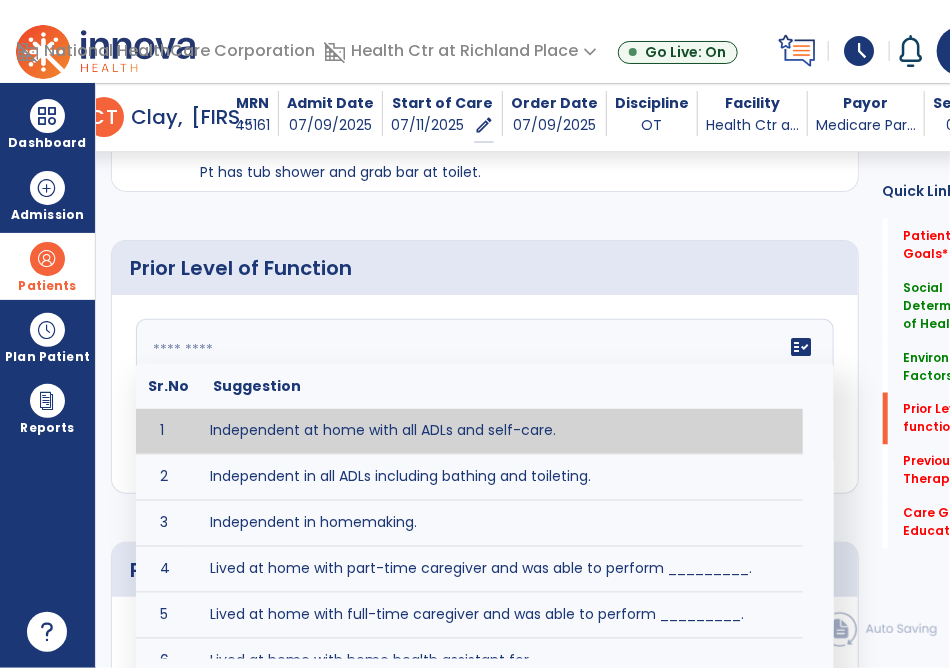 click 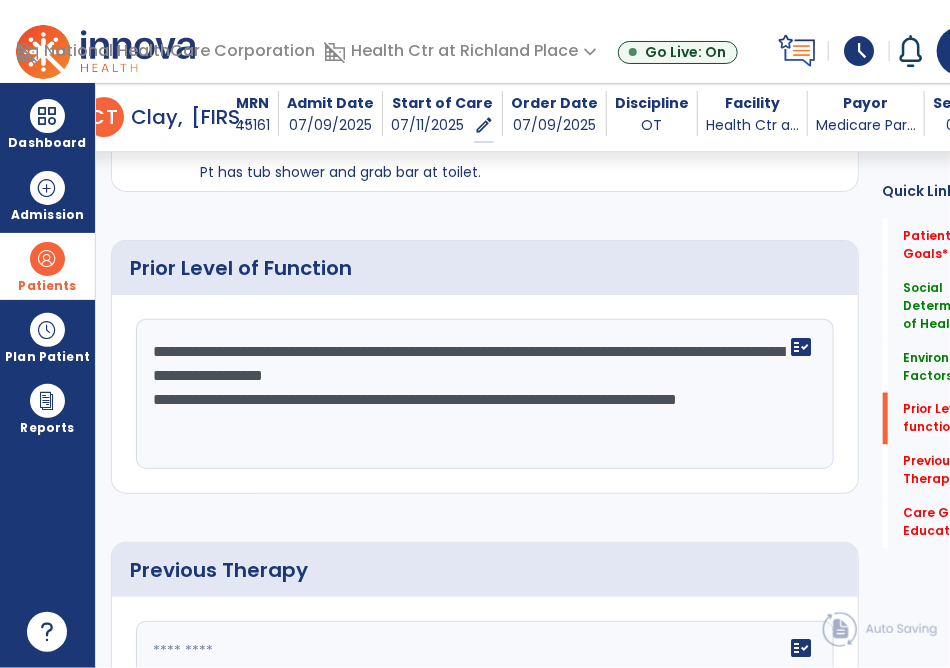 click on "**********" 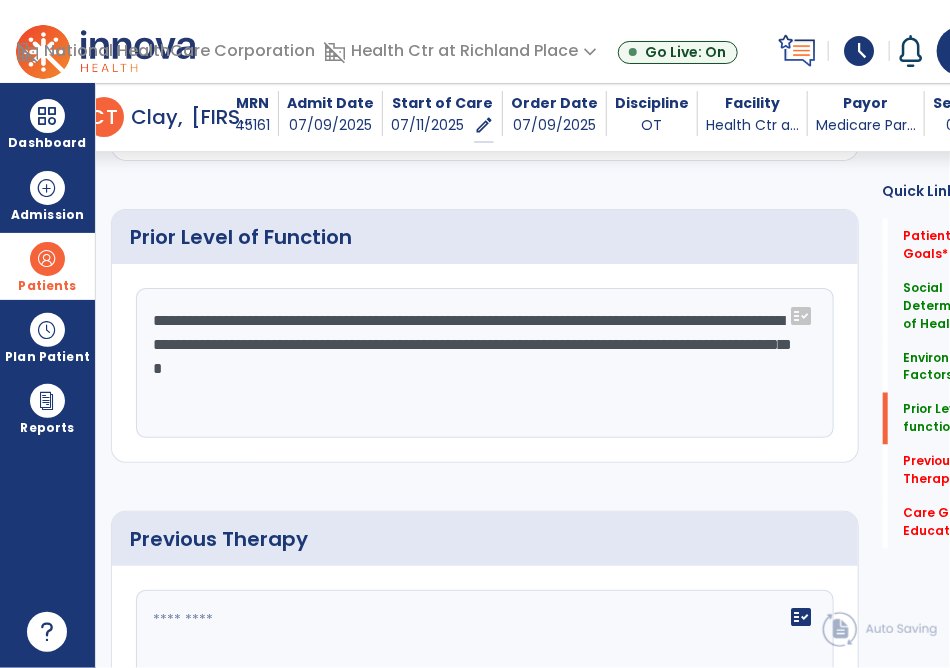 scroll, scrollTop: 1015, scrollLeft: 0, axis: vertical 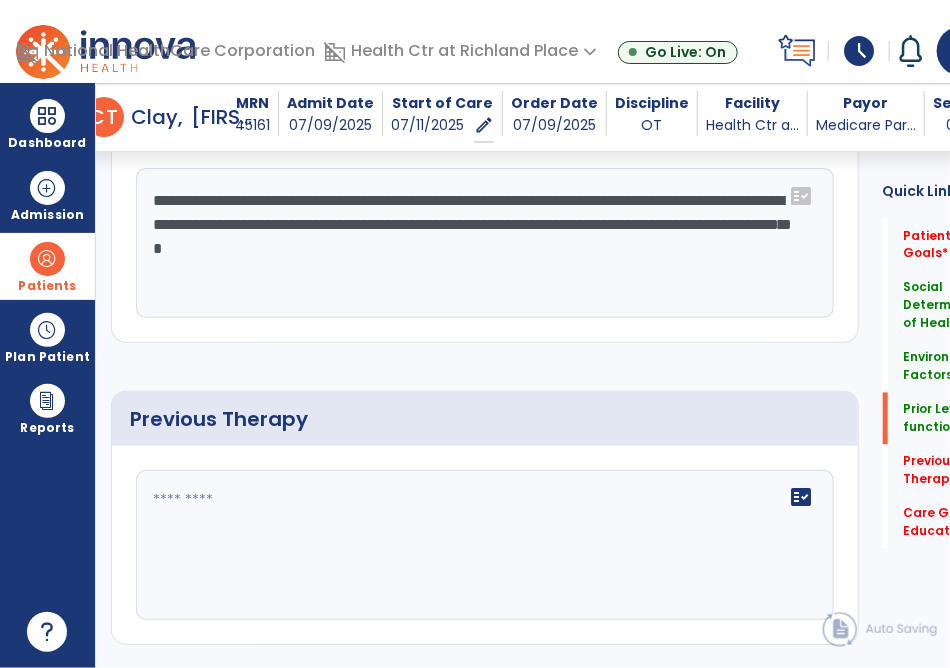 click on "**********" 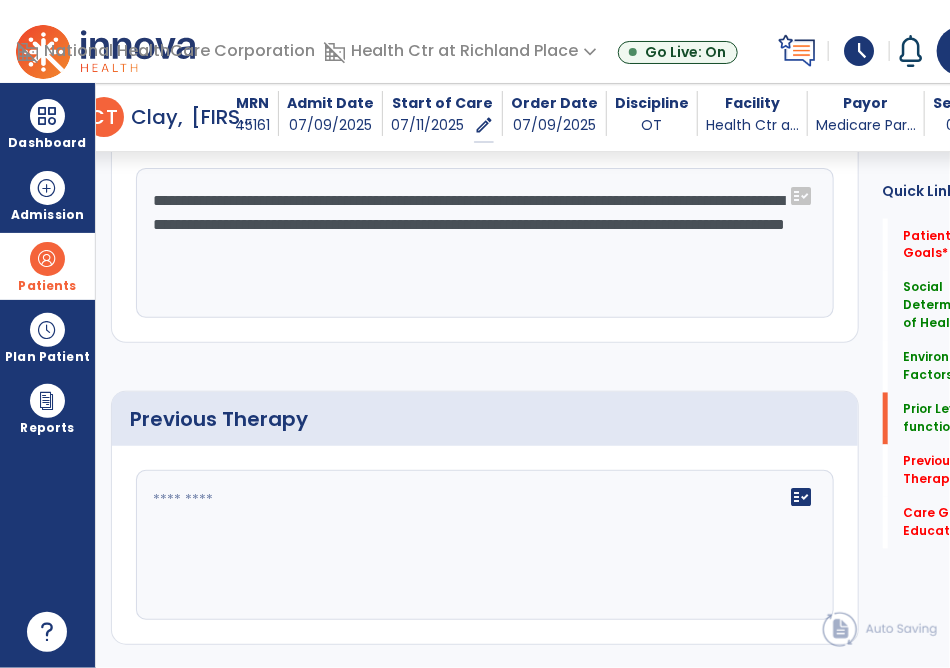 click on "**********" 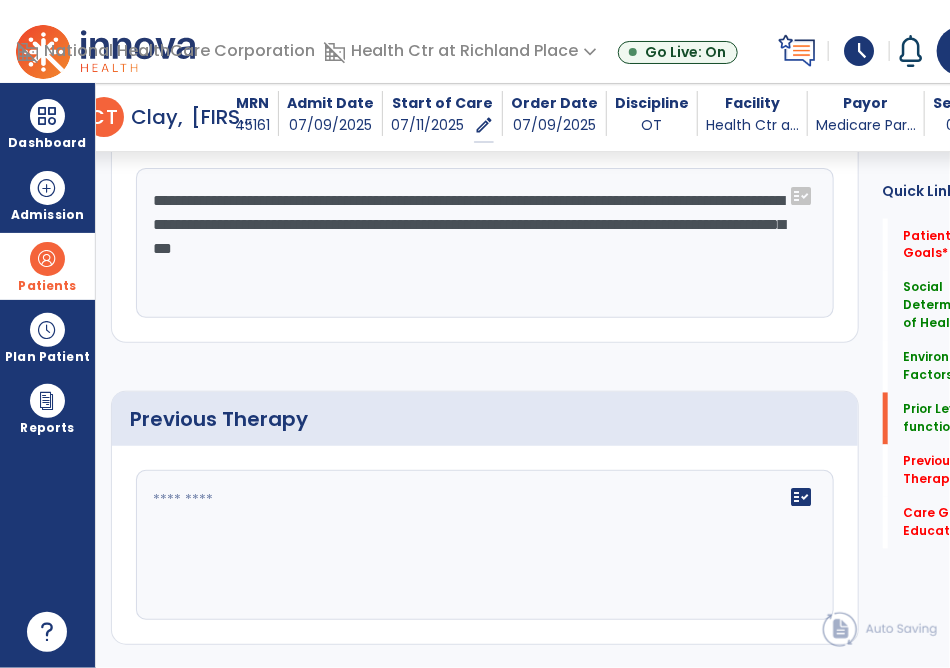 click on "**********" 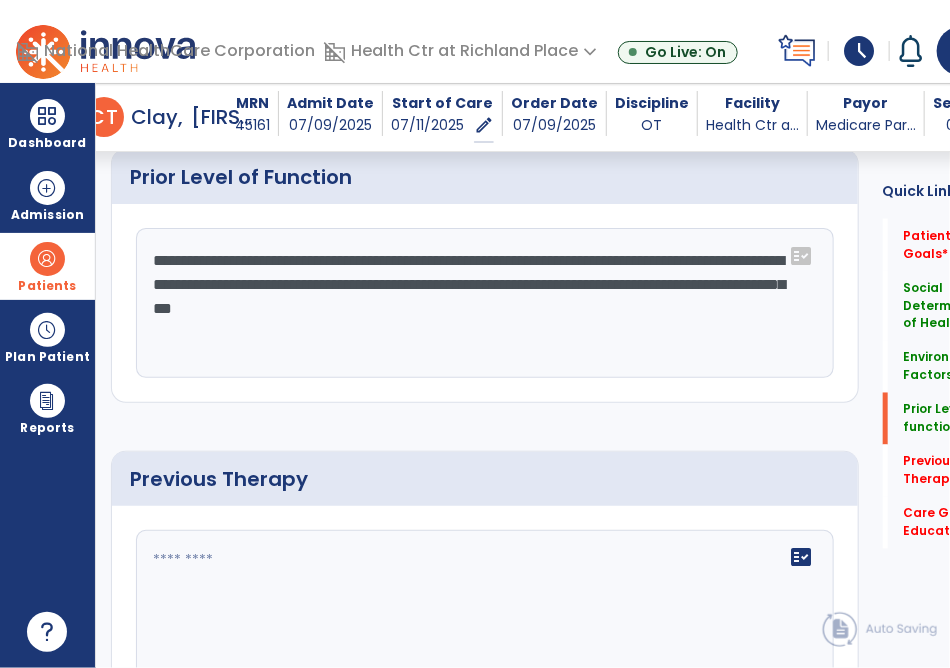 scroll, scrollTop: 930, scrollLeft: 0, axis: vertical 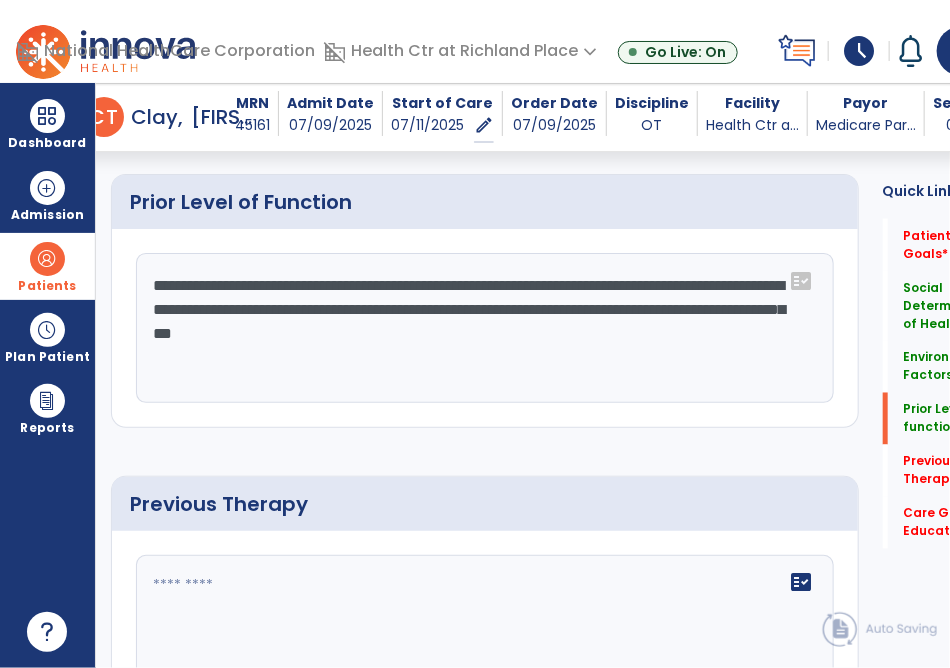 click on "**********" 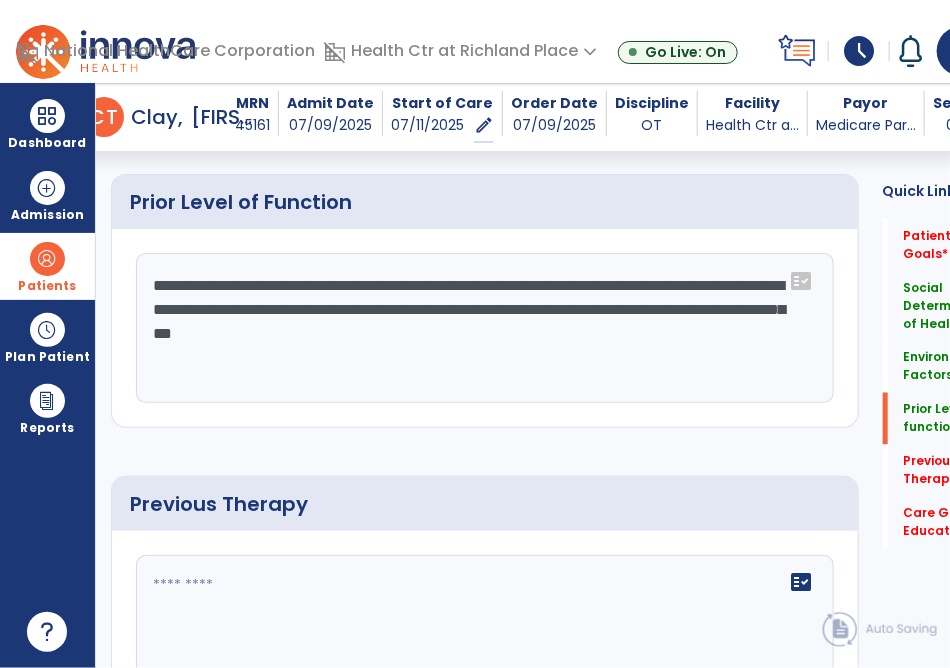 click on "**********" 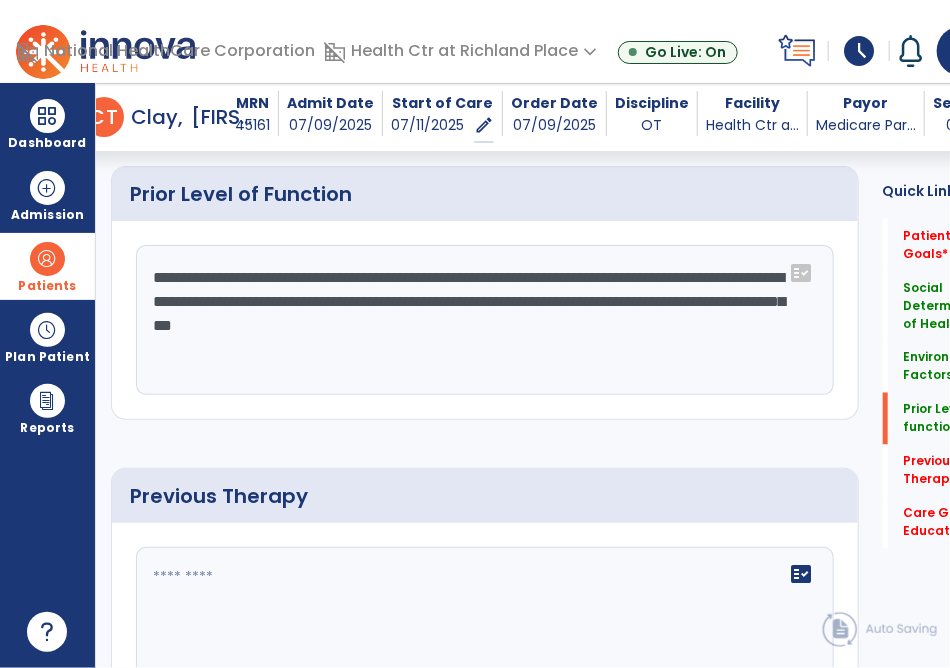 scroll, scrollTop: 939, scrollLeft: 0, axis: vertical 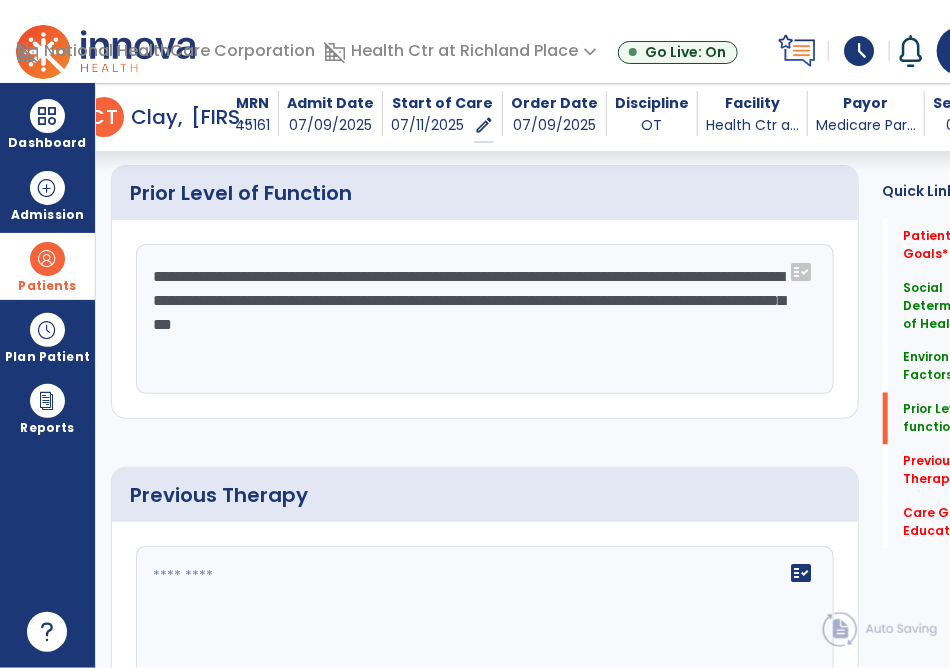 click on "**********" 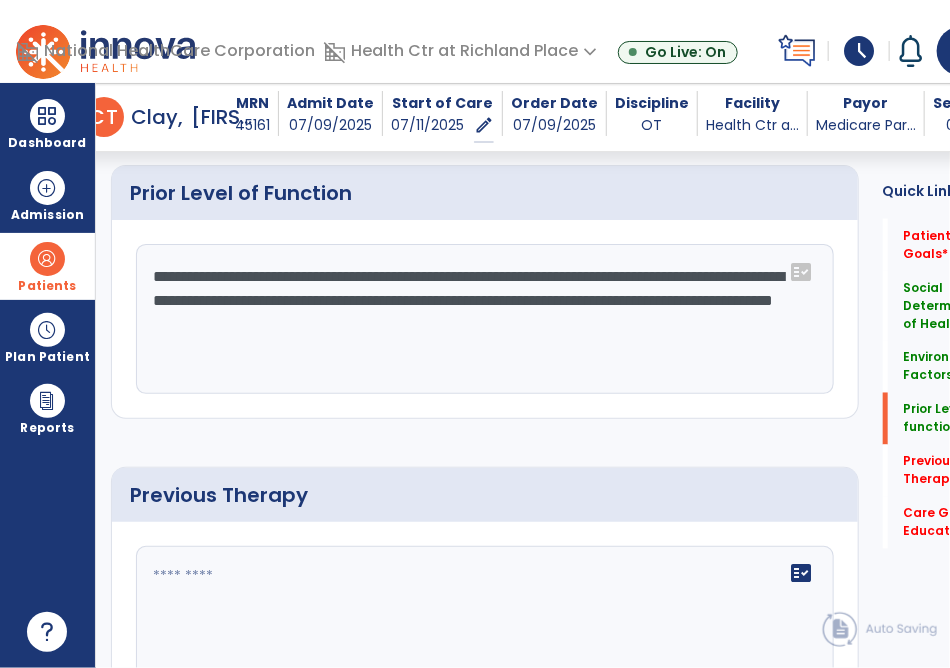 click on "**********" 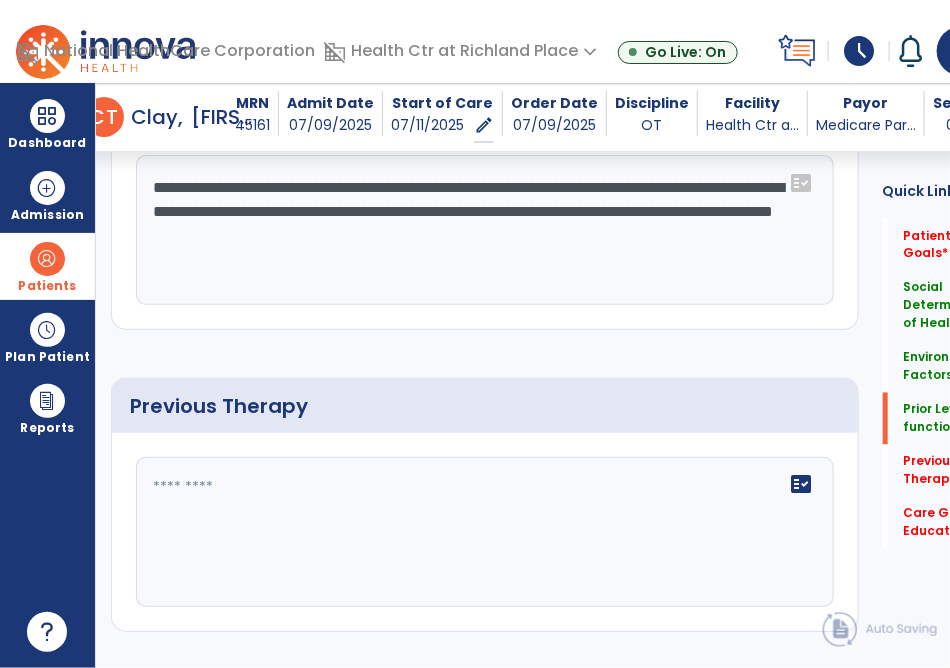 scroll, scrollTop: 1123, scrollLeft: 0, axis: vertical 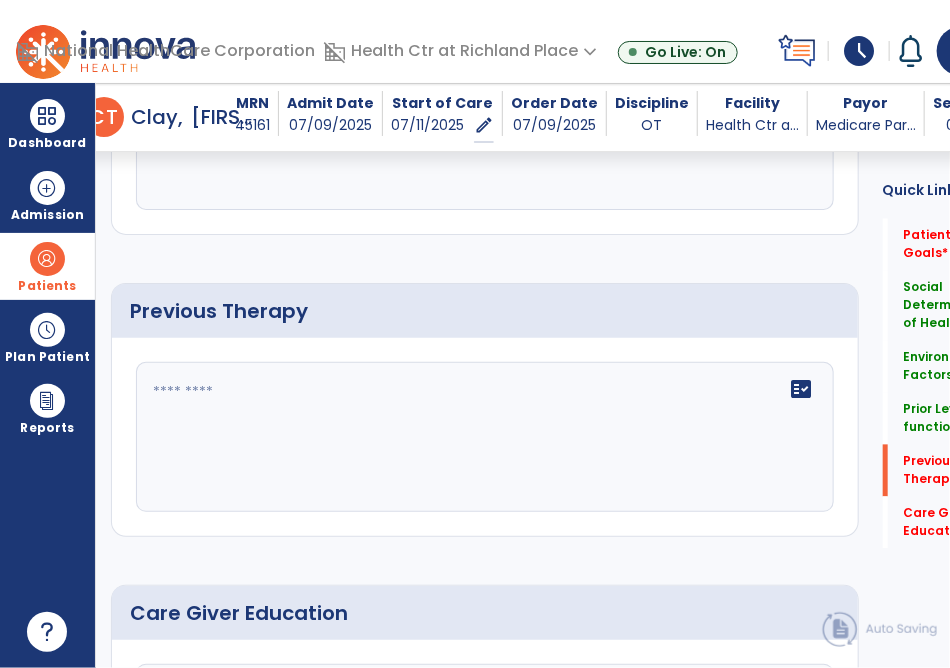 type on "**********" 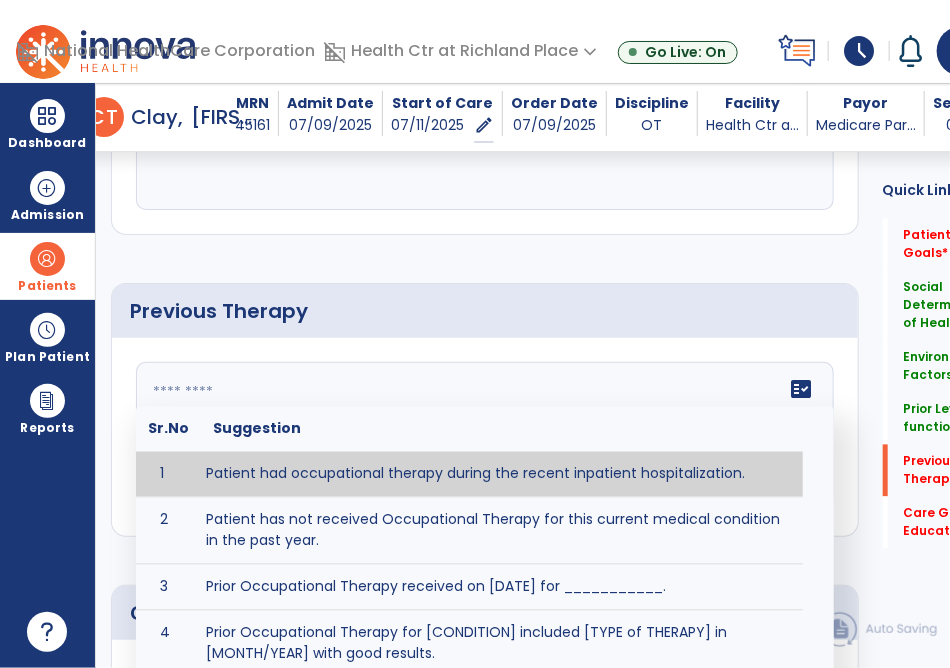 click 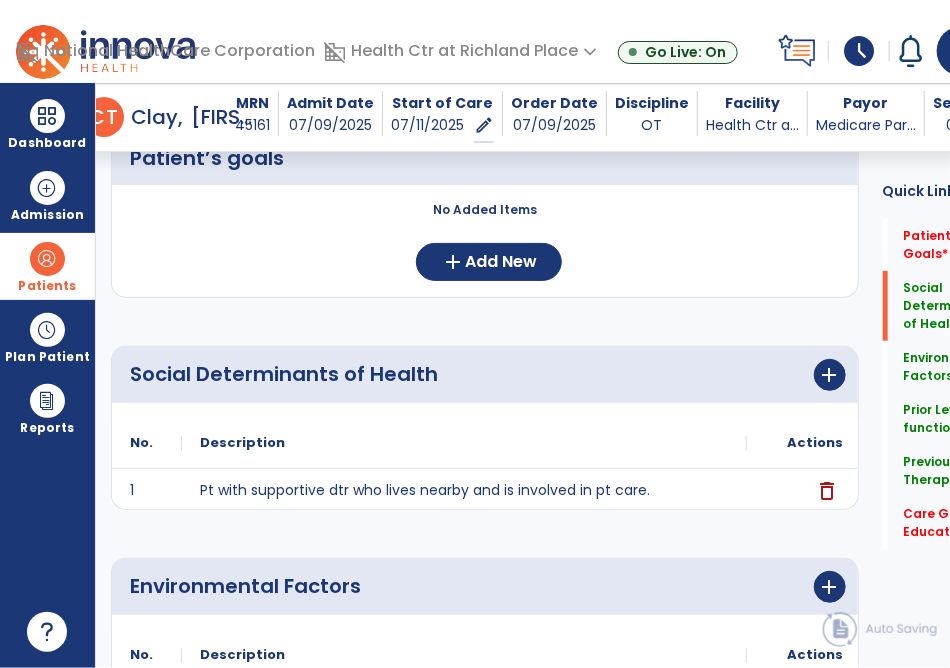 scroll, scrollTop: 0, scrollLeft: 0, axis: both 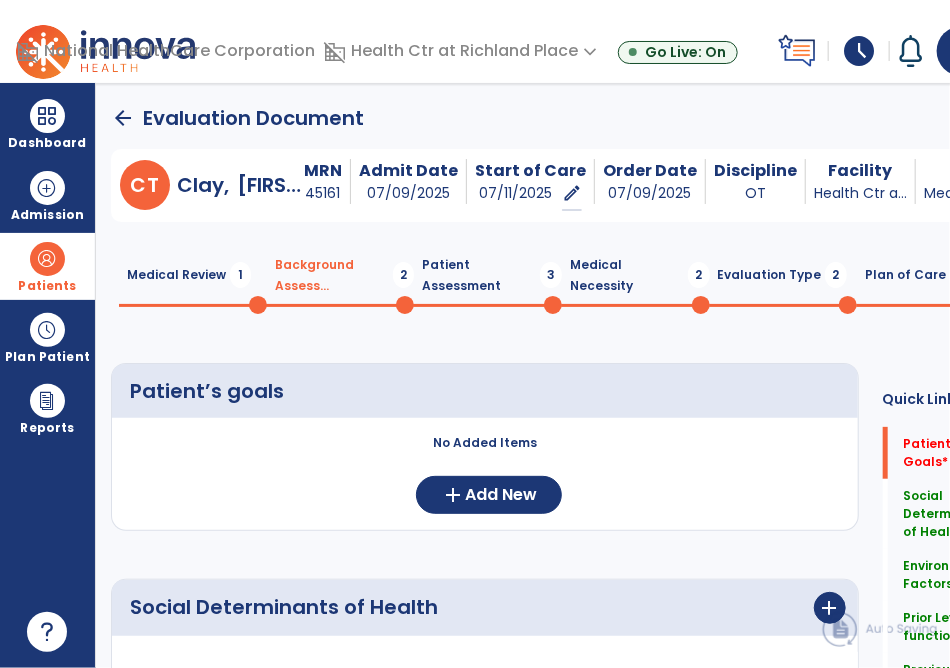 click on "Patient Assessment  3" 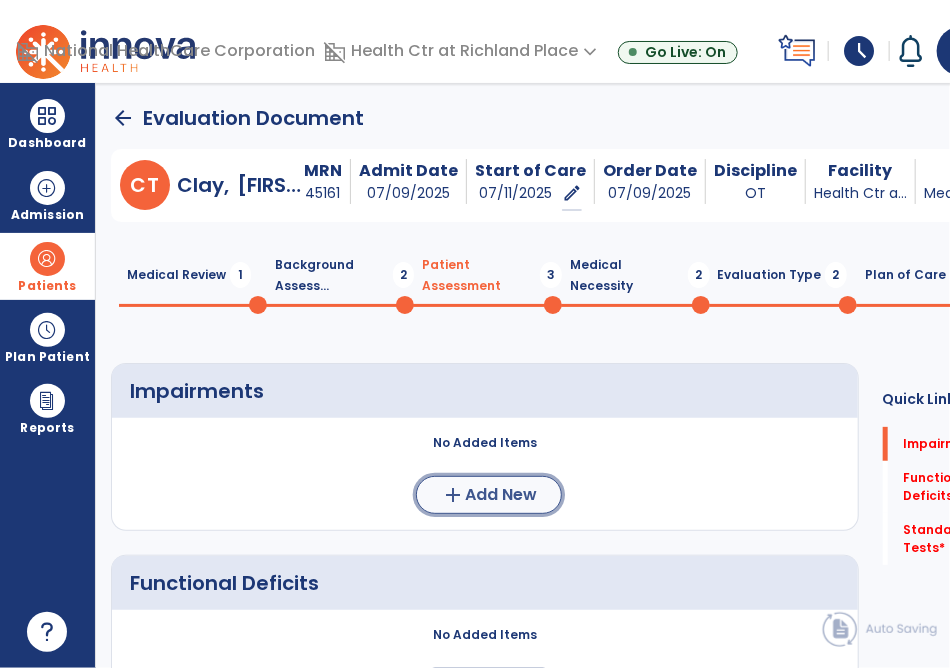 click on "Add New" 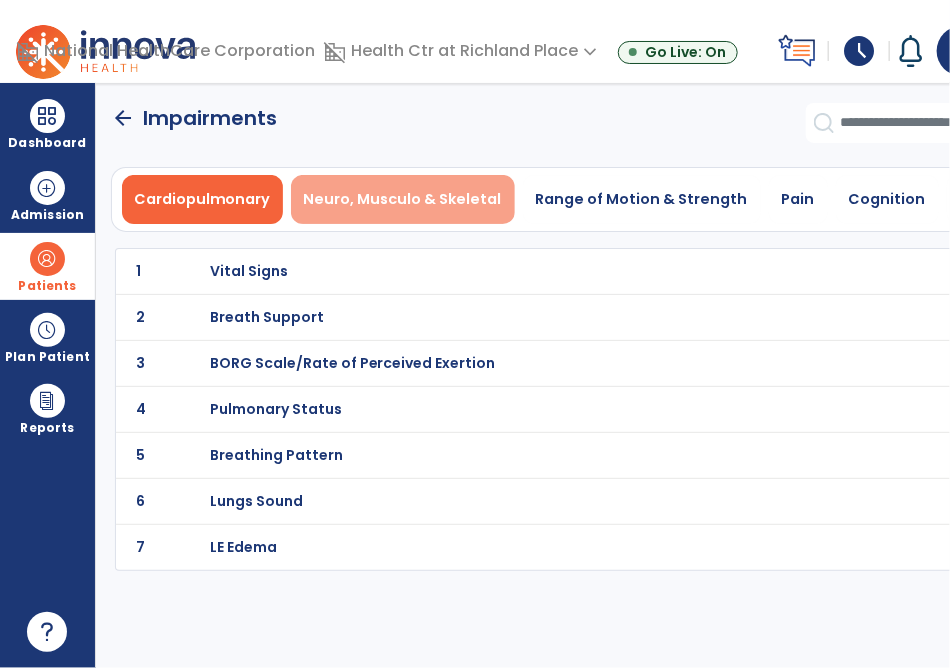 click on "Neuro, Musculo & Skeletal" at bounding box center (403, 199) 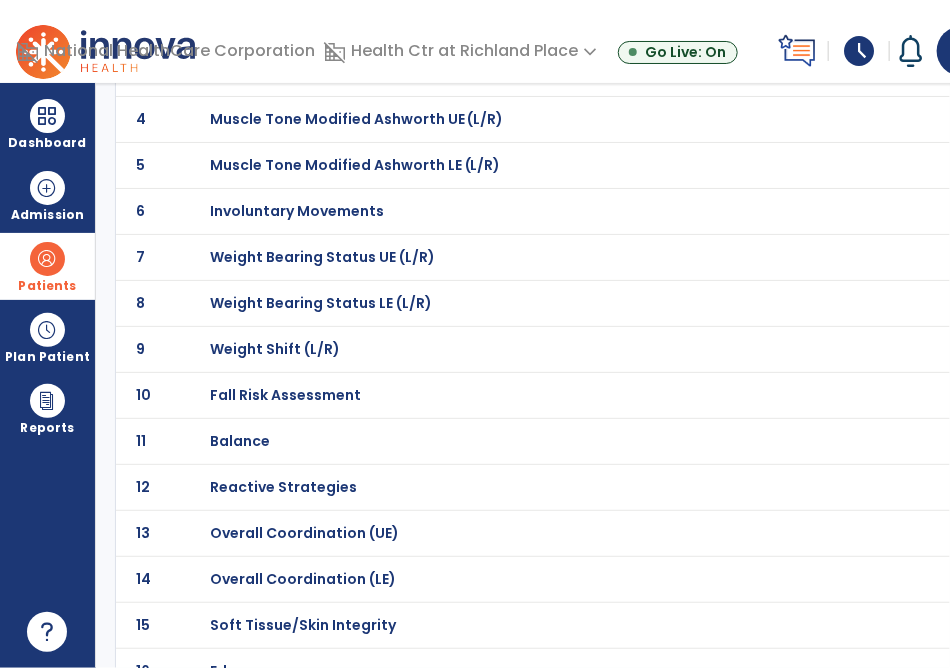 scroll, scrollTop: 292, scrollLeft: 0, axis: vertical 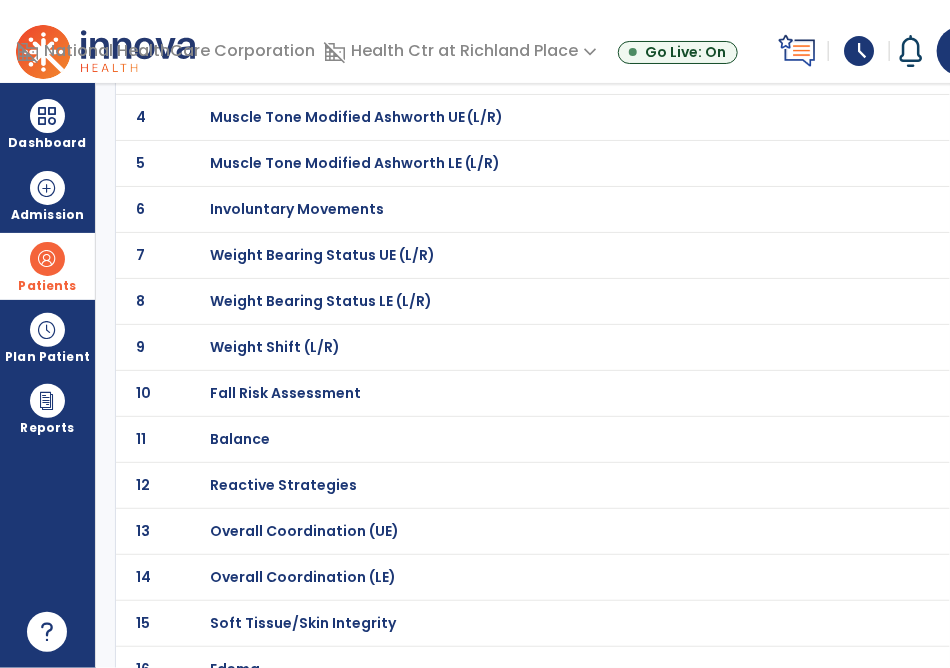 click on "Fall Risk Assessment" at bounding box center (281, -21) 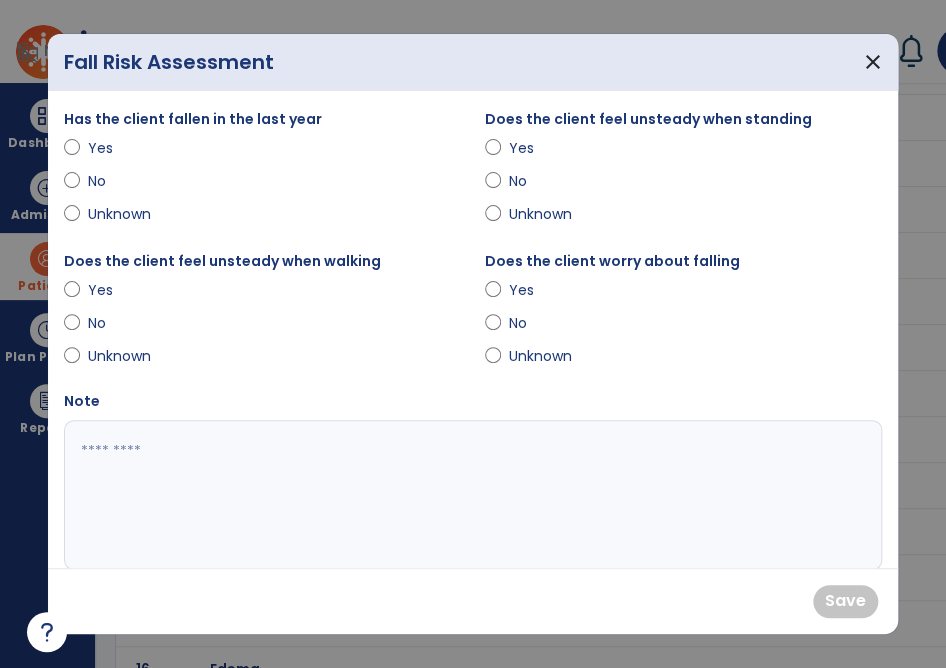 click on "Yes" at bounding box center (123, 148) 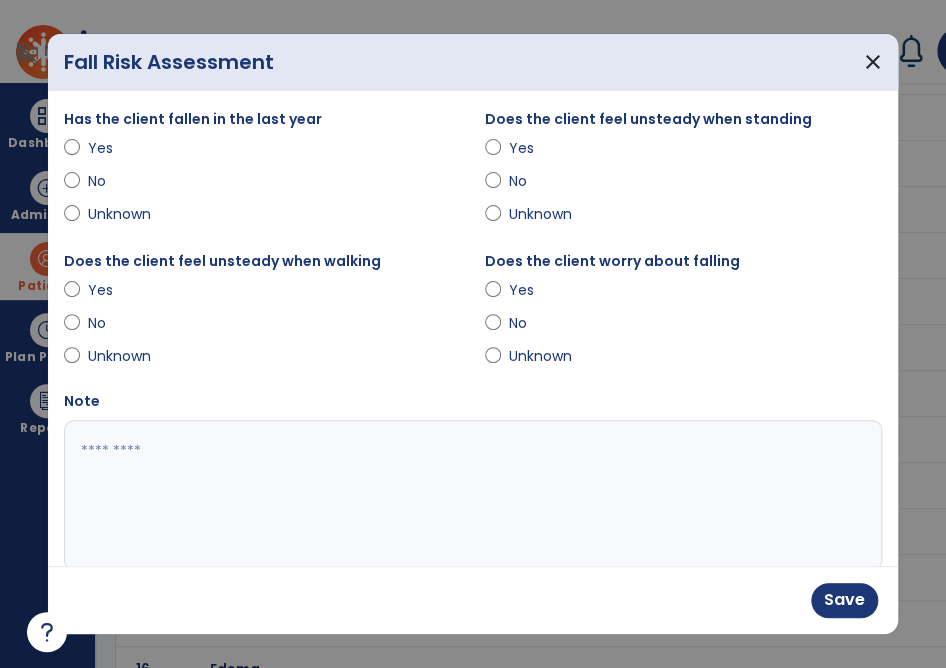 click at bounding box center (472, 495) 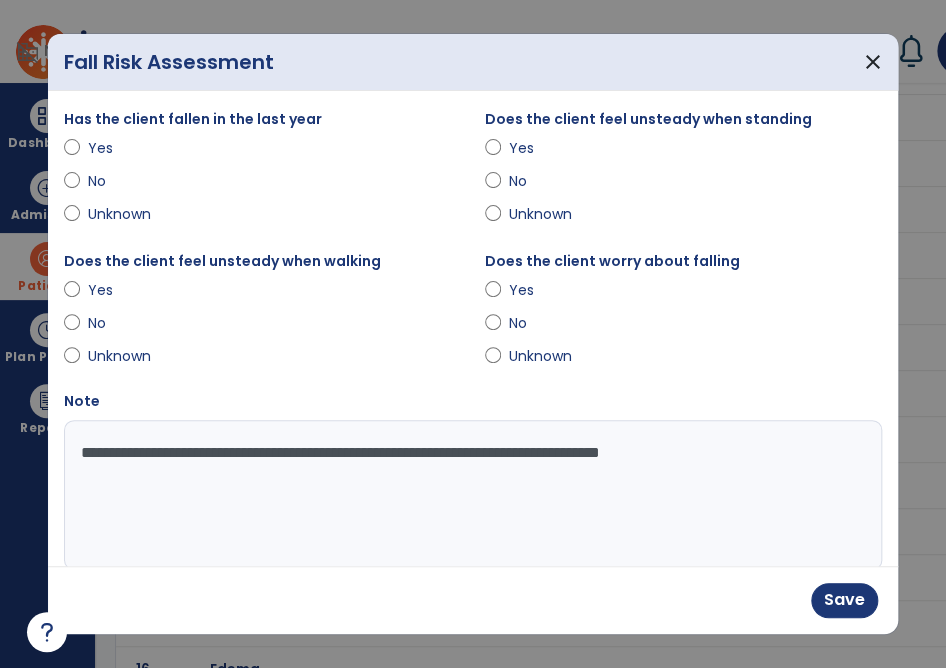 click on "**********" at bounding box center (472, 495) 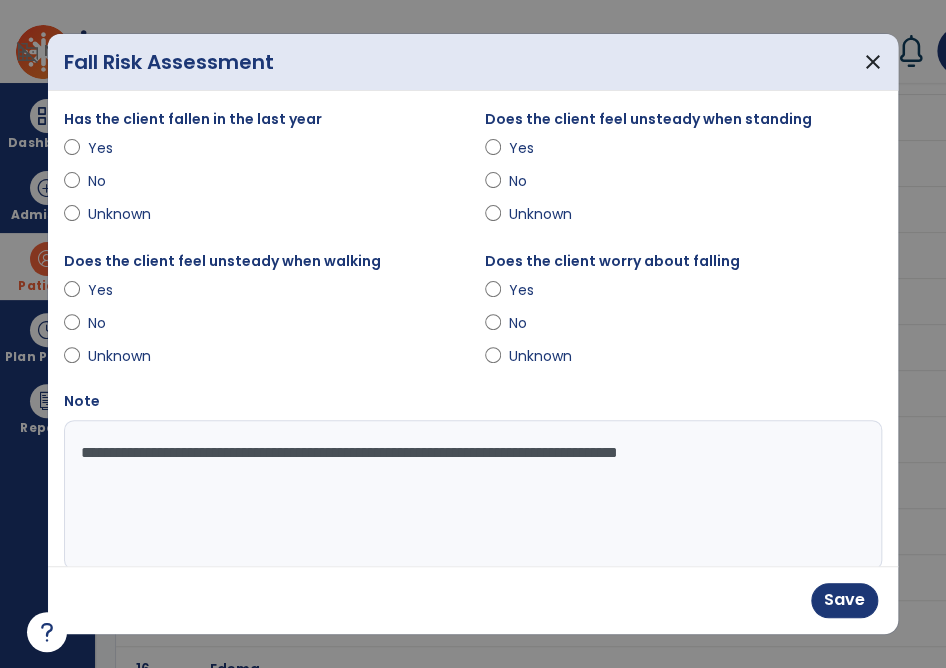 click on "**********" at bounding box center (472, 495) 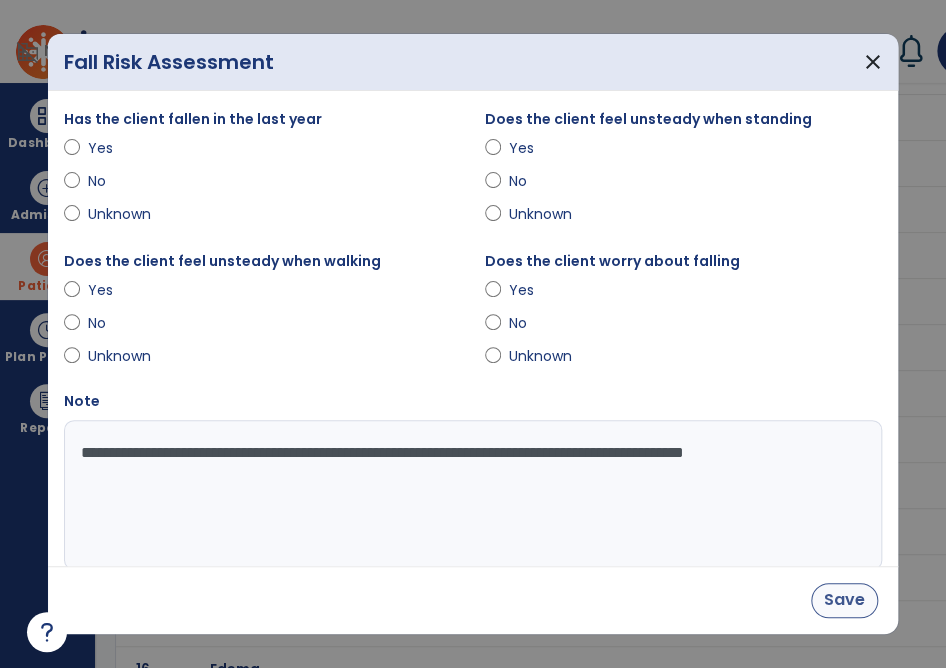 type on "**********" 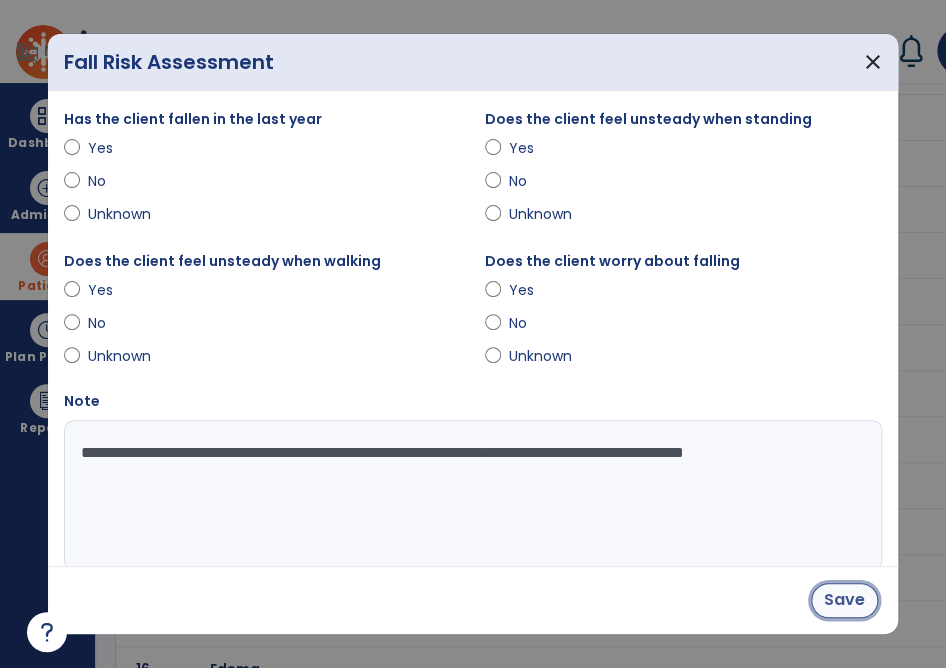 click on "Save" at bounding box center (844, 600) 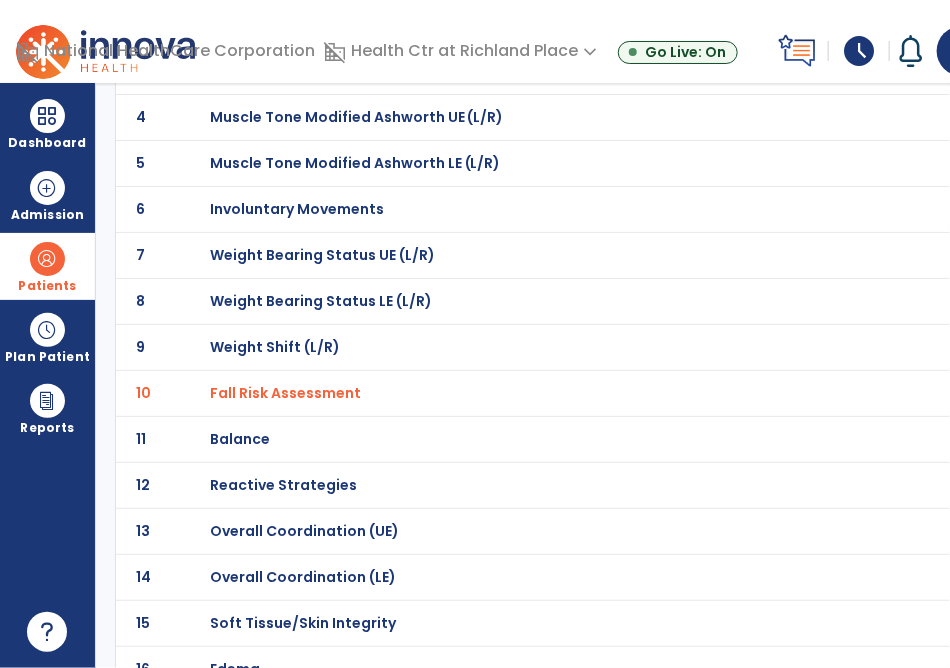 click on "Fall Risk Assessment" at bounding box center [285, 393] 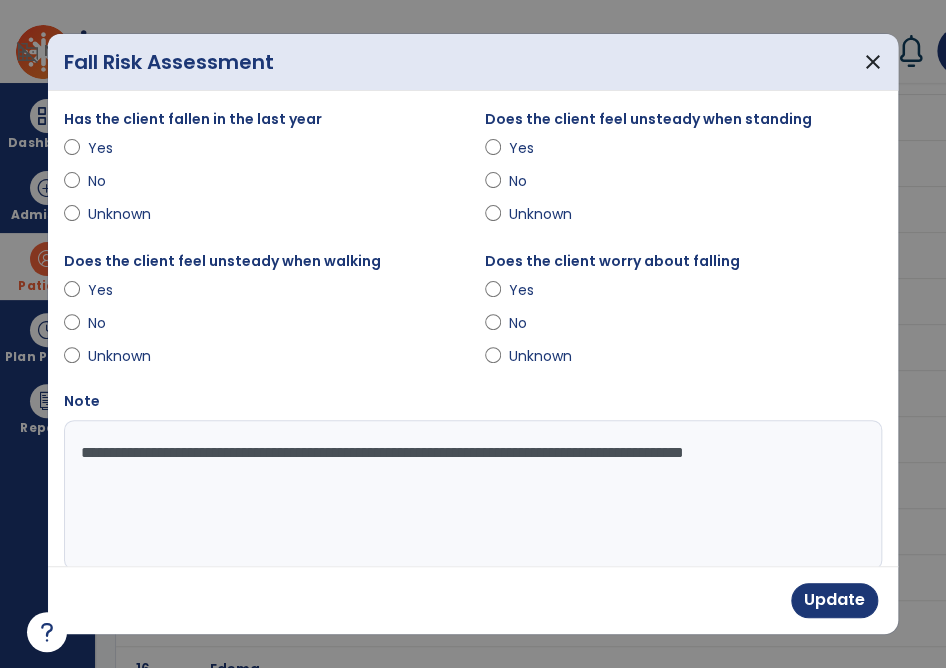 click on "Yes" at bounding box center (544, 148) 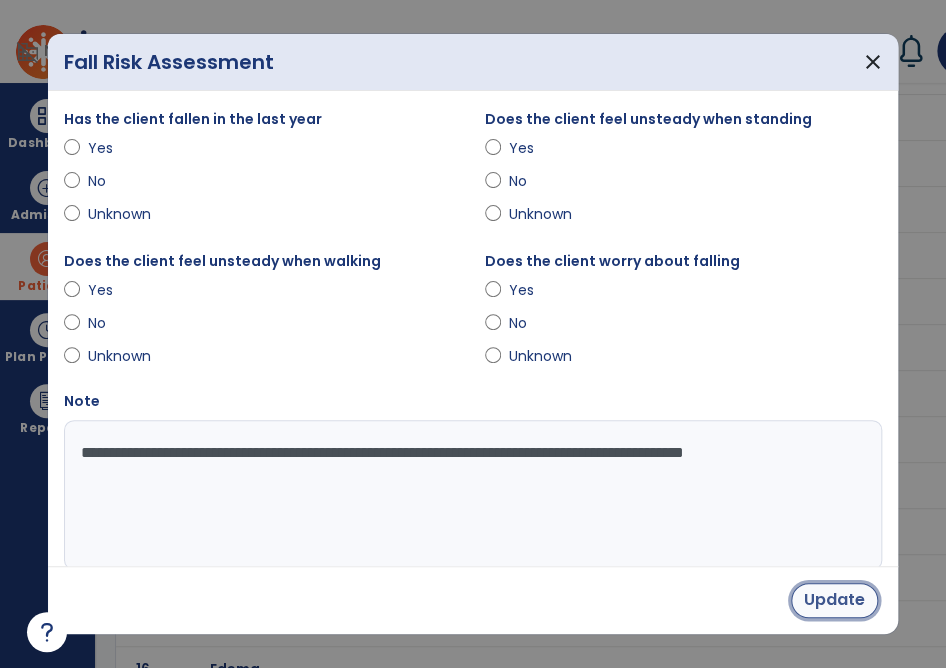 click on "Update" at bounding box center (834, 600) 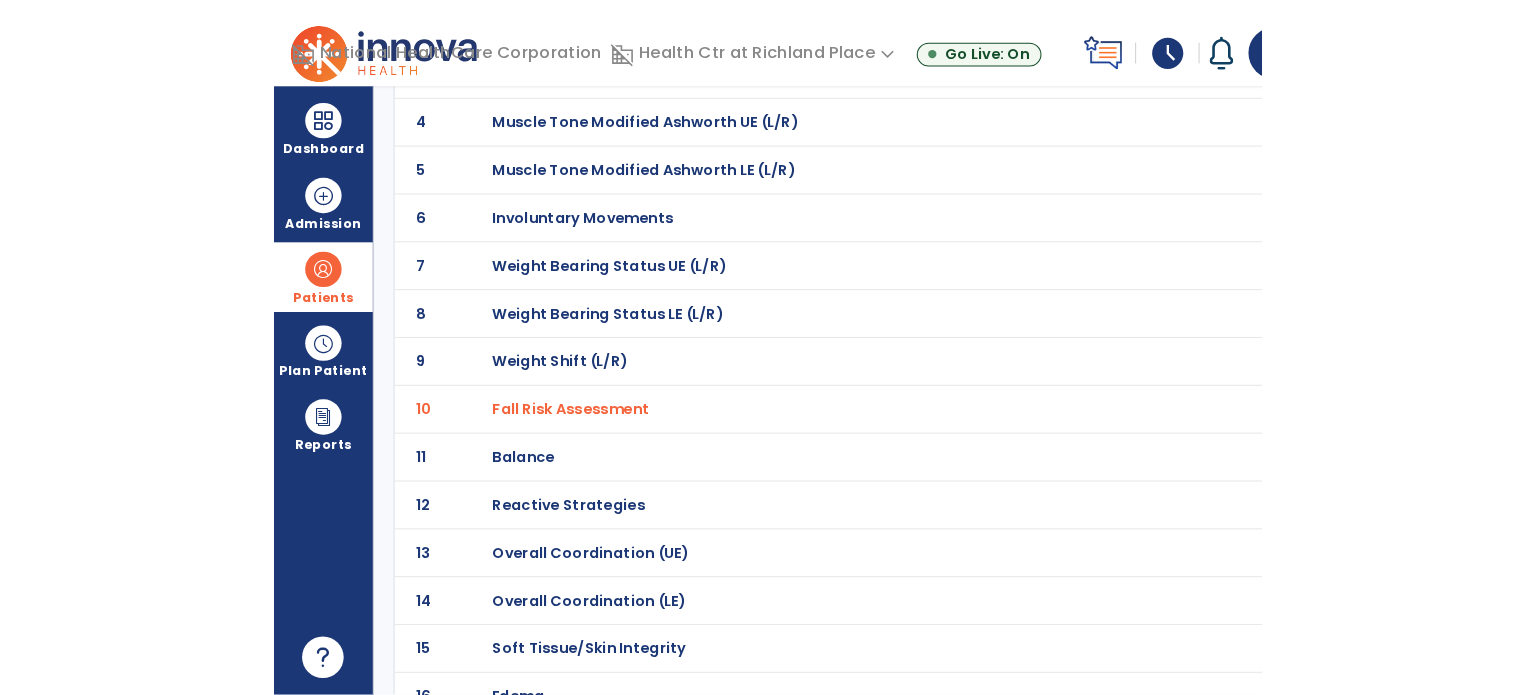 scroll, scrollTop: 0, scrollLeft: 0, axis: both 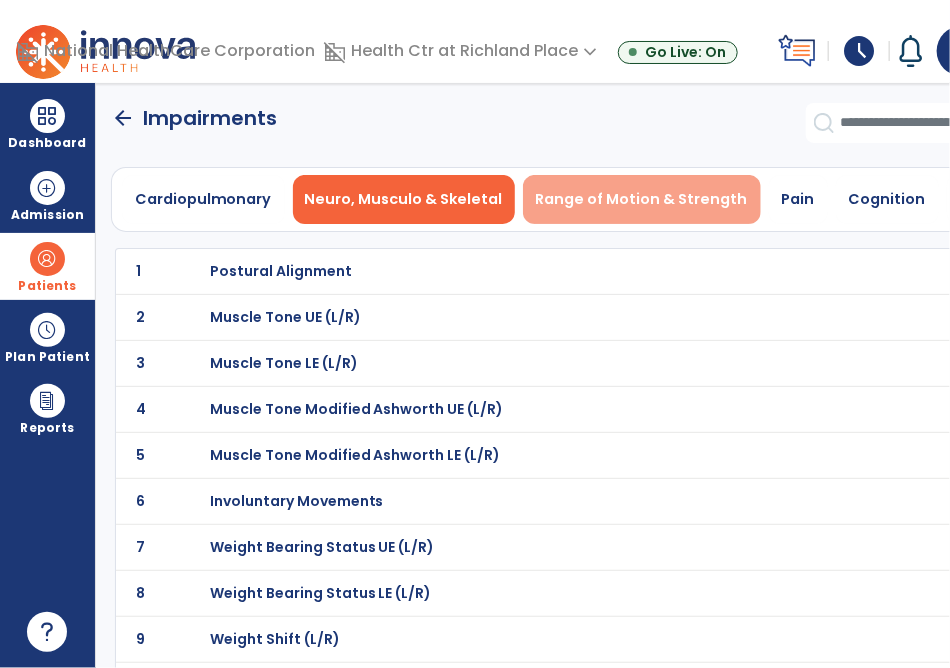 click on "Range of Motion & Strength" at bounding box center (642, 199) 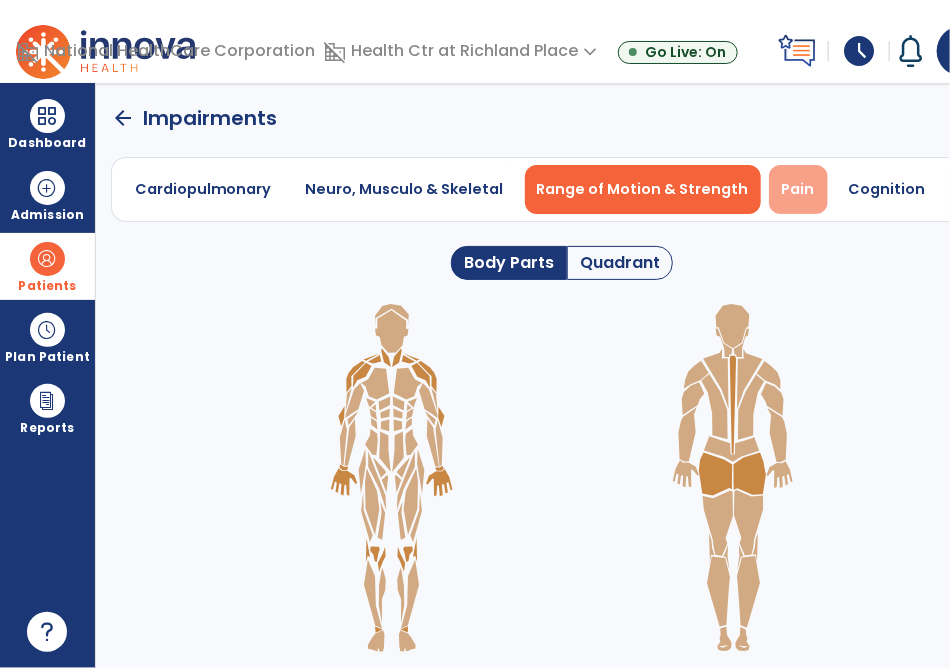 click on "Pain" at bounding box center [798, 189] 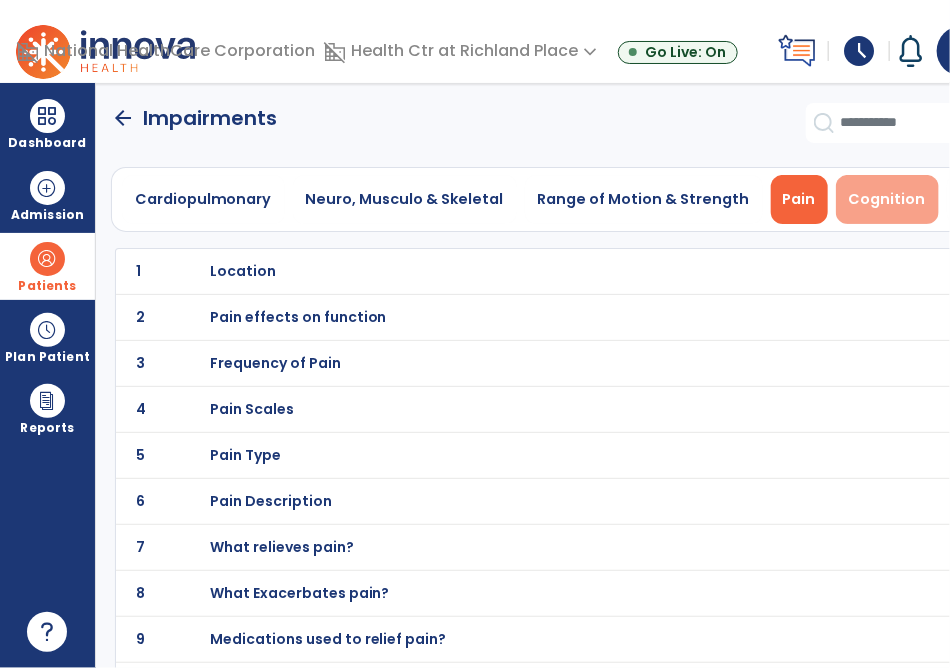 click on "Cognition" at bounding box center (887, 199) 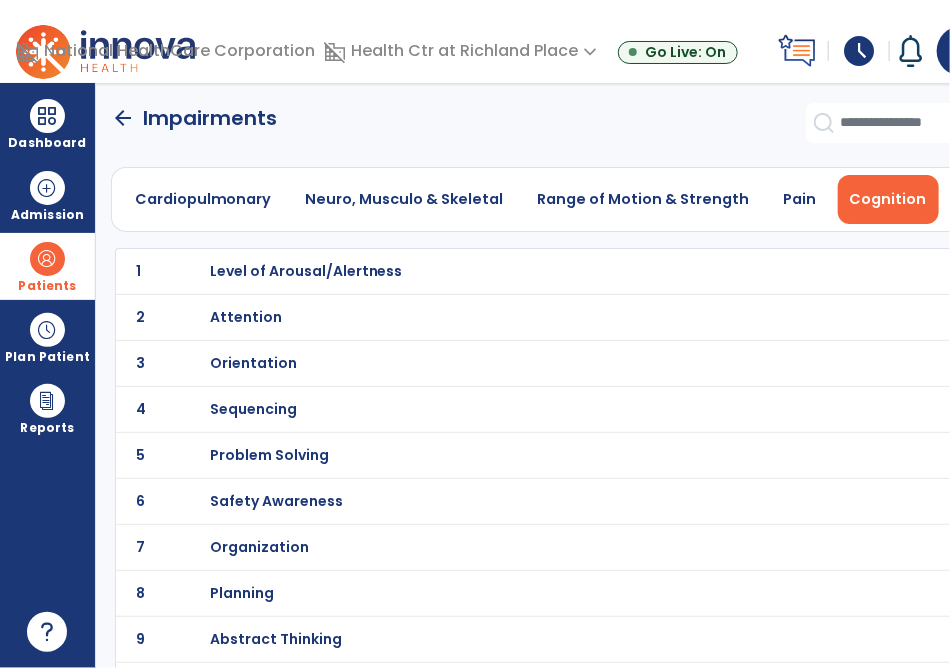 click on "Orientation" at bounding box center [306, 271] 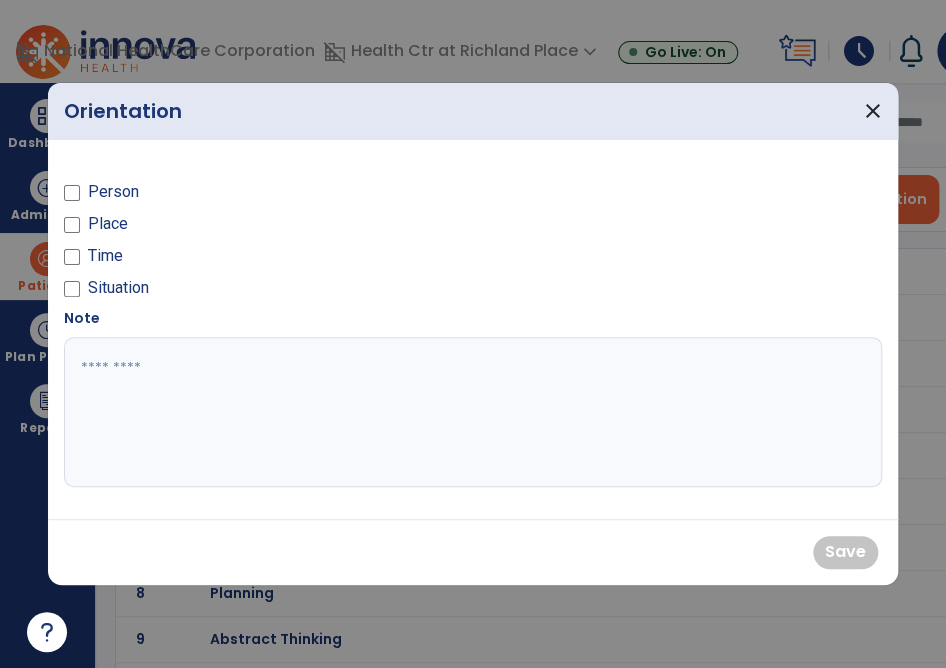 click on "Person" at bounding box center (113, 192) 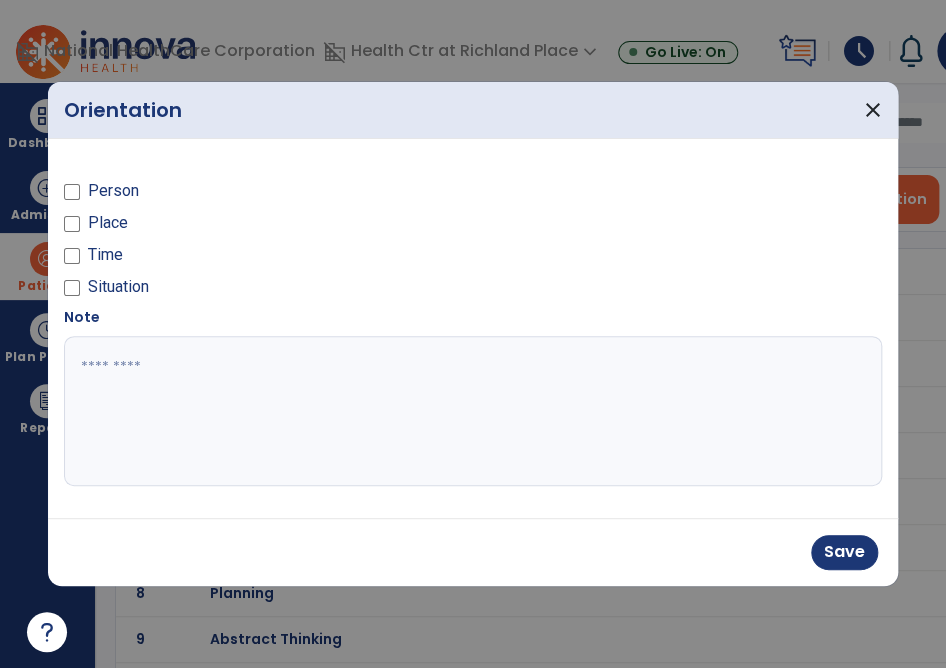 click on "Place" at bounding box center [108, 223] 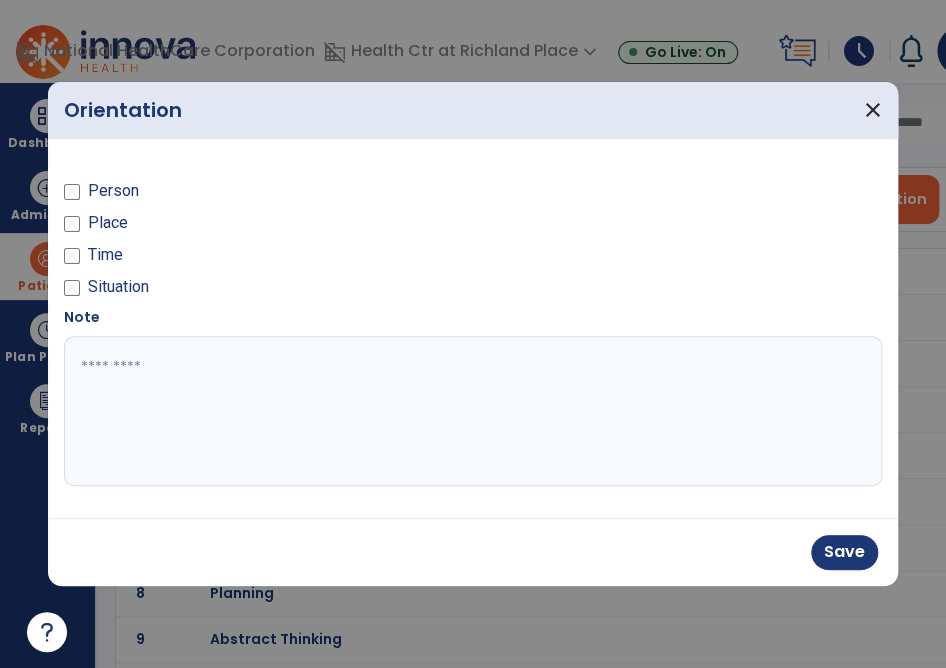 click on "Time" at bounding box center (105, 255) 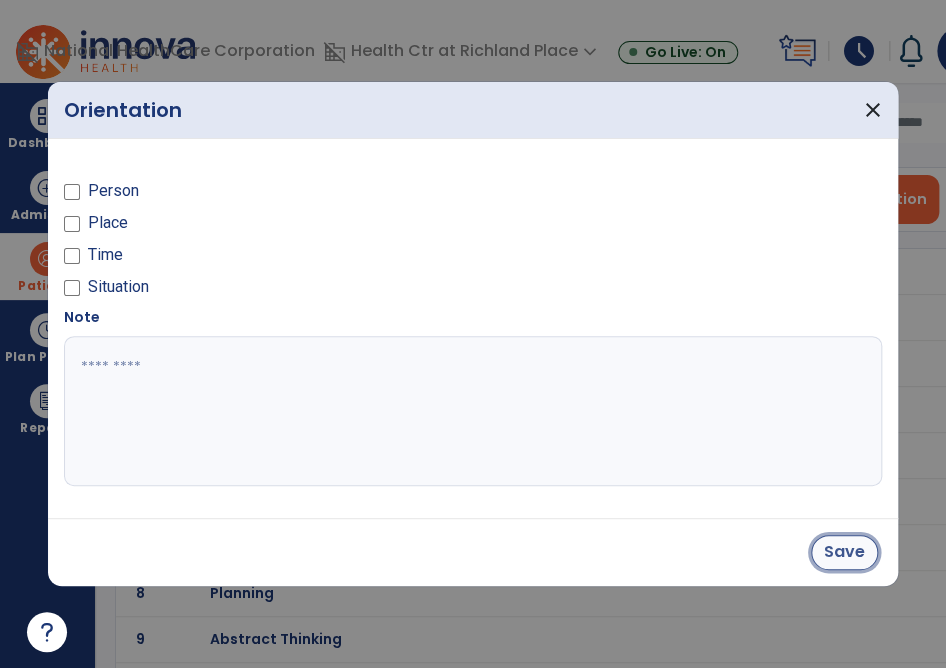 click on "Save" at bounding box center (844, 552) 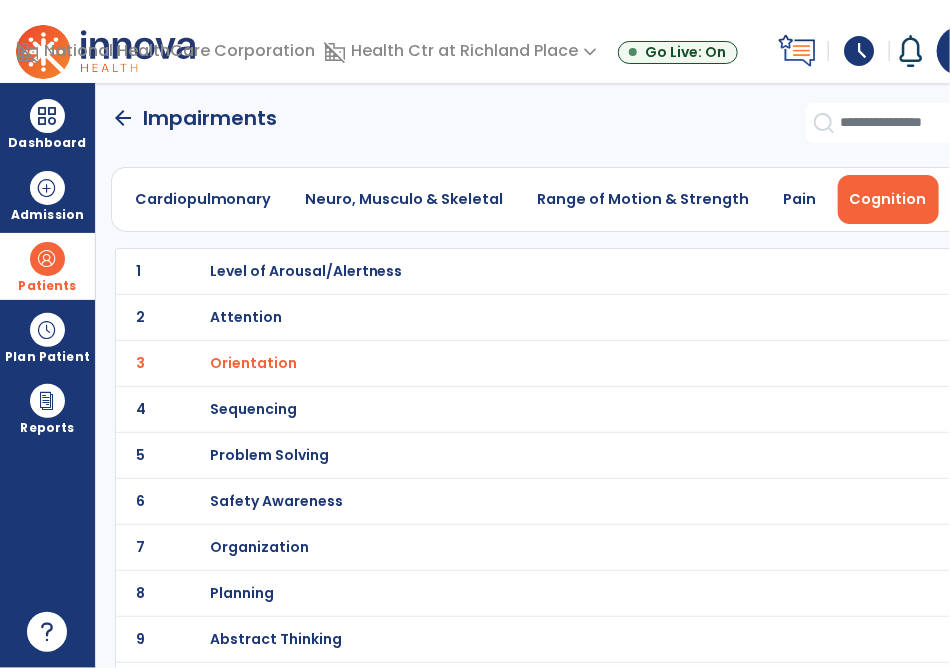 click on "arrow_back" 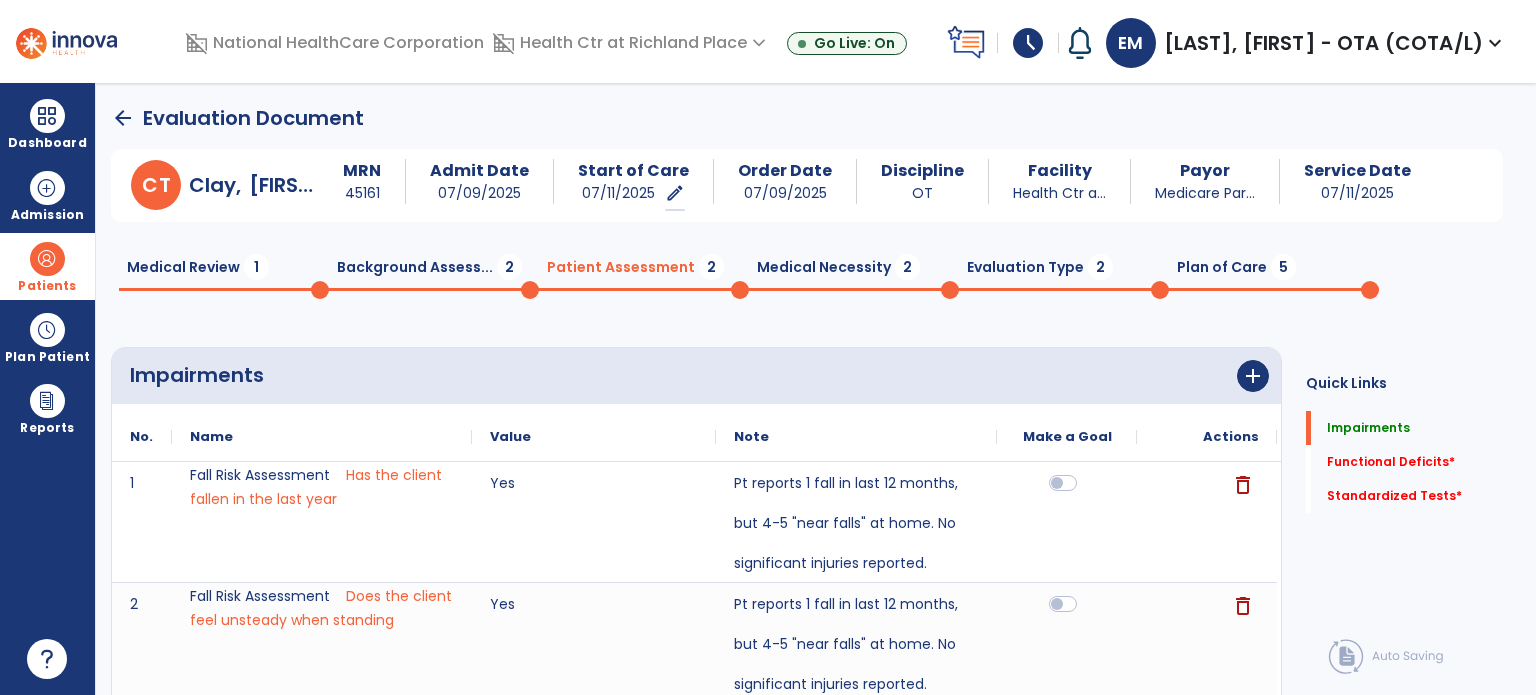 click on "arrow_back   Evaluation Document" 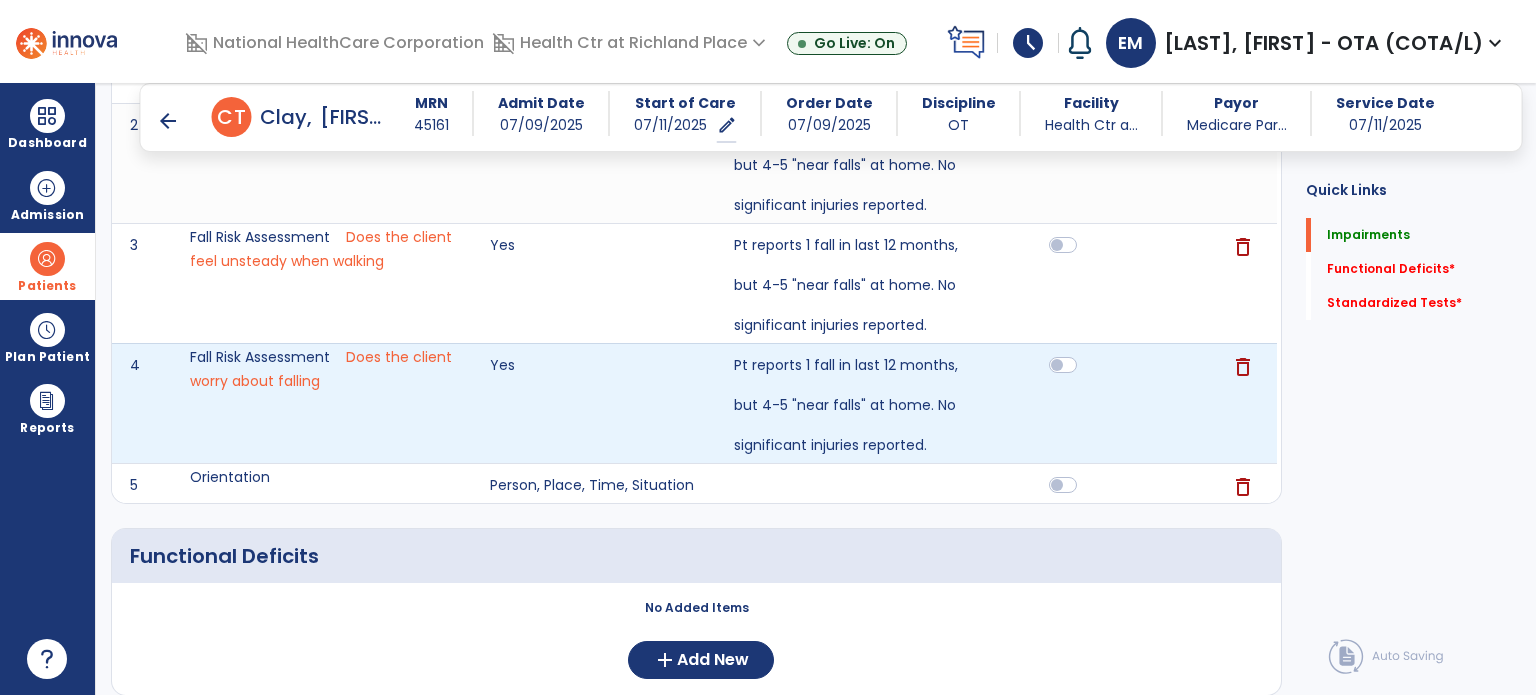scroll, scrollTop: 0, scrollLeft: 0, axis: both 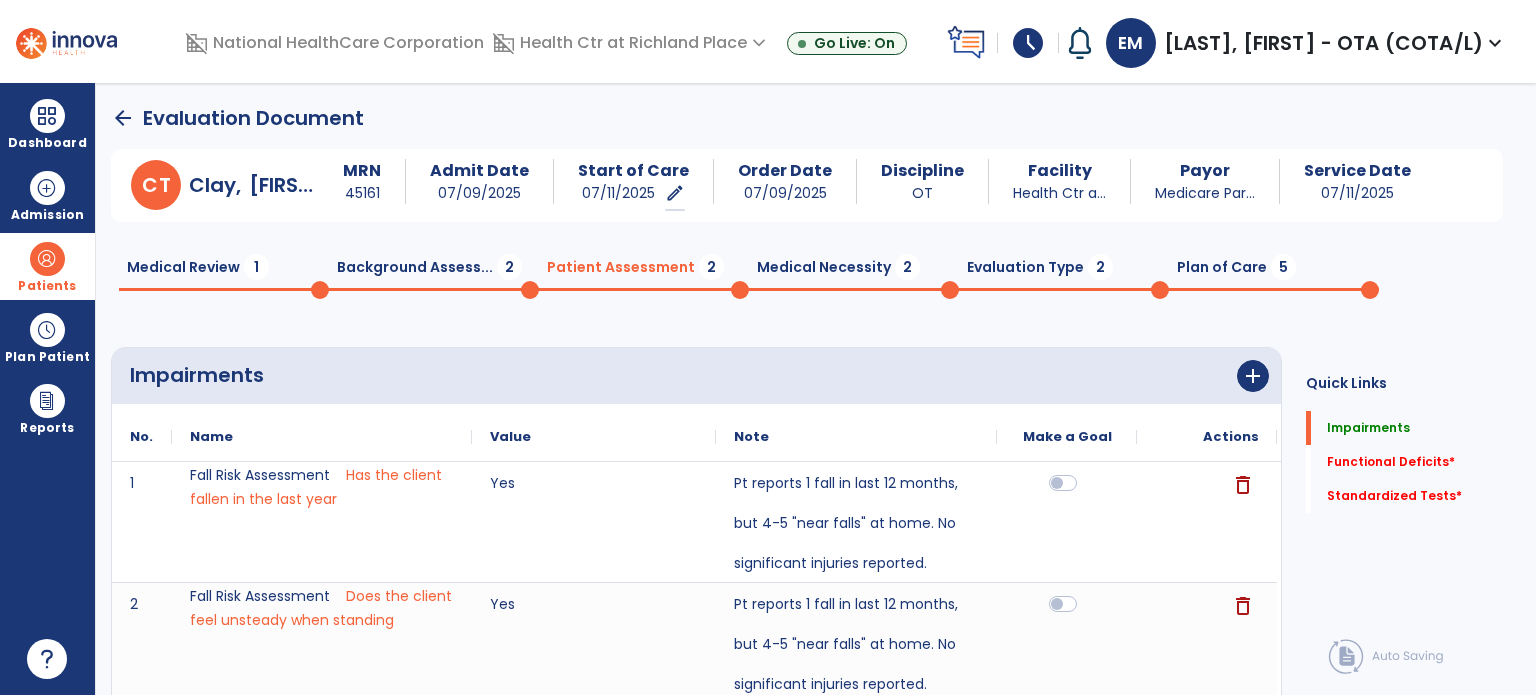 click on "1" 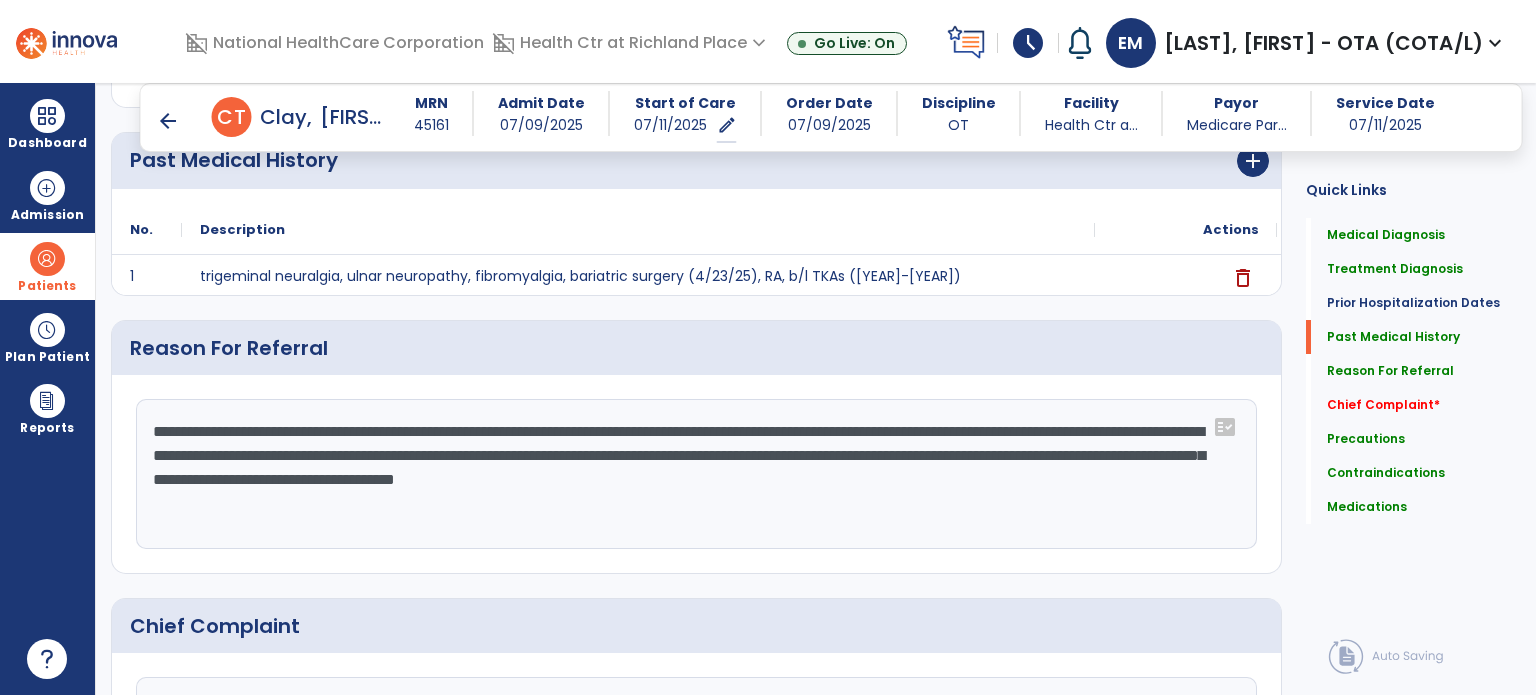 scroll, scrollTop: 815, scrollLeft: 0, axis: vertical 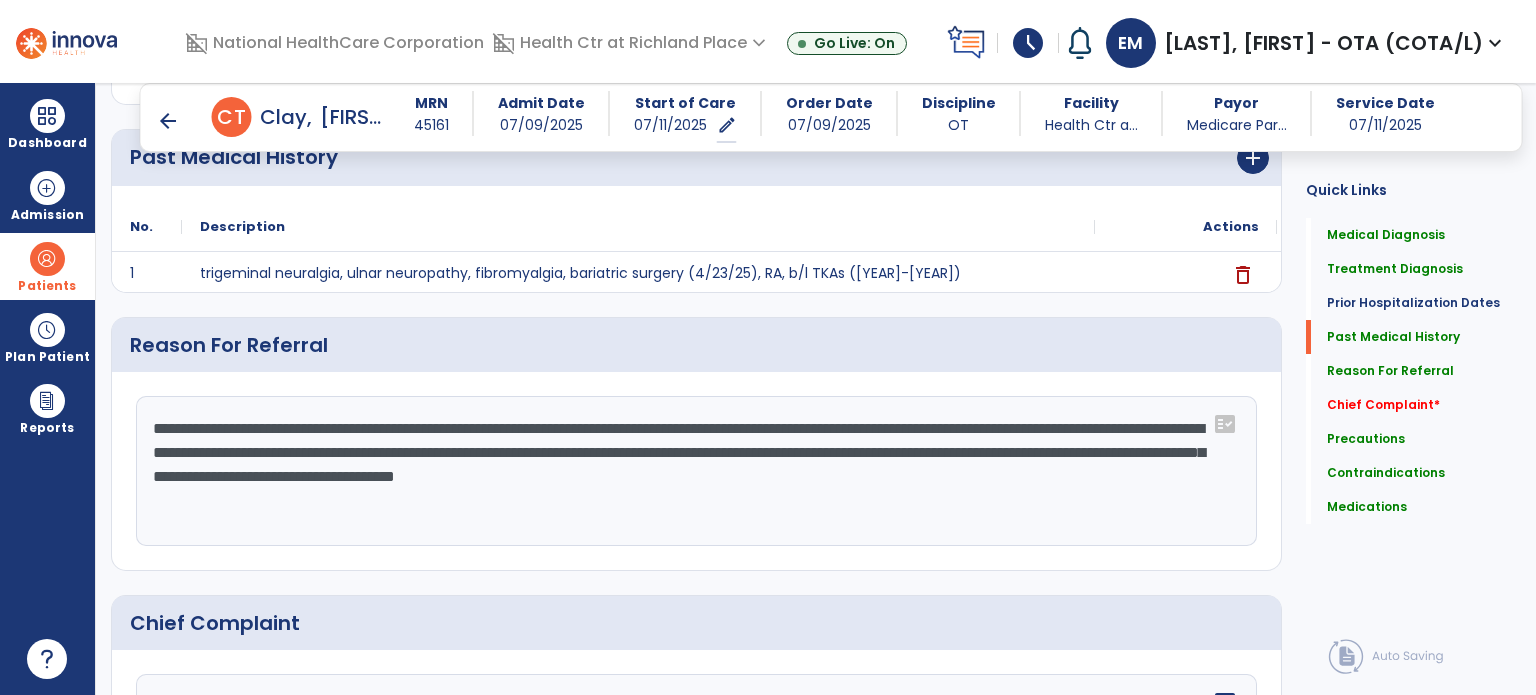 click on "**********" 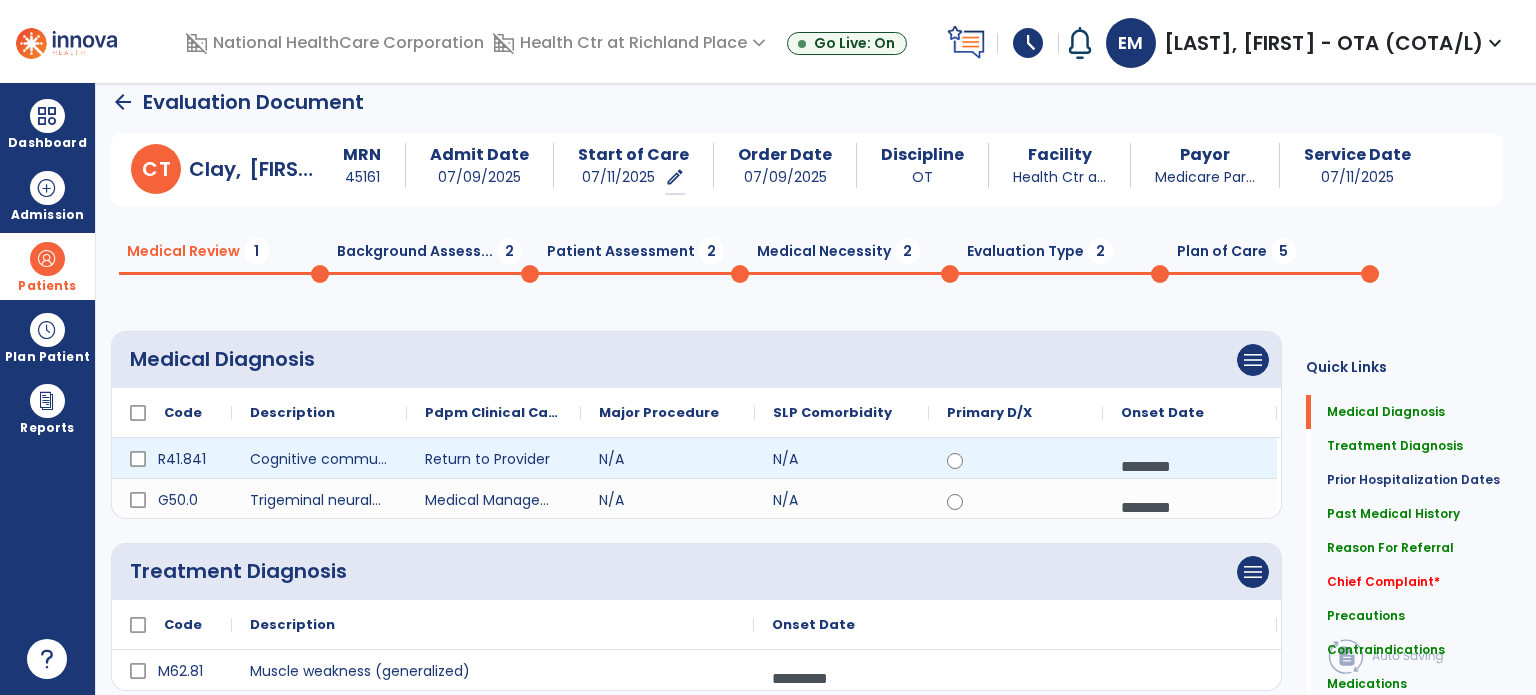 scroll, scrollTop: 0, scrollLeft: 0, axis: both 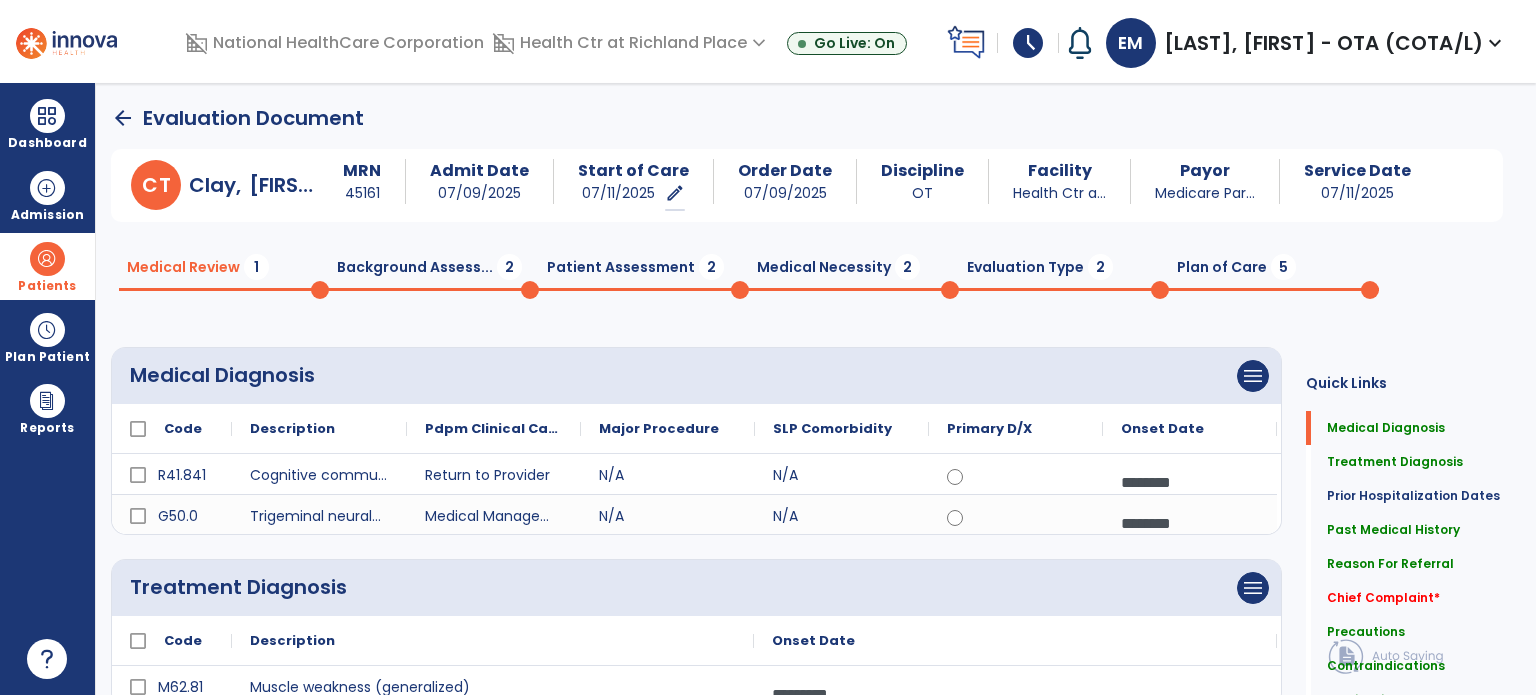click on "Background Assess...  2" 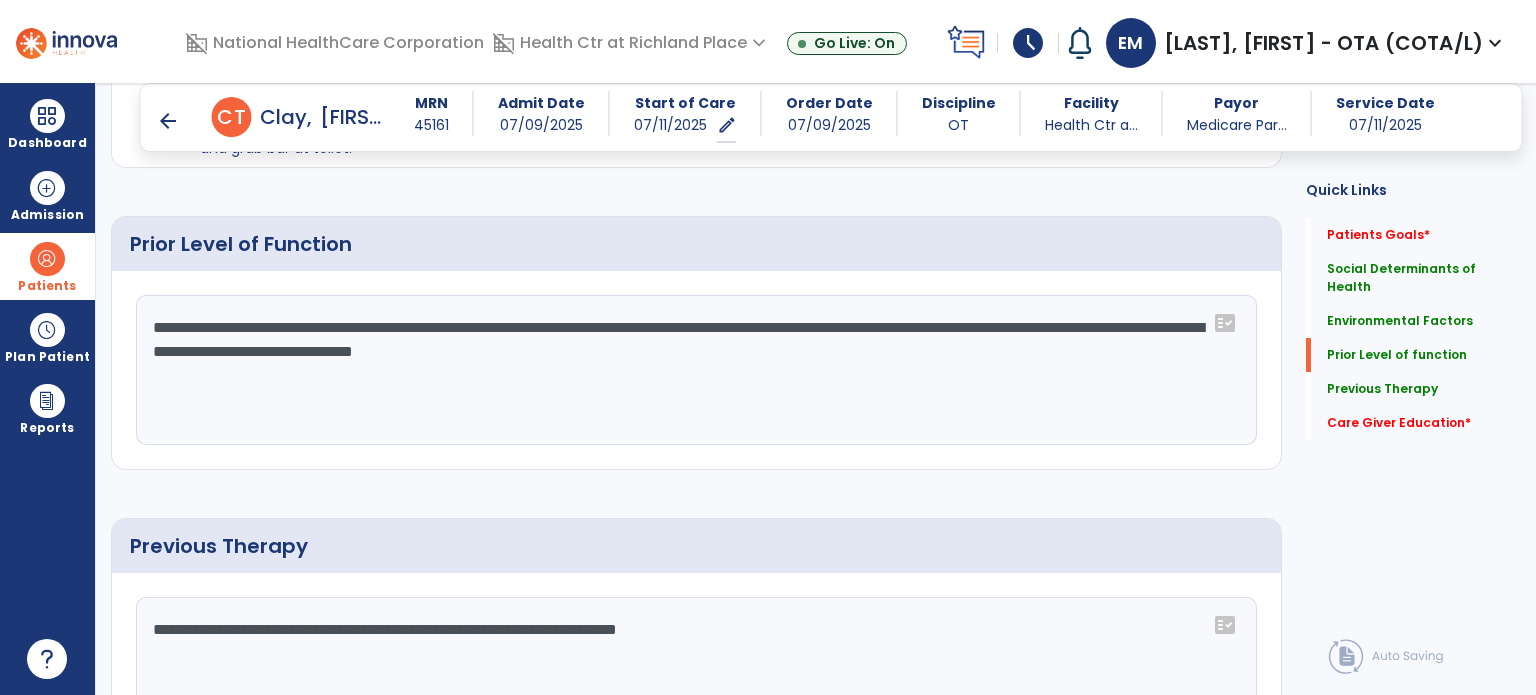 scroll, scrollTop: 0, scrollLeft: 0, axis: both 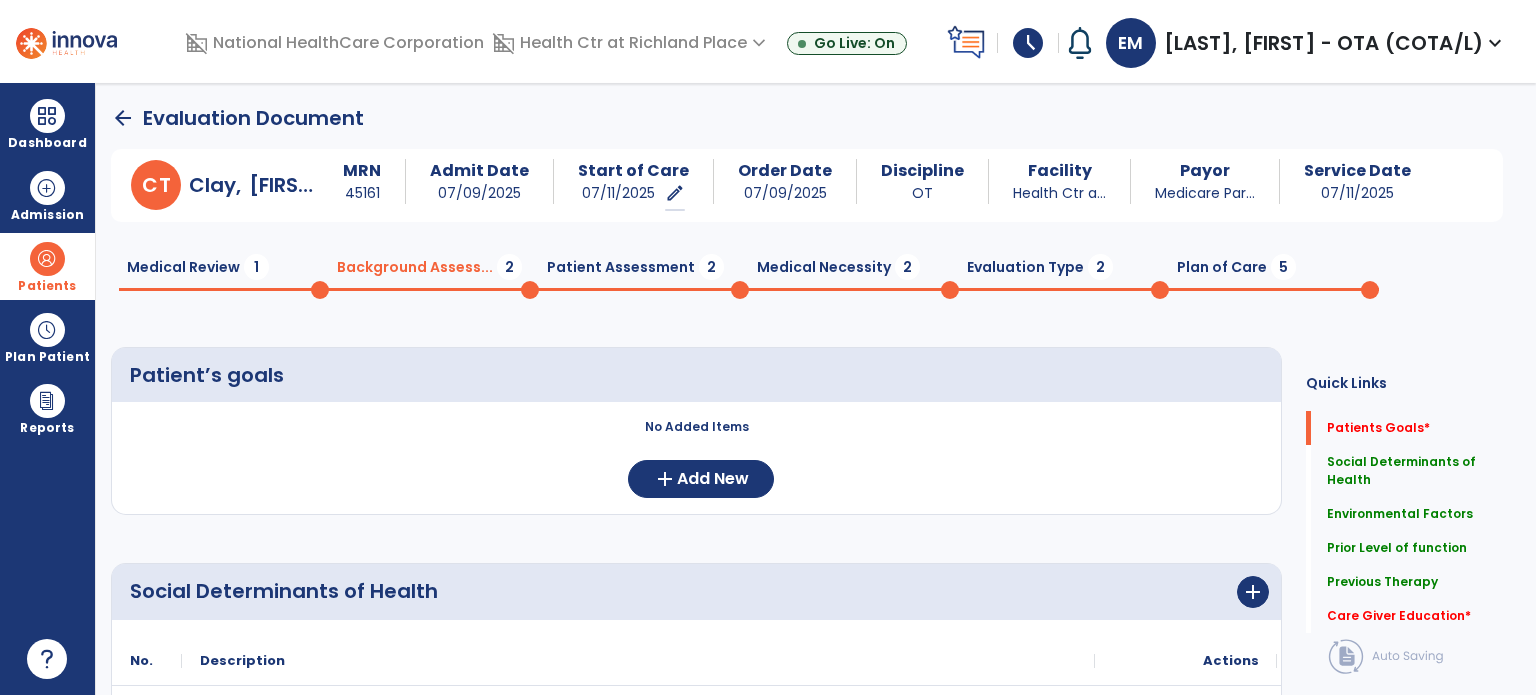 click on "Medical Review  1" 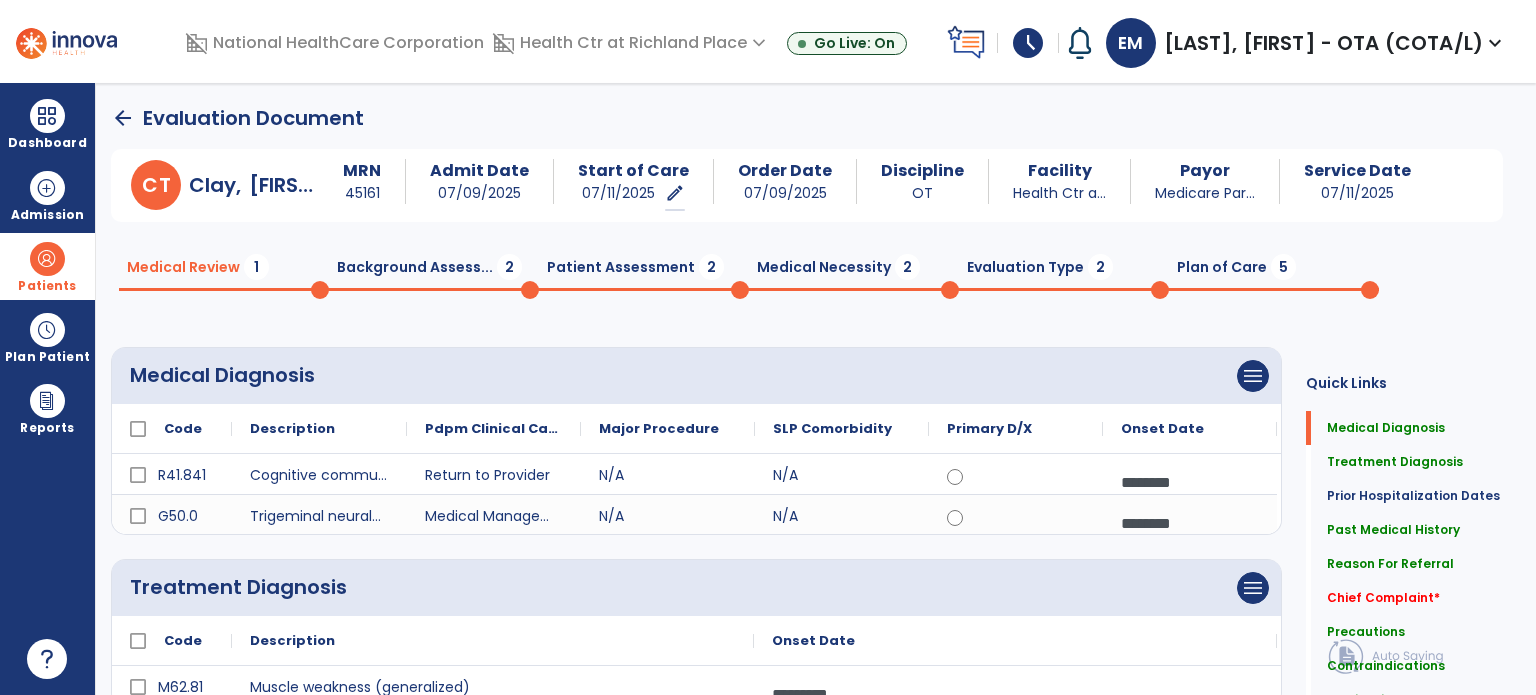 scroll, scrollTop: 0, scrollLeft: 0, axis: both 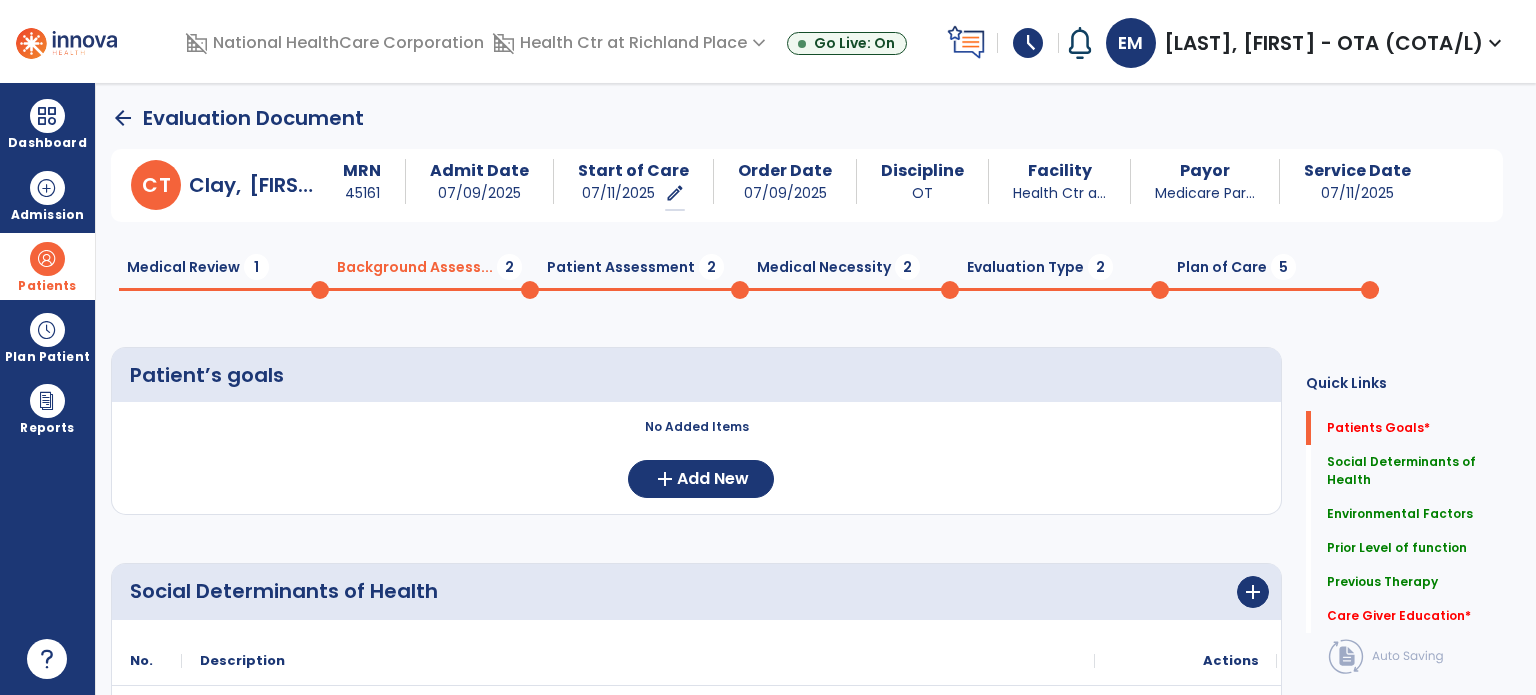 click on "Medical Review  1" 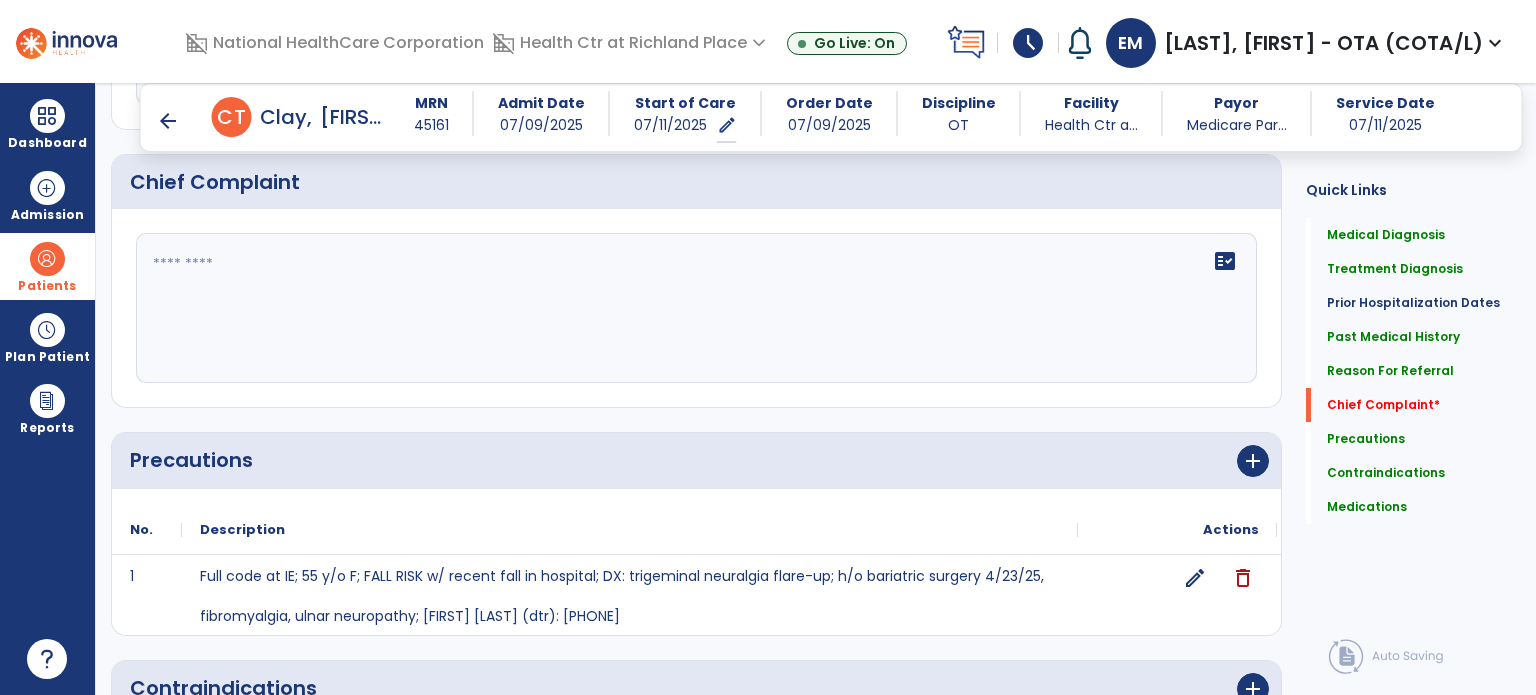 scroll, scrollTop: 1518, scrollLeft: 0, axis: vertical 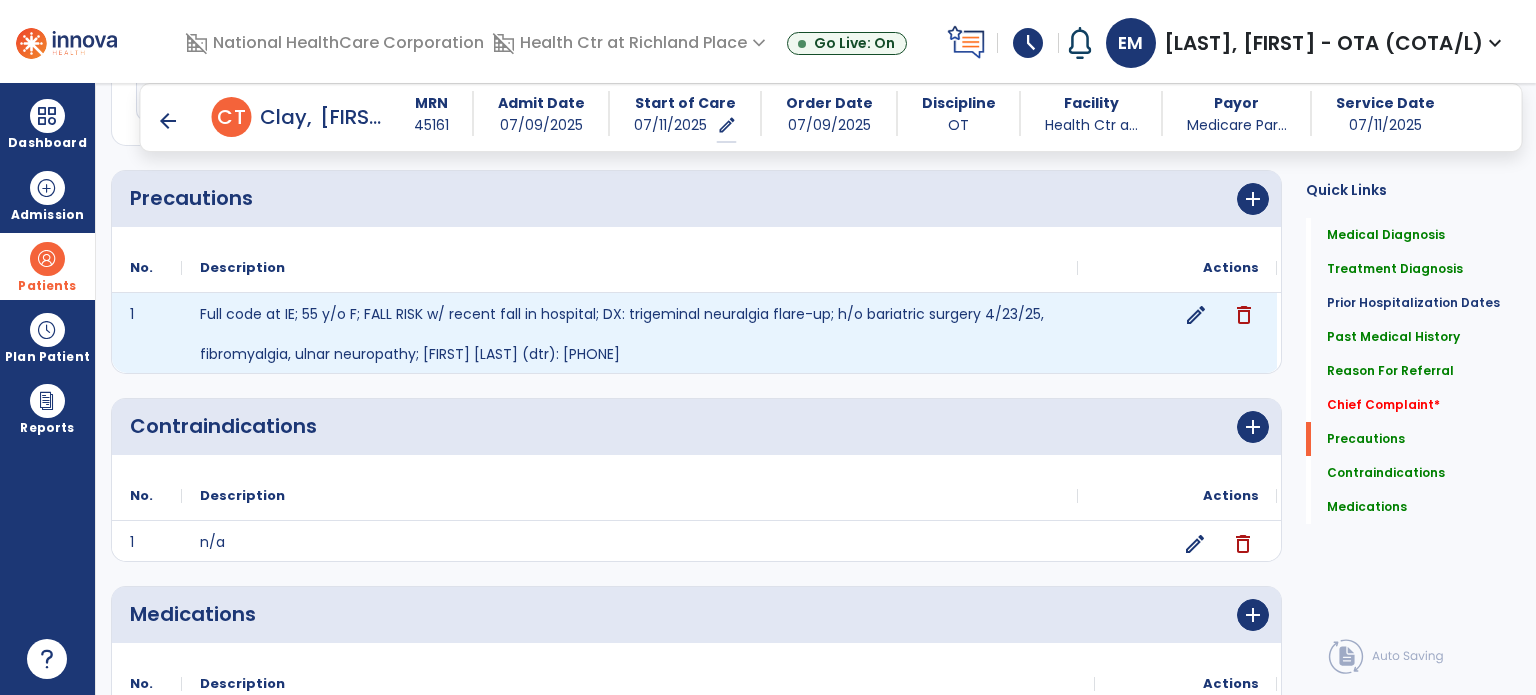 click on "edit" 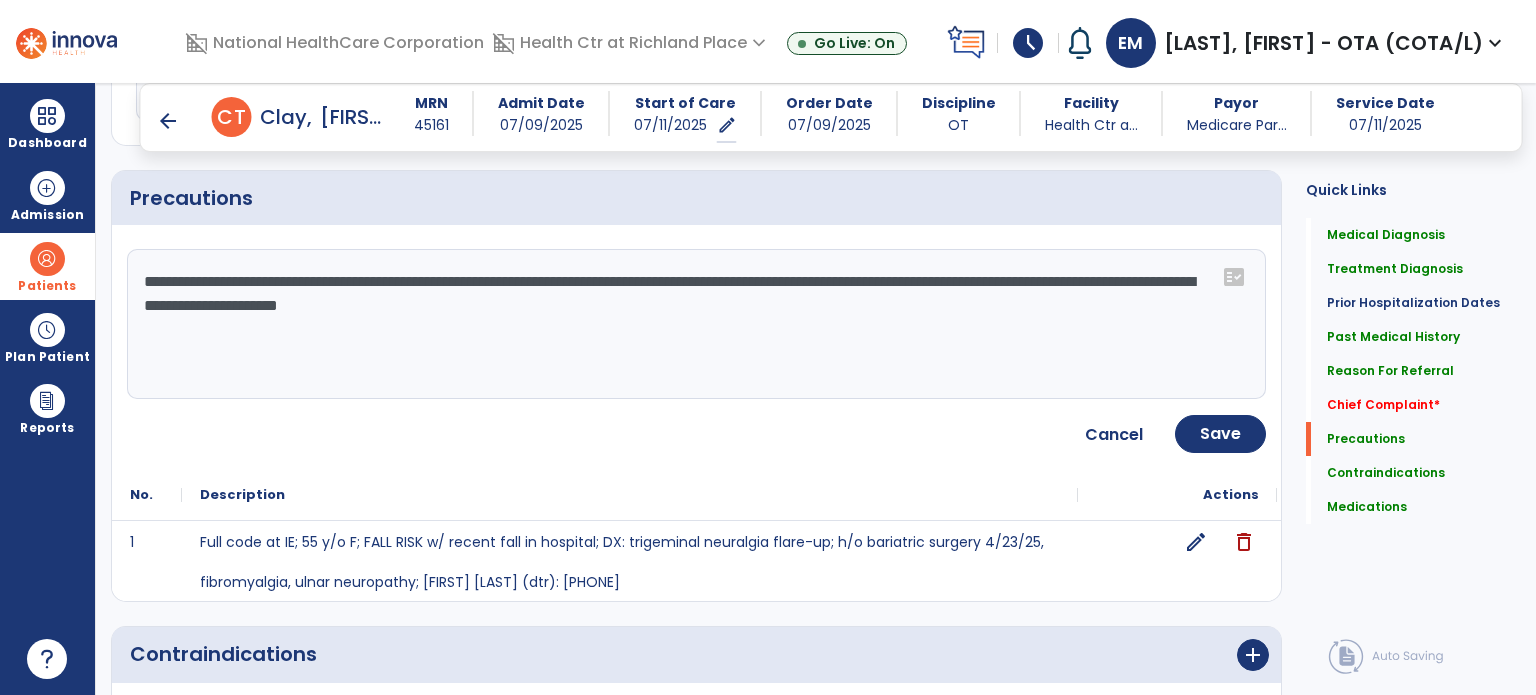 click on "**********" 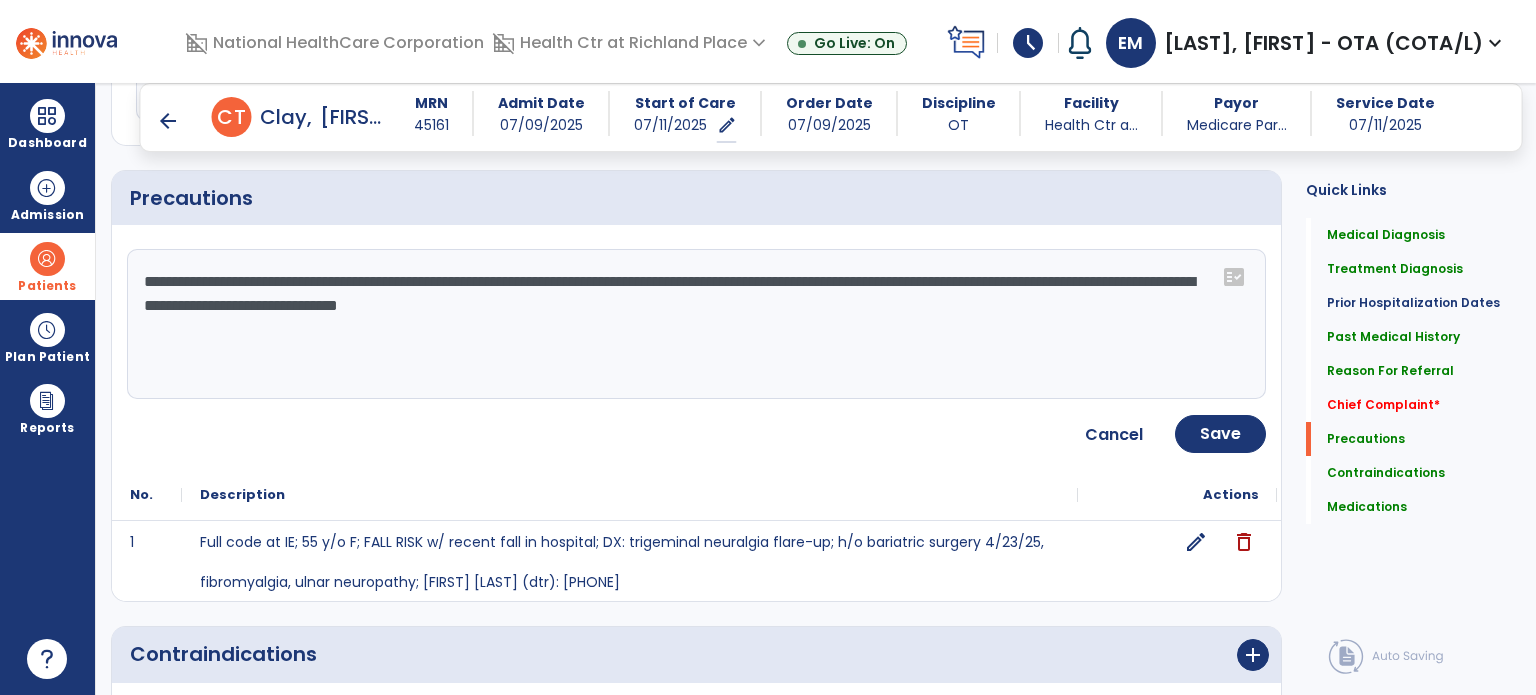 type on "**********" 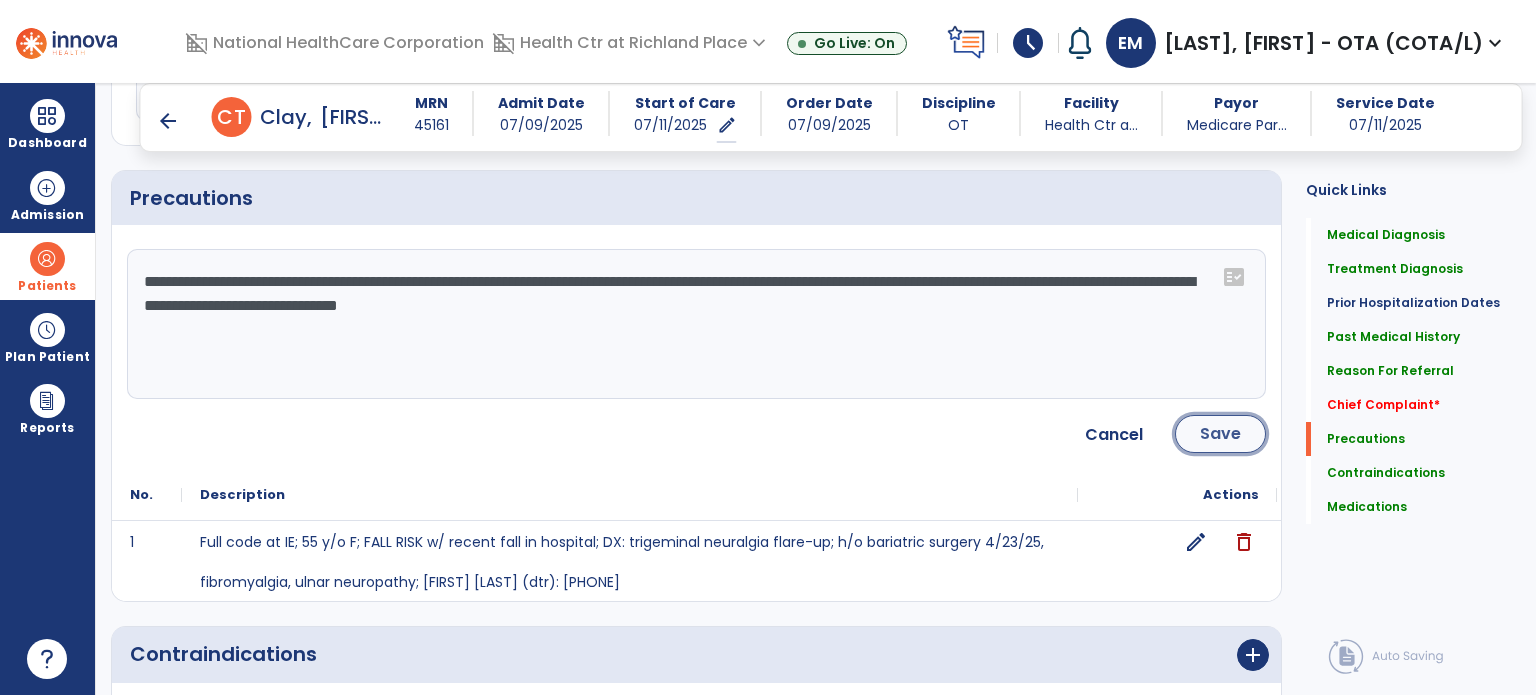 click on "Save" 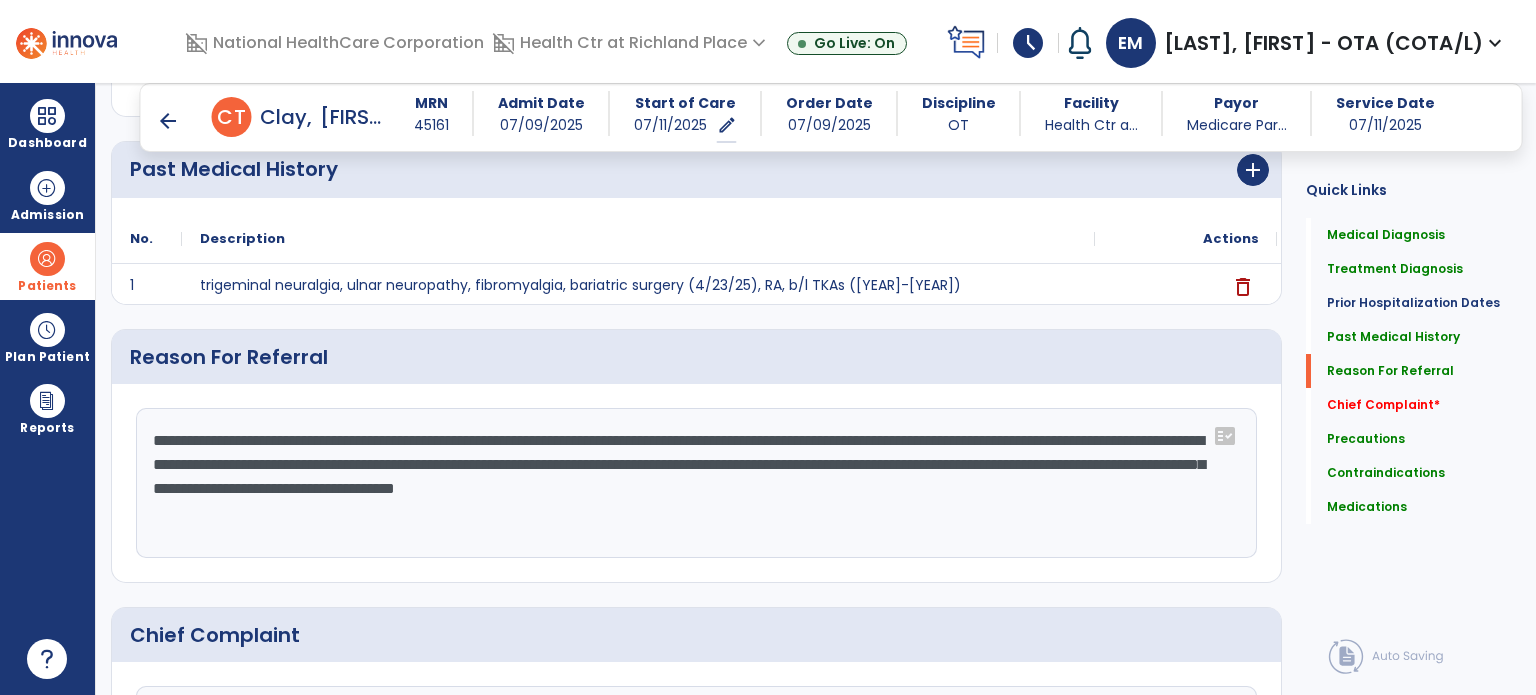 scroll, scrollTop: 795, scrollLeft: 0, axis: vertical 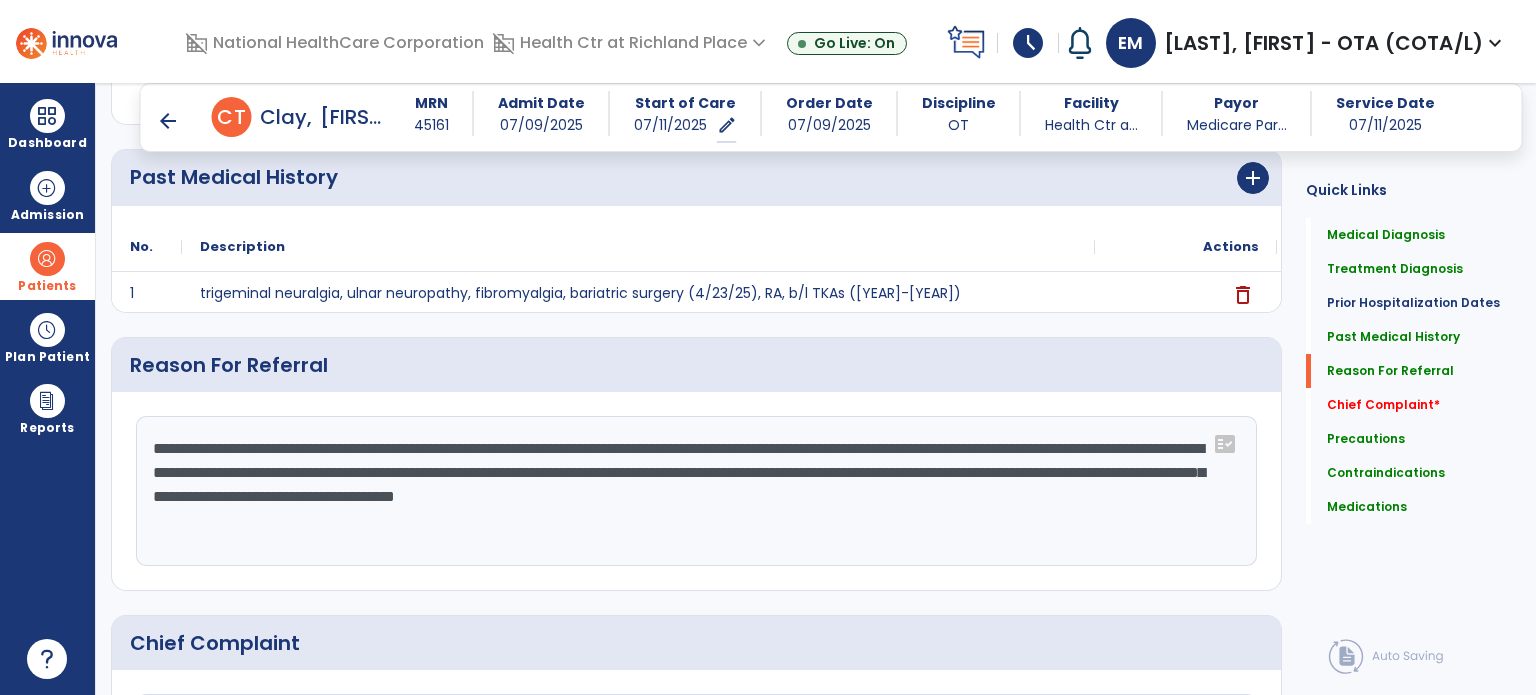 click on "**********" 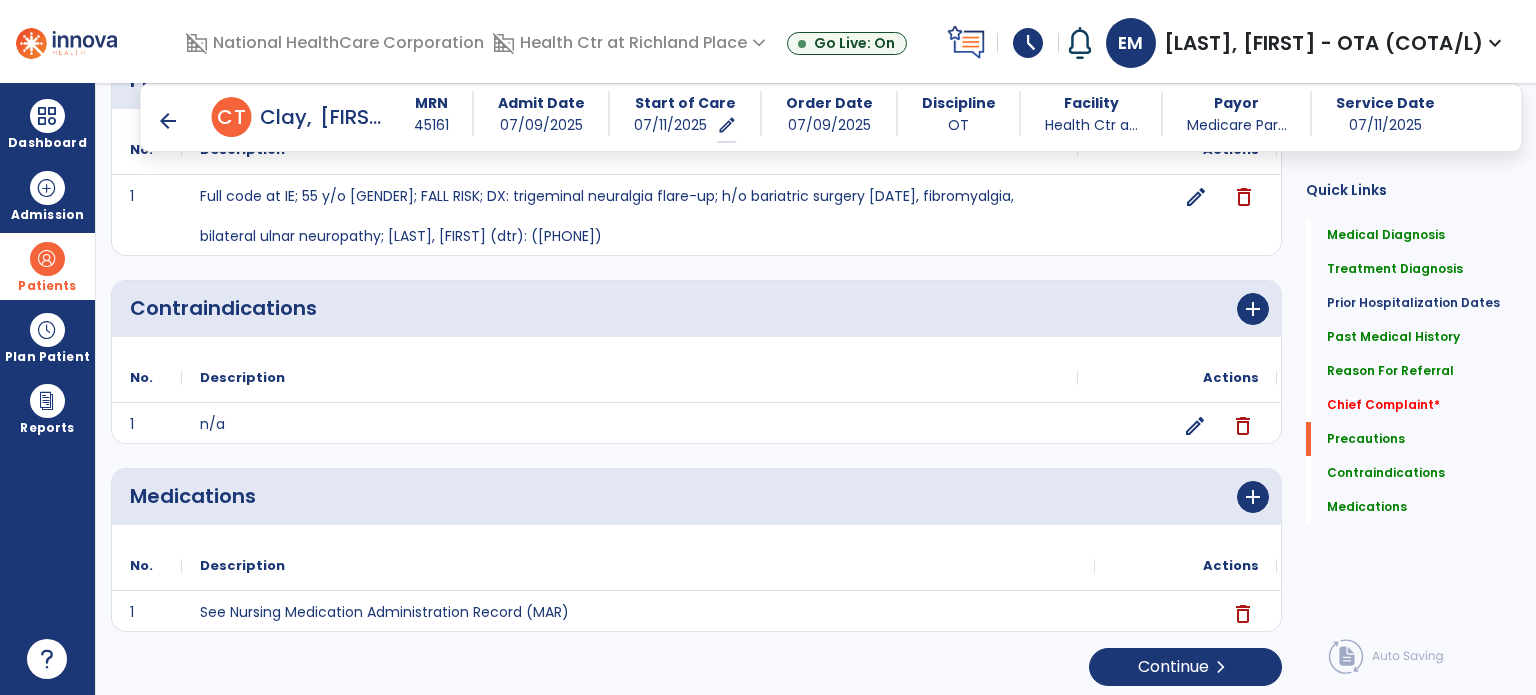 scroll, scrollTop: 1140, scrollLeft: 0, axis: vertical 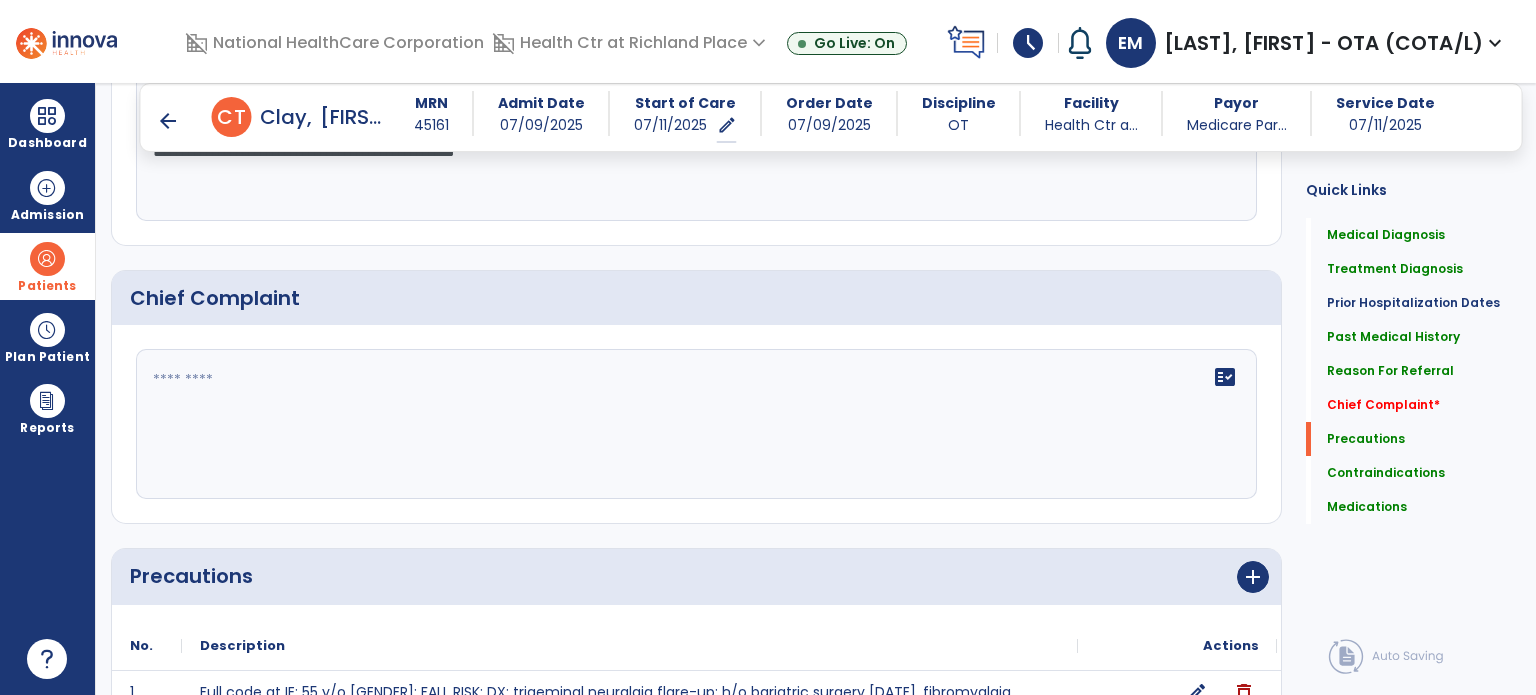 type on "**********" 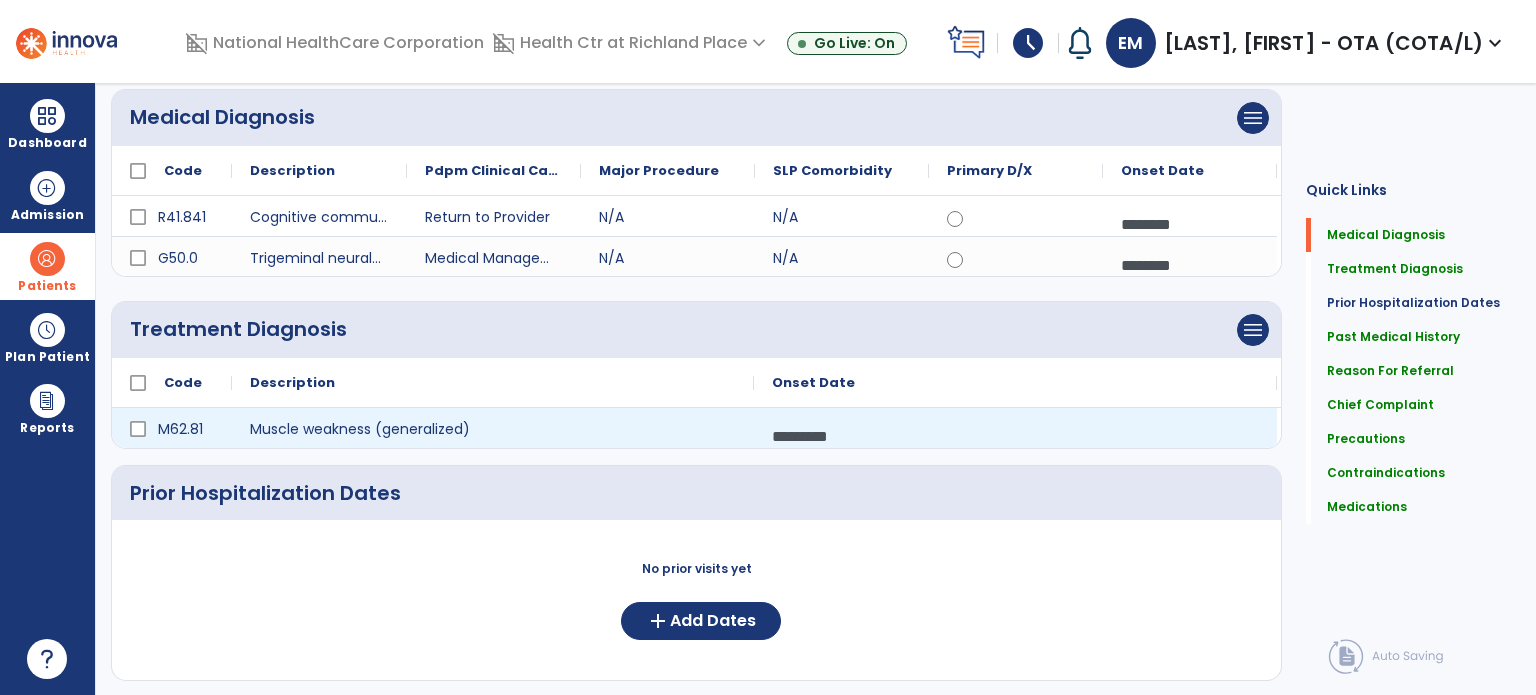 scroll, scrollTop: 0, scrollLeft: 0, axis: both 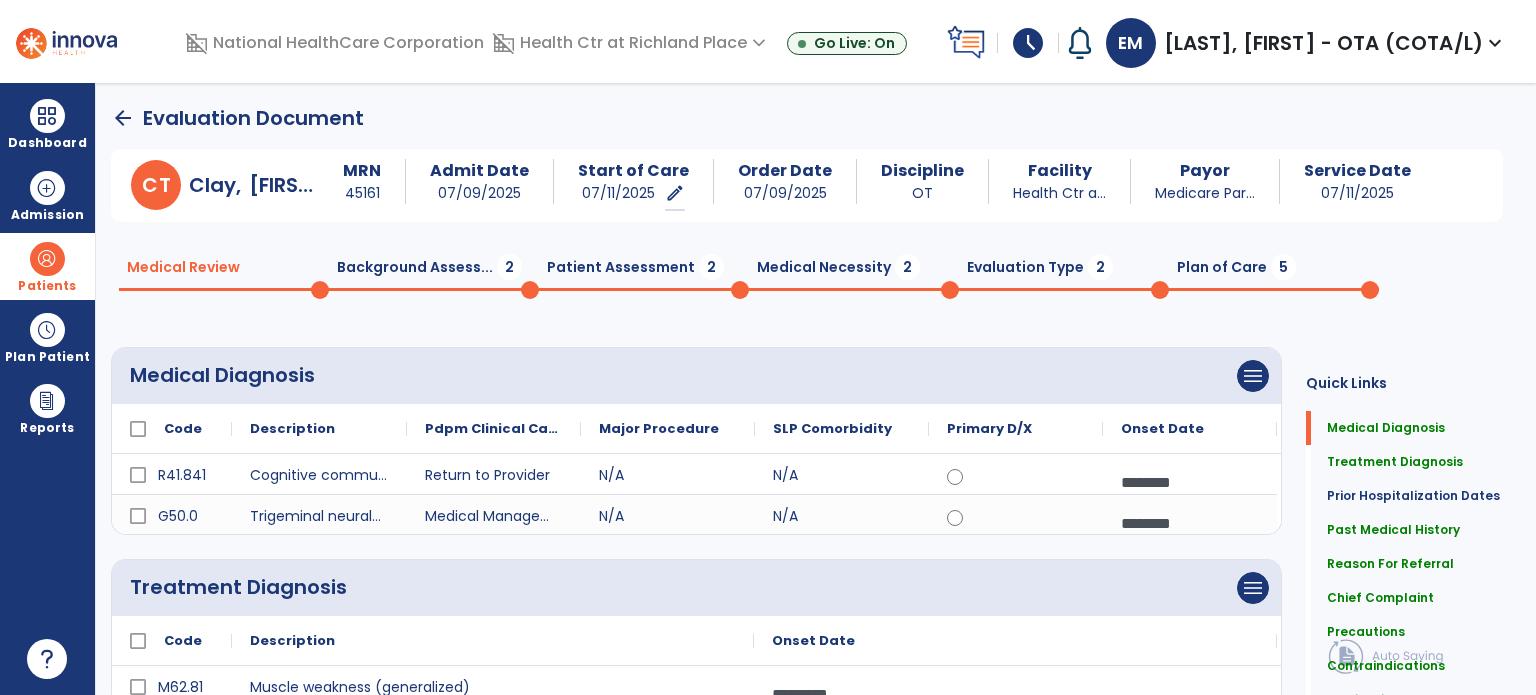 type on "**********" 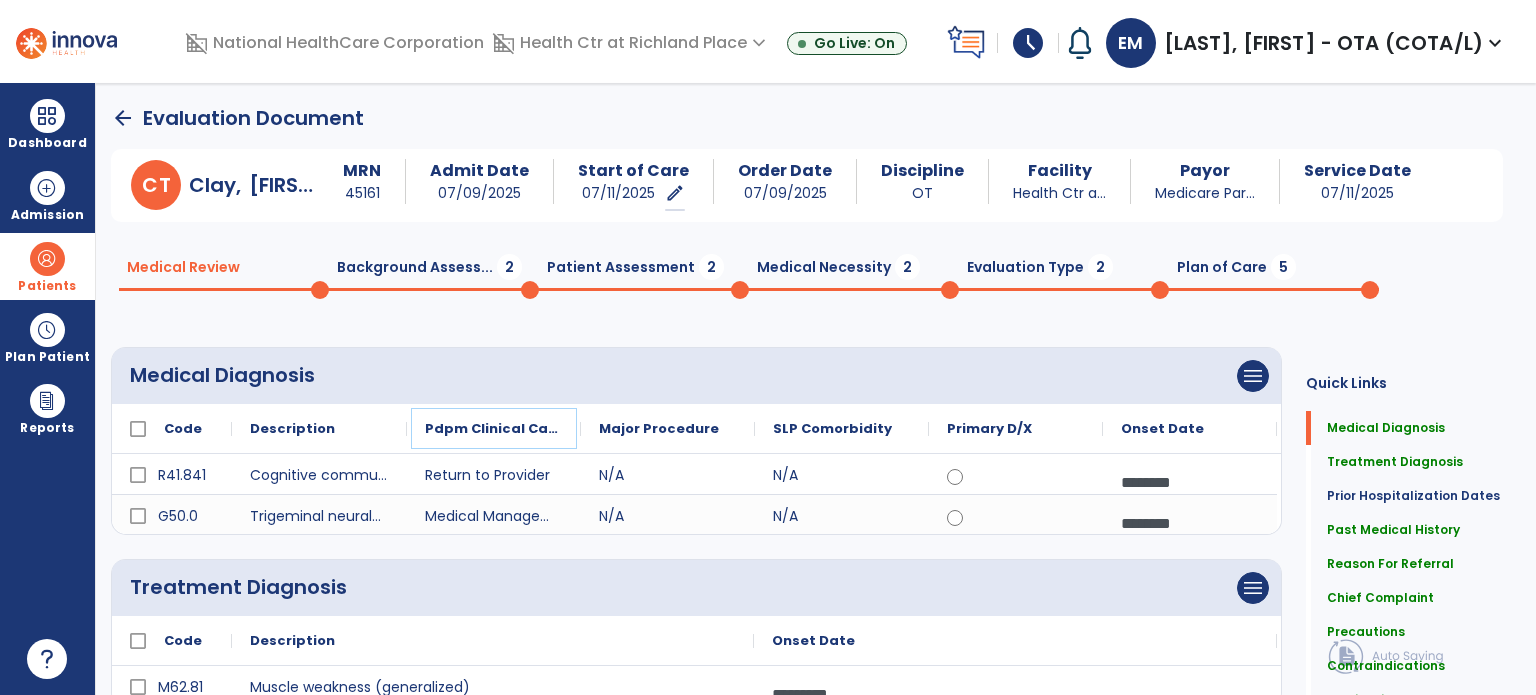 click on "Pdpm Clinical Category" 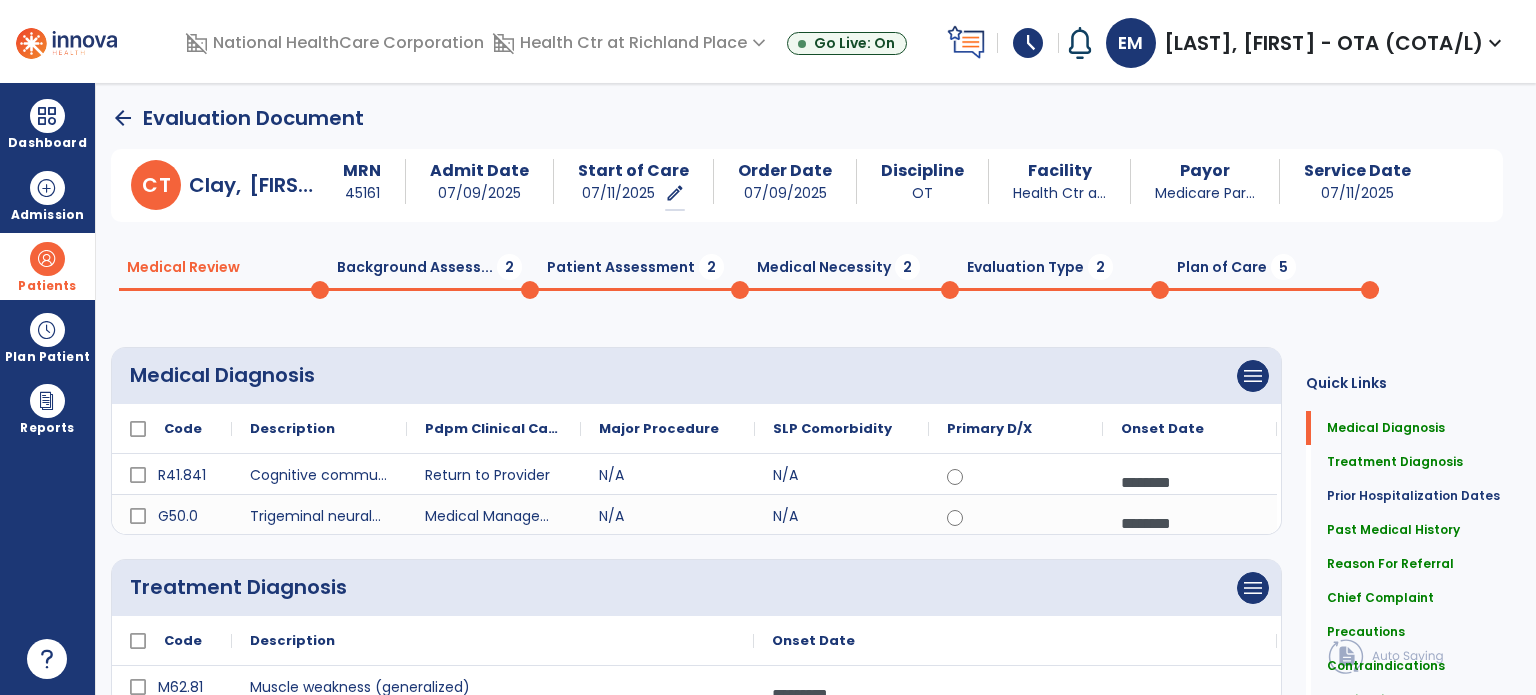 click on "Pdpm Clinical Category" 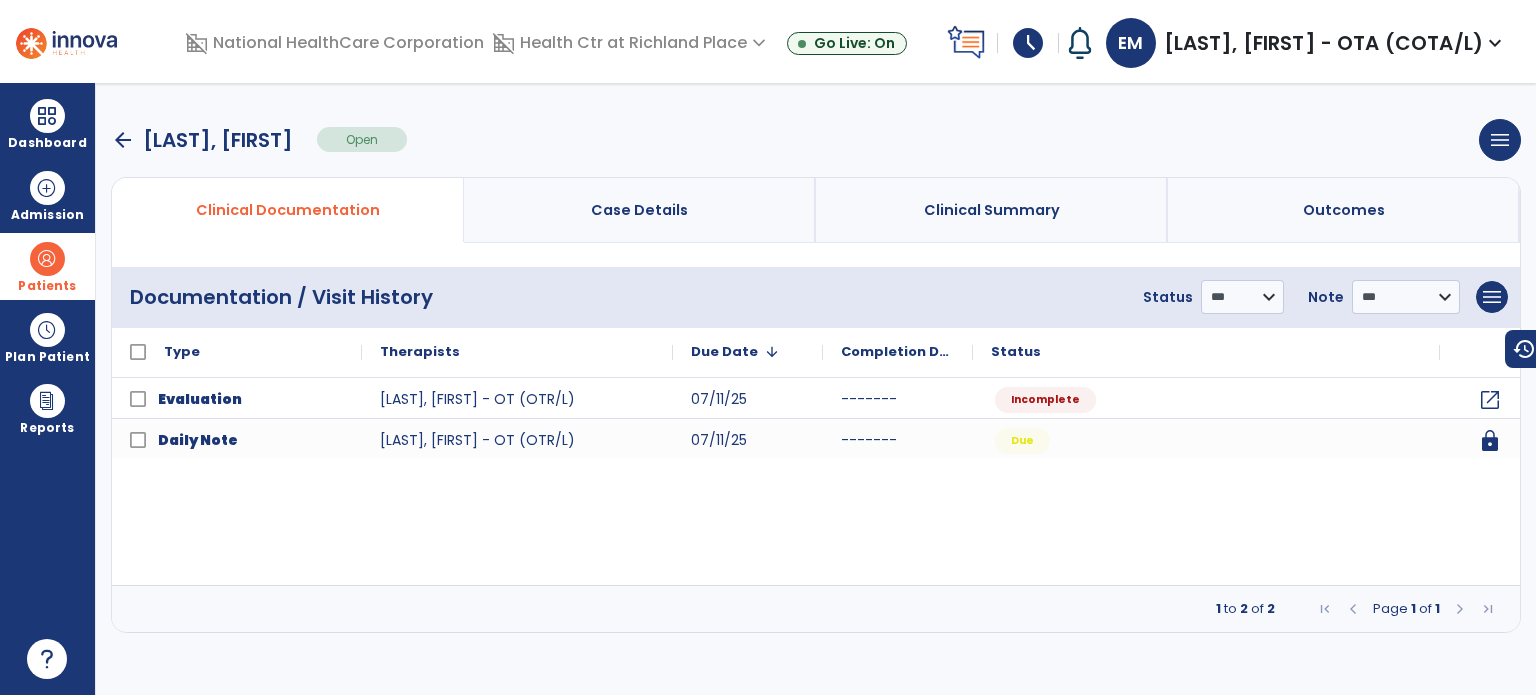 click on "arrow_back" at bounding box center [123, 140] 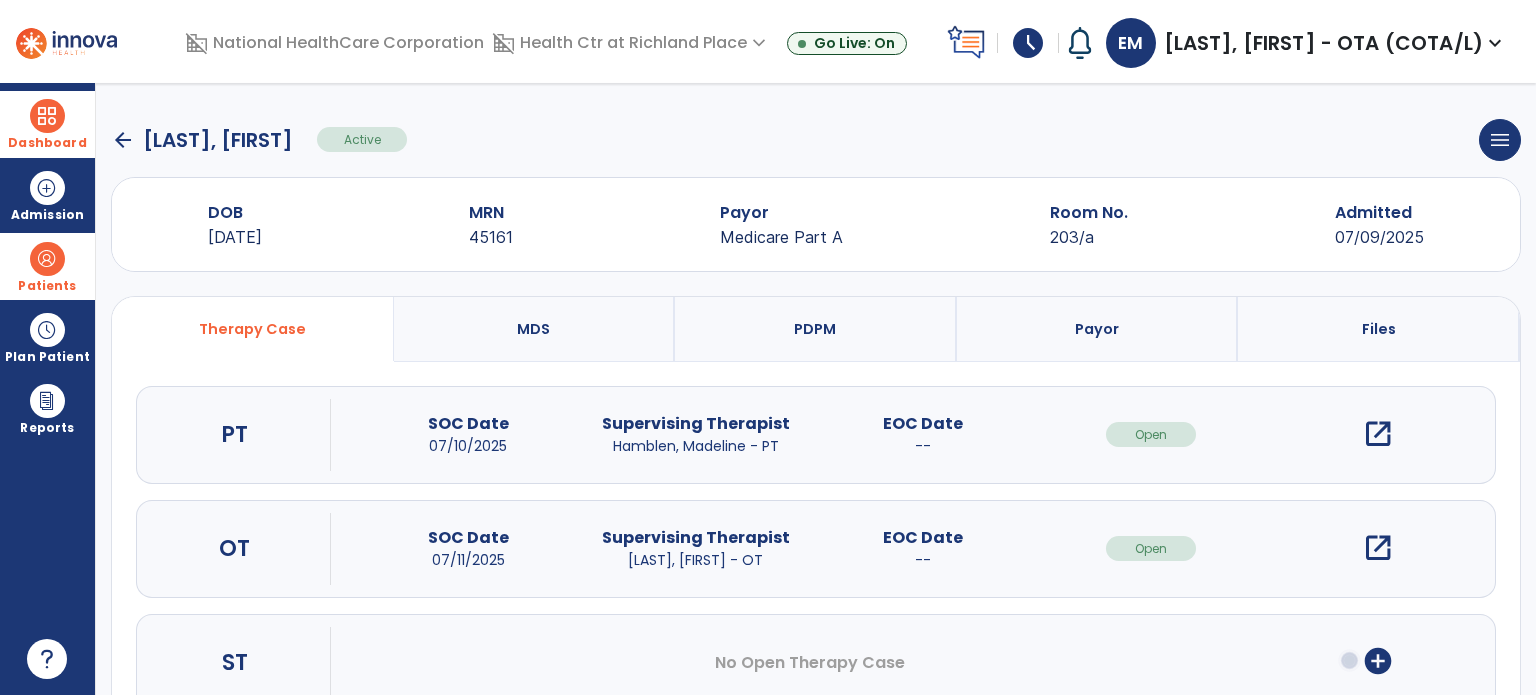 click on "Dashboard" at bounding box center [47, 124] 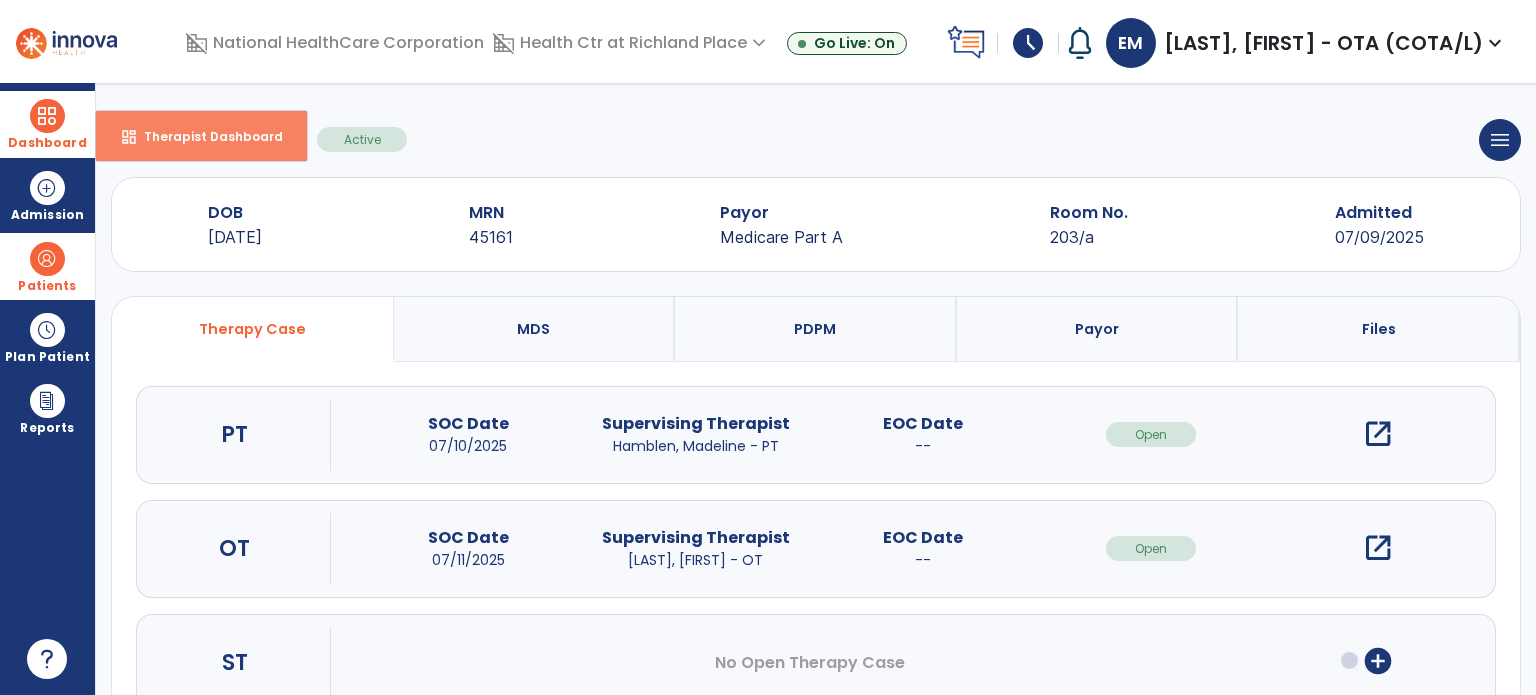 click on "Therapist Dashboard" at bounding box center (205, 136) 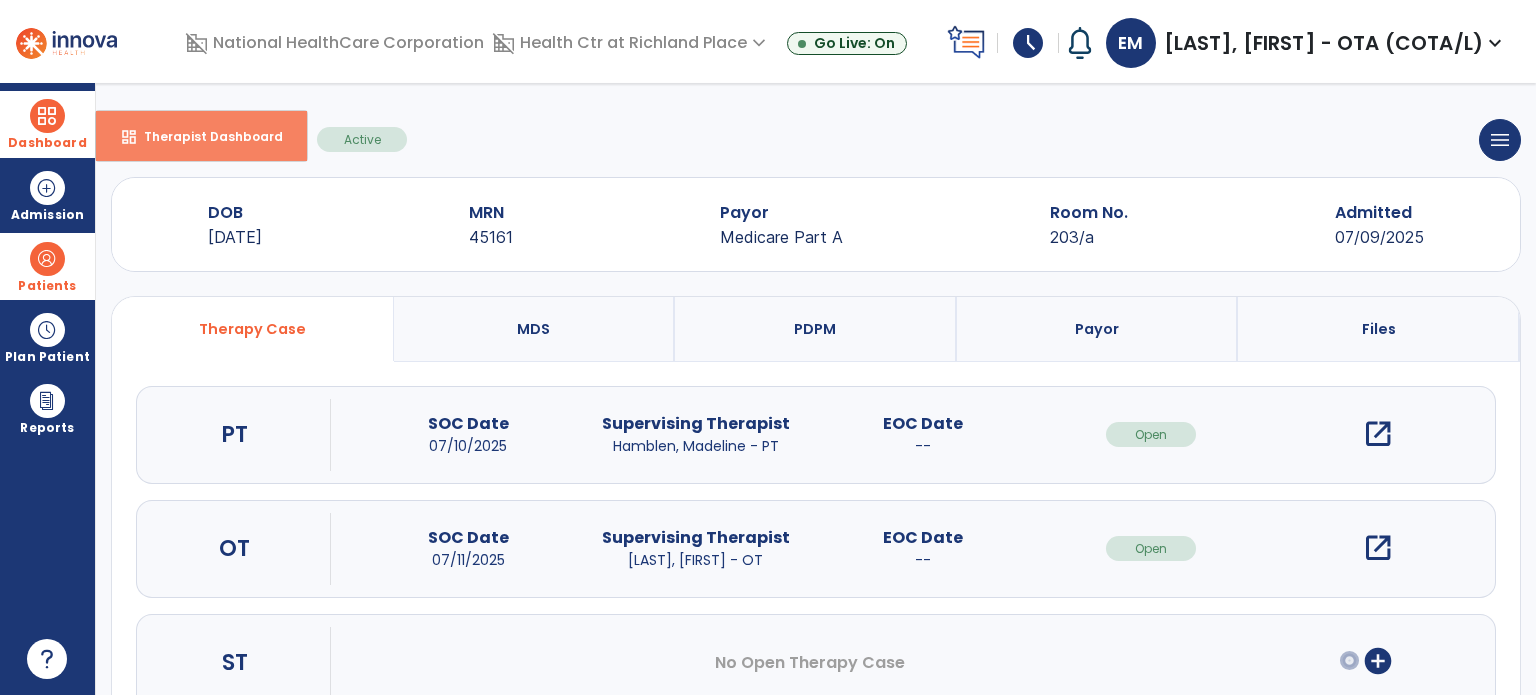 select on "****" 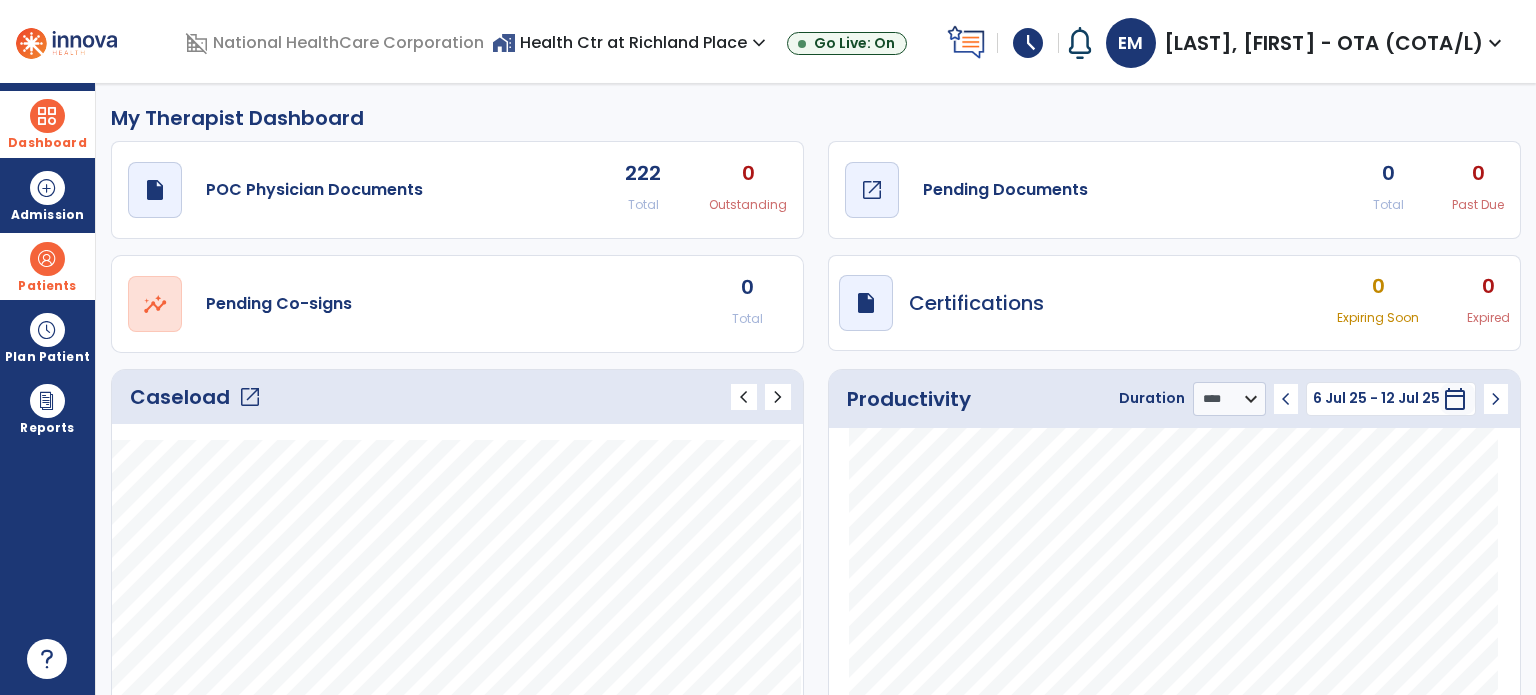 click on "Pending Documents" 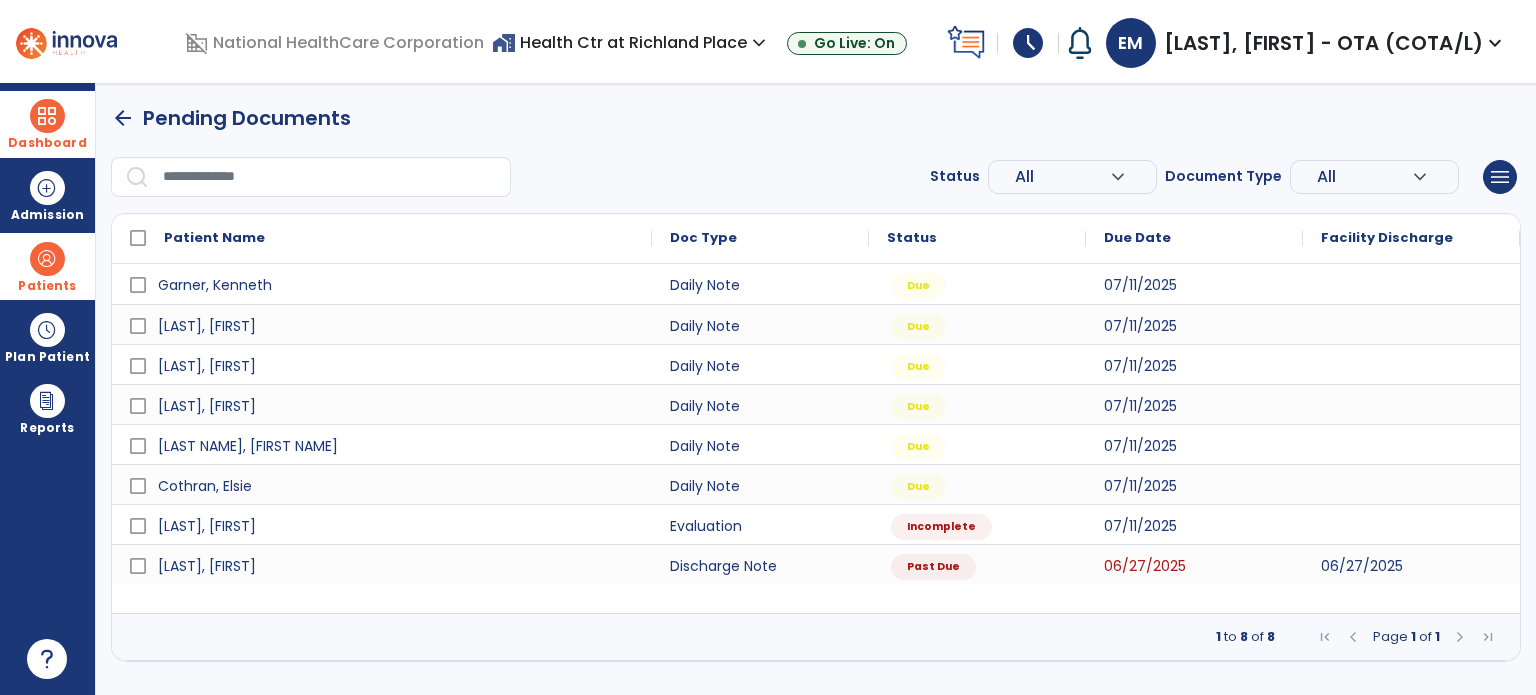click at bounding box center [47, 259] 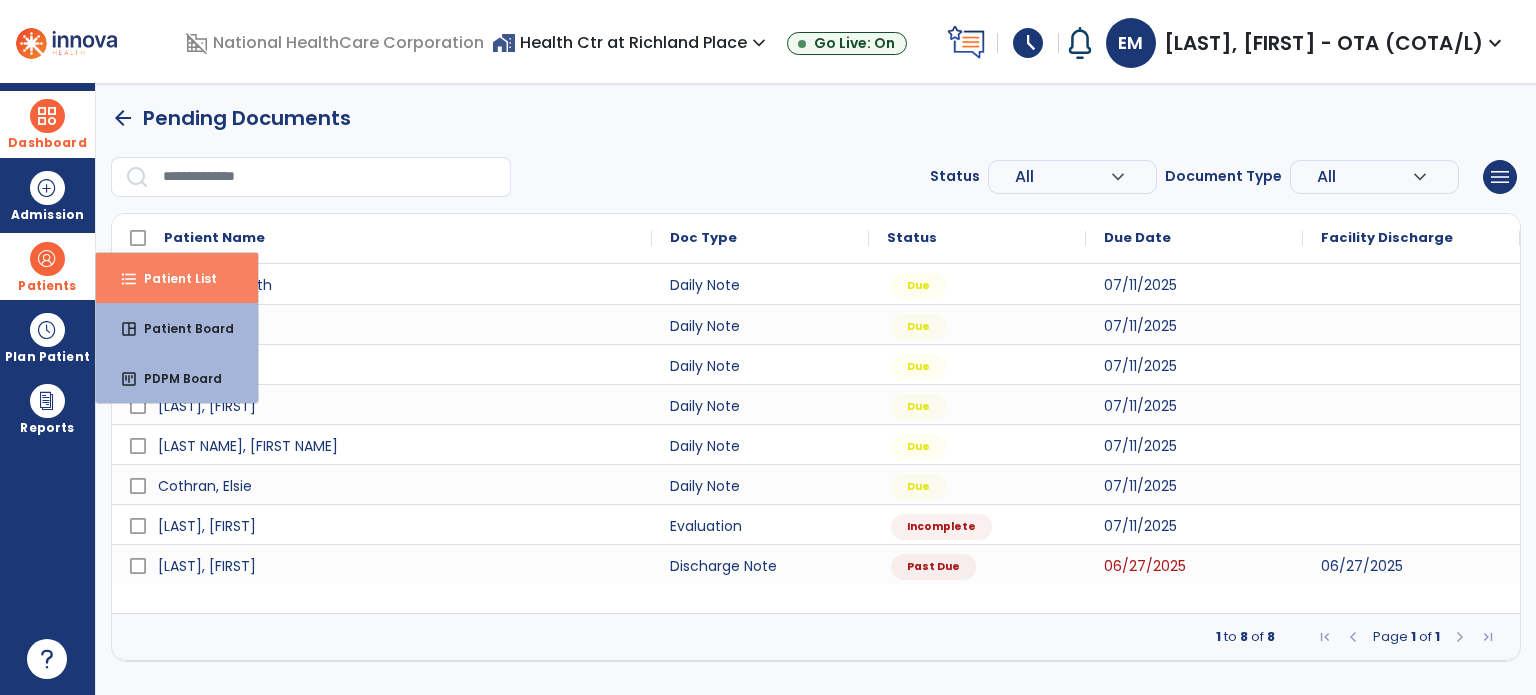 click on "Patient List" at bounding box center (172, 278) 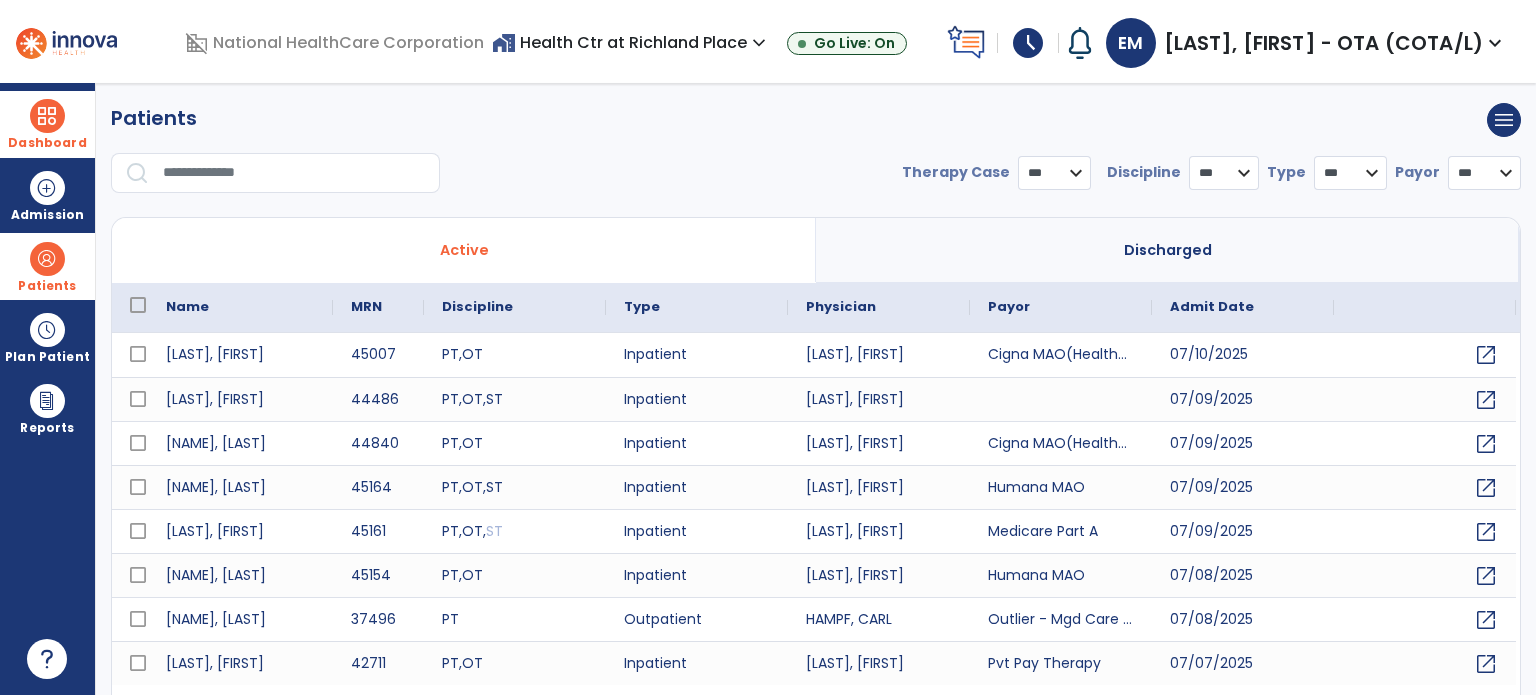click at bounding box center (294, 173) 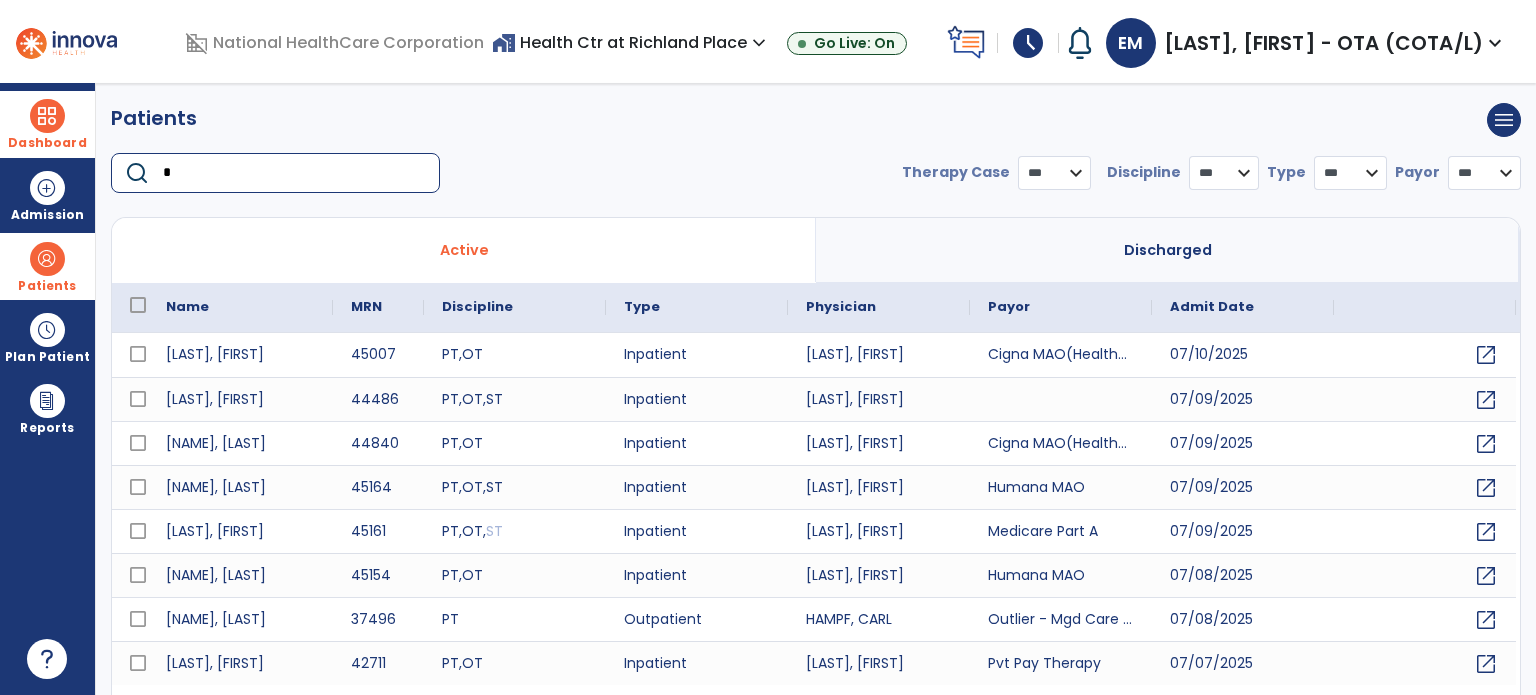 type on "**" 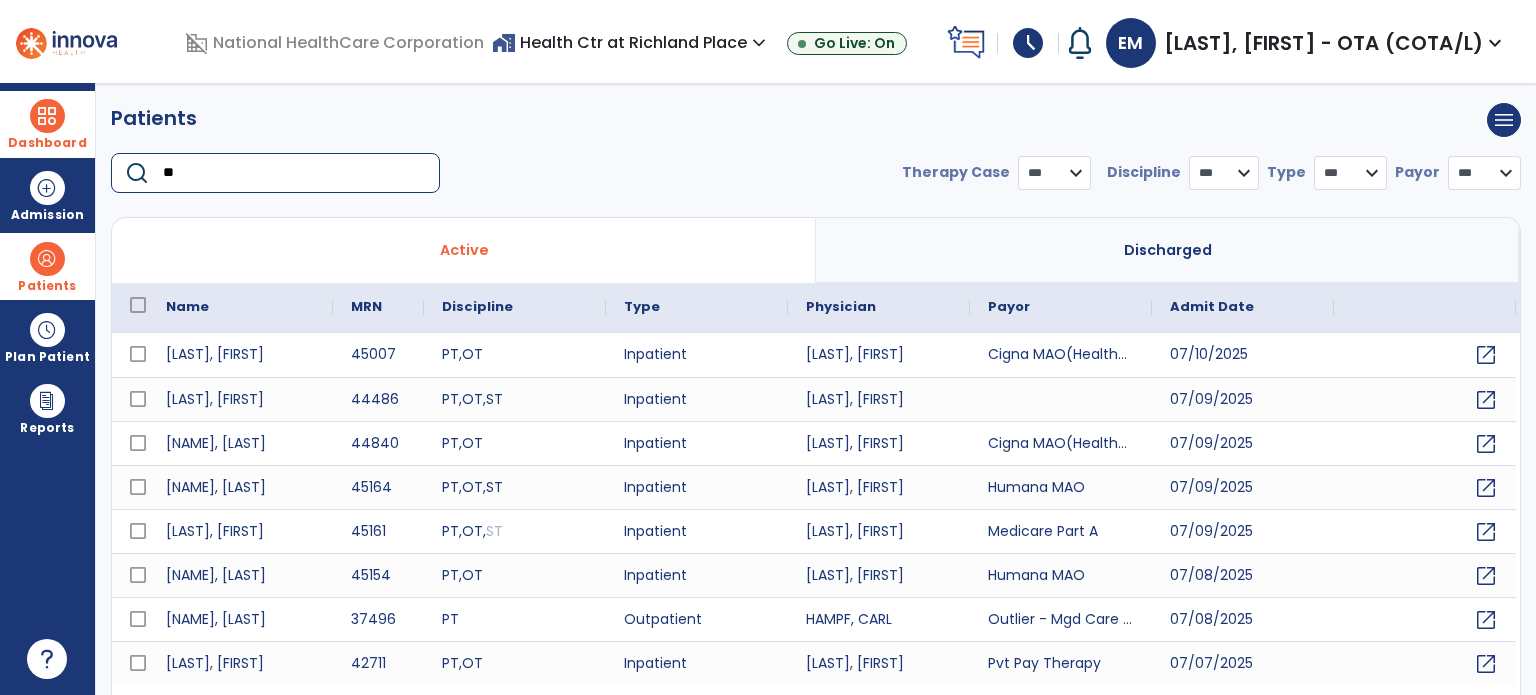 select on "***" 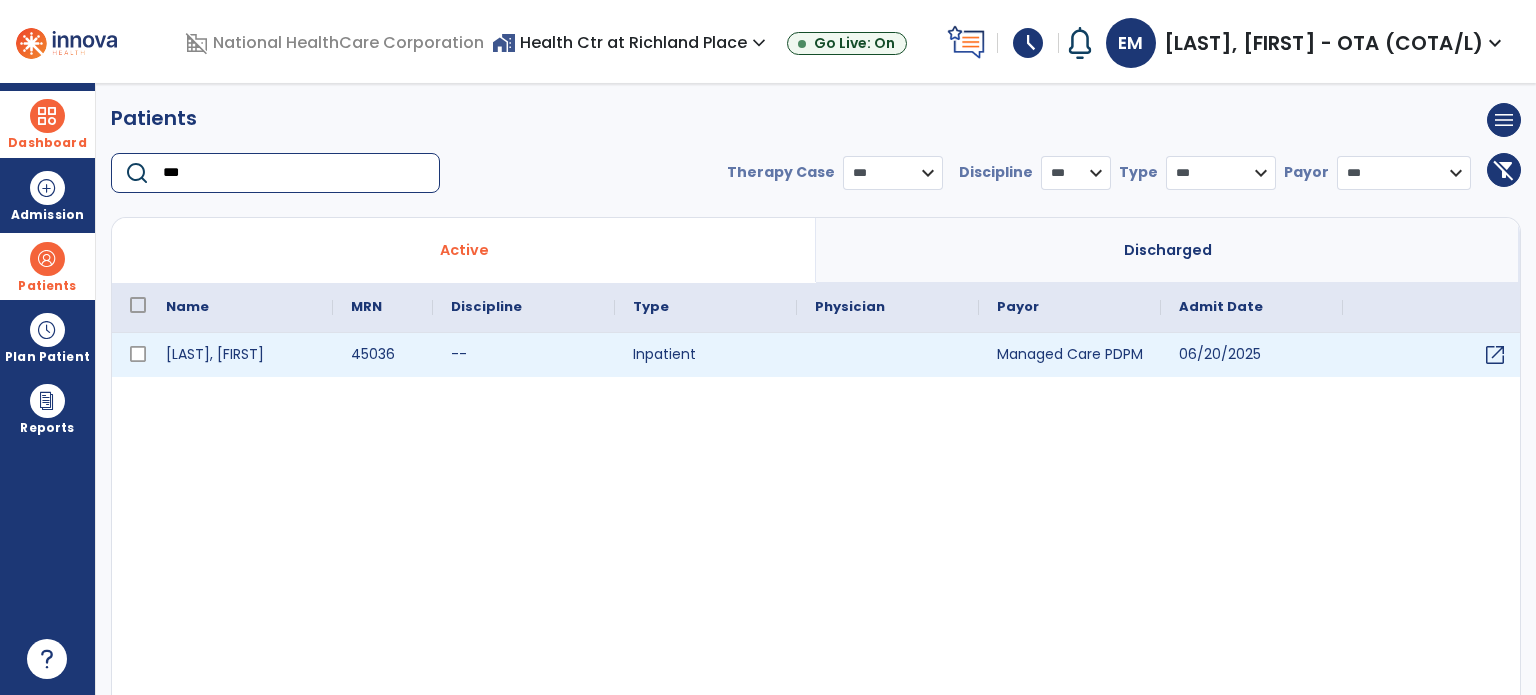 type on "***" 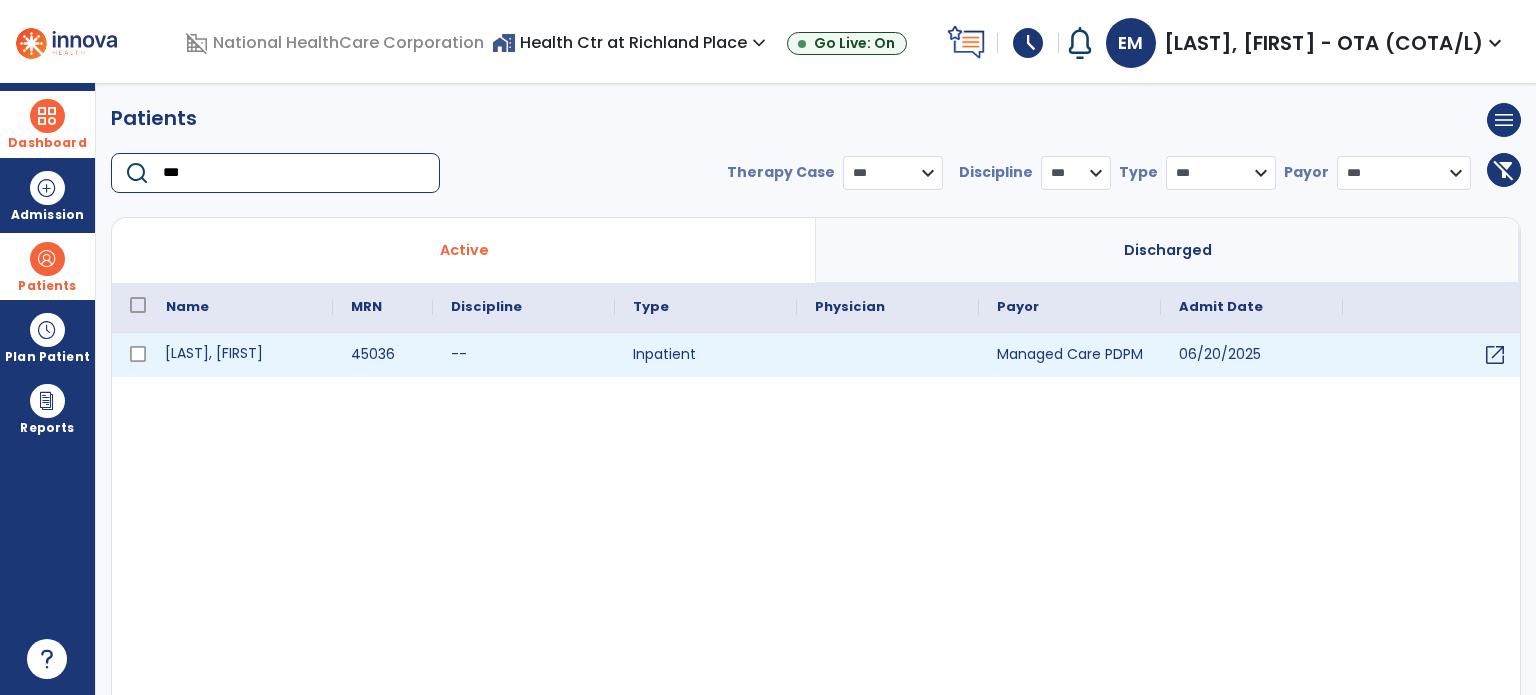click on "[LAST], [FIRST]" at bounding box center [240, 355] 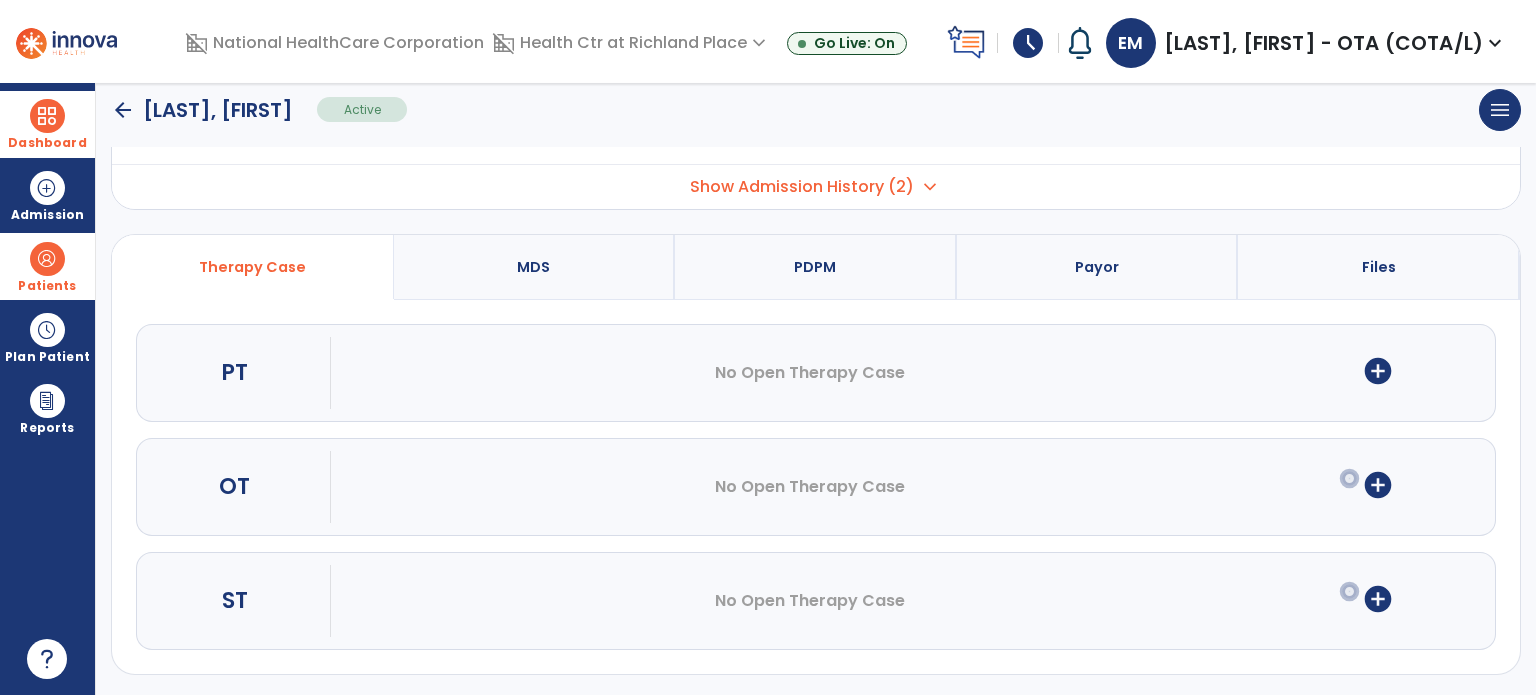scroll, scrollTop: 0, scrollLeft: 0, axis: both 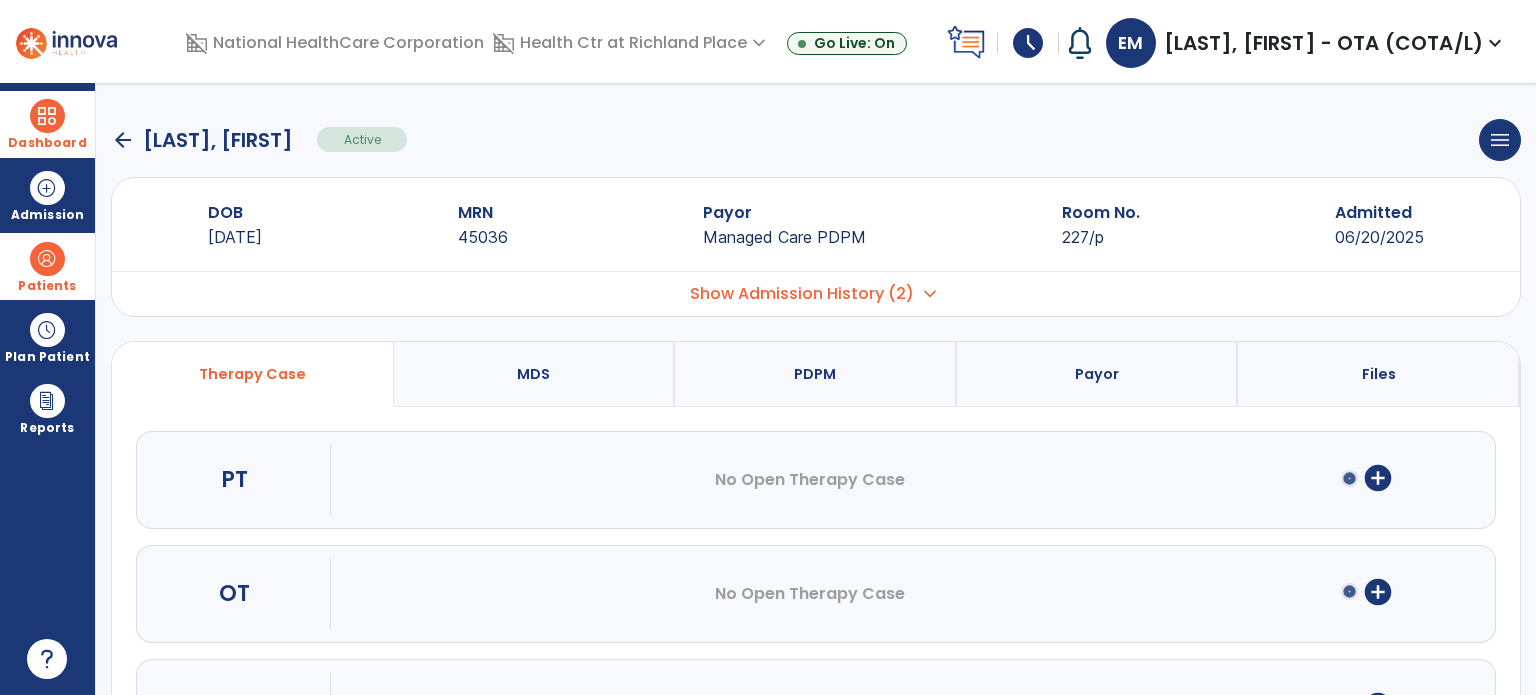 click on "Show Admission History (2)" at bounding box center [802, 294] 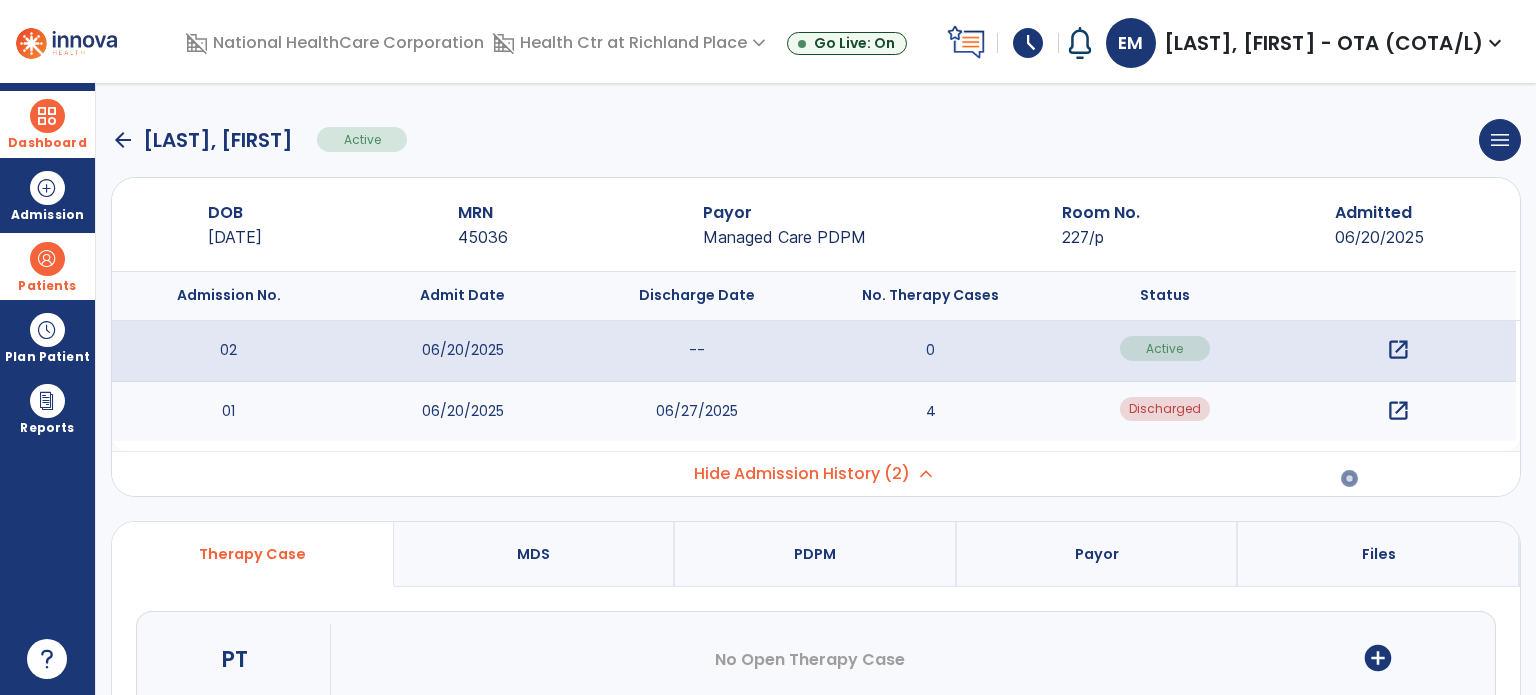 click on "open_in_new" at bounding box center [1398, 411] 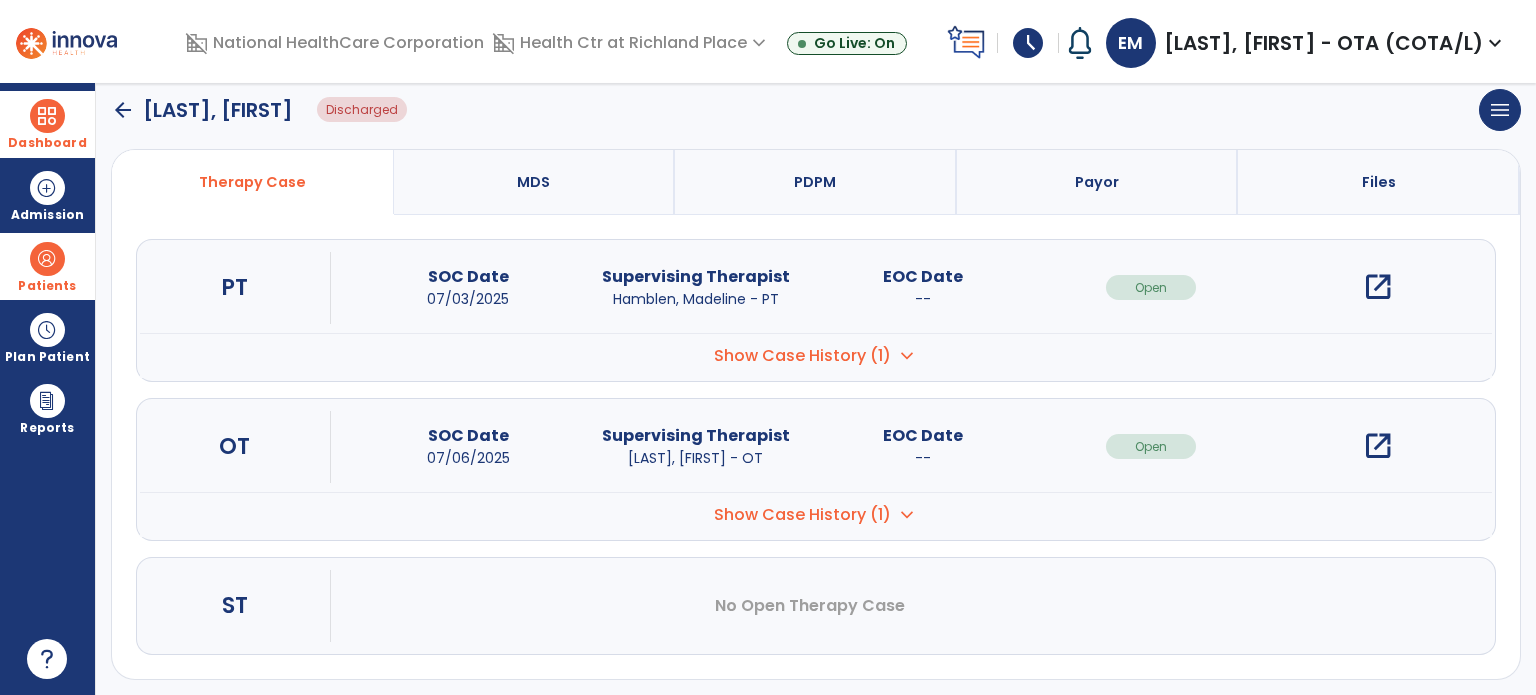 scroll, scrollTop: 376, scrollLeft: 0, axis: vertical 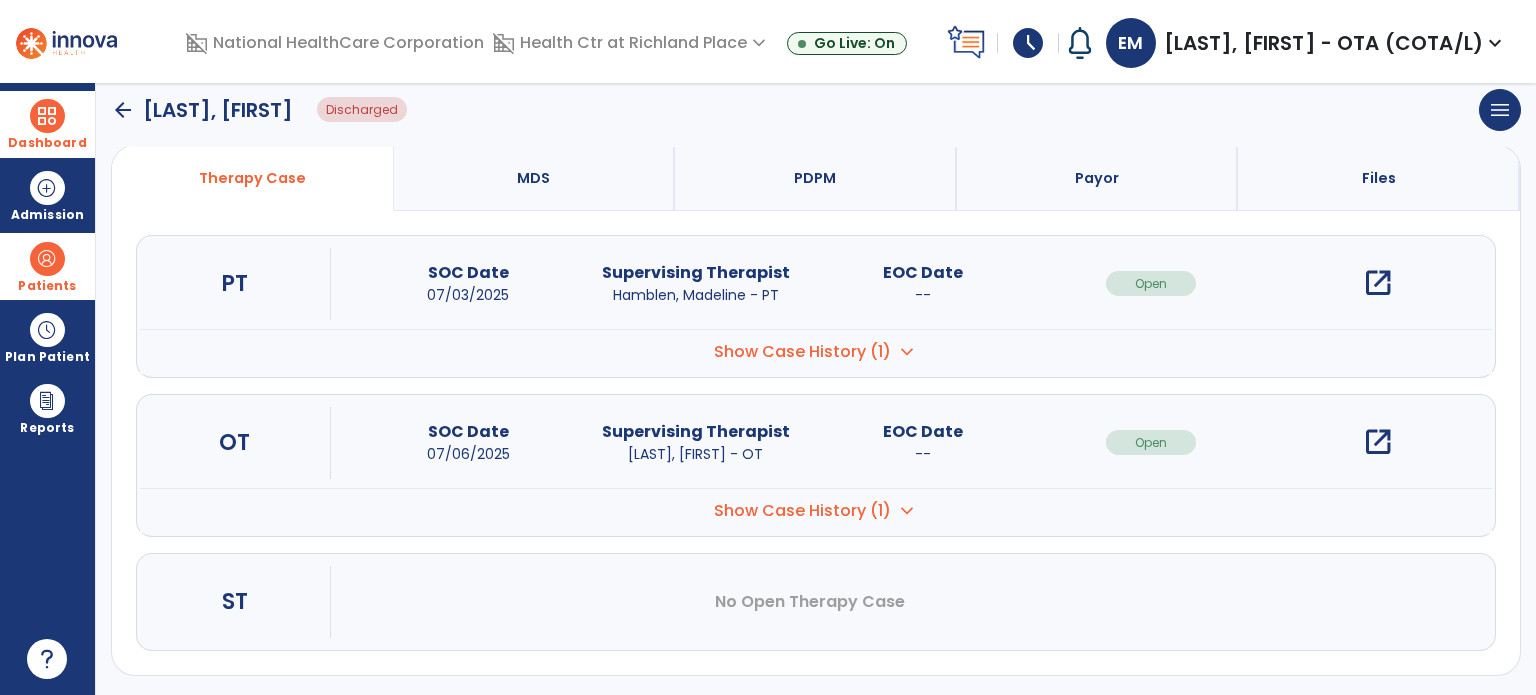 click on "open_in_new" at bounding box center [1378, 442] 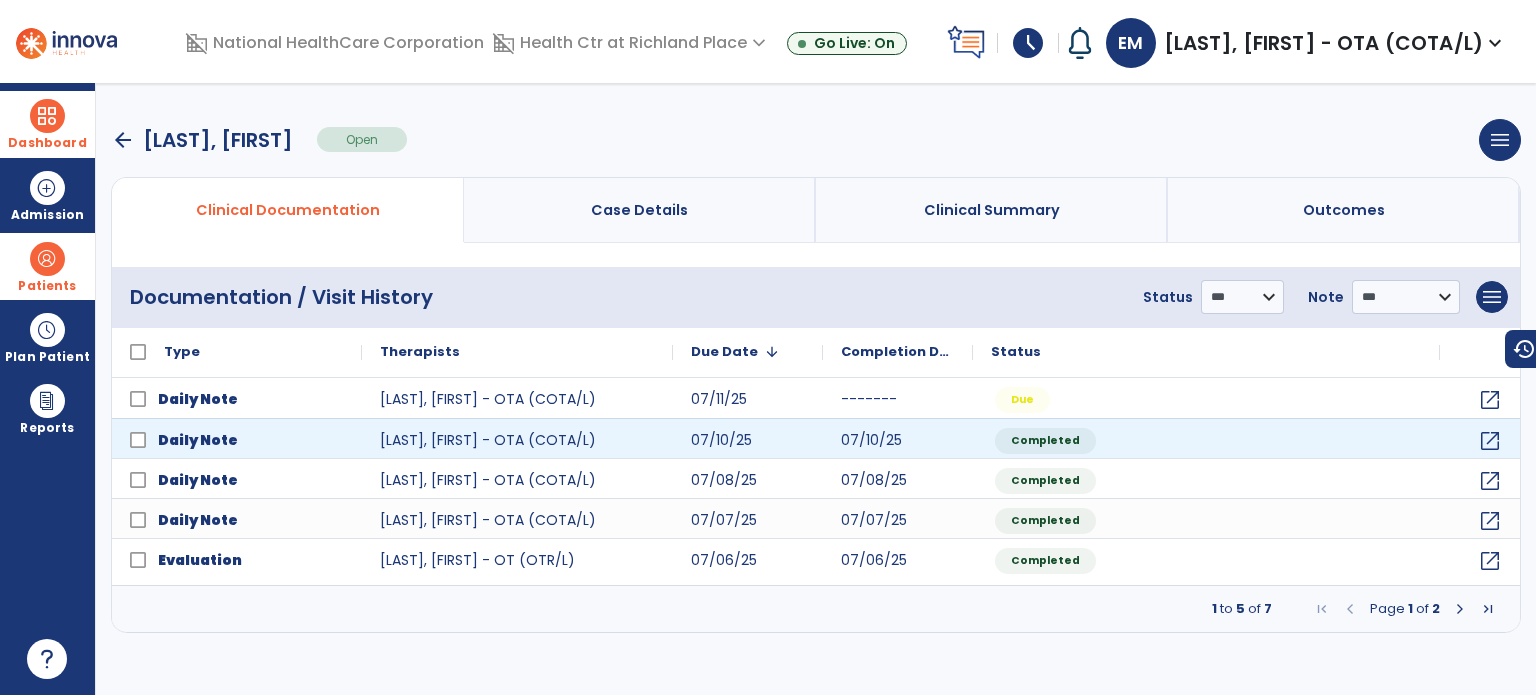 scroll, scrollTop: 0, scrollLeft: 0, axis: both 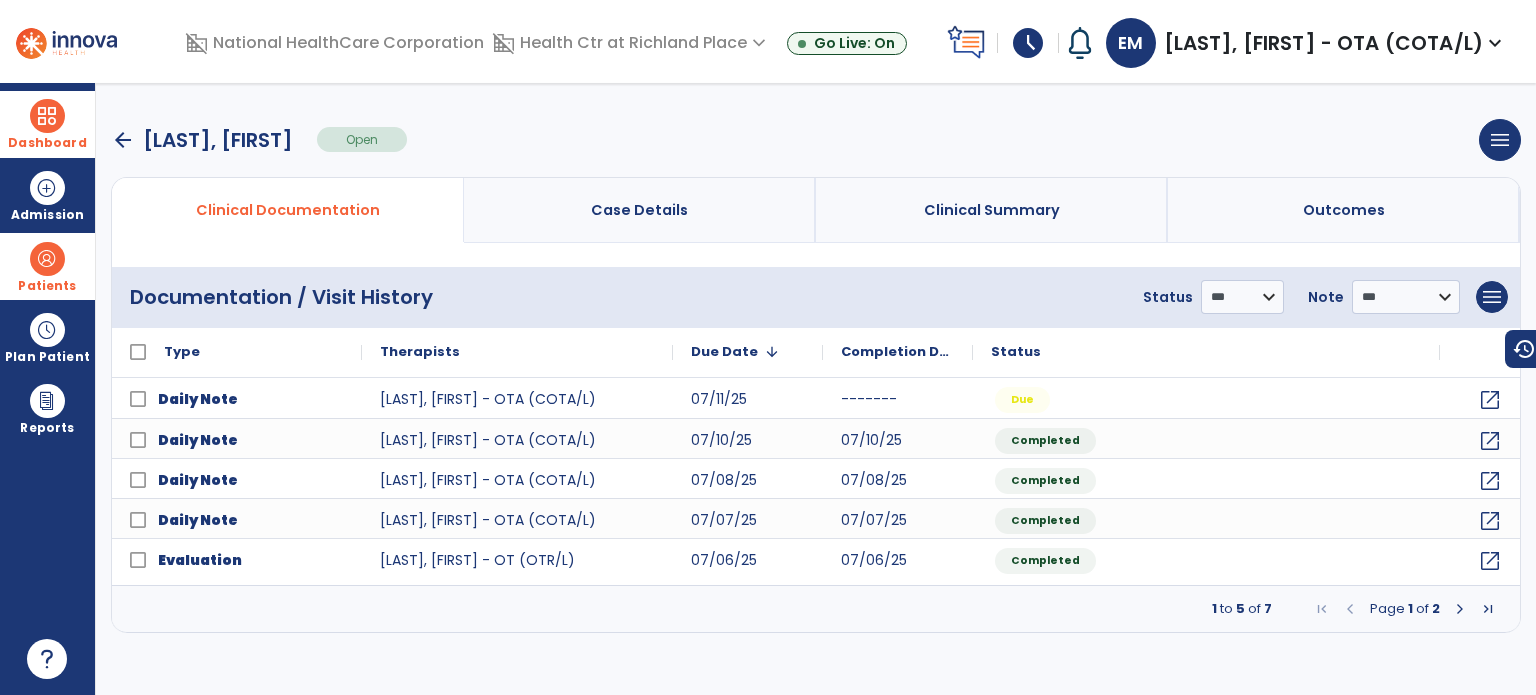 click on "arrow_back" at bounding box center (123, 140) 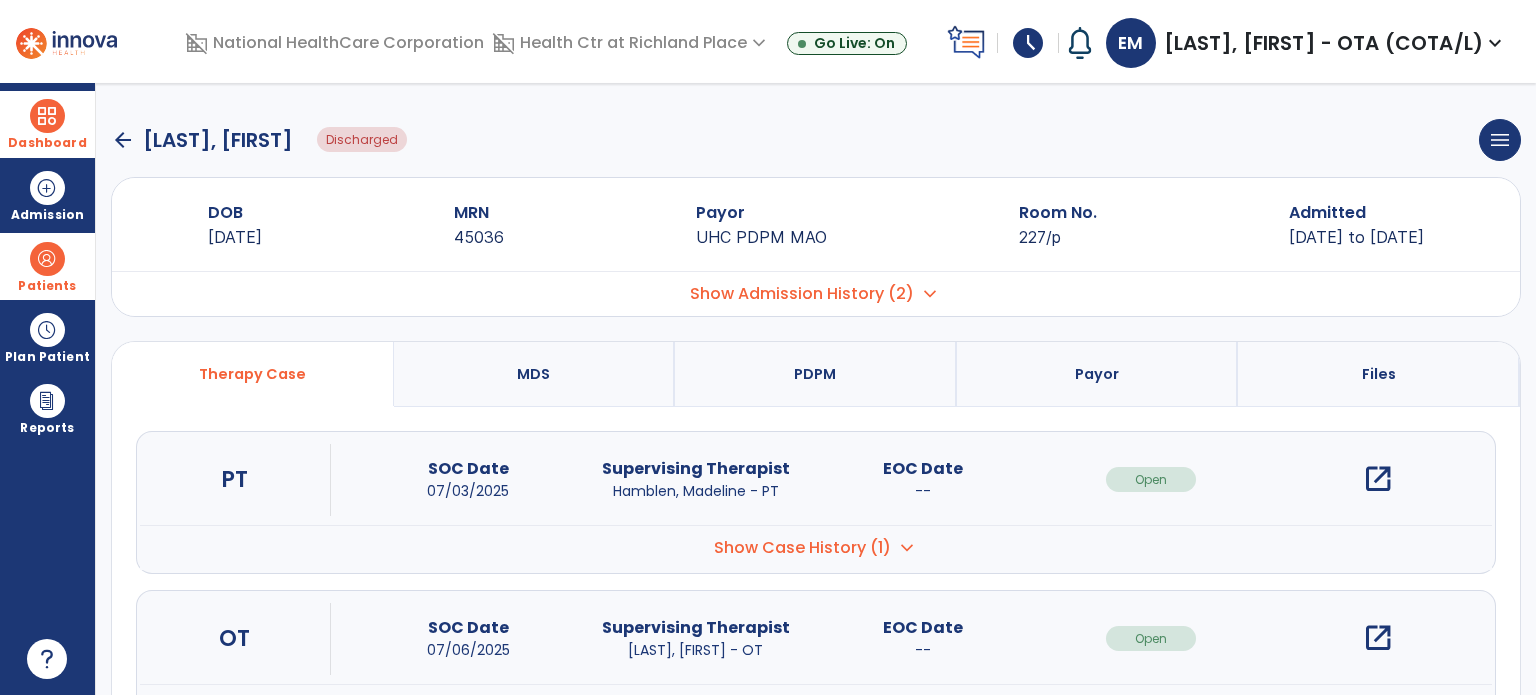 click on "arrow_back" 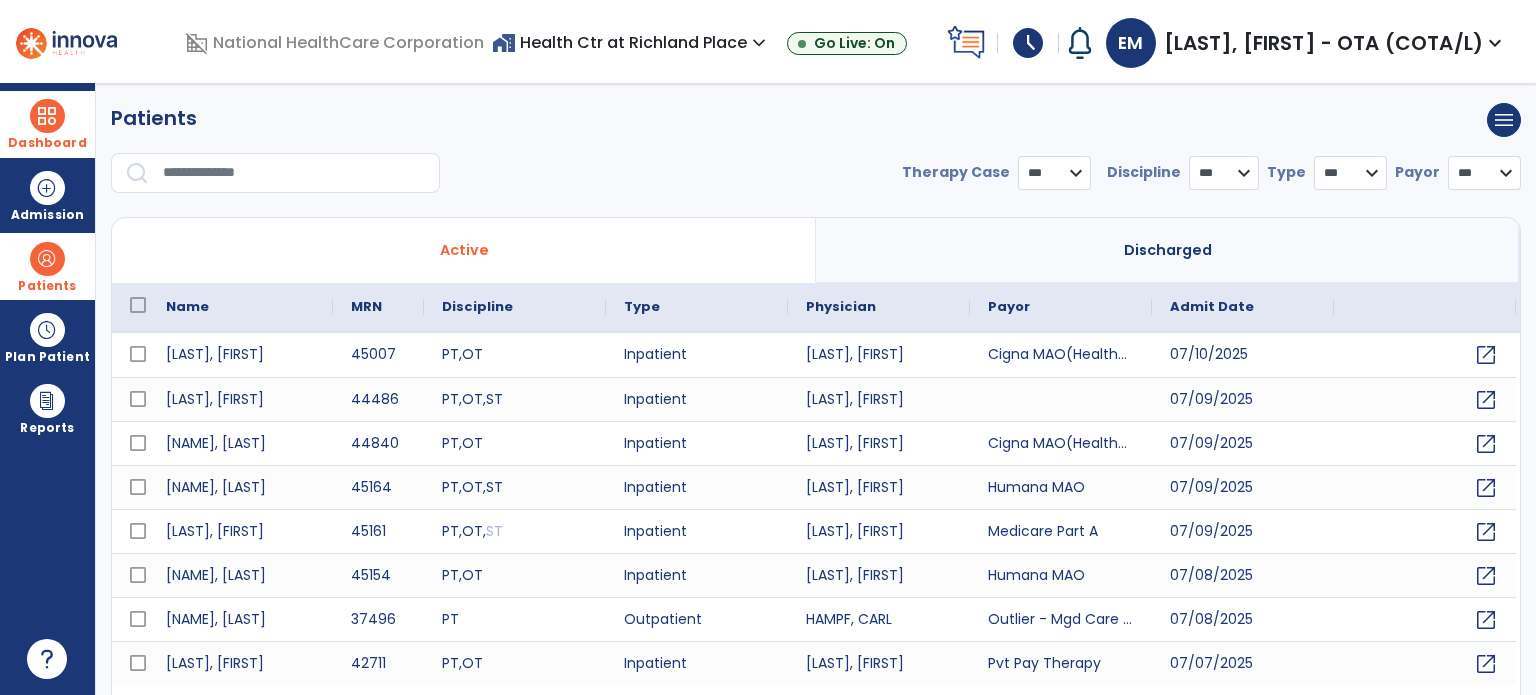 click at bounding box center [294, 173] 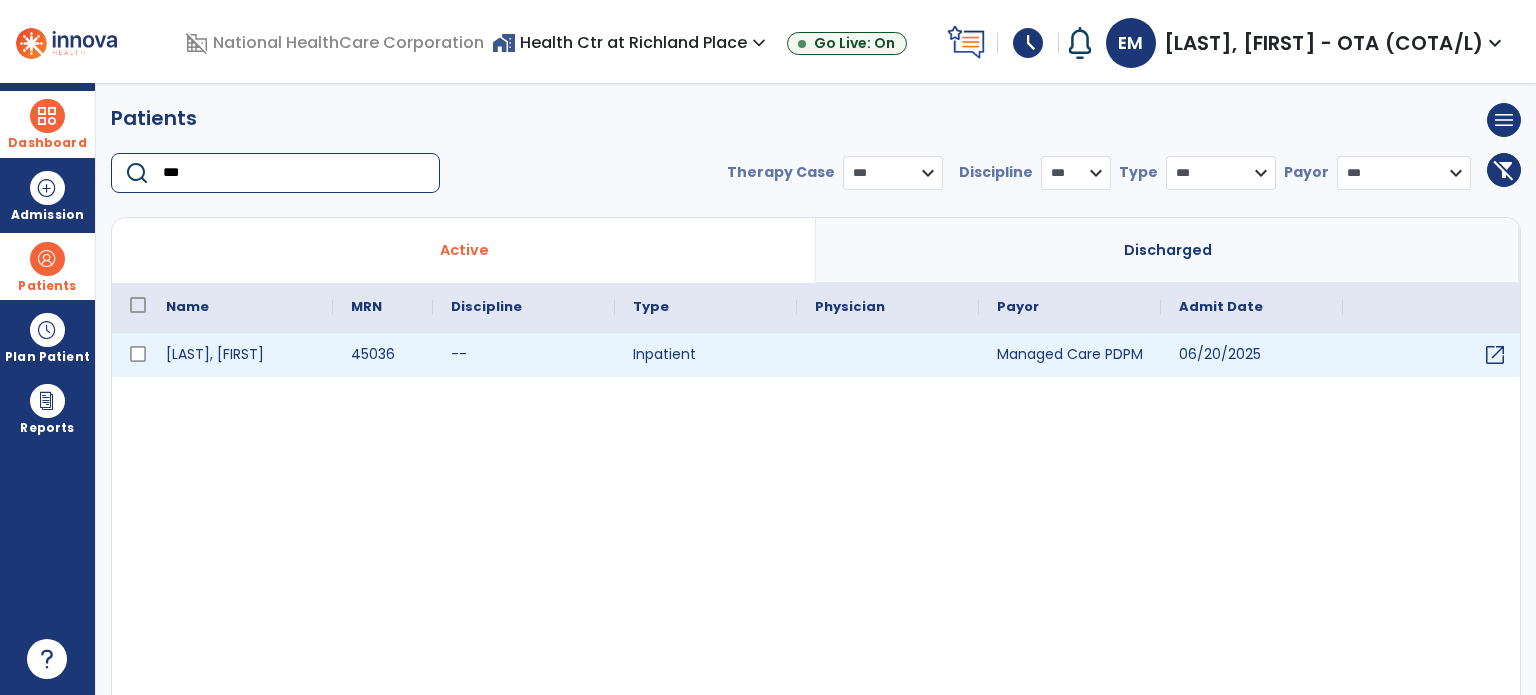 type on "***" 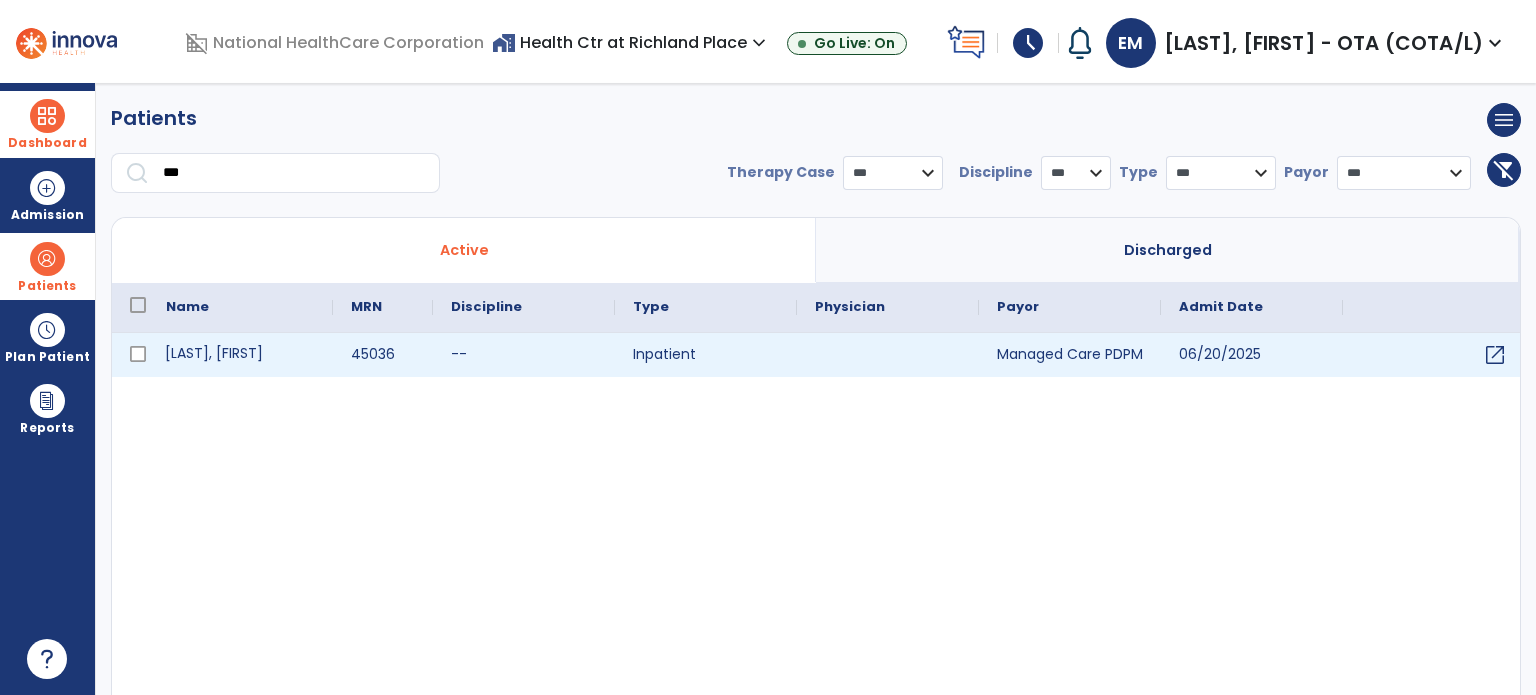click on "[LAST], [FIRST]" at bounding box center [240, 355] 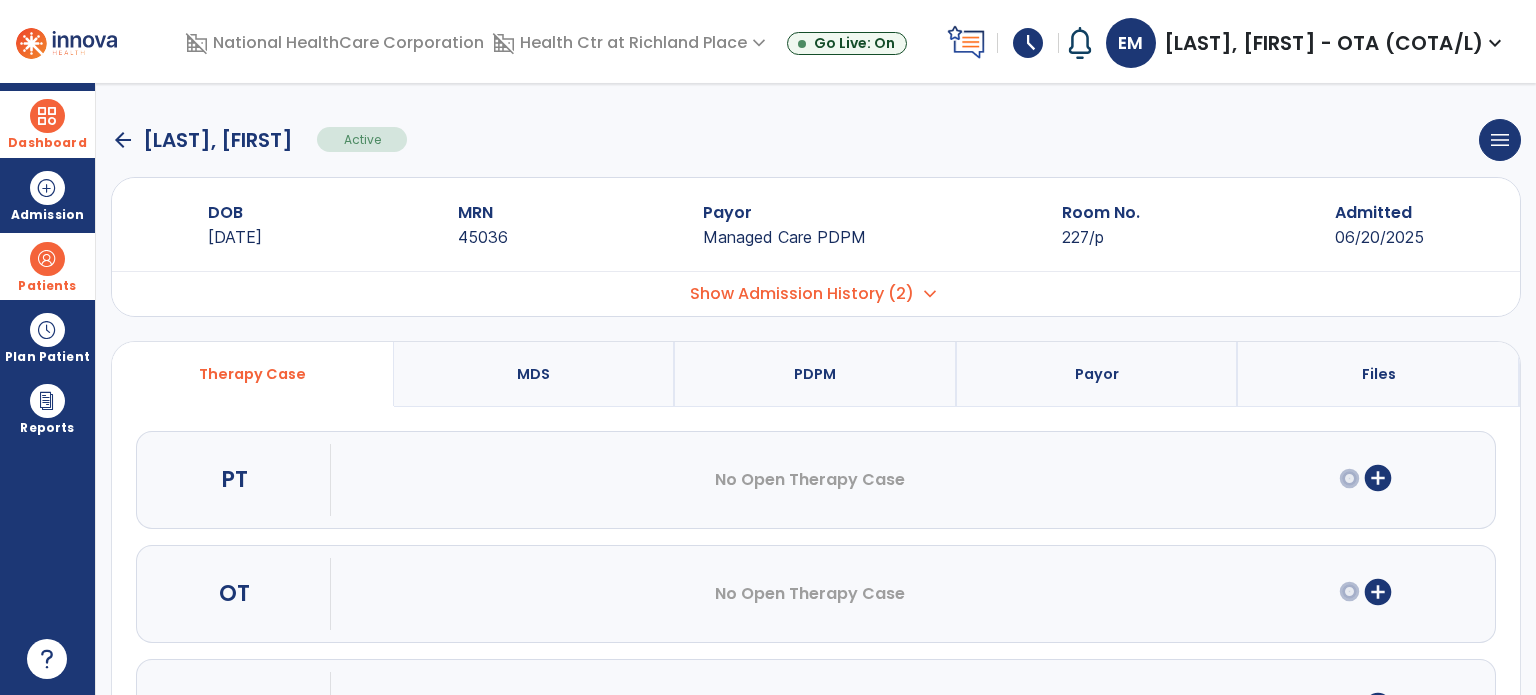 click on "Show Admission History (2)" at bounding box center (802, 294) 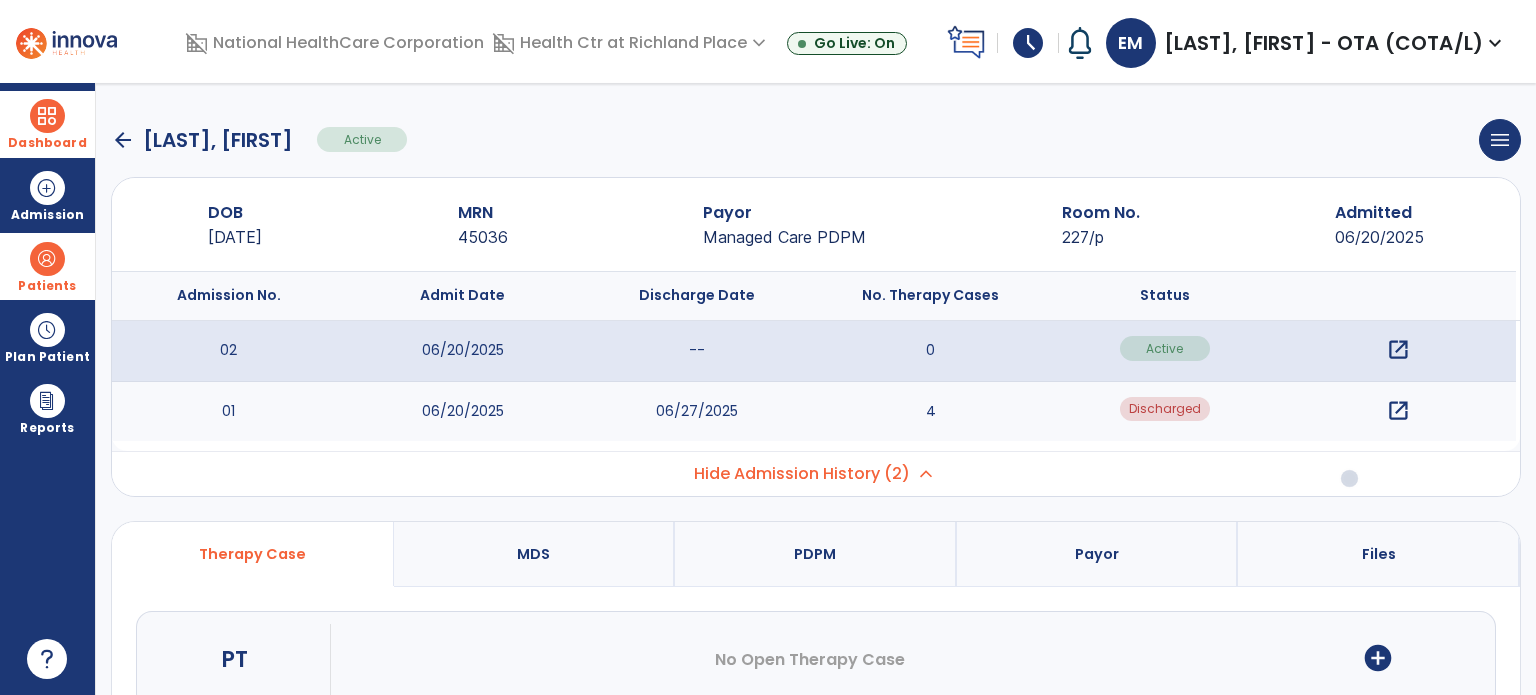 click on "open_in_new" at bounding box center [1398, 350] 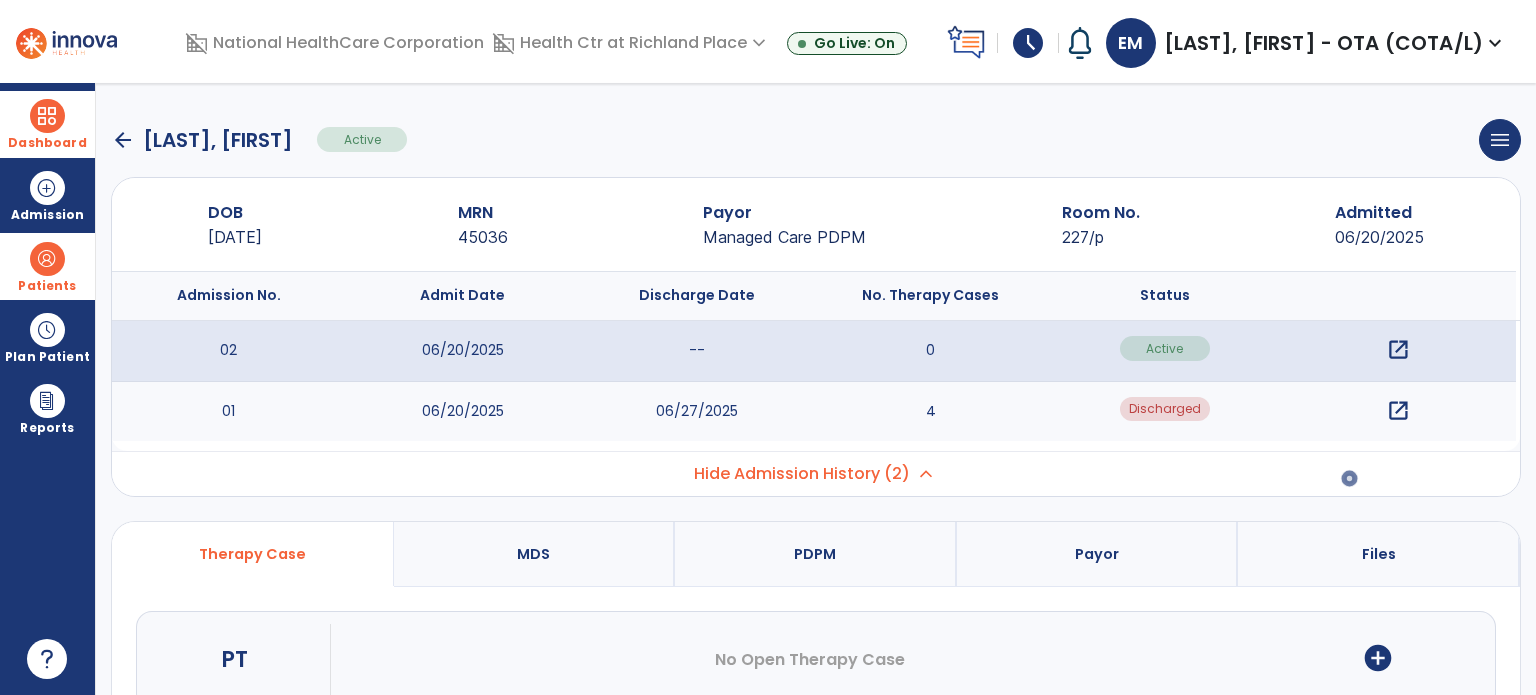 click on "open_in_new" at bounding box center [1398, 350] 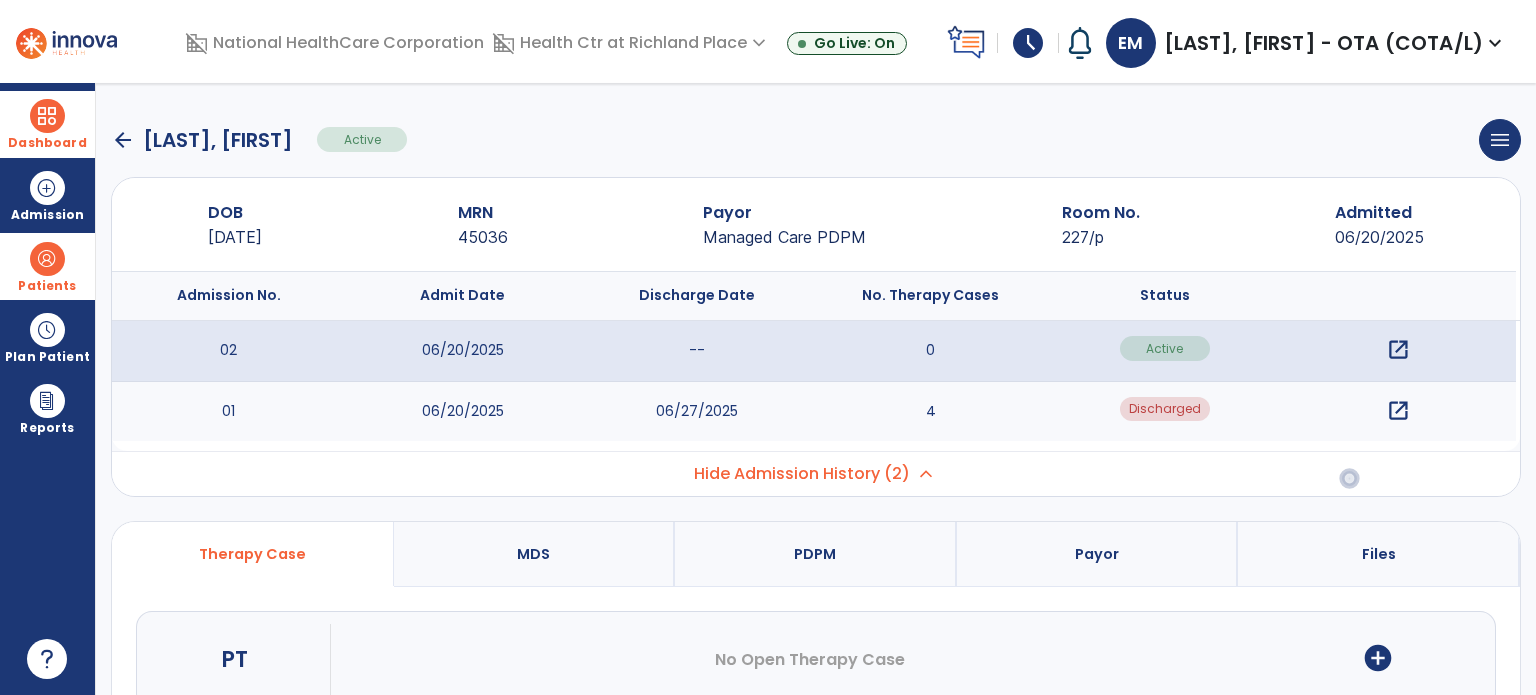 click on "open_in_new" at bounding box center [1398, 350] 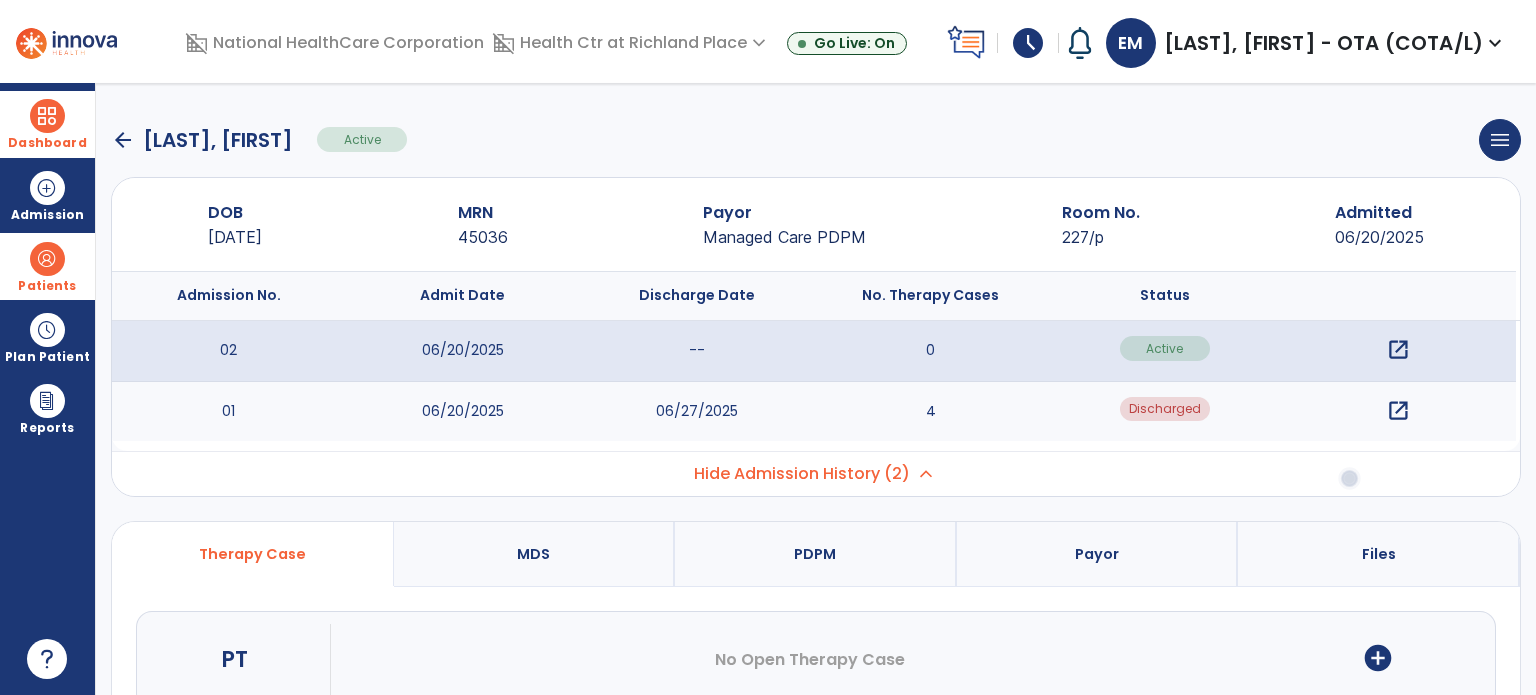 click on "arrow_back" 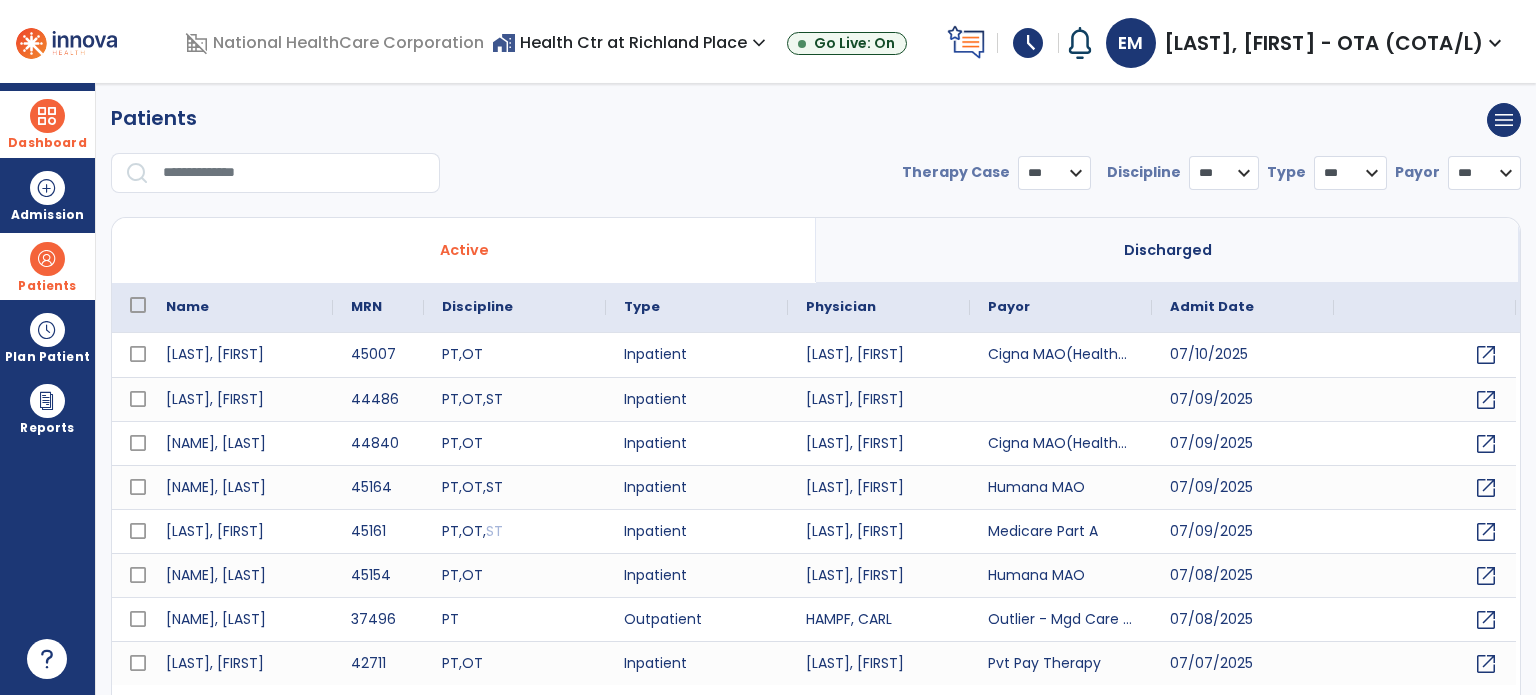click at bounding box center (47, 116) 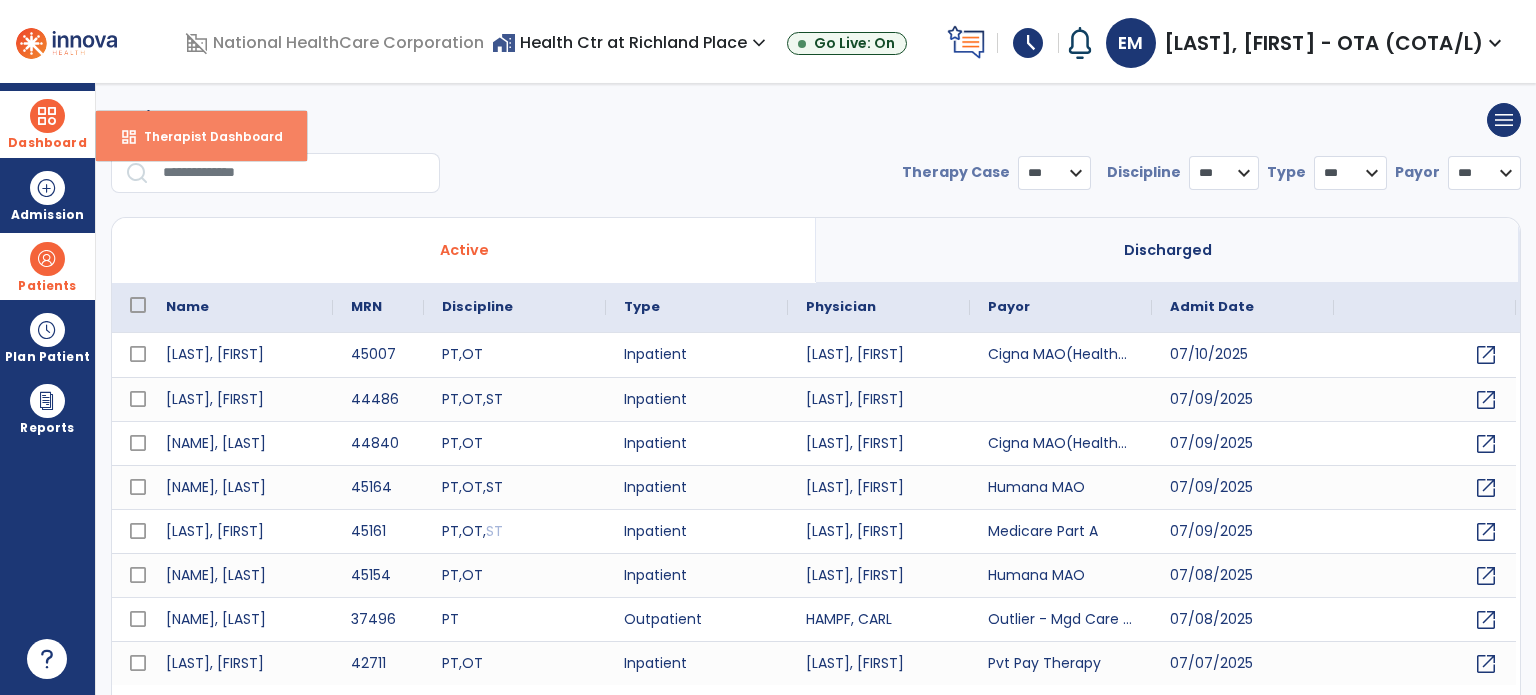 click on "Therapist Dashboard" at bounding box center (205, 136) 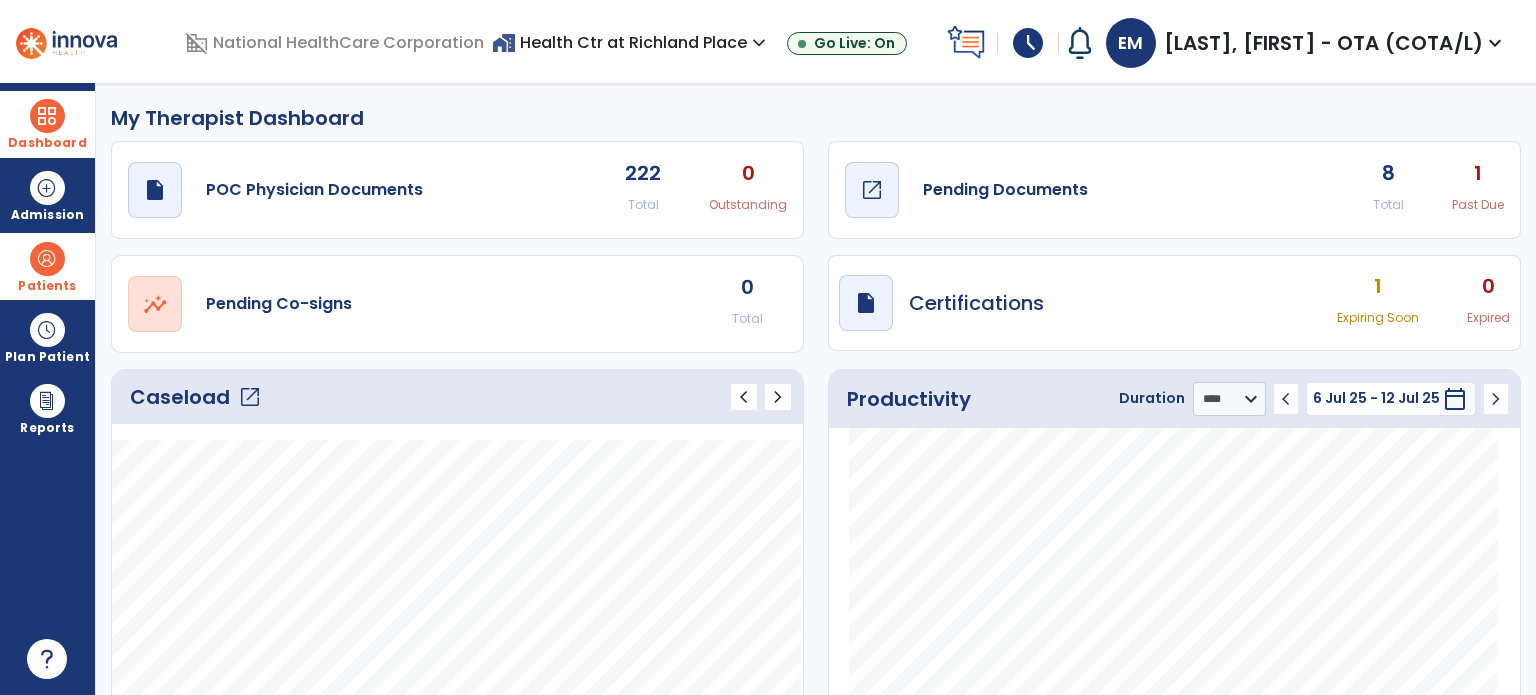 click on "Pending Documents" 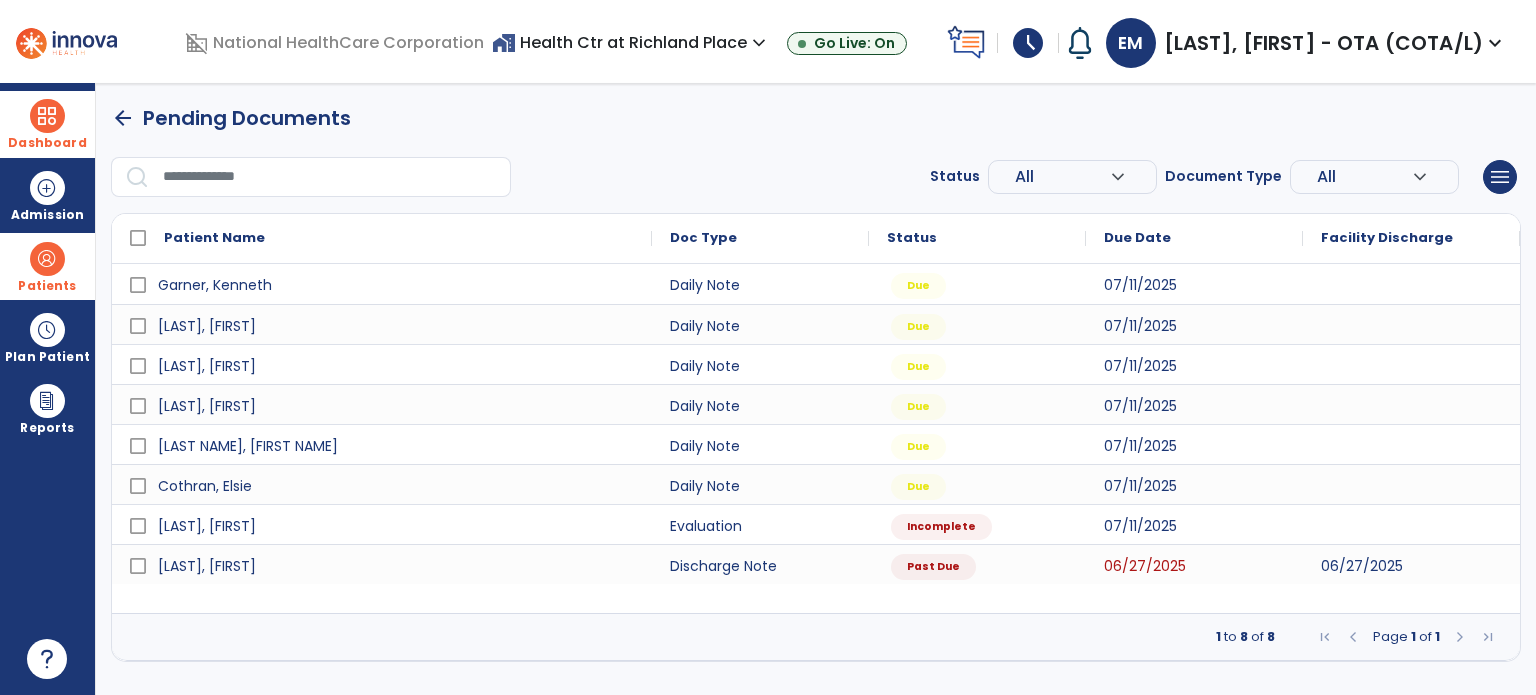 click at bounding box center [47, 259] 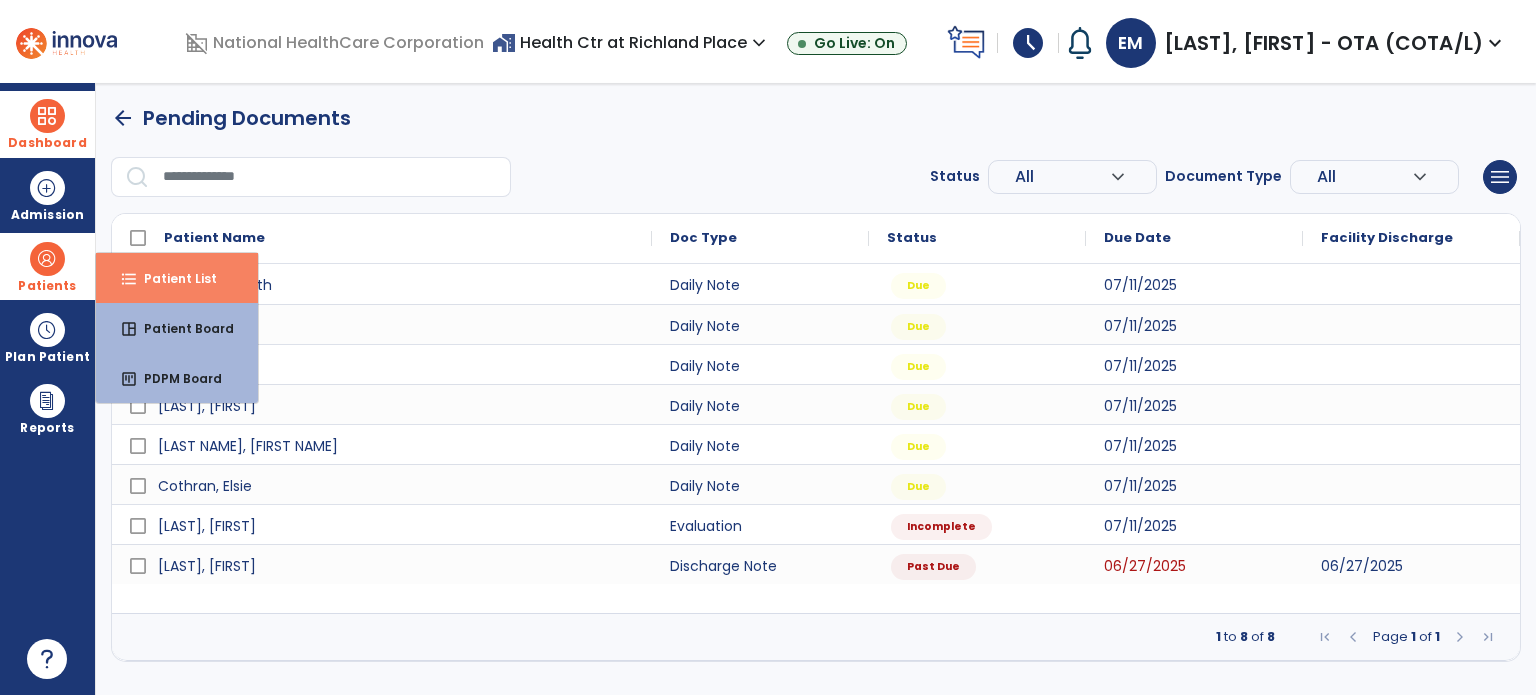 click on "Patient List" at bounding box center (172, 278) 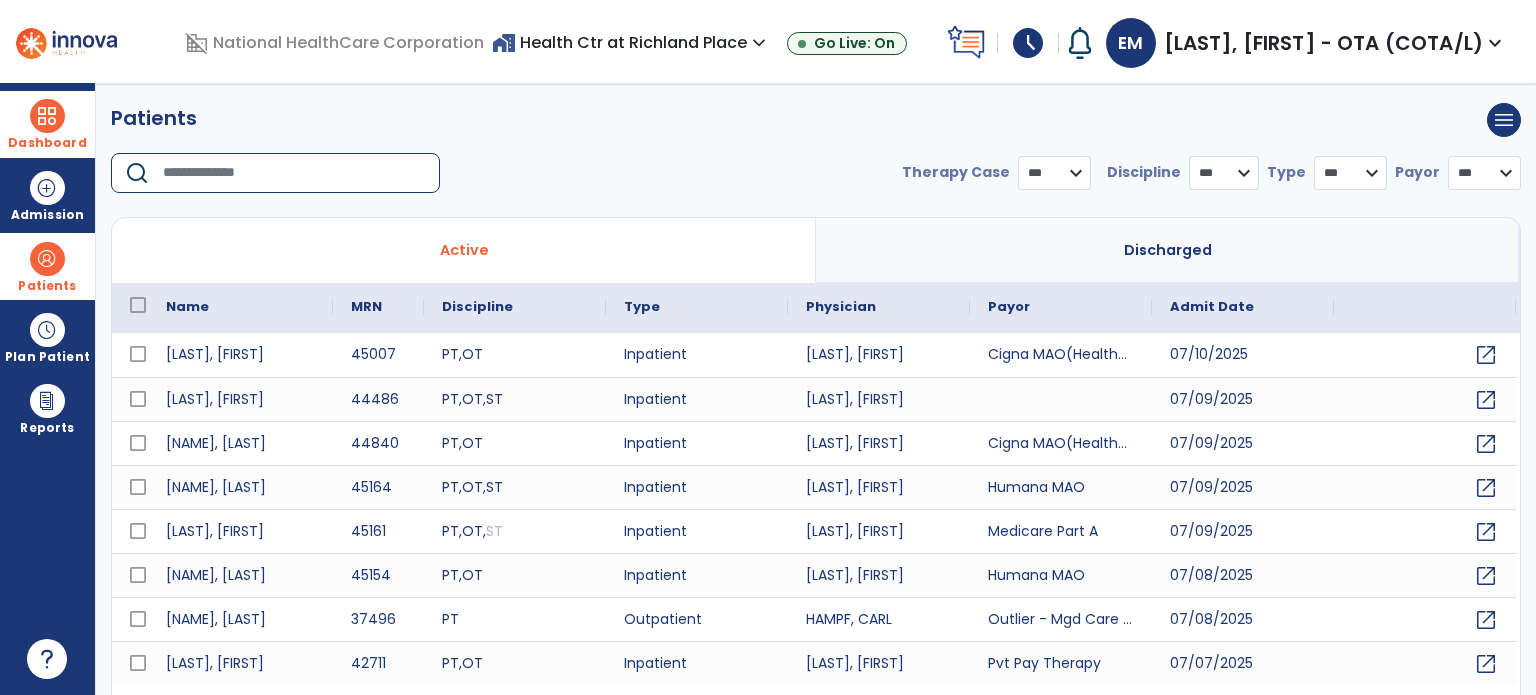 click at bounding box center [294, 173] 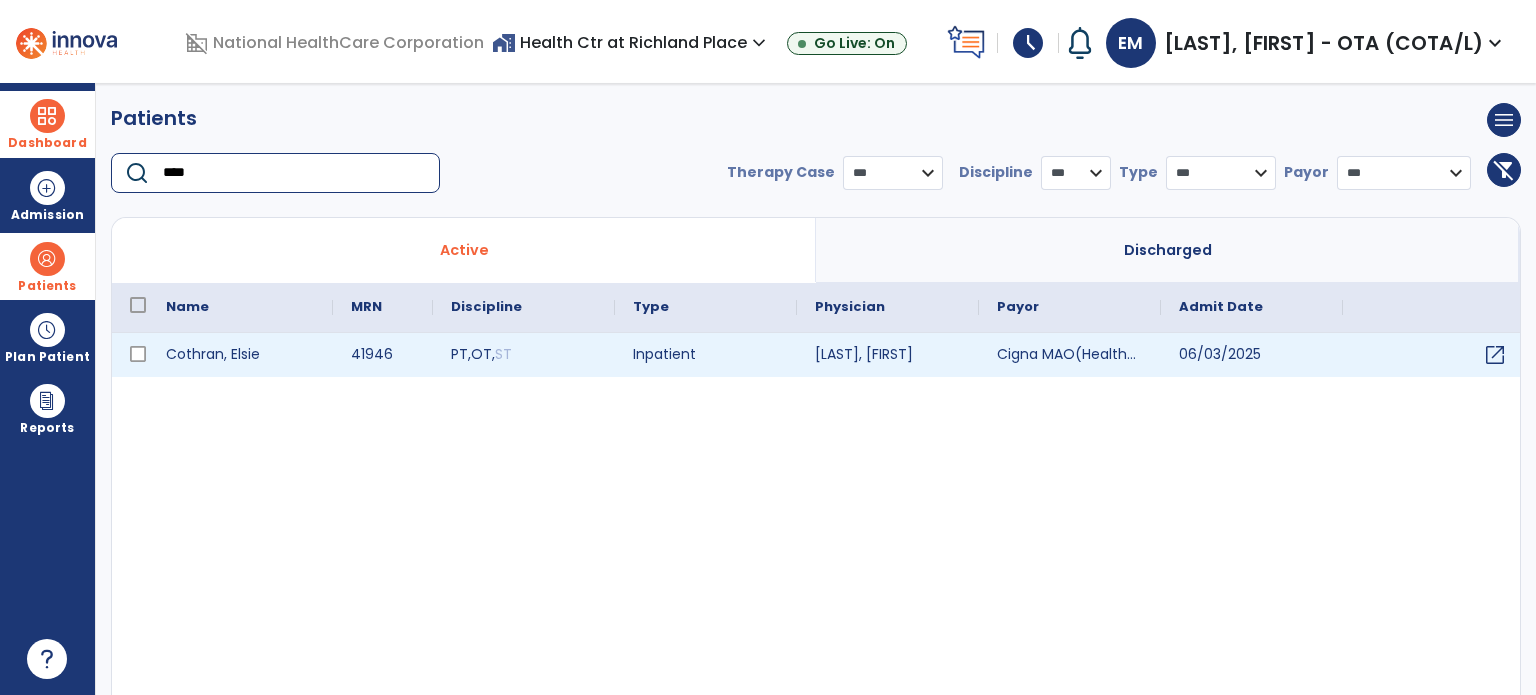 type on "****" 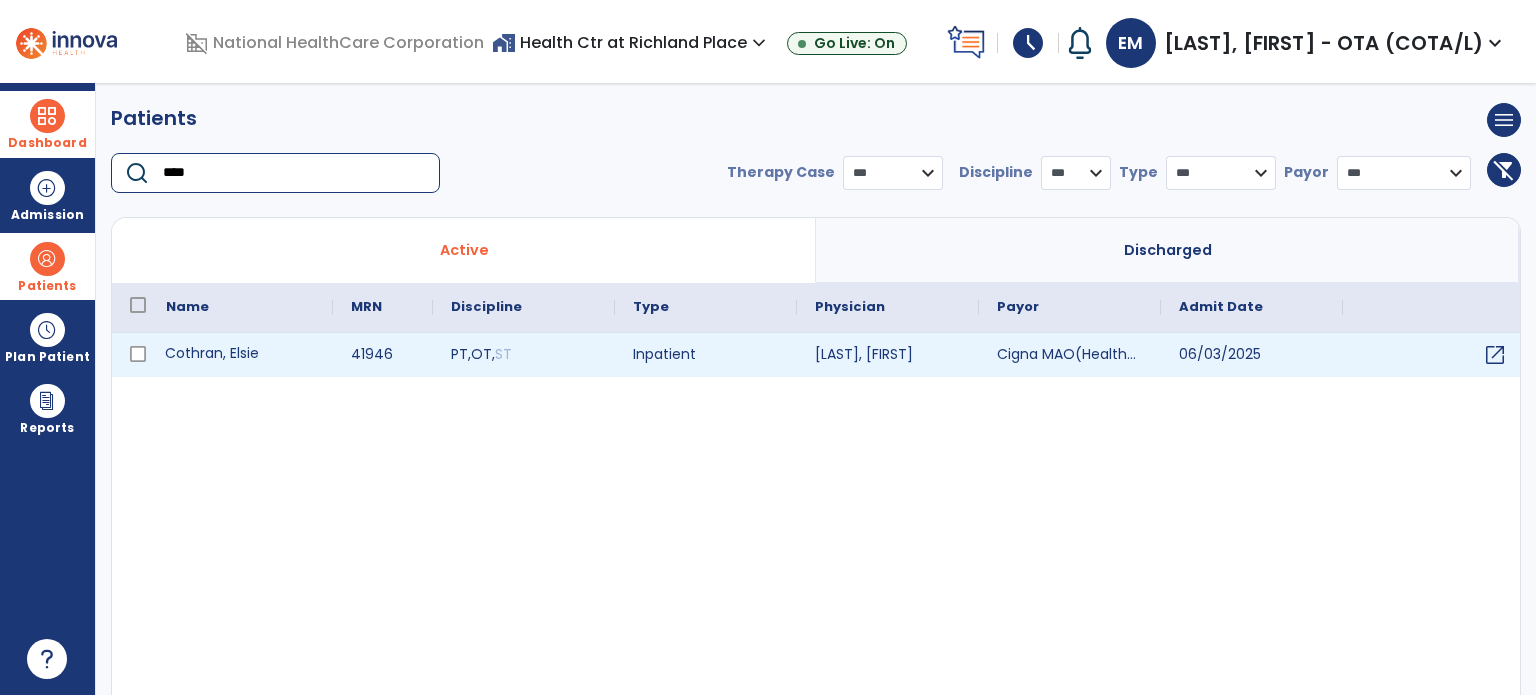 click on "Cothran, Elsie" at bounding box center [240, 355] 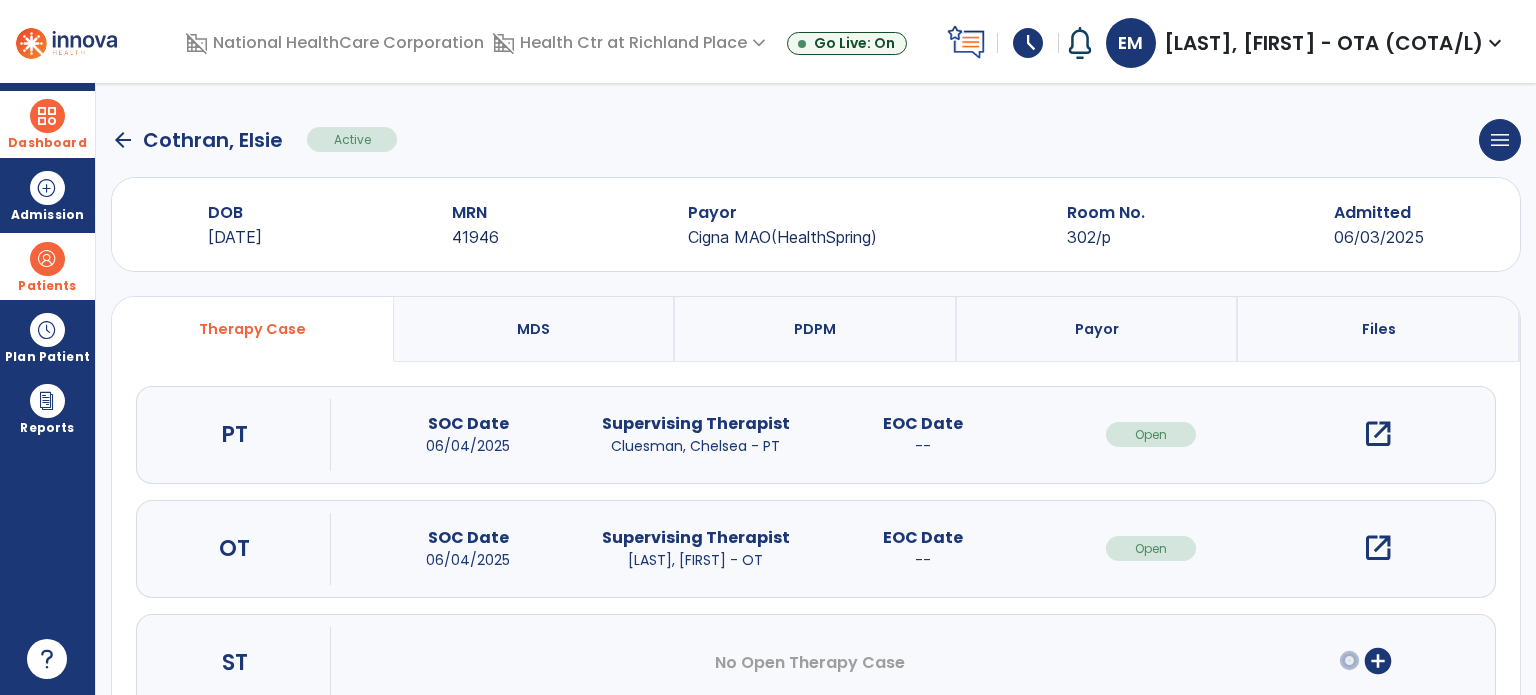click on "open_in_new" at bounding box center (1378, 548) 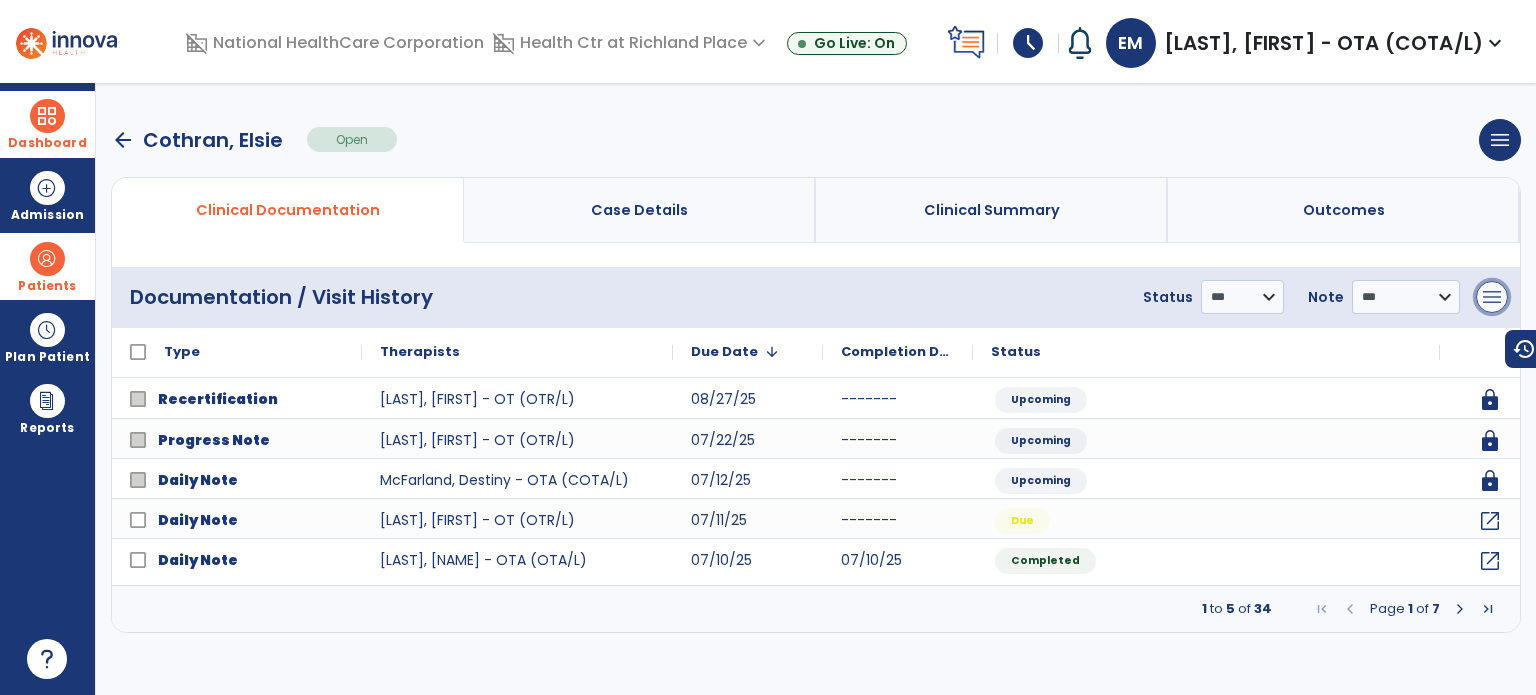 click on "menu" at bounding box center (1492, 297) 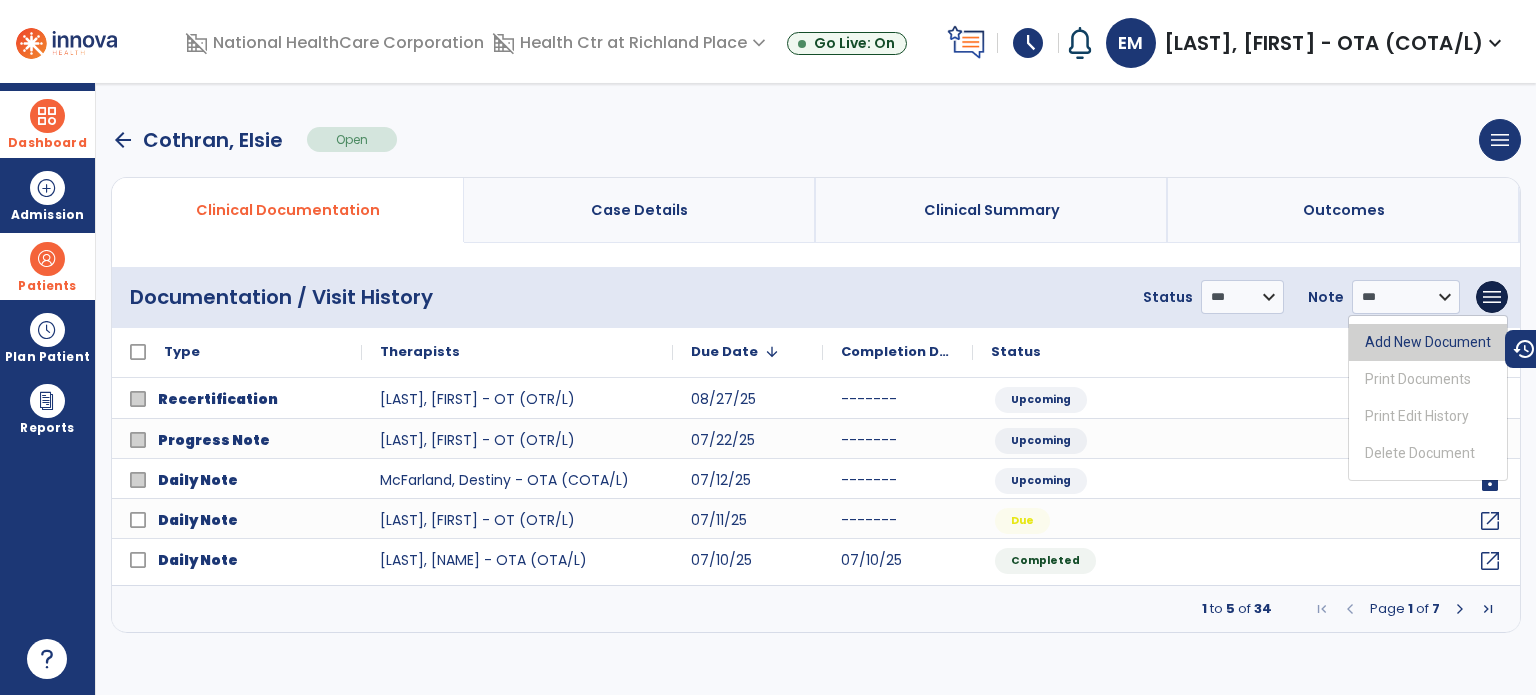 click on "Add New Document" at bounding box center (1428, 342) 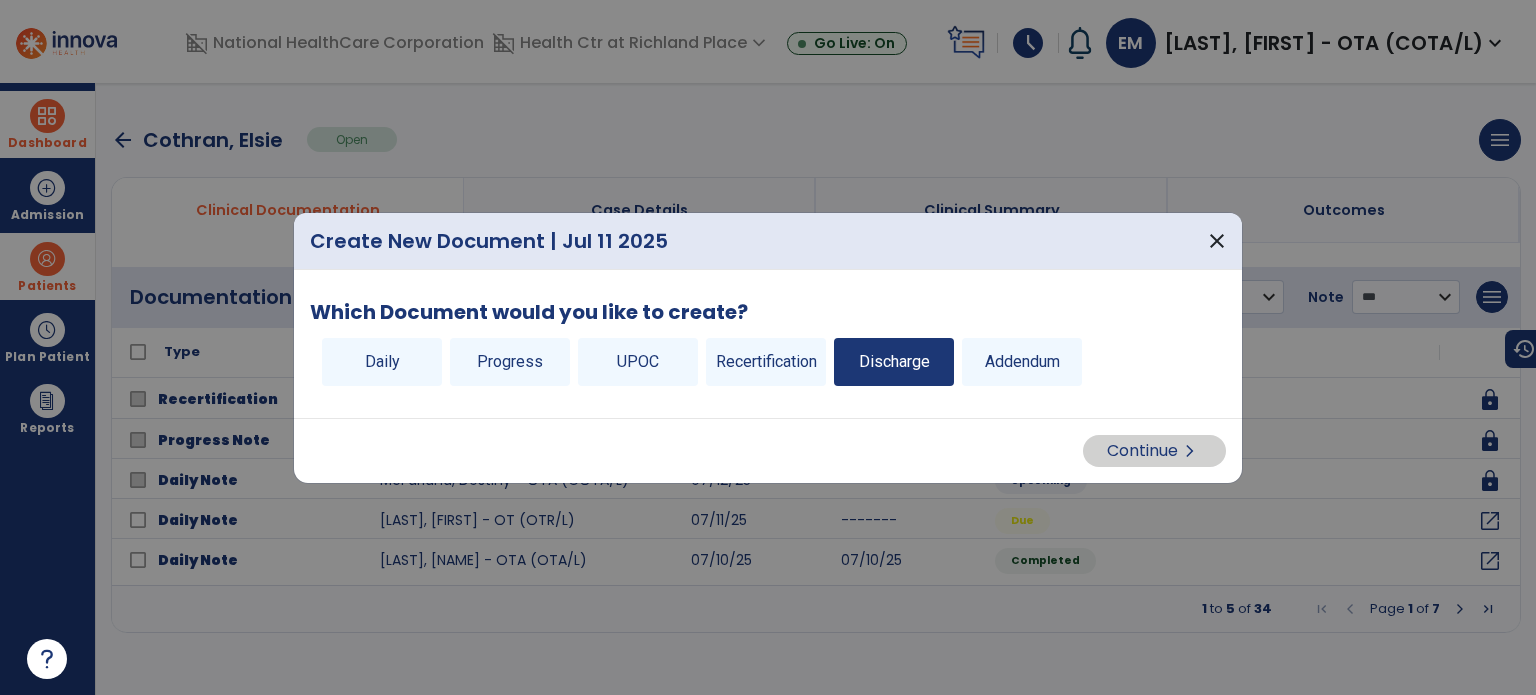 click on "Discharge" at bounding box center [894, 362] 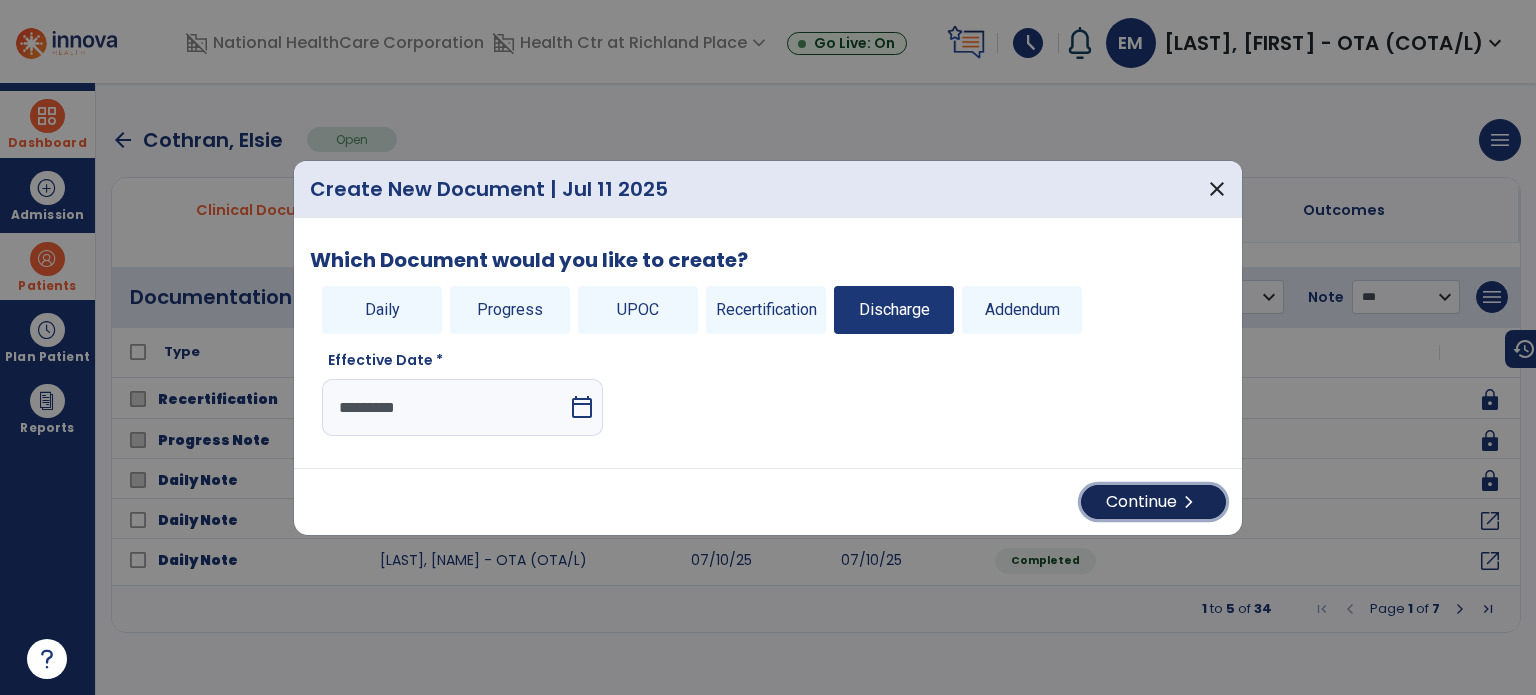 click on "Continue   chevron_right" at bounding box center (1153, 502) 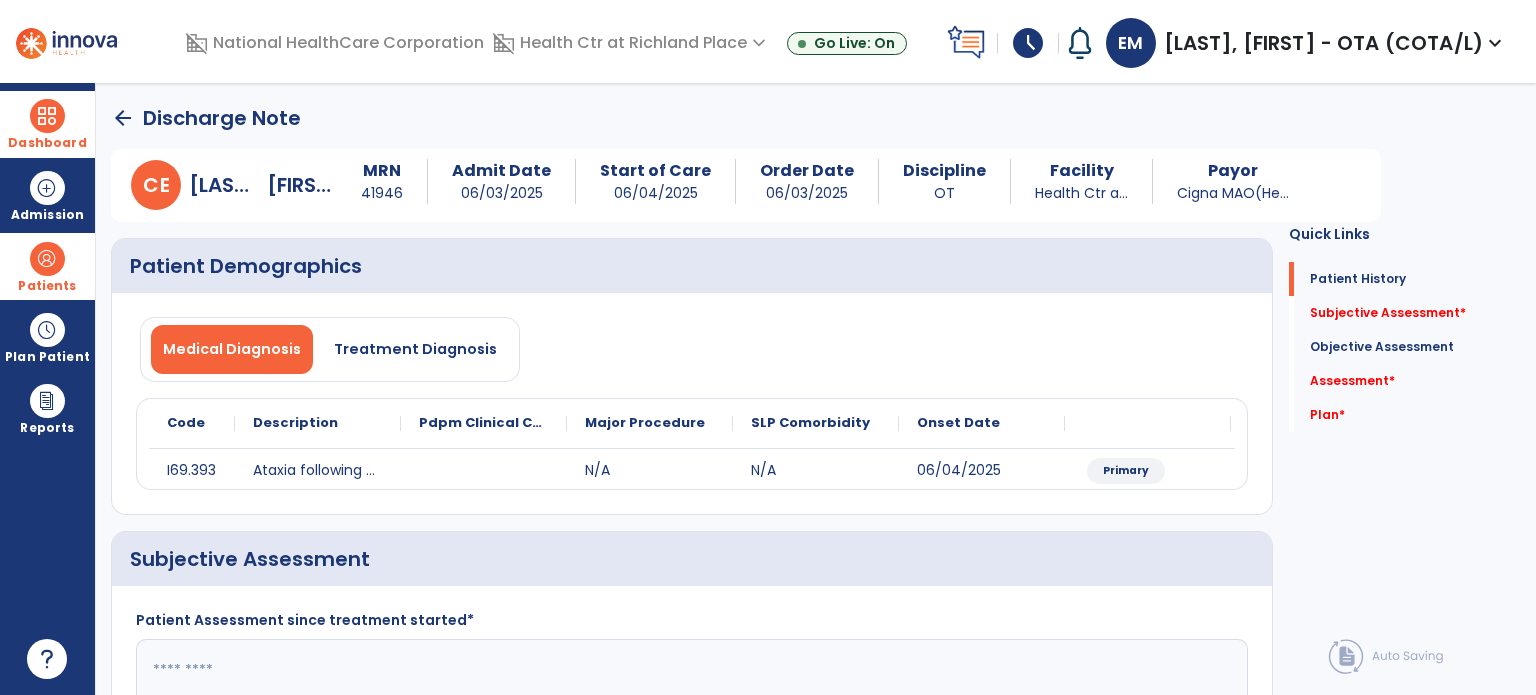 click on "arrow_back" 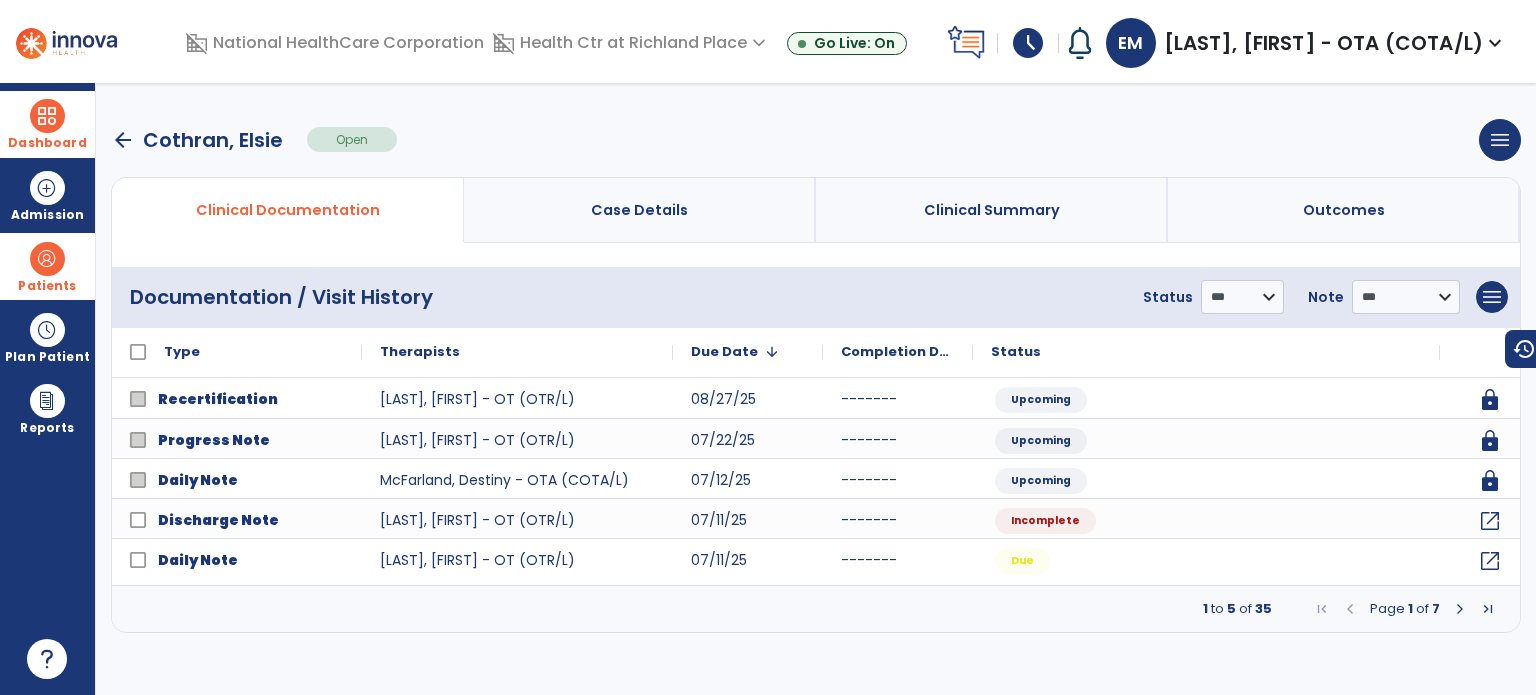 click on "arrow_back" at bounding box center [123, 140] 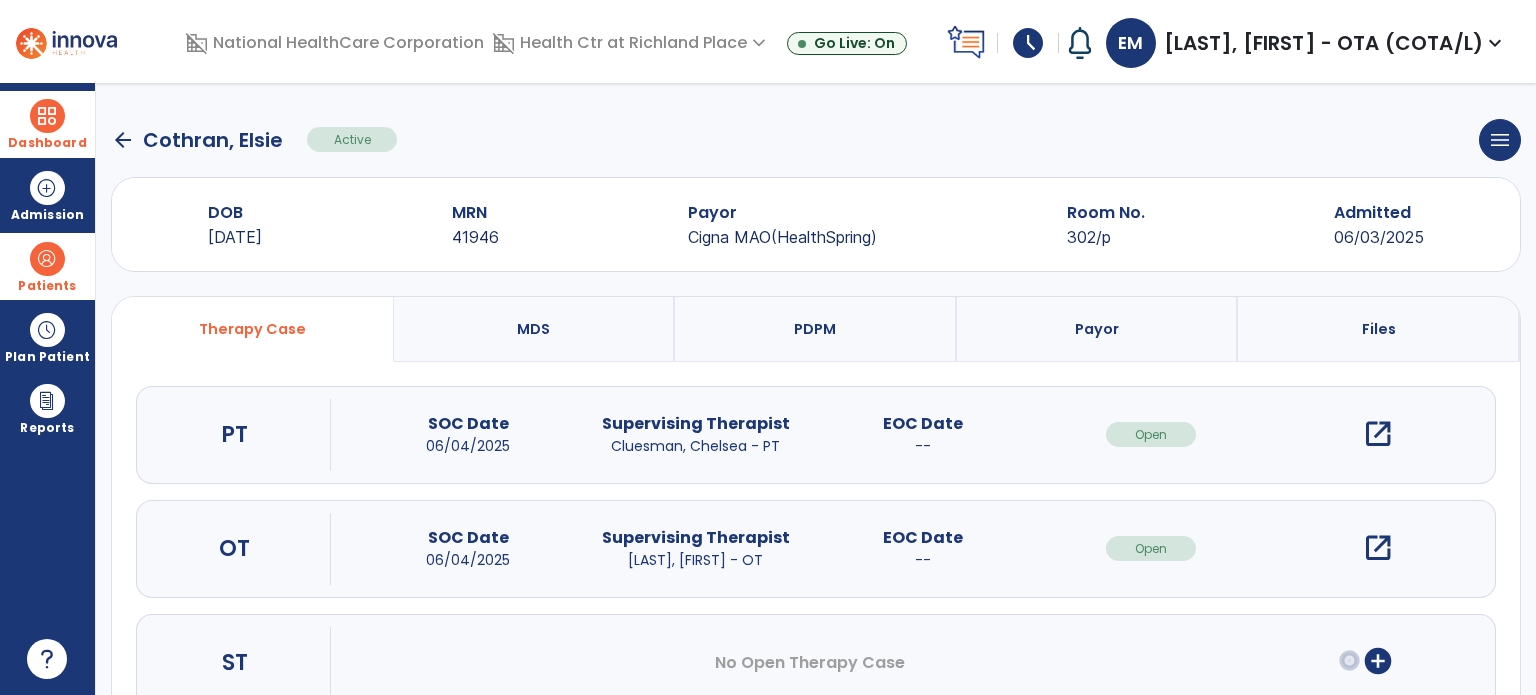 scroll, scrollTop: 107, scrollLeft: 0, axis: vertical 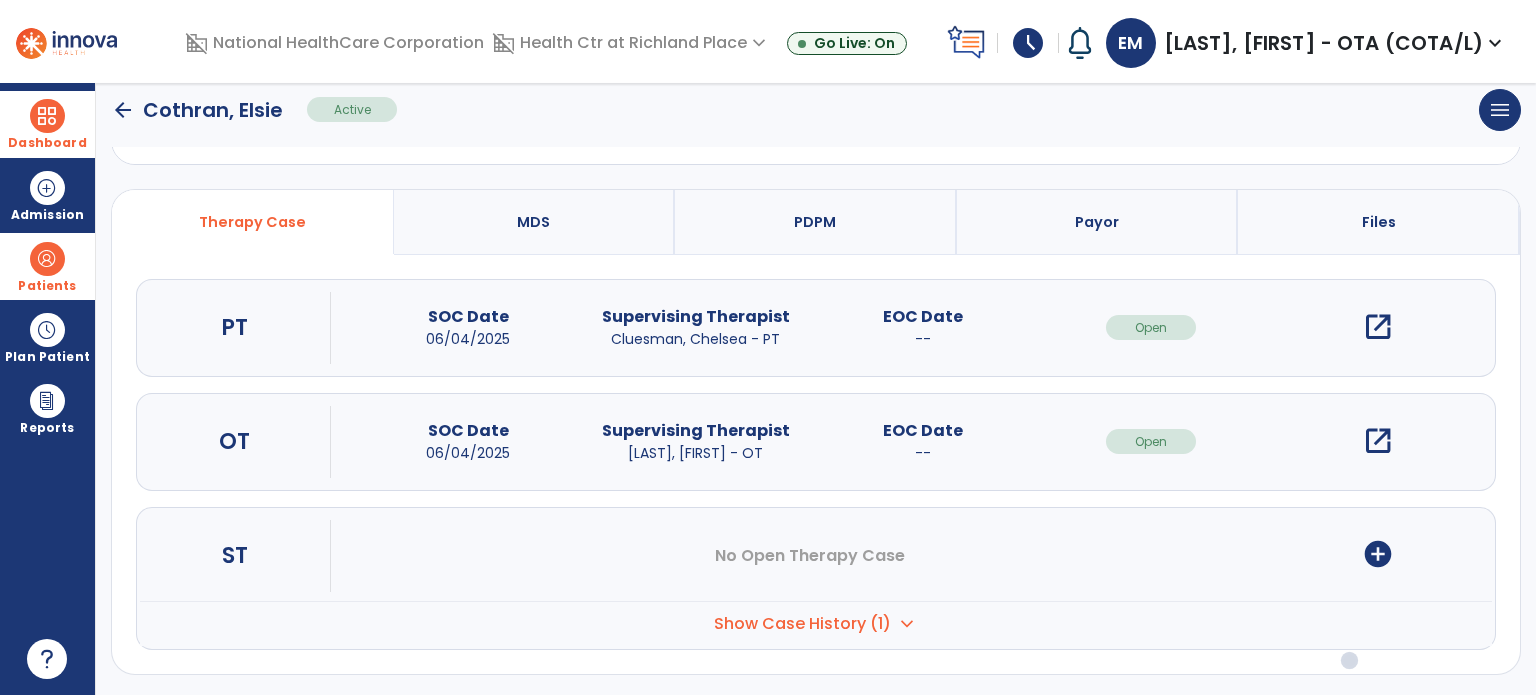 click on "open_in_new" at bounding box center [1378, 441] 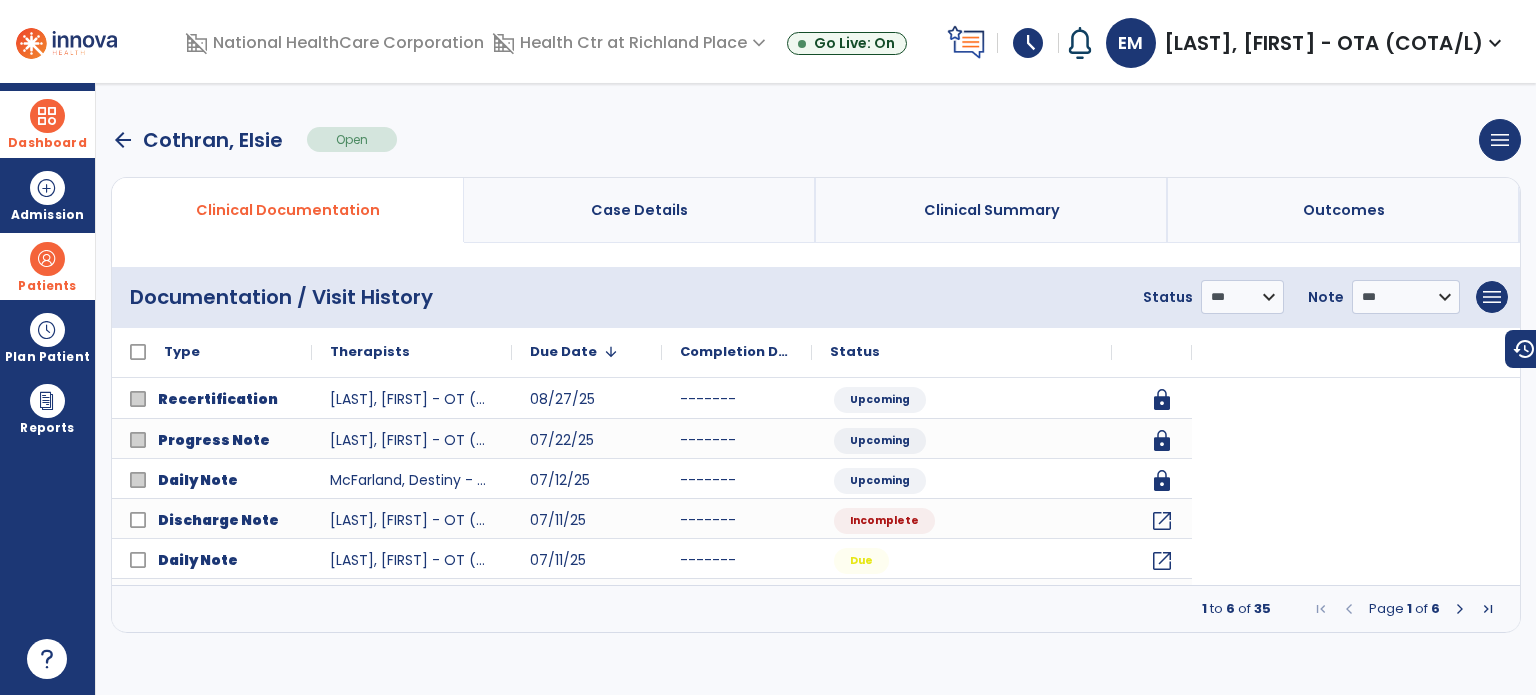 scroll, scrollTop: 0, scrollLeft: 0, axis: both 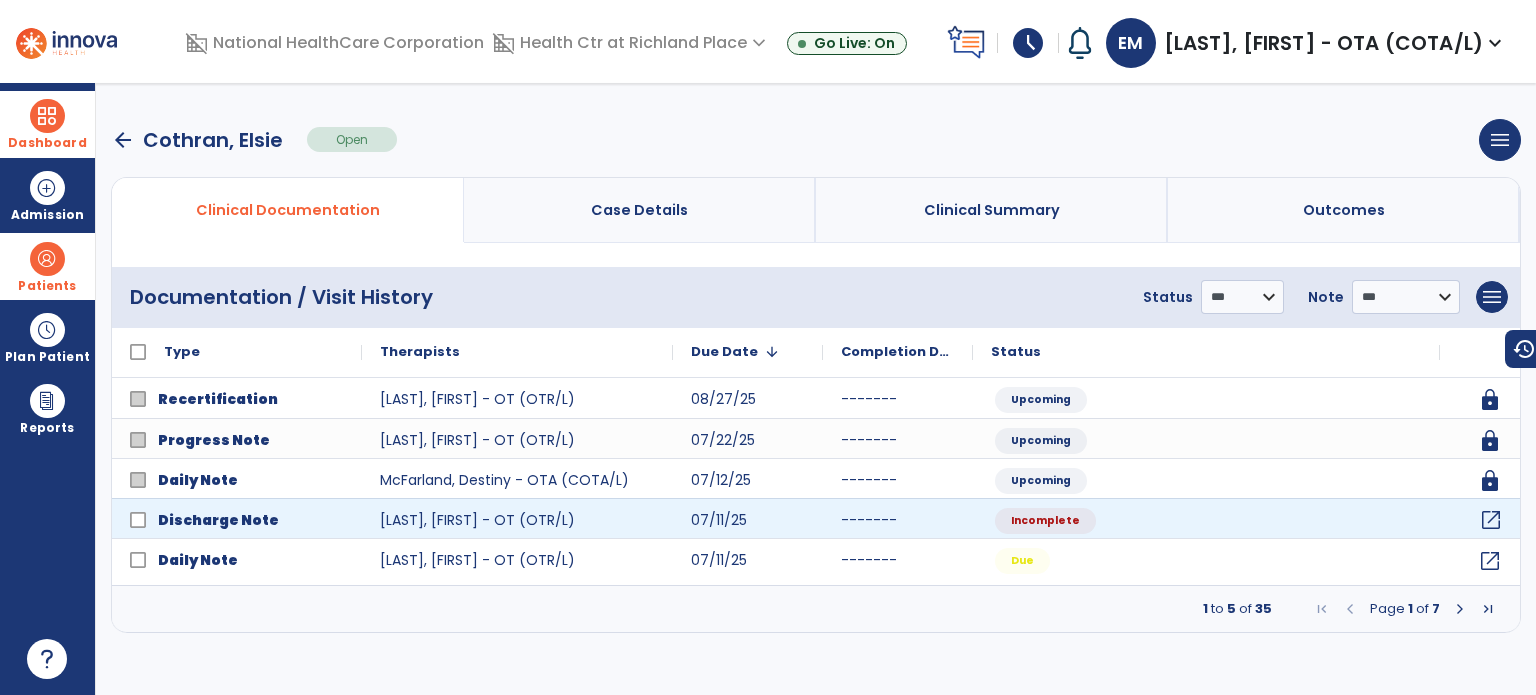 click on "open_in_new" 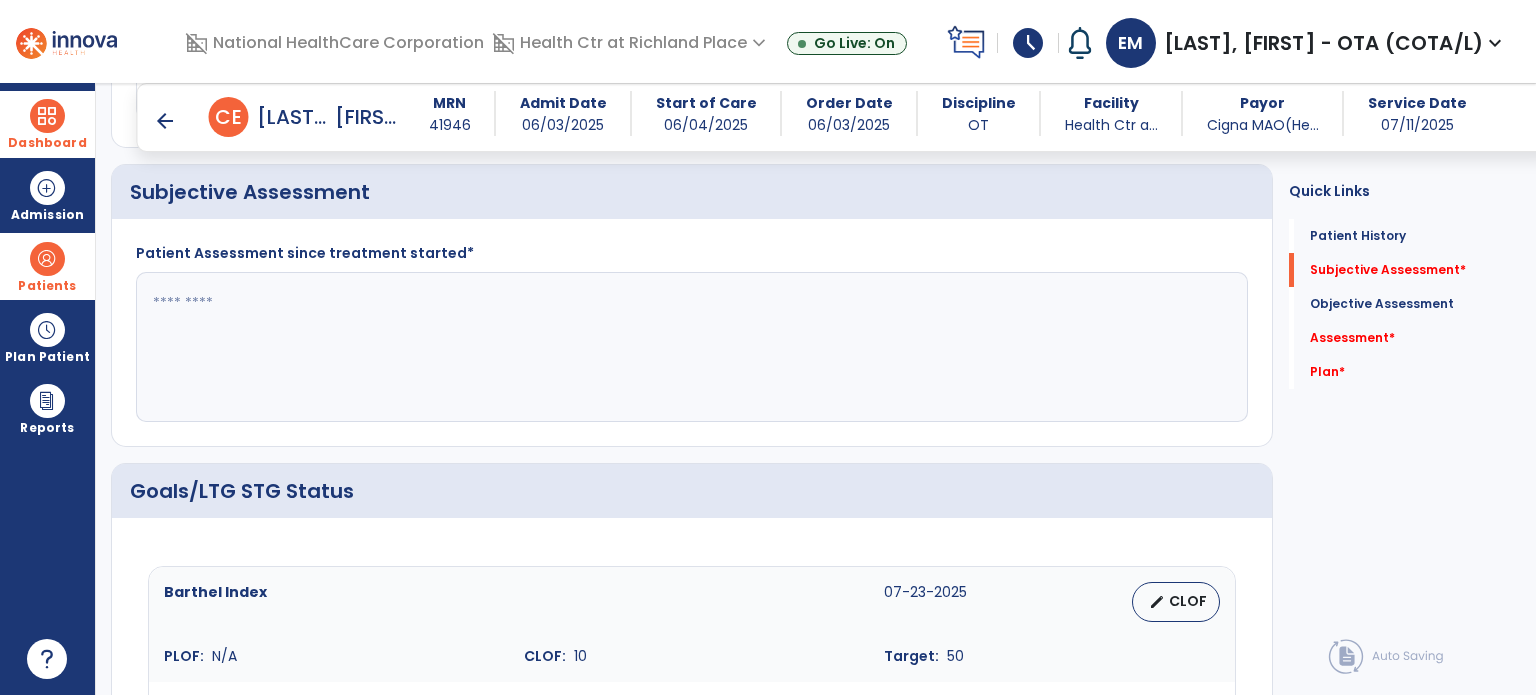 scroll, scrollTop: 362, scrollLeft: 0, axis: vertical 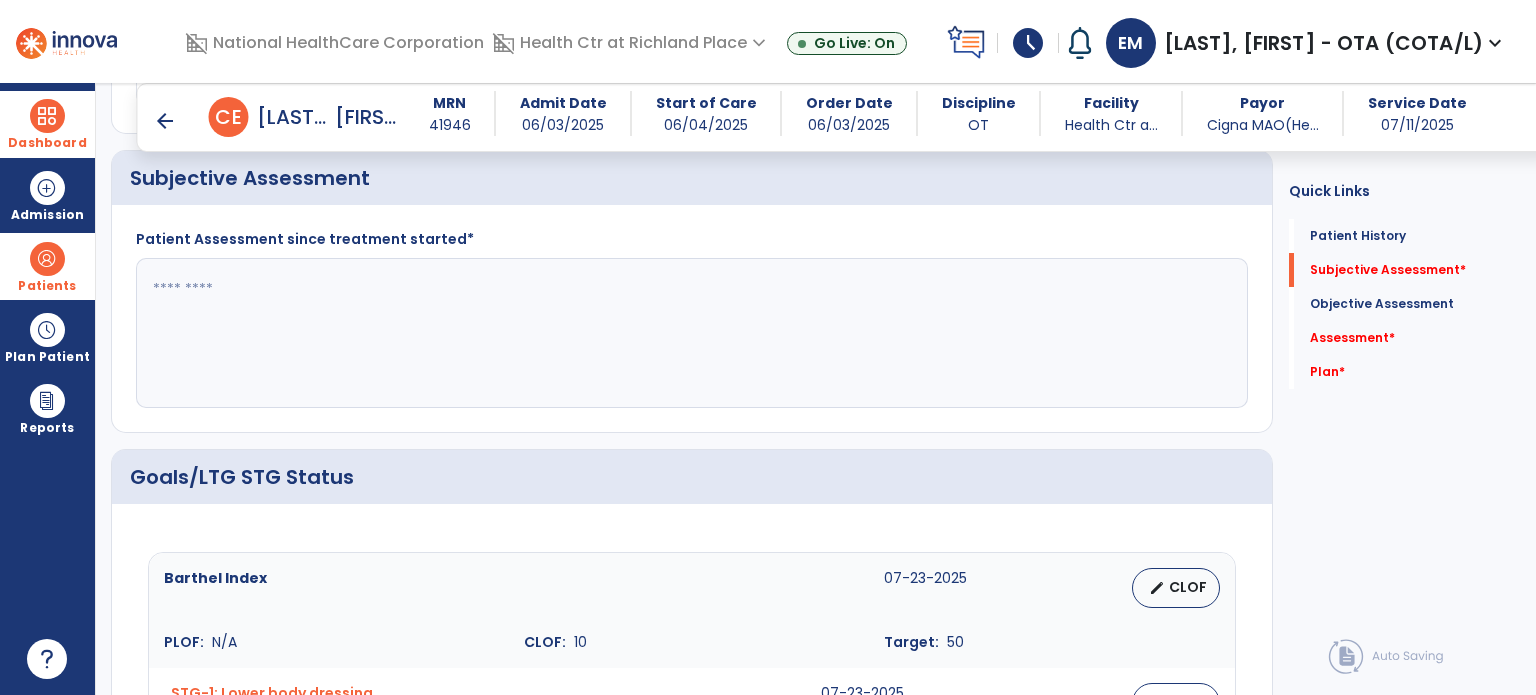 click 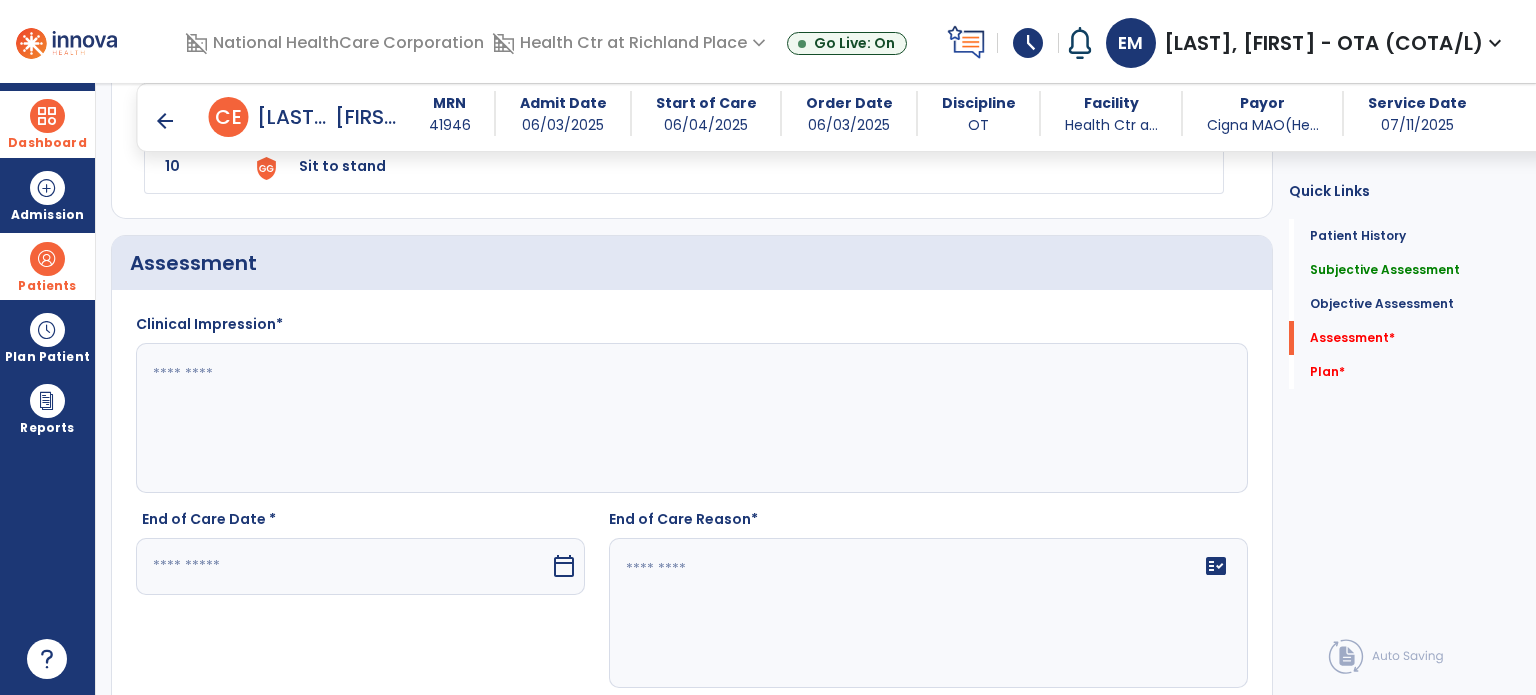 scroll, scrollTop: 2243, scrollLeft: 0, axis: vertical 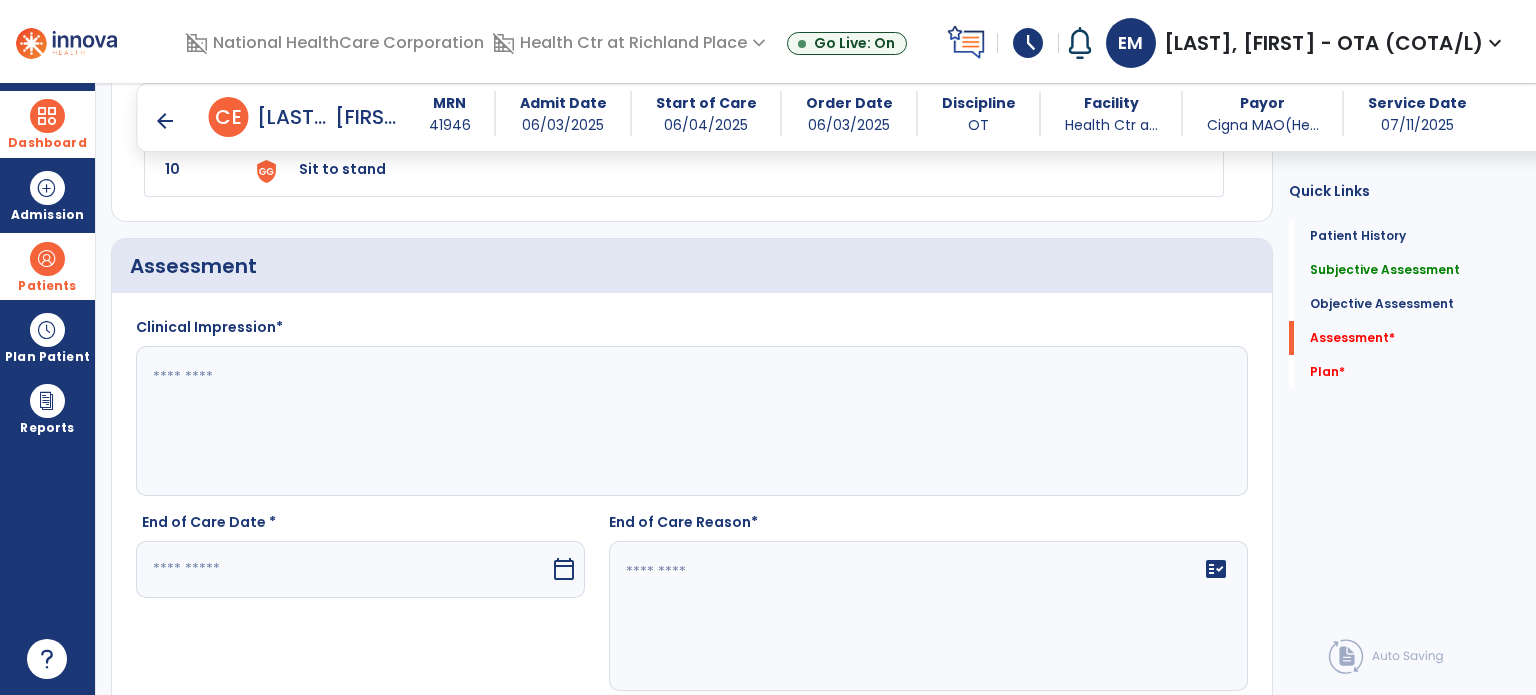type on "**********" 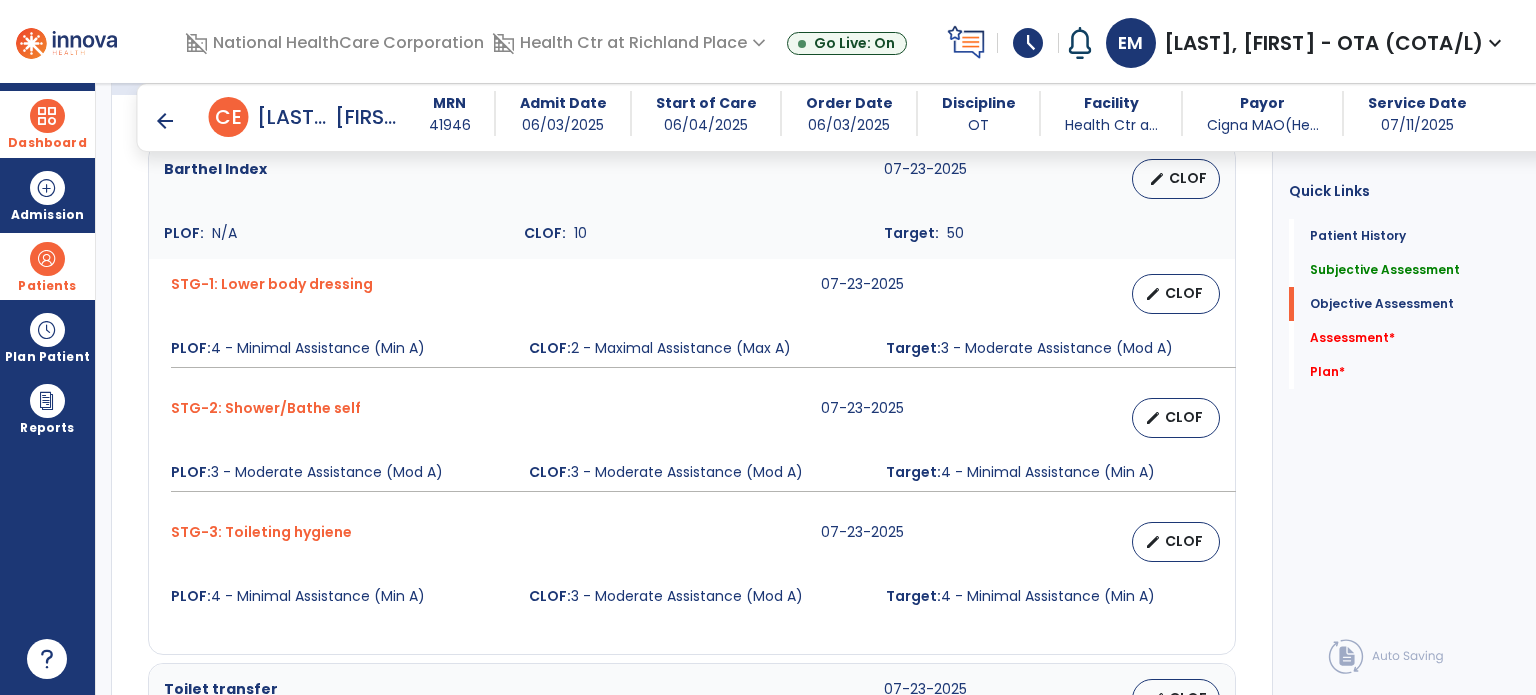 scroll, scrollTop: 798, scrollLeft: 0, axis: vertical 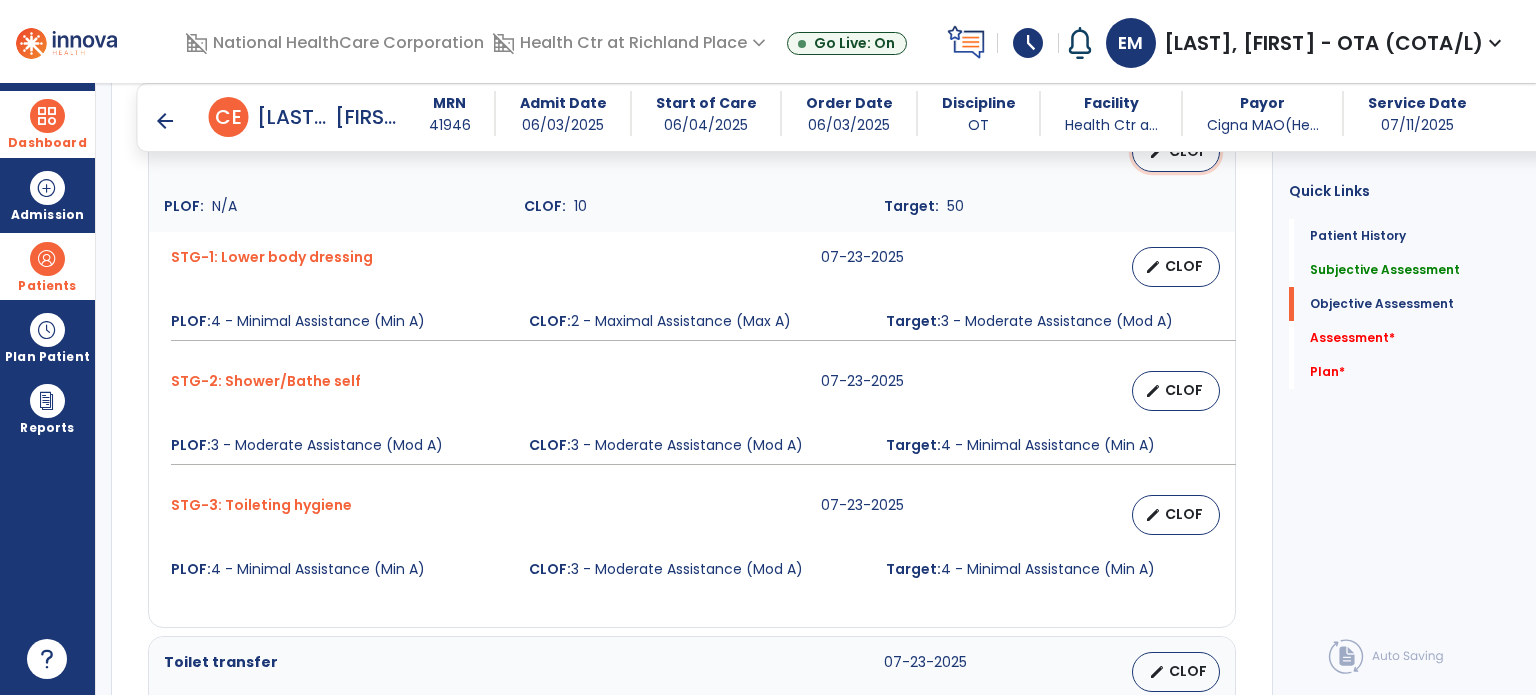 click on "edit   CLOF" at bounding box center (1176, 152) 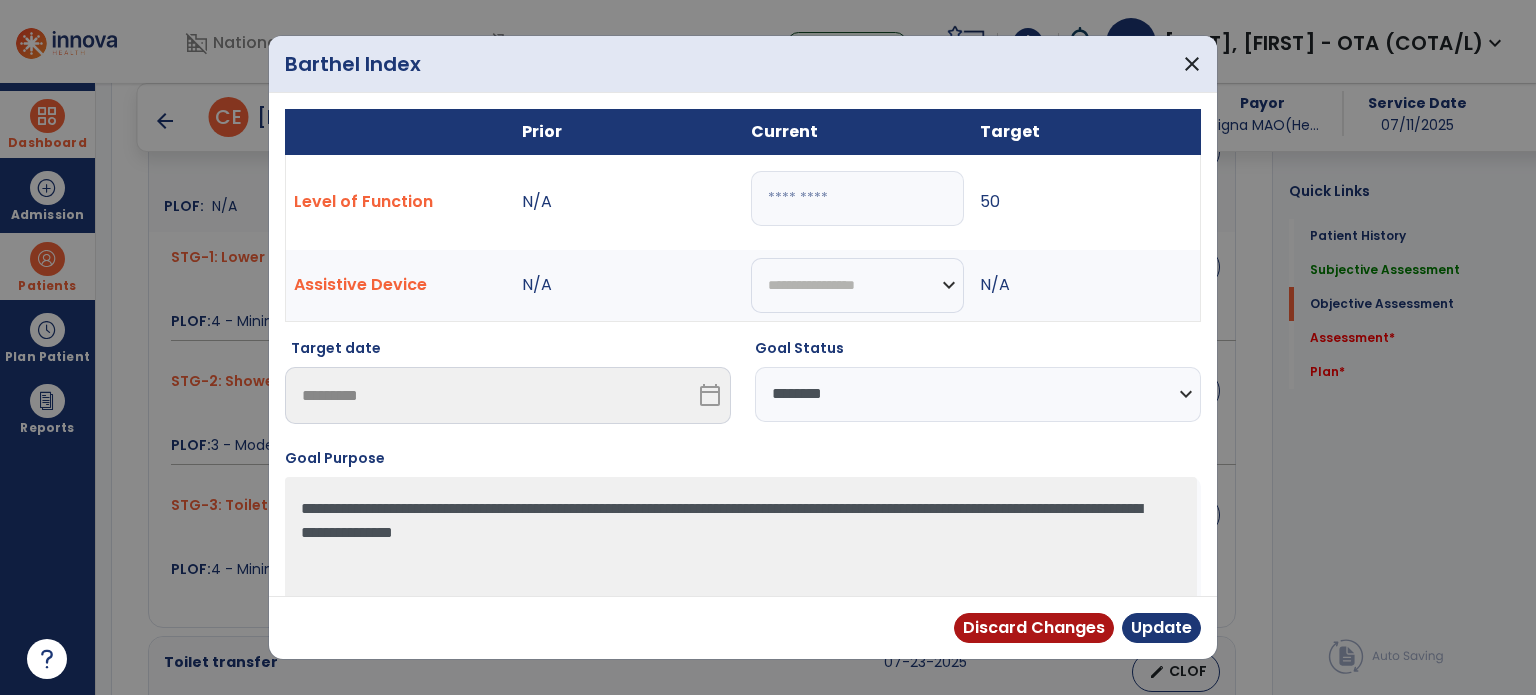 click on "**********" at bounding box center (978, 394) 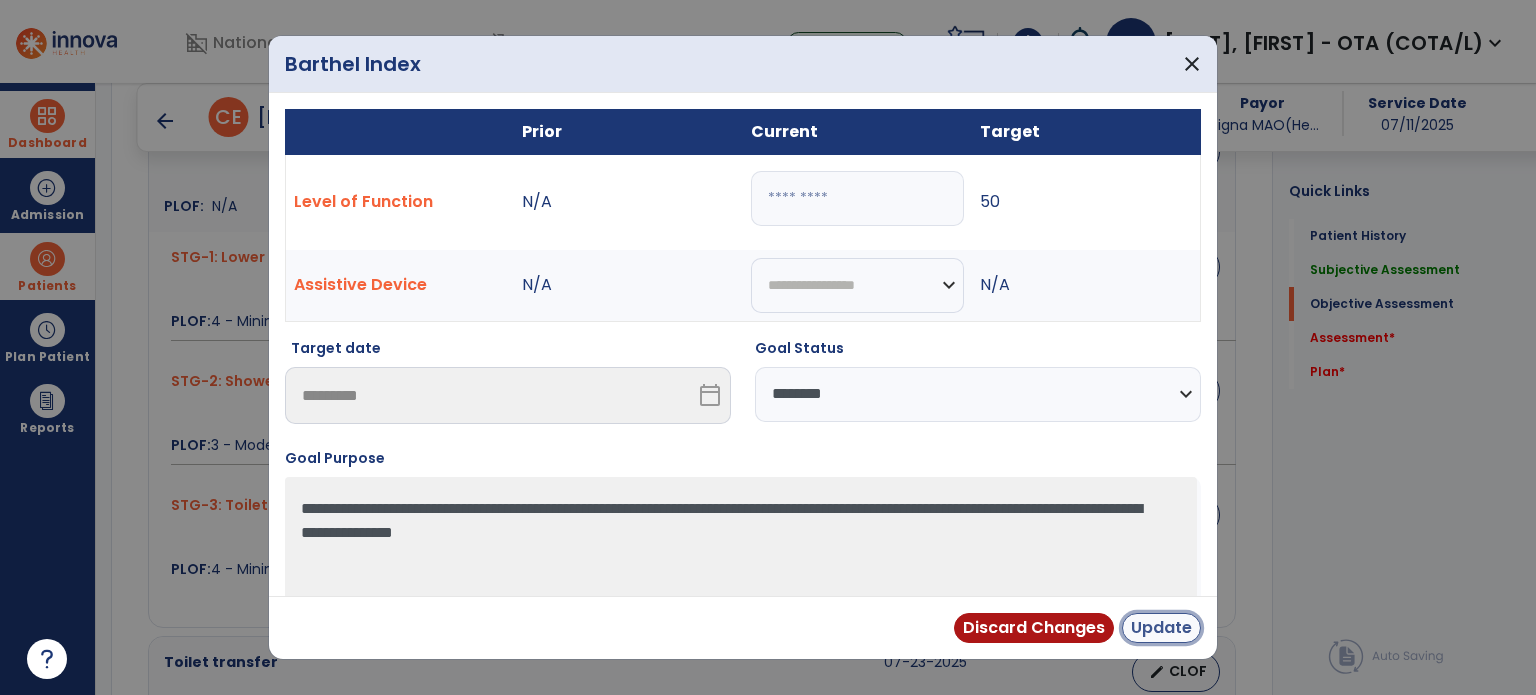 click on "Update" at bounding box center (1161, 628) 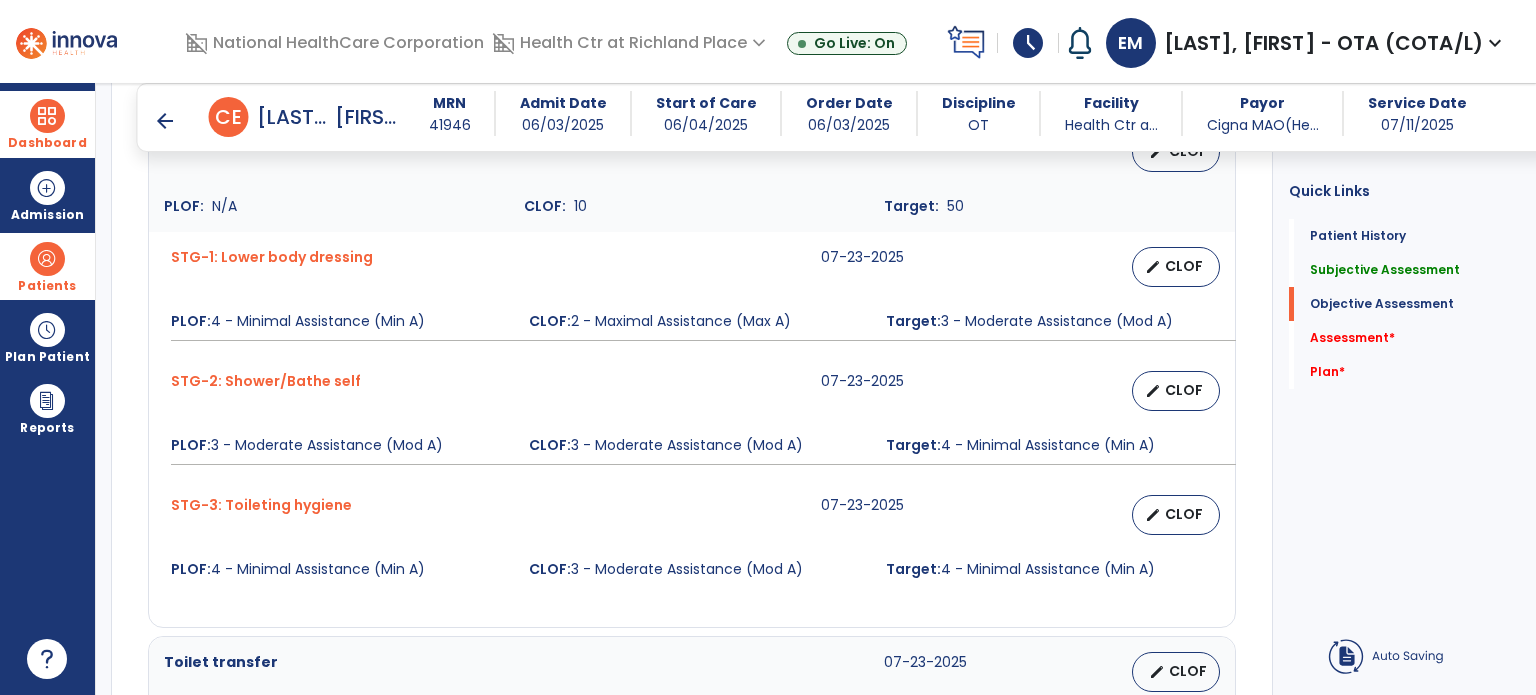 scroll, scrollTop: 836, scrollLeft: 0, axis: vertical 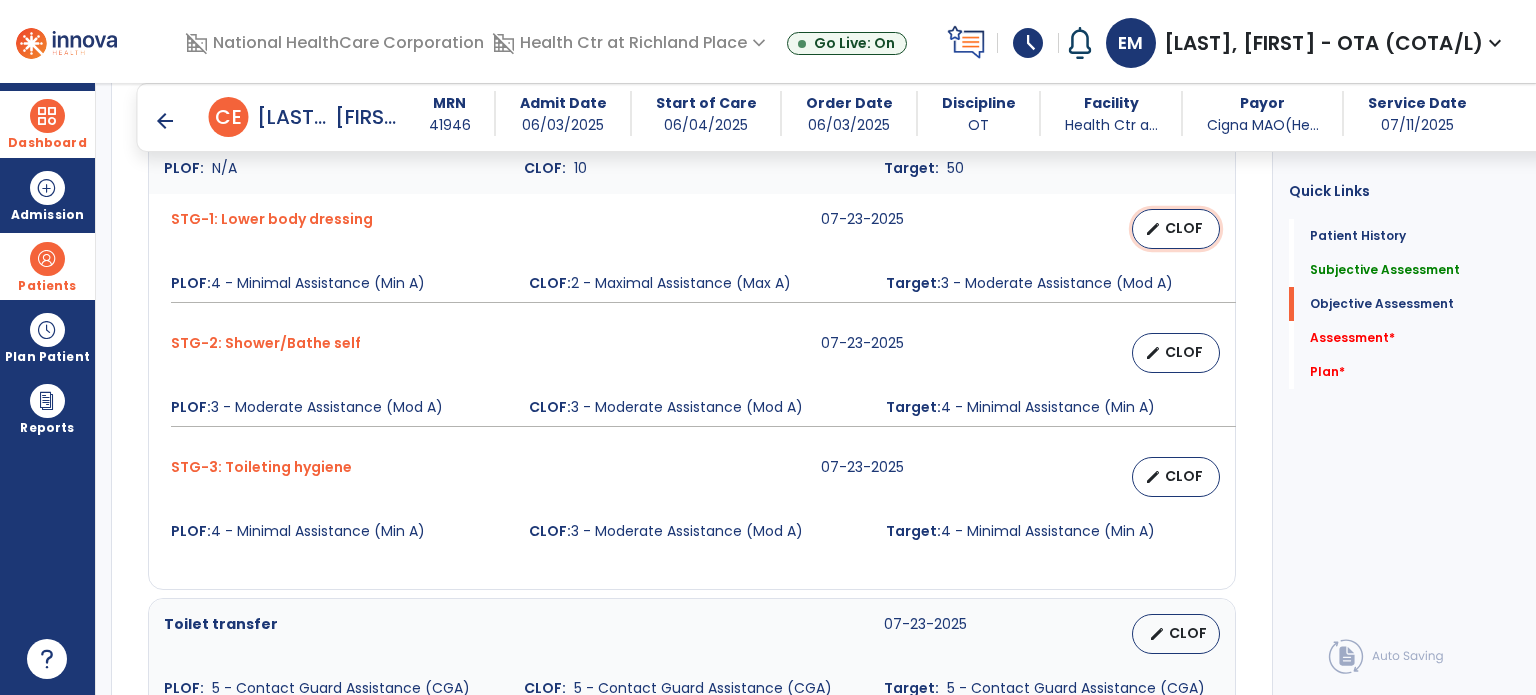 click on "CLOF" at bounding box center (1184, 228) 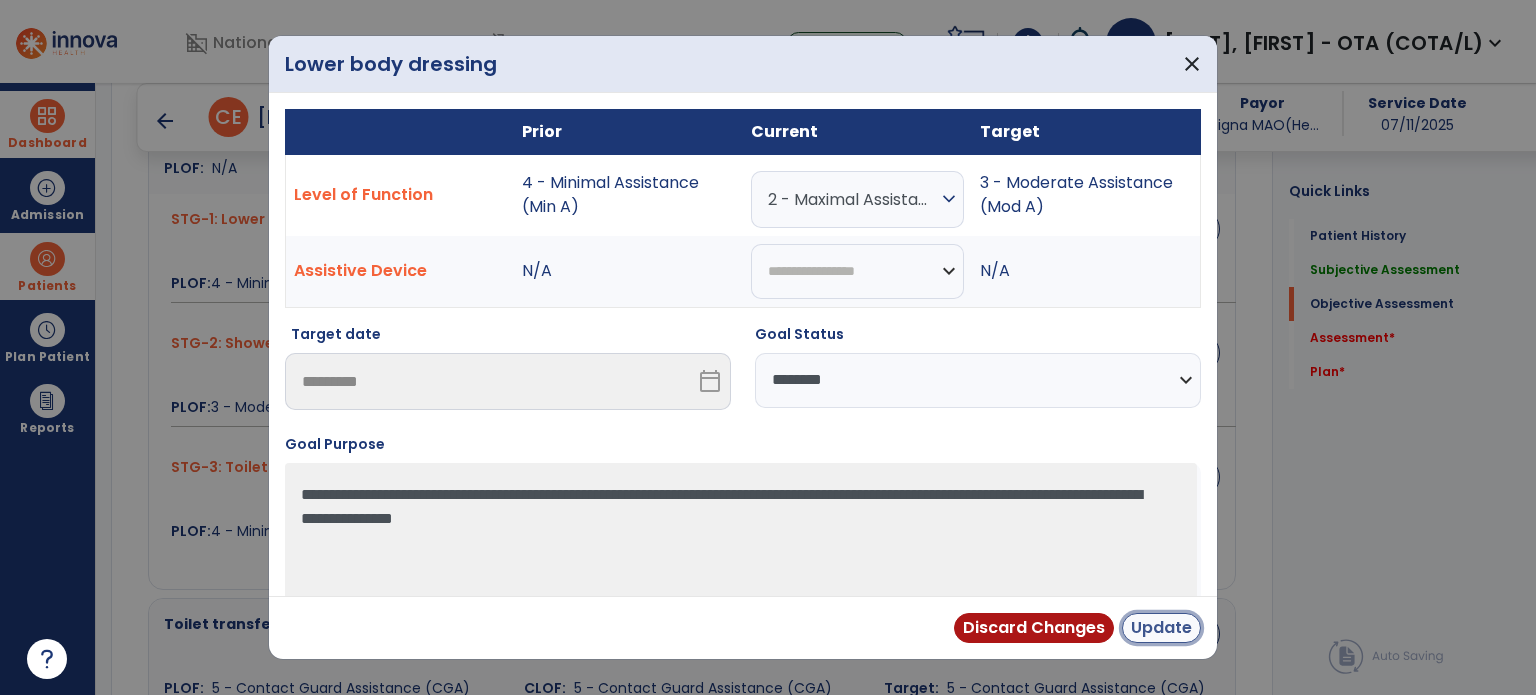 click on "Update" at bounding box center [1161, 628] 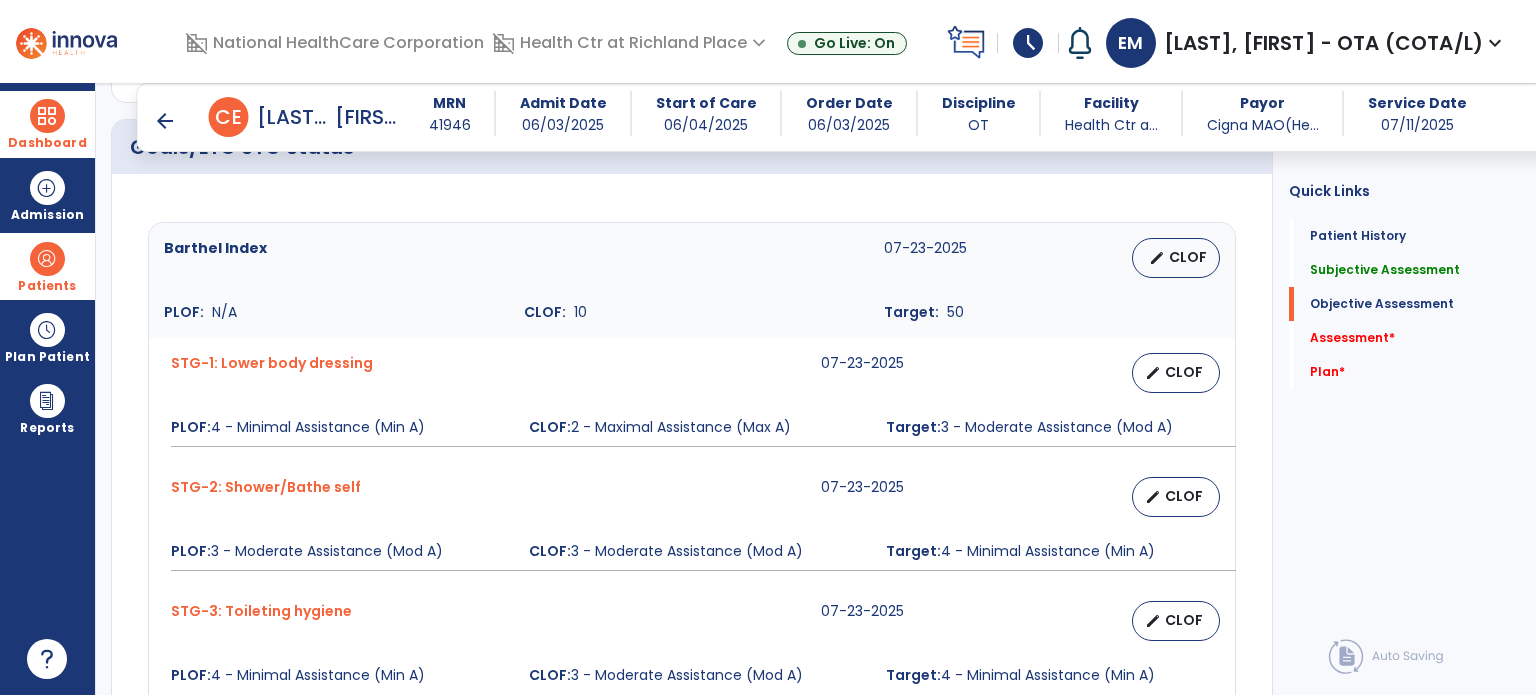 scroll, scrollTop: 690, scrollLeft: 0, axis: vertical 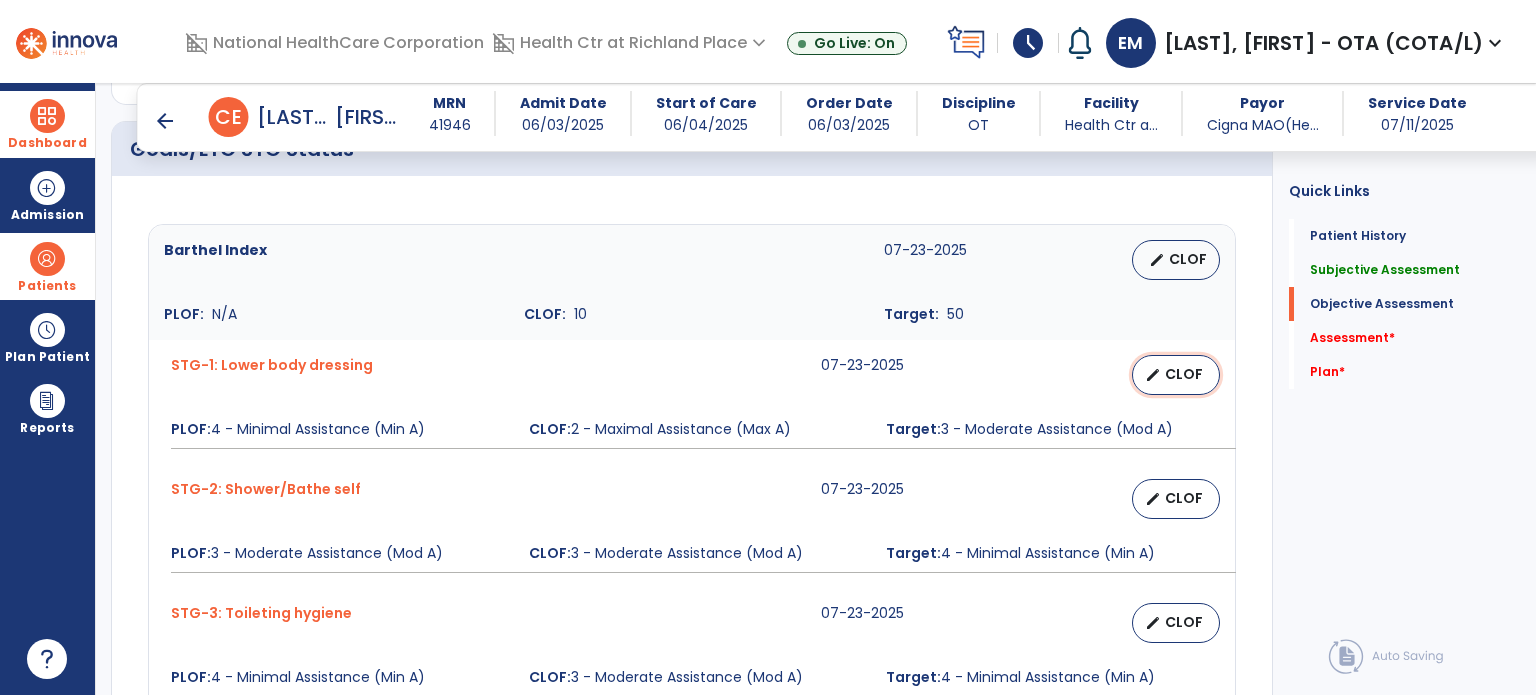 click on "CLOF" at bounding box center (1184, 374) 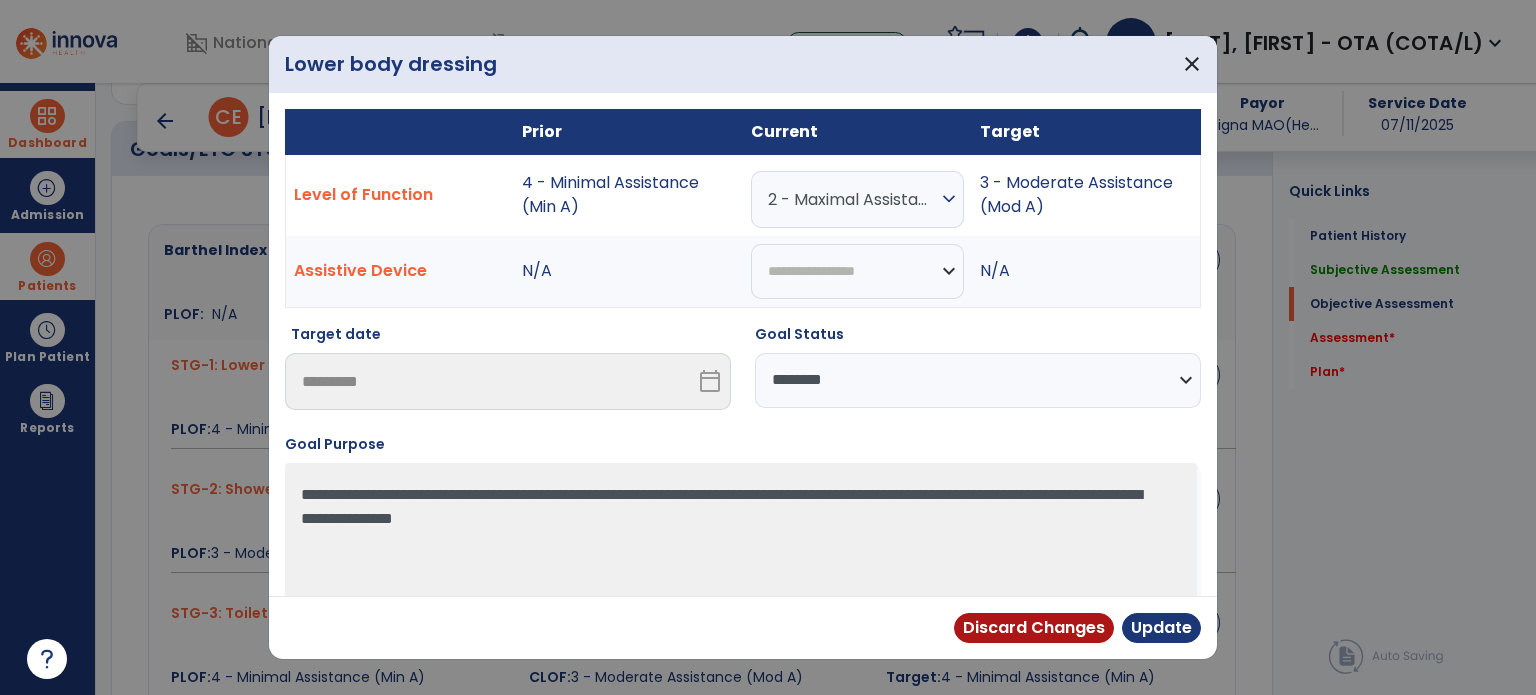 click on "**********" at bounding box center (978, 380) 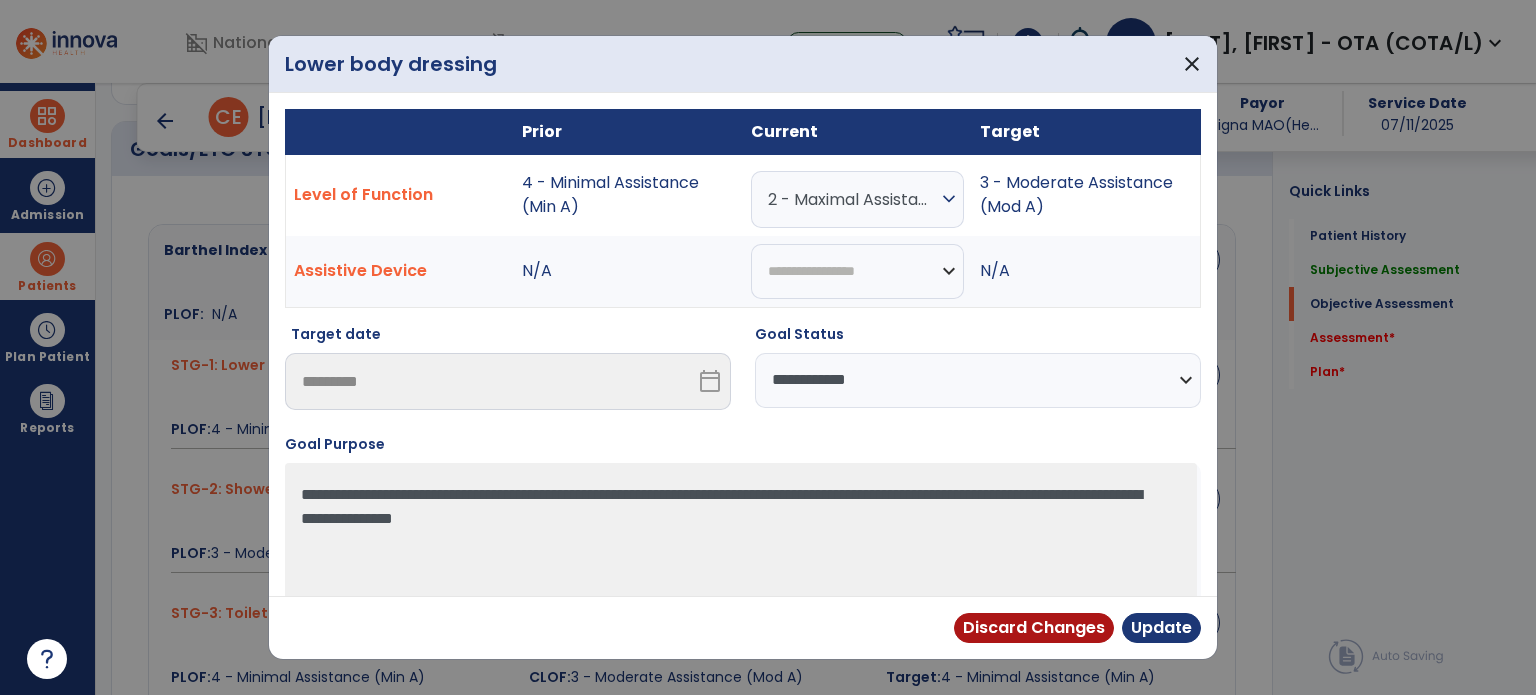 click on "**********" at bounding box center [978, 380] 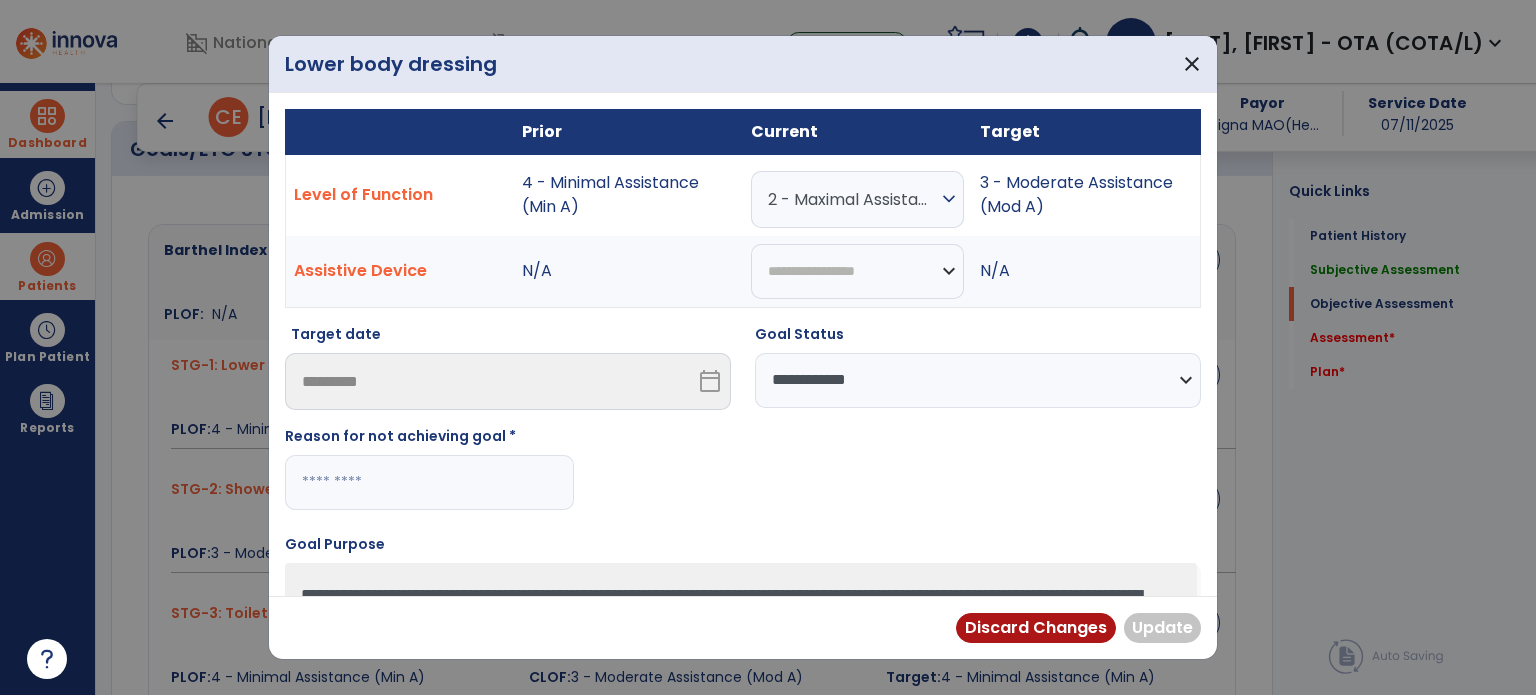 click at bounding box center [429, 482] 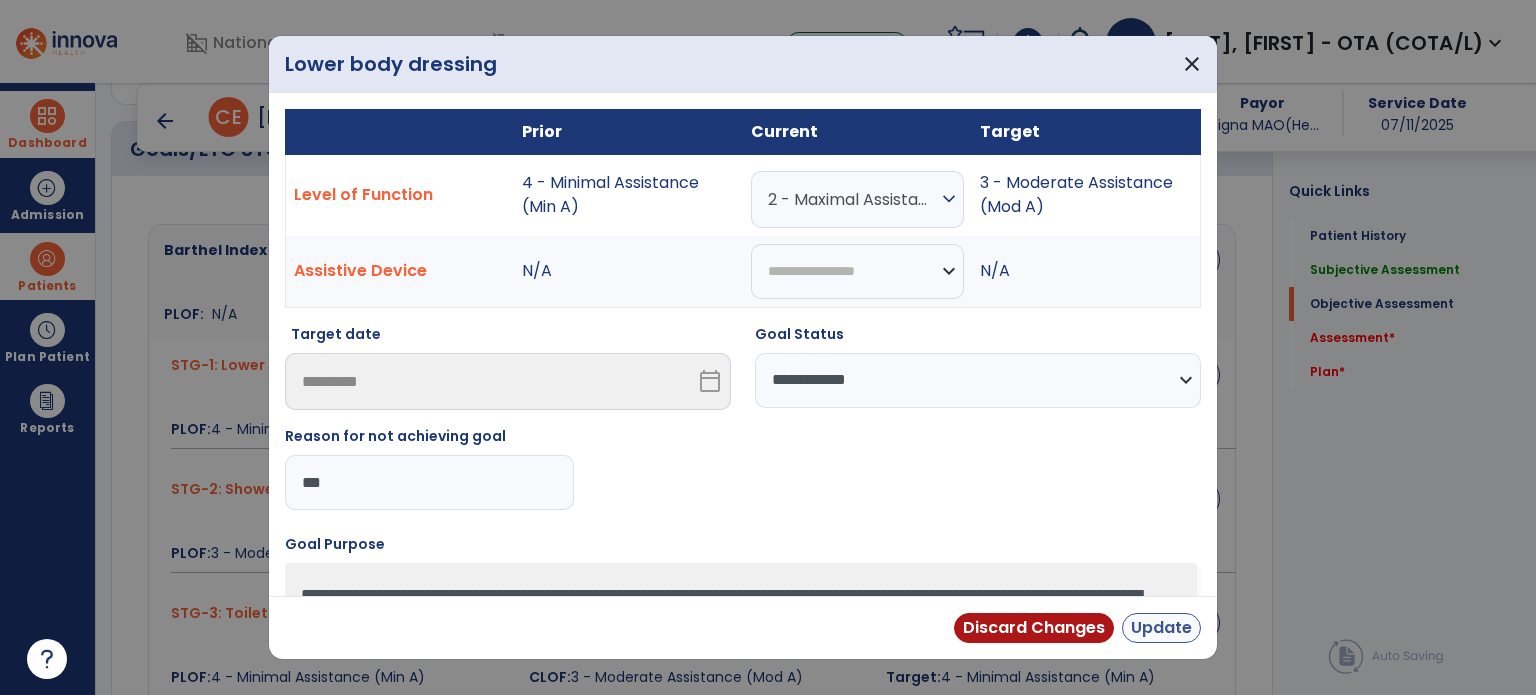 type on "***" 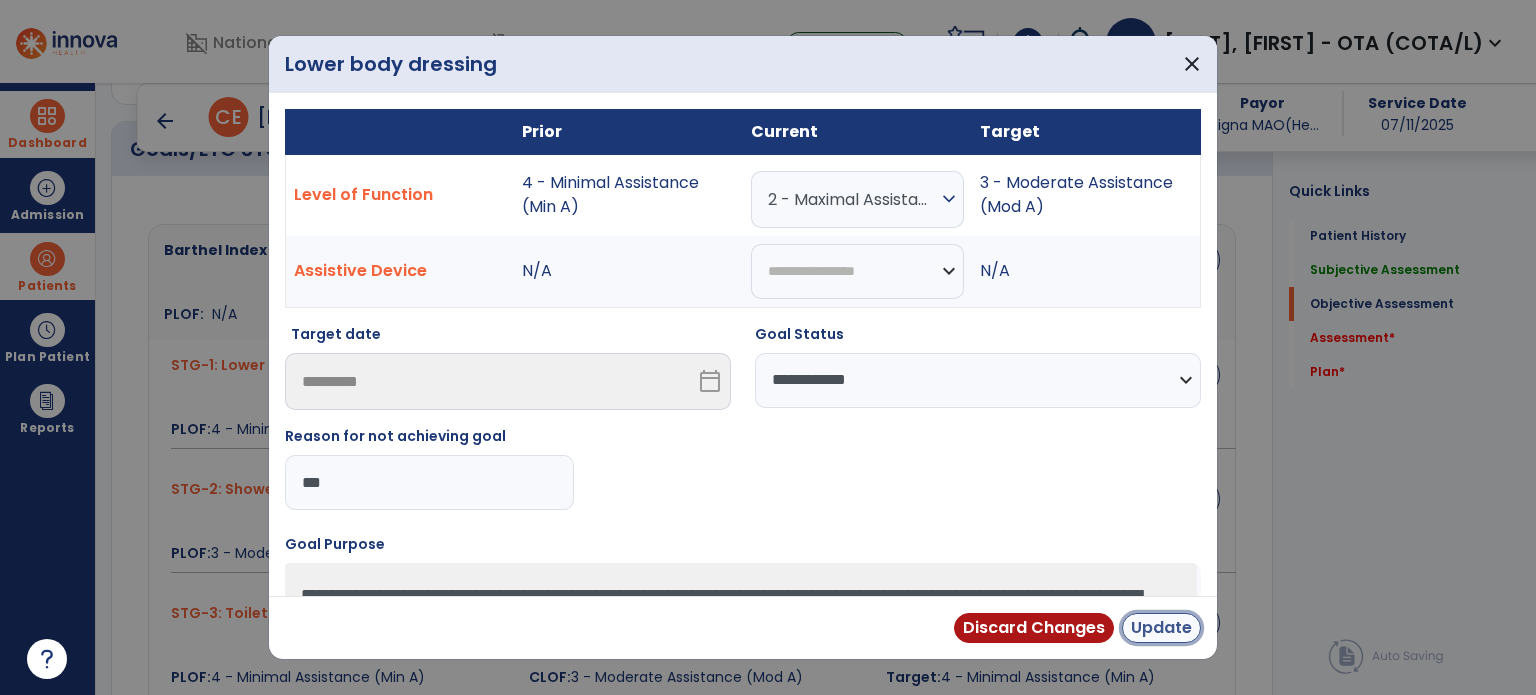 click on "Update" at bounding box center (1161, 628) 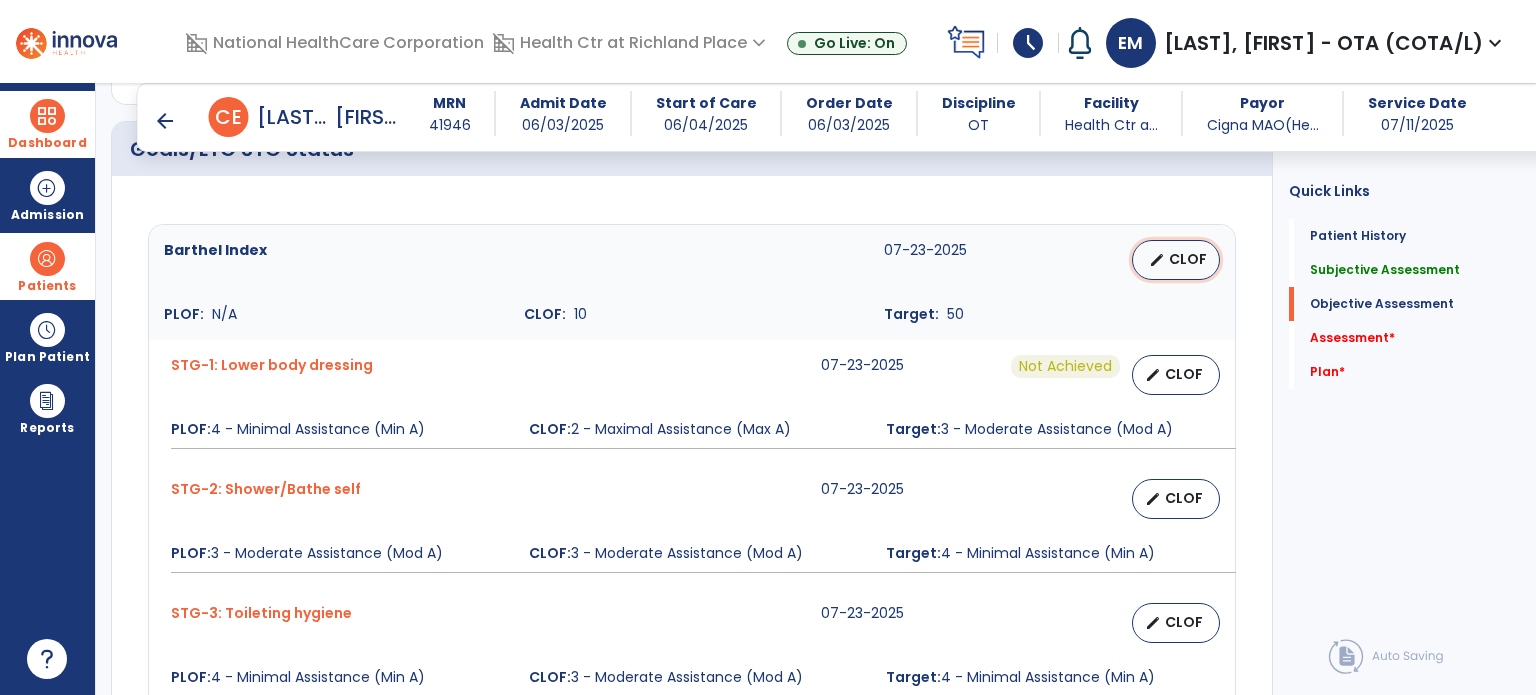 click on "CLOF" at bounding box center (1188, 259) 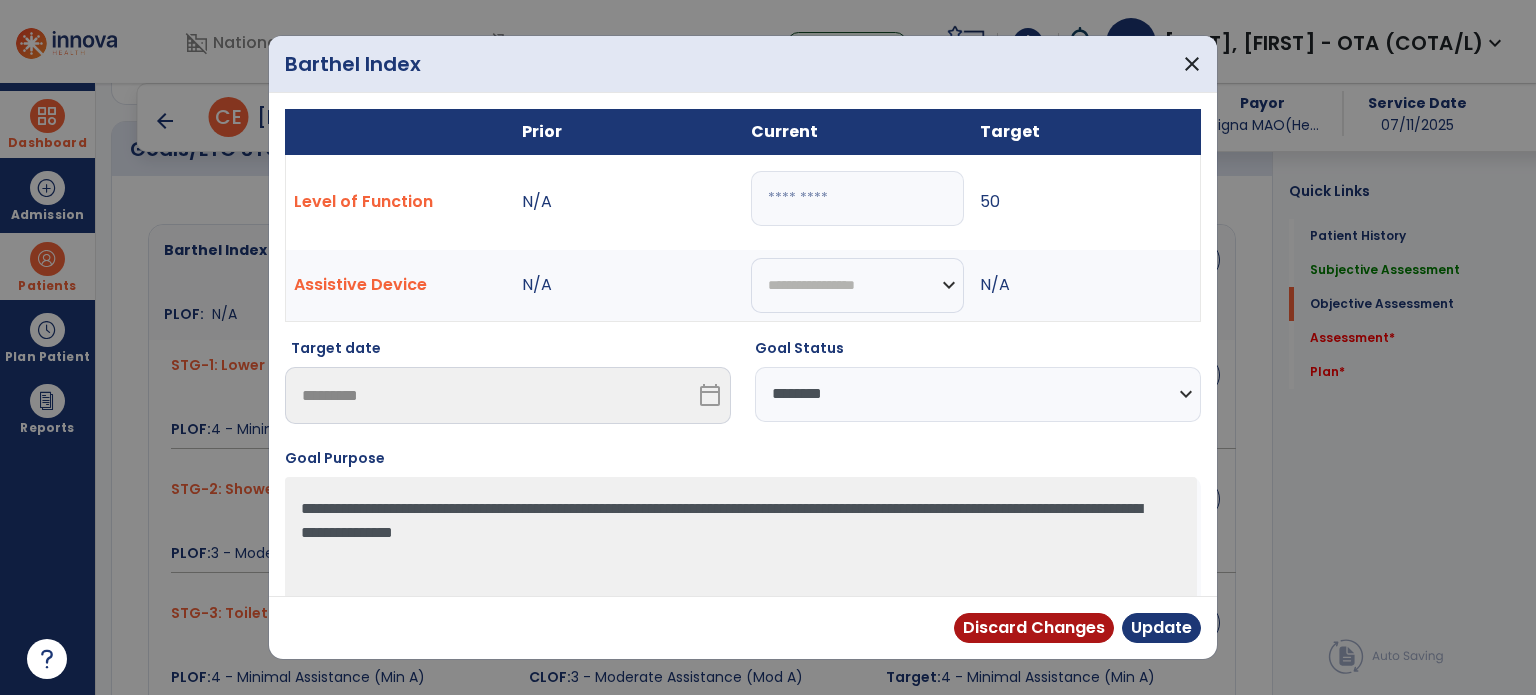 click on "**" at bounding box center [857, 198] 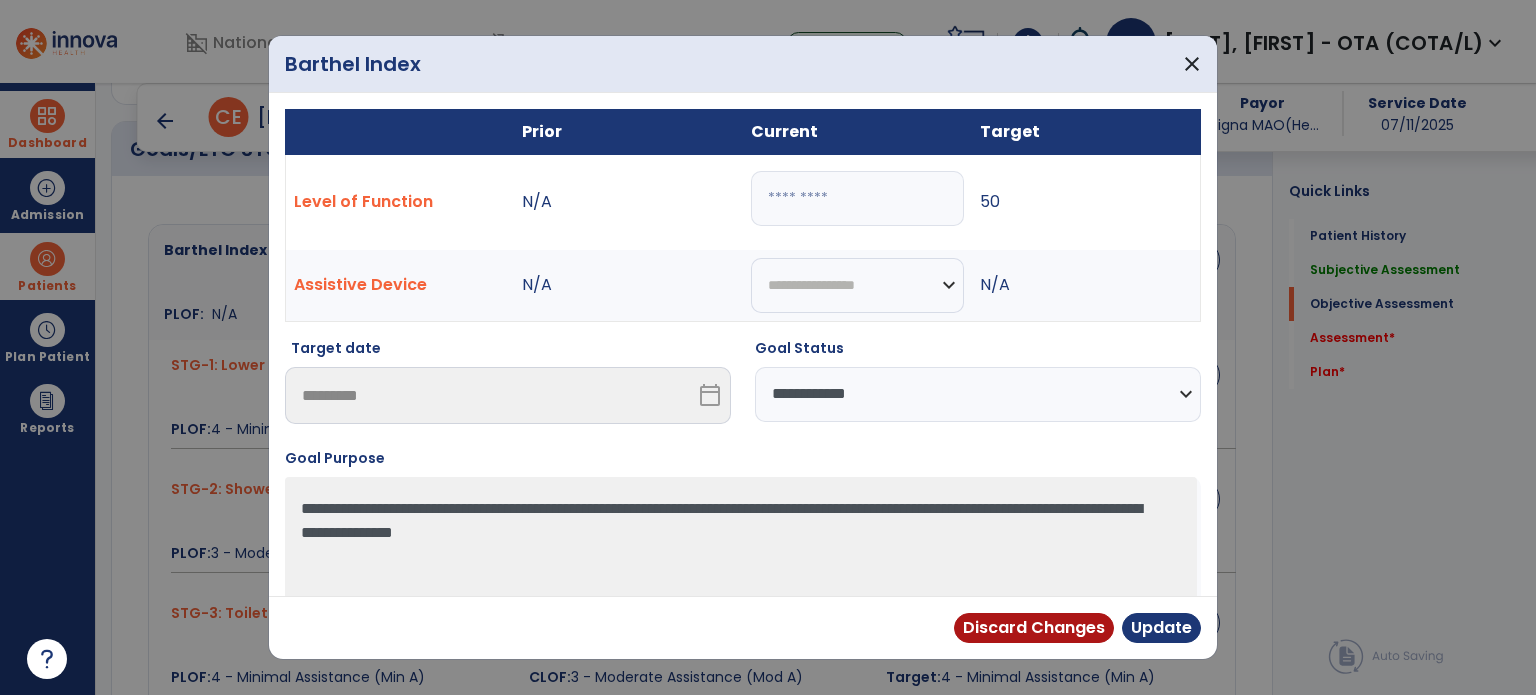 click on "**********" at bounding box center (978, 394) 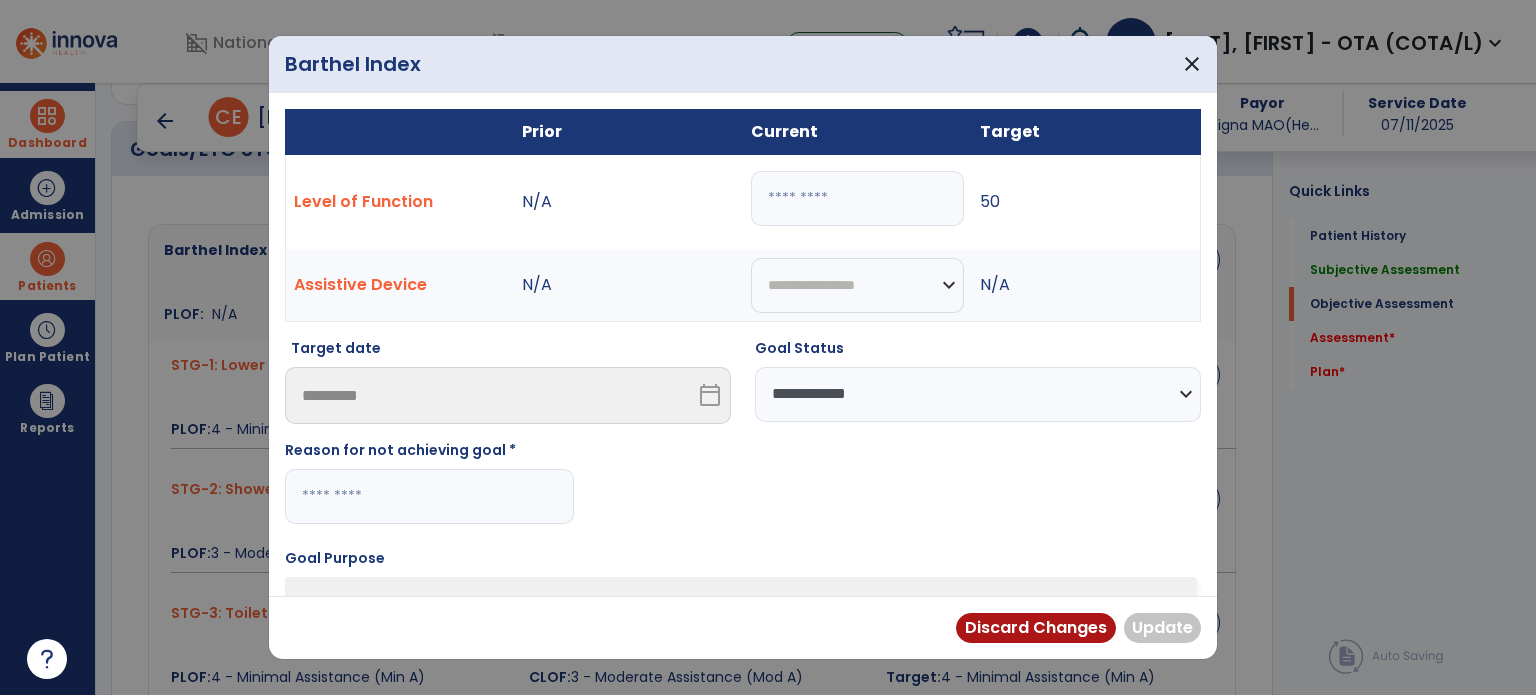 click at bounding box center [429, 496] 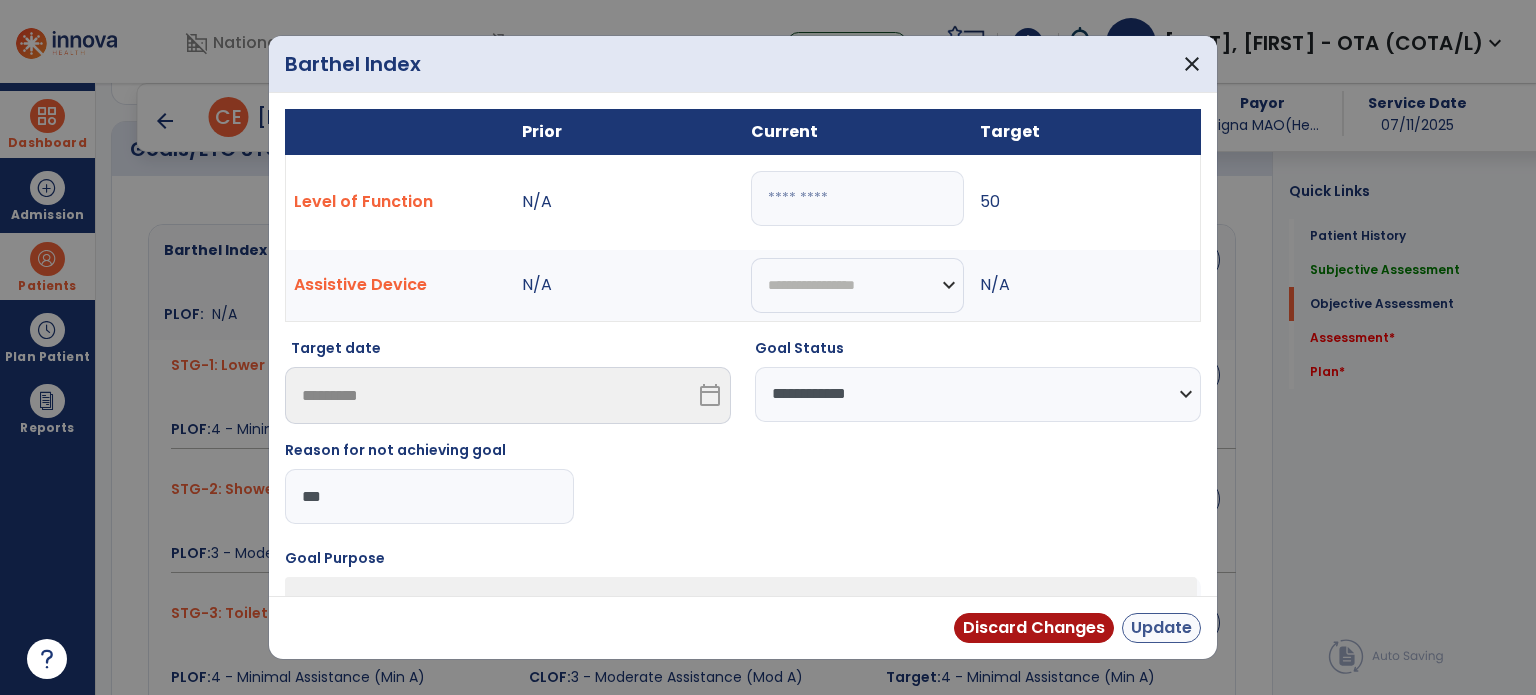 type on "***" 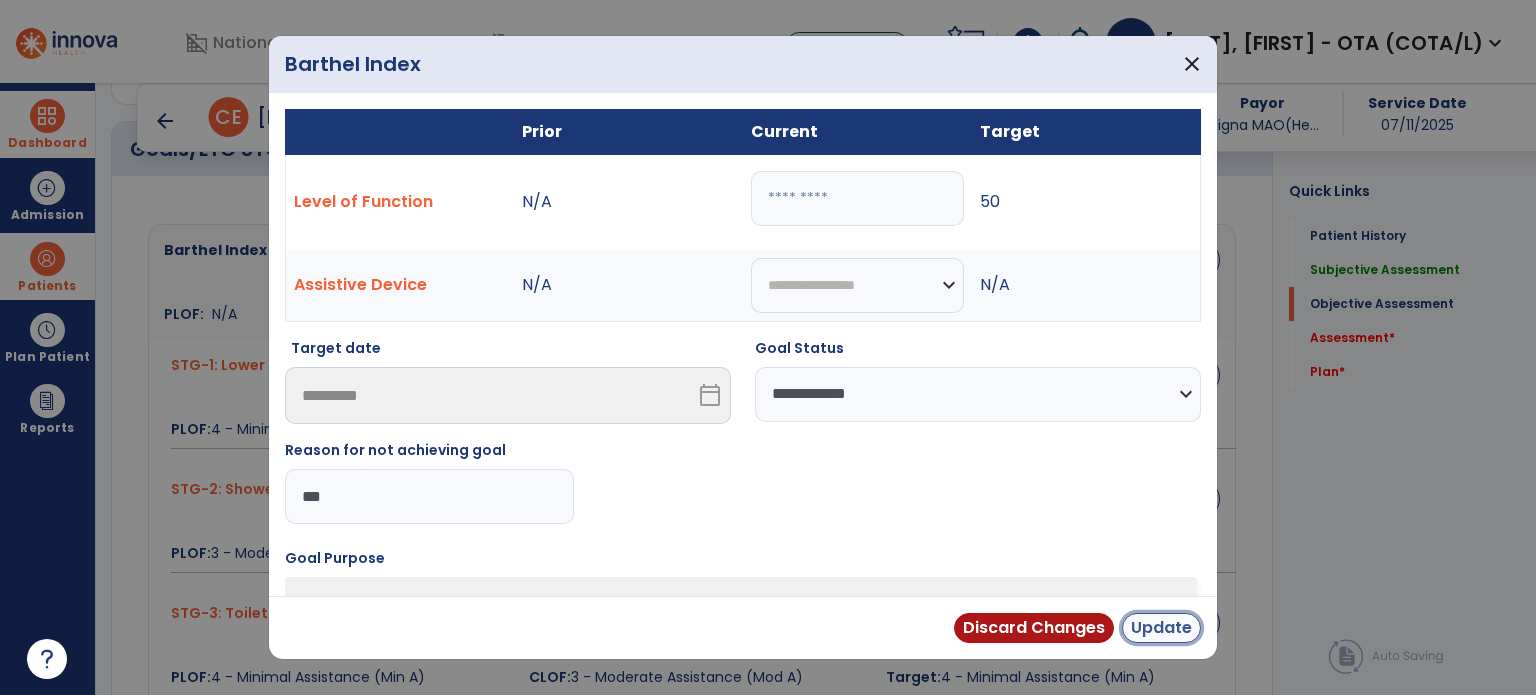 click on "Update" at bounding box center (1161, 628) 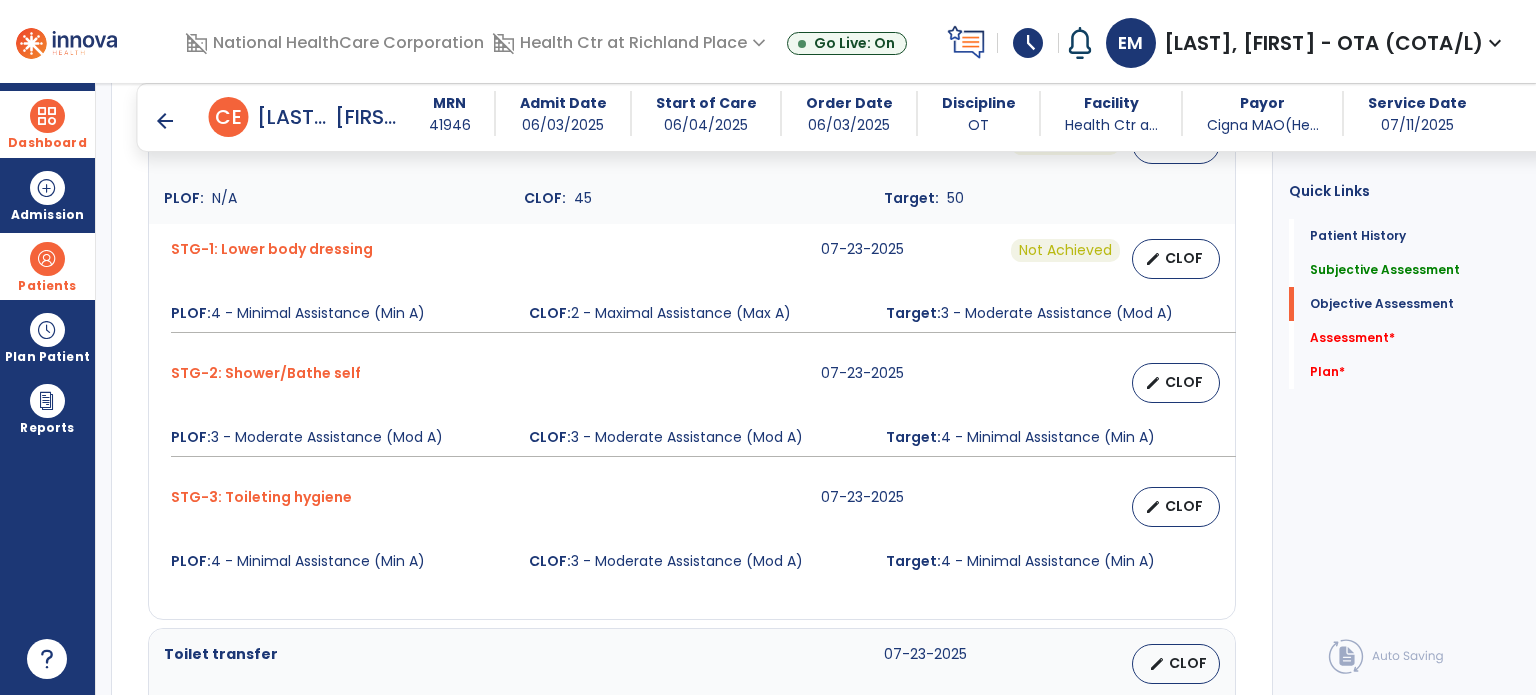 scroll, scrollTop: 820, scrollLeft: 0, axis: vertical 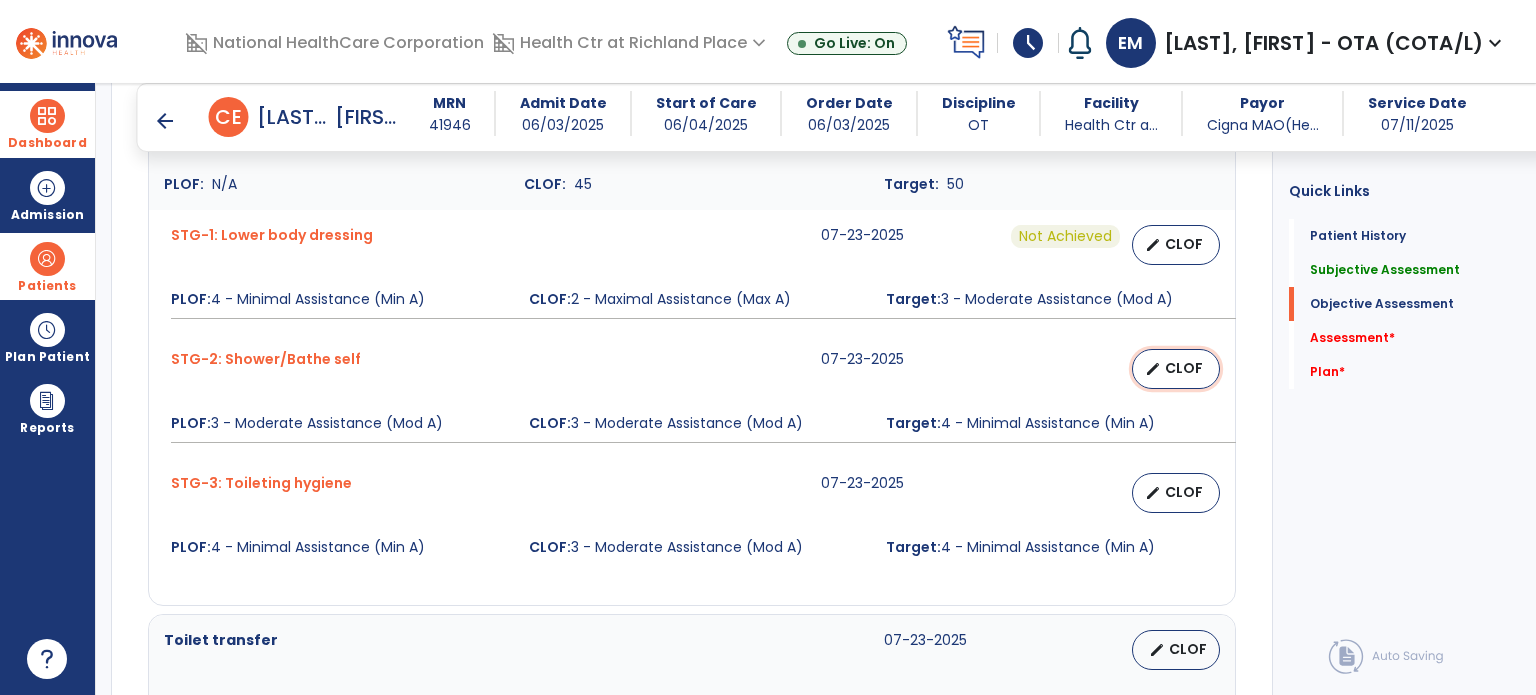 click on "edit   CLOF" at bounding box center [1176, 369] 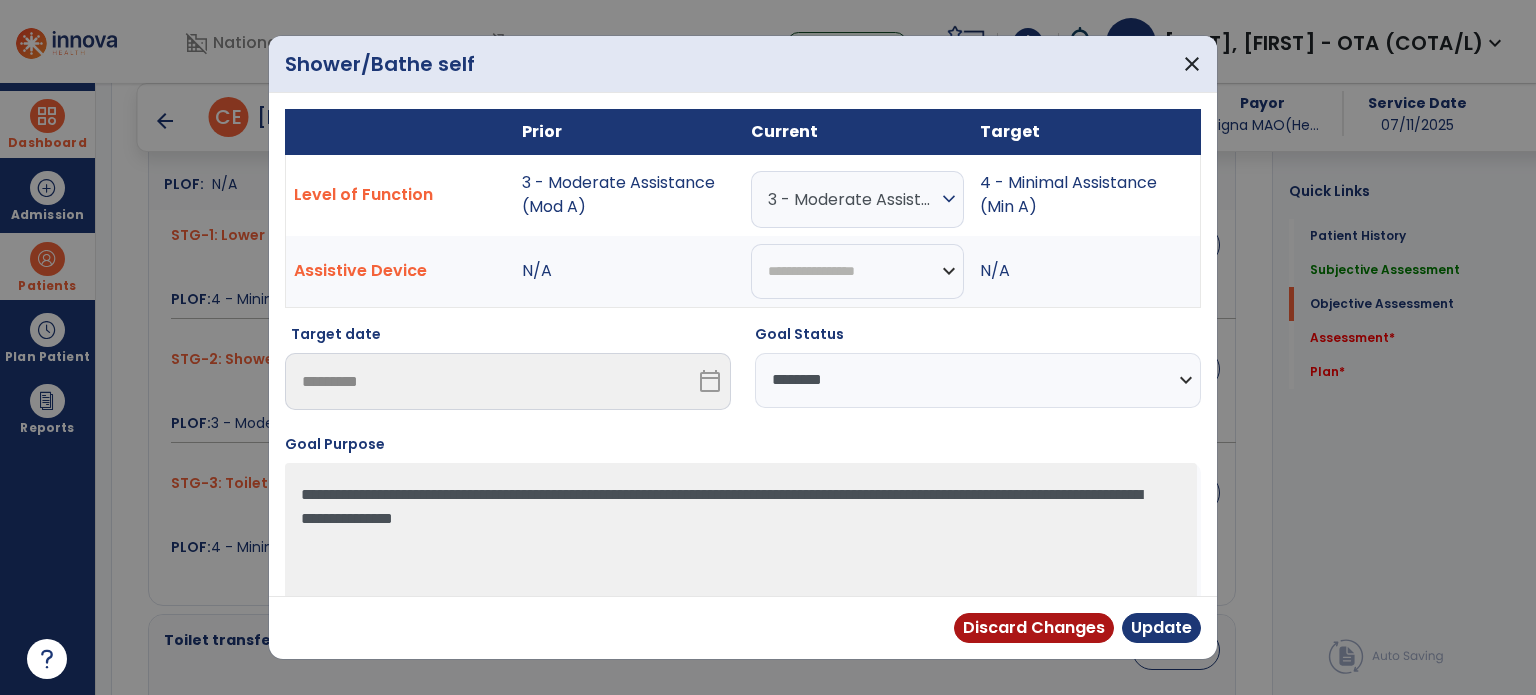 click on "**********" at bounding box center (978, 380) 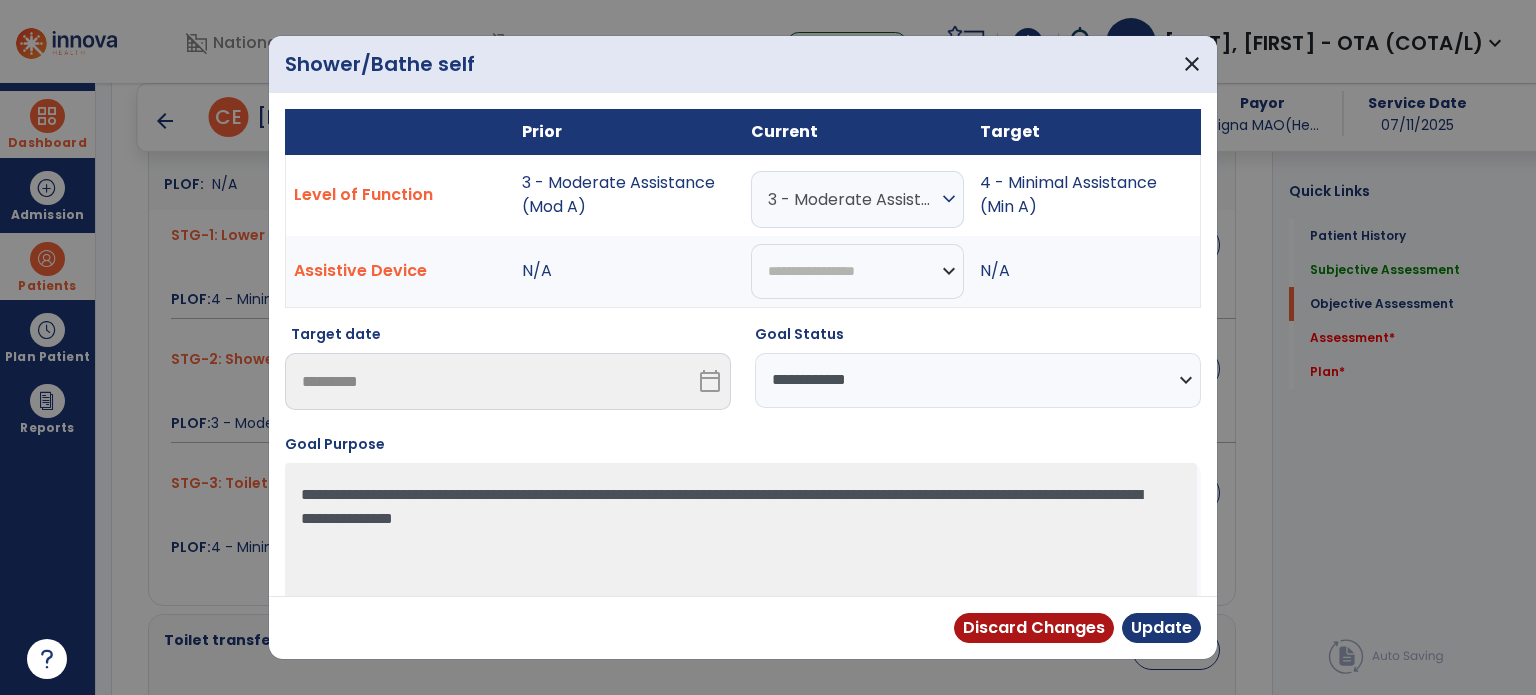 click on "**********" at bounding box center [978, 380] 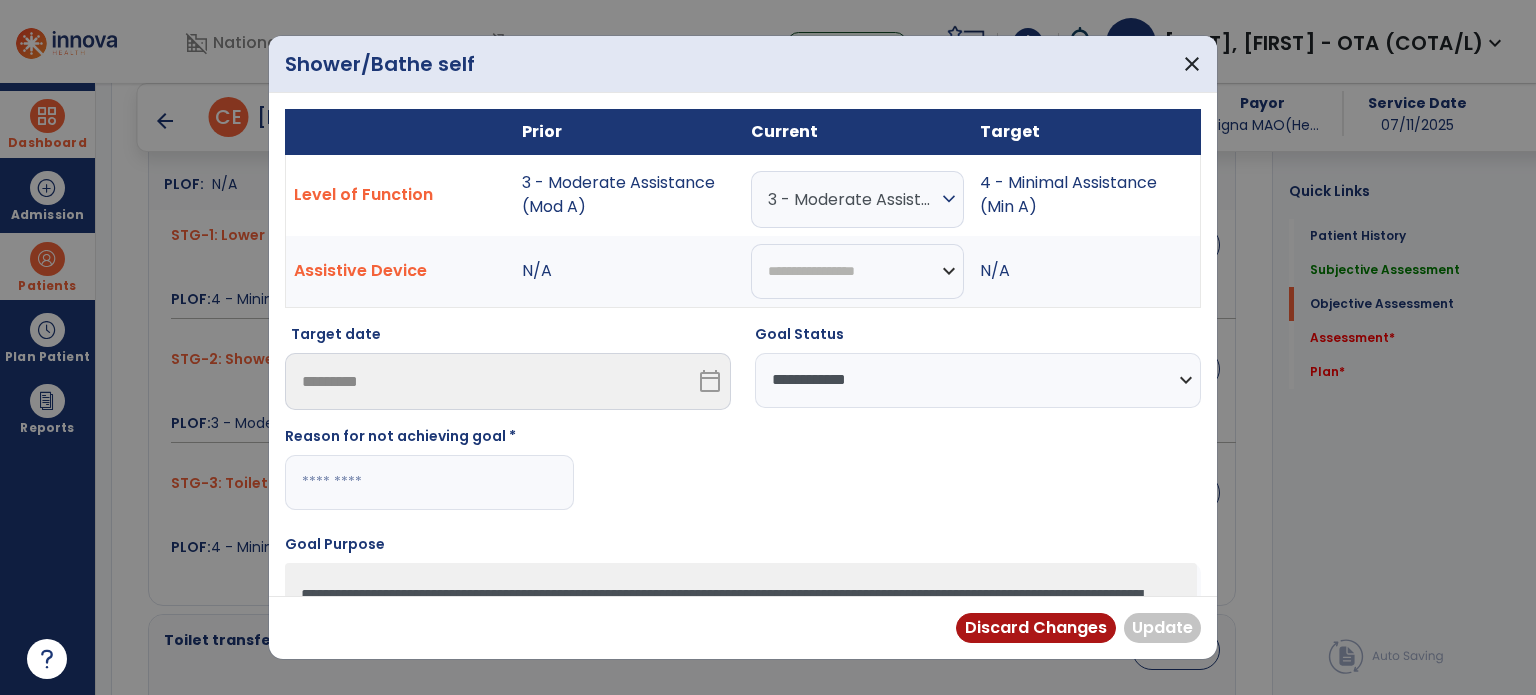 click at bounding box center (429, 482) 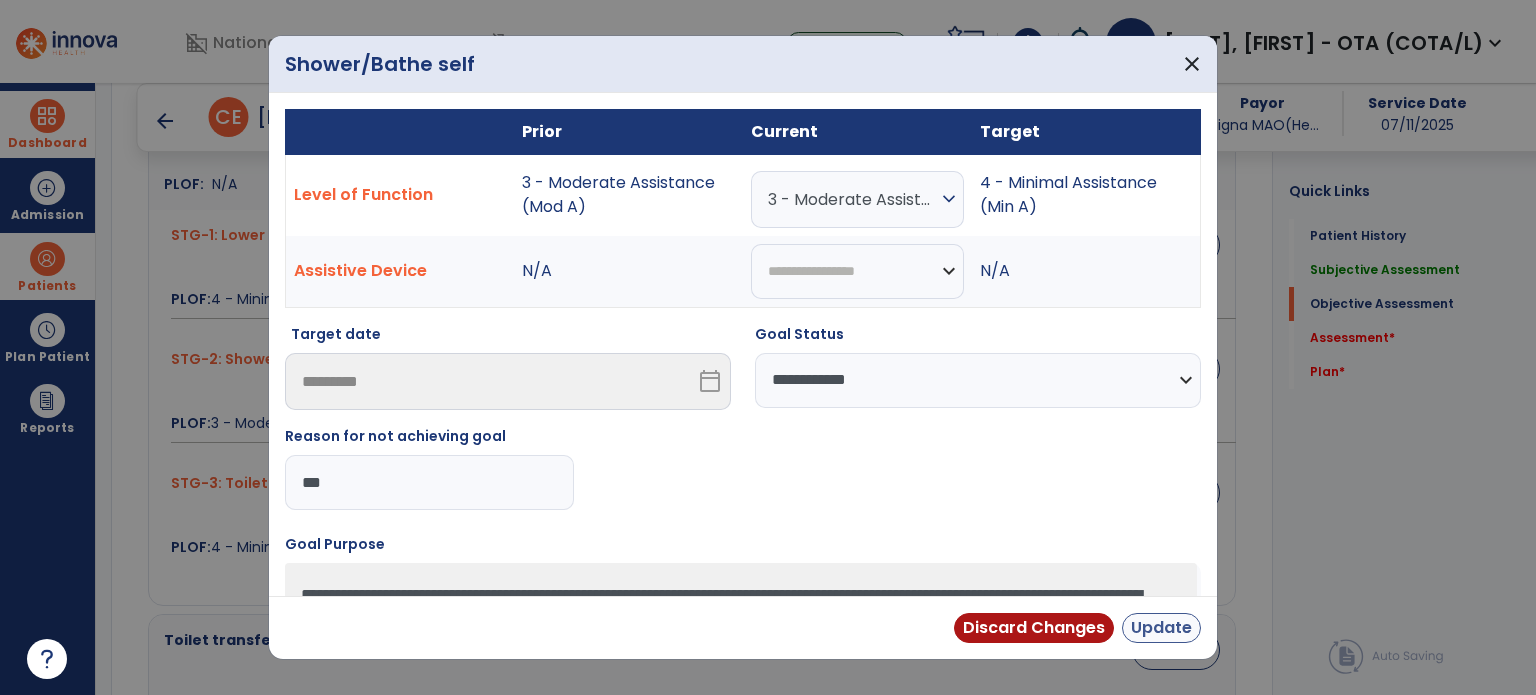 type on "***" 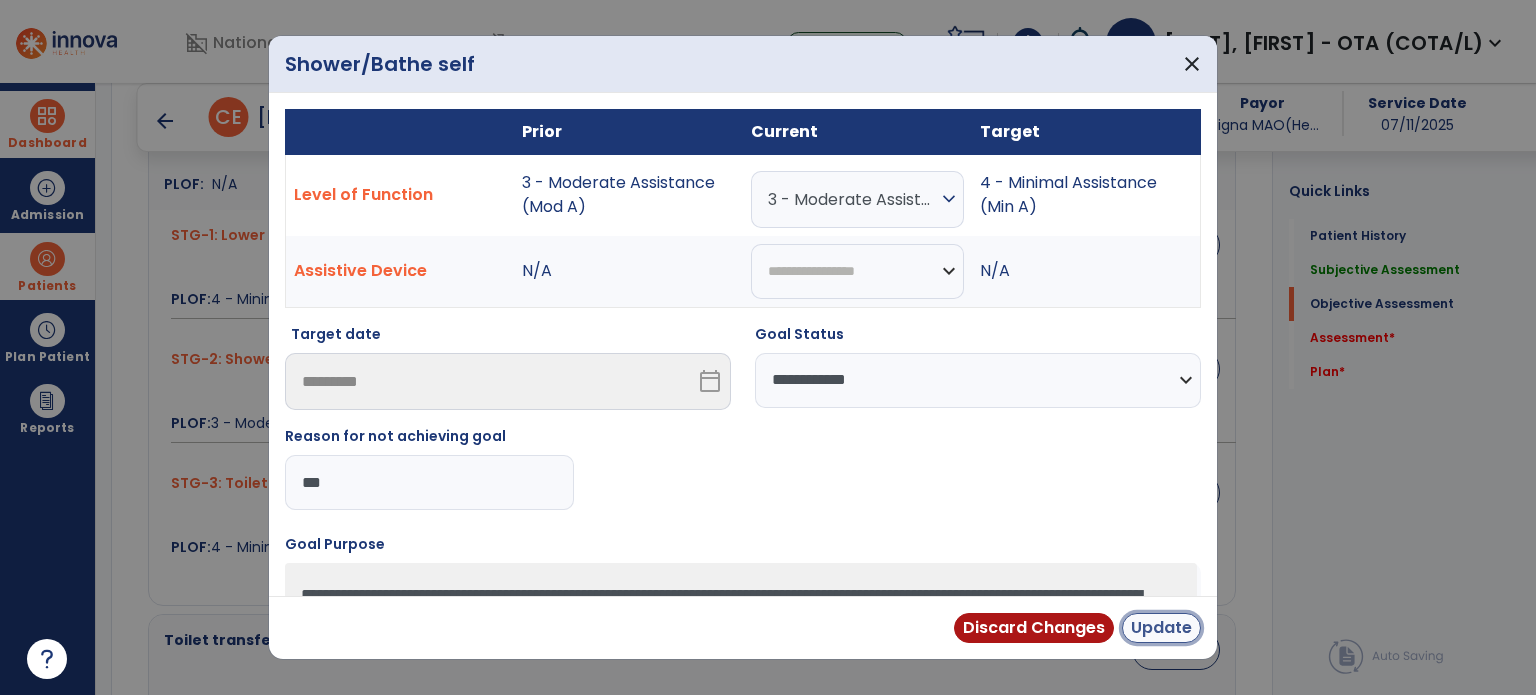 click on "Update" at bounding box center (1161, 628) 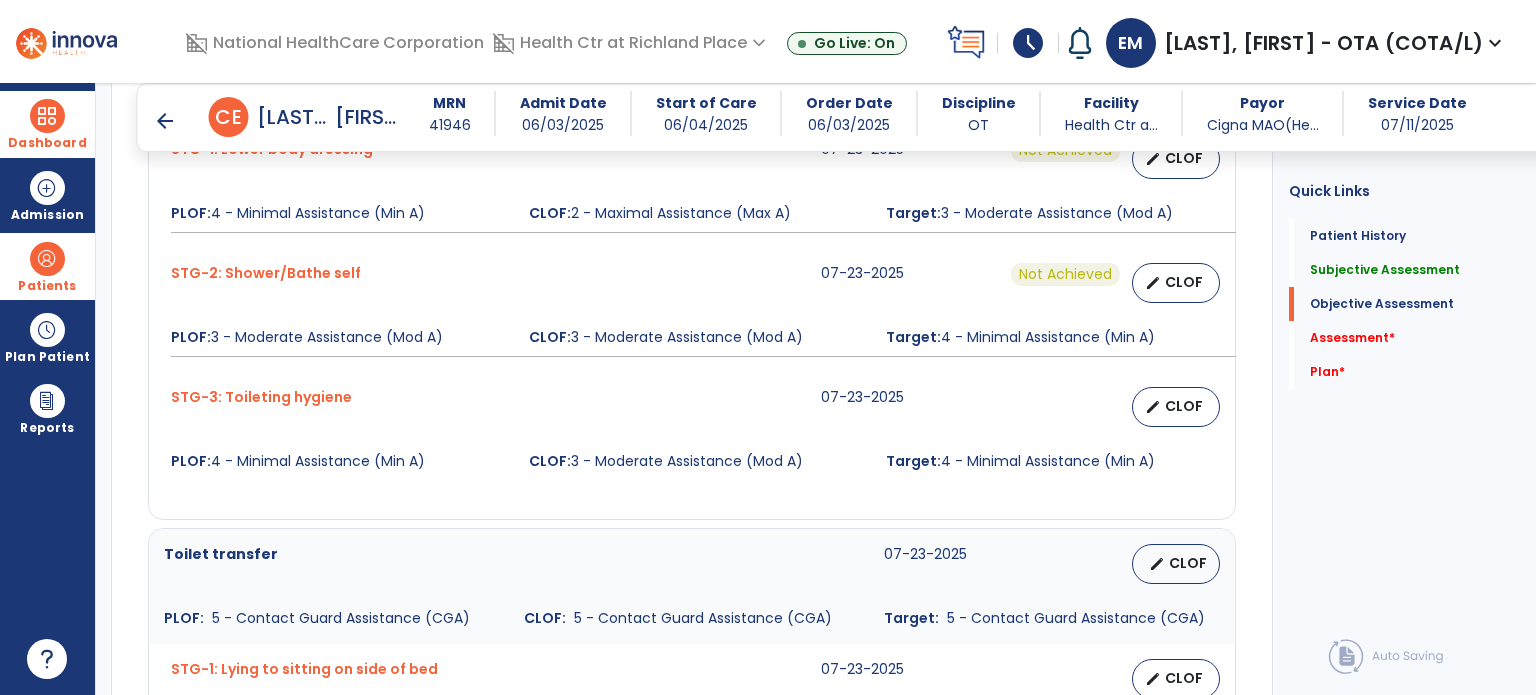 scroll, scrollTop: 907, scrollLeft: 0, axis: vertical 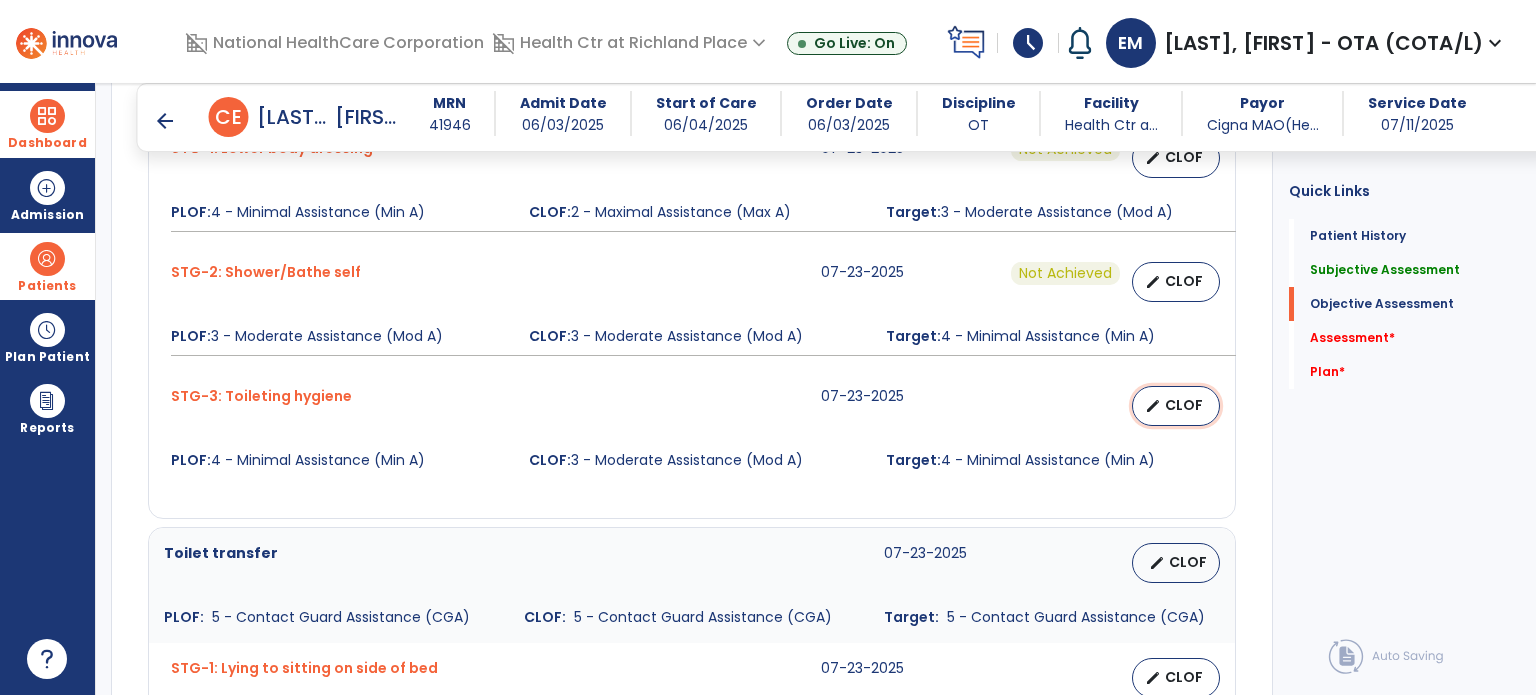 click on "CLOF" at bounding box center [1184, 405] 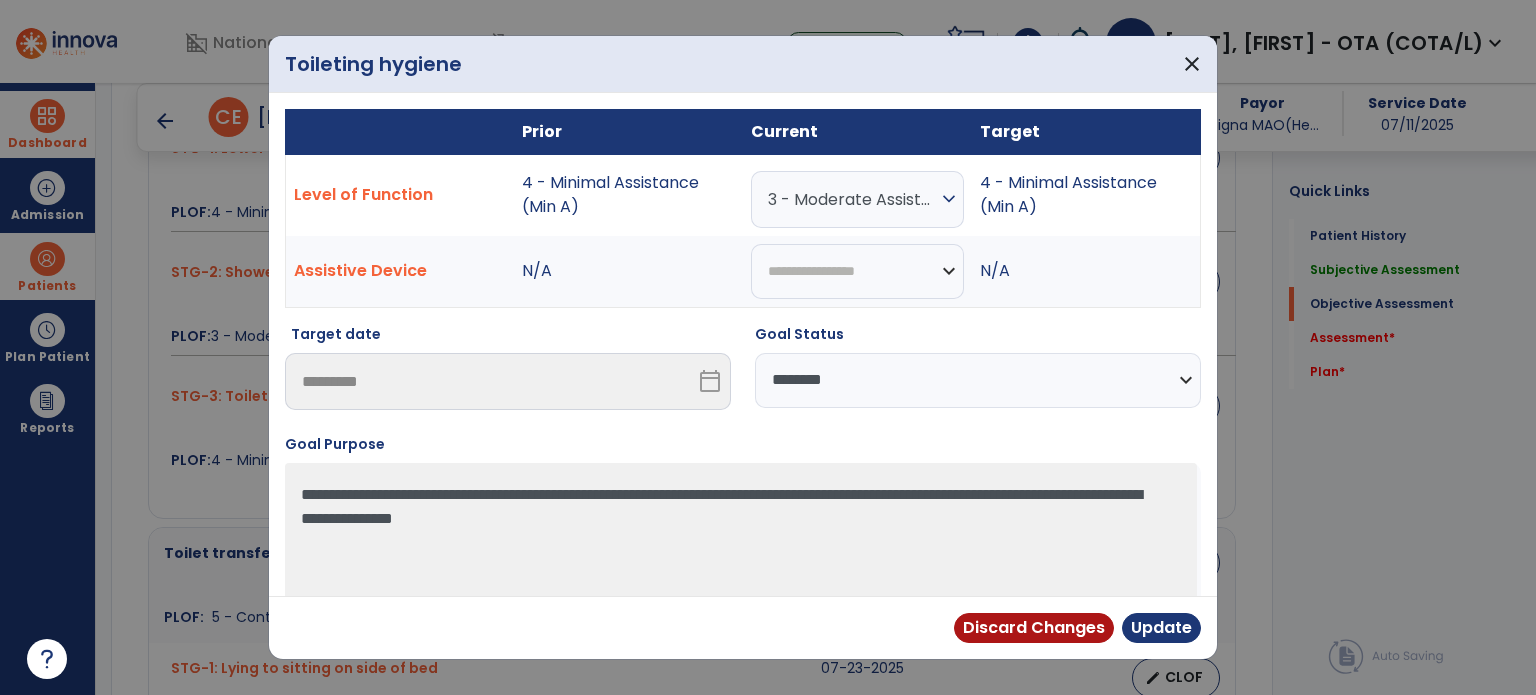 click on "**********" at bounding box center (978, 380) 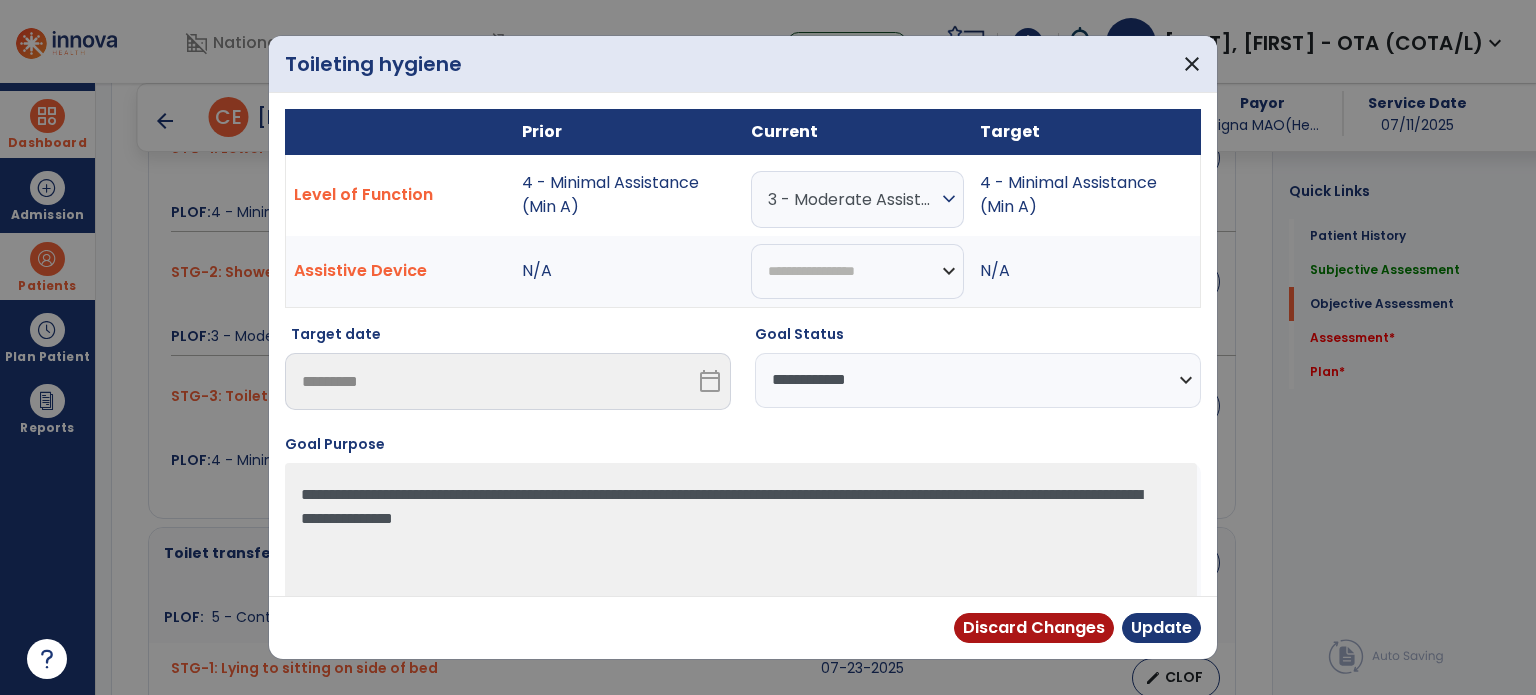 click on "**********" at bounding box center [978, 380] 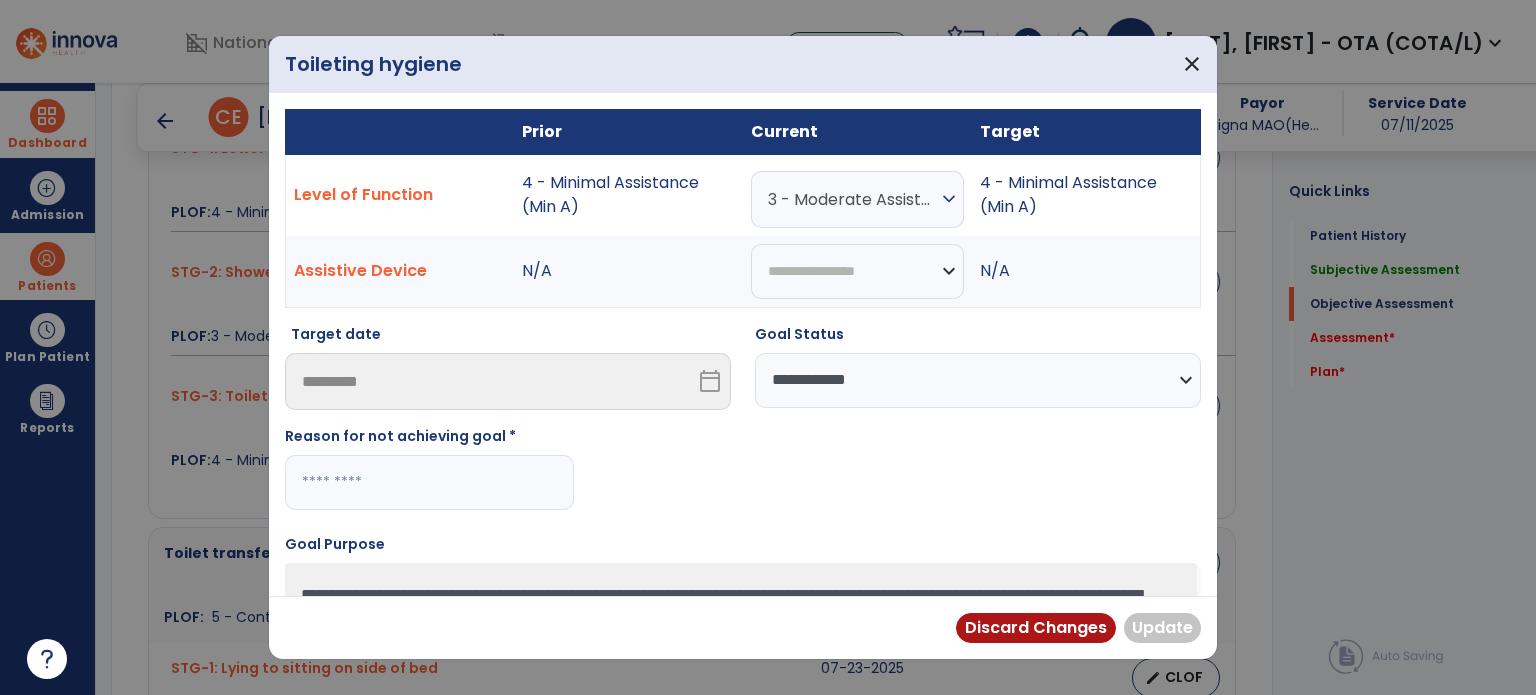 click at bounding box center (429, 482) 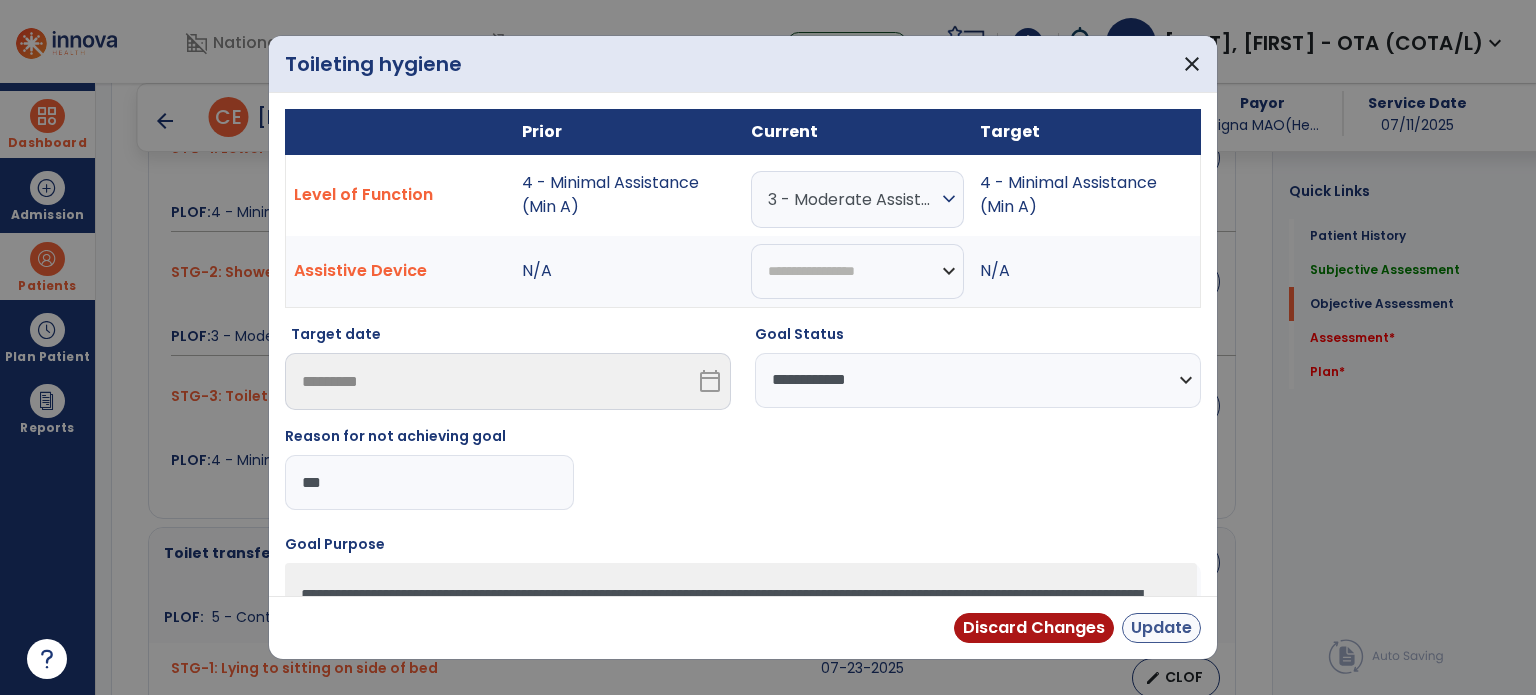 type on "***" 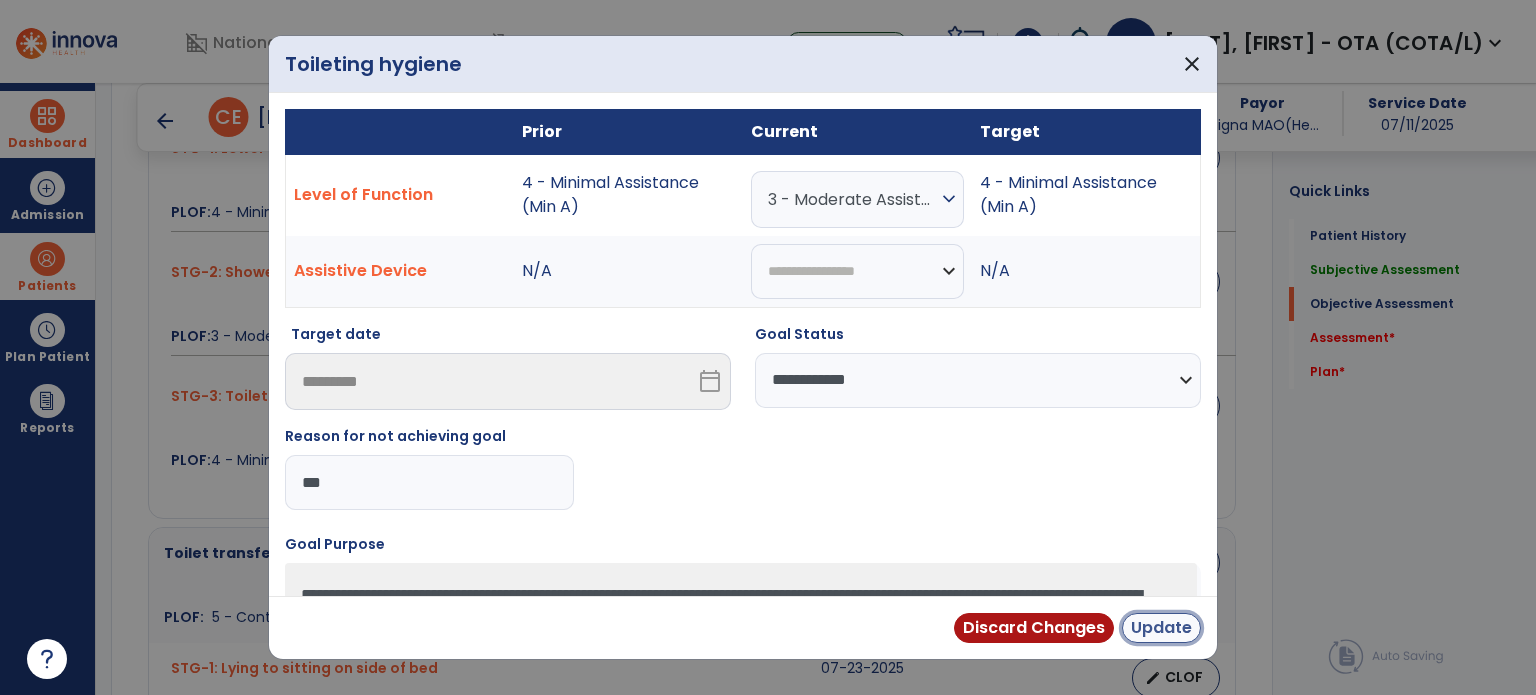 click on "Update" at bounding box center (1161, 628) 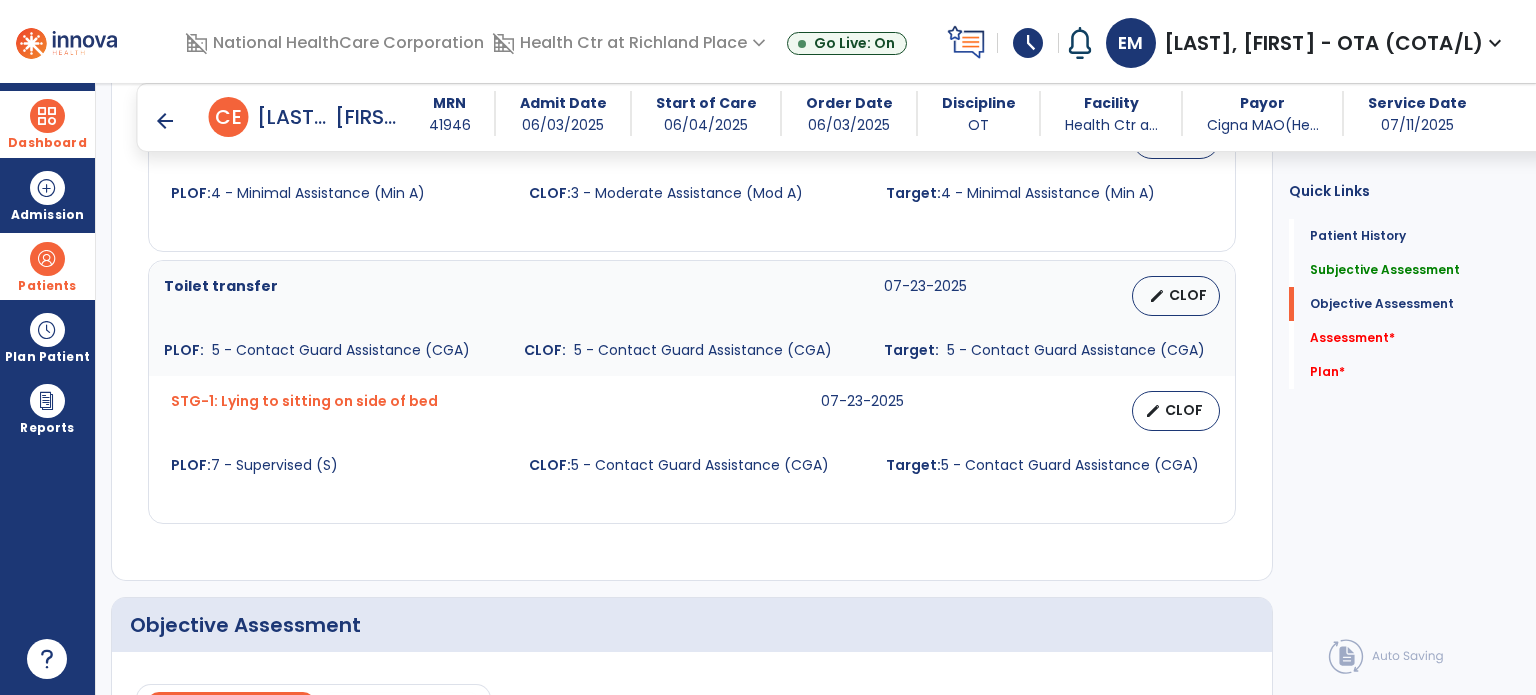 scroll, scrollTop: 1176, scrollLeft: 0, axis: vertical 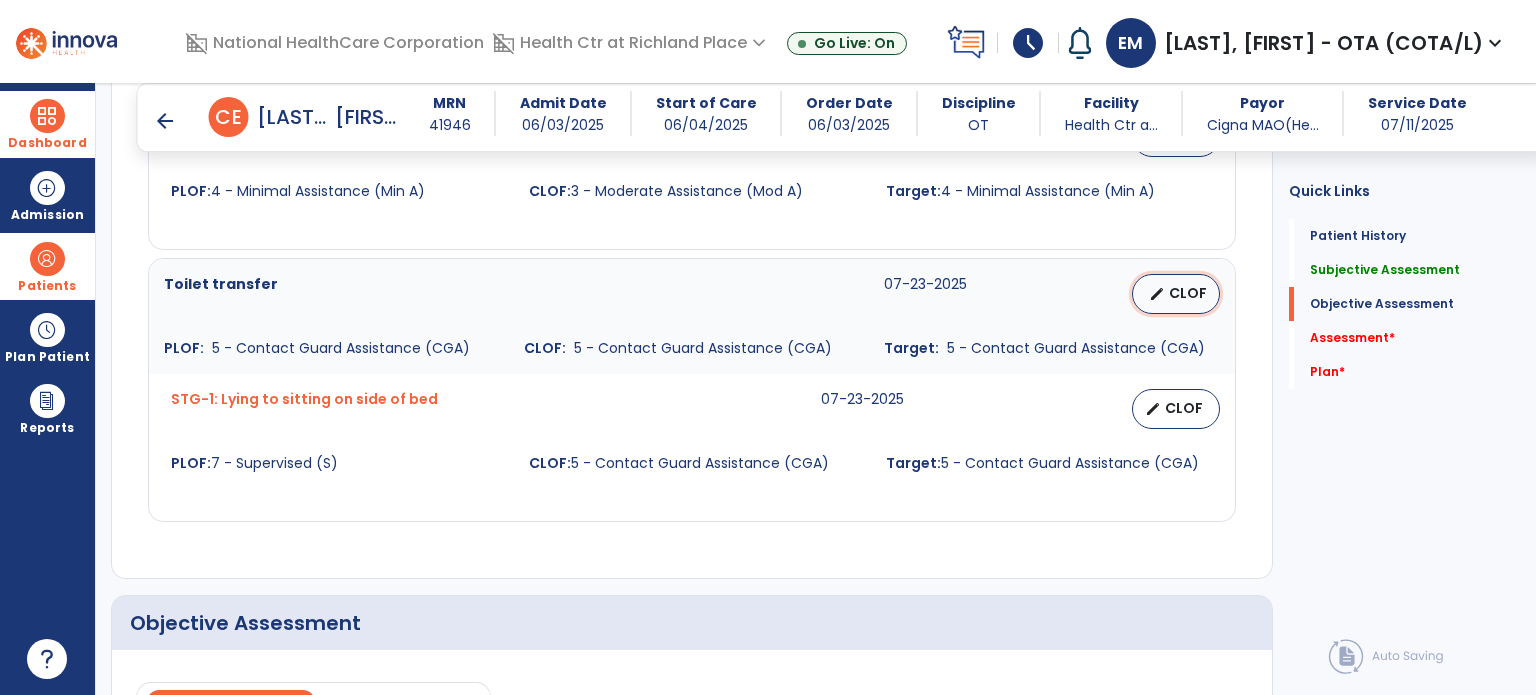 click on "edit   CLOF" at bounding box center [1176, 294] 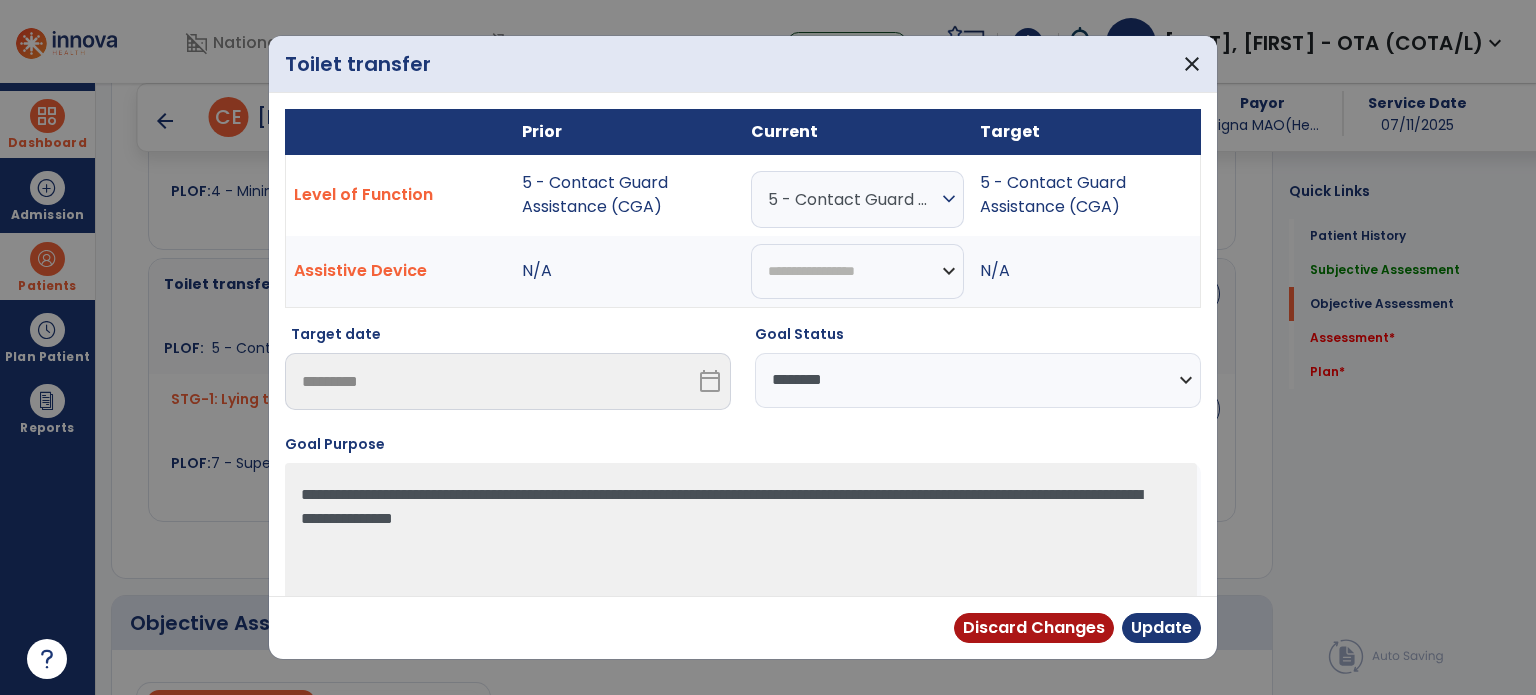 click on "**********" at bounding box center [978, 380] 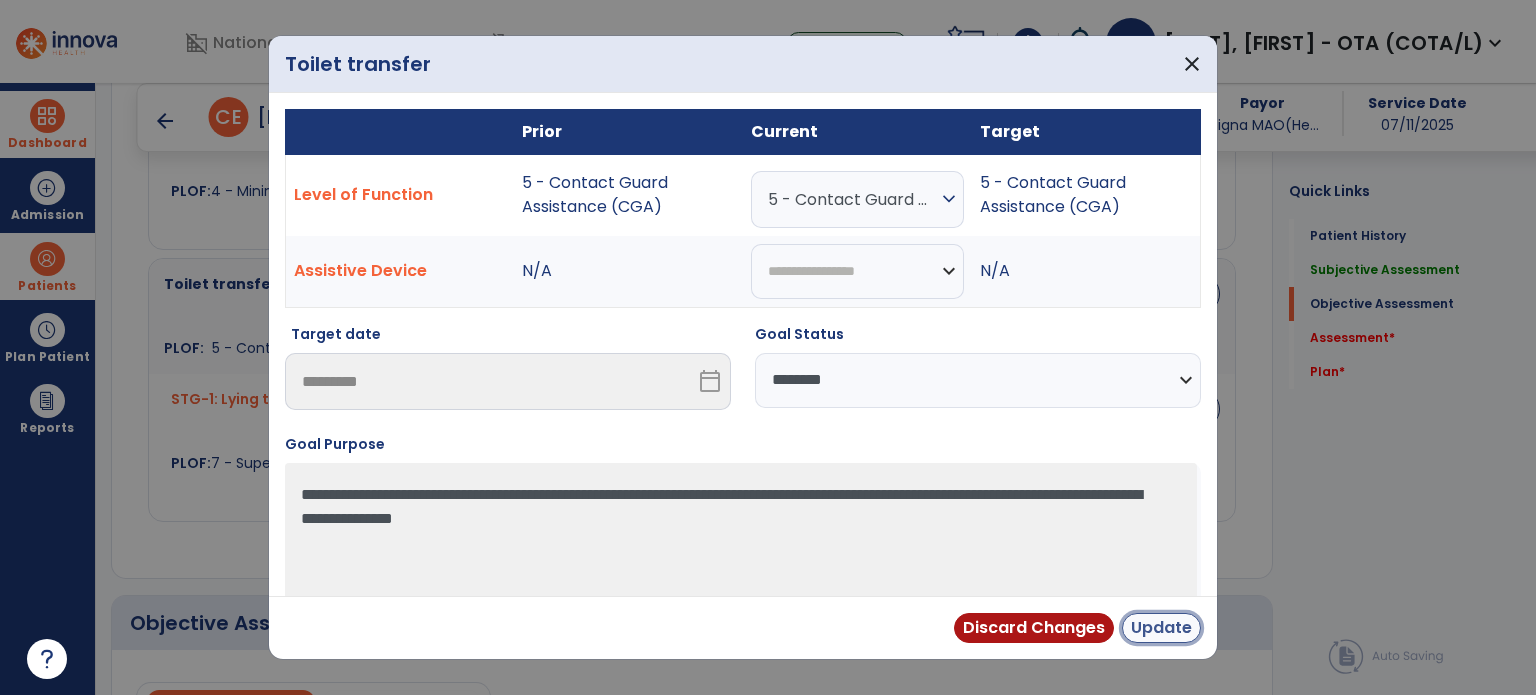 click on "Update" at bounding box center (1161, 628) 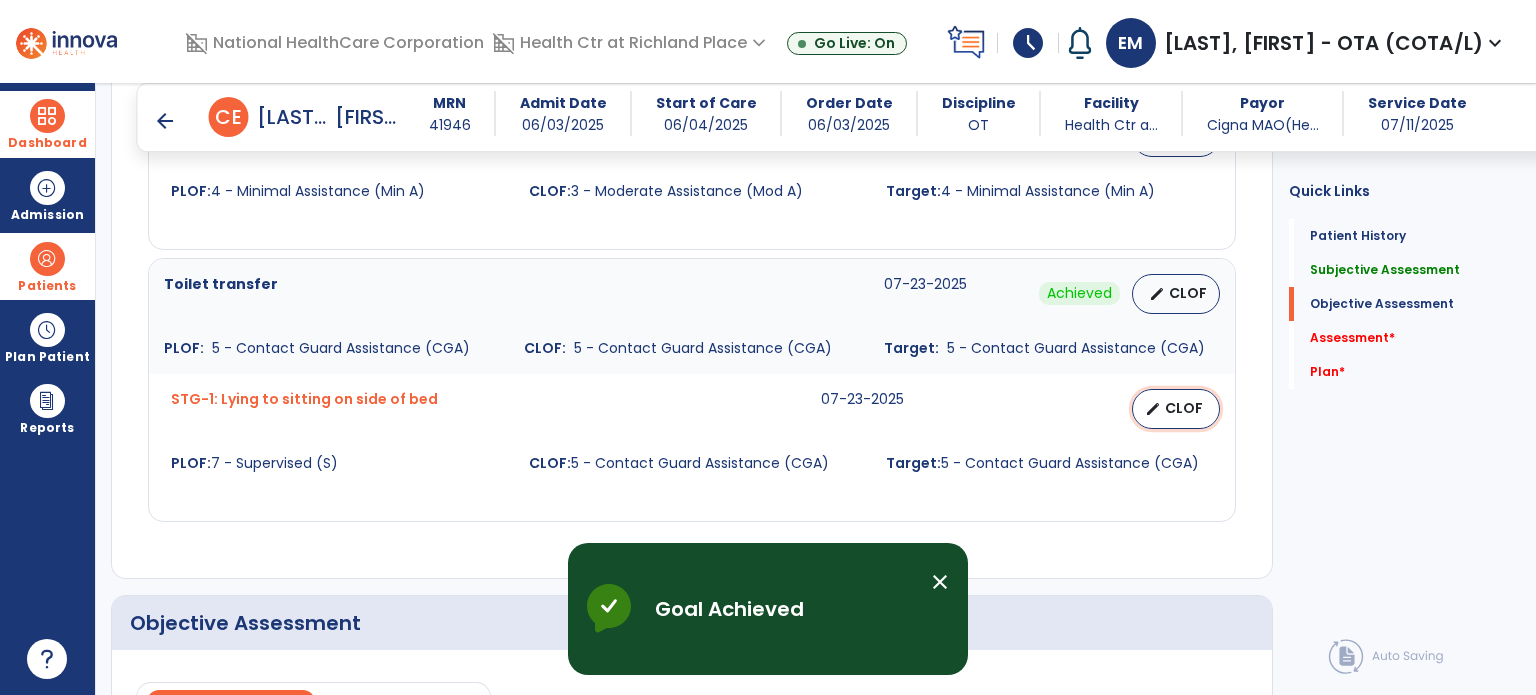 click on "edit   CLOF" at bounding box center (1176, 409) 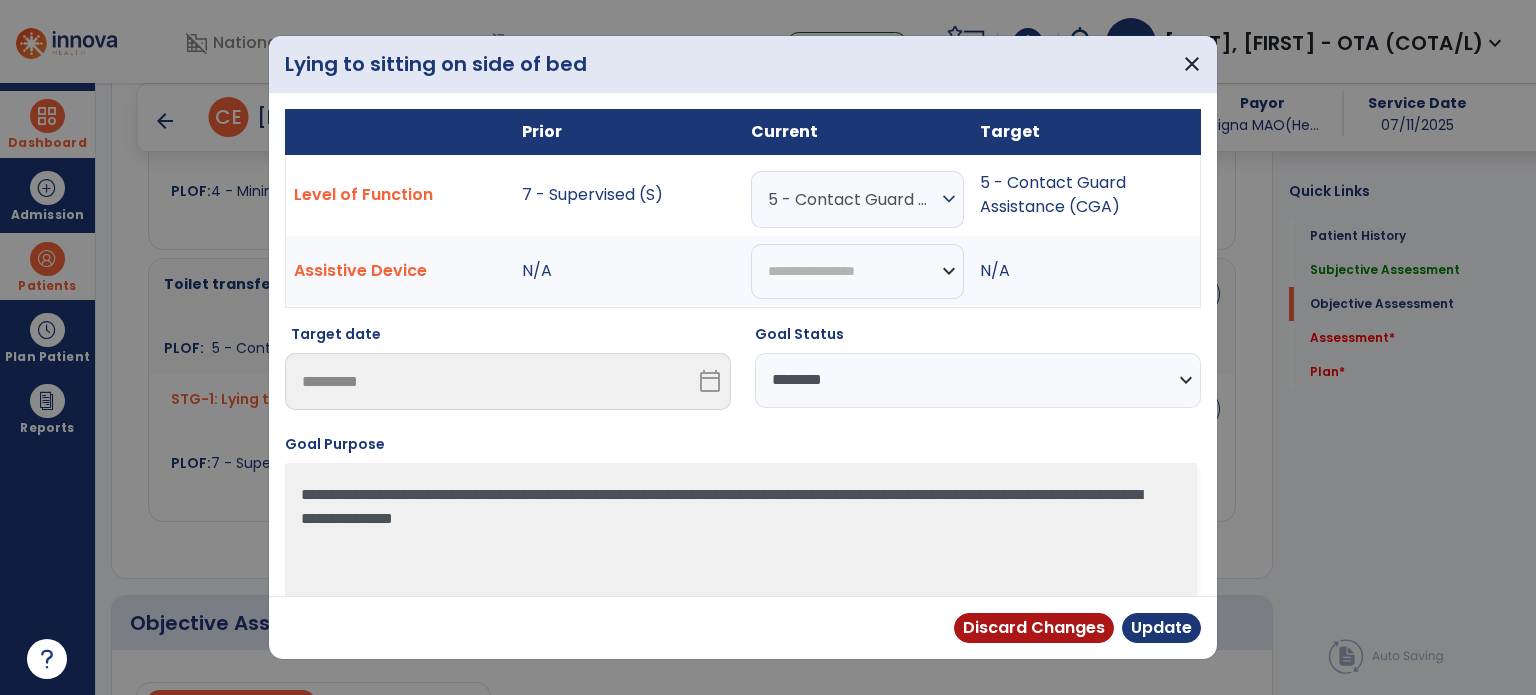 click on "**********" at bounding box center (978, 380) 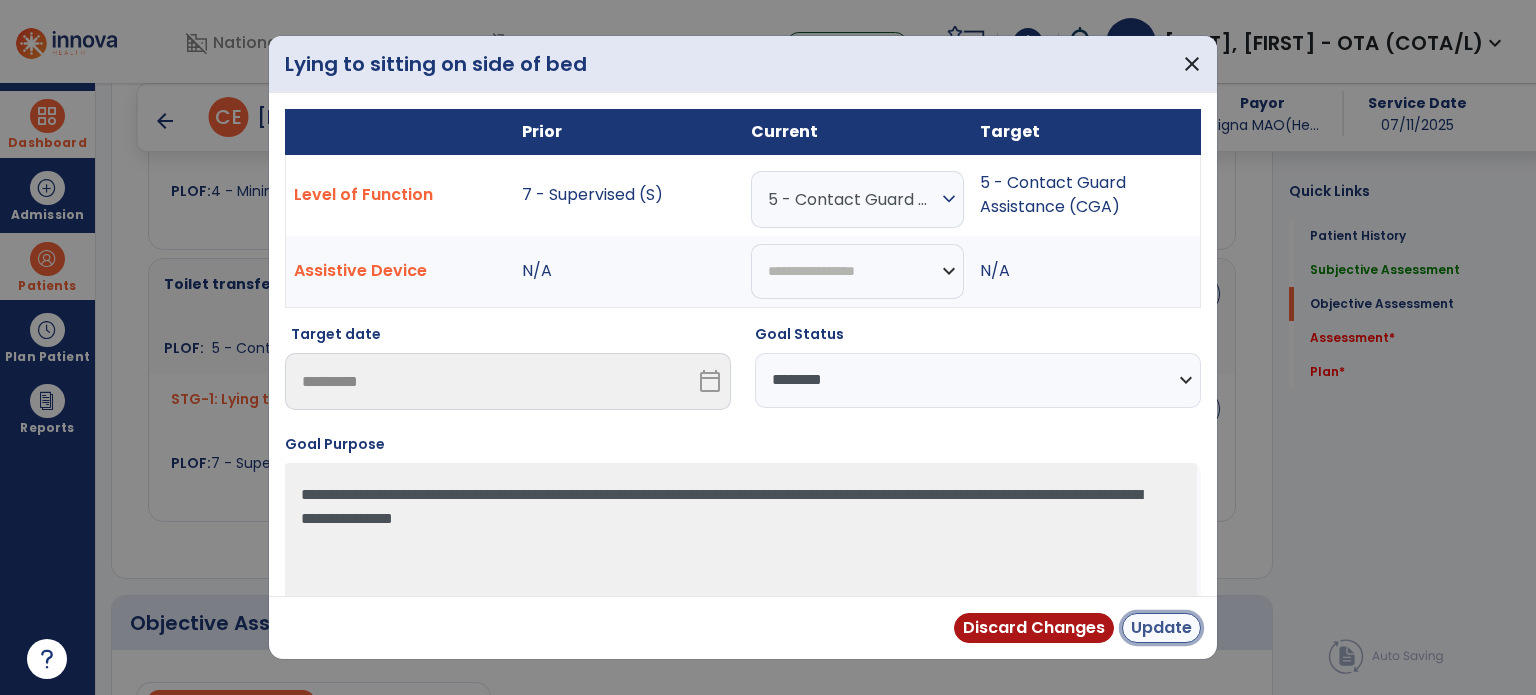 click on "Update" at bounding box center [1161, 628] 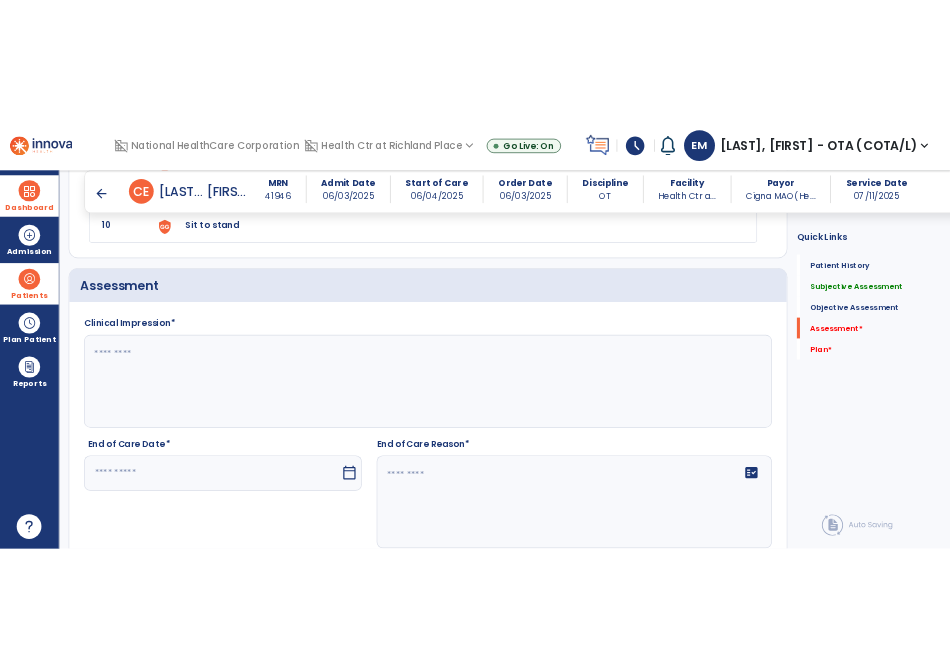 scroll, scrollTop: 2400, scrollLeft: 0, axis: vertical 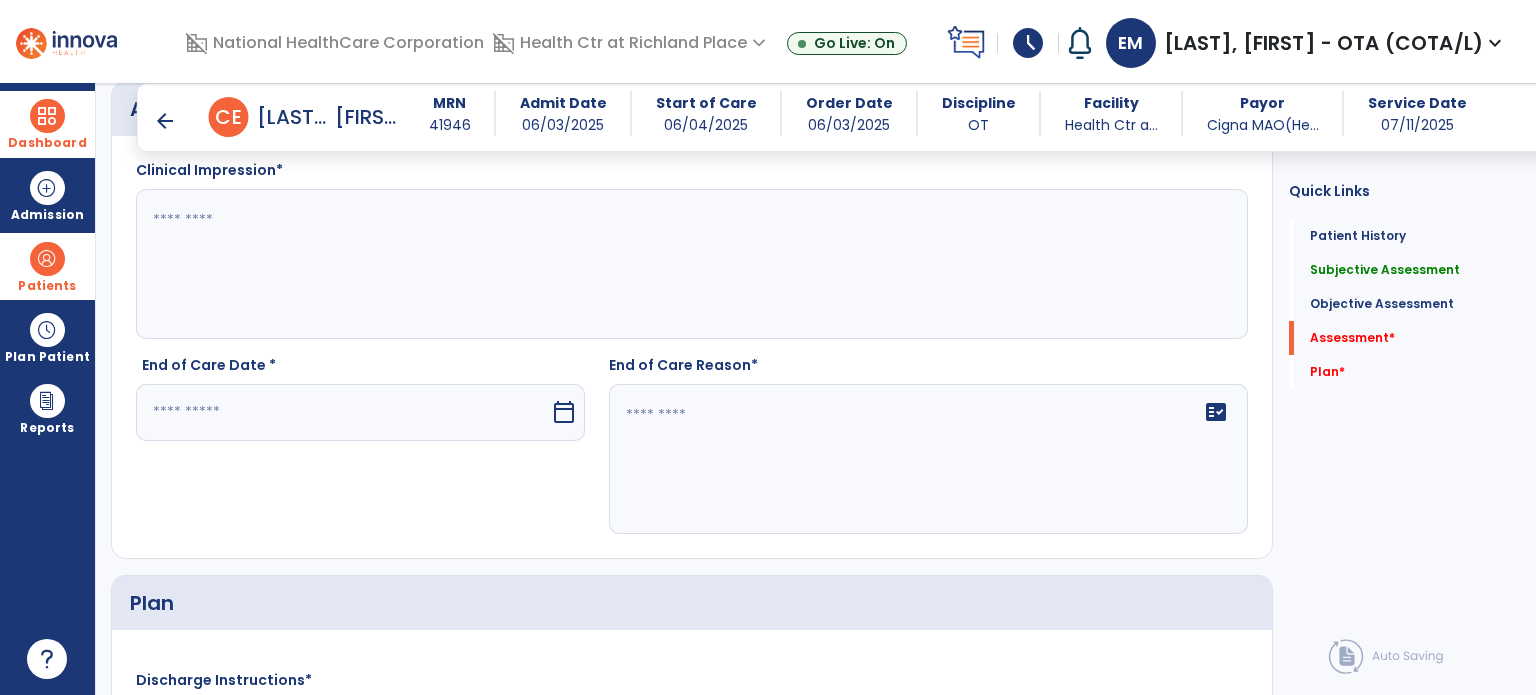 click 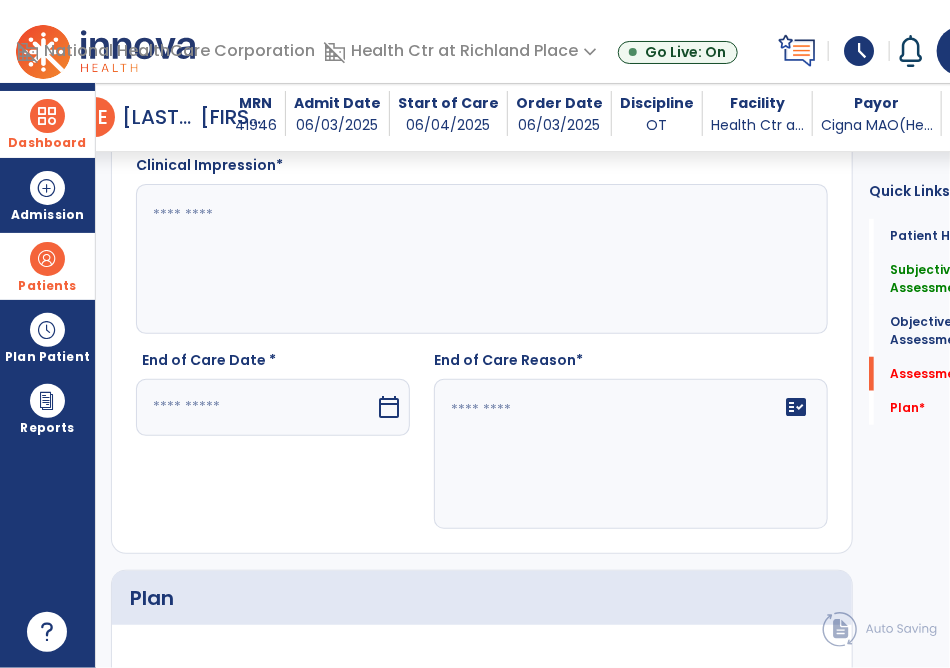 scroll, scrollTop: 2757, scrollLeft: 0, axis: vertical 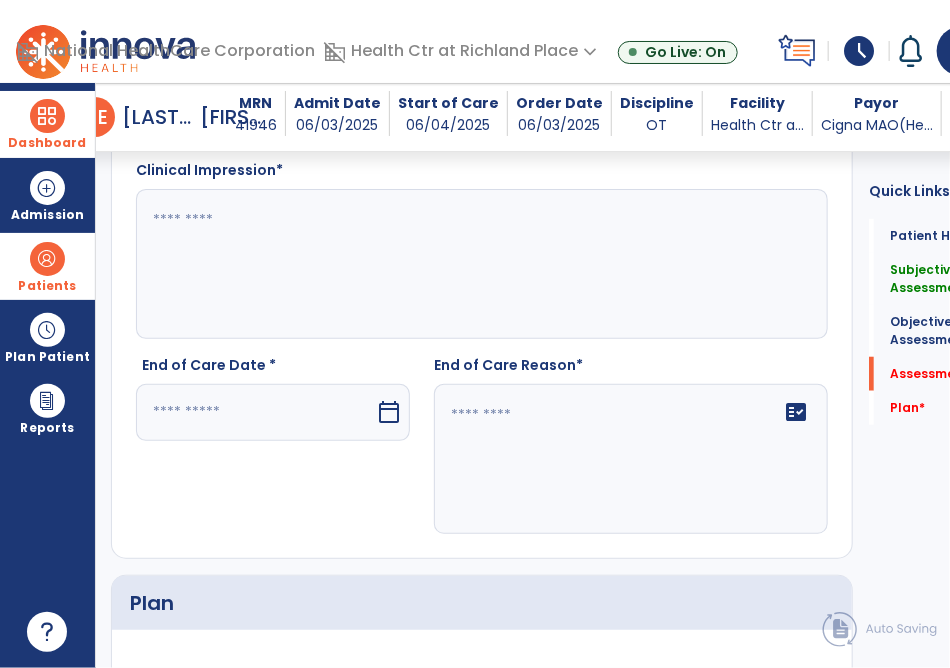 click 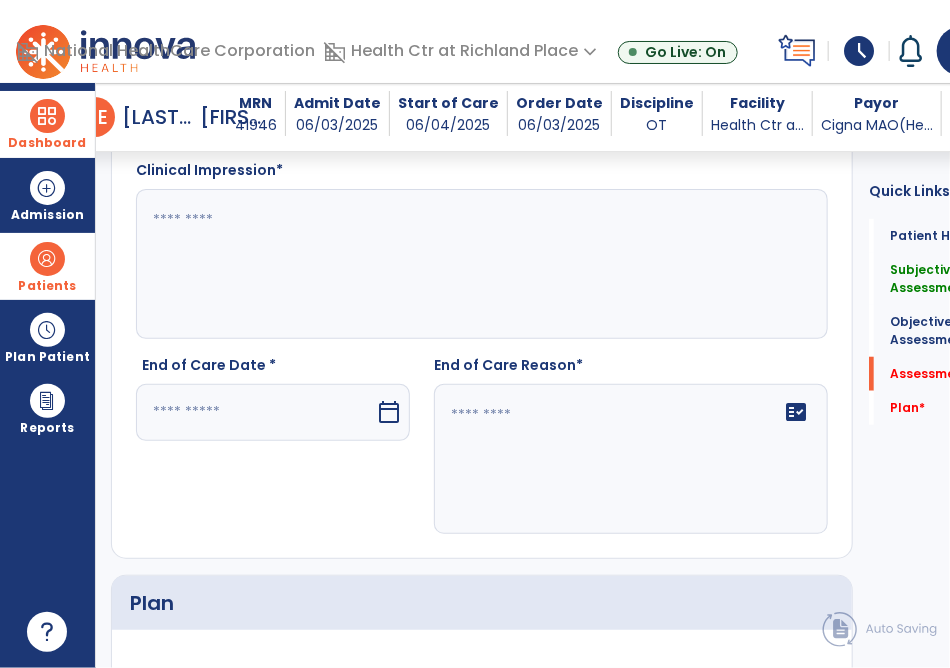 paste on "**********" 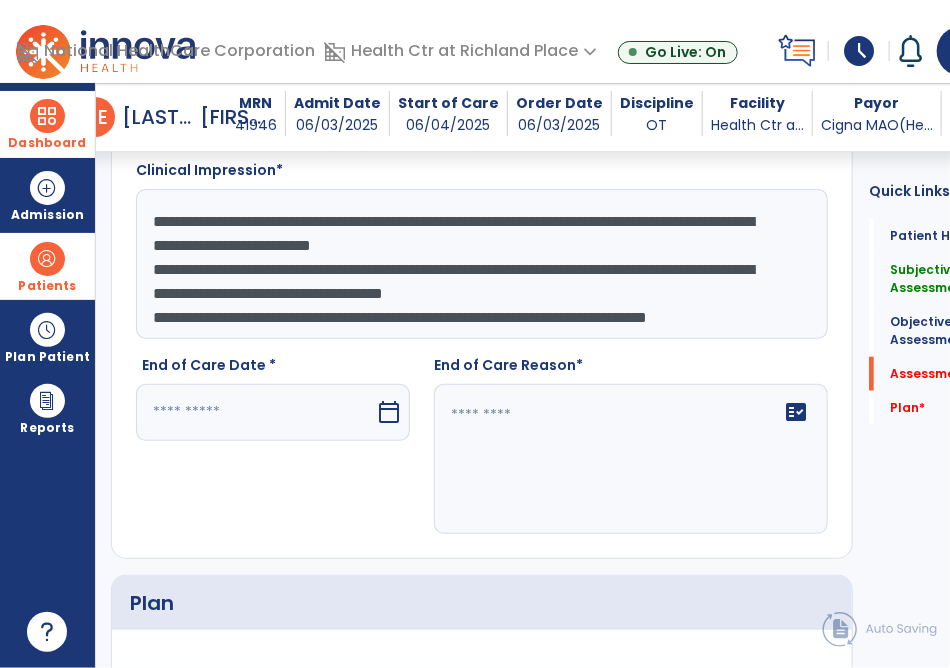 scroll, scrollTop: 39, scrollLeft: 0, axis: vertical 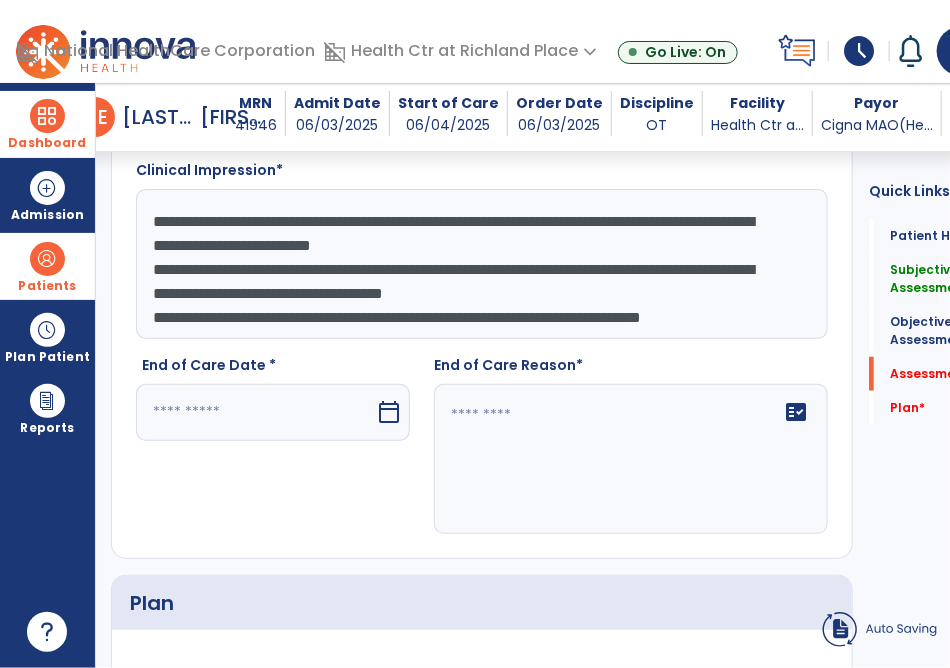 click on "**********" 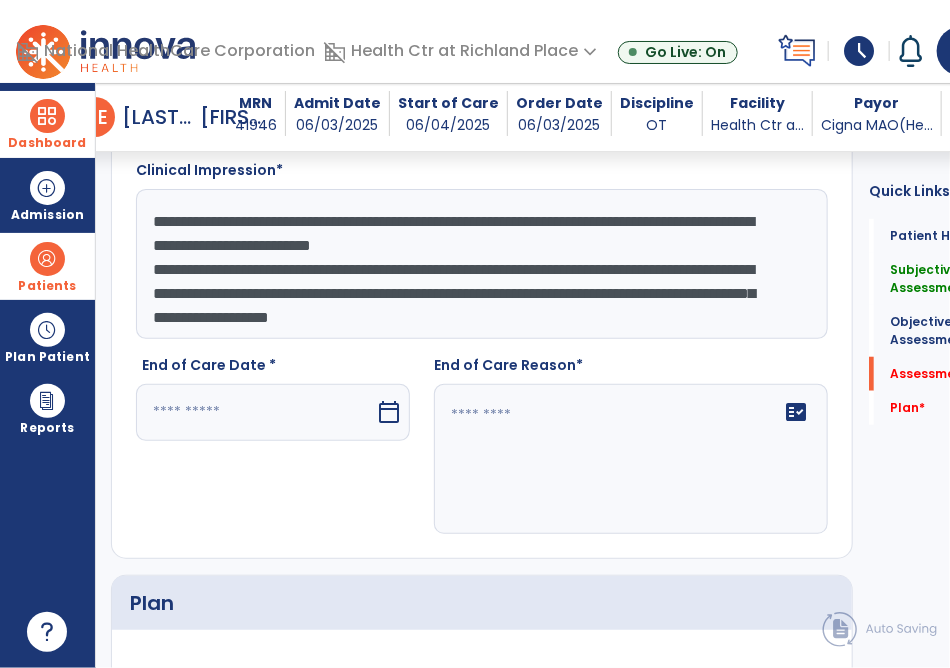 scroll, scrollTop: 0, scrollLeft: 0, axis: both 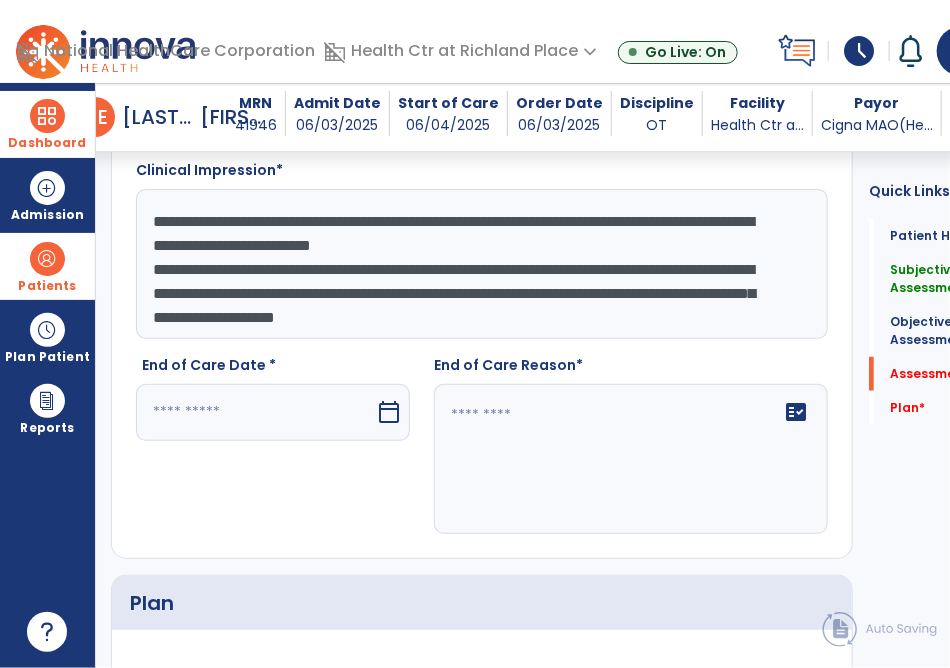 click on "**********" 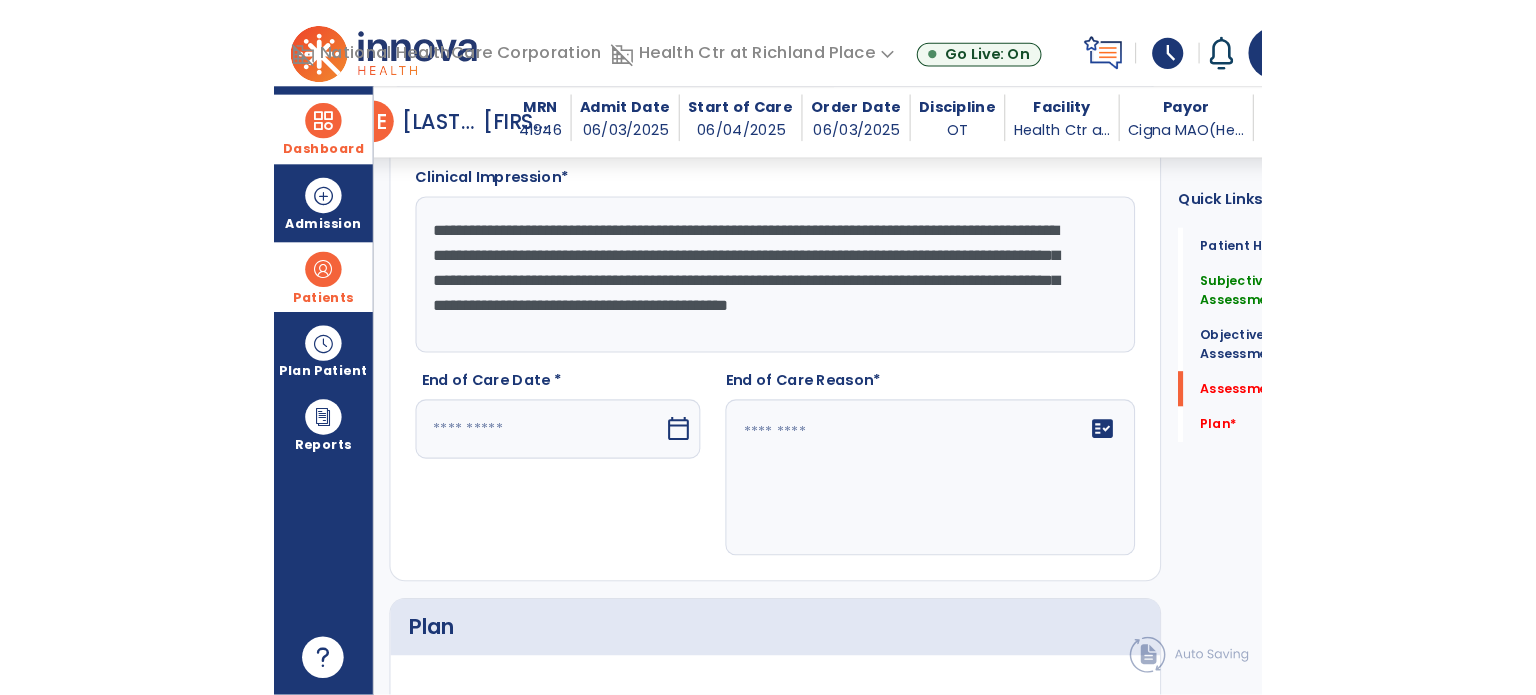 scroll, scrollTop: 2732, scrollLeft: 0, axis: vertical 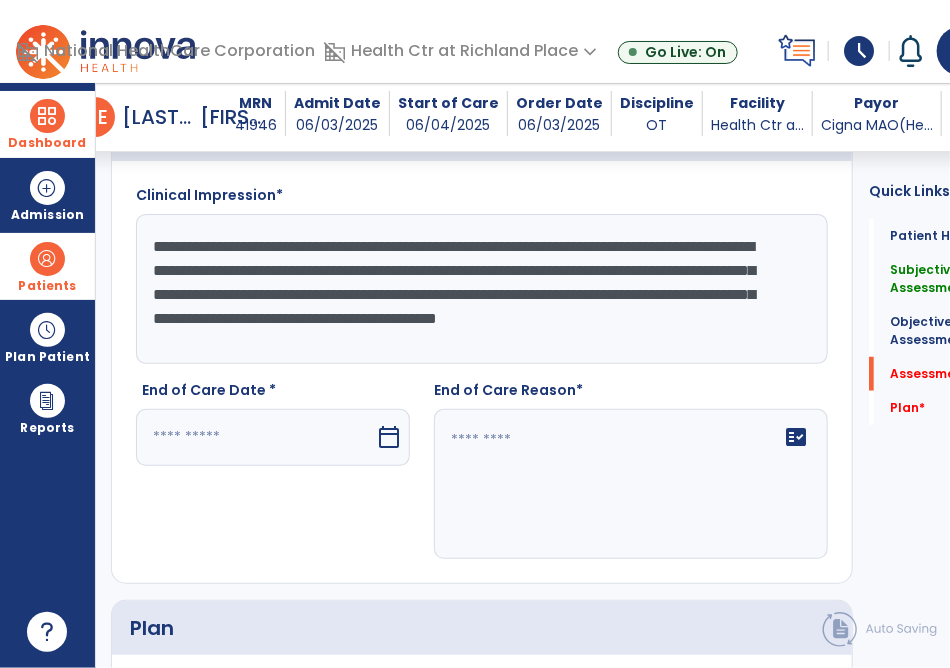 type on "**********" 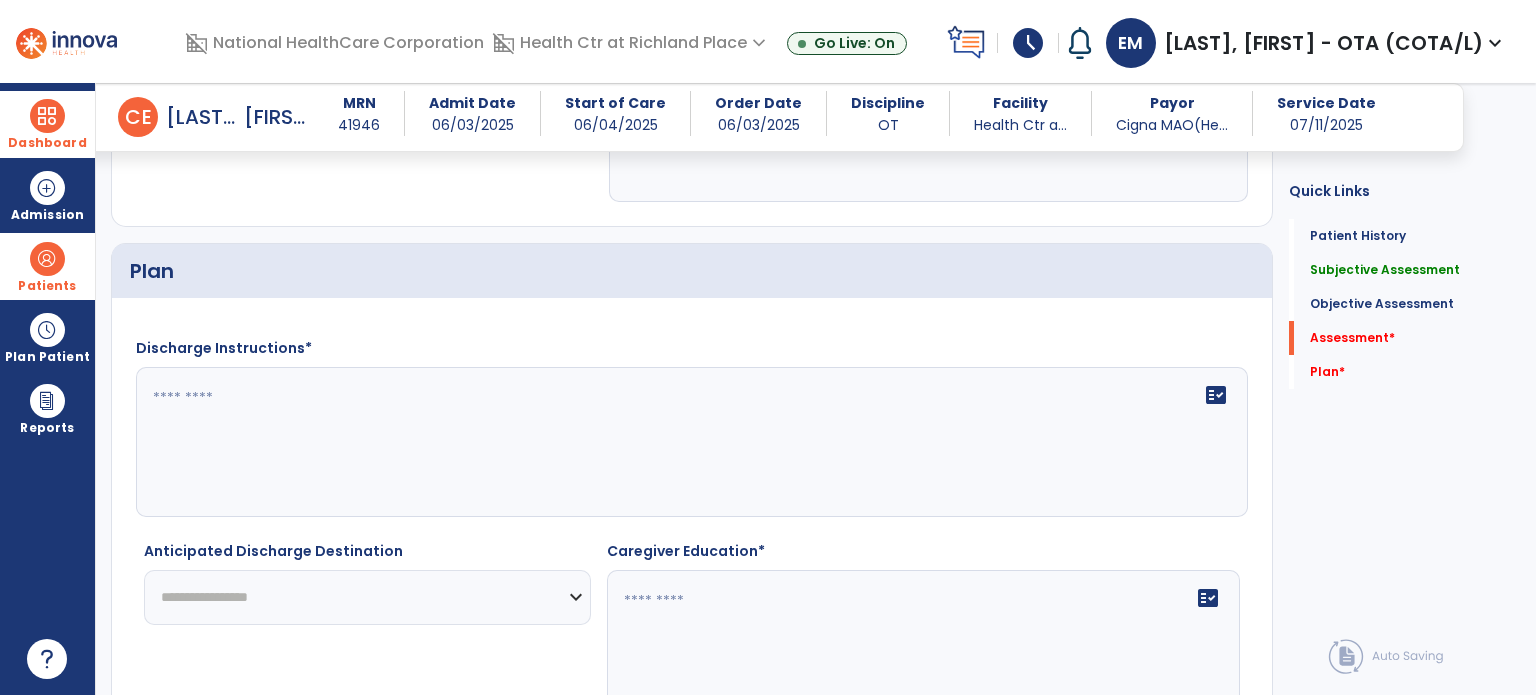 scroll, scrollTop: 2376, scrollLeft: 0, axis: vertical 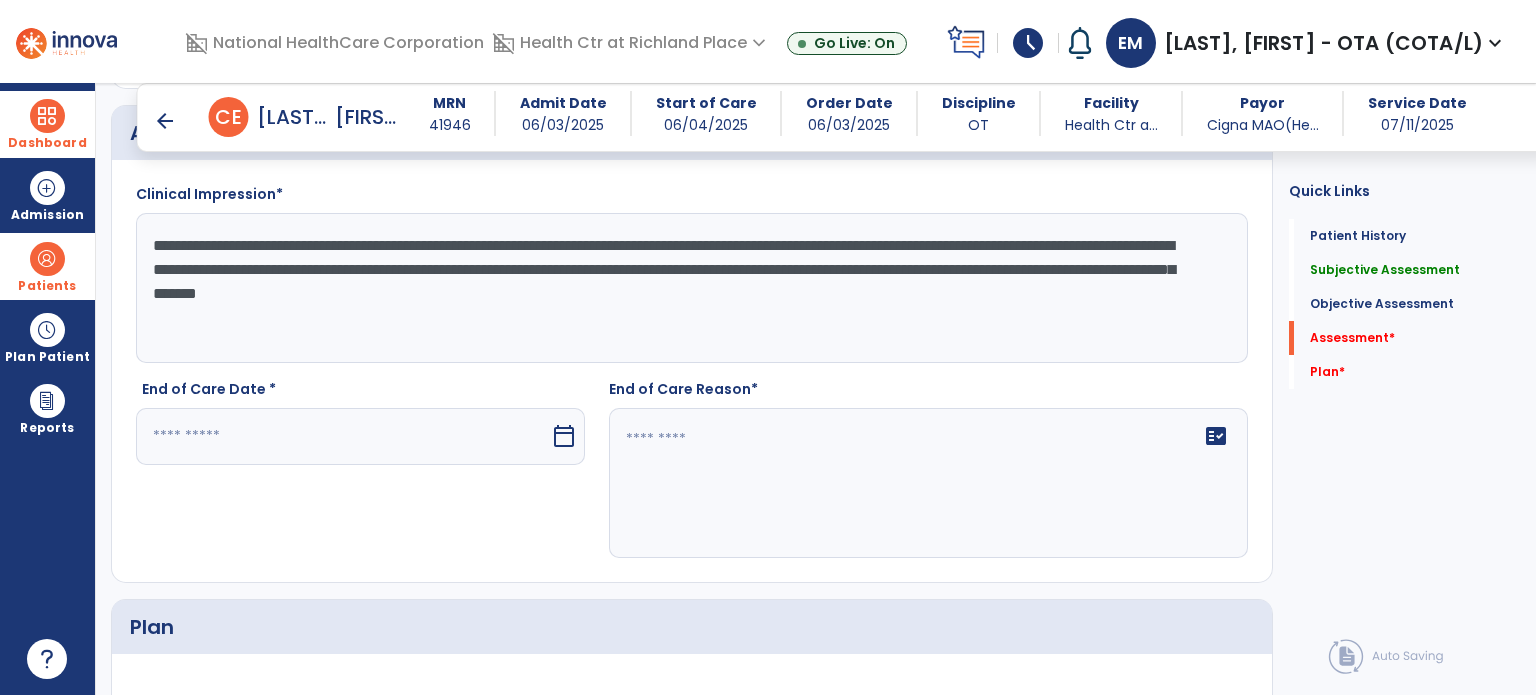click at bounding box center (343, 436) 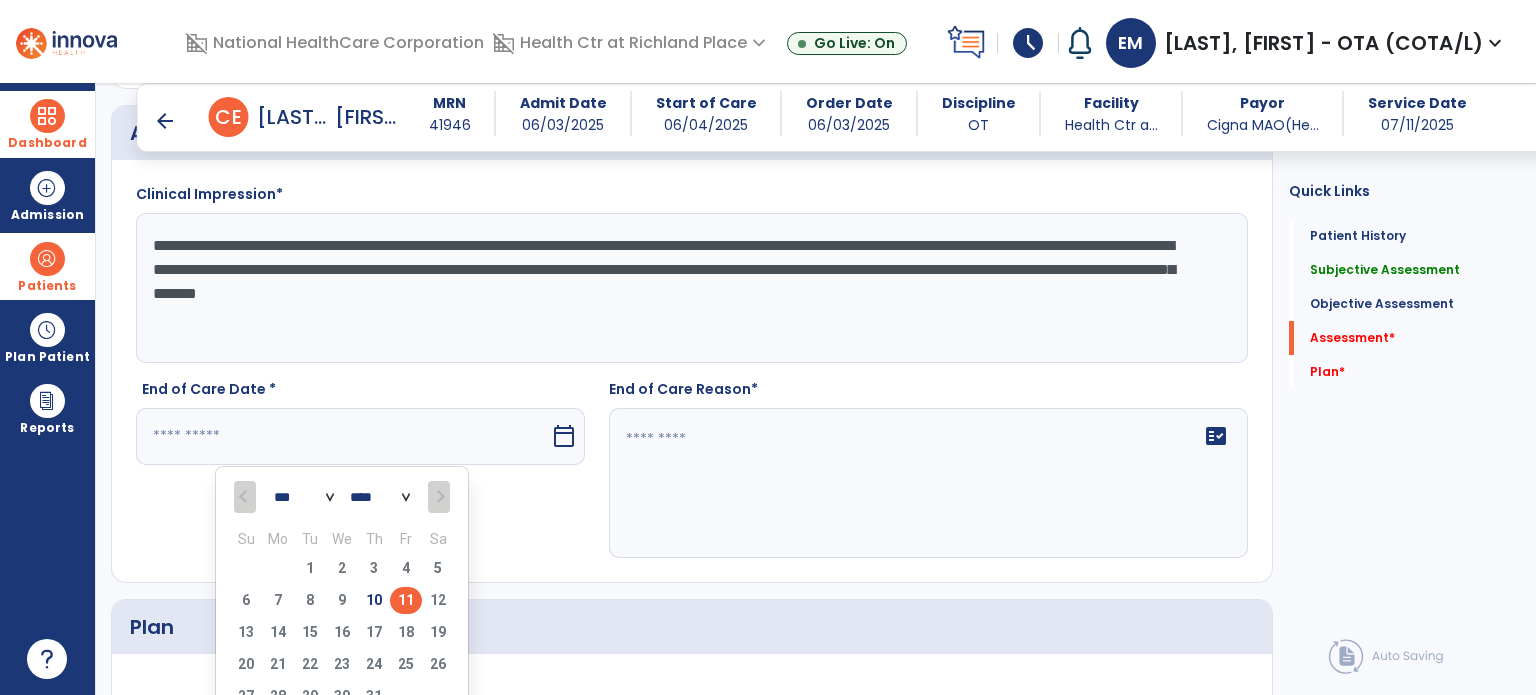click on "11" at bounding box center [406, 600] 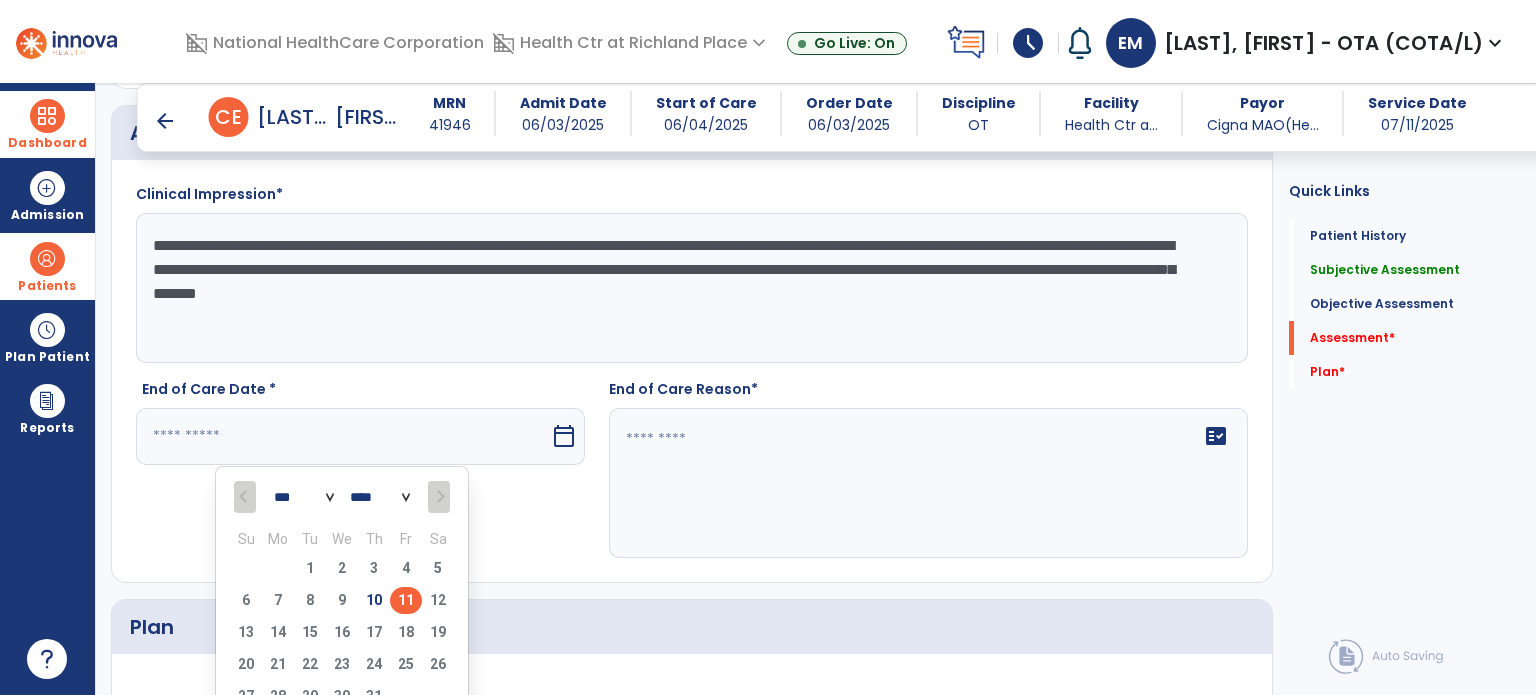 type on "*********" 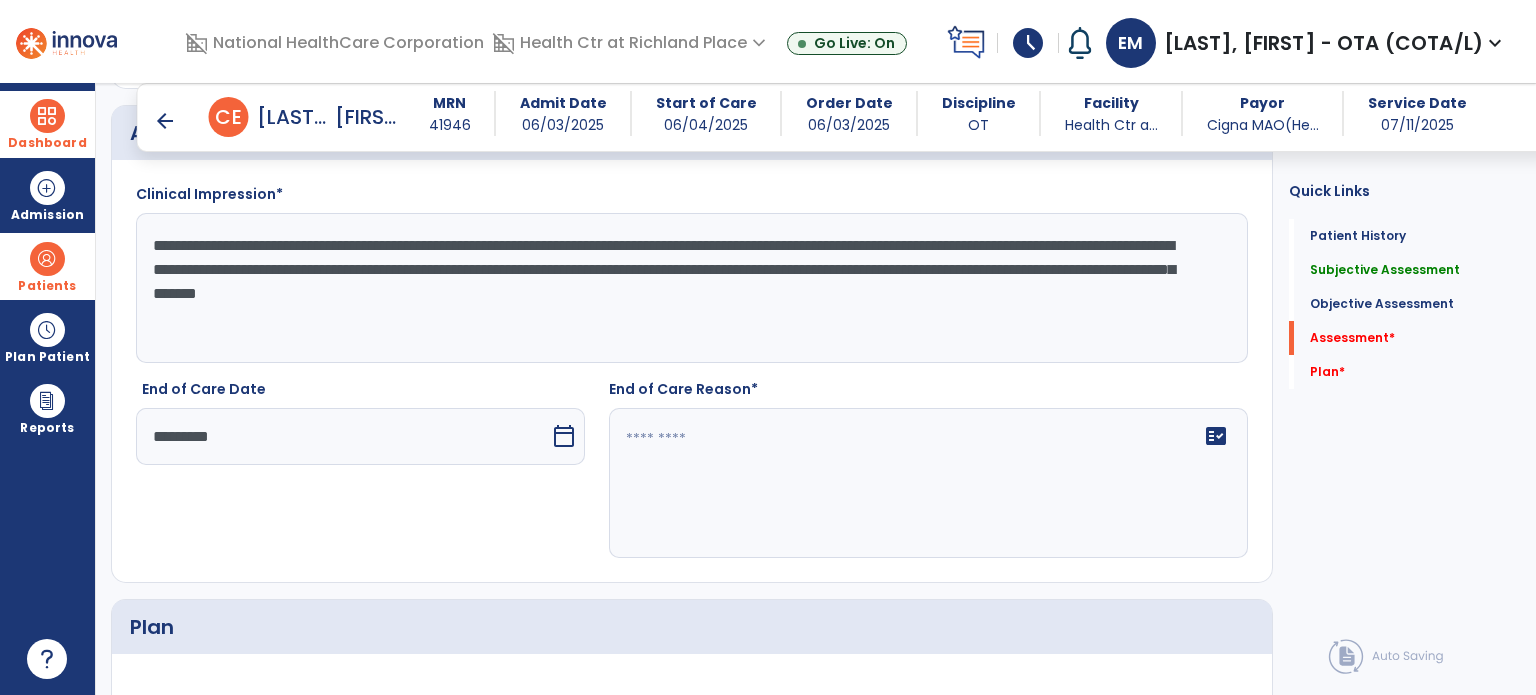 click 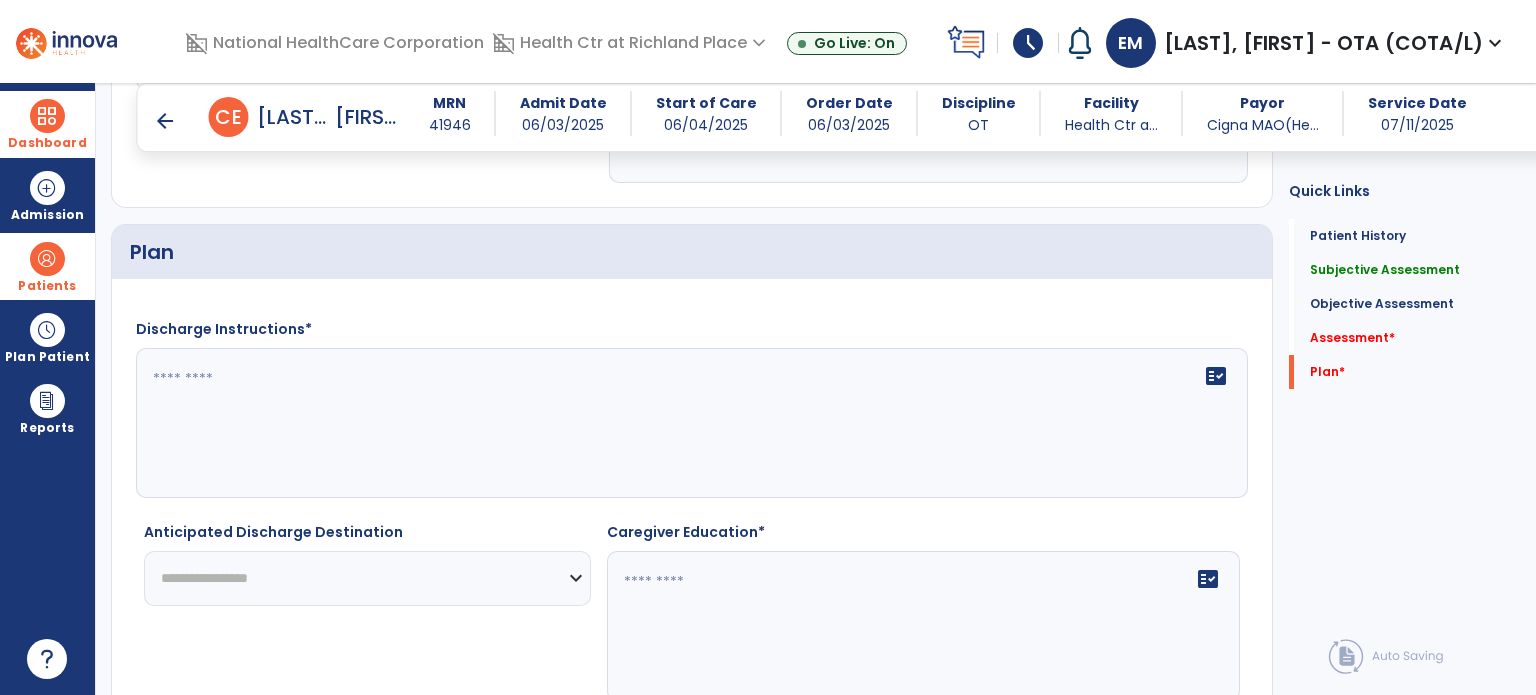 scroll, scrollTop: 2752, scrollLeft: 0, axis: vertical 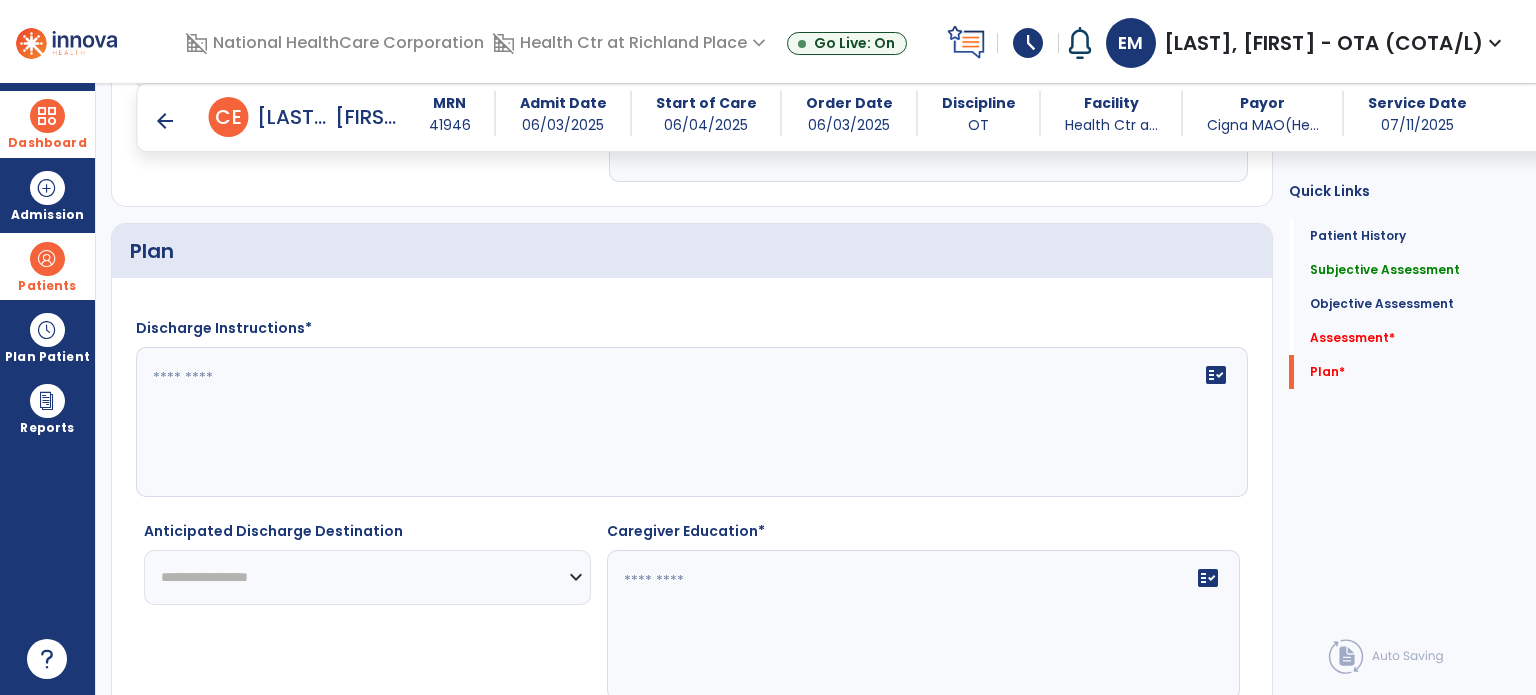 type on "**********" 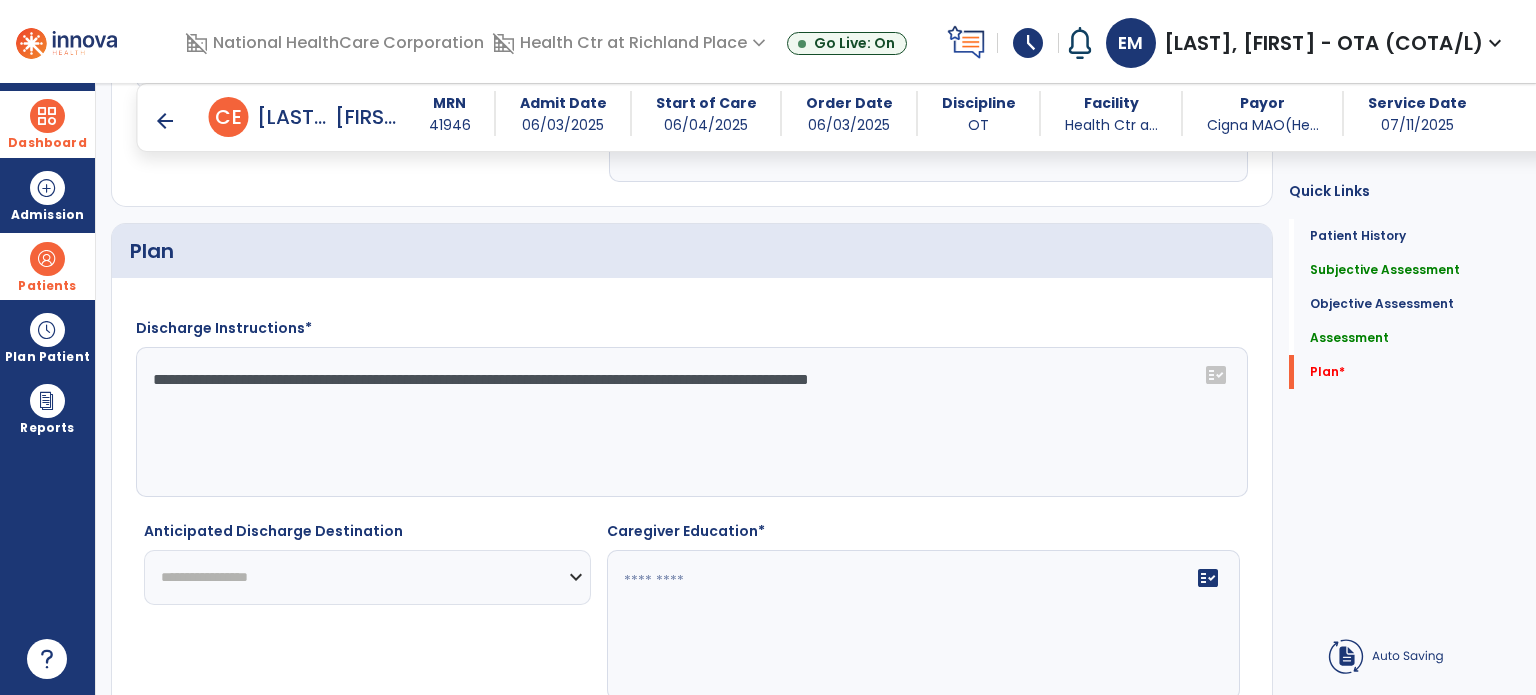 click on "**********" 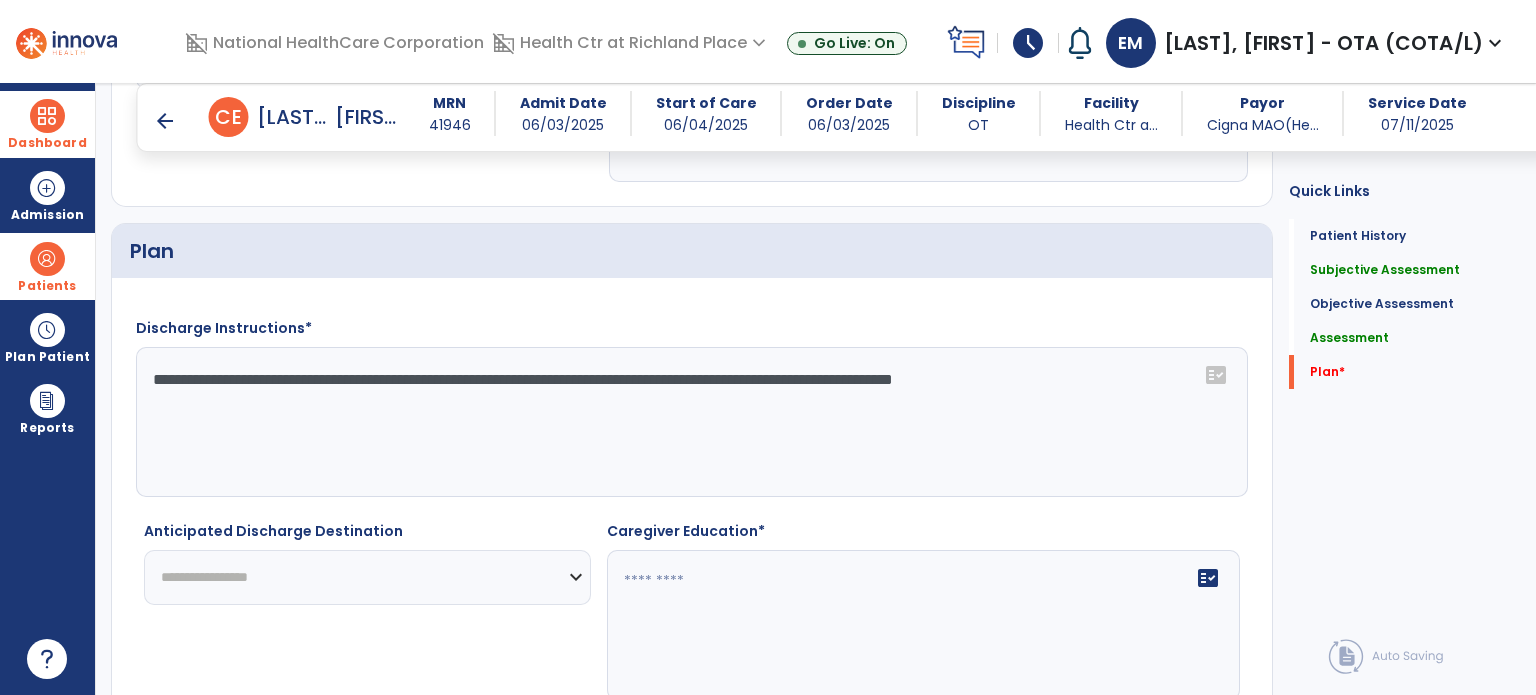 click on "**********" 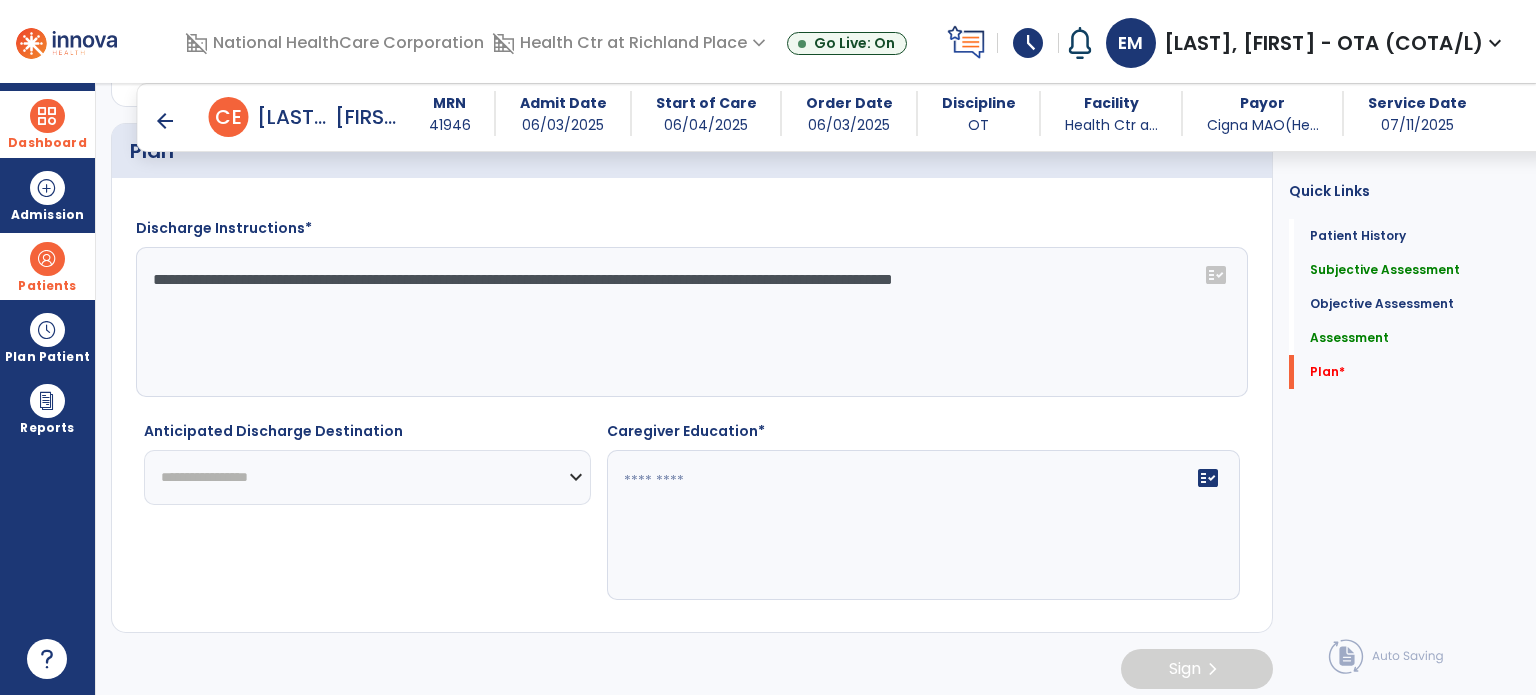 type on "**********" 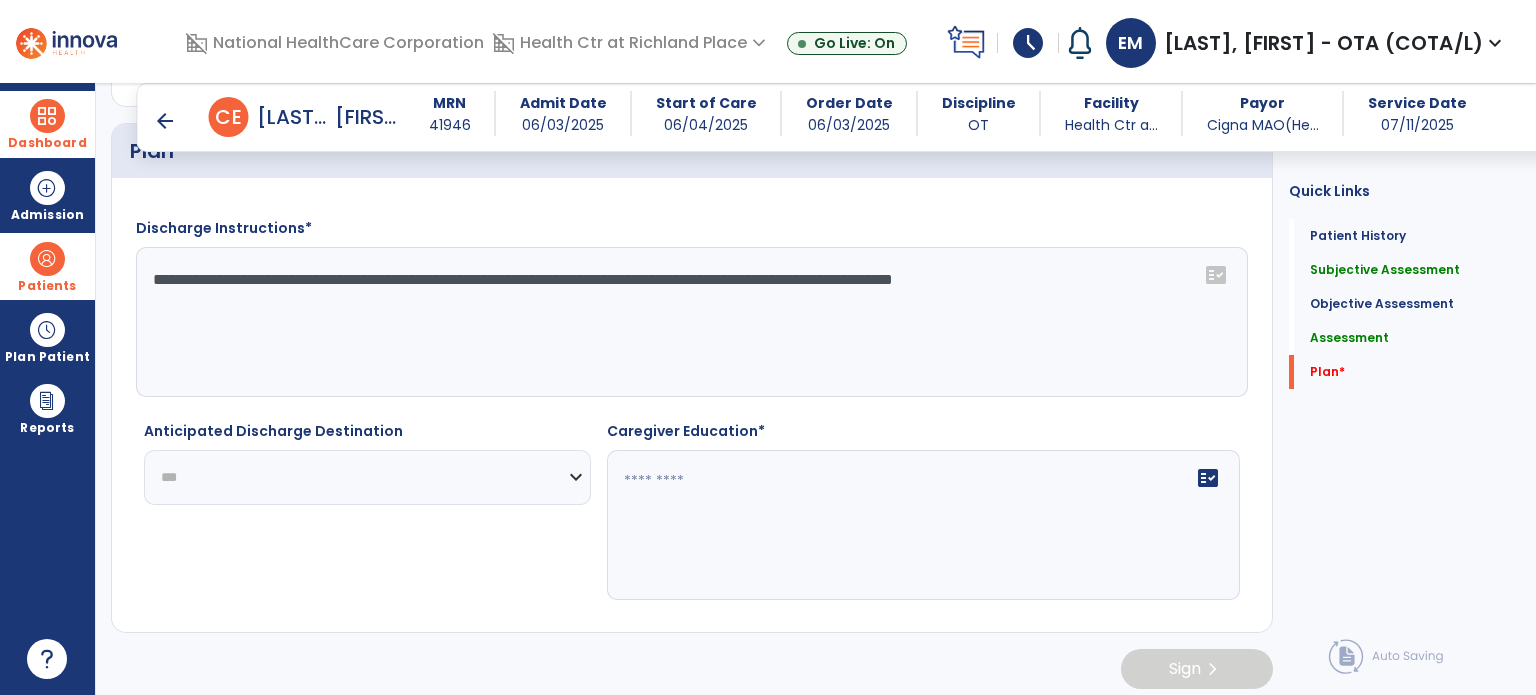 click on "**********" 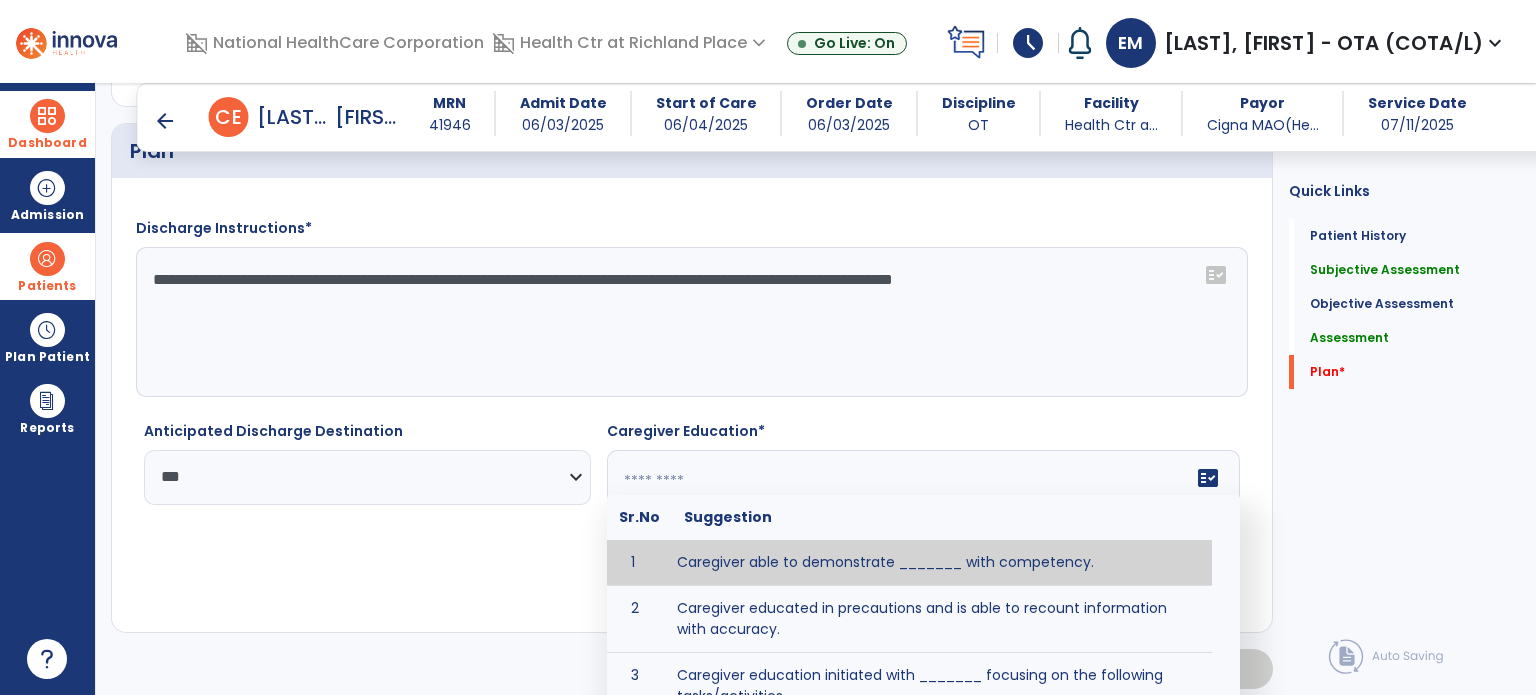 click 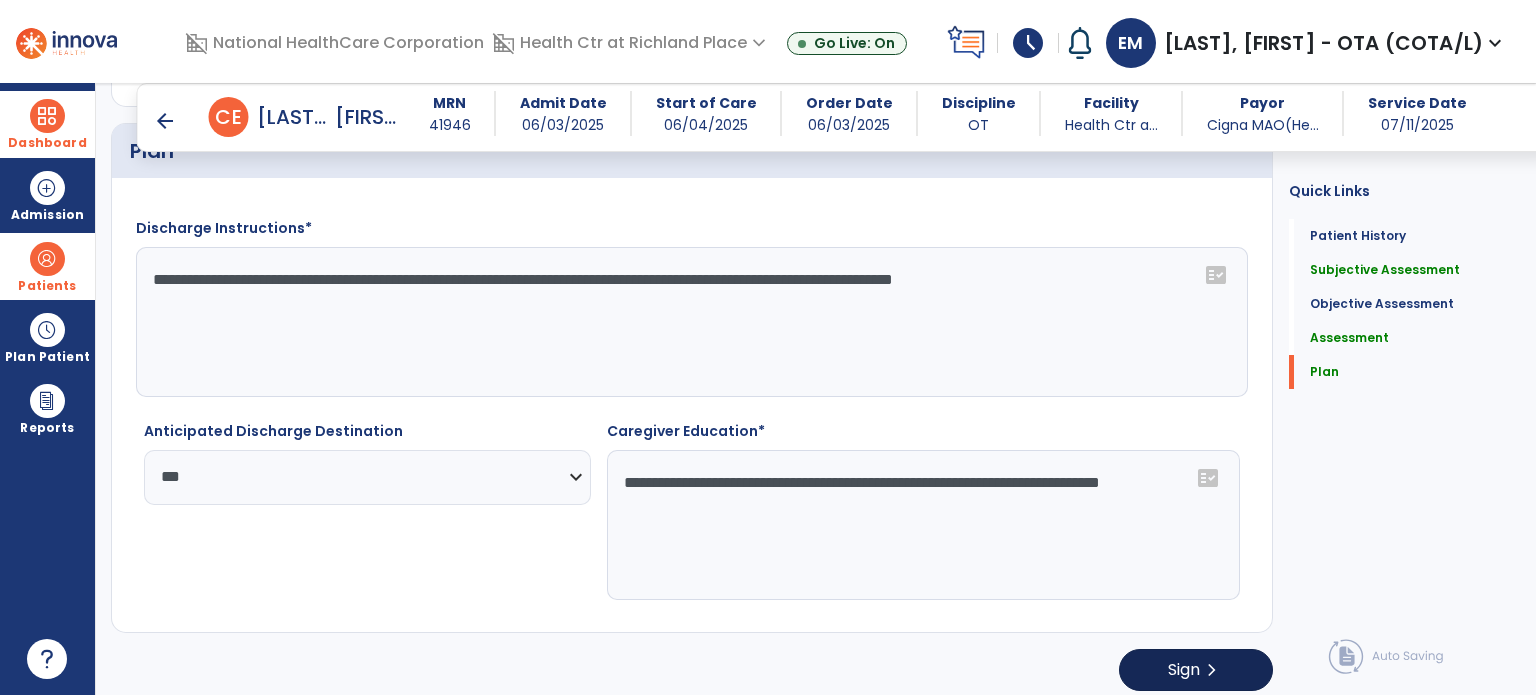 type on "**********" 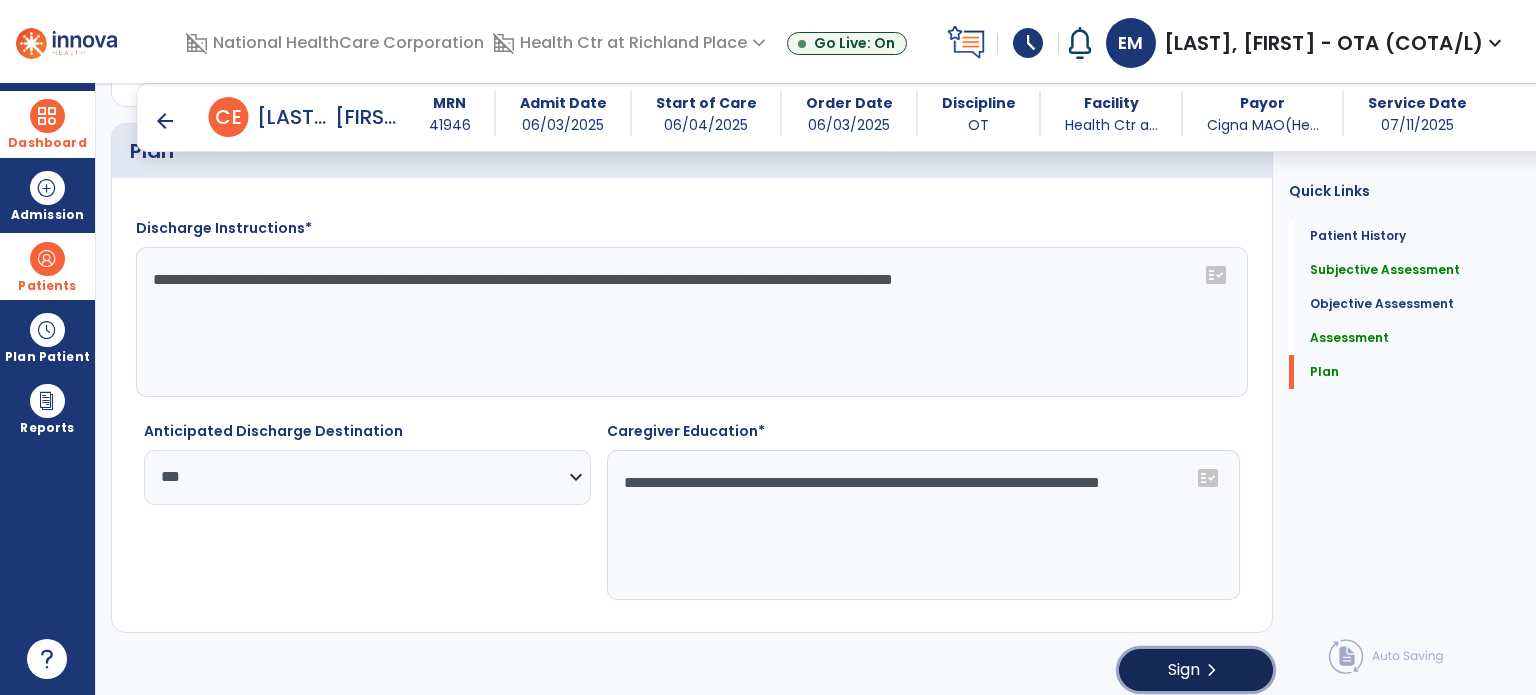 click on "Sign  chevron_right" 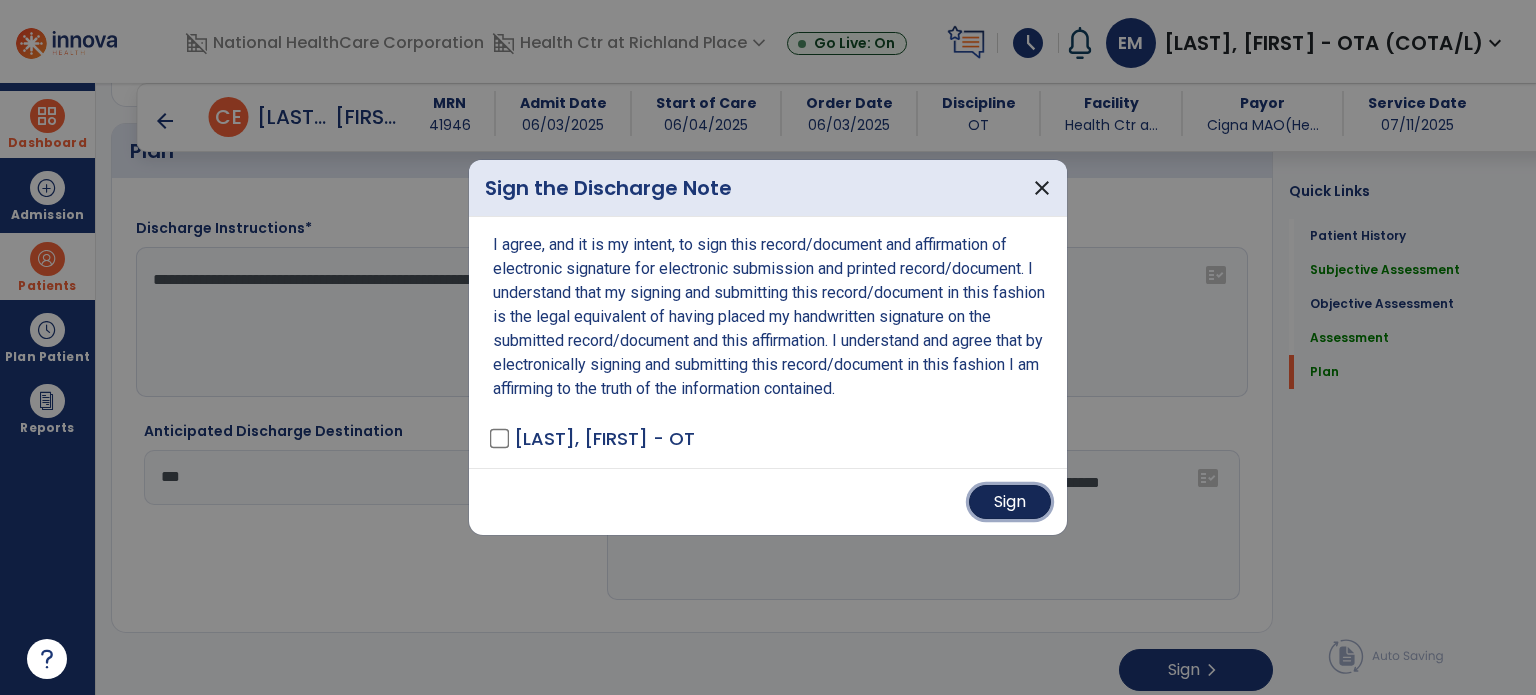 click on "Sign" at bounding box center (1010, 502) 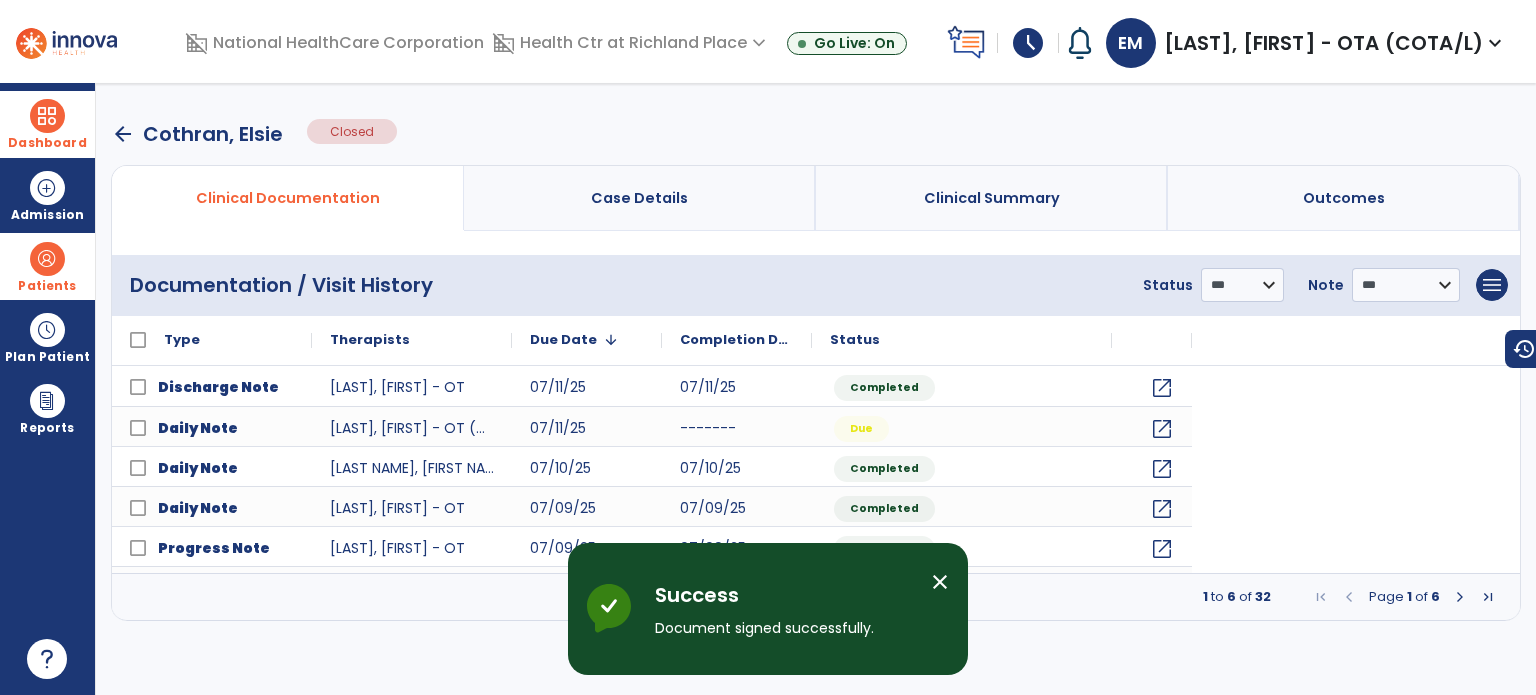 scroll, scrollTop: 0, scrollLeft: 0, axis: both 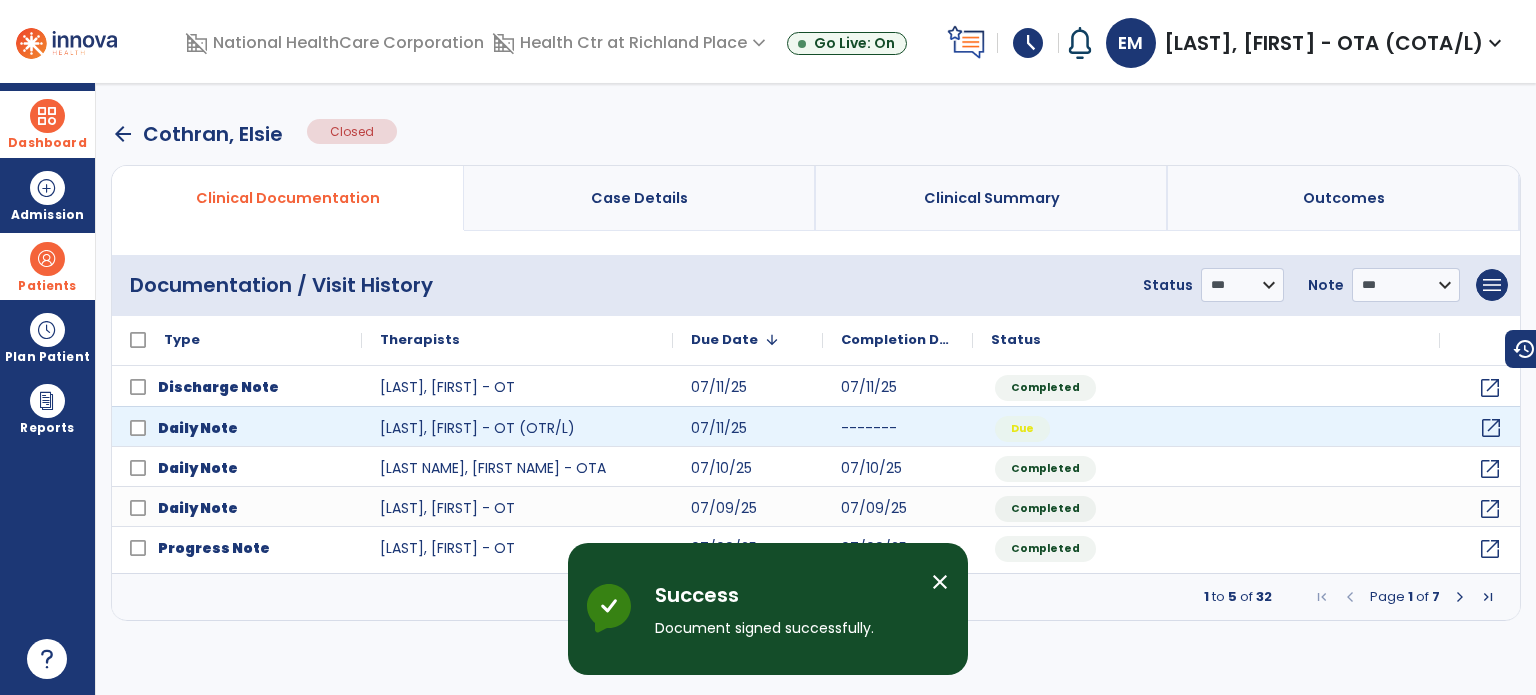 click on "open_in_new" 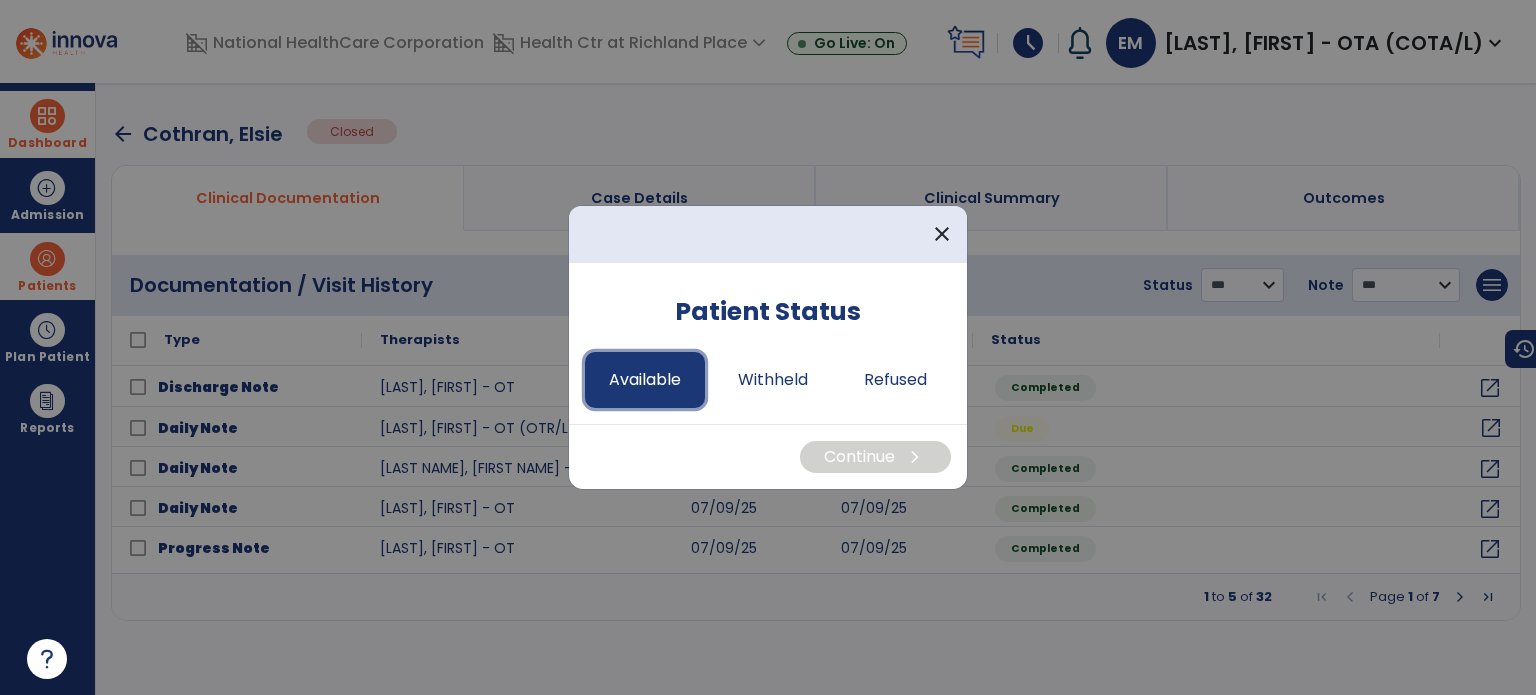 click on "Available" at bounding box center [645, 380] 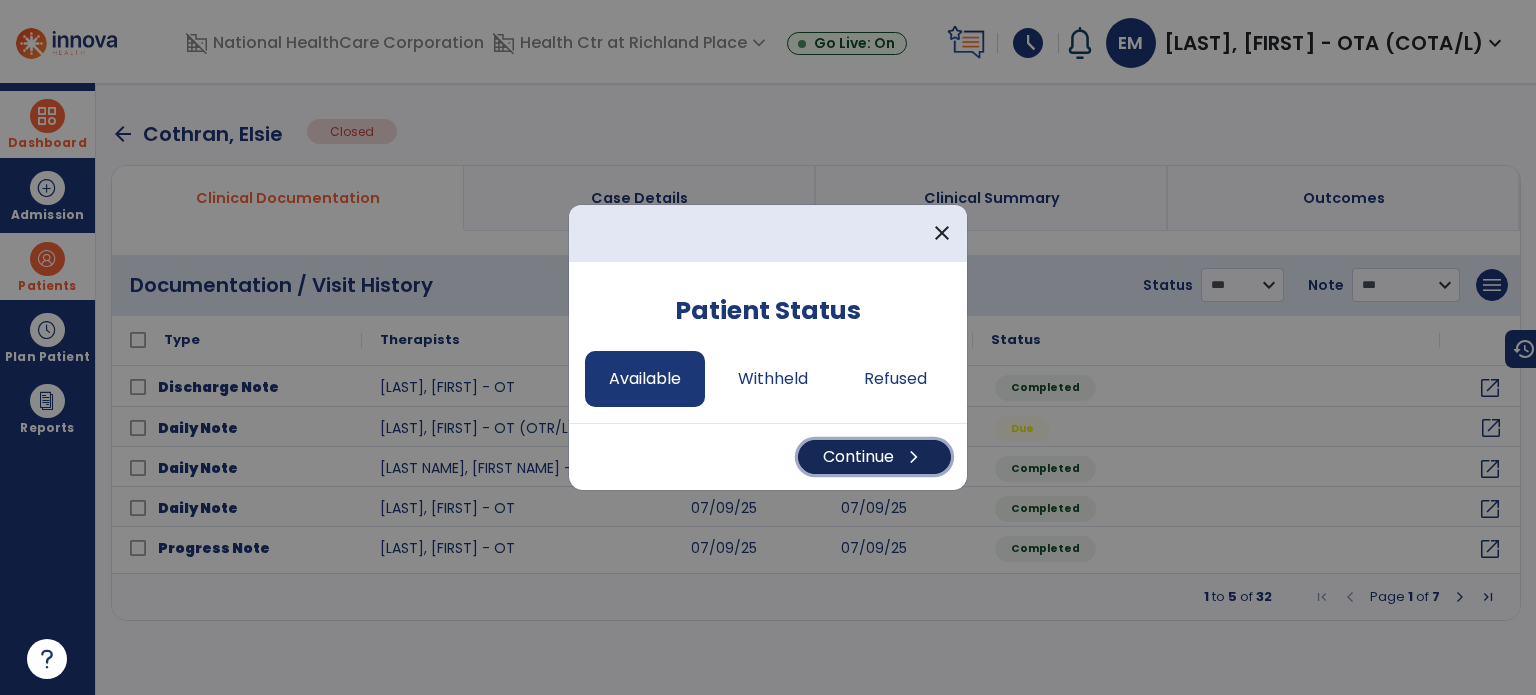 click on "Continue   chevron_right" at bounding box center [874, 457] 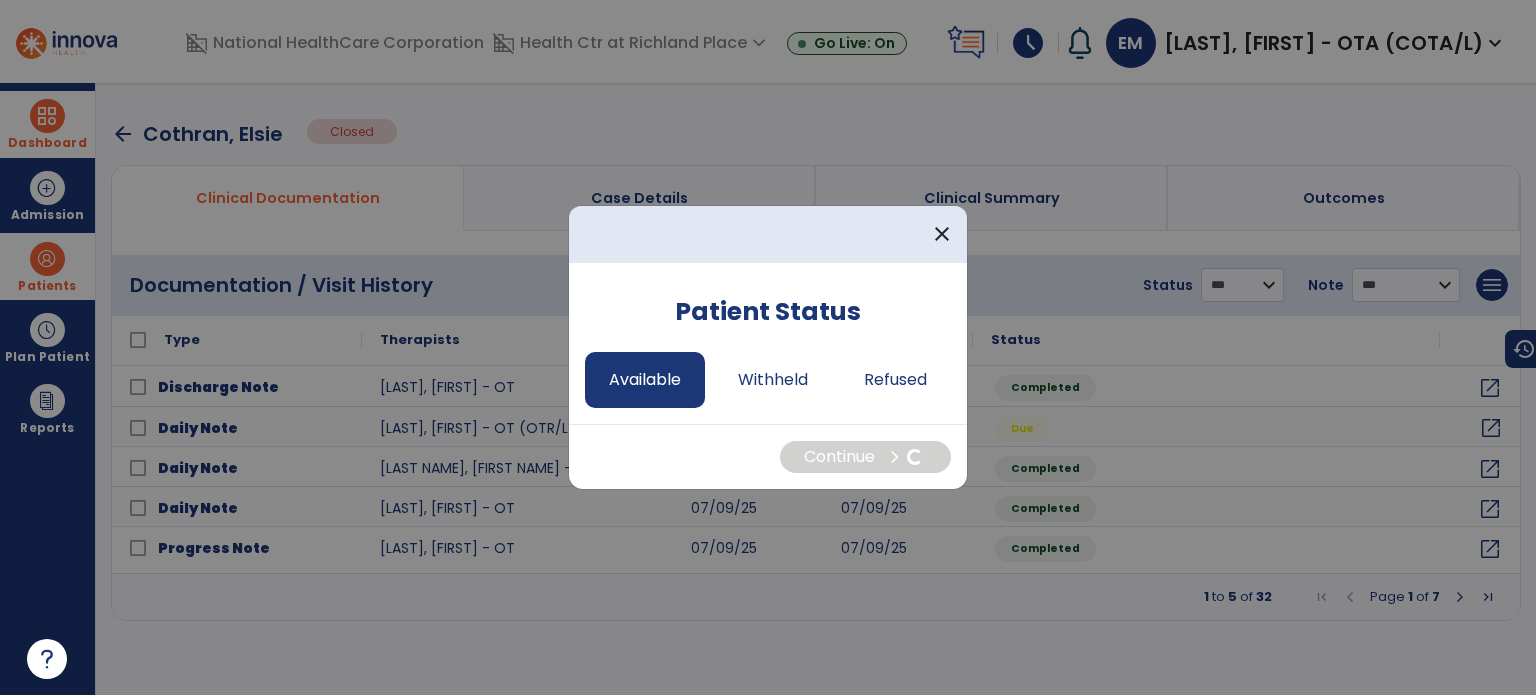 select on "*" 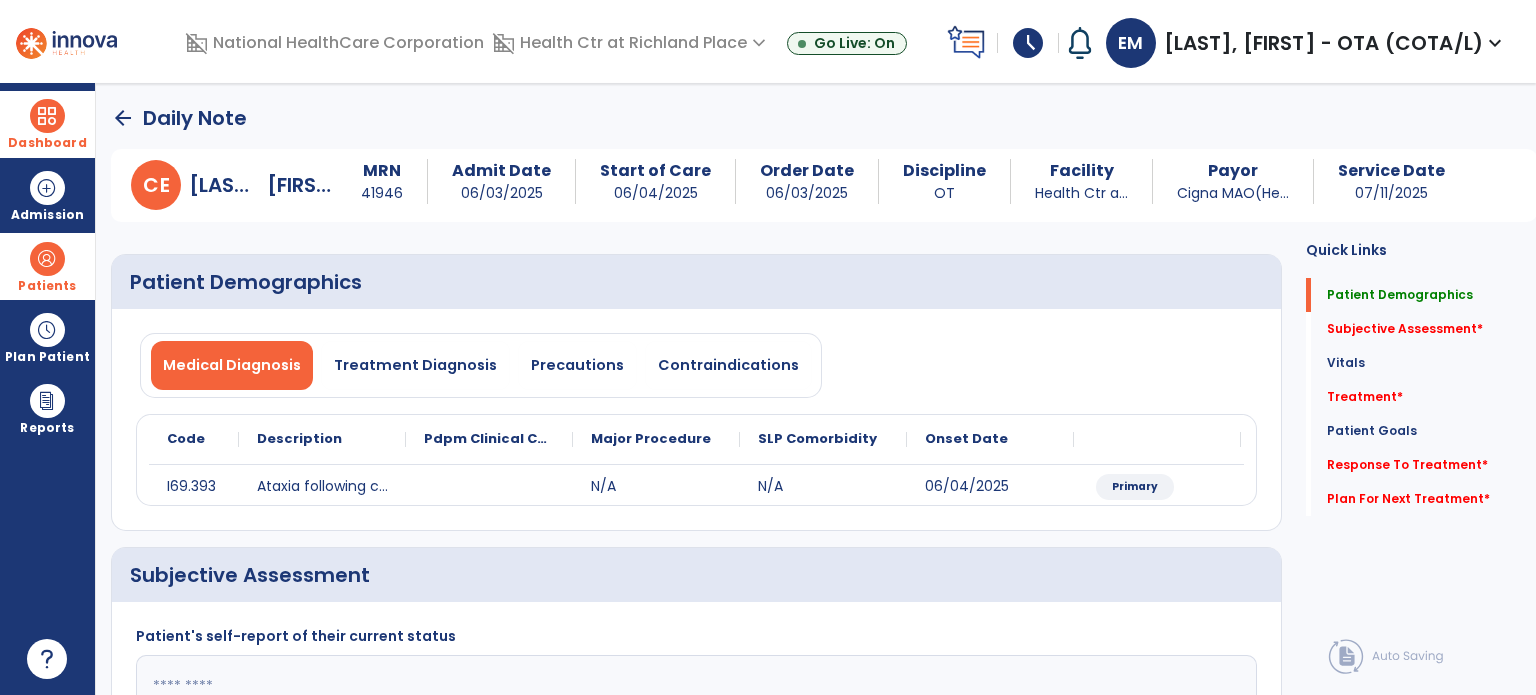 click on "arrow_back" 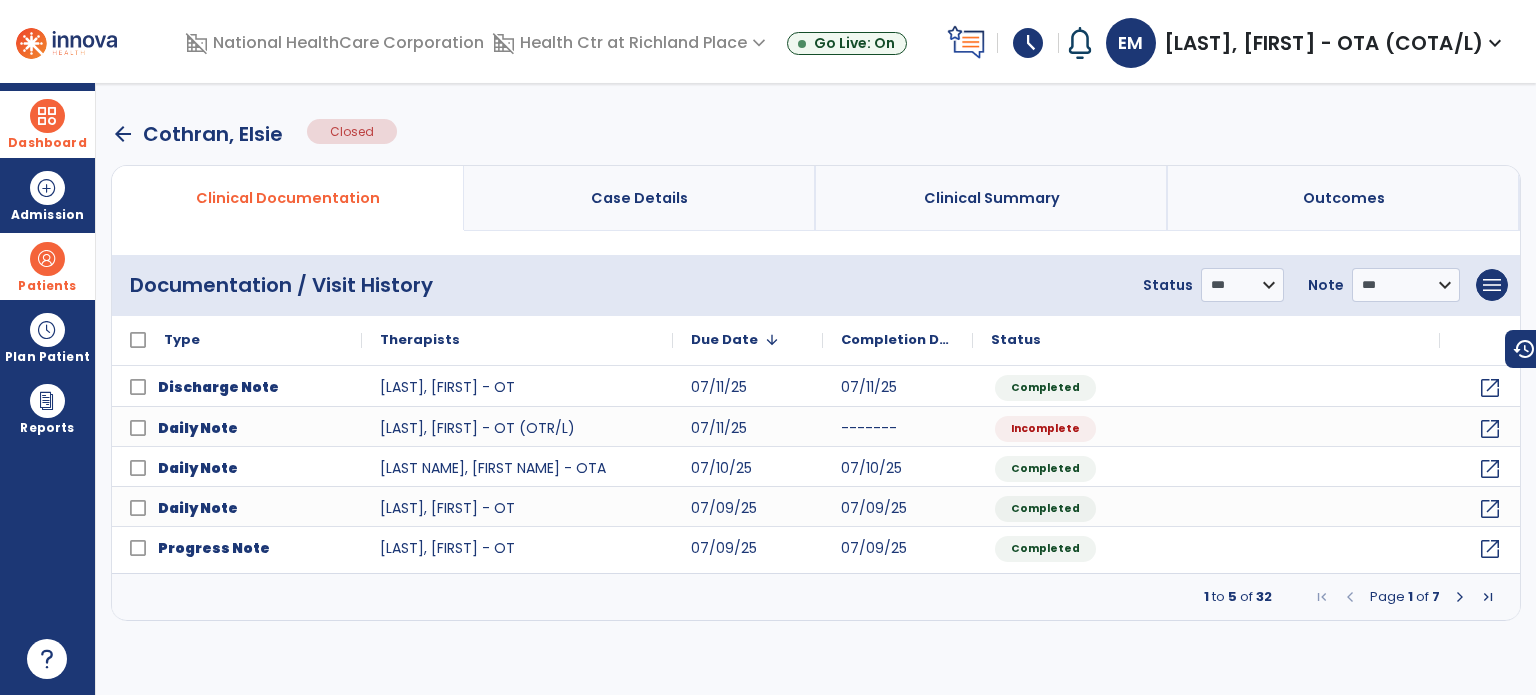 click on "arrow_back" at bounding box center [123, 134] 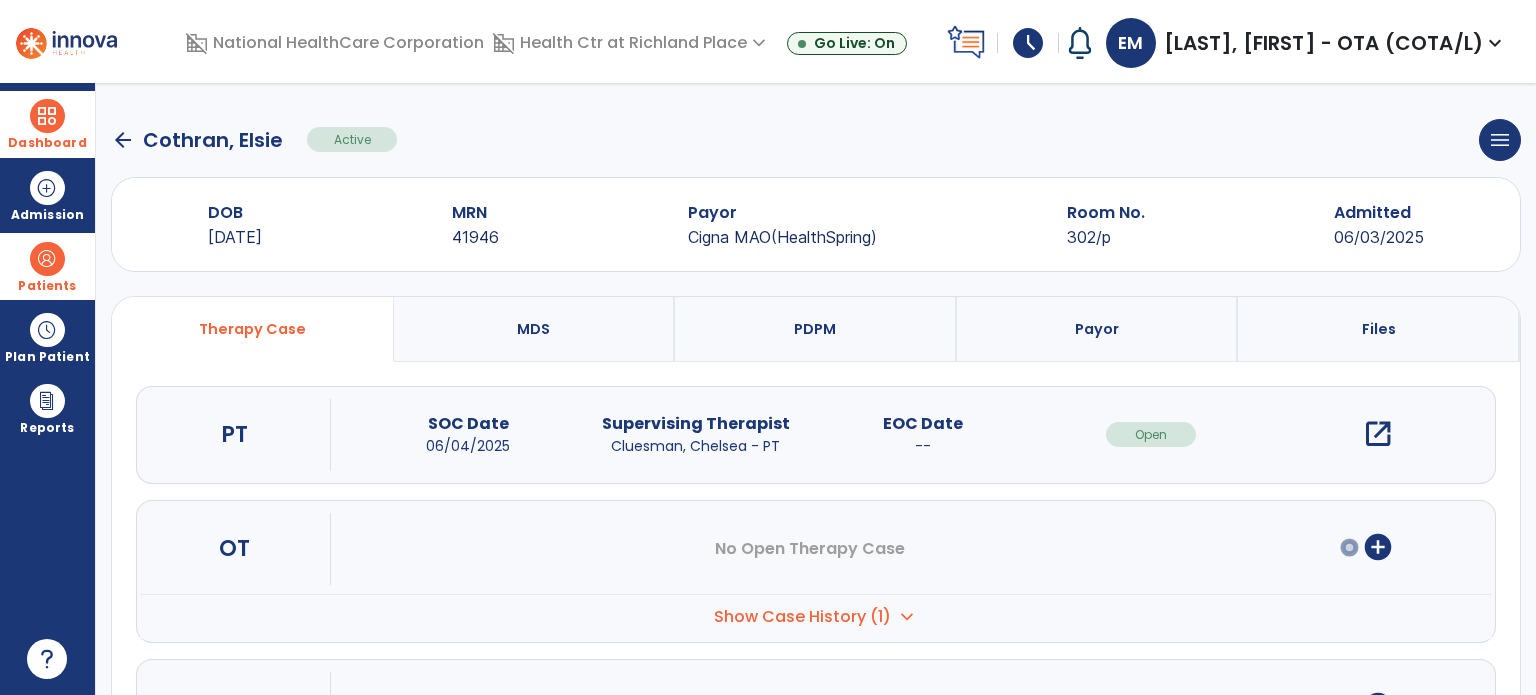 click on "Dashboard" at bounding box center [47, 124] 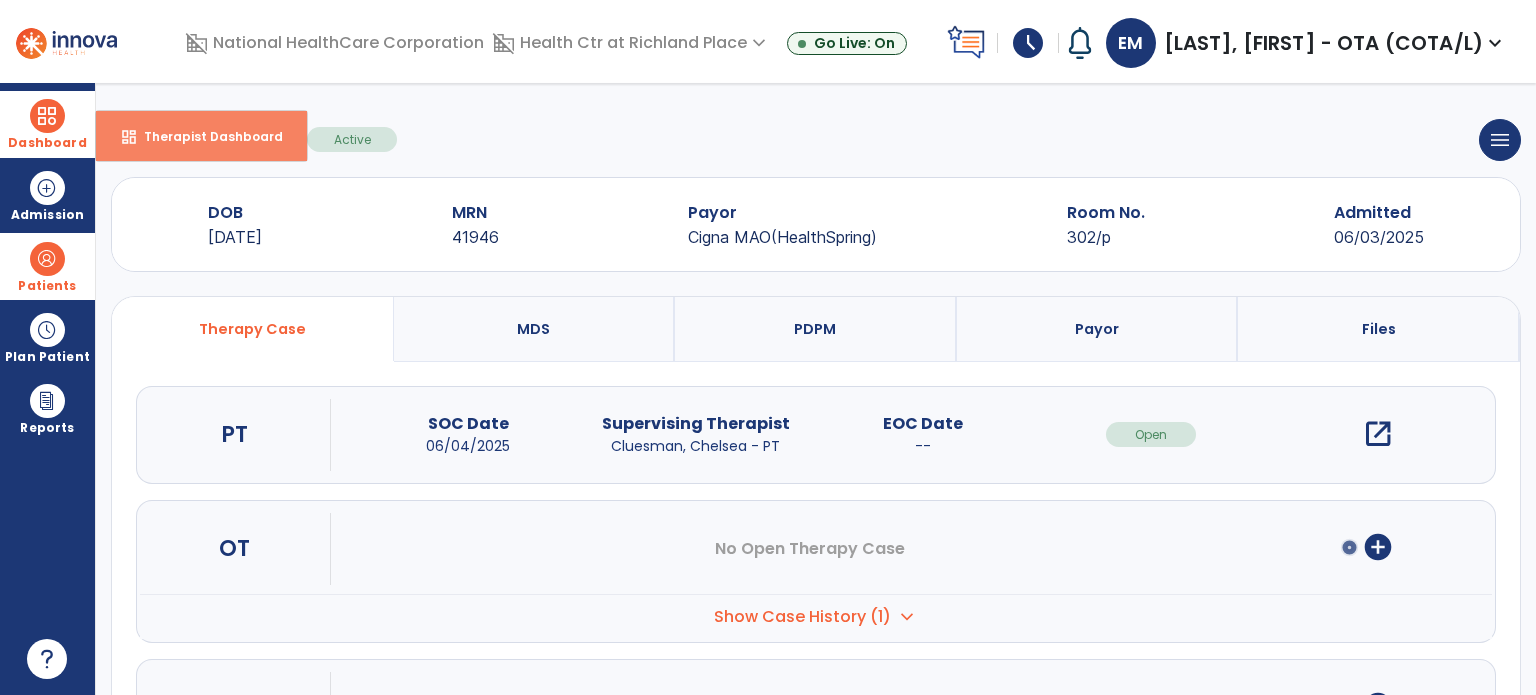 click on "Therapist Dashboard" at bounding box center (205, 136) 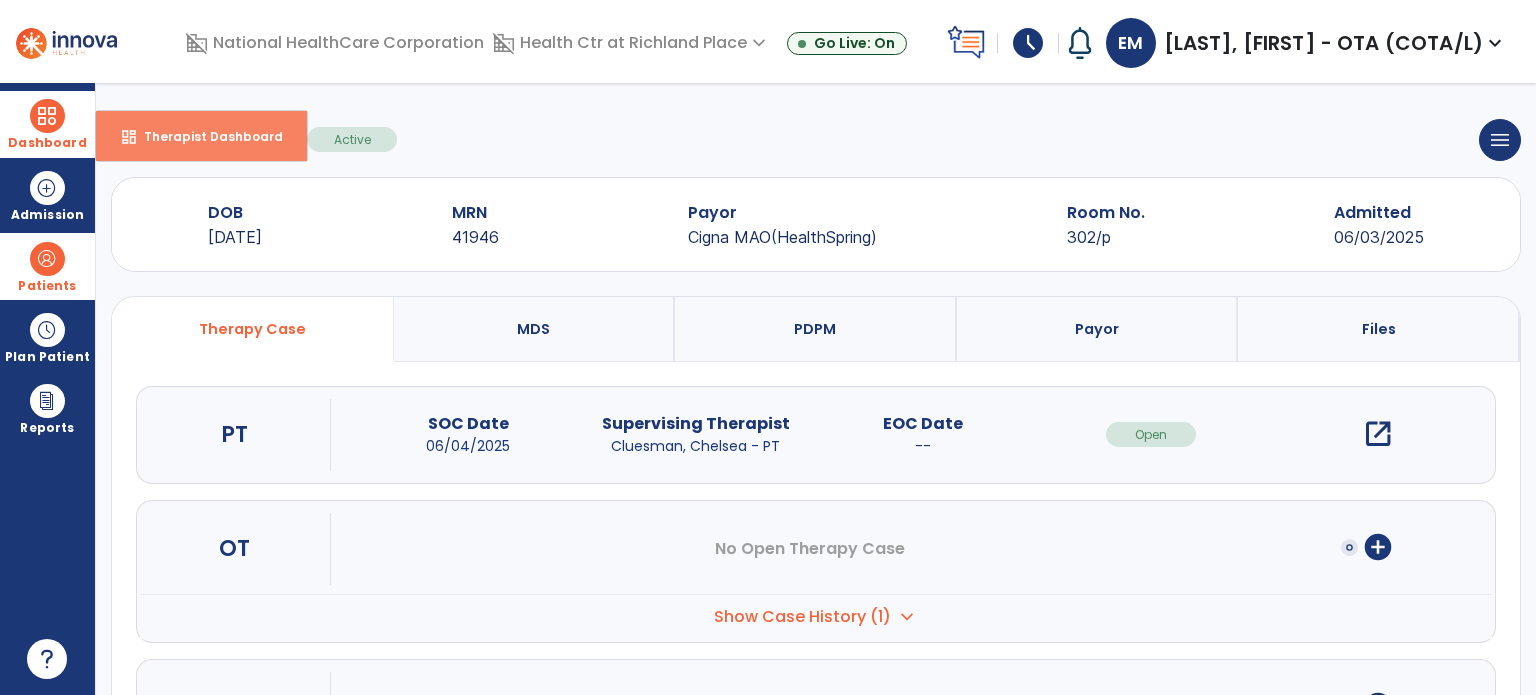 select on "****" 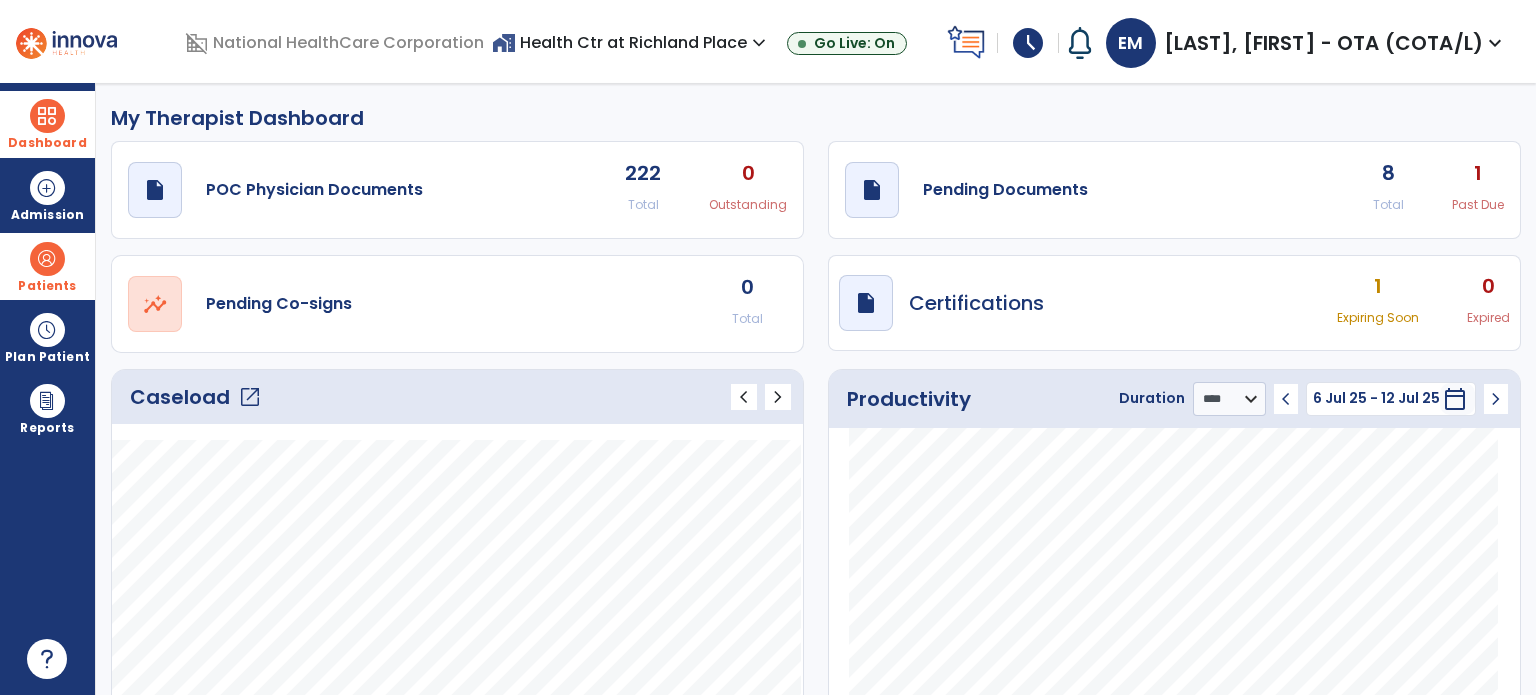 click on "draft   open_in_new  Pending Documents 8 Total 1 Past Due" 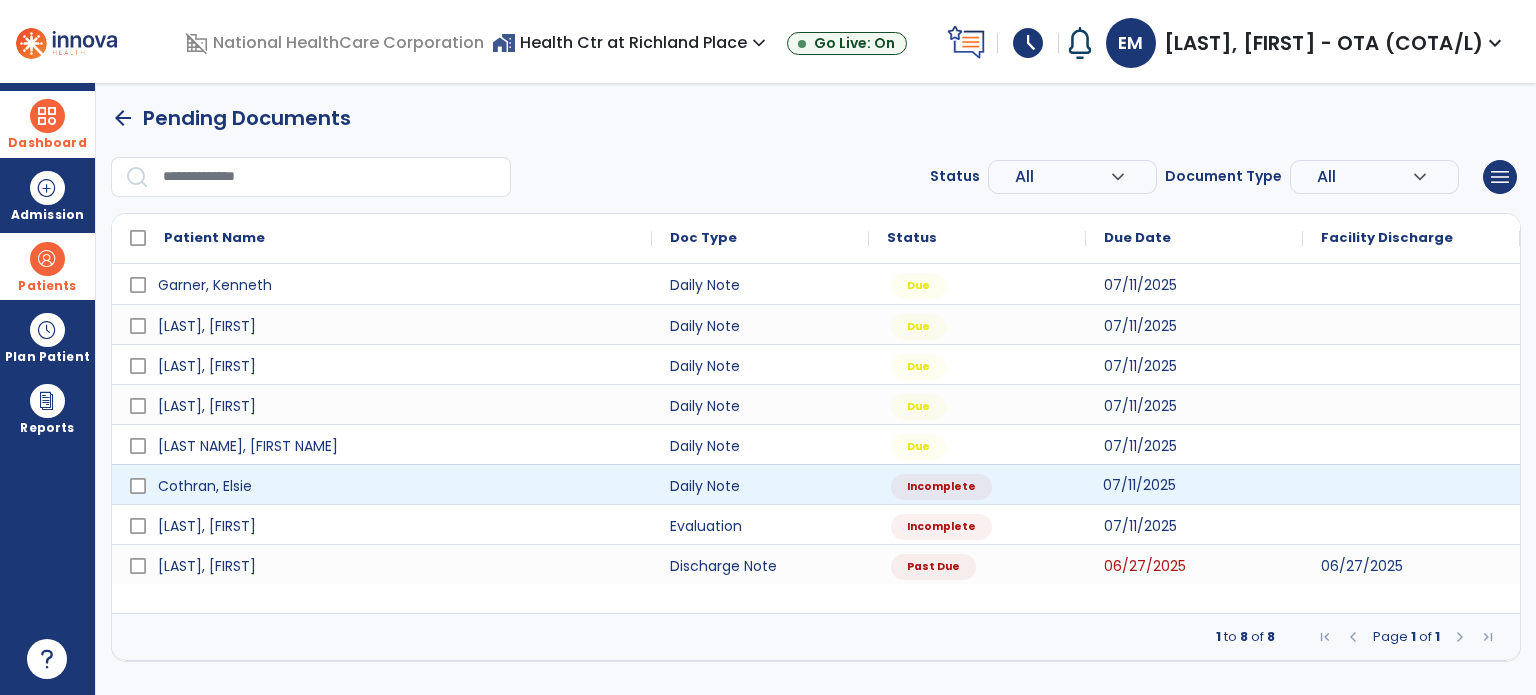 click on "07/11/2025" at bounding box center [1194, 484] 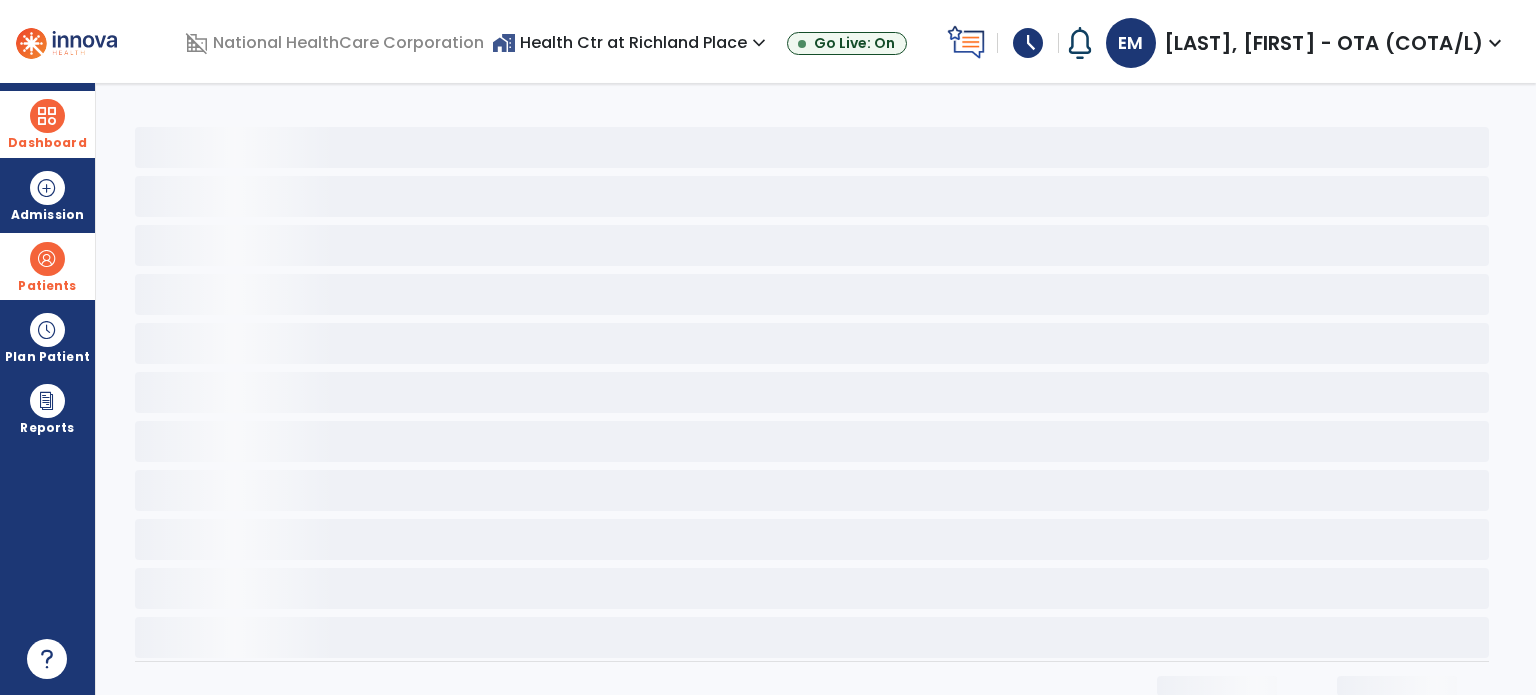 select on "*" 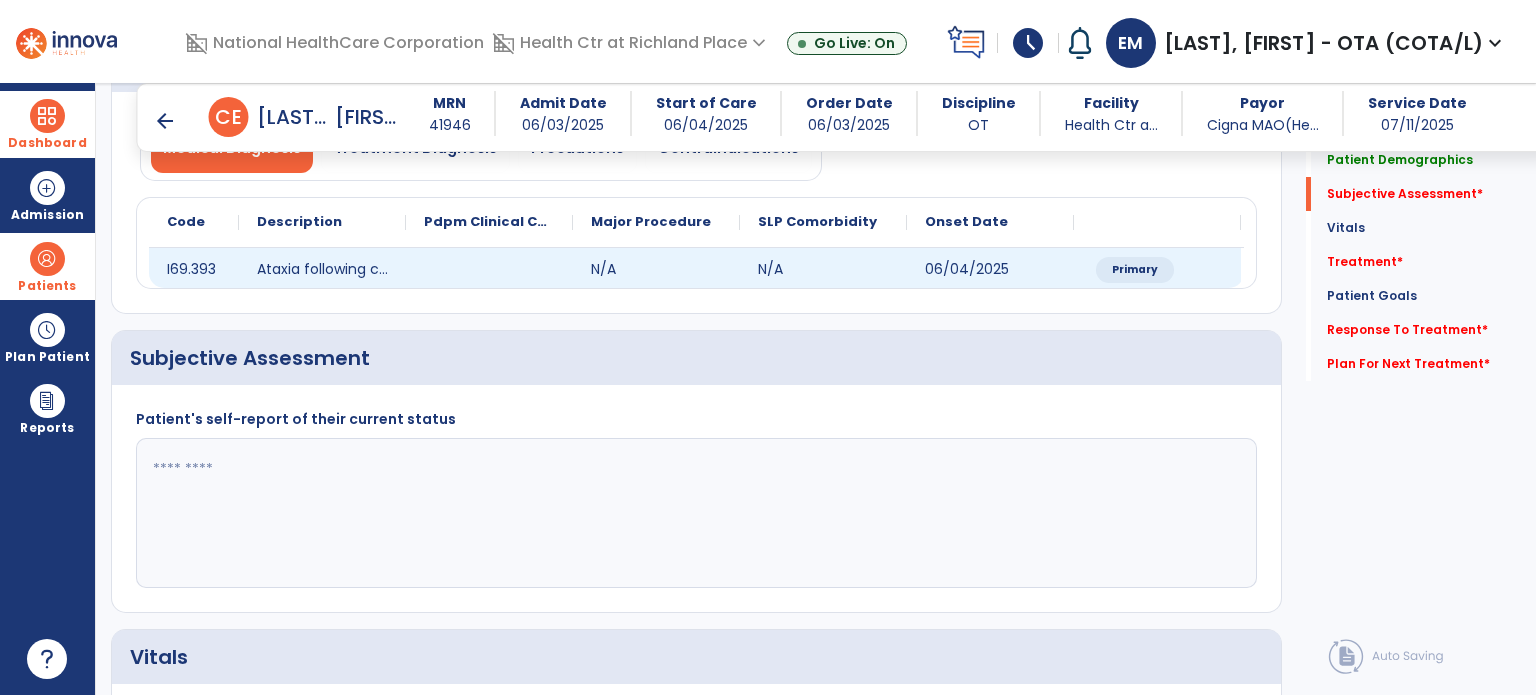 scroll, scrollTop: 220, scrollLeft: 0, axis: vertical 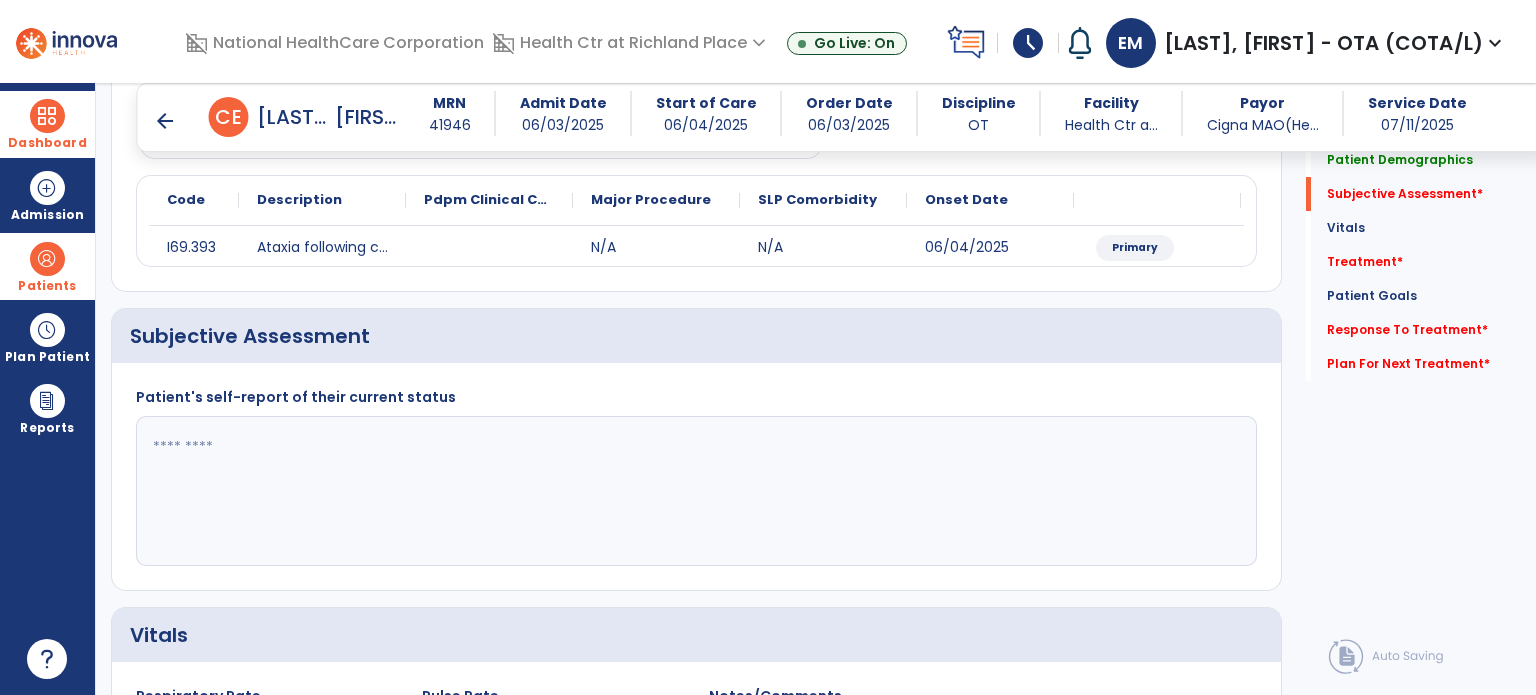 click 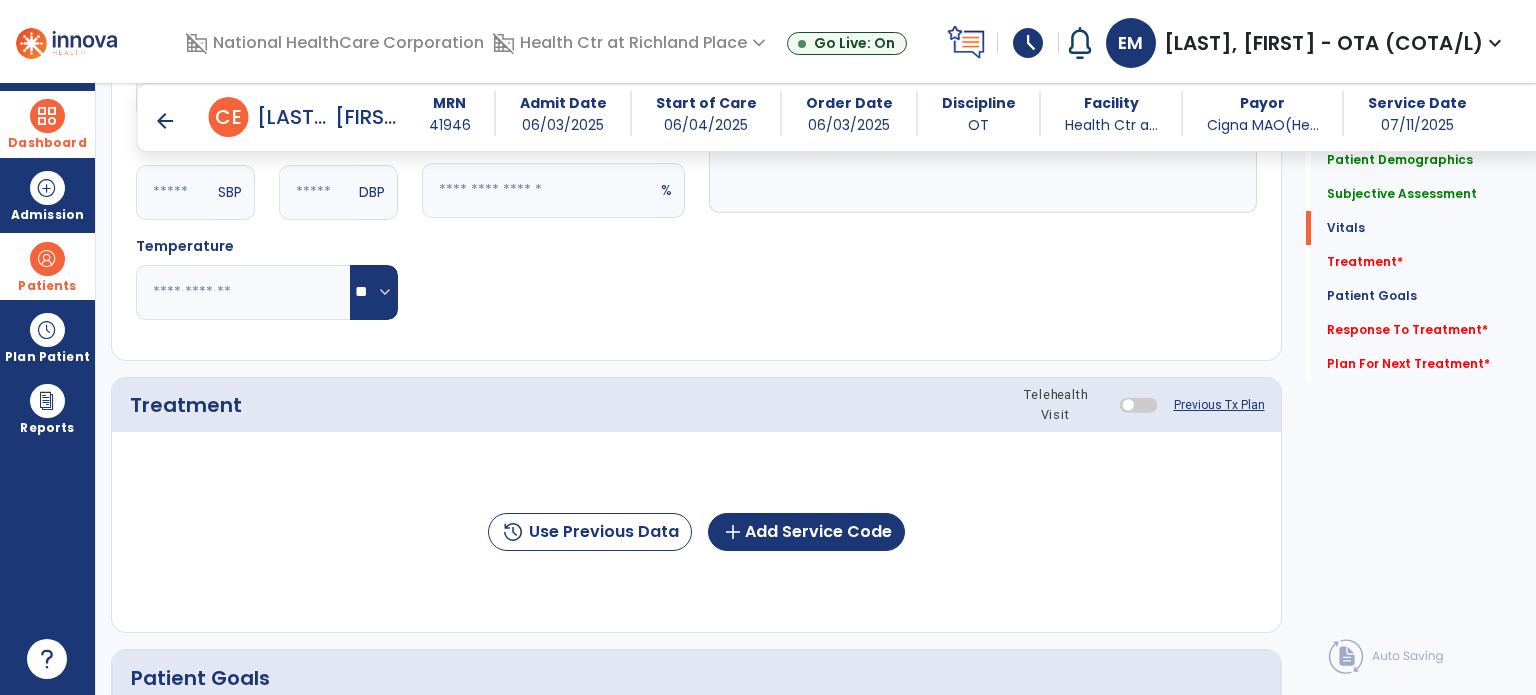 scroll, scrollTop: 1044, scrollLeft: 0, axis: vertical 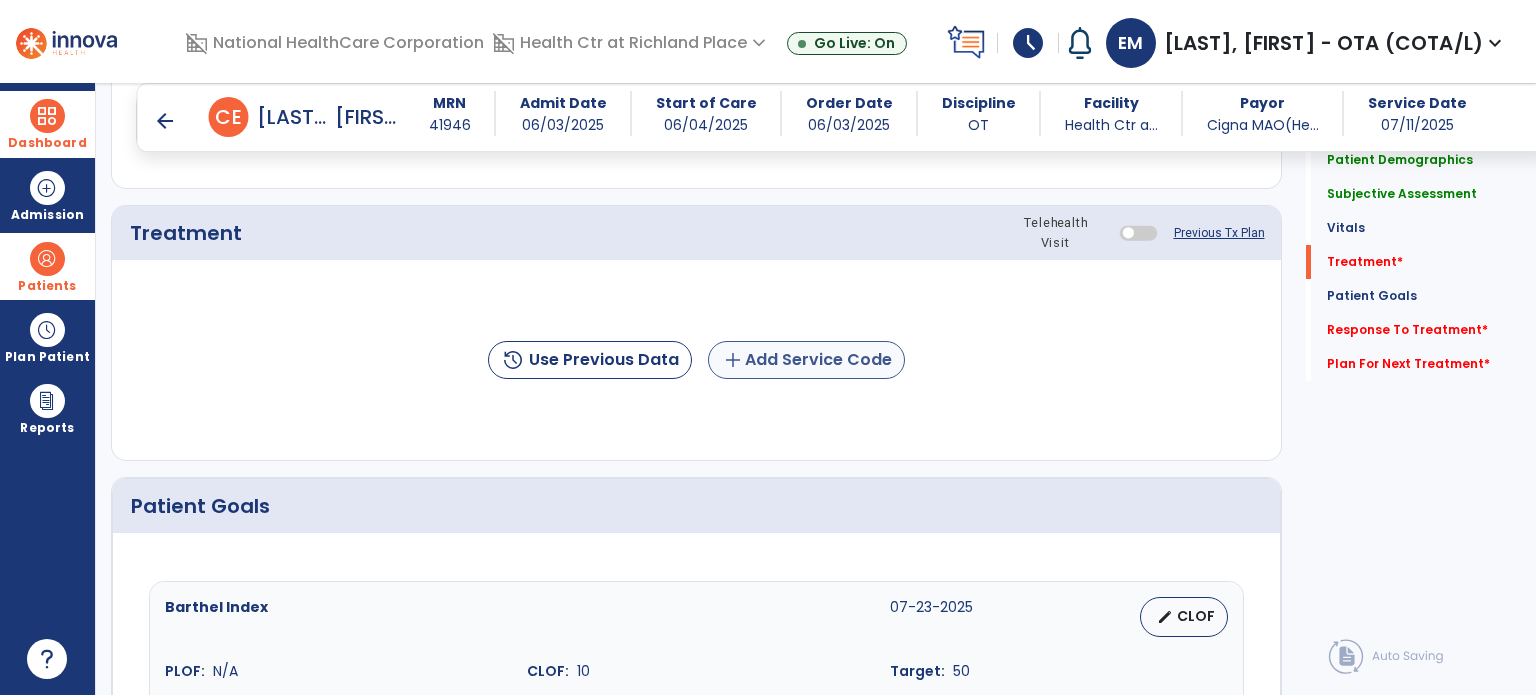 type on "**********" 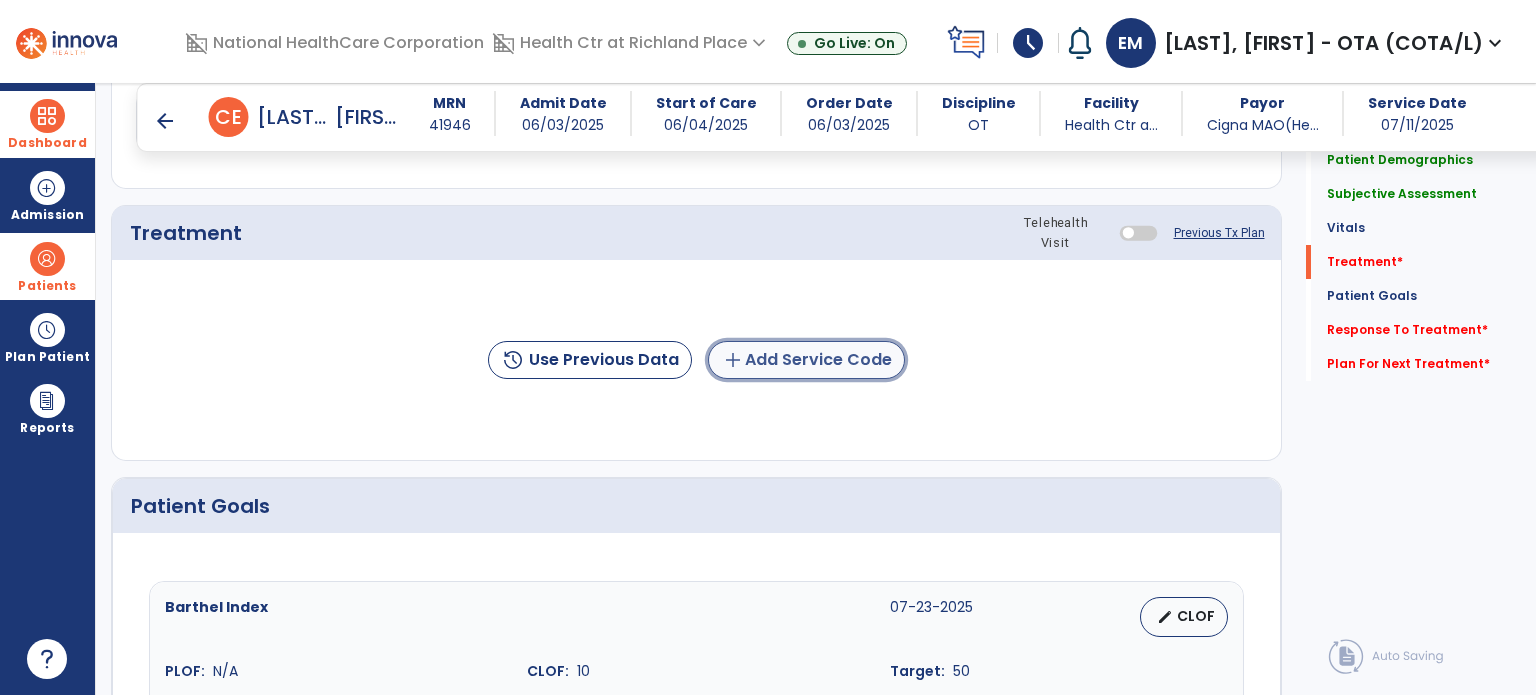 click on "add  Add Service Code" 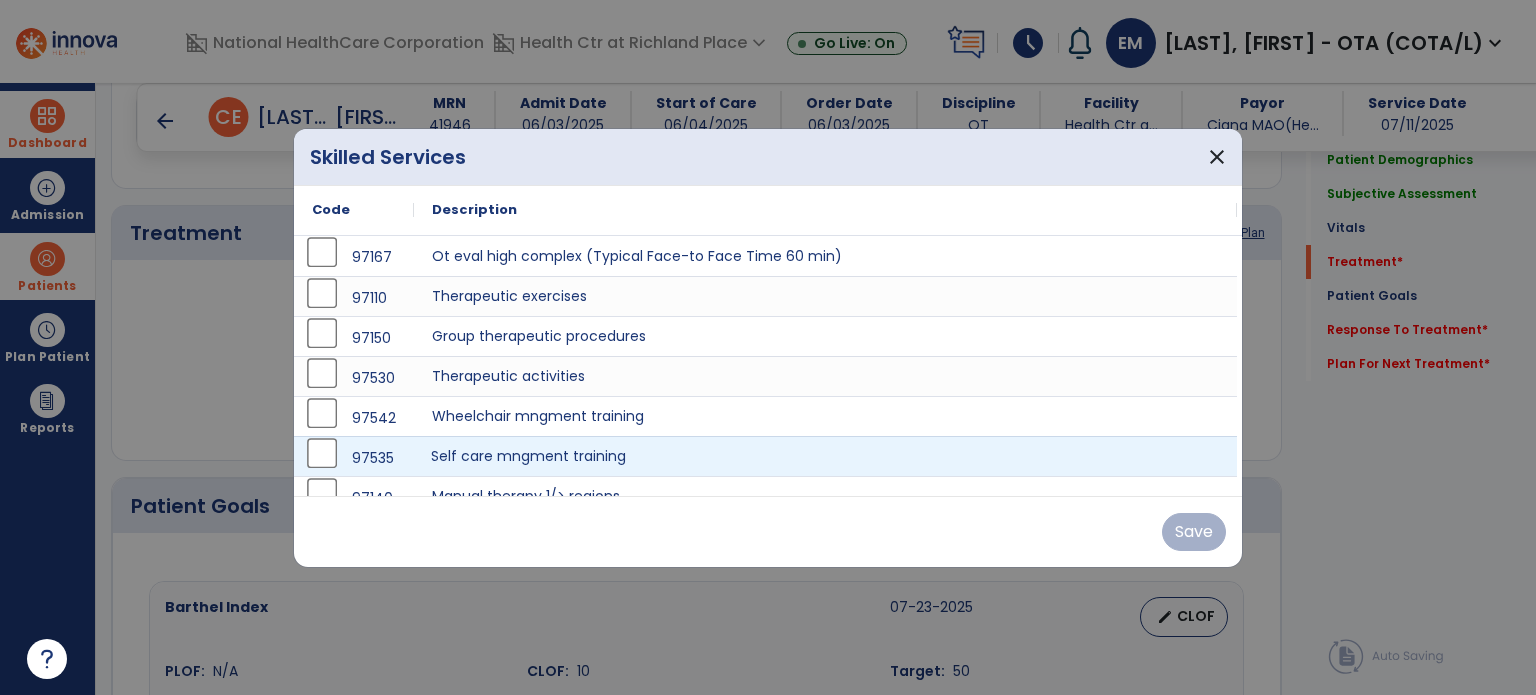 click on "Self care mngment training" at bounding box center (825, 456) 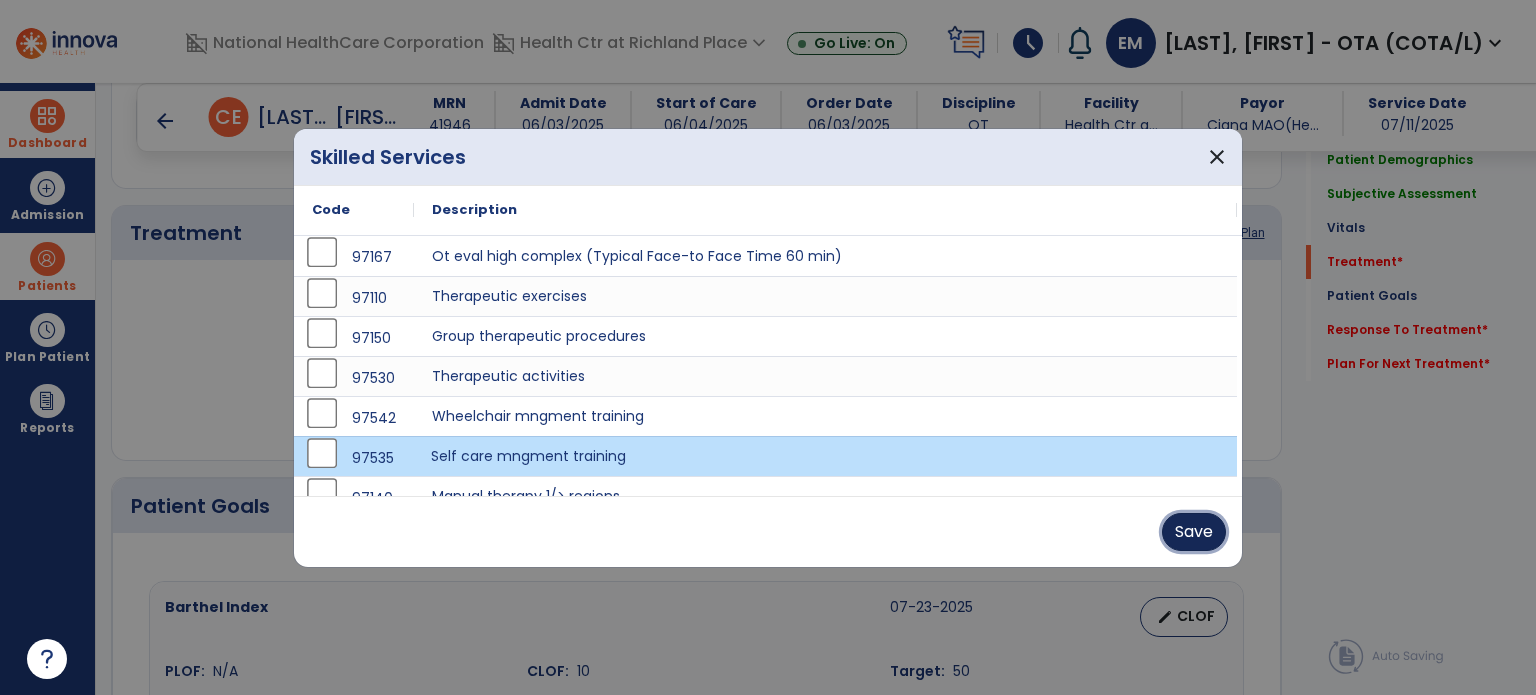 click on "Save" at bounding box center [1194, 532] 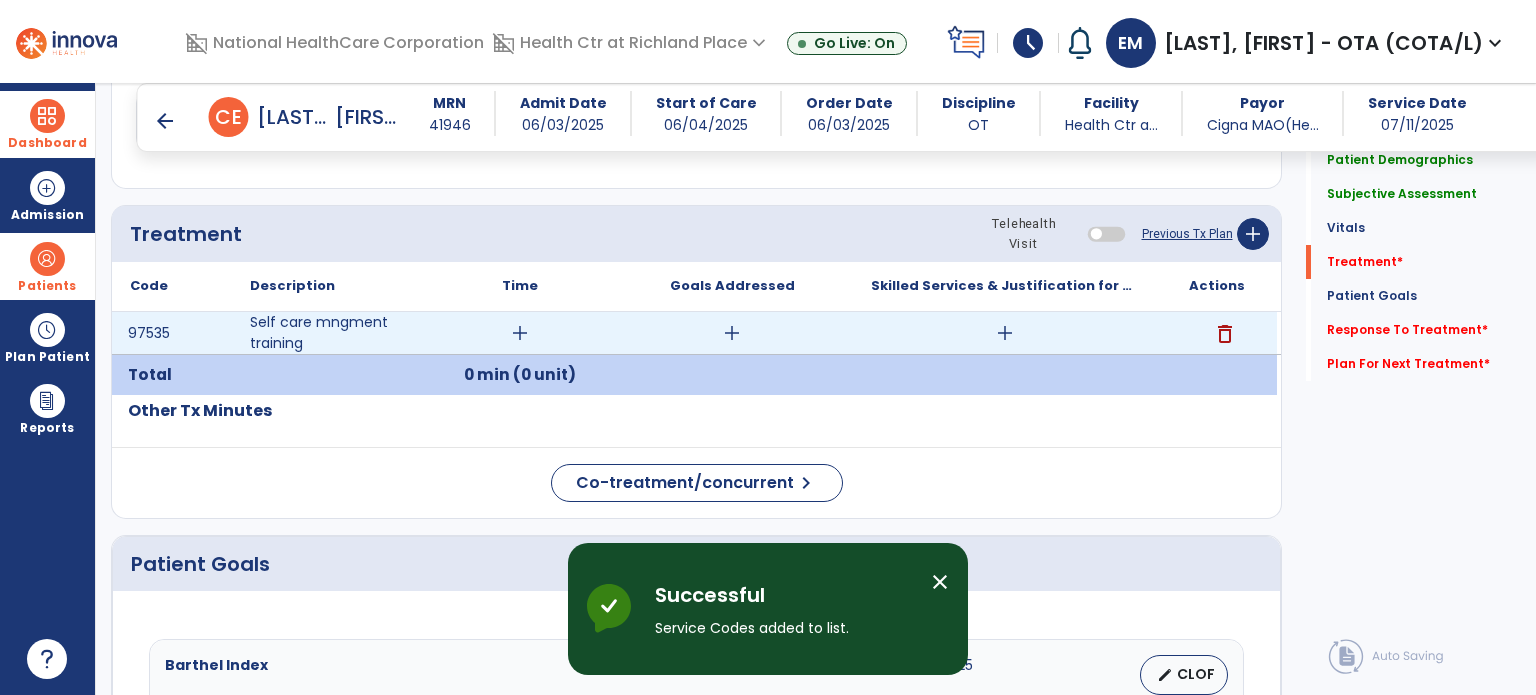 click on "add" at bounding box center (520, 333) 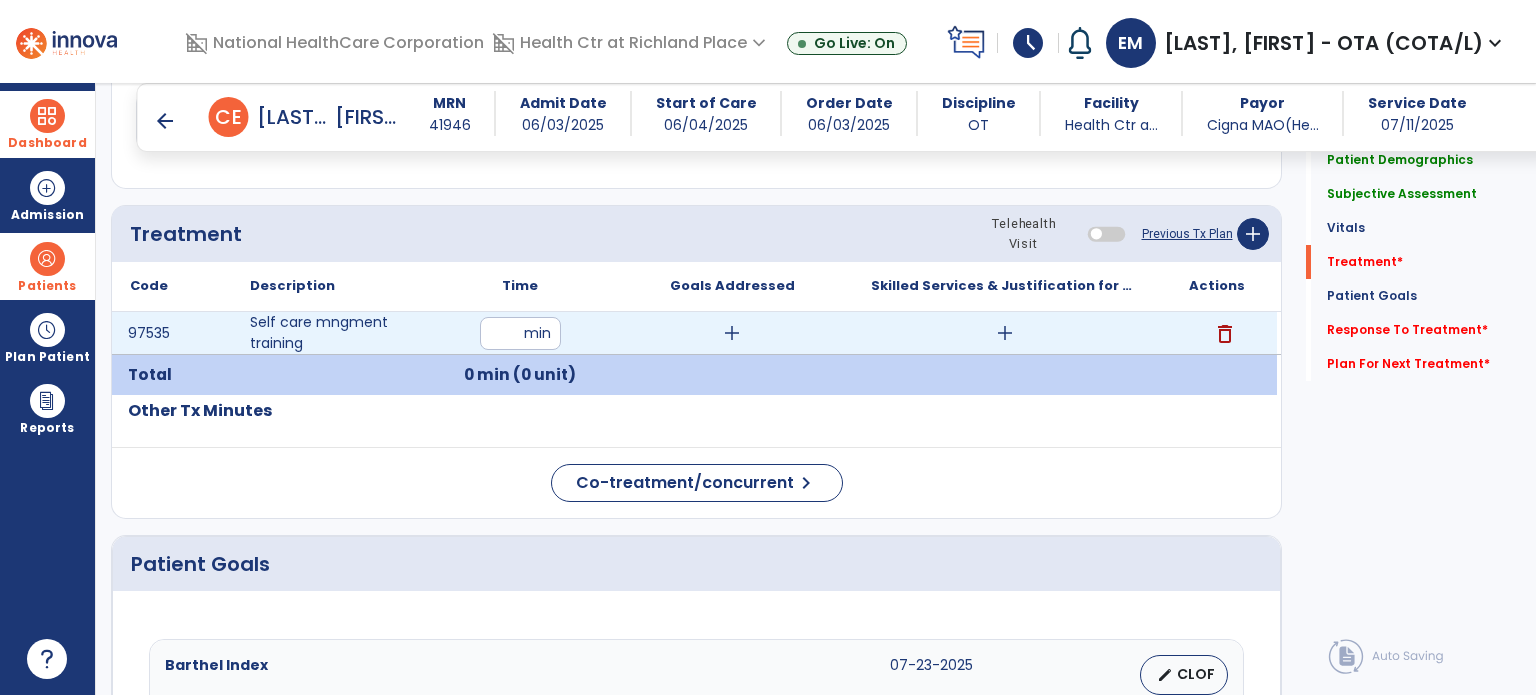 type on "**" 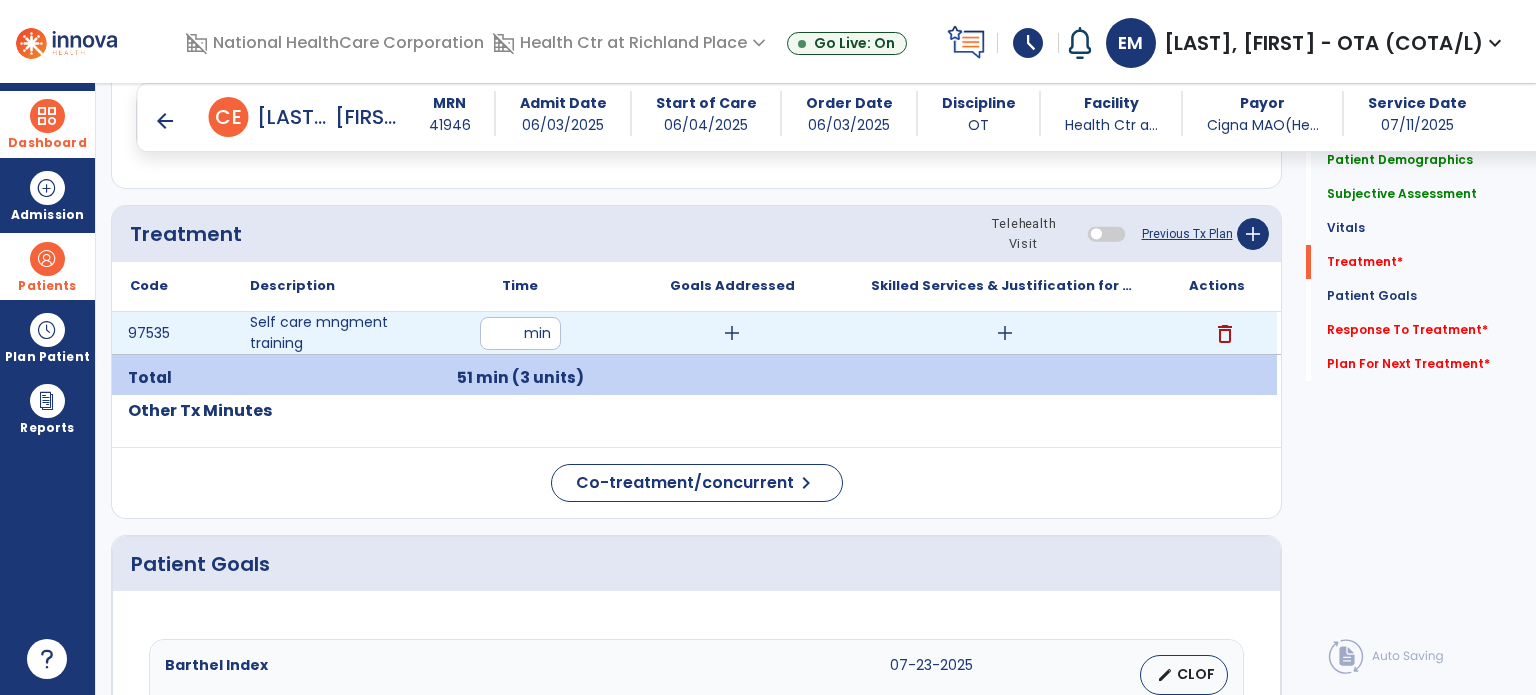 click on "**" at bounding box center (520, 333) 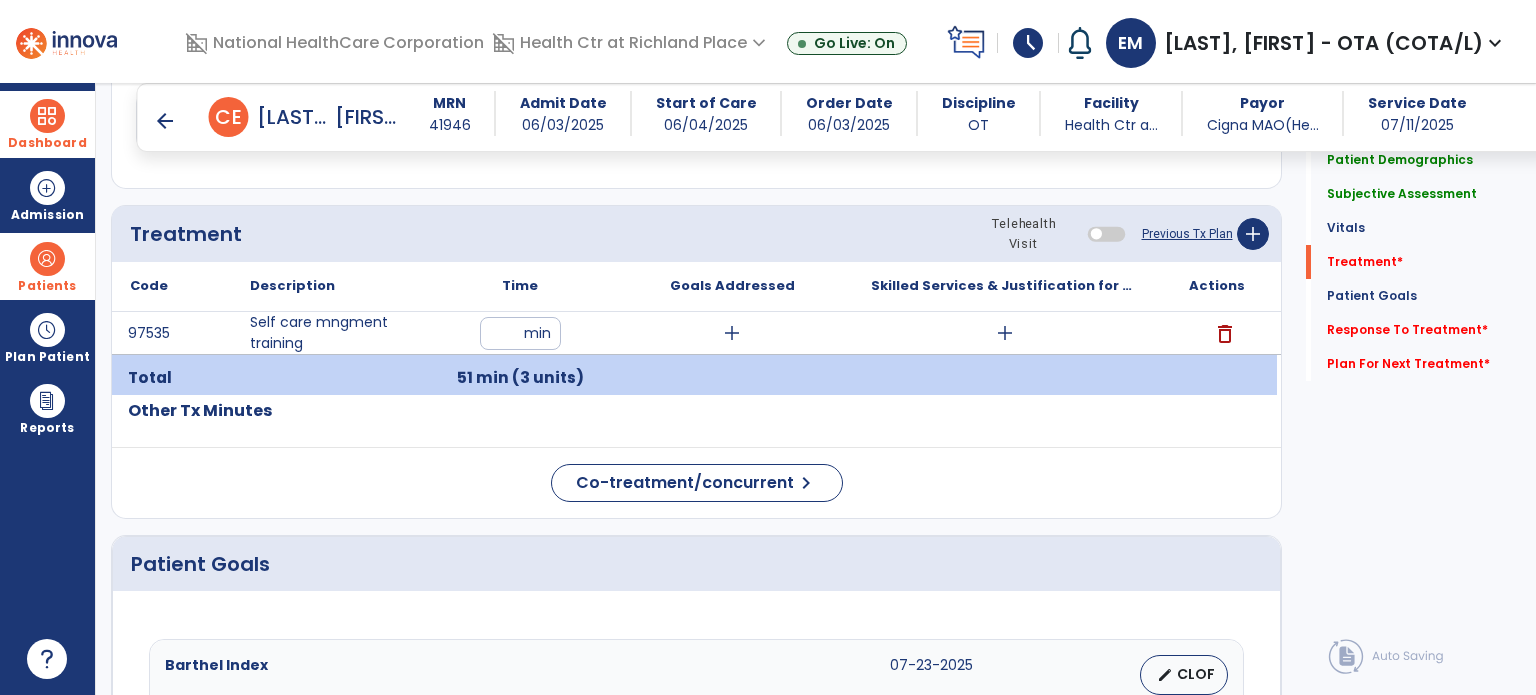 type on "**" 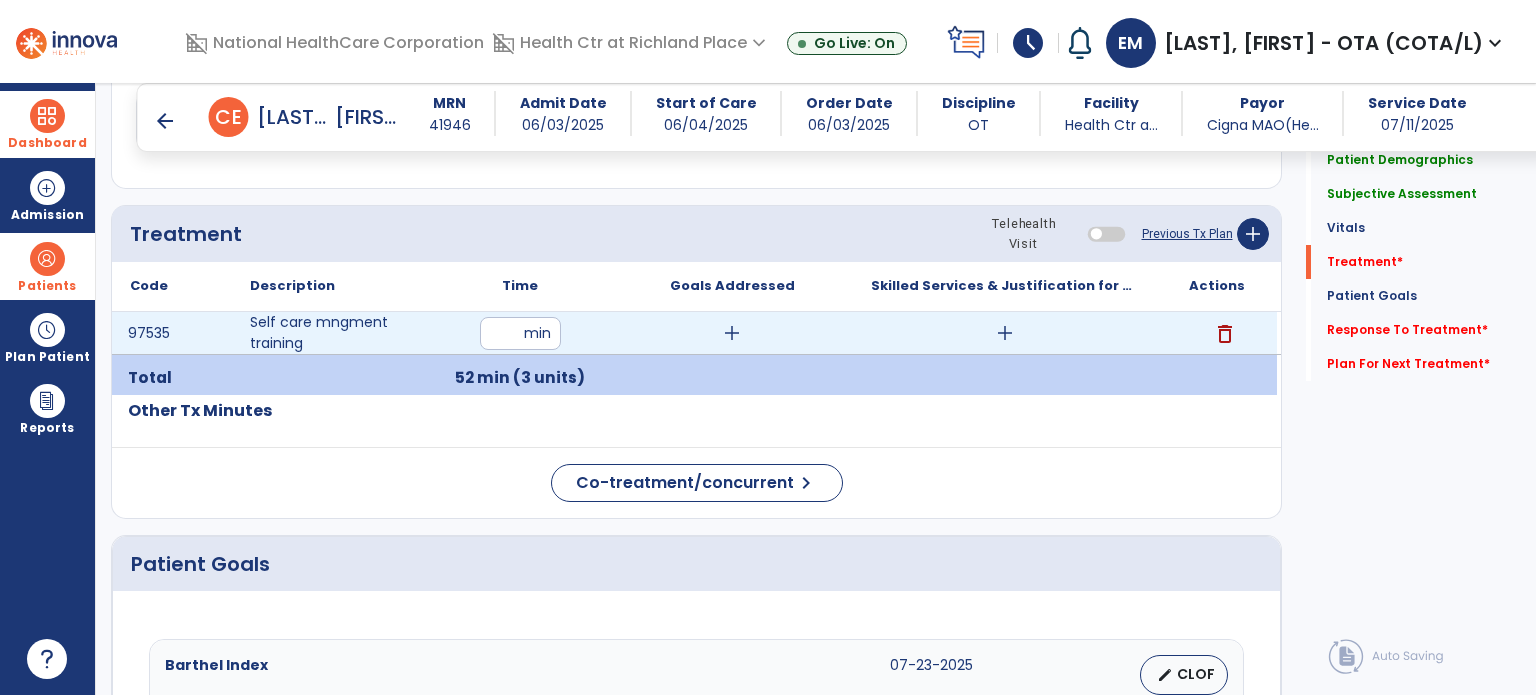 click on "add" at bounding box center [1005, 333] 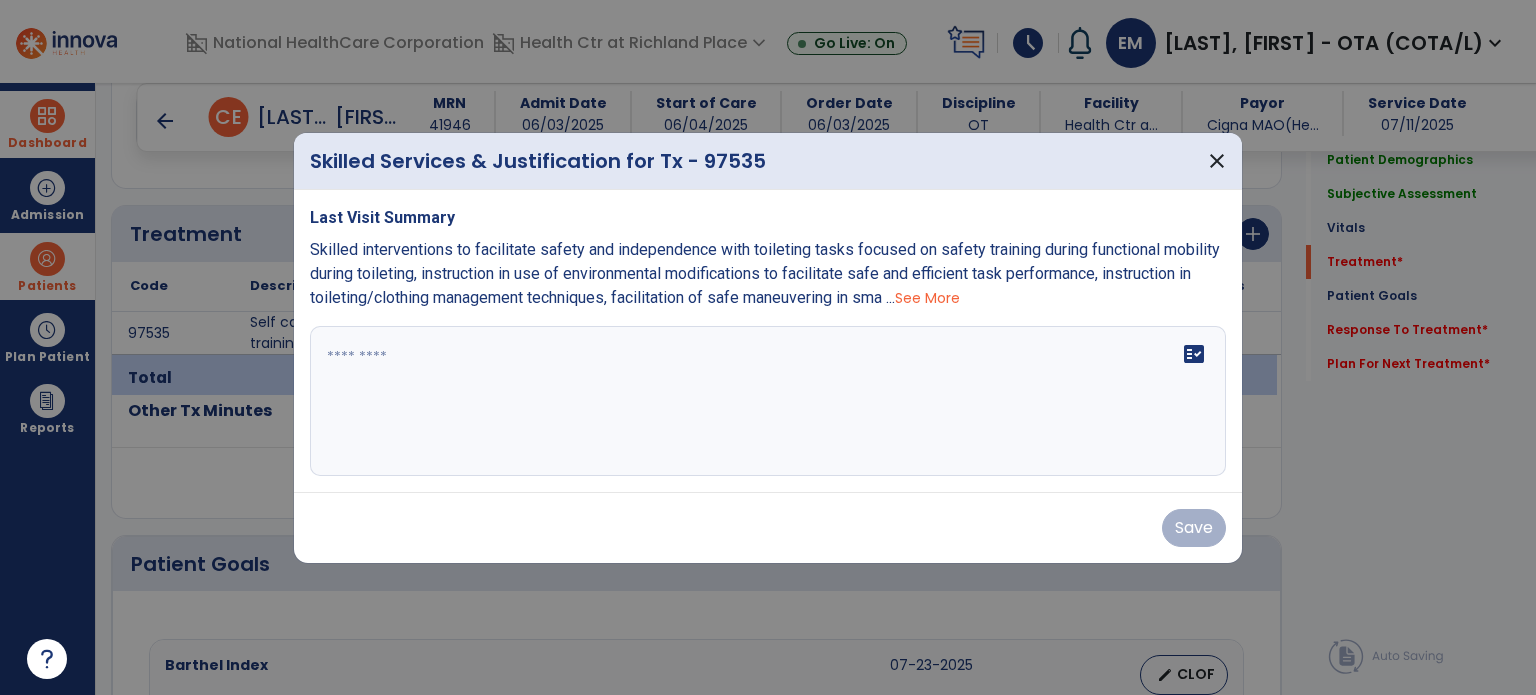 click at bounding box center (768, 401) 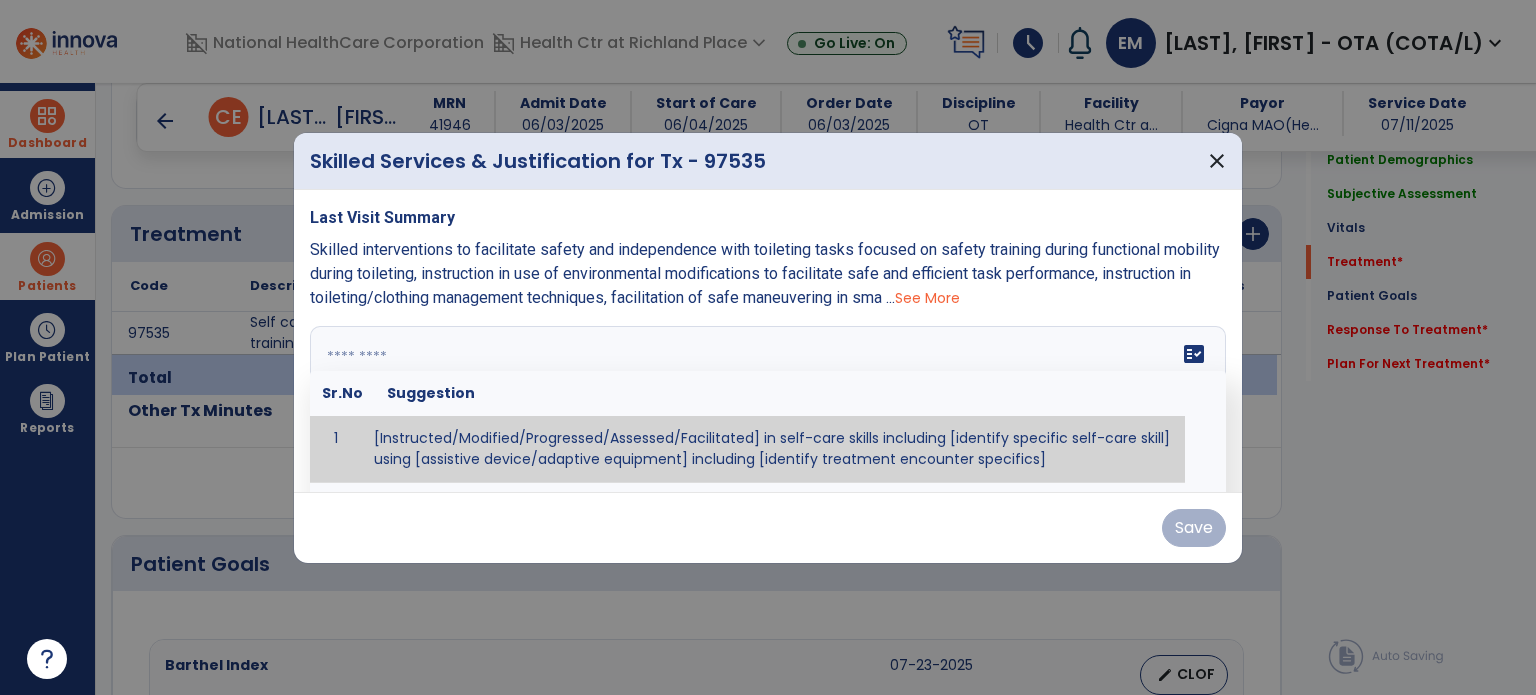 paste on "**********" 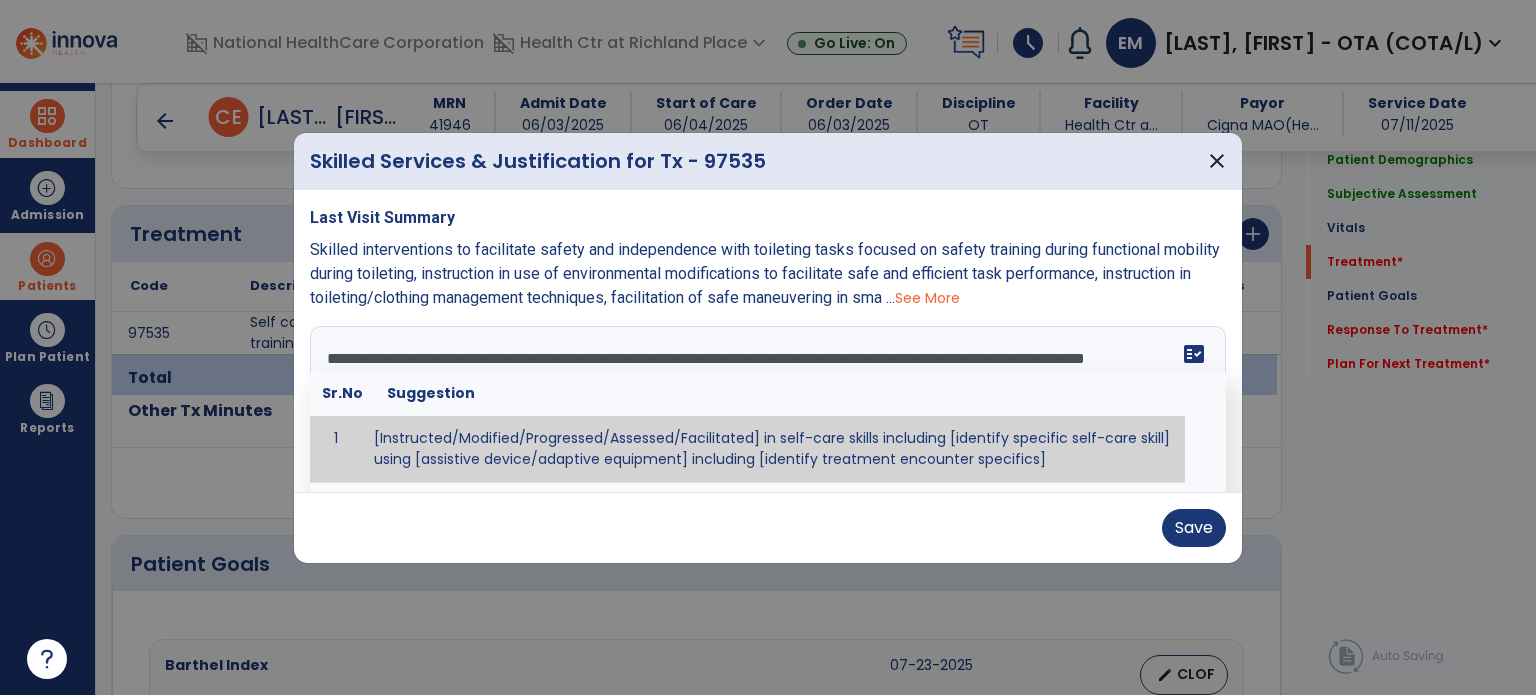 scroll, scrollTop: 279, scrollLeft: 0, axis: vertical 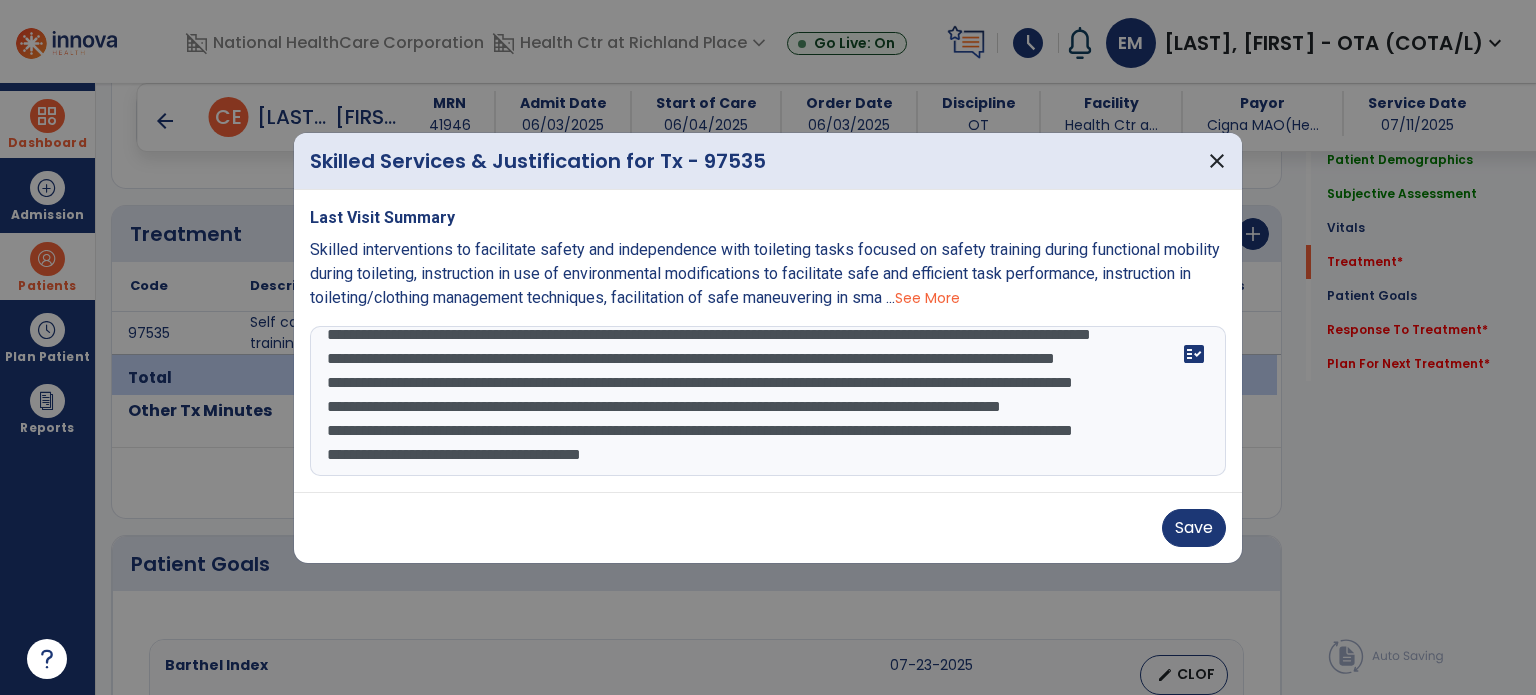 click at bounding box center [768, 401] 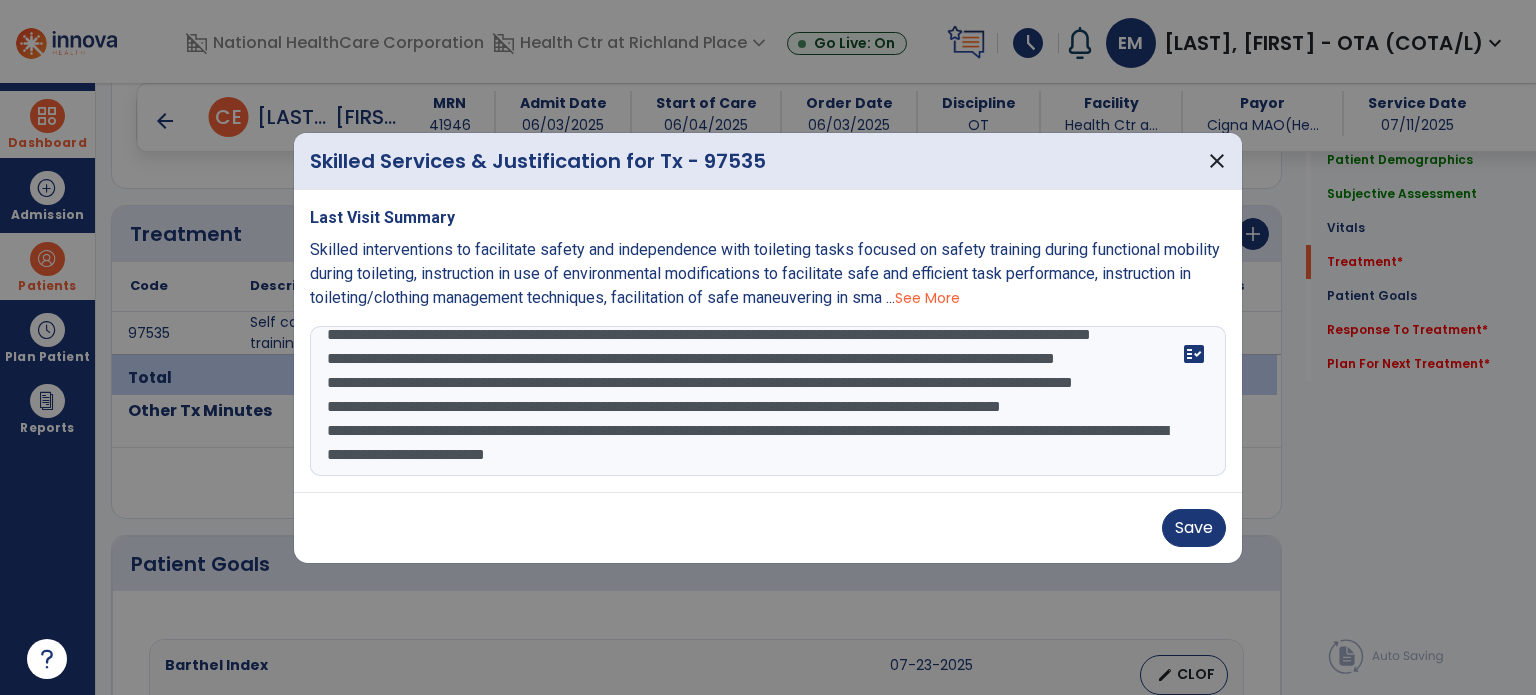 scroll, scrollTop: 264, scrollLeft: 0, axis: vertical 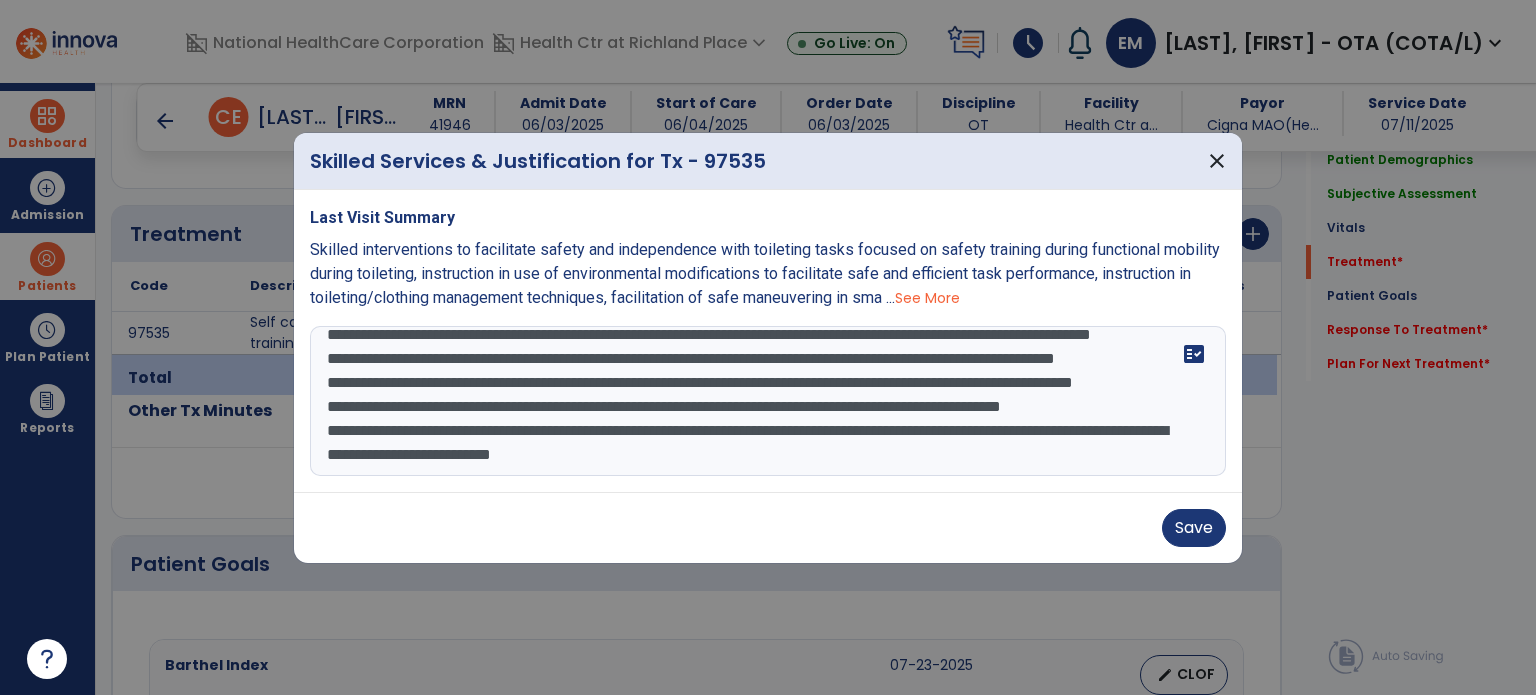click at bounding box center (768, 401) 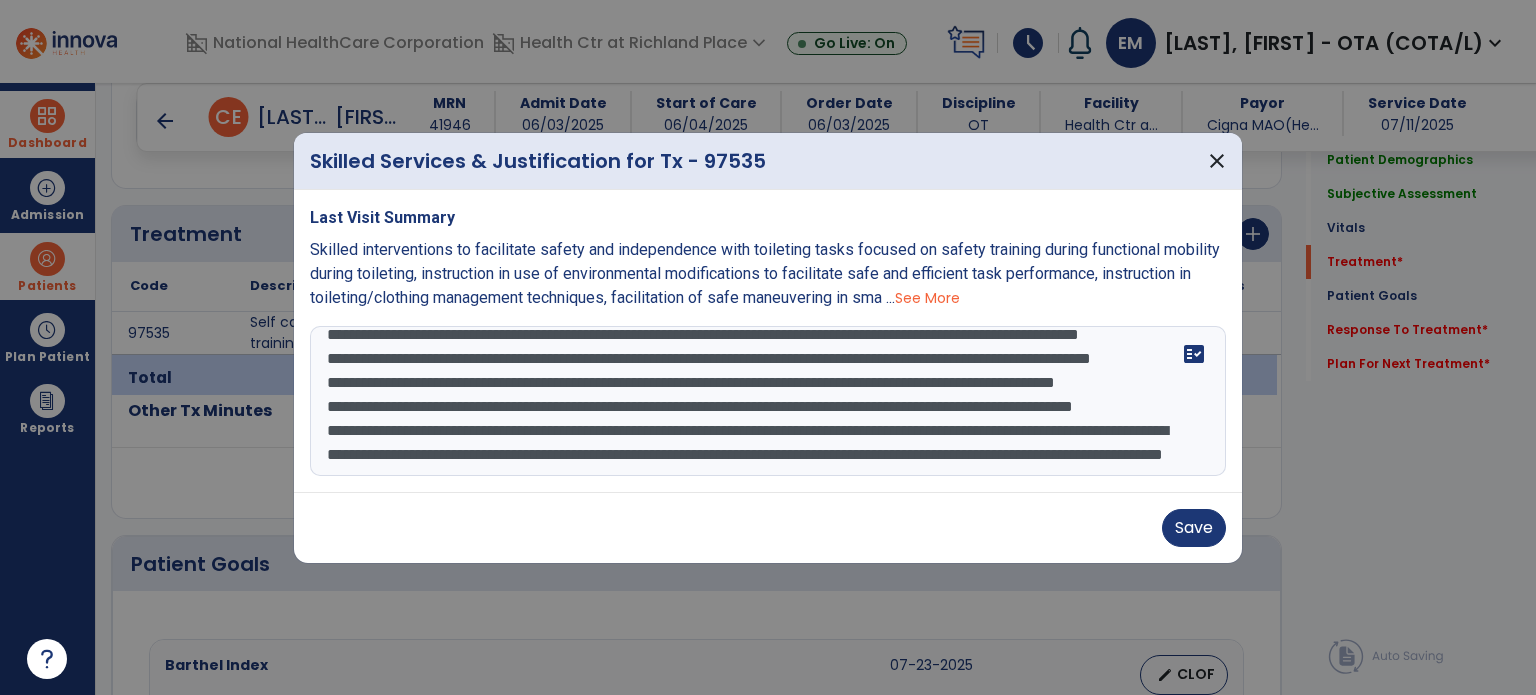 scroll, scrollTop: 240, scrollLeft: 0, axis: vertical 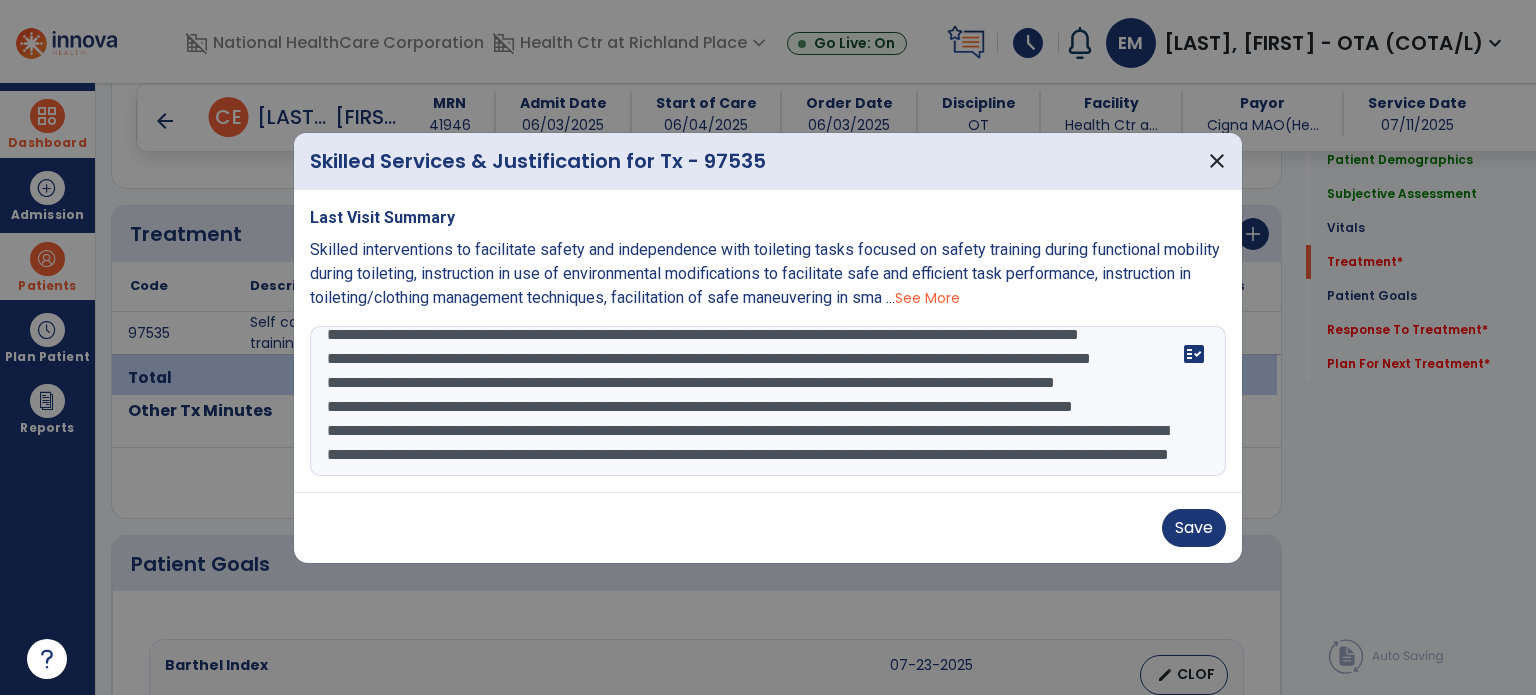 click at bounding box center [768, 401] 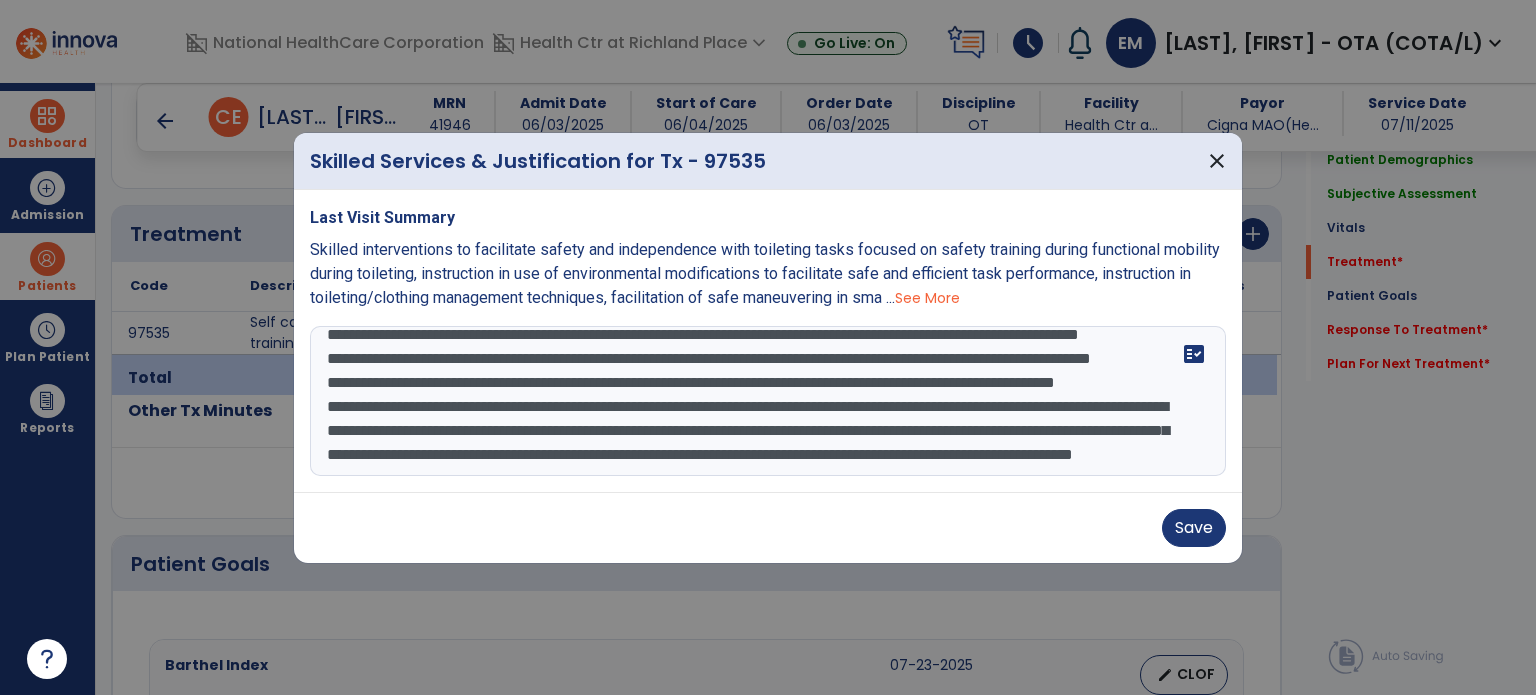 scroll, scrollTop: 216, scrollLeft: 0, axis: vertical 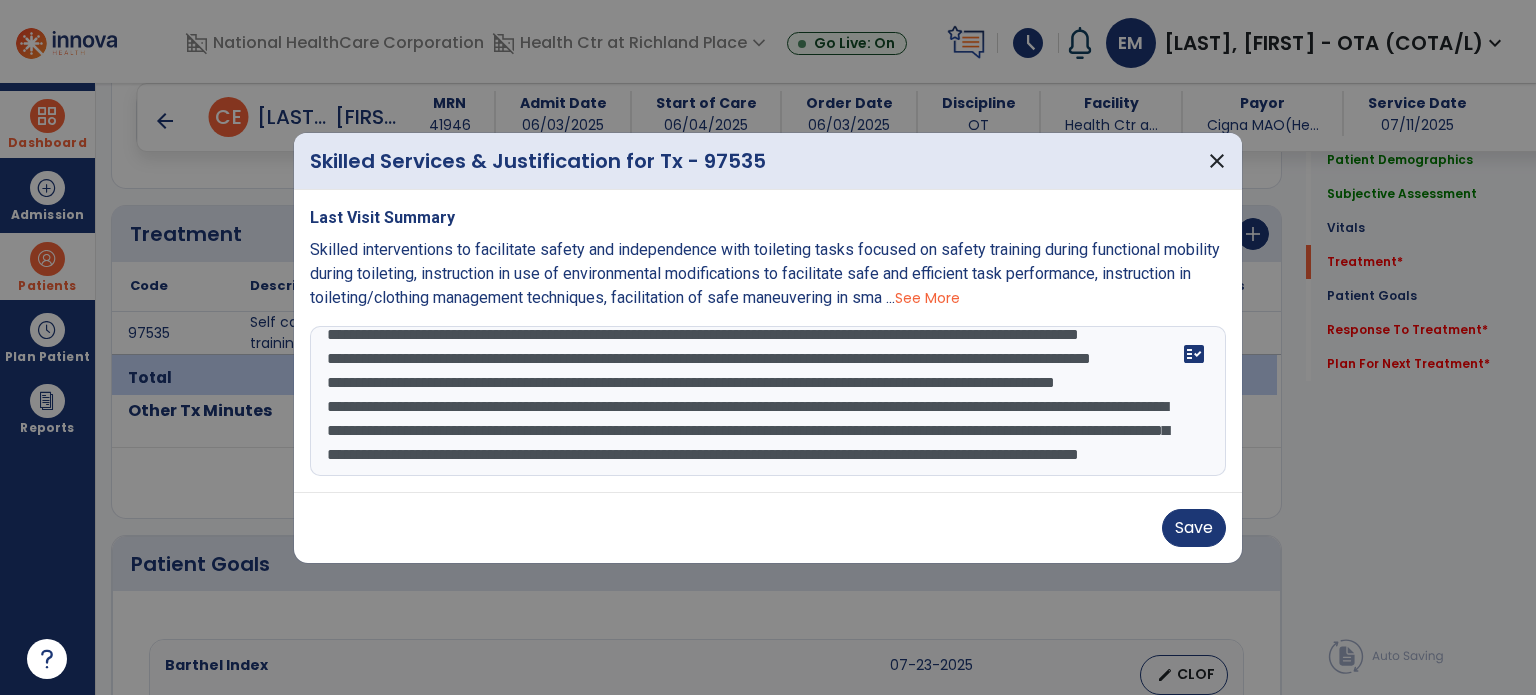 click at bounding box center [768, 401] 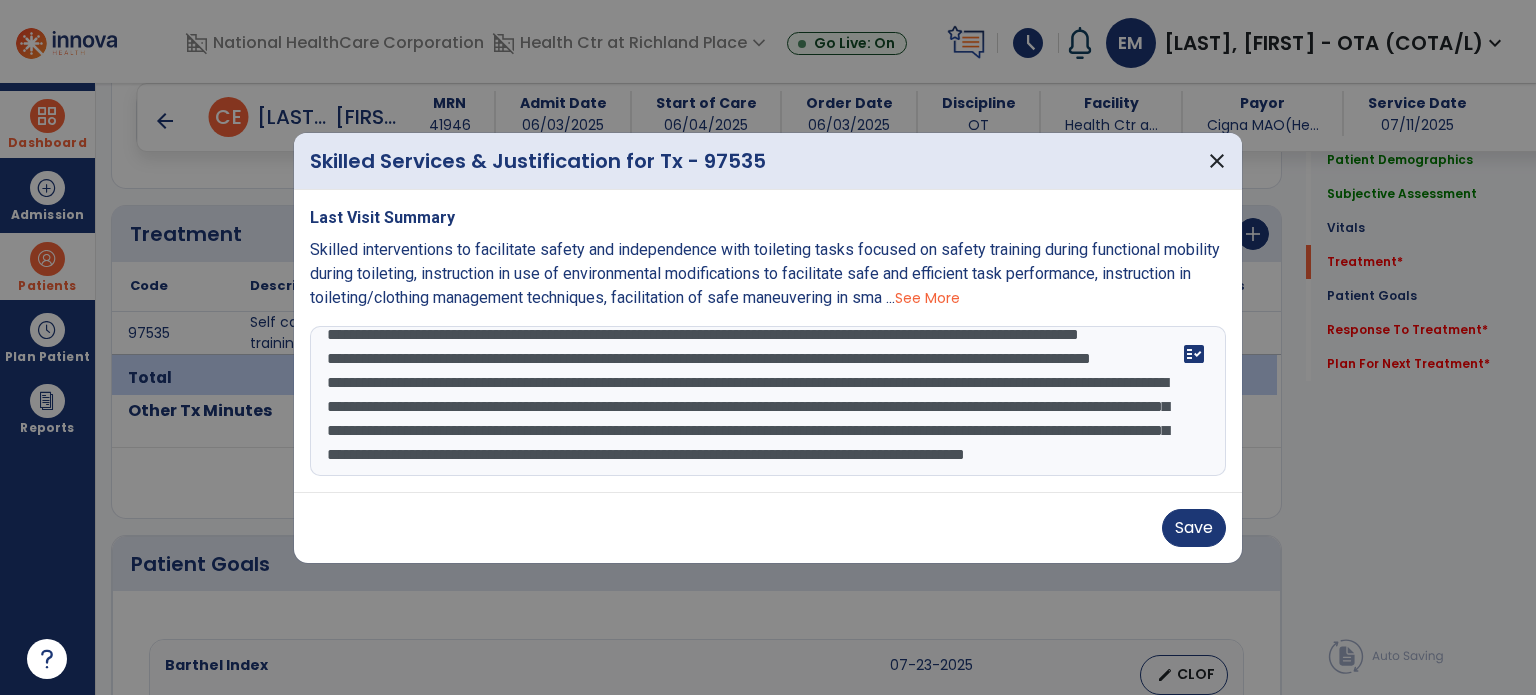 scroll, scrollTop: 192, scrollLeft: 0, axis: vertical 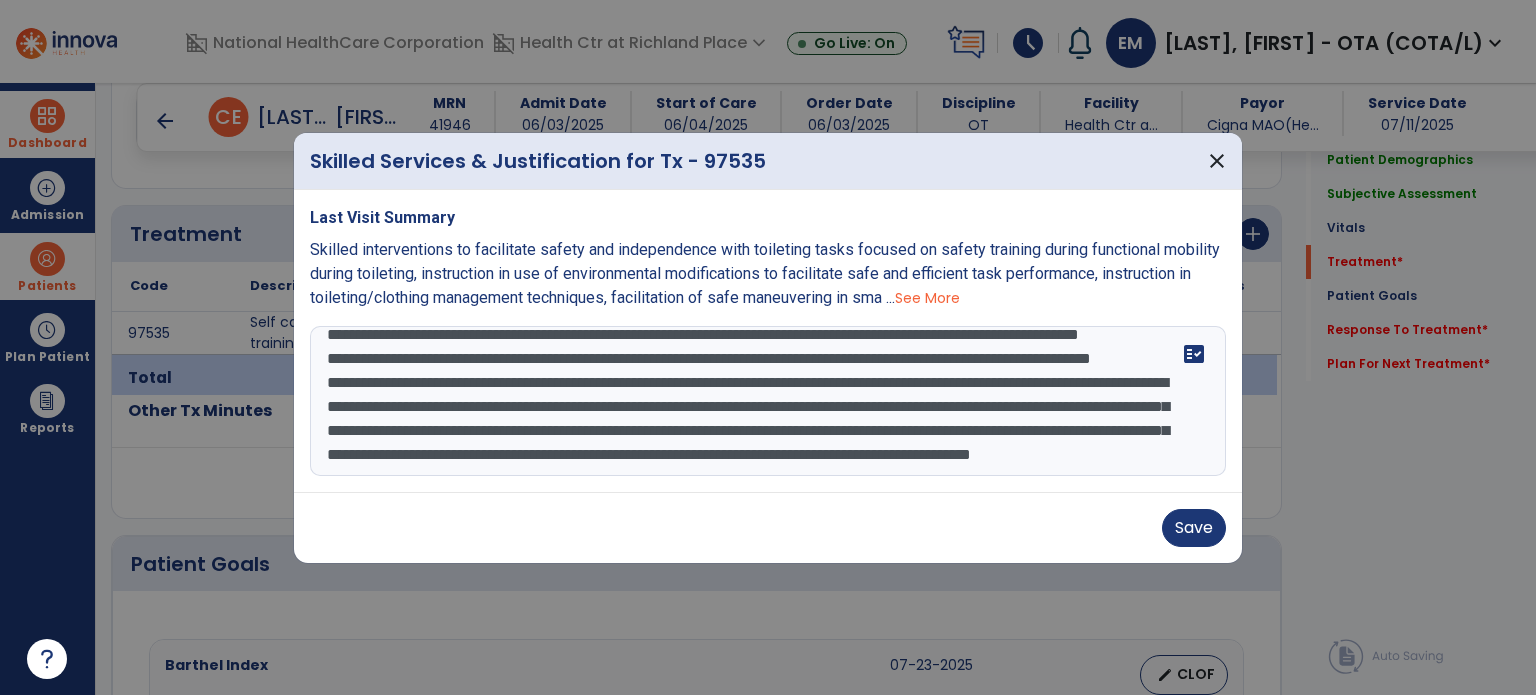 click at bounding box center (768, 401) 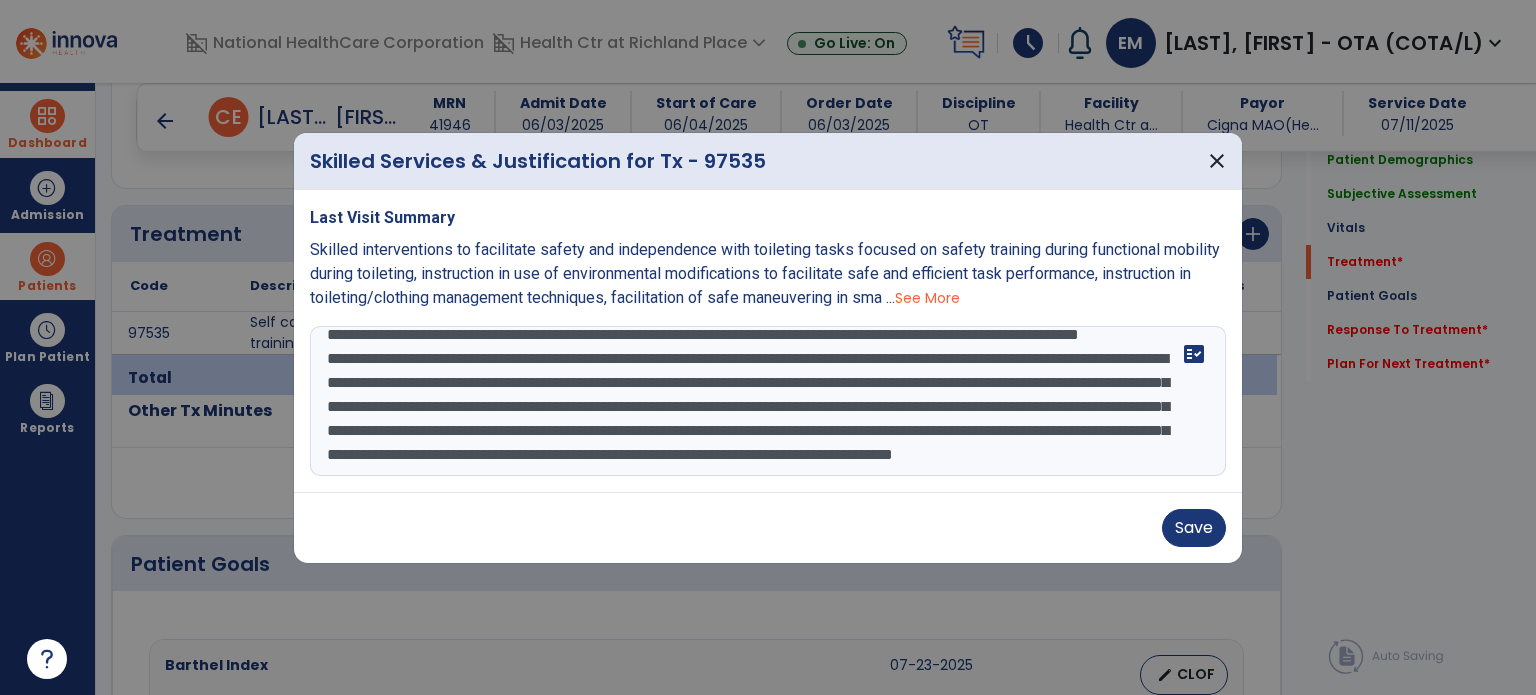 scroll, scrollTop: 168, scrollLeft: 0, axis: vertical 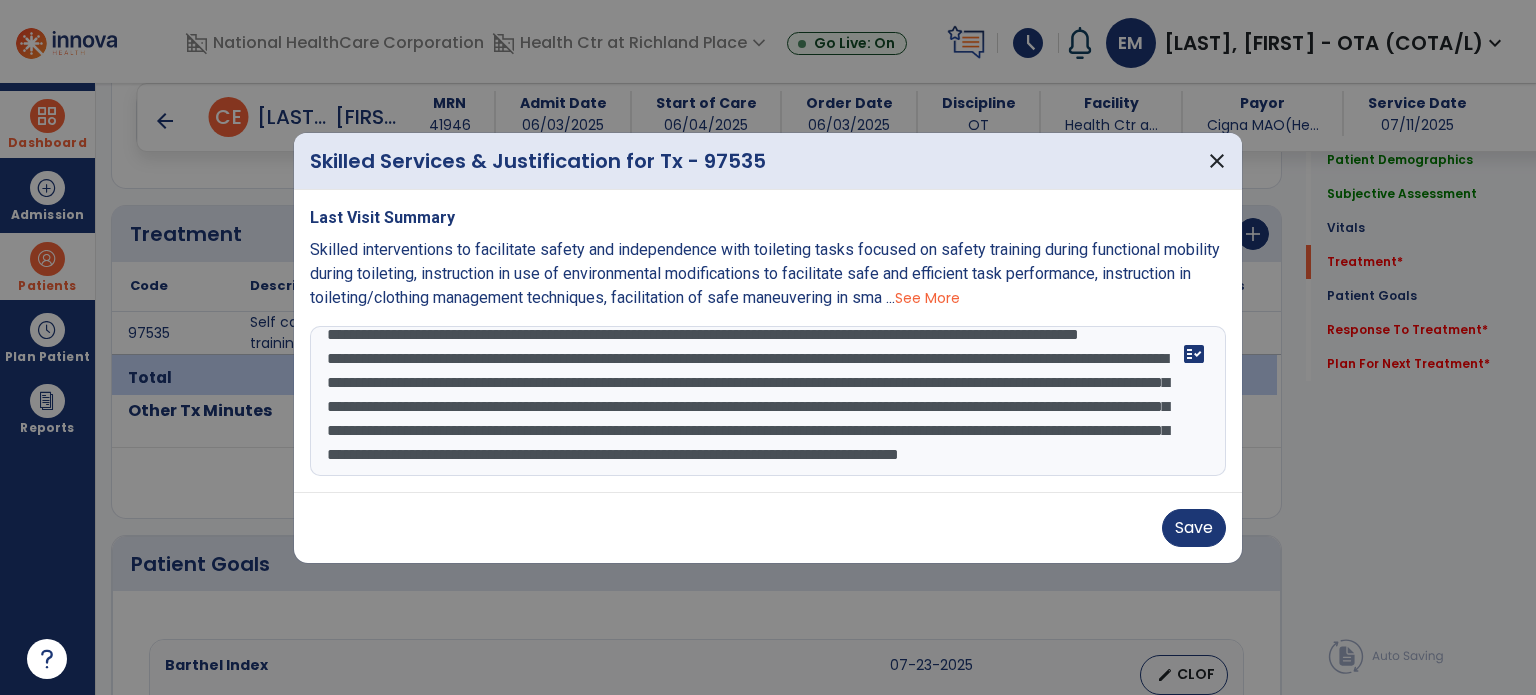 click at bounding box center [768, 401] 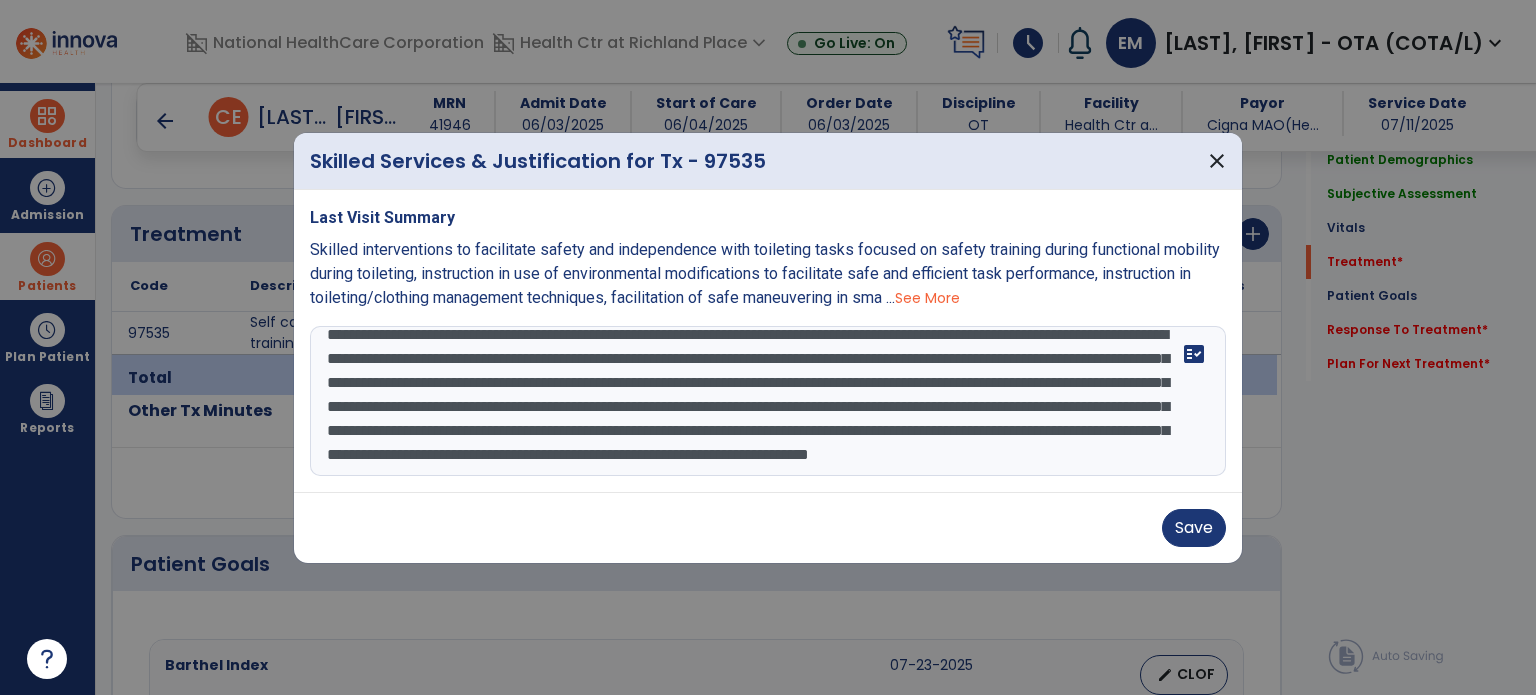 scroll, scrollTop: 92, scrollLeft: 0, axis: vertical 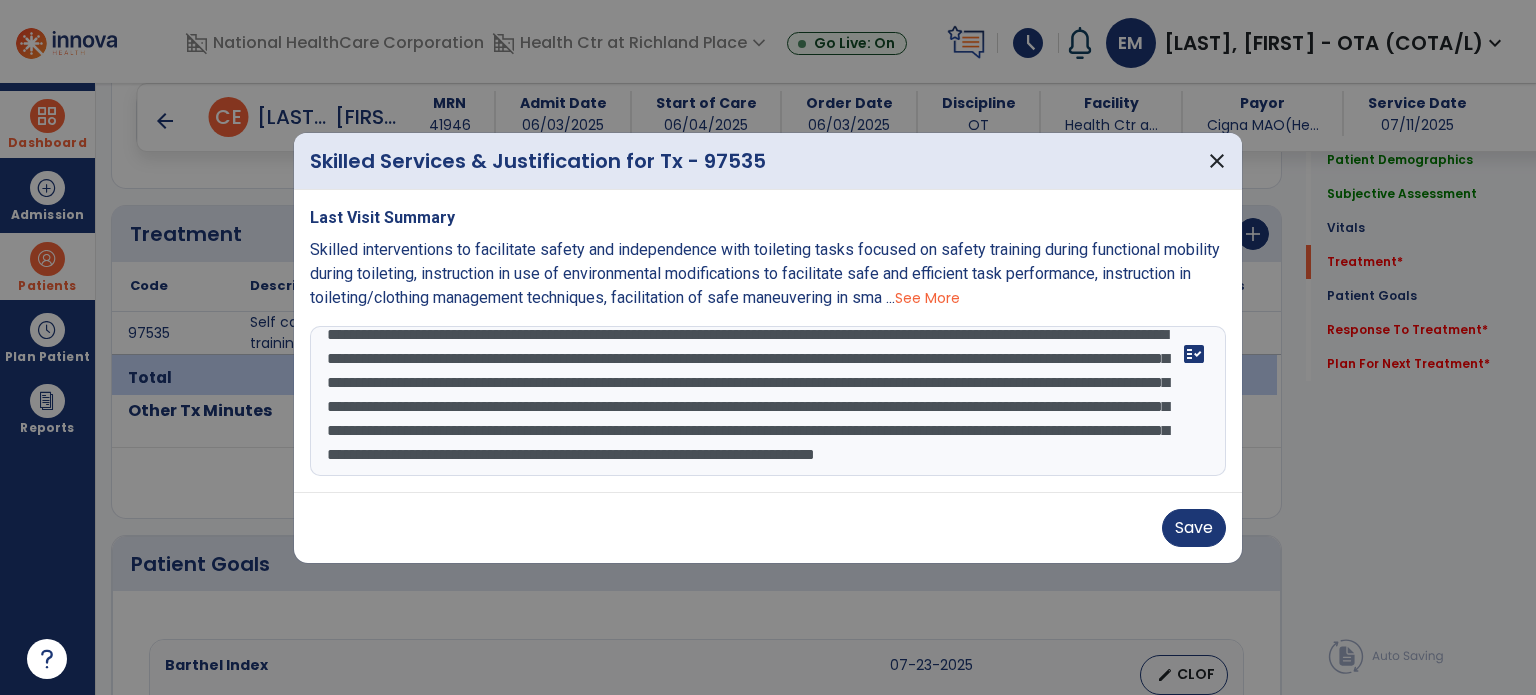 click at bounding box center (768, 401) 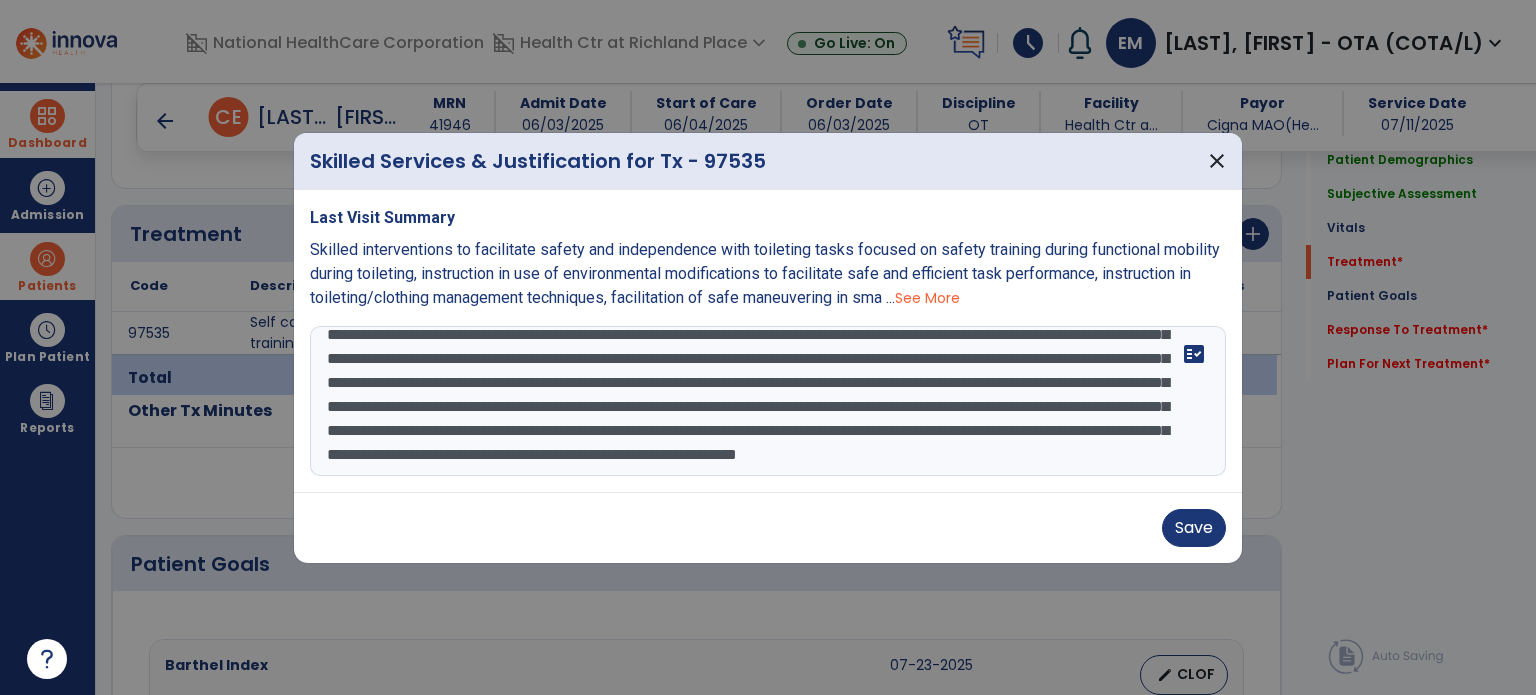 scroll, scrollTop: 68, scrollLeft: 0, axis: vertical 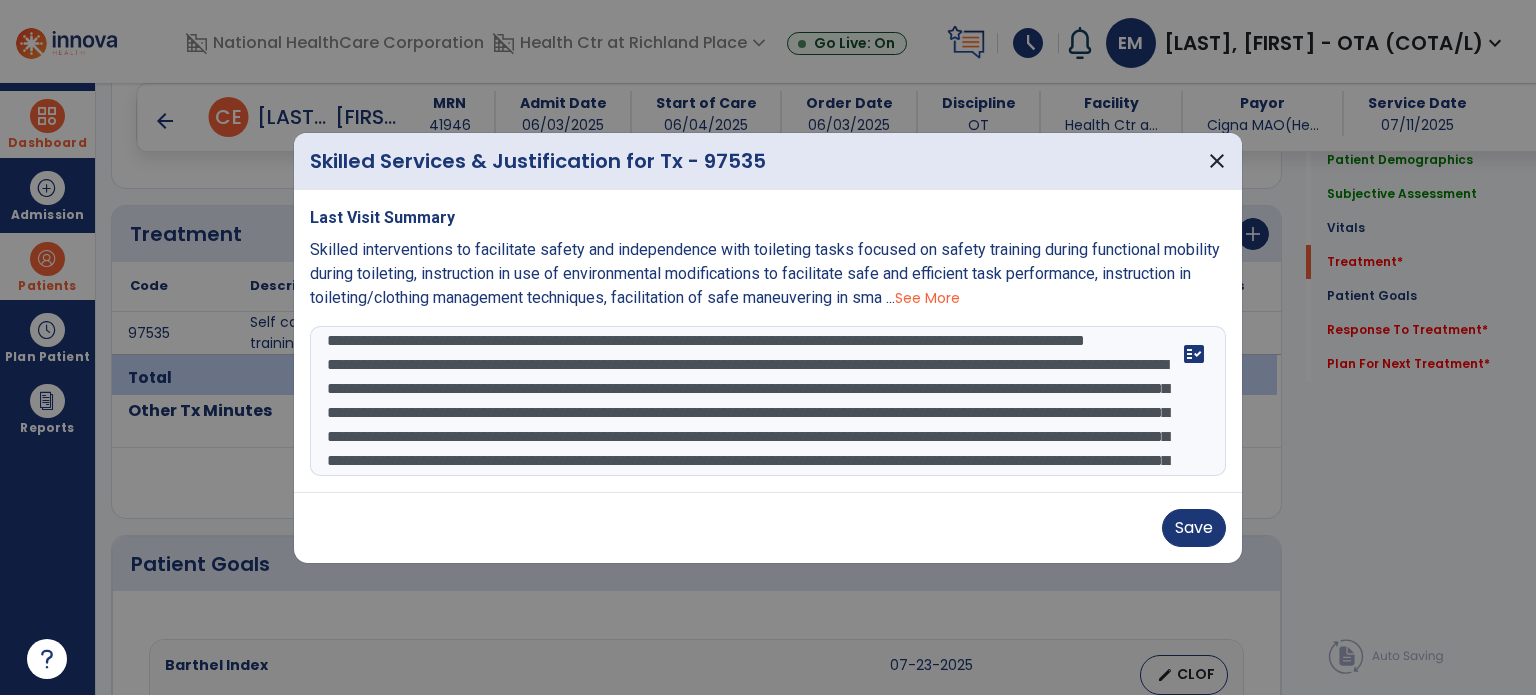 click at bounding box center (768, 401) 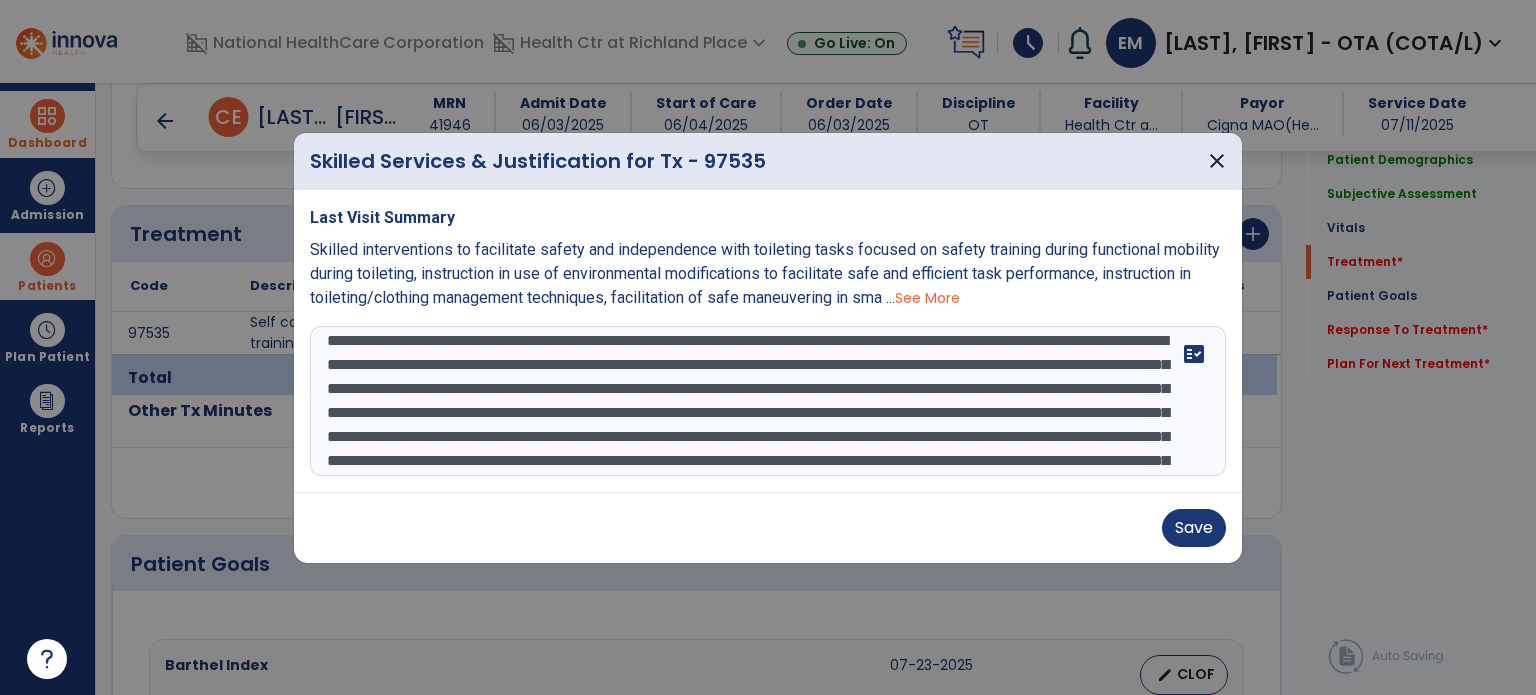 scroll, scrollTop: 0, scrollLeft: 0, axis: both 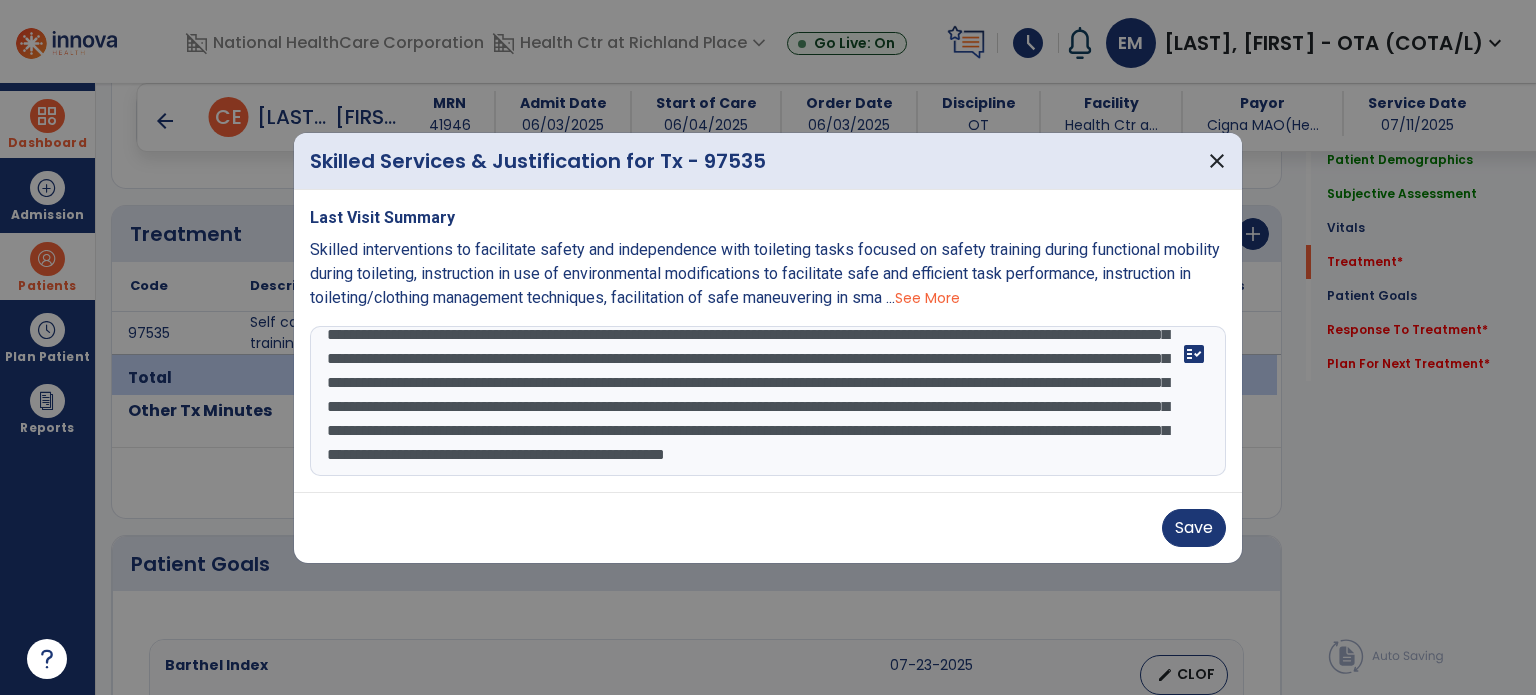 click at bounding box center [768, 401] 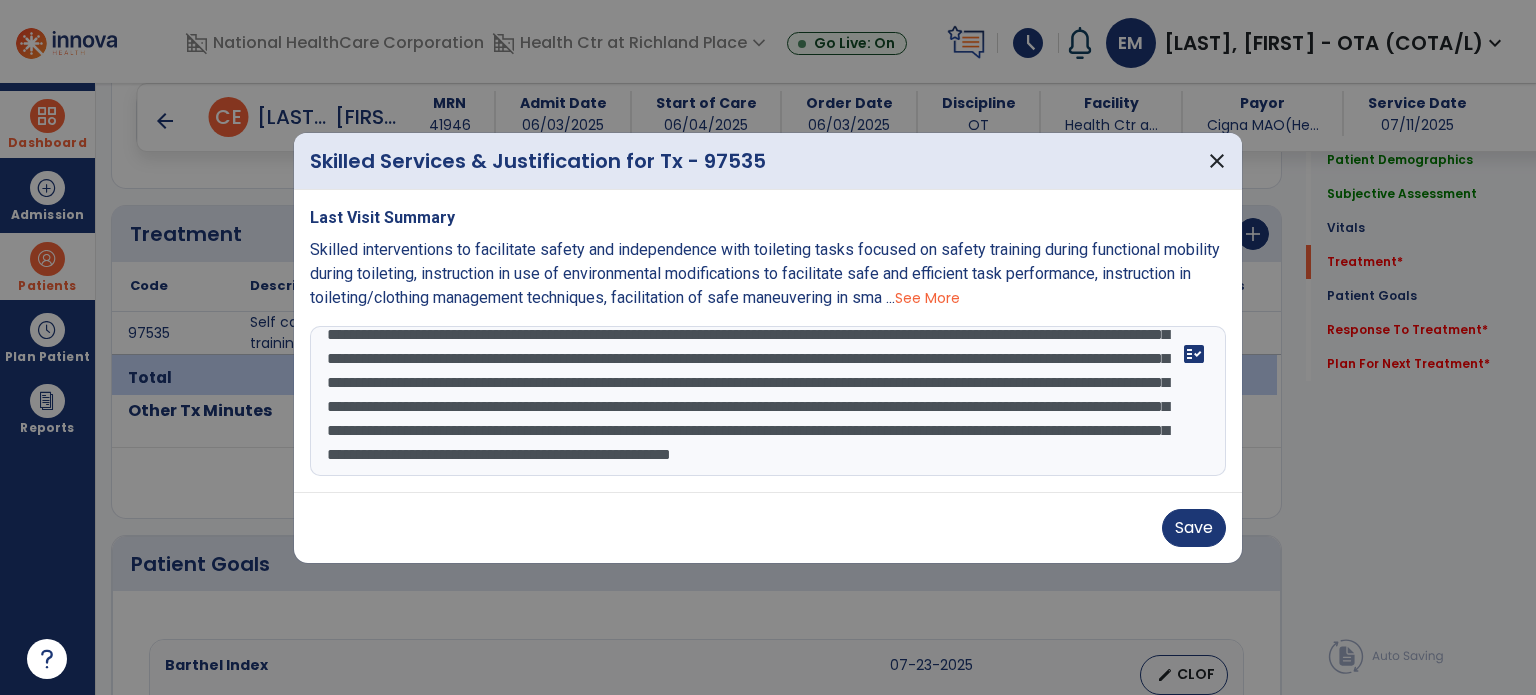 paste on "**********" 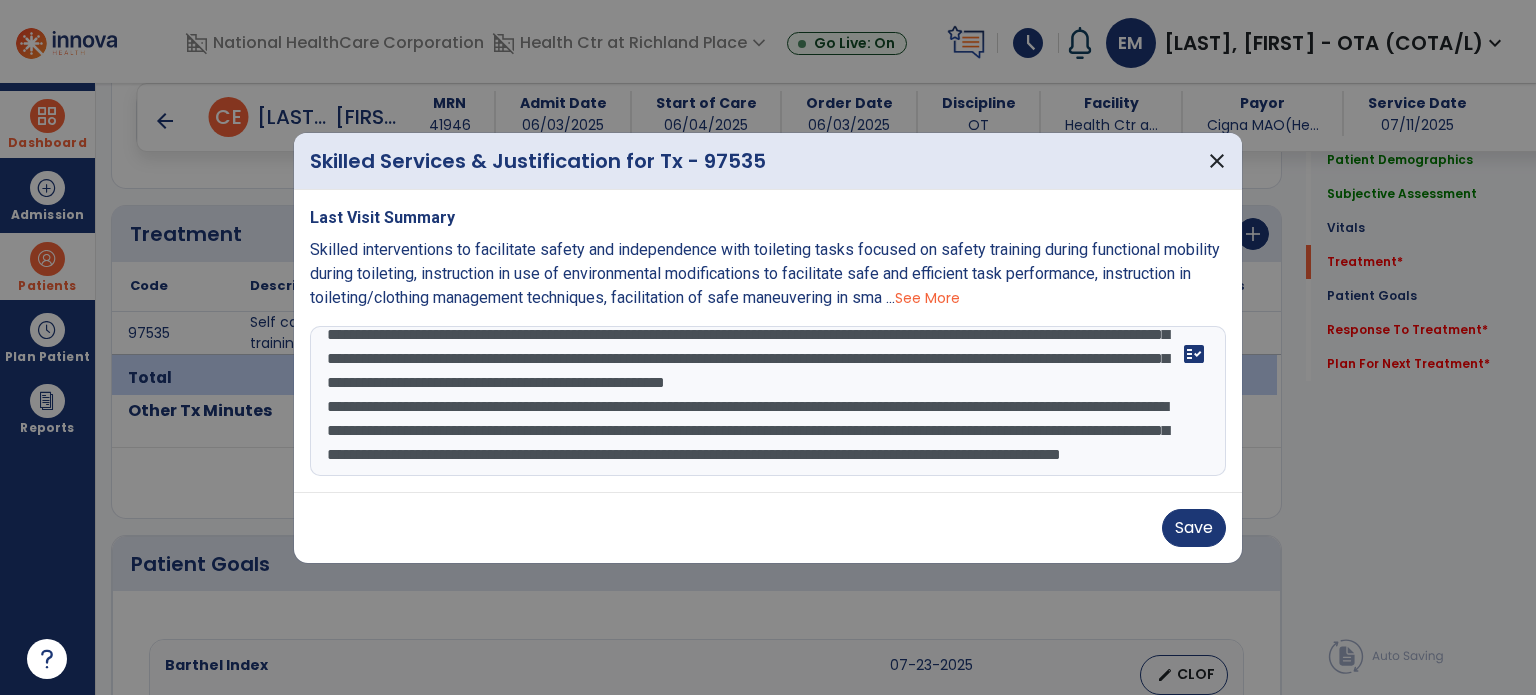 drag, startPoint x: 410, startPoint y: 425, endPoint x: 892, endPoint y: 454, distance: 482.8716 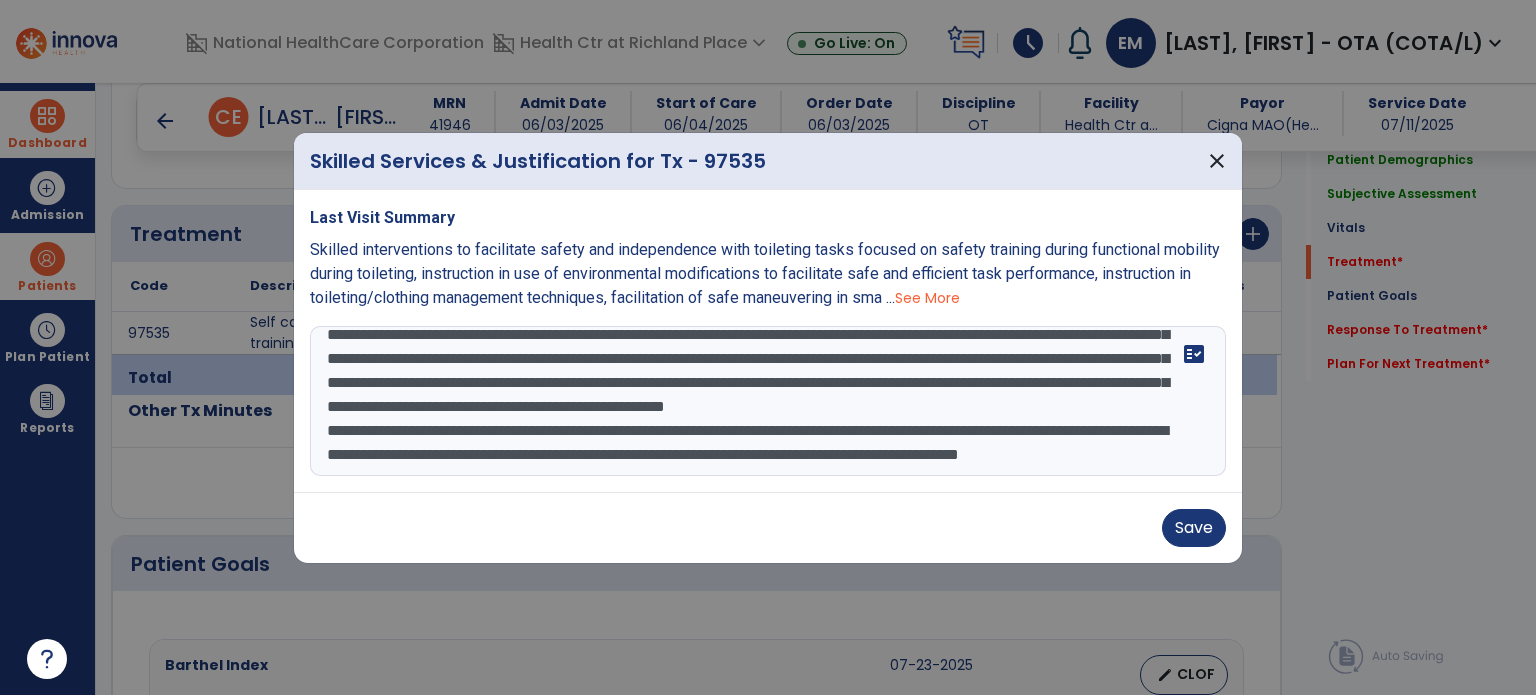 click at bounding box center [768, 401] 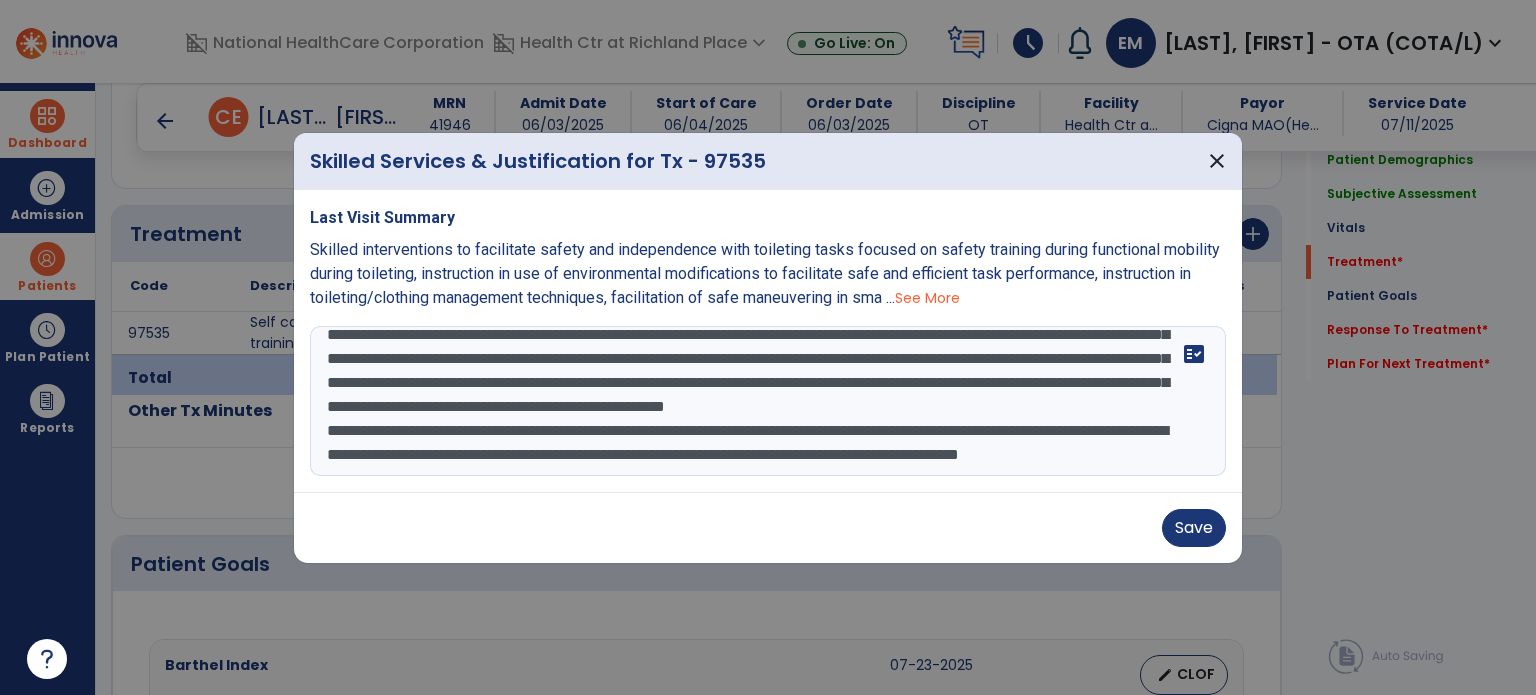 click at bounding box center [768, 401] 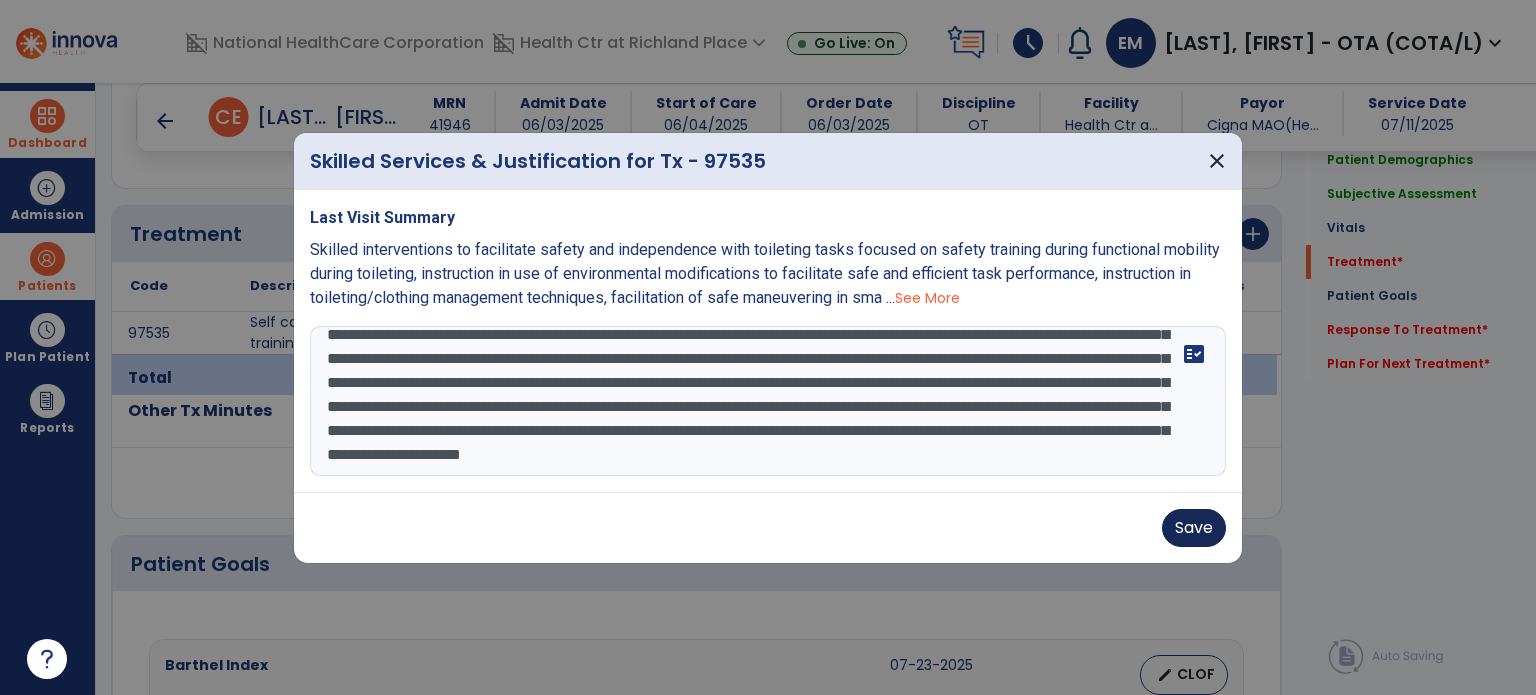 type on "**********" 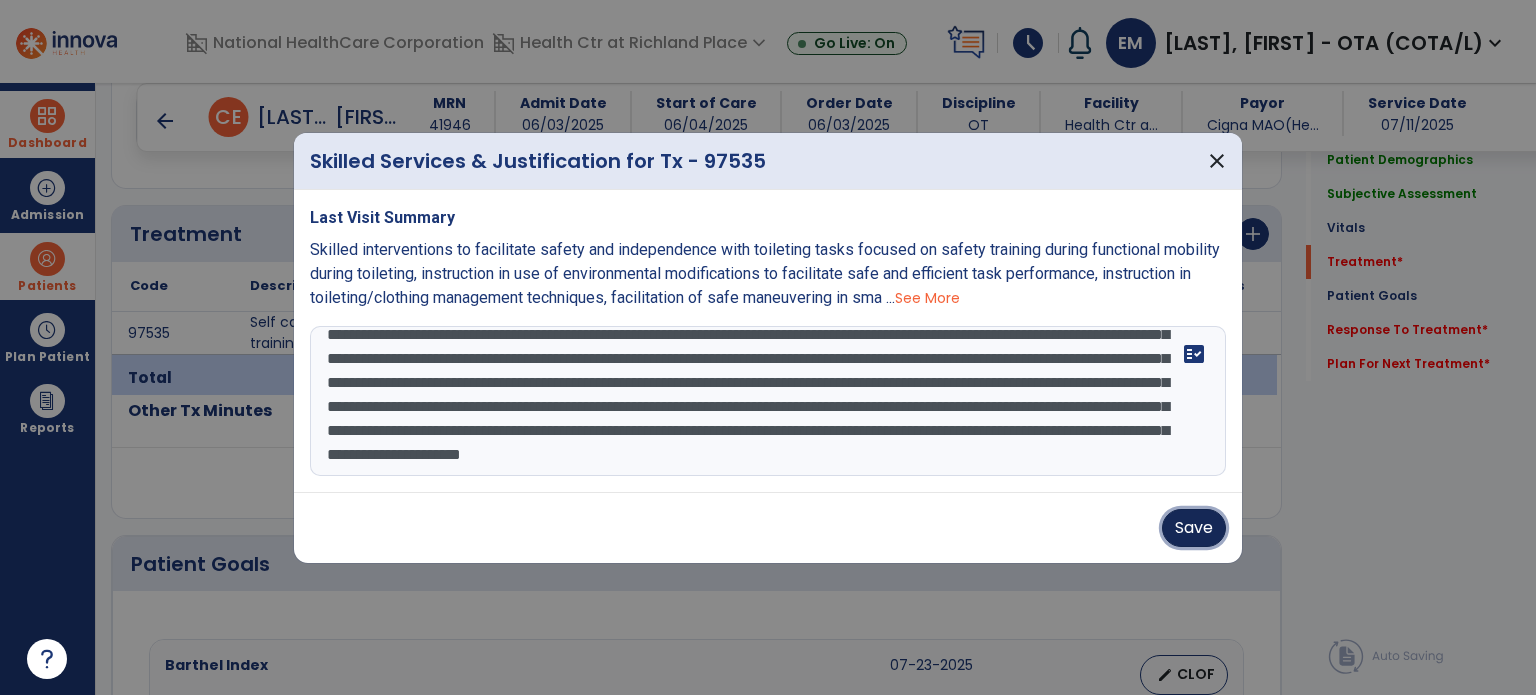 click on "Save" at bounding box center [1194, 528] 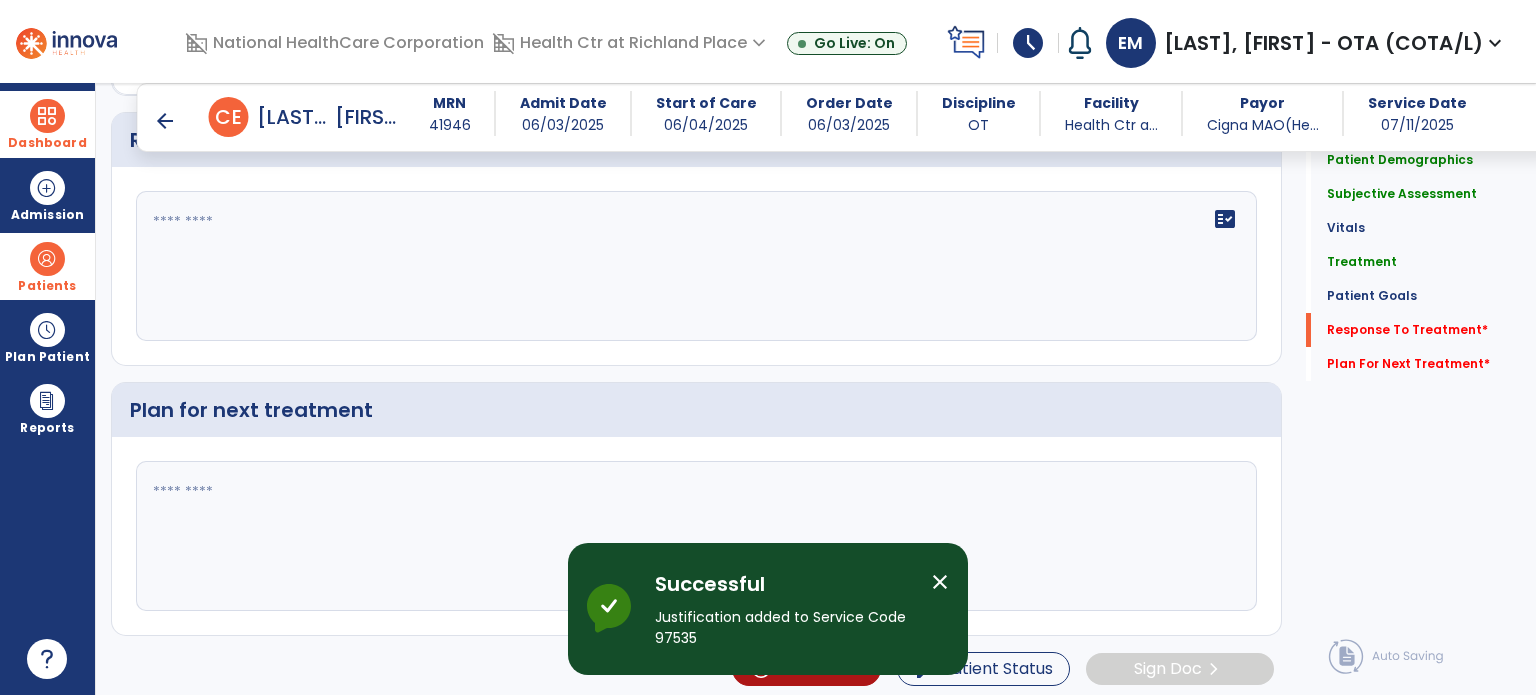 click on "fact_check" 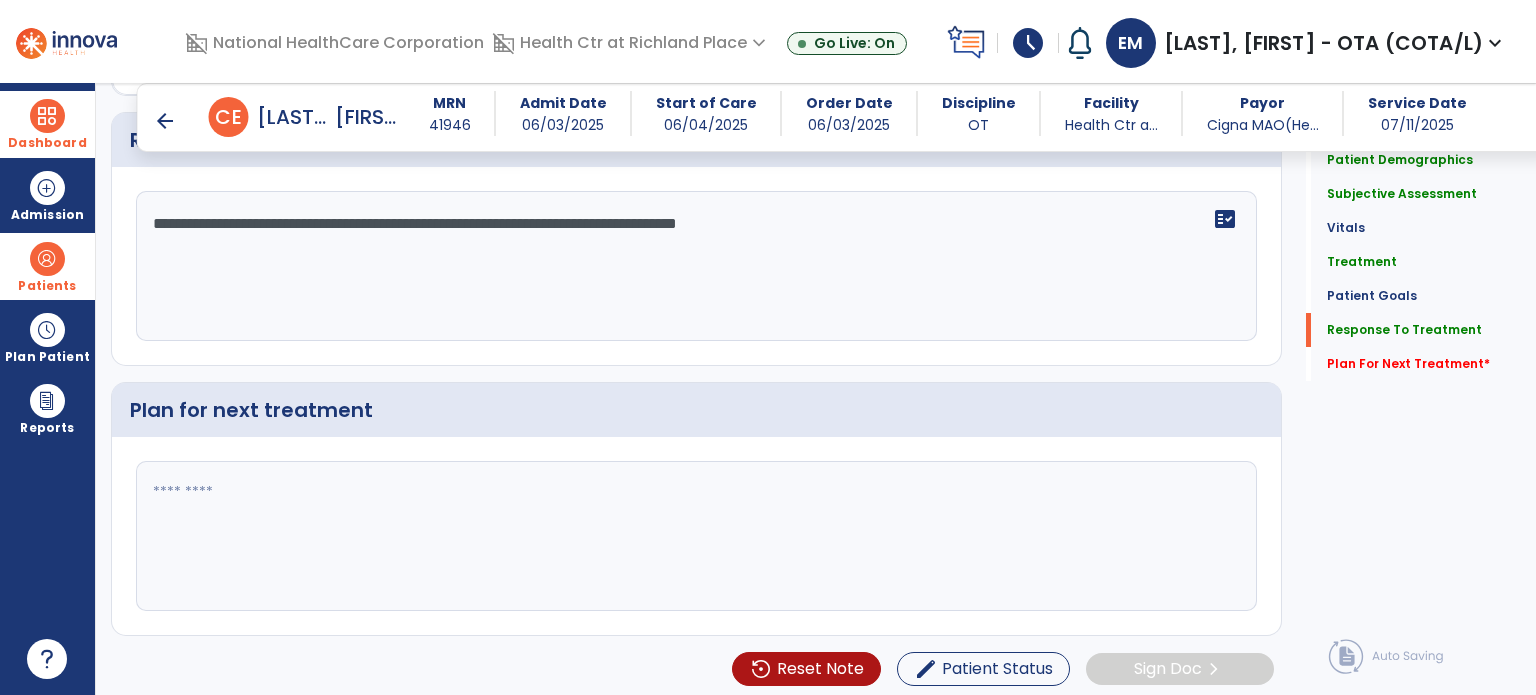 scroll, scrollTop: 2450, scrollLeft: 0, axis: vertical 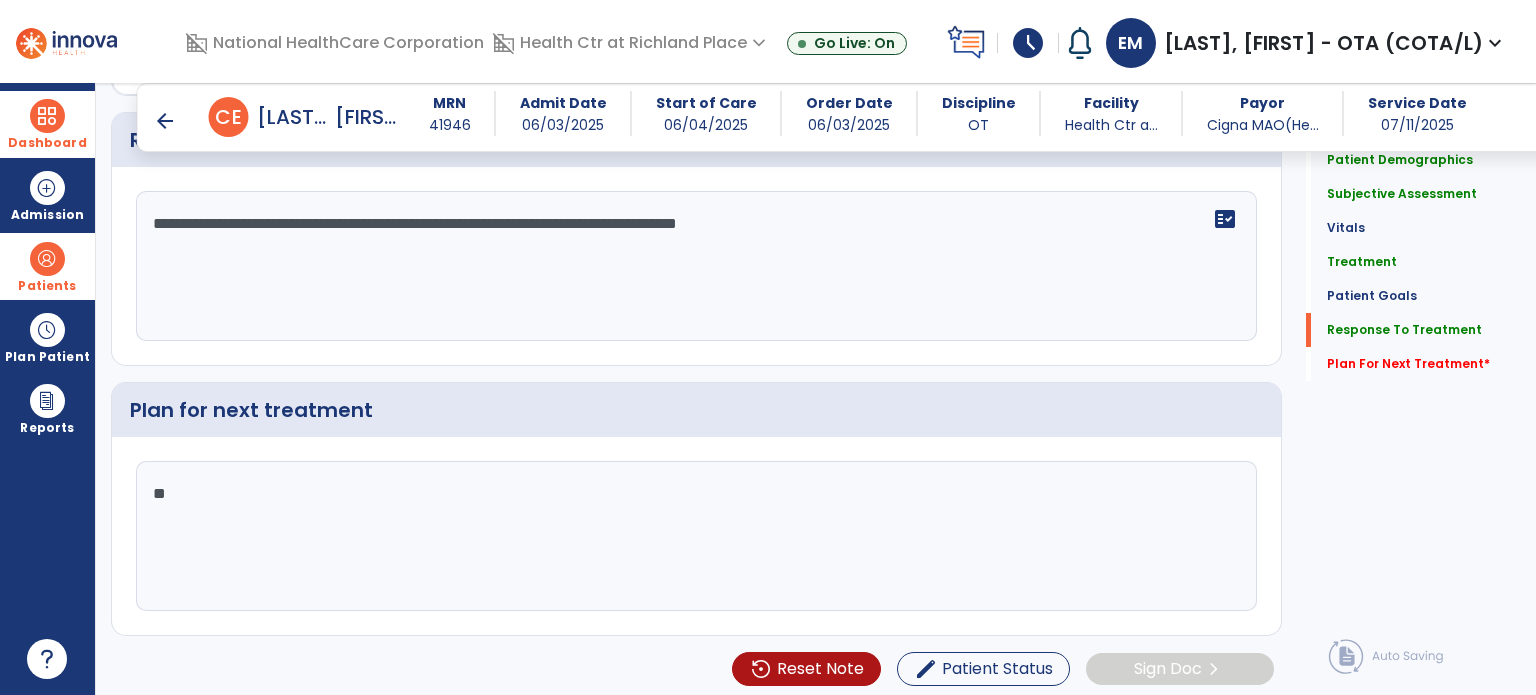 type on "*" 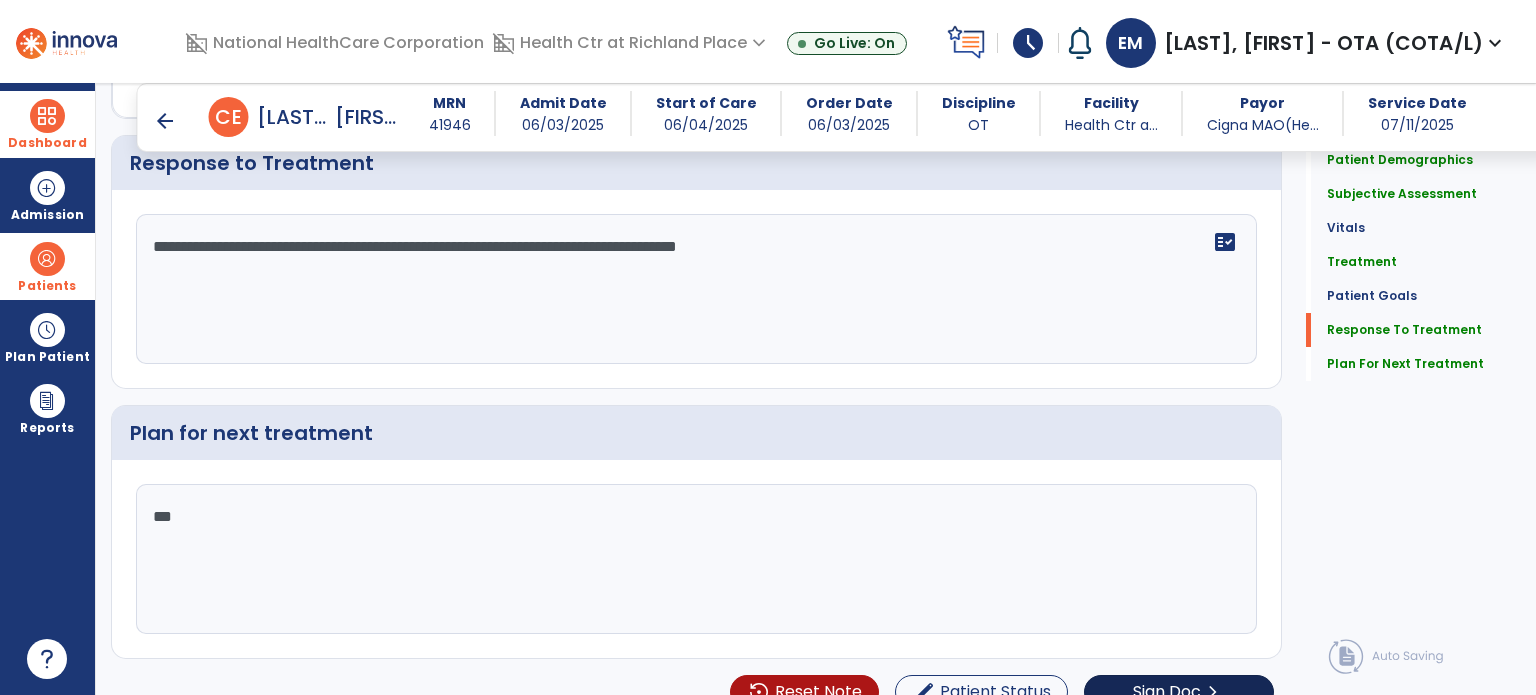 scroll, scrollTop: 2450, scrollLeft: 0, axis: vertical 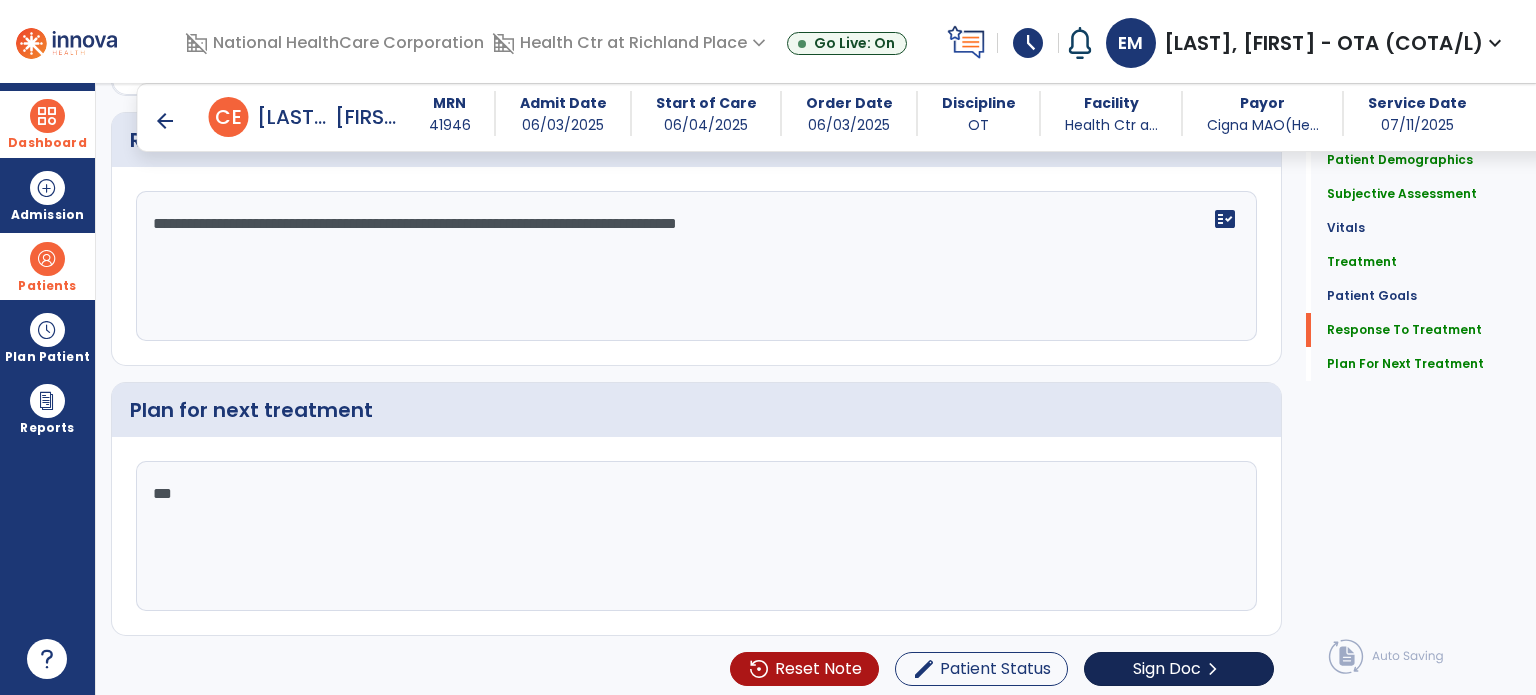 type on "***" 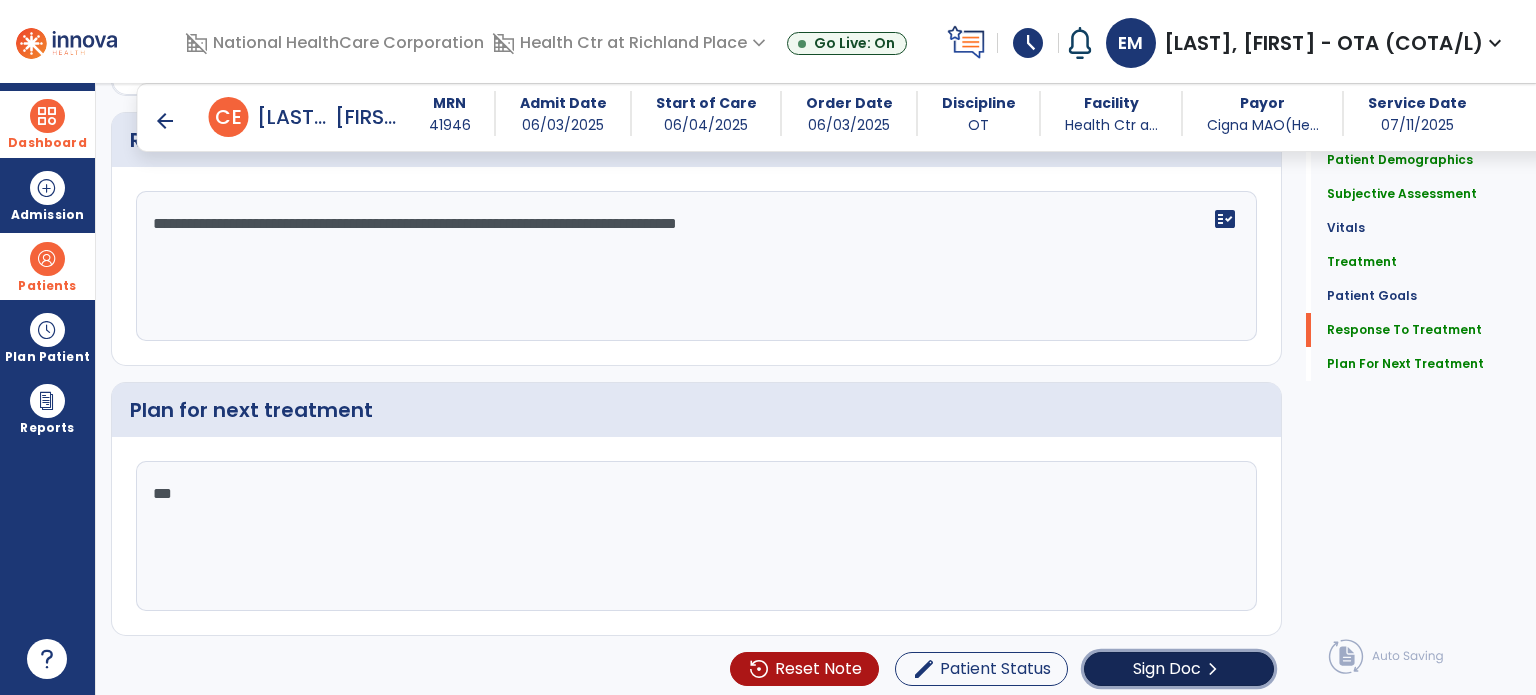 click on "Sign Doc" 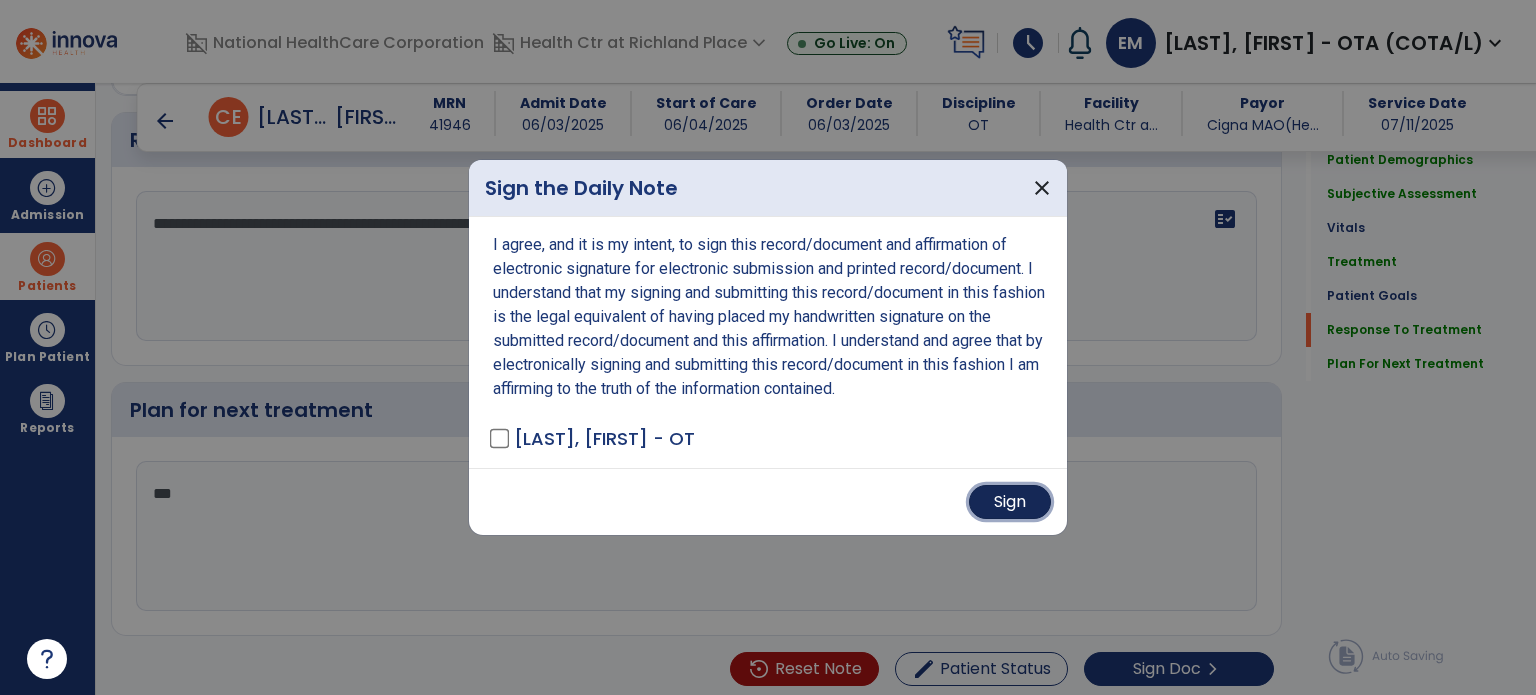 click on "Sign" at bounding box center [1010, 502] 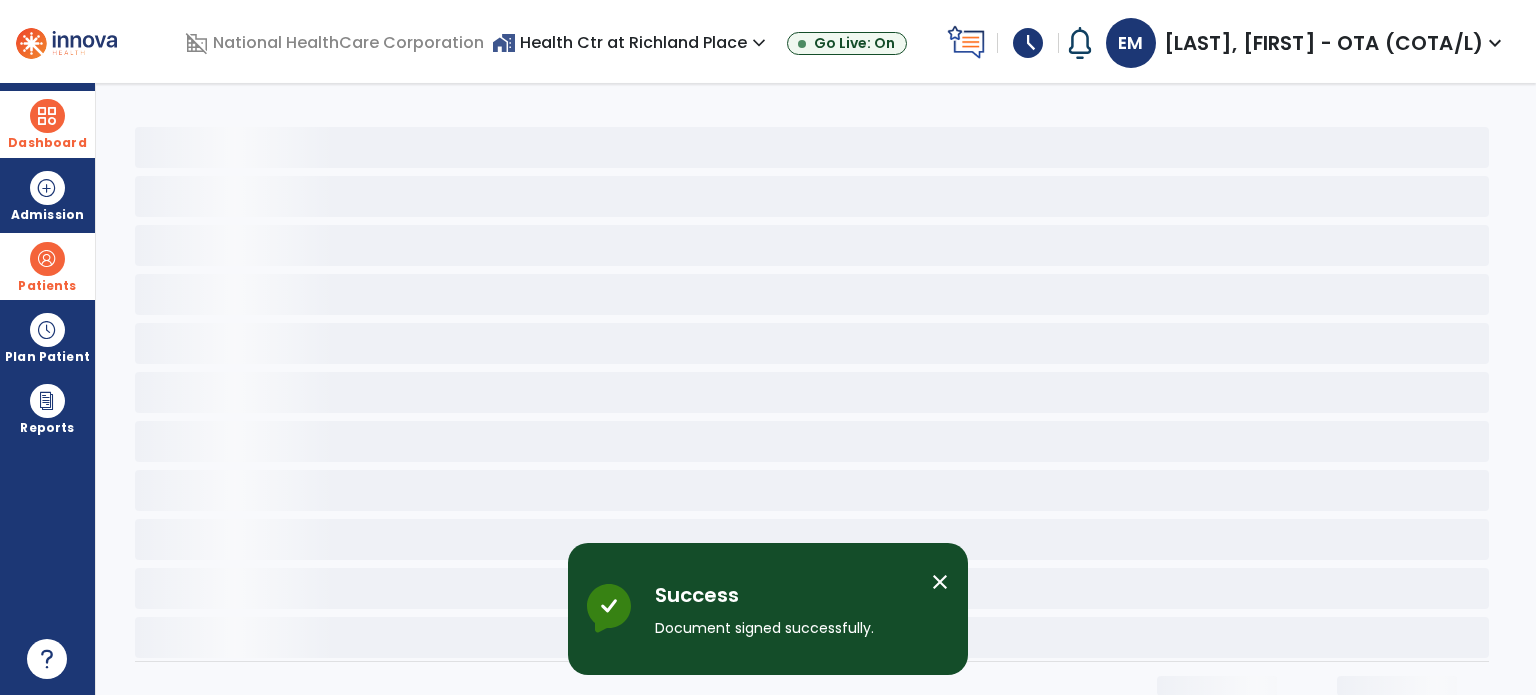 scroll, scrollTop: 0, scrollLeft: 0, axis: both 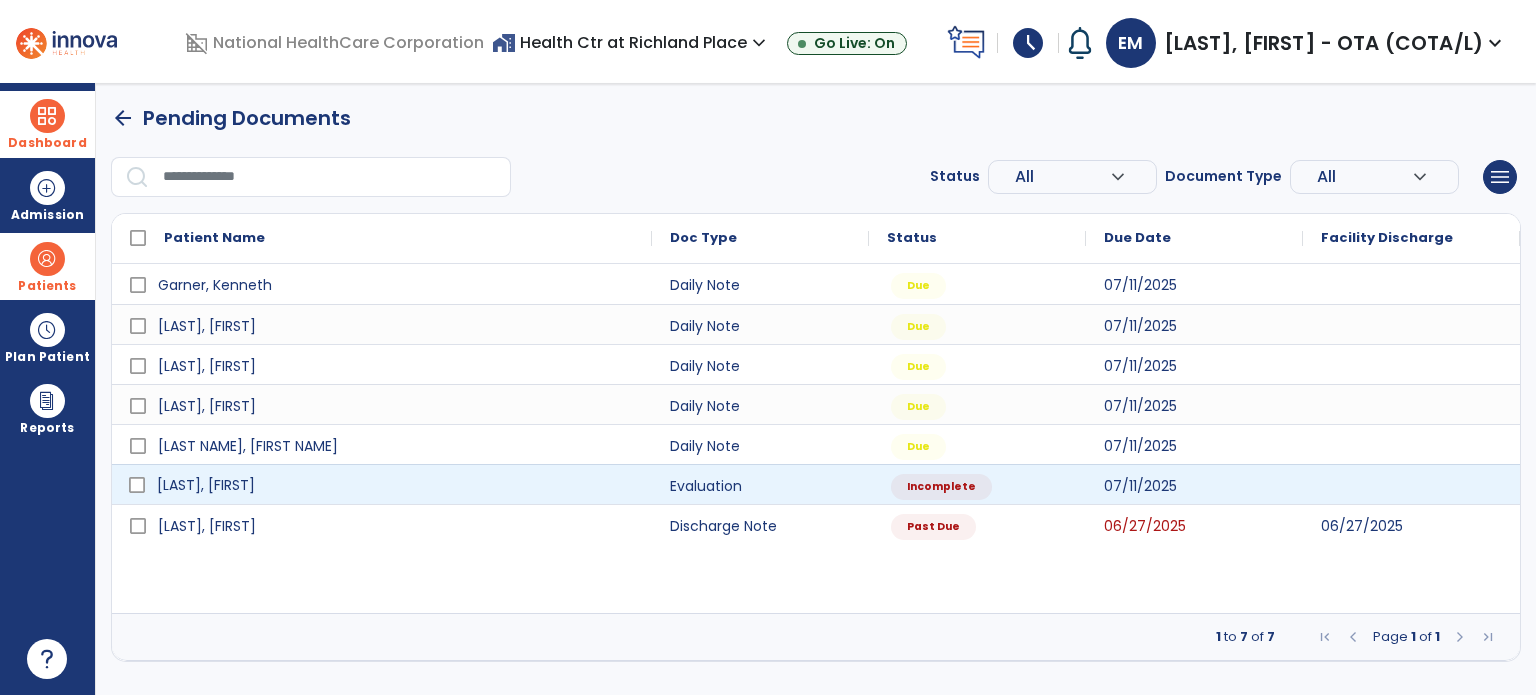 click on "[LAST], [FIRST]" at bounding box center [396, 485] 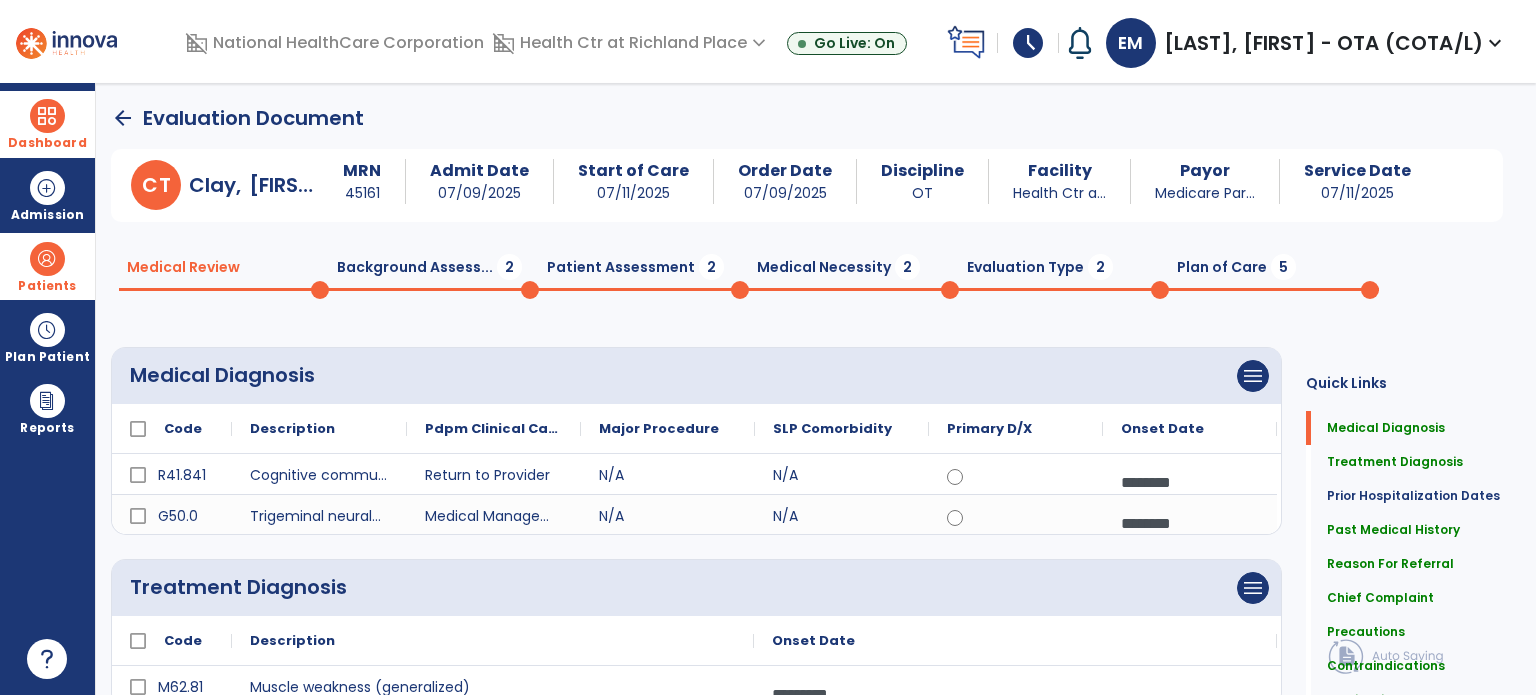 scroll, scrollTop: 2, scrollLeft: 0, axis: vertical 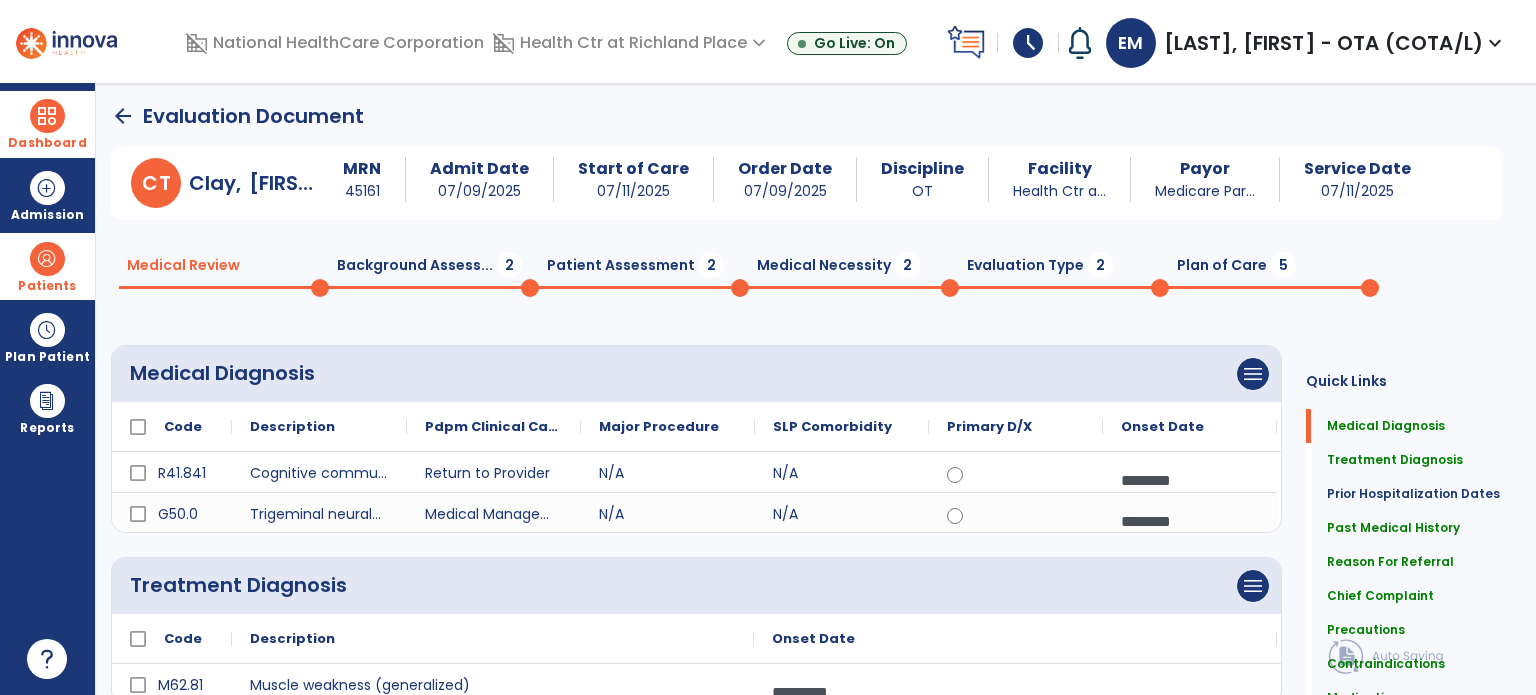 click on "Background Assess...  2" 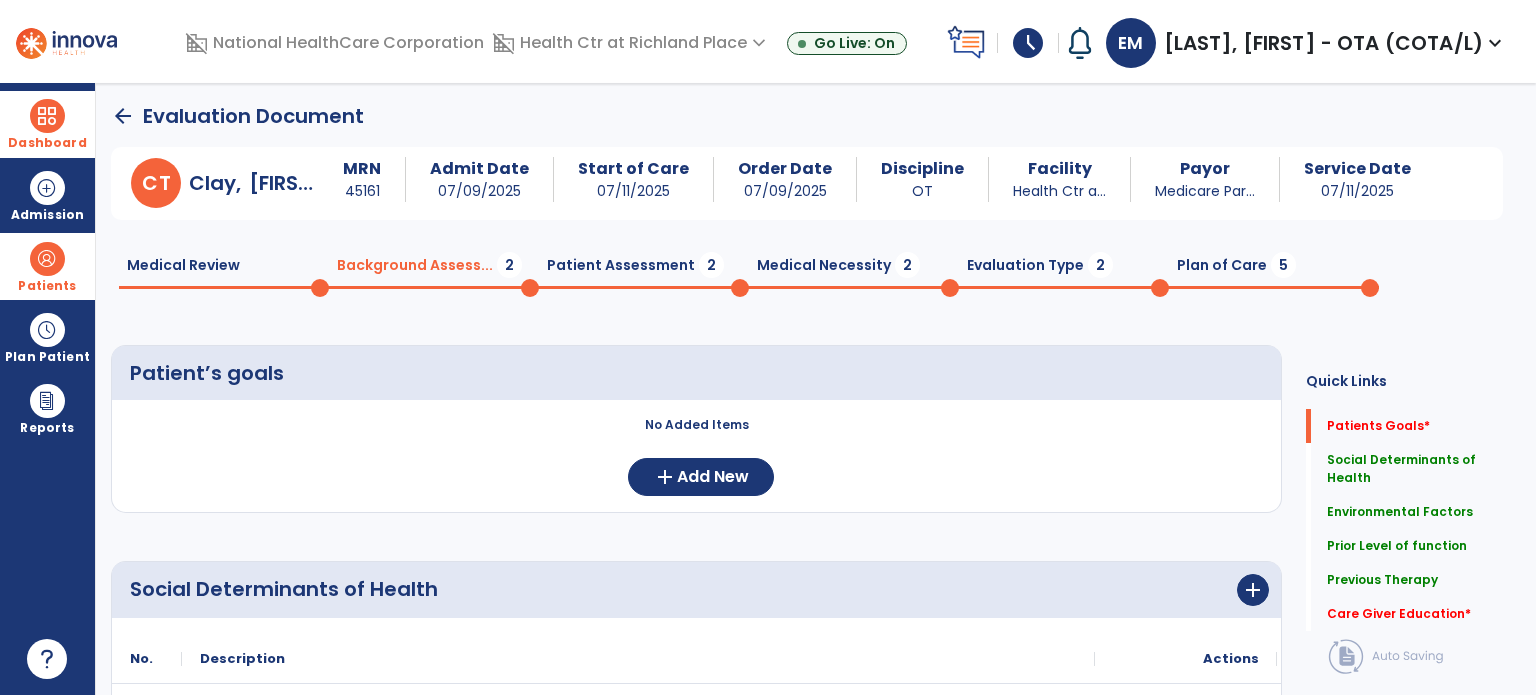 click on "arrow_back" 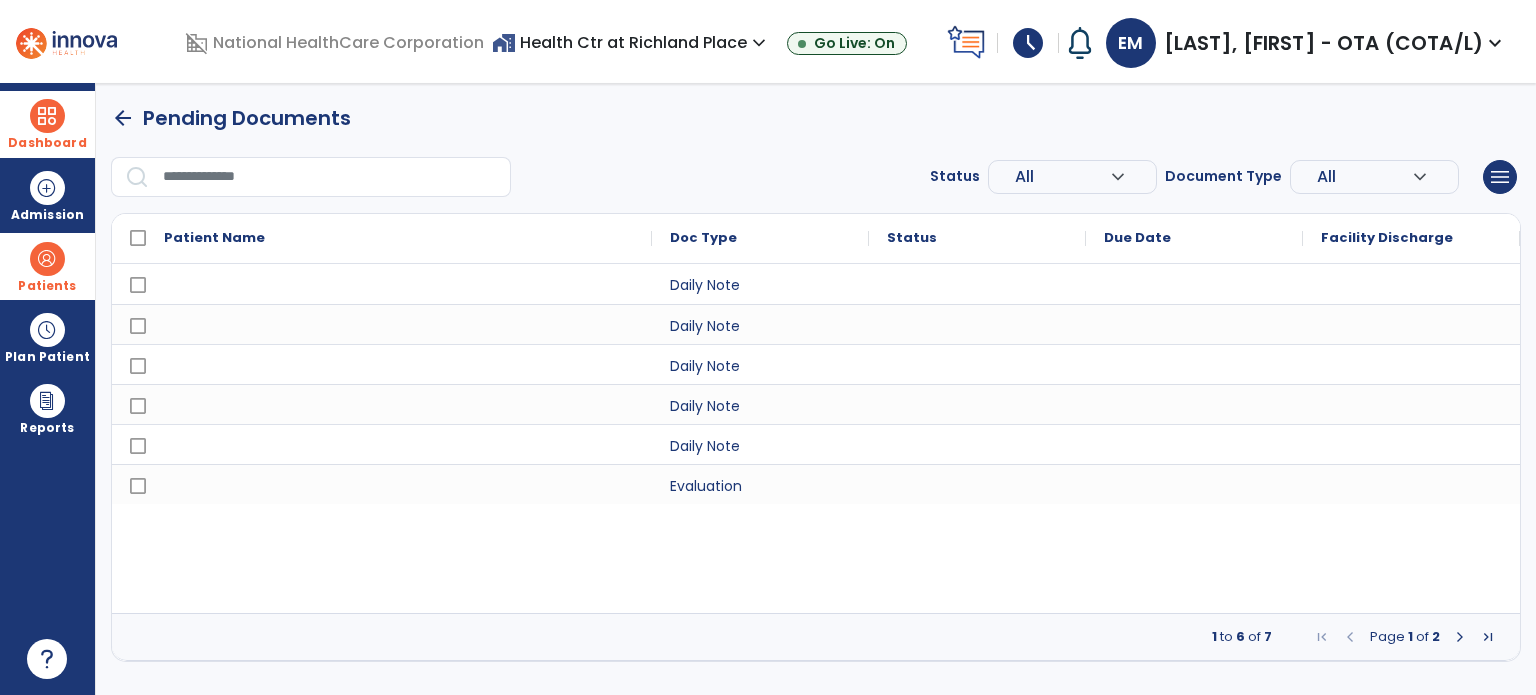 scroll, scrollTop: 0, scrollLeft: 0, axis: both 